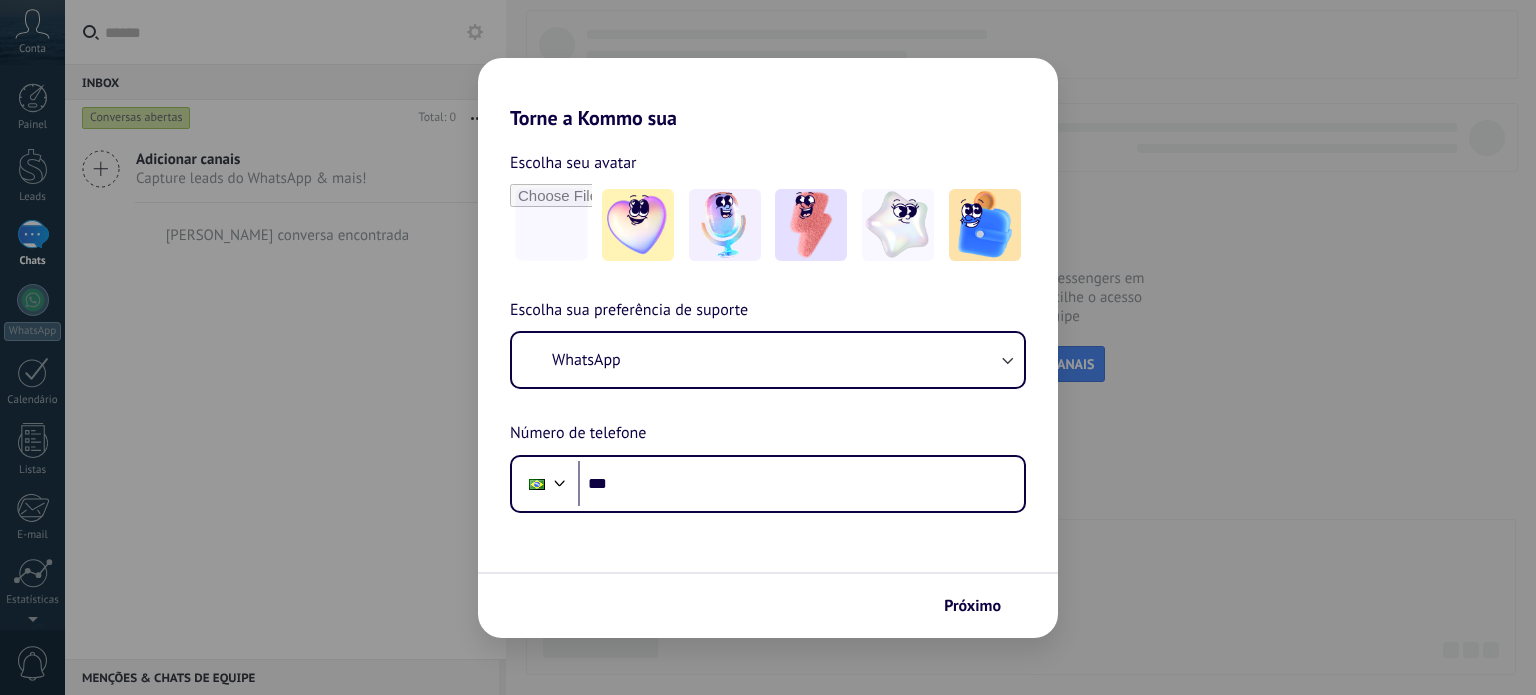 scroll, scrollTop: 0, scrollLeft: 0, axis: both 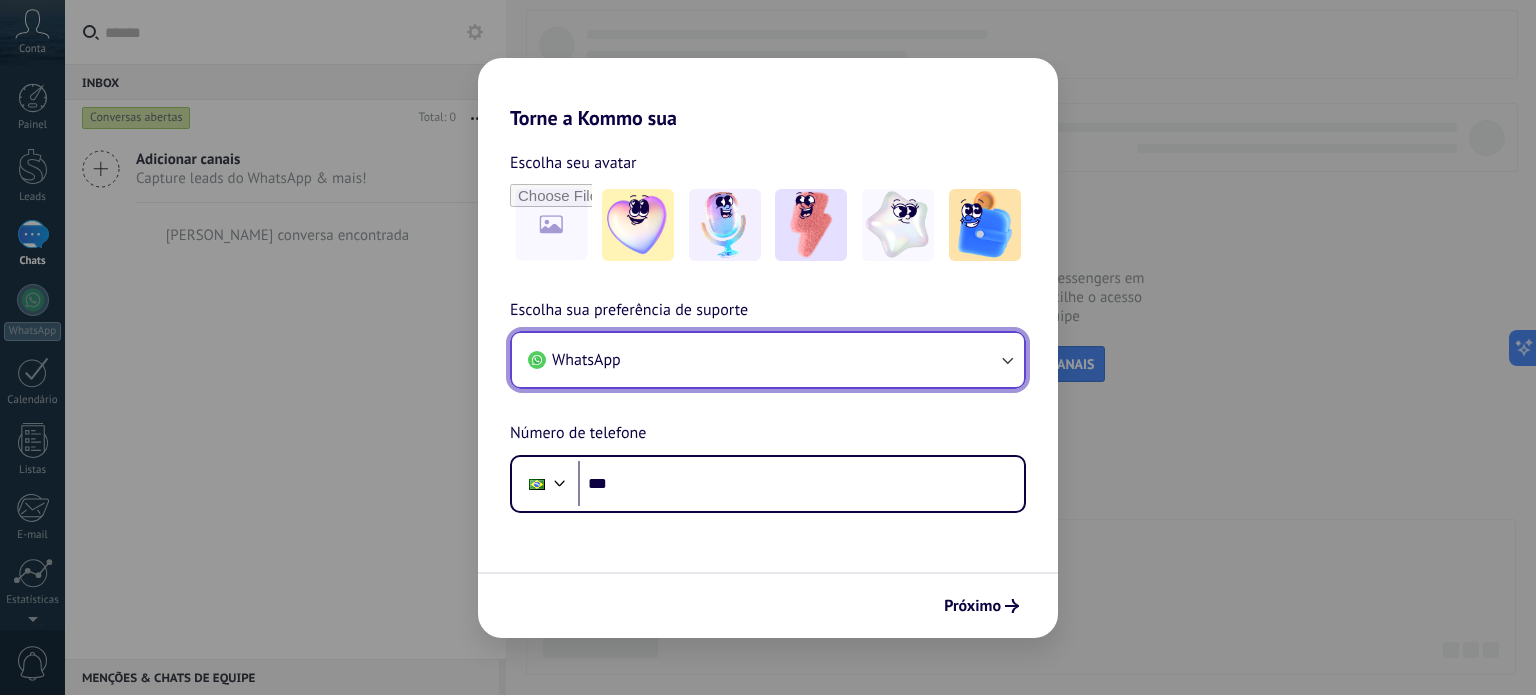 click on "WhatsApp" at bounding box center [768, 360] 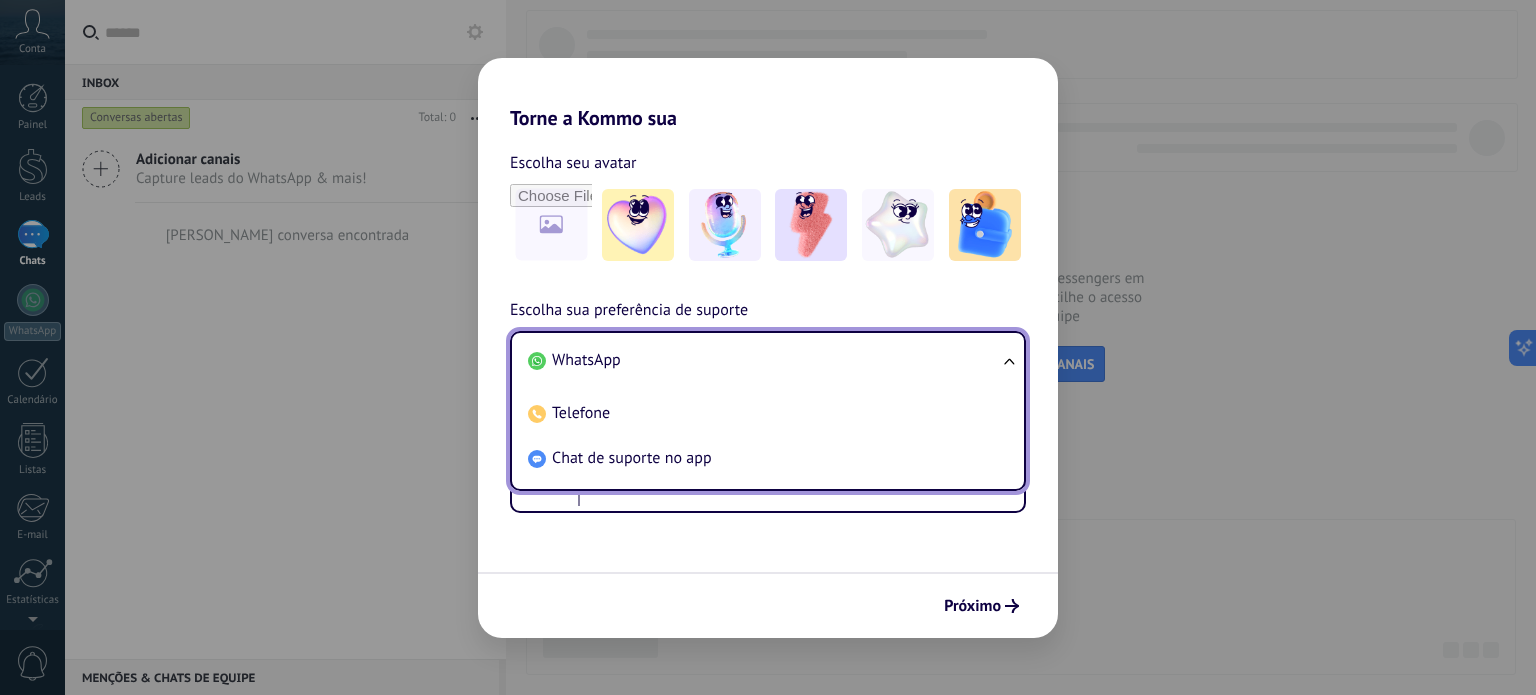 click on "WhatsApp" at bounding box center [764, 360] 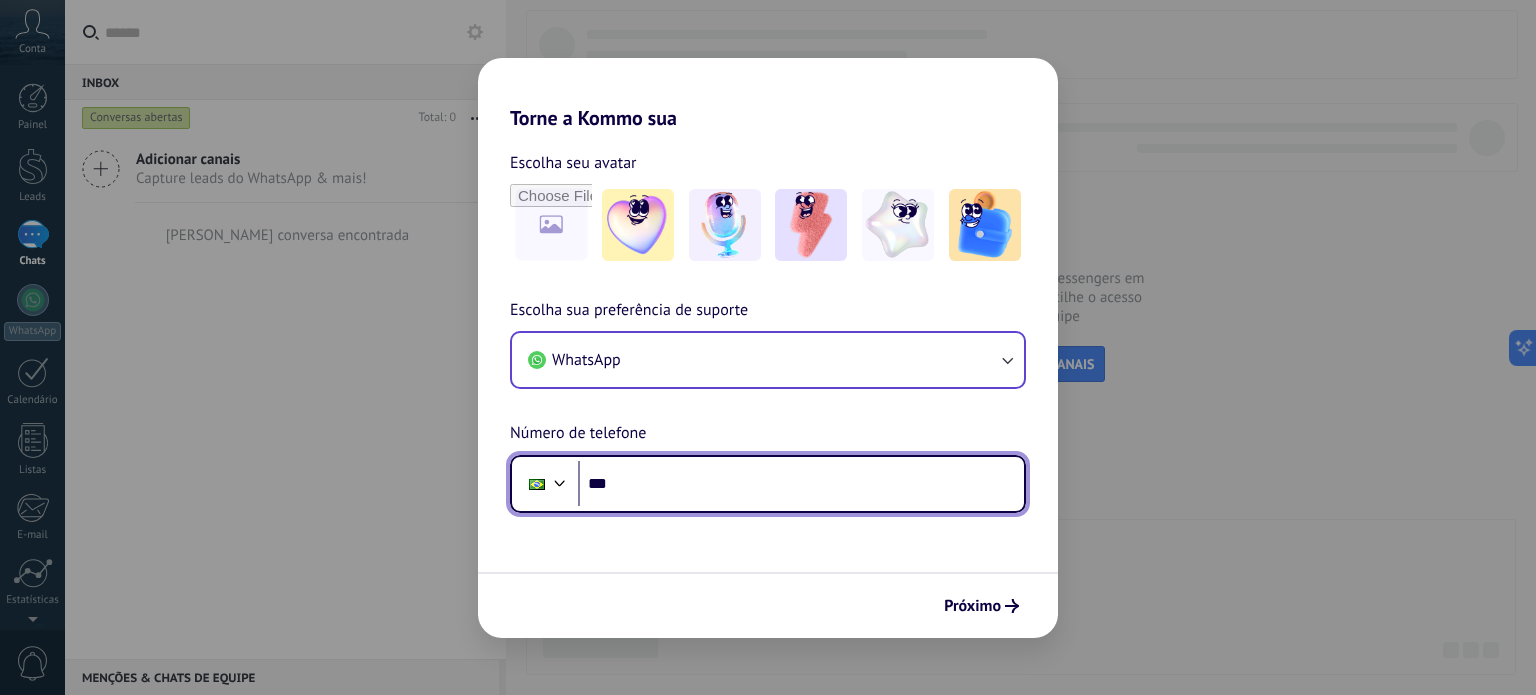 click on "***" at bounding box center [801, 484] 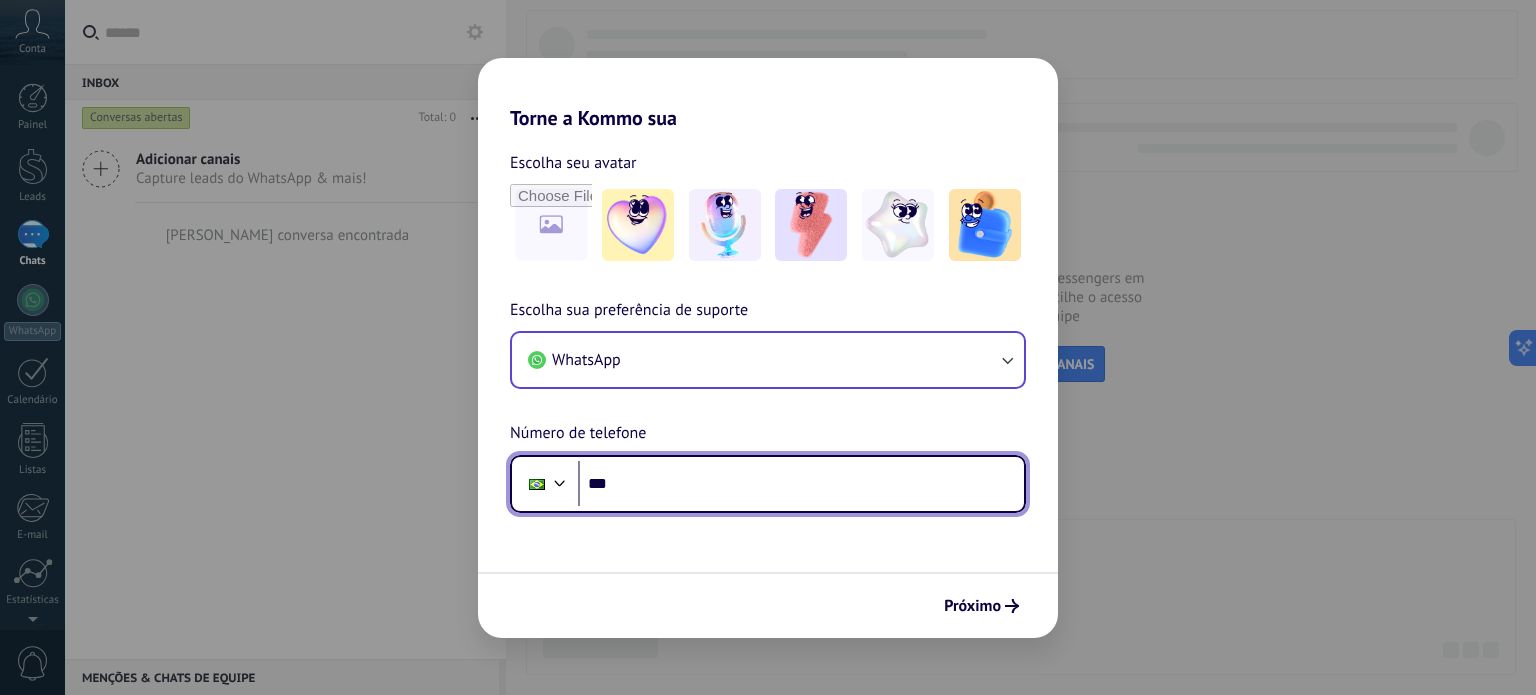 click on "***" at bounding box center (801, 484) 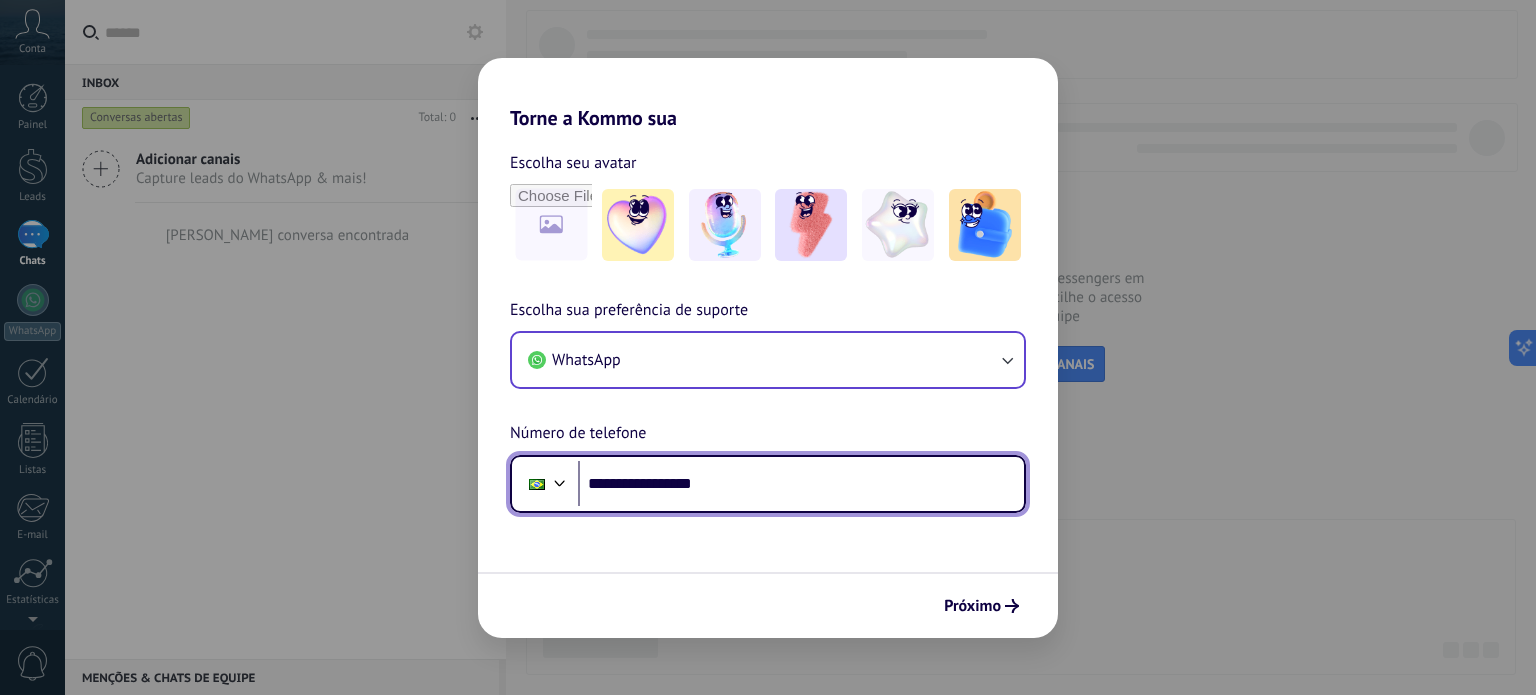 type on "**********" 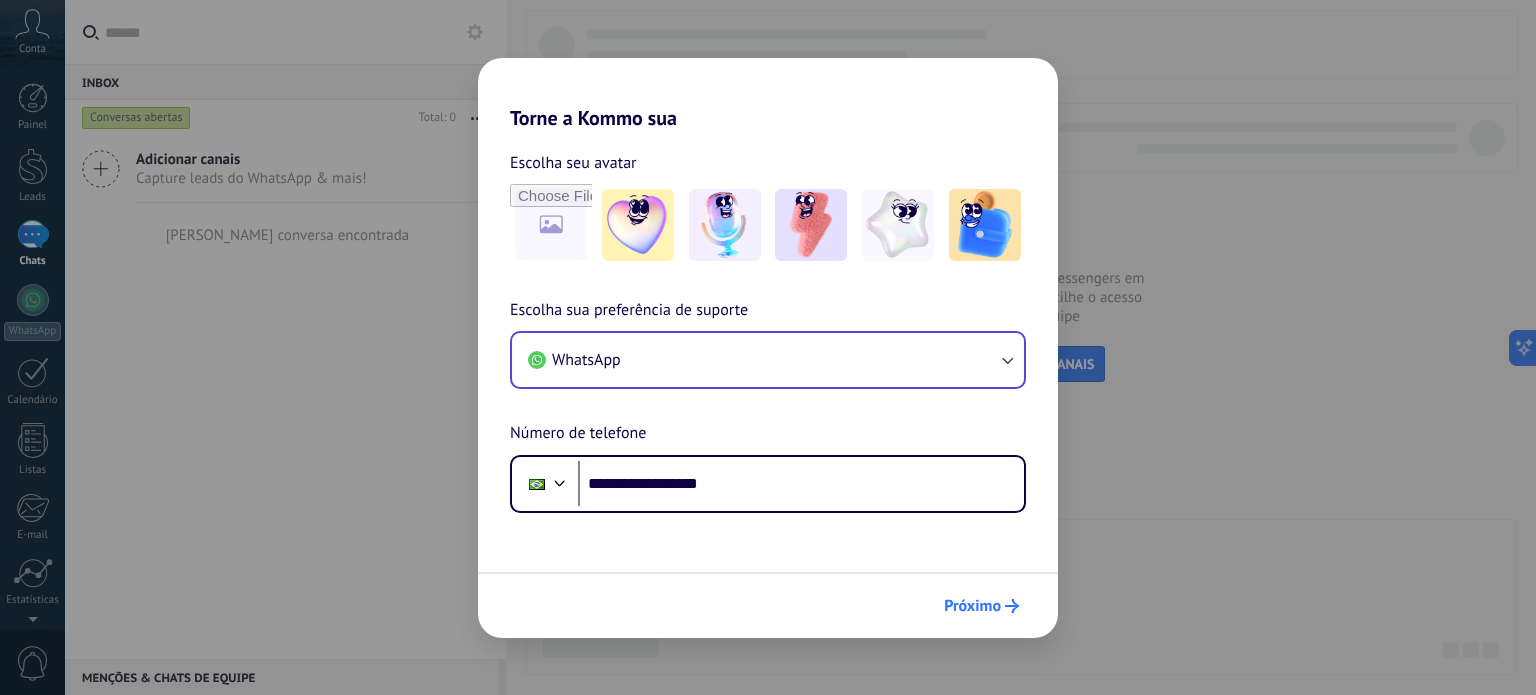 click on "Próximo" at bounding box center [972, 606] 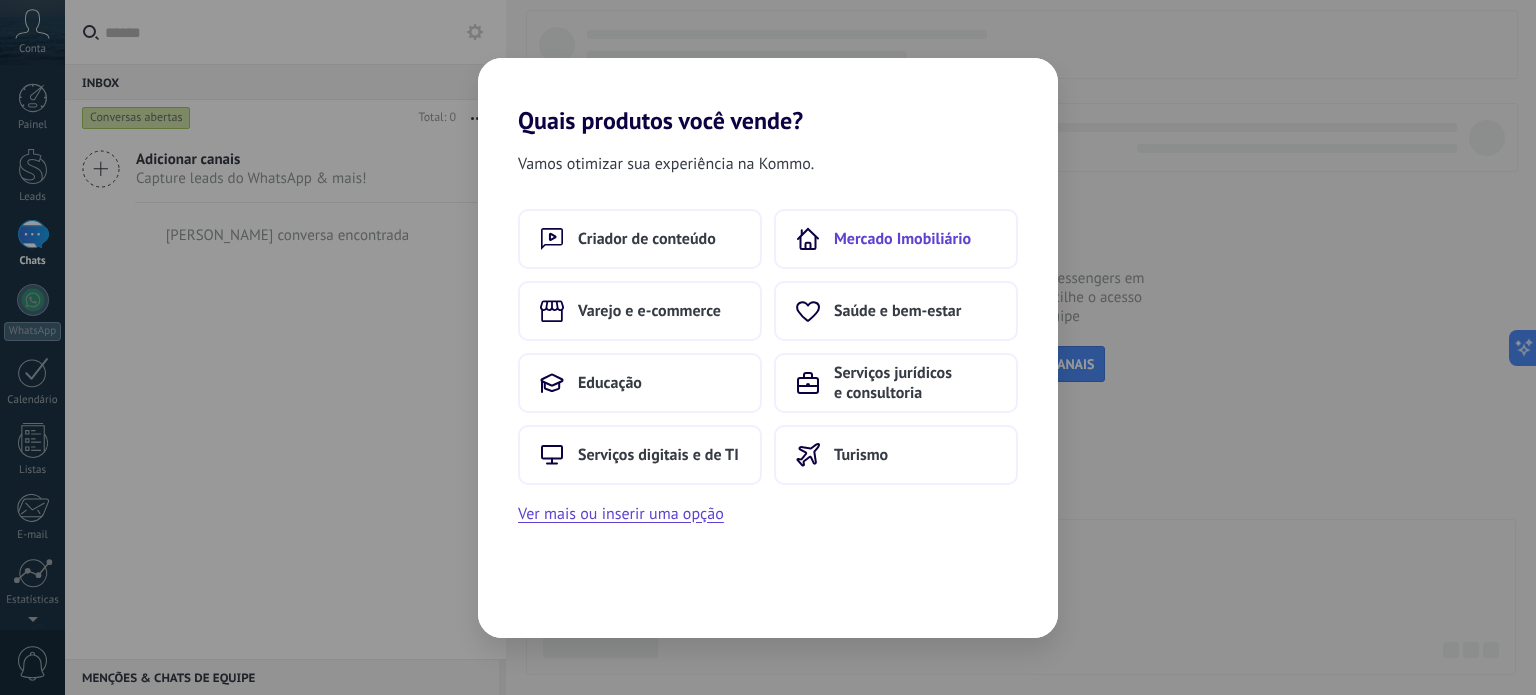 click on "Mercado Imobiliário" at bounding box center (902, 239) 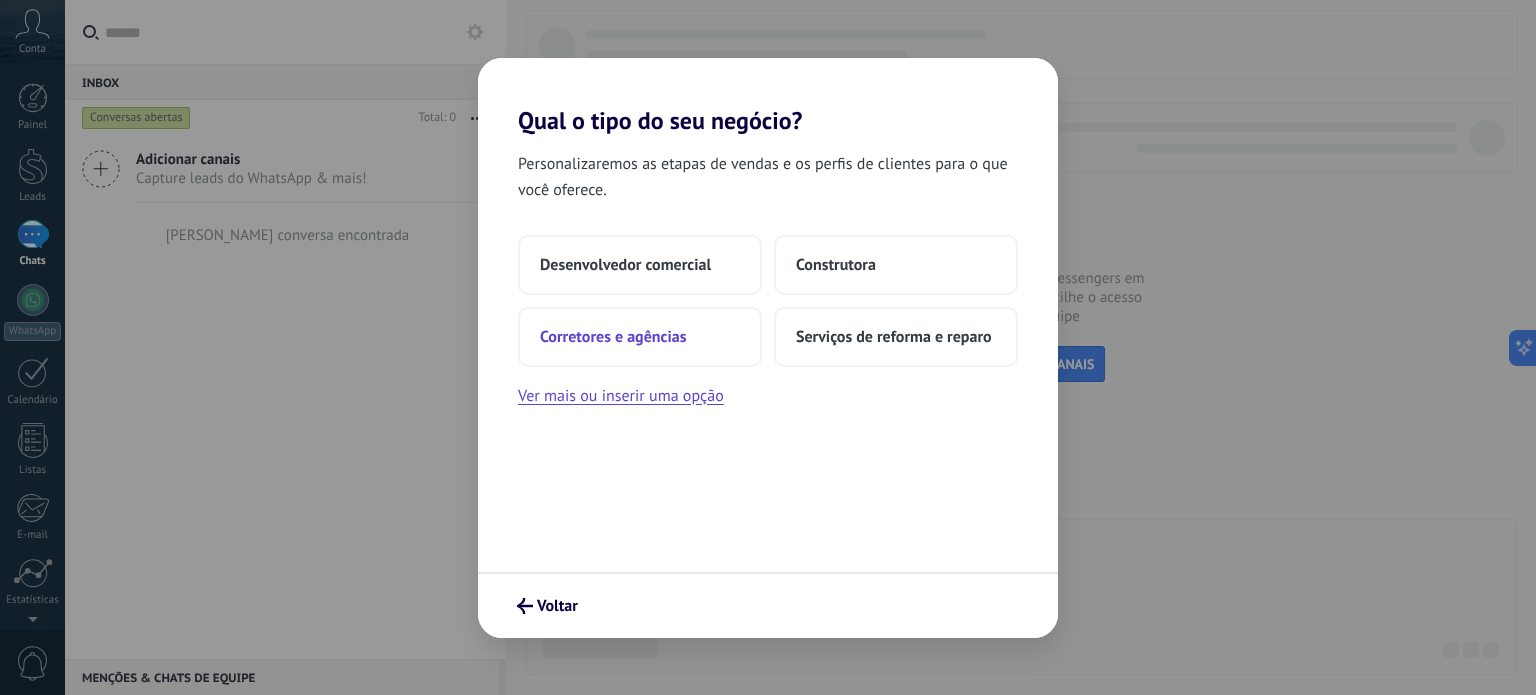 click on "Corretores e agências" at bounding box center [640, 337] 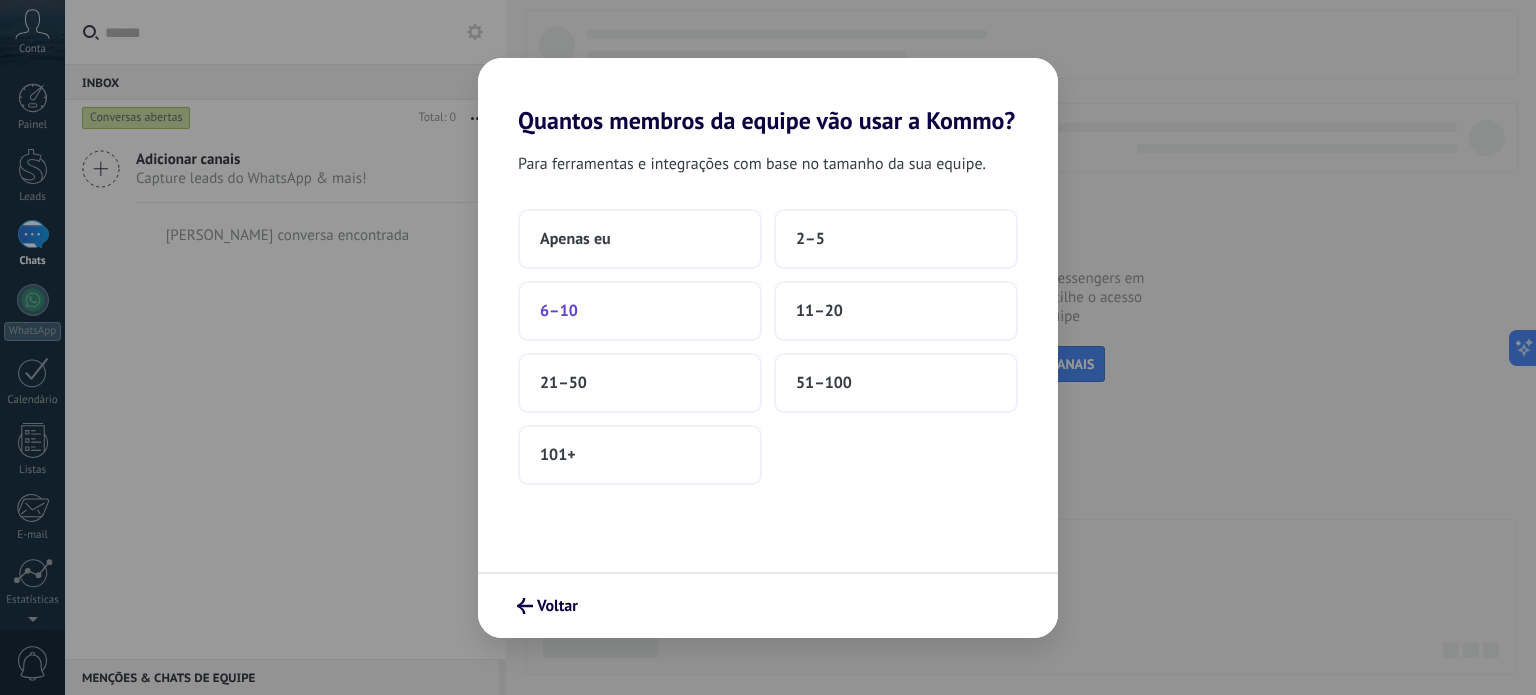 click on "6–10" at bounding box center [640, 311] 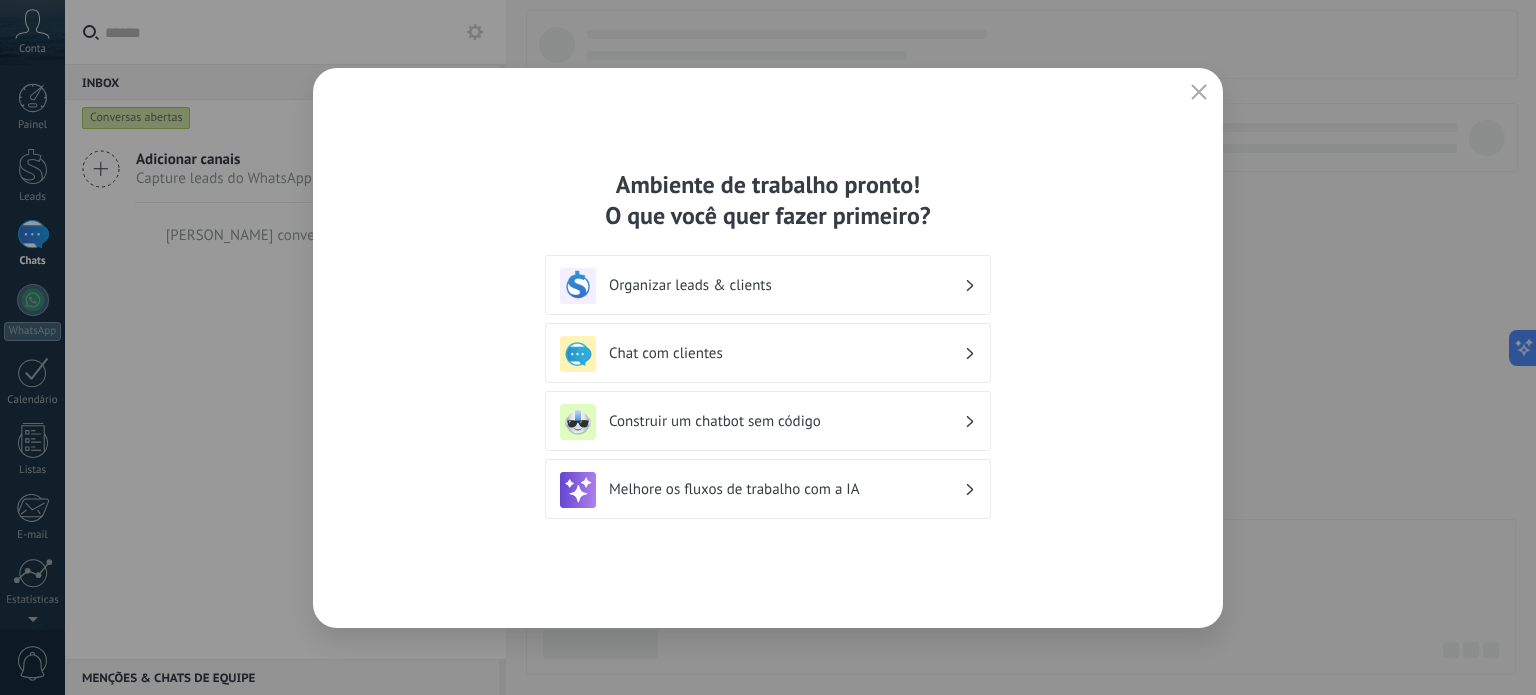 click on "Organizar leads & clients" at bounding box center (768, 286) 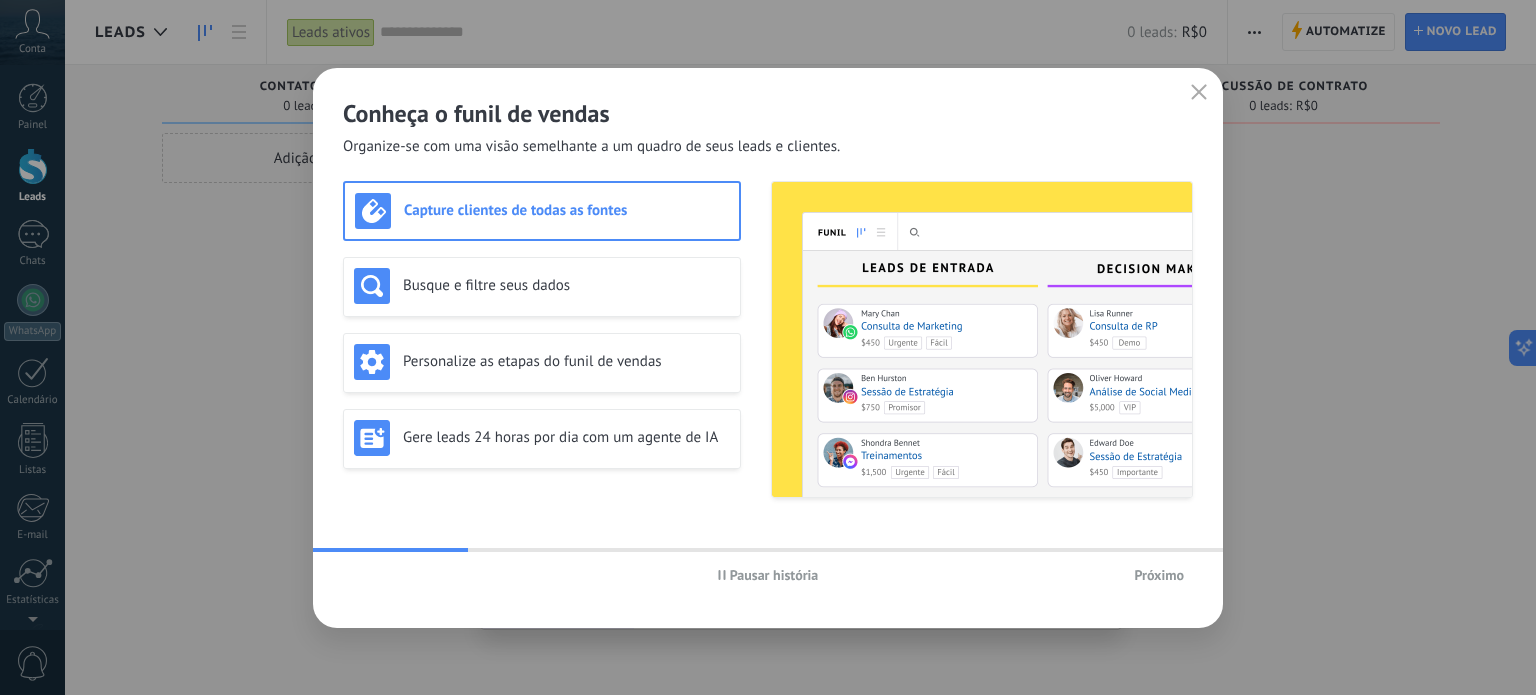 click on "Busque e filtre seus dados" at bounding box center [542, 287] 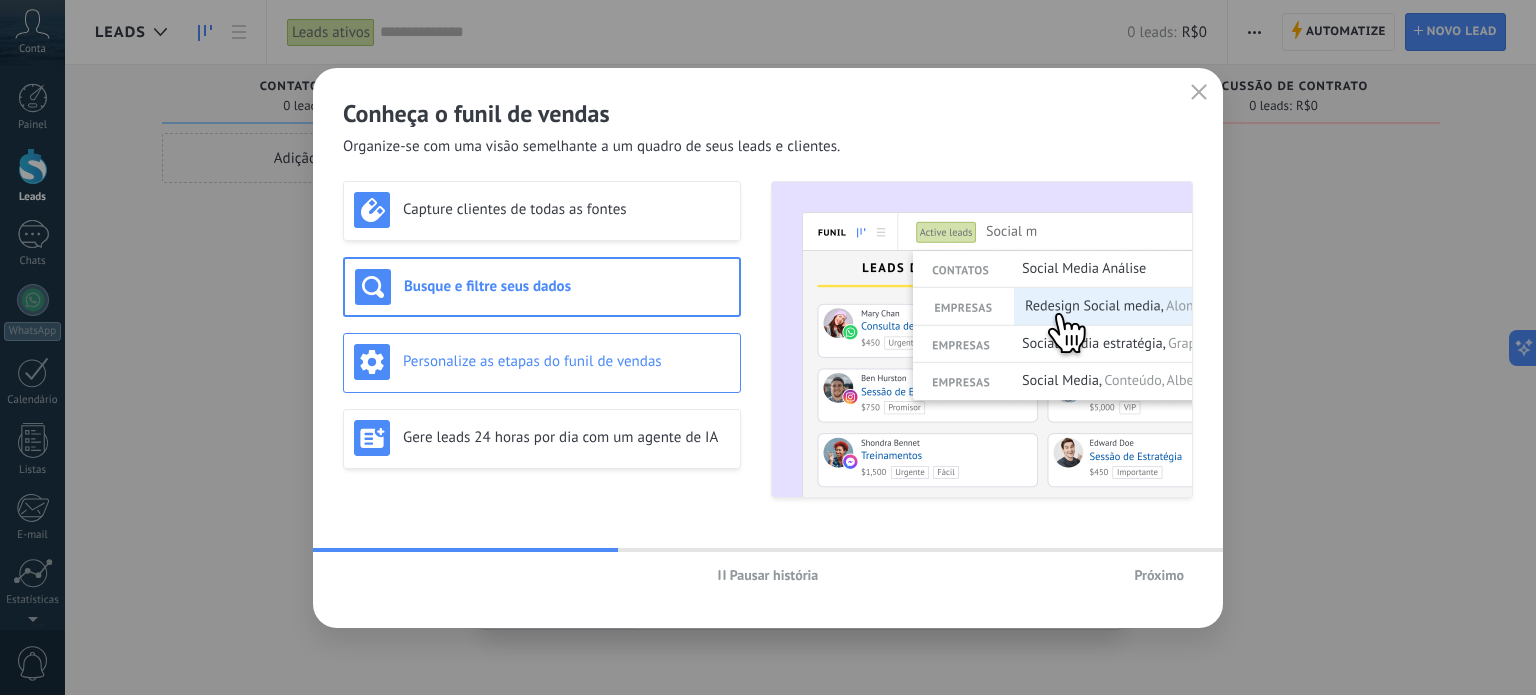 click on "Personalize as etapas do funil de vendas" at bounding box center (566, 361) 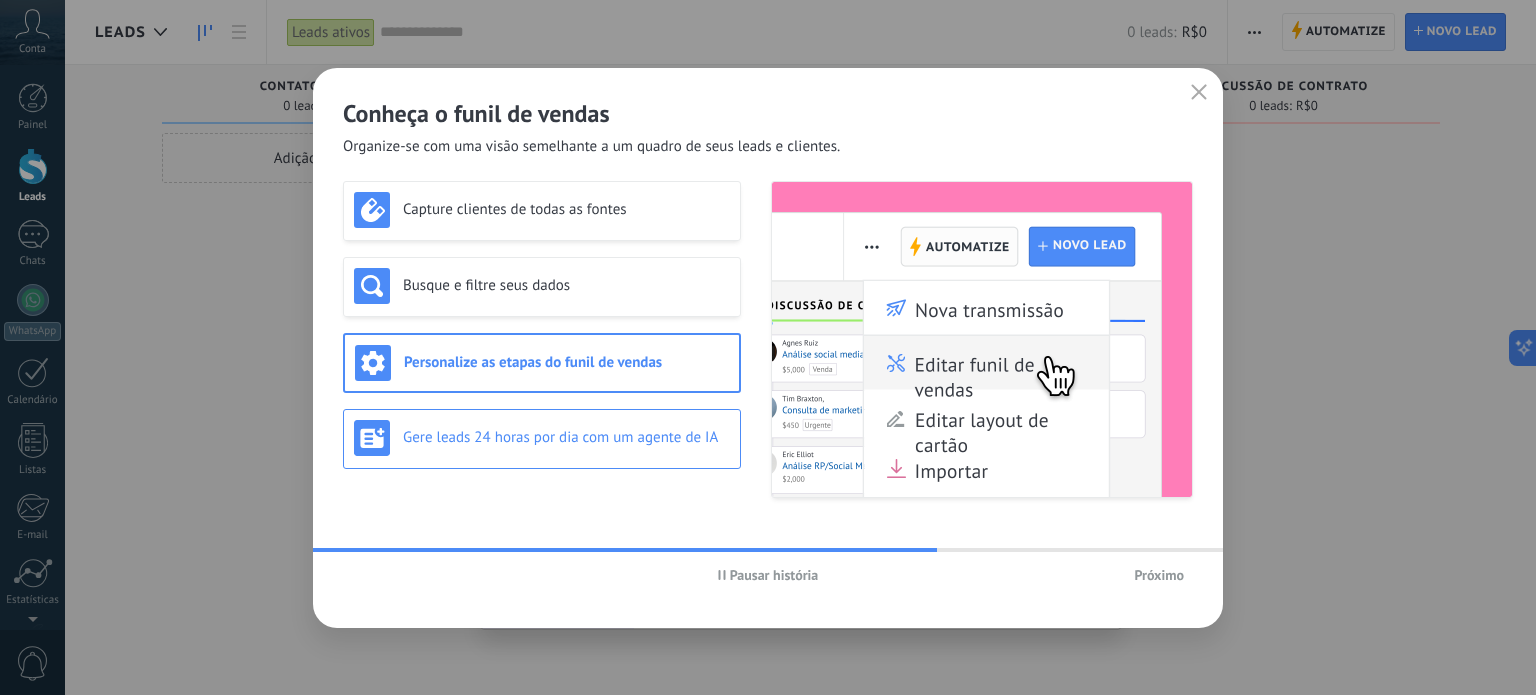 click on "Gere leads 24 horas por dia com um agente de IA" at bounding box center [542, 438] 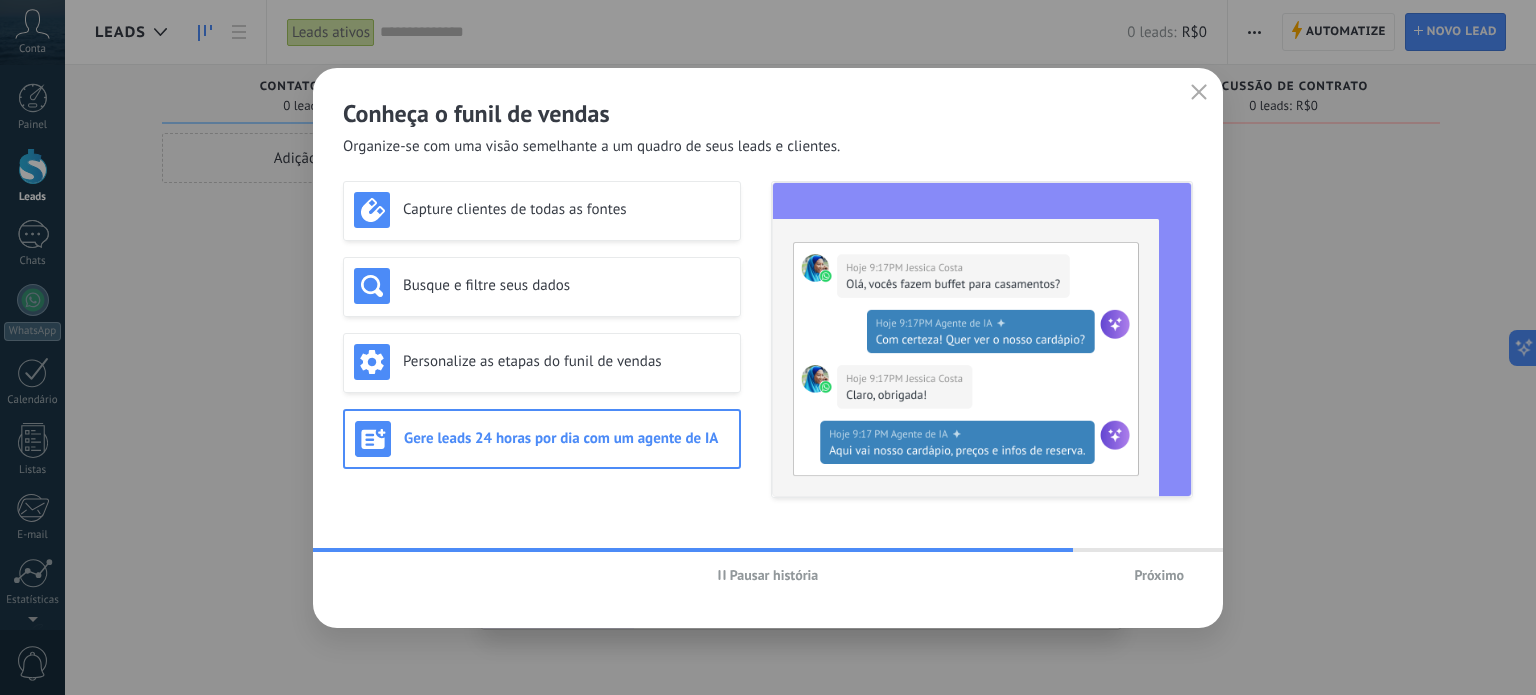 click on "Próximo" at bounding box center [1159, 575] 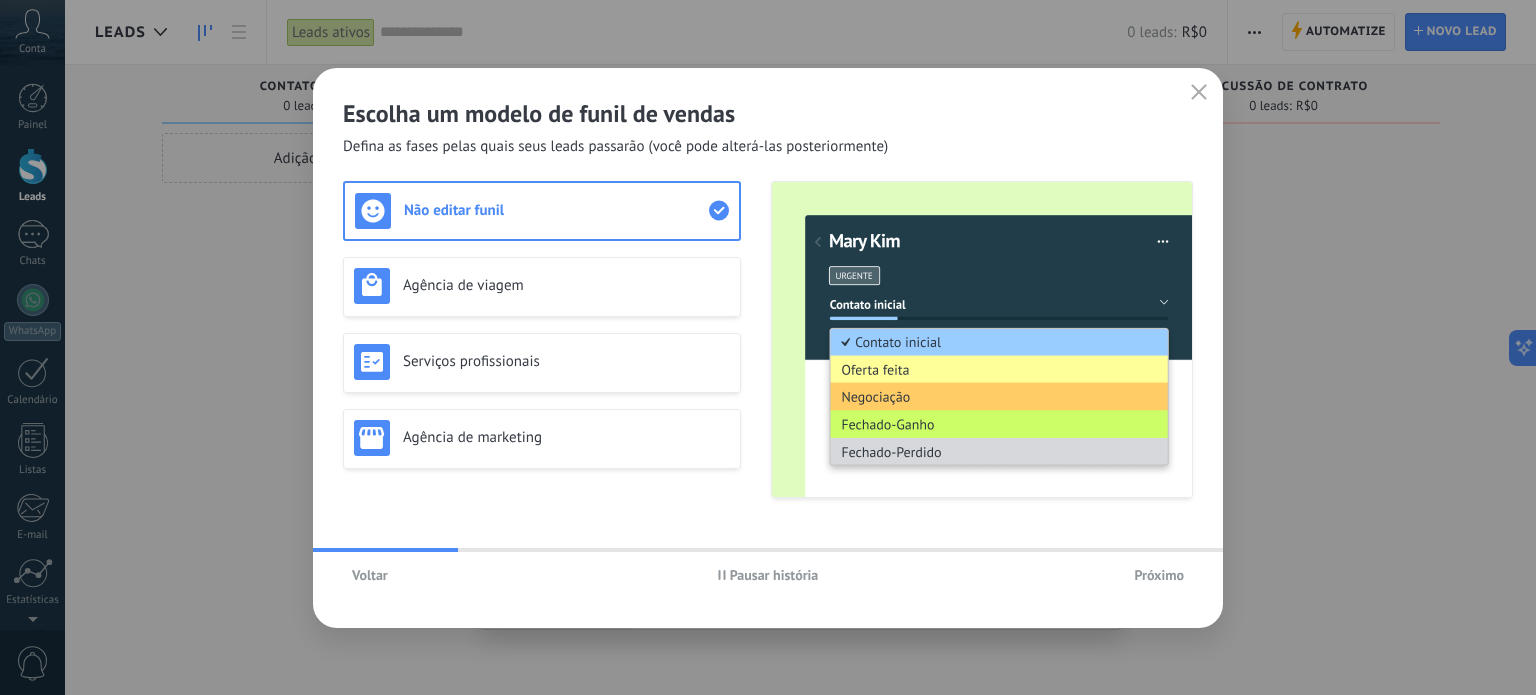 click on "Próximo" at bounding box center [1159, 575] 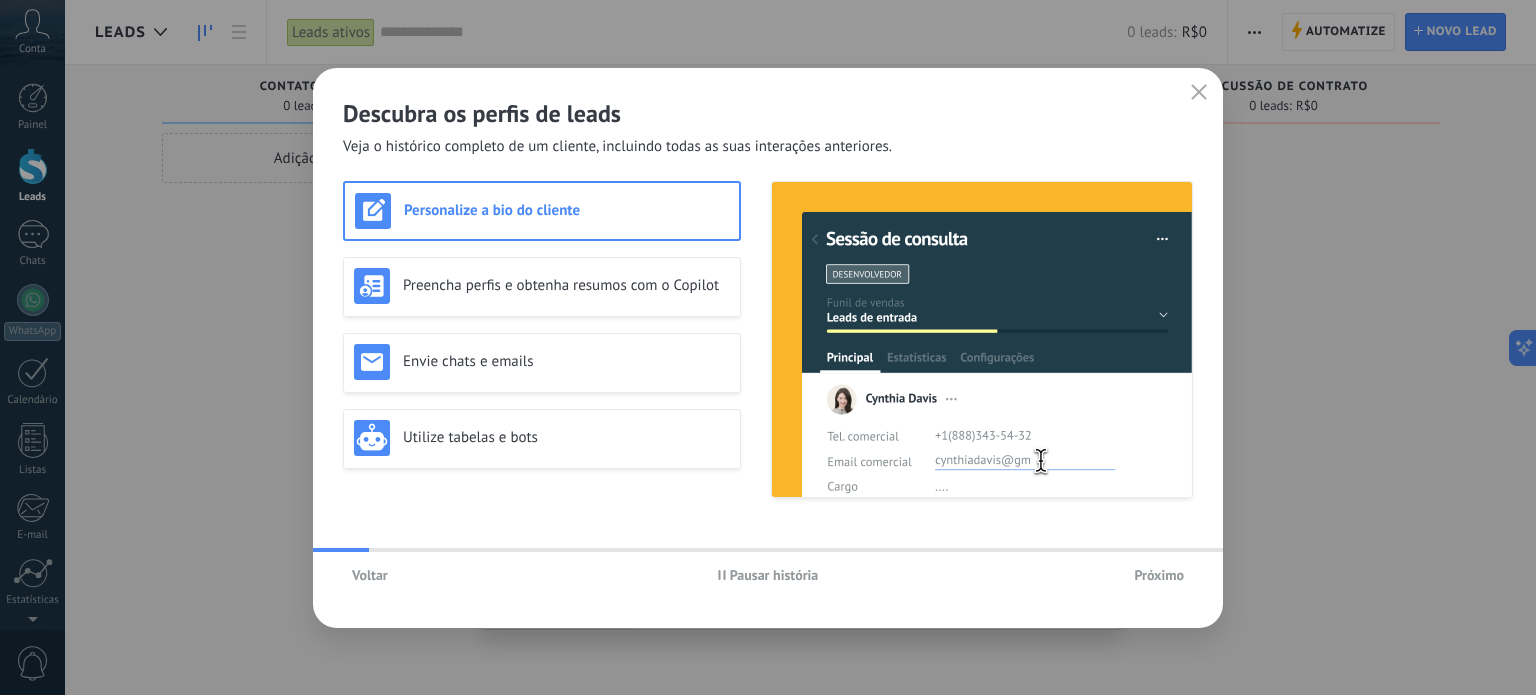 click on "Próximo" at bounding box center [1159, 575] 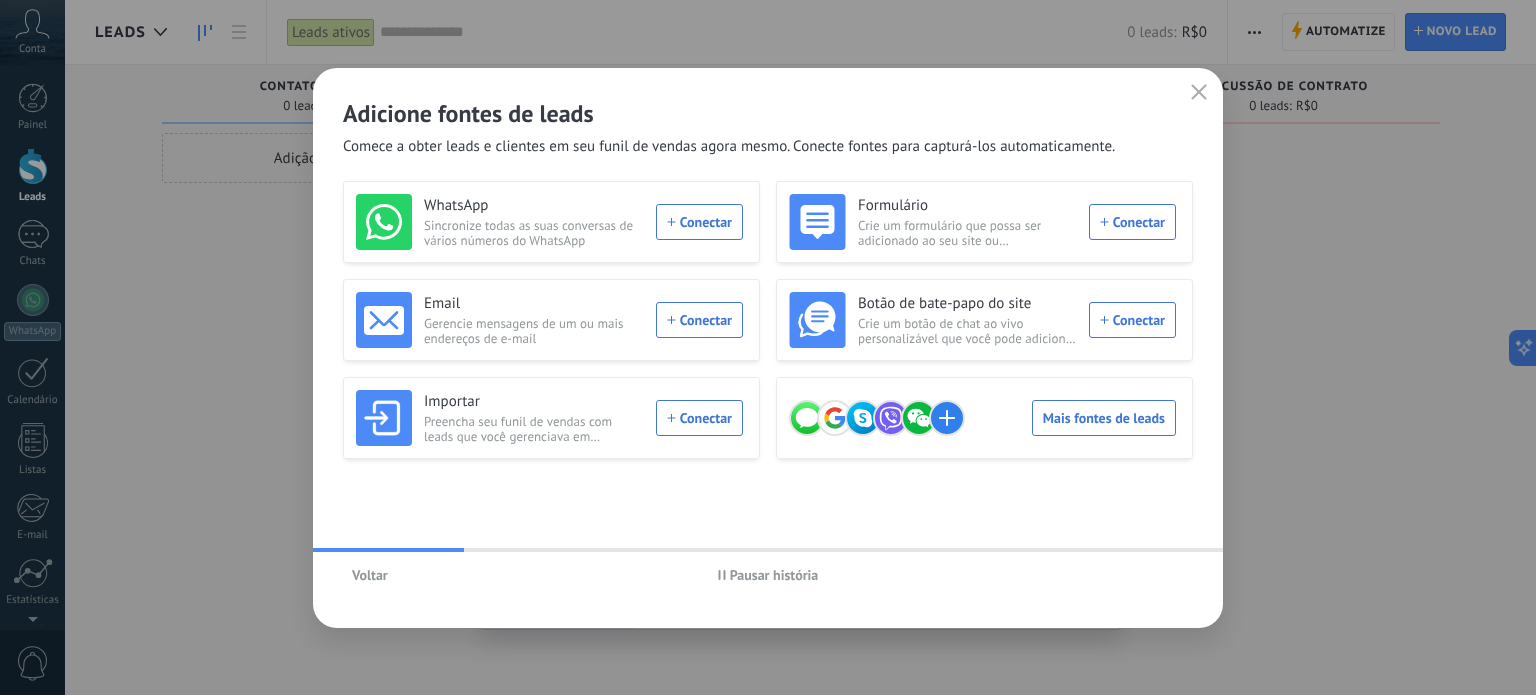 click on "Pausar história" at bounding box center (774, 575) 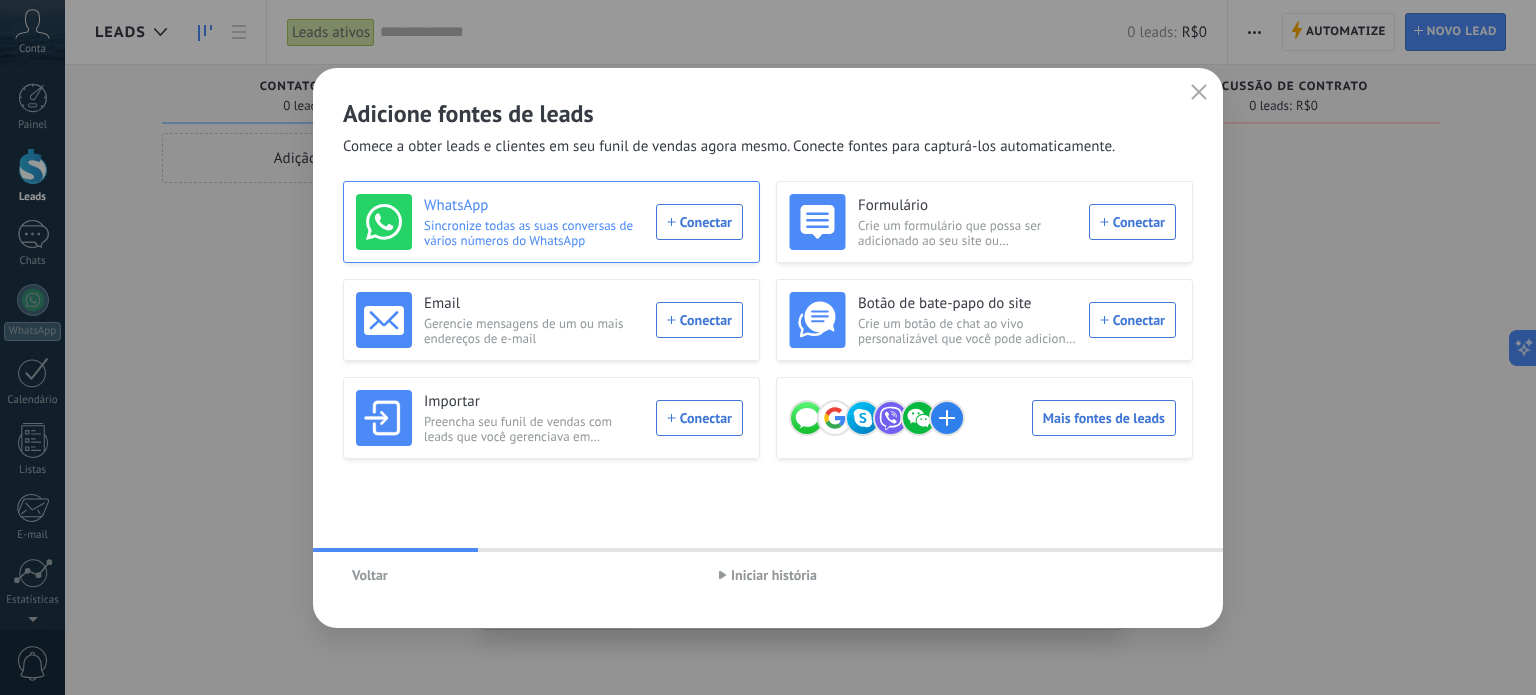 click on "WhatsApp Sincronize todas as suas conversas de vários números do WhatsApp Conectar" at bounding box center [549, 222] 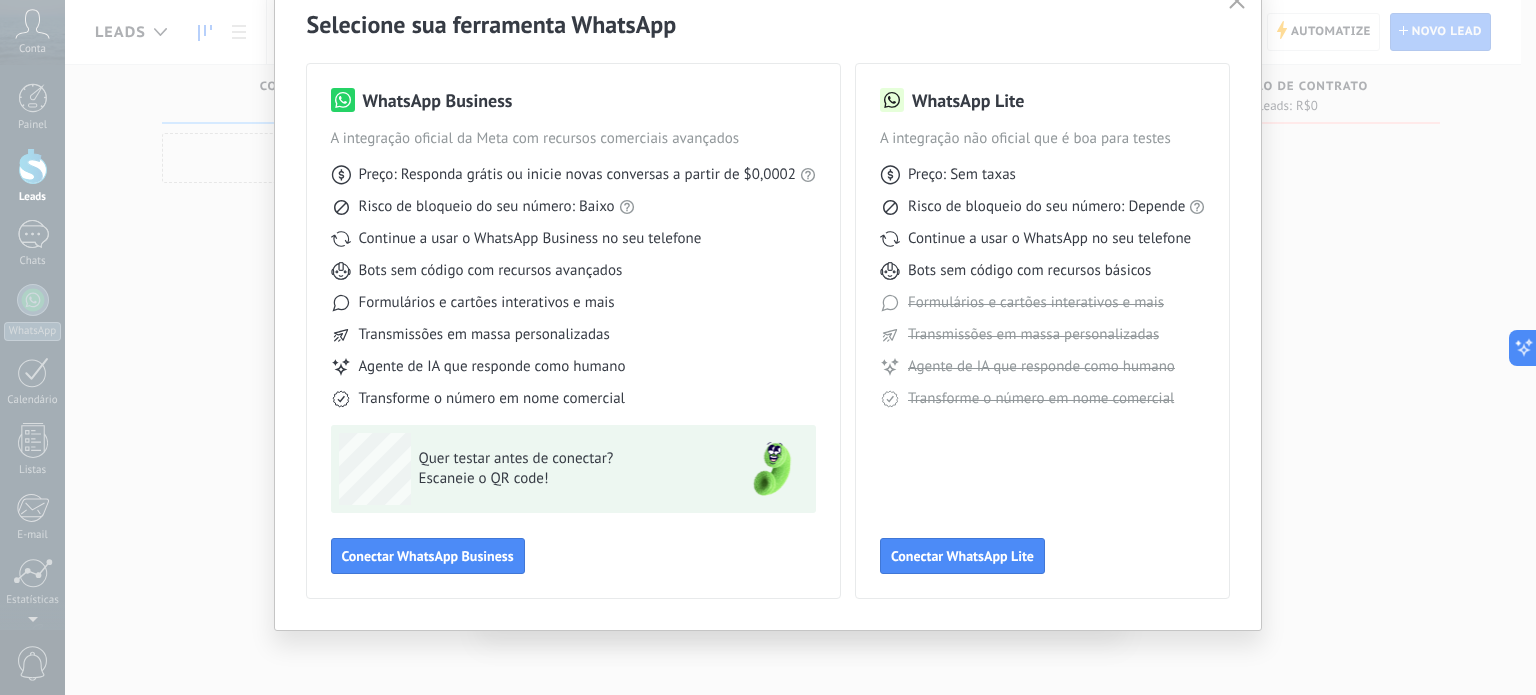 scroll, scrollTop: 88, scrollLeft: 0, axis: vertical 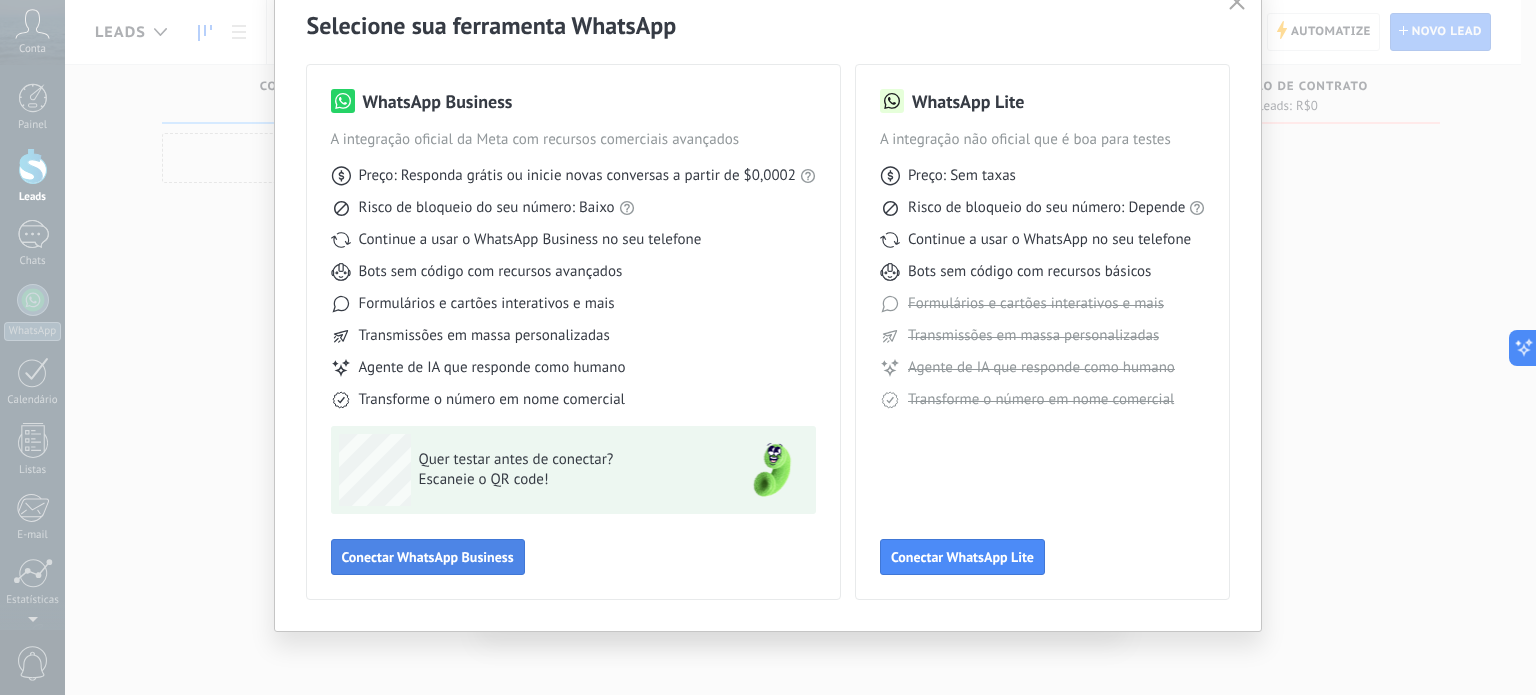 click on "Conectar WhatsApp Business" at bounding box center (428, 557) 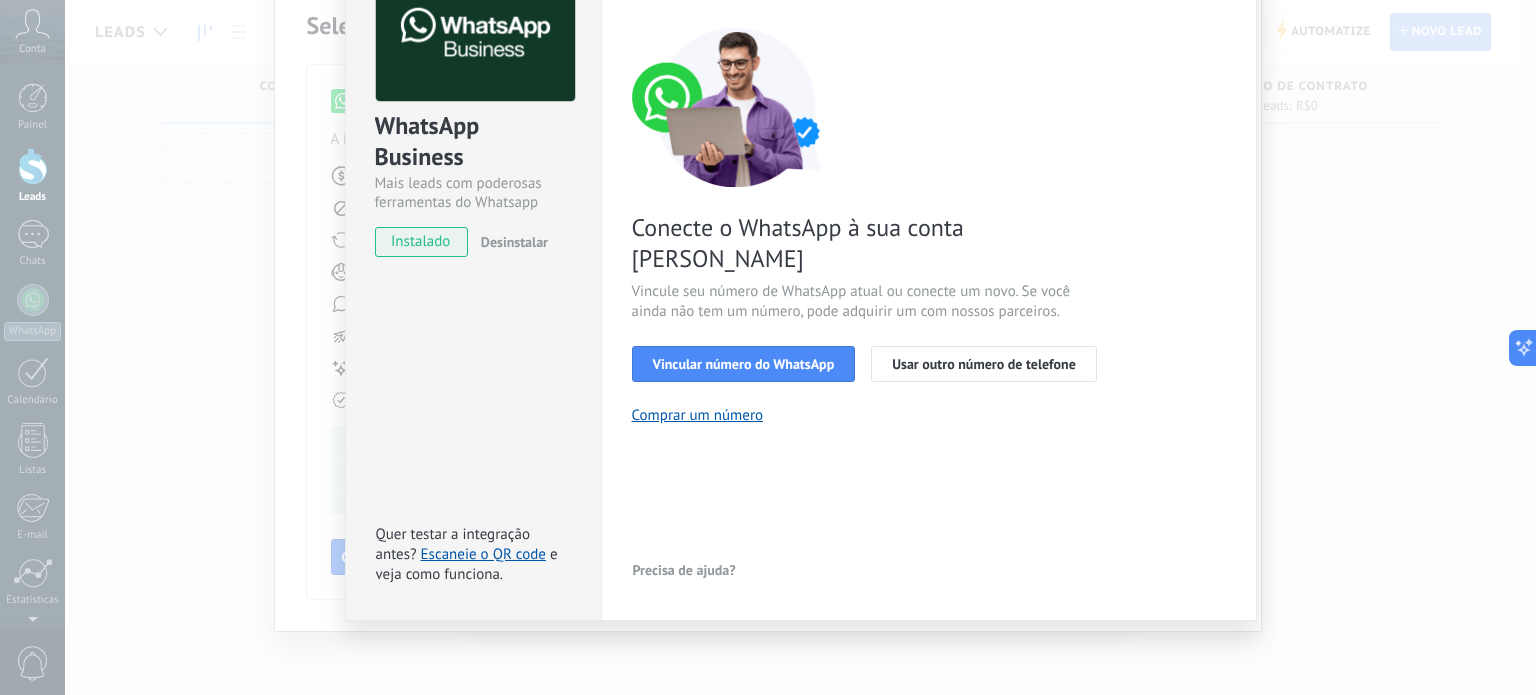 scroll, scrollTop: 0, scrollLeft: 0, axis: both 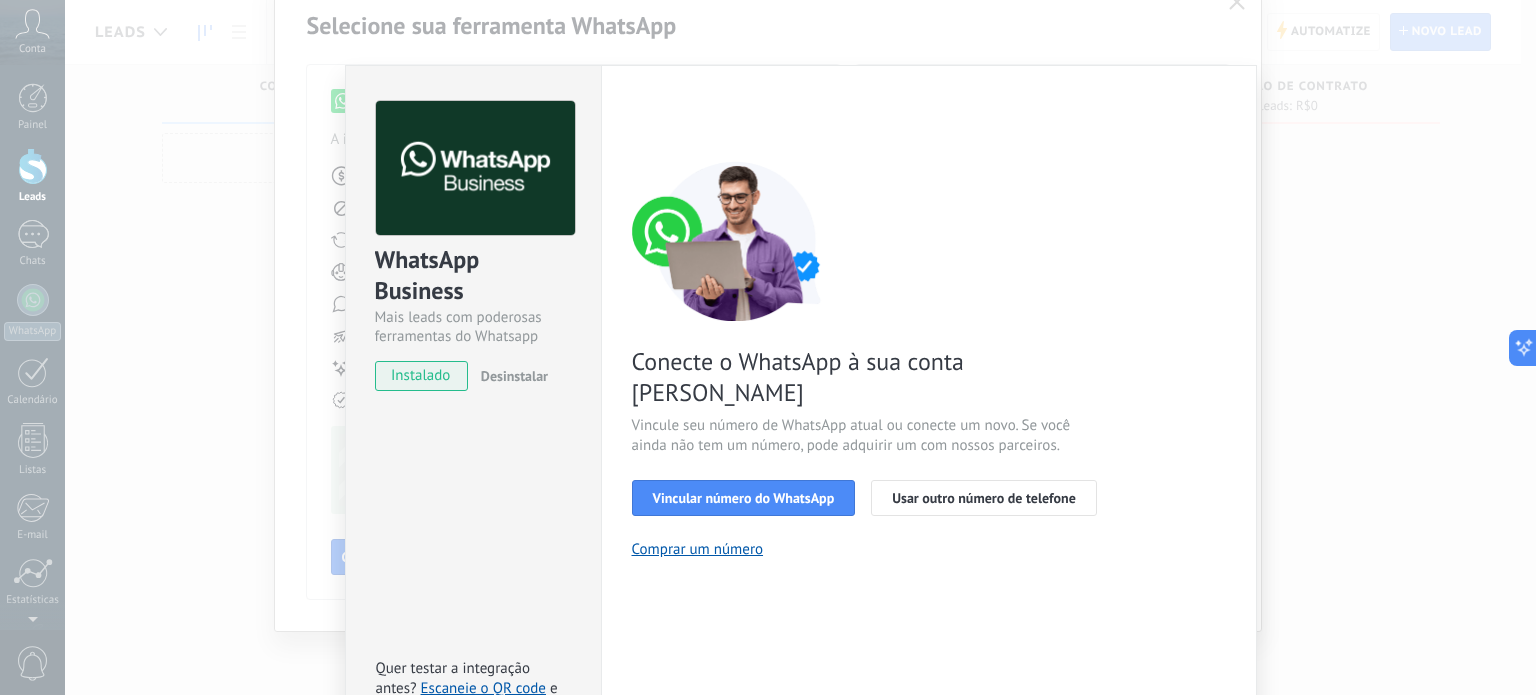 click on "WhatsApp Business Mais leads com poderosas ferramentas do Whatsapp instalado Desinstalar Quer testar a integração antes?   Escaneie o QR code   e veja como funciona. Configurações Autorização This tab logs the users who have granted integration access to this account. If you want to to remove a user's ability to send requests to the account on behalf of this integration, you can revoke access. If access is revoked from all users, the integration will stop working. This app is installed, but no one has given it access yet. WhatsApp Cloud API Mais _:  Salvar < Voltar 1 Selecionar aplicativo 2 Conectar Facebook 3 Finalizar configuração Conecte o WhatsApp à sua conta Kommo Vincule seu número de WhatsApp atual ou conecte um novo. Se você ainda não tem um número, pode adquirir um com nossos parceiros. Vincular número do WhatsApp Usar outro número de telefone Comprar um número Precisa de ajuda?" at bounding box center (800, 347) 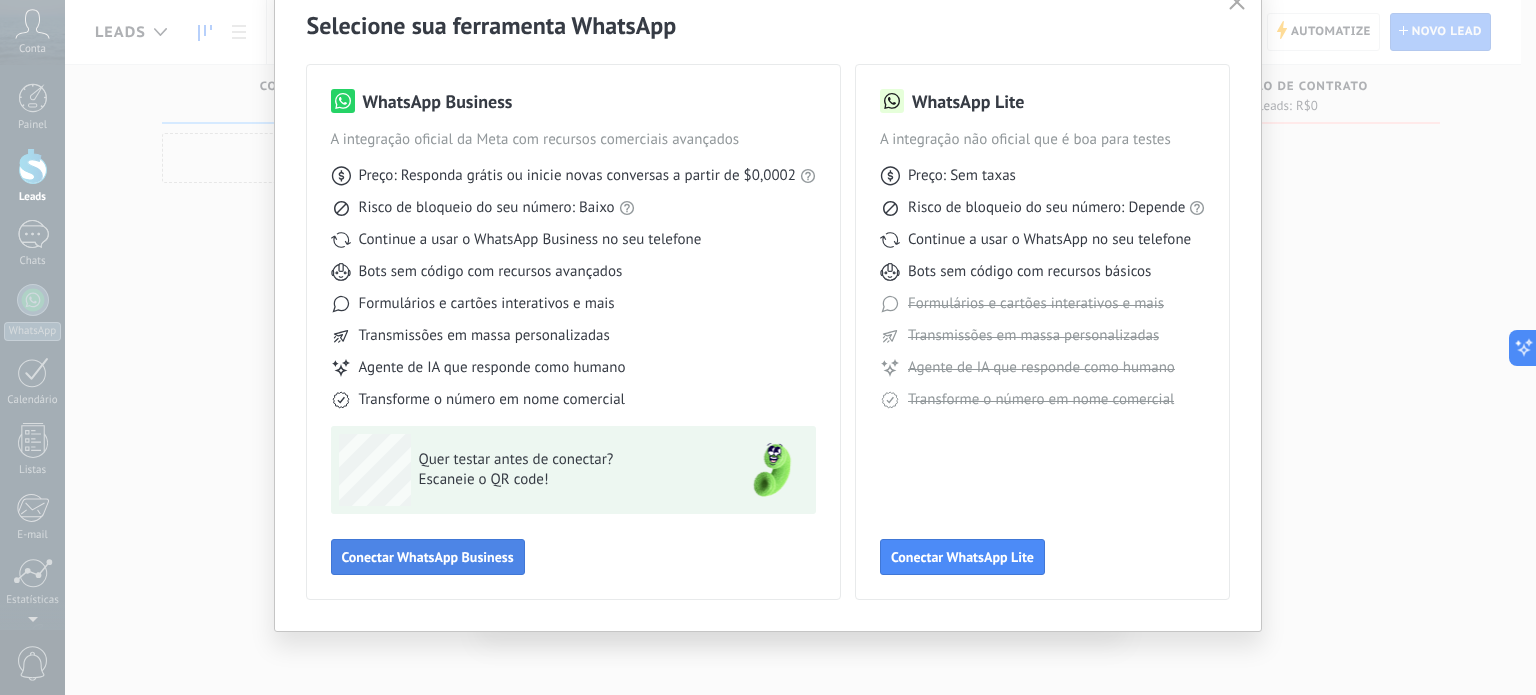 click on "Conectar WhatsApp Business" at bounding box center [428, 557] 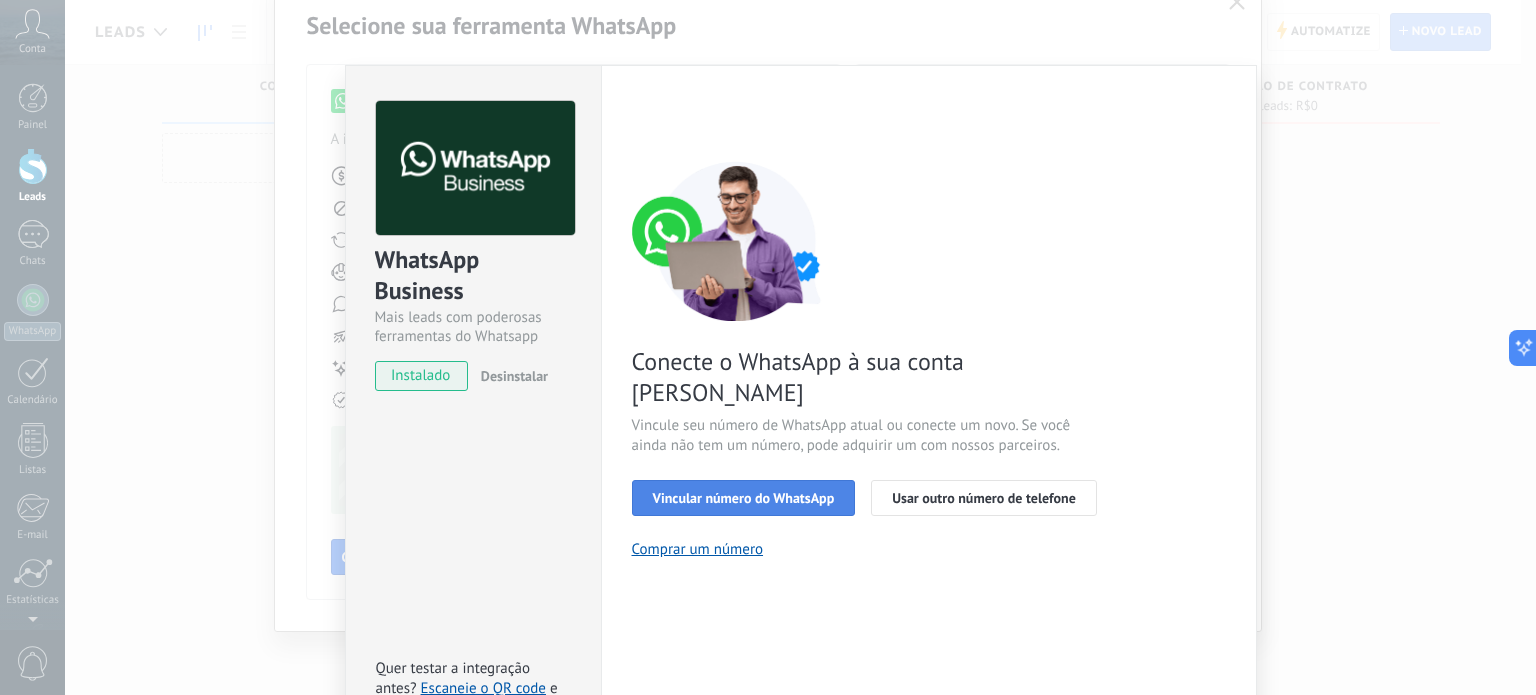 click on "Vincular número do WhatsApp" at bounding box center [744, 498] 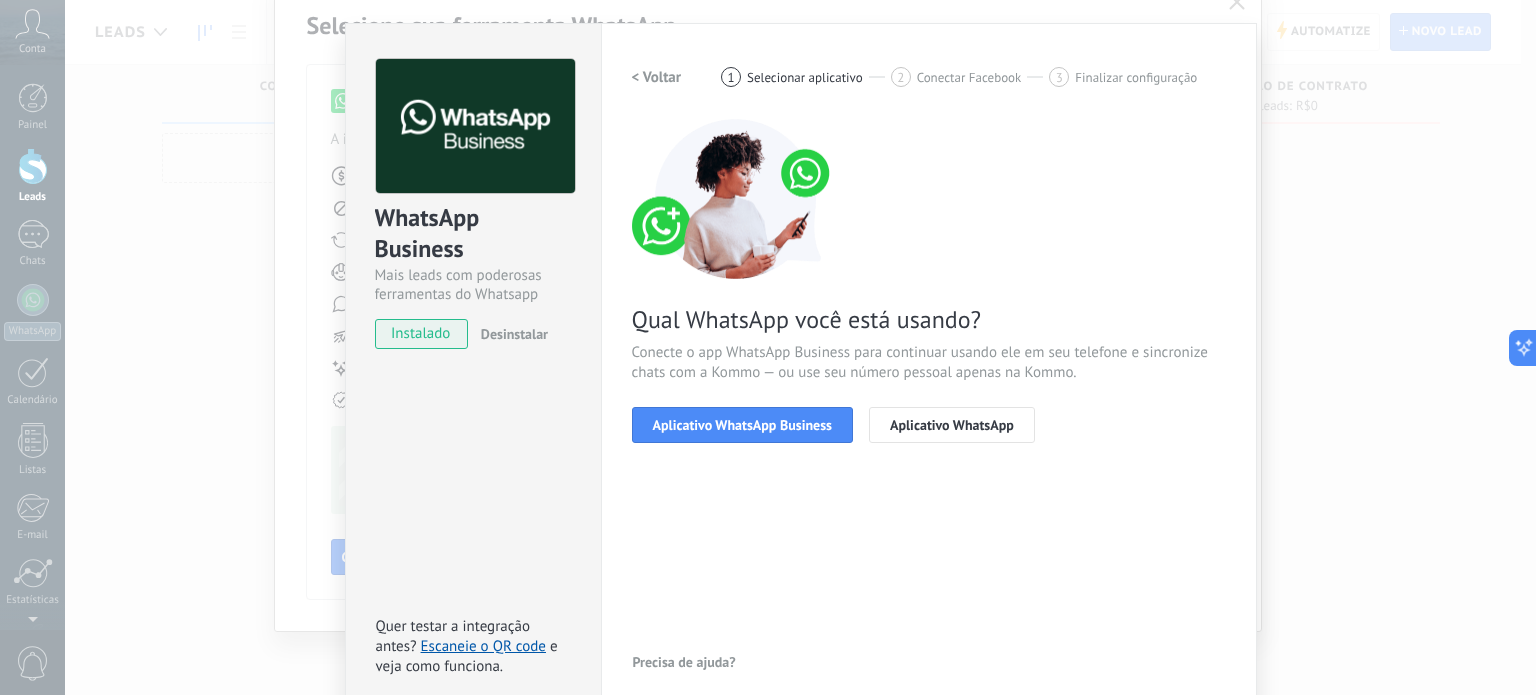 scroll, scrollTop: 0, scrollLeft: 0, axis: both 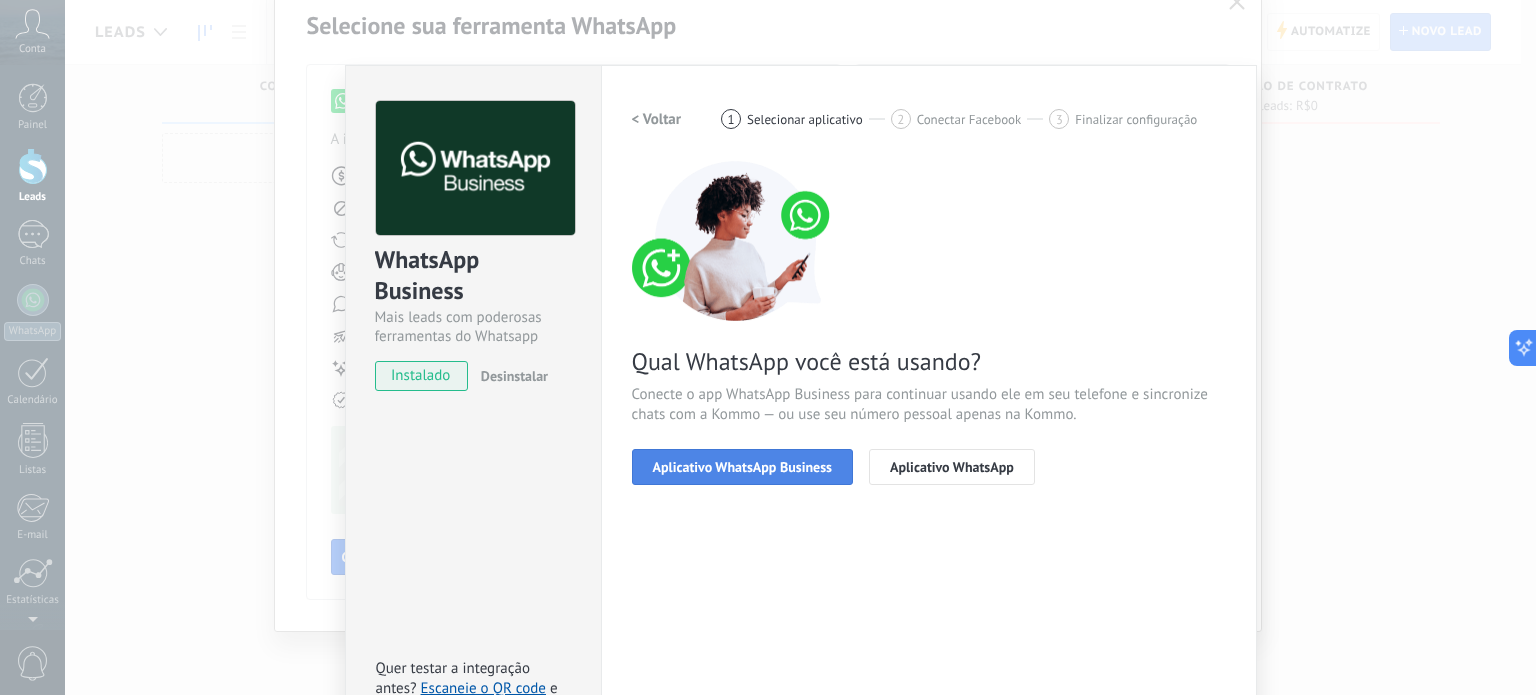 click on "Aplicativo WhatsApp Business" at bounding box center (742, 467) 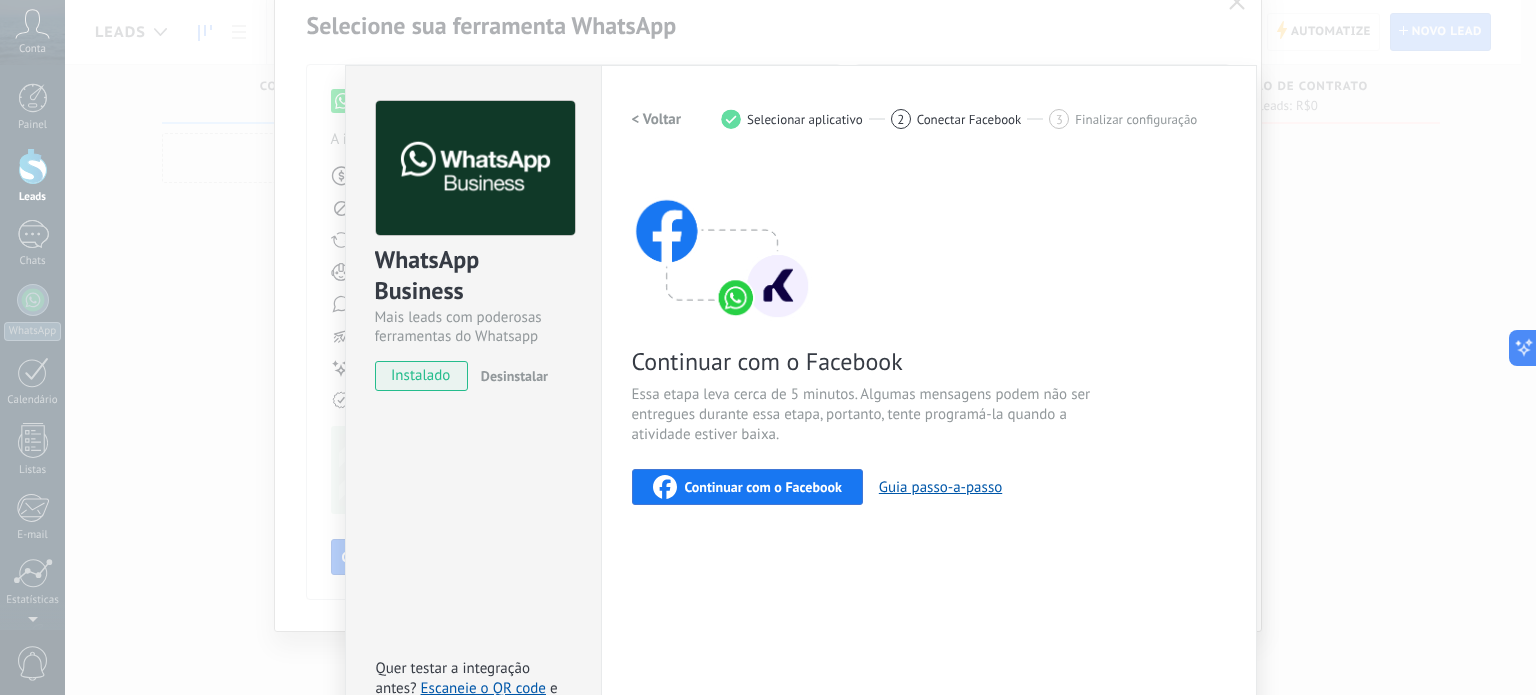 click on "Continuar com o Facebook" at bounding box center (763, 487) 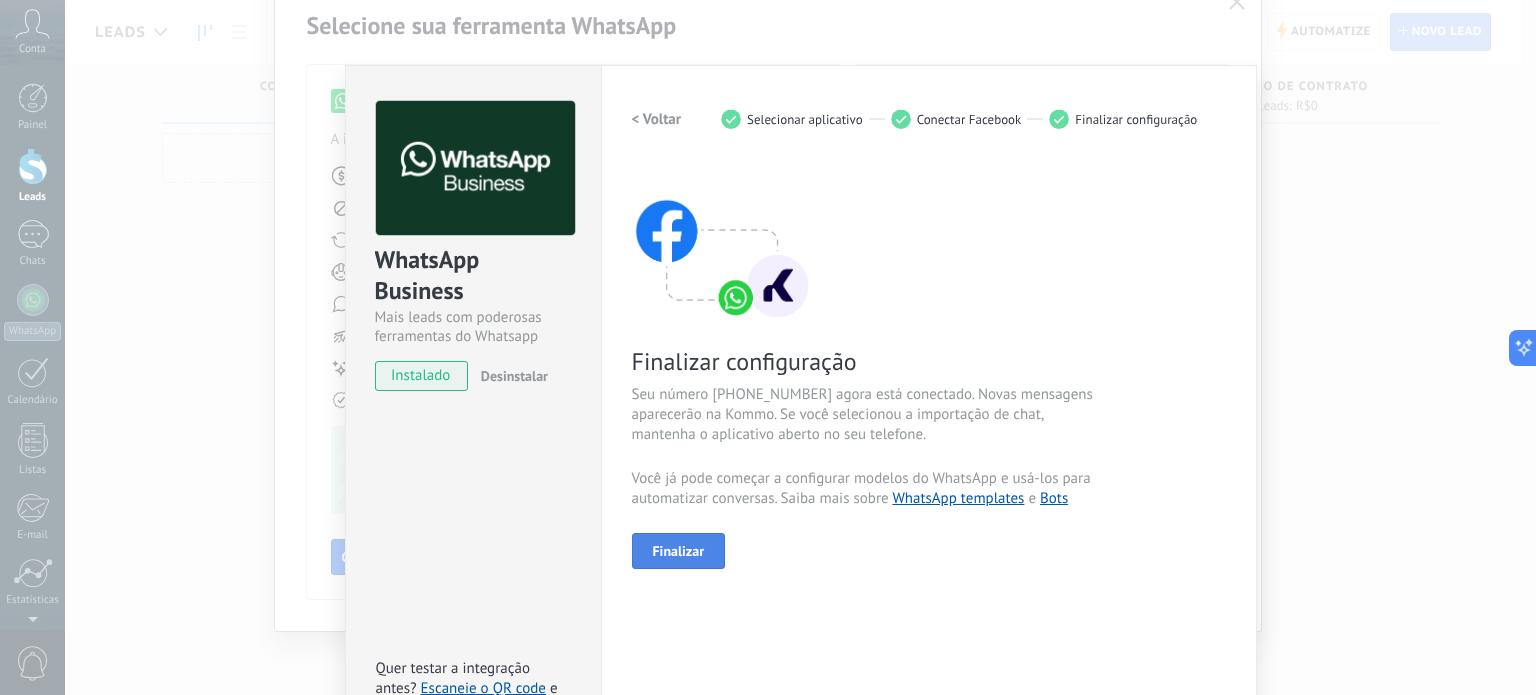 click on "Finalizar" at bounding box center [679, 551] 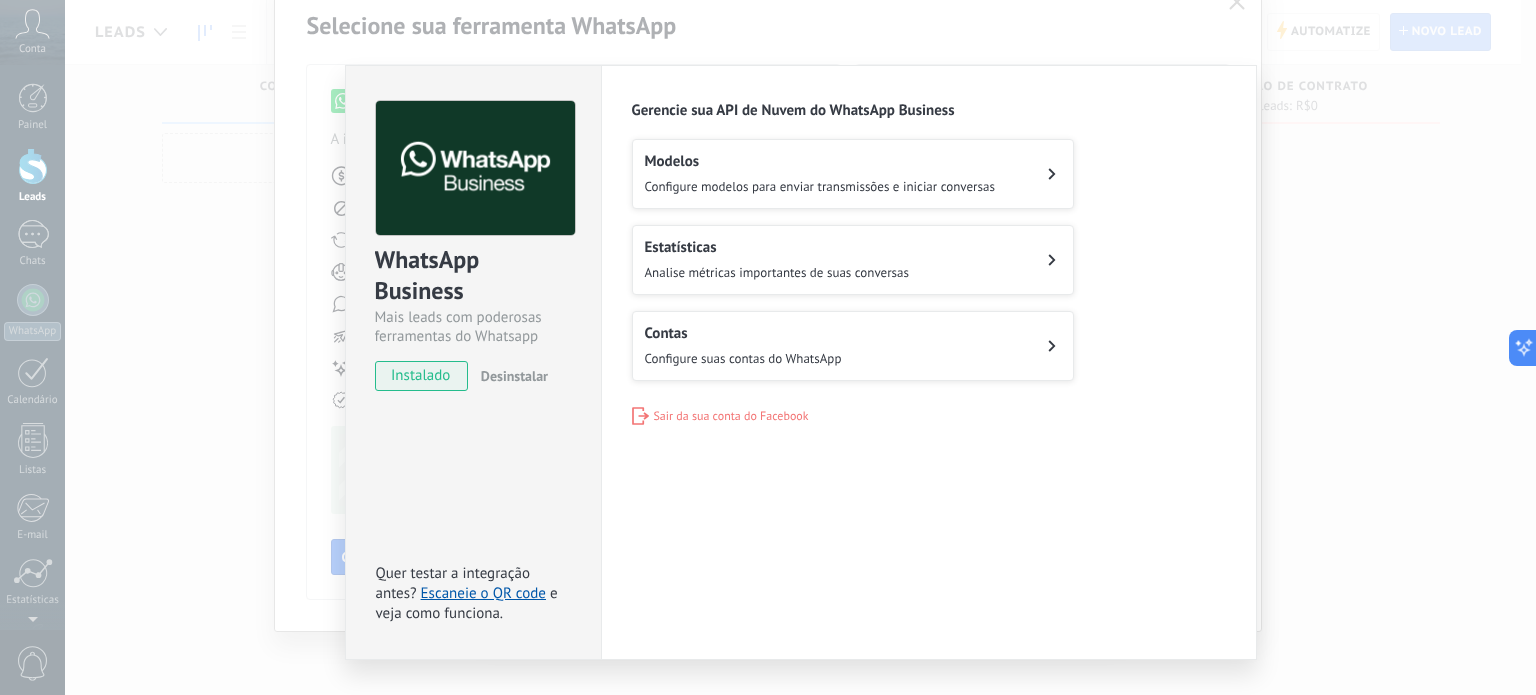 click on "Contas Configure suas contas do WhatsApp" at bounding box center (853, 346) 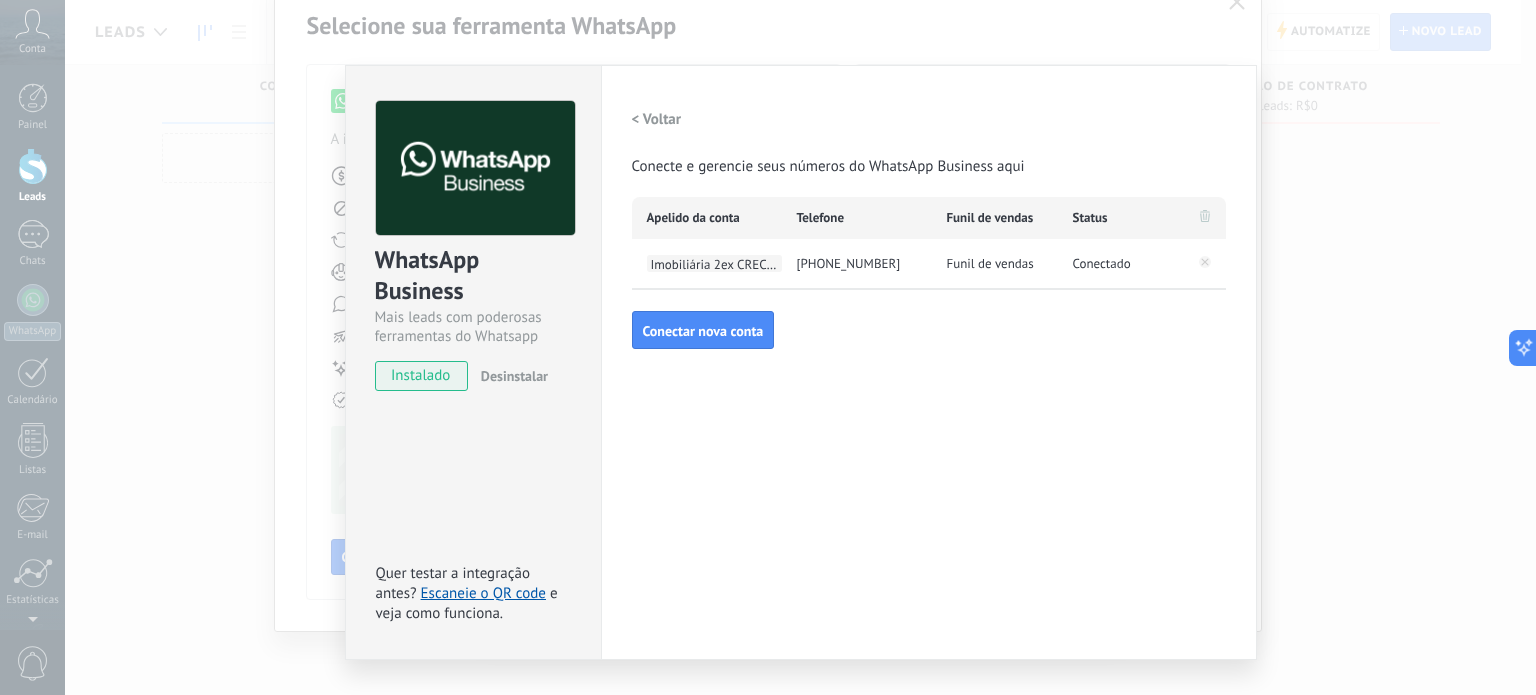 click on "Imobiliária 2ex CRECI J-5983" at bounding box center (714, 263) 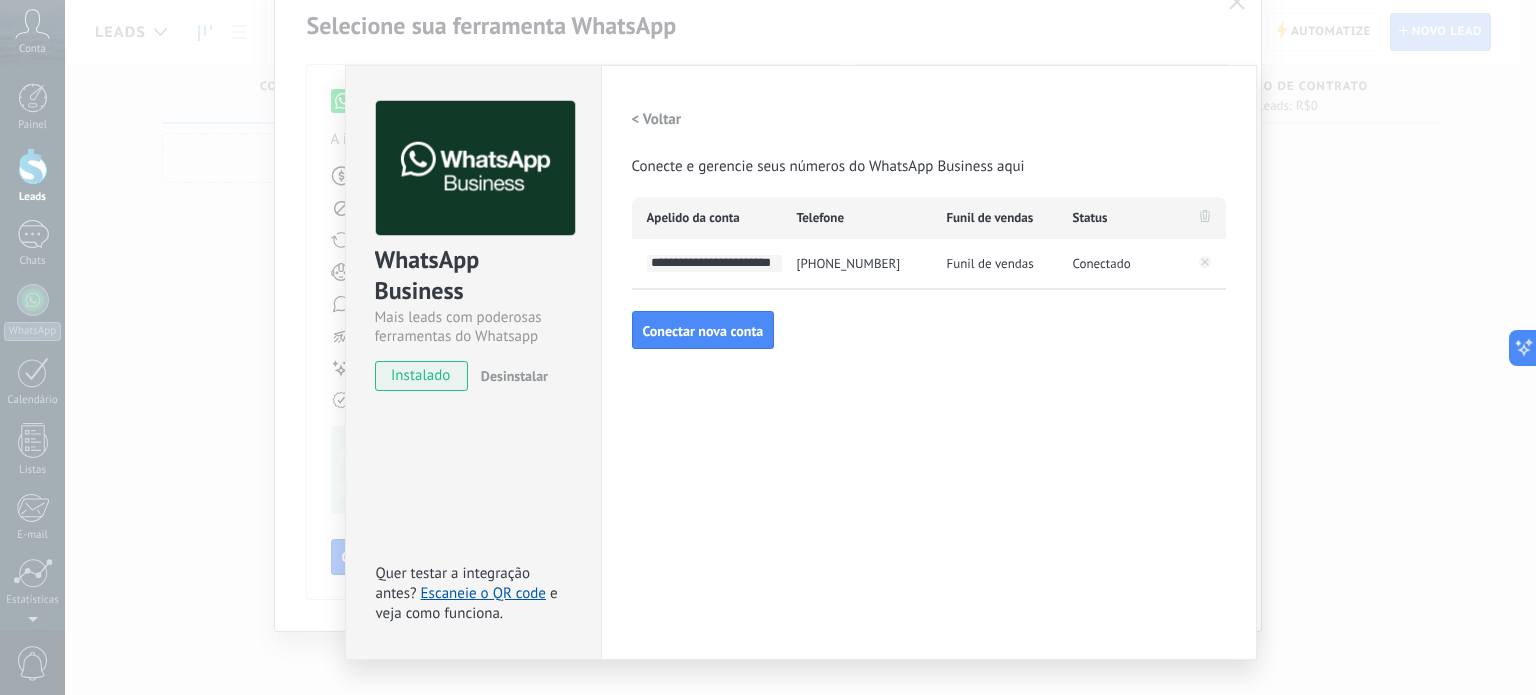 scroll, scrollTop: 0, scrollLeft: 0, axis: both 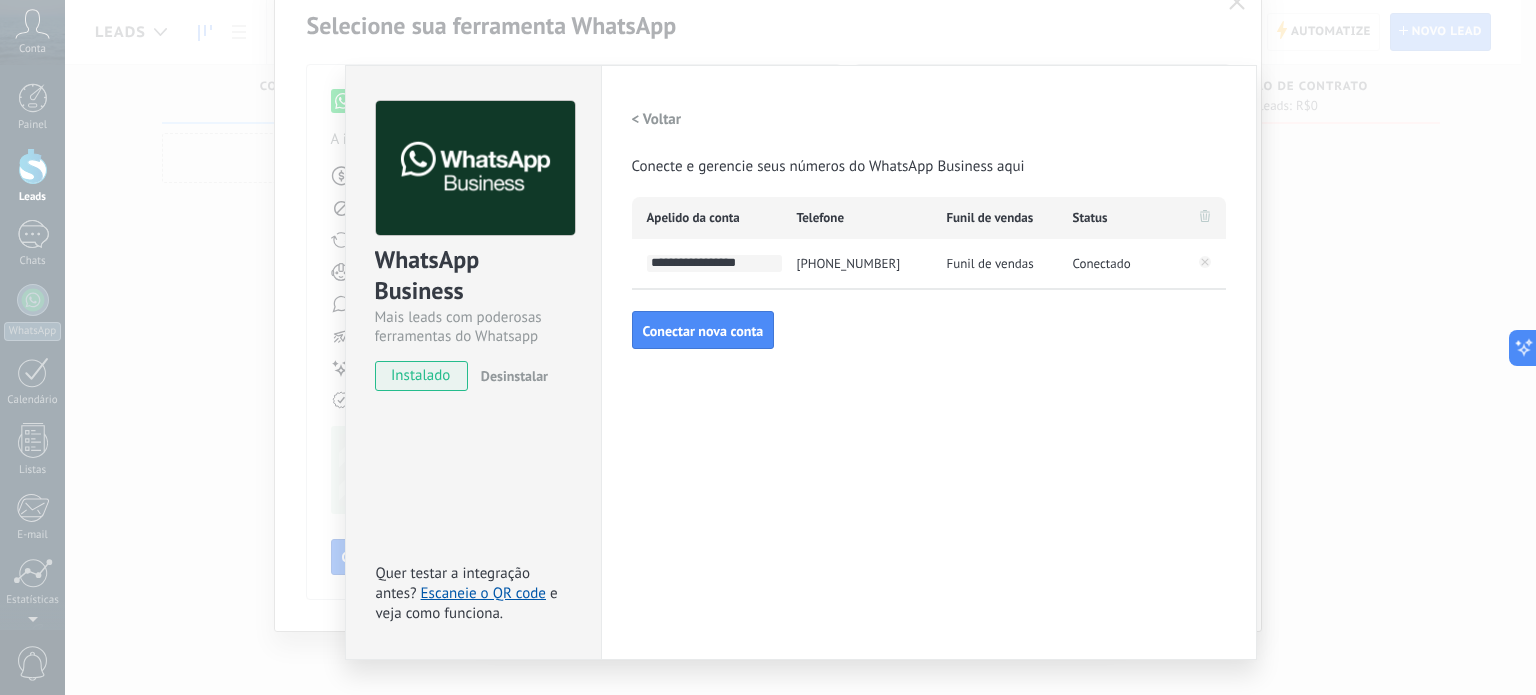 type on "**********" 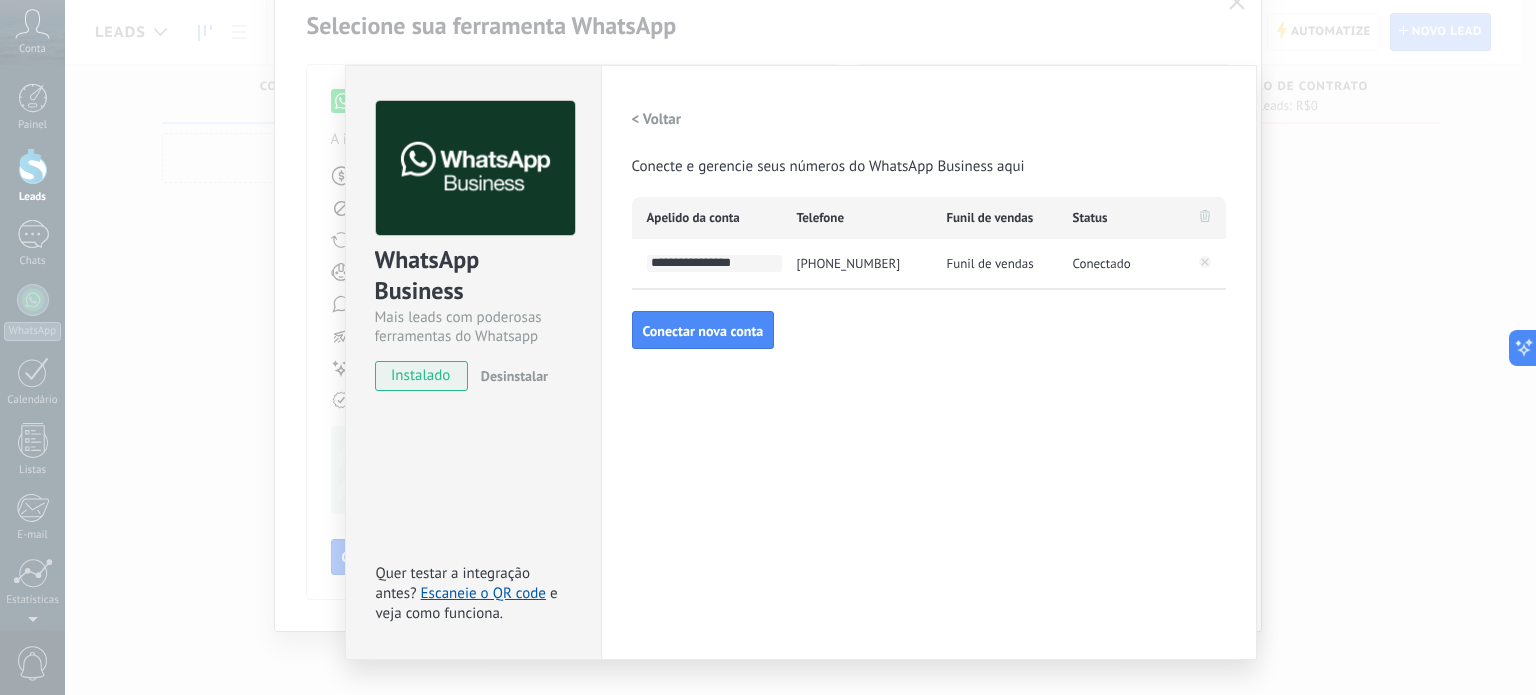 click on "**********" at bounding box center [929, 362] 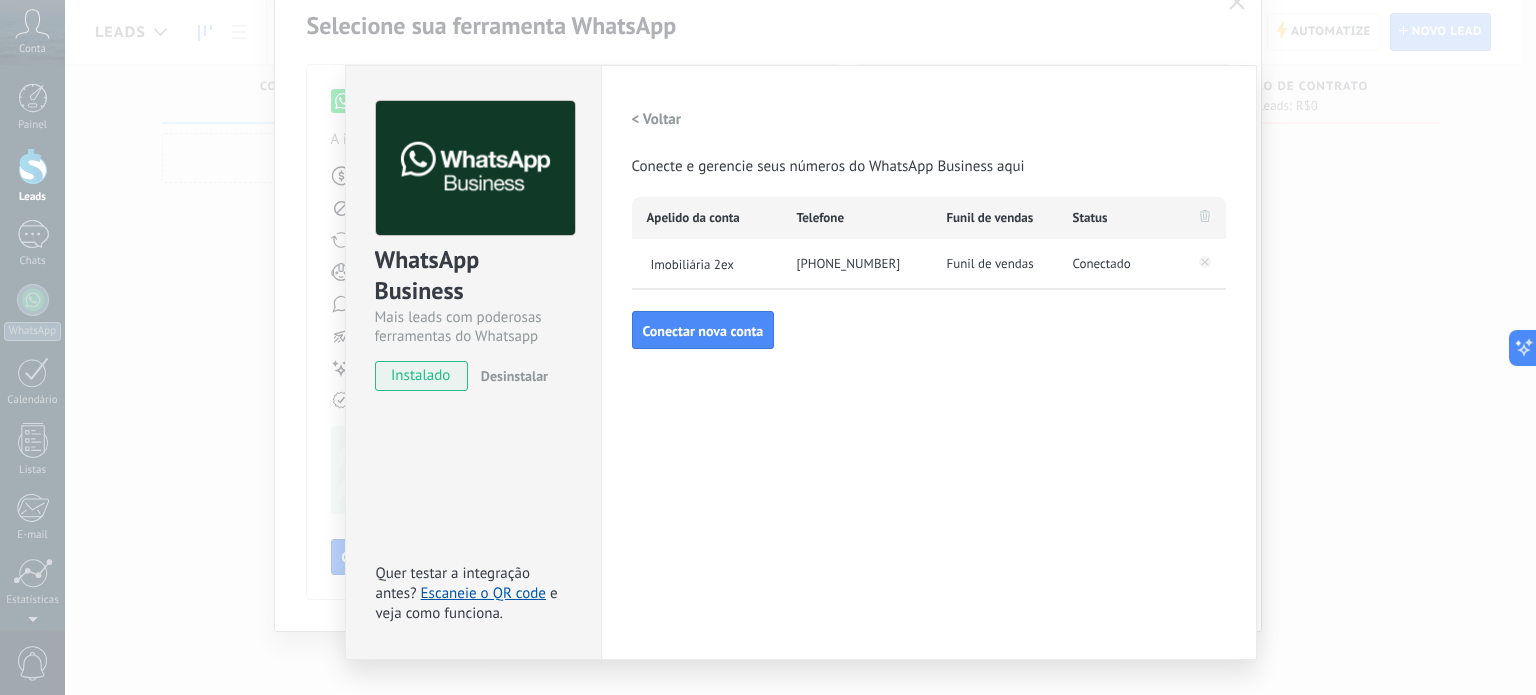 click on "Funil de vendas" at bounding box center [990, 264] 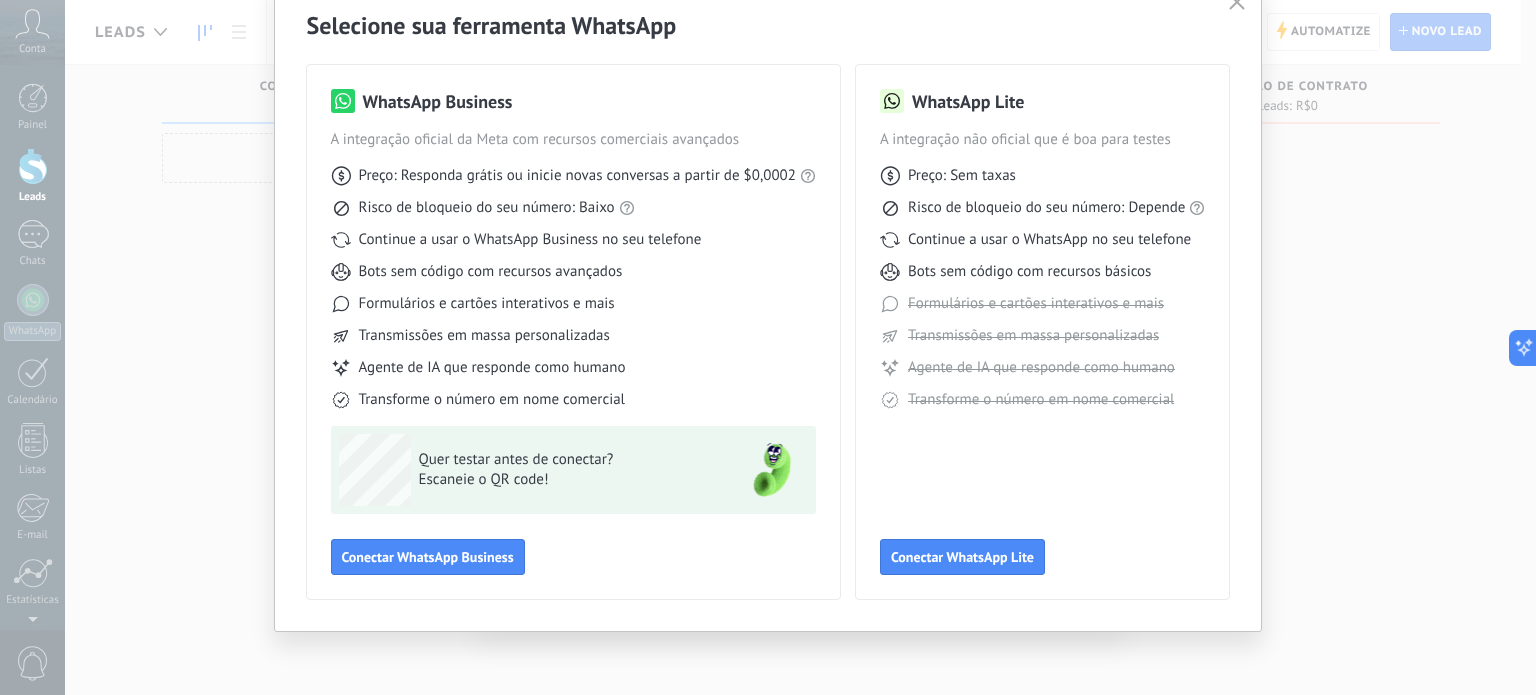 click on "Selecione sua ferramenta WhatsApp WhatsApp Business A integração oficial da Meta com recursos comerciais avançados Preço: Responda grátis ou inicie novas conversas a partir de $0,0002 Risco de bloqueio do seu número: Baixo Continue a usar o WhatsApp Business no seu telefone Bots sem código com recursos avançados Formulários e cartões interativos e mais Transmissões em massa personalizadas Agente de IA que responde como humano Transforme o número em nome comercial Quer testar antes de conectar? Escaneie o QR code! Conectar WhatsApp Business WhatsApp Lite A integração não oficial que é boa para testes Preço: Sem taxas Risco de bloqueio do seu número: Depende Continue a usar o WhatsApp no seu telefone Bots sem código com recursos básicos Formulários e cartões interativos e mais Transmissões em massa personalizadas Agente de IA que responde como humano Transforme o número em nome comercial Conectar WhatsApp Lite" at bounding box center (768, 347) 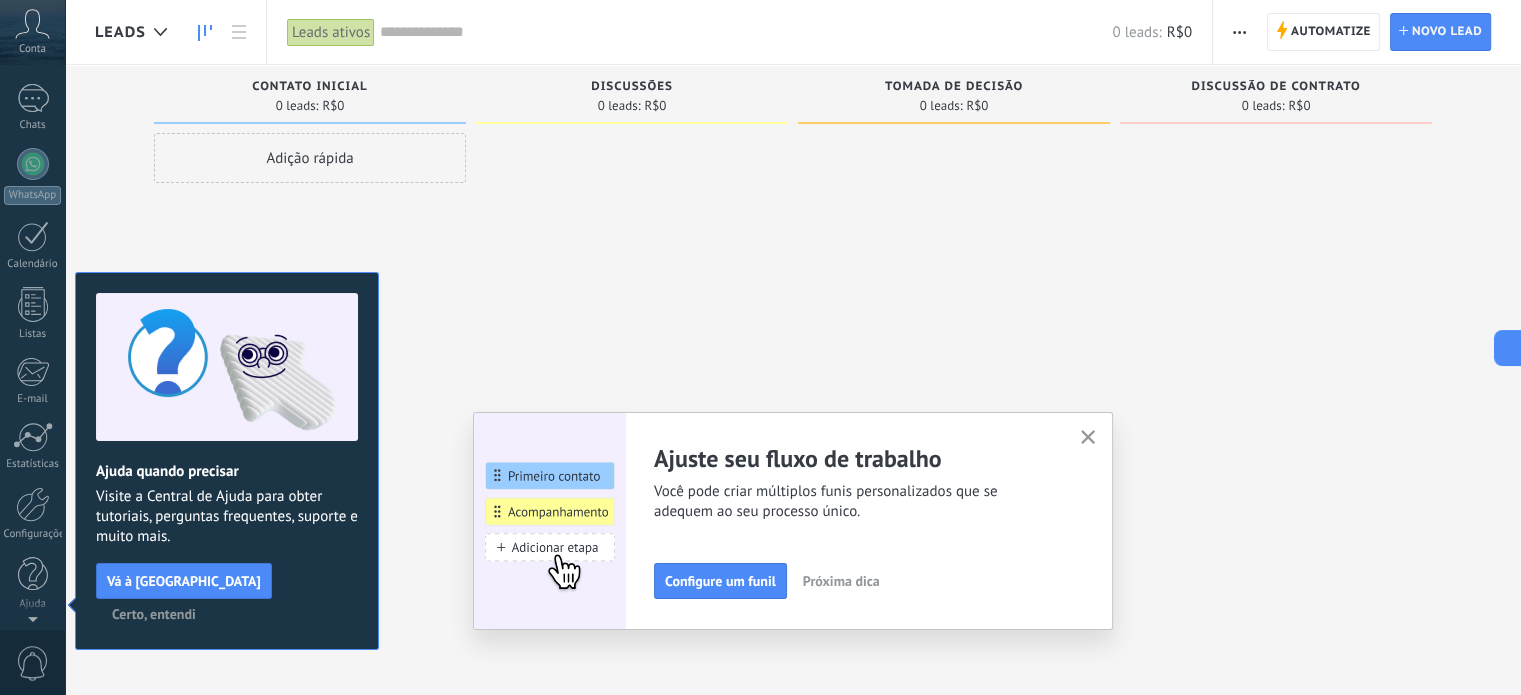 scroll, scrollTop: 0, scrollLeft: 0, axis: both 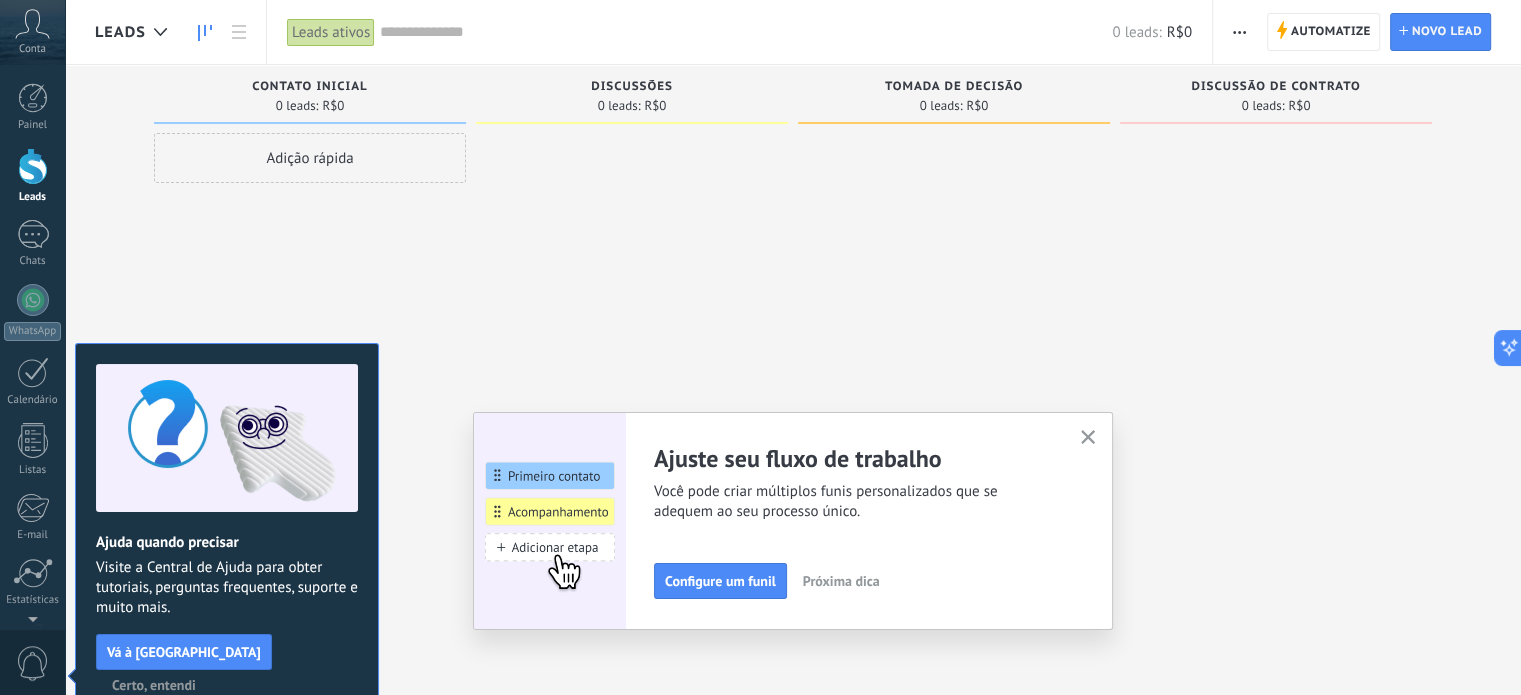 click on "Certo, entendi" at bounding box center (154, 685) 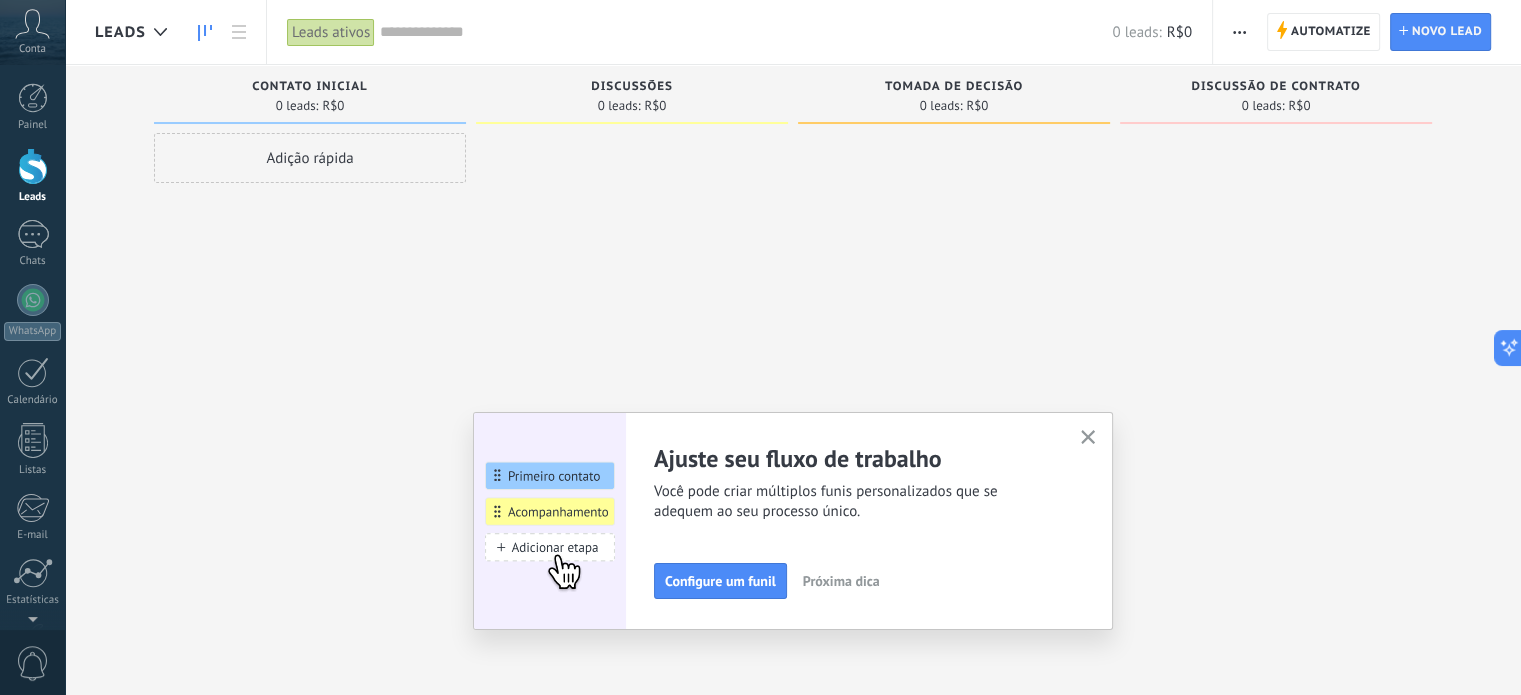 click 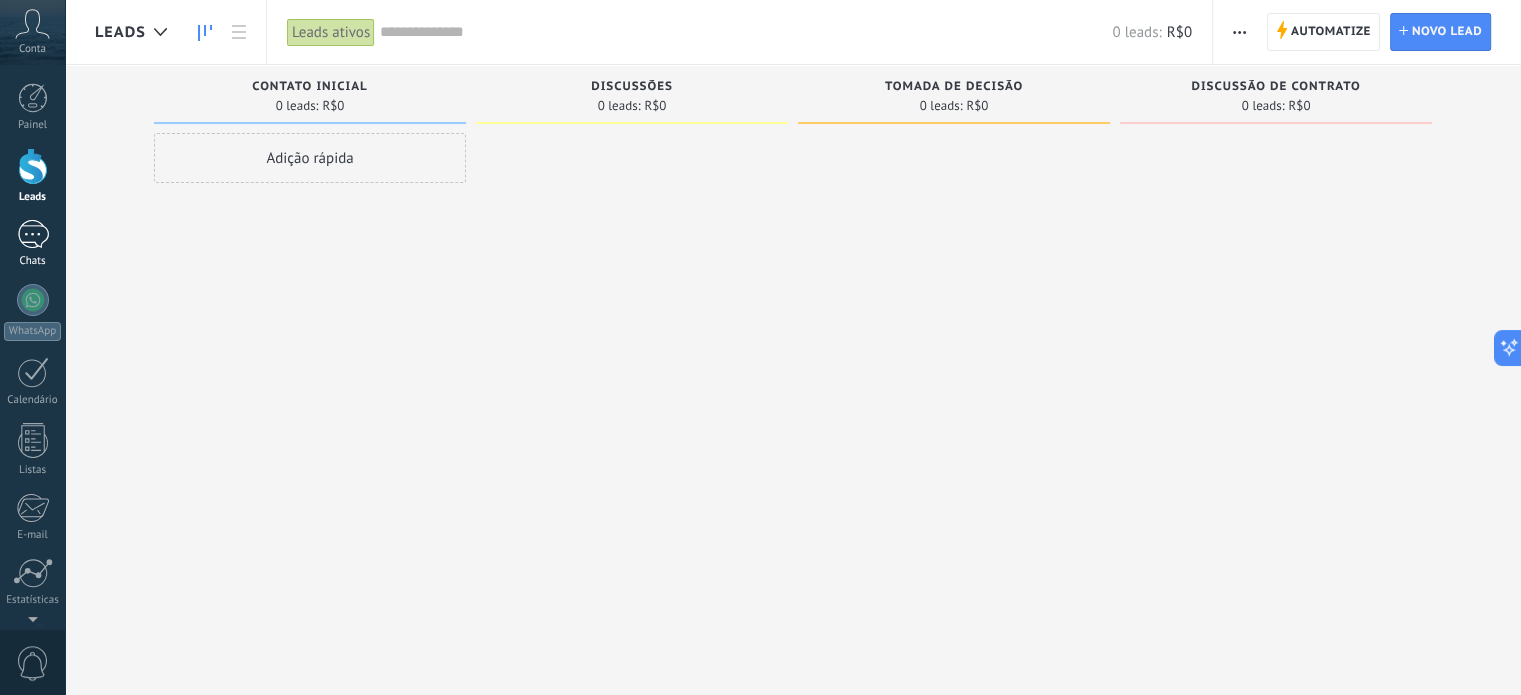 click at bounding box center [33, 234] 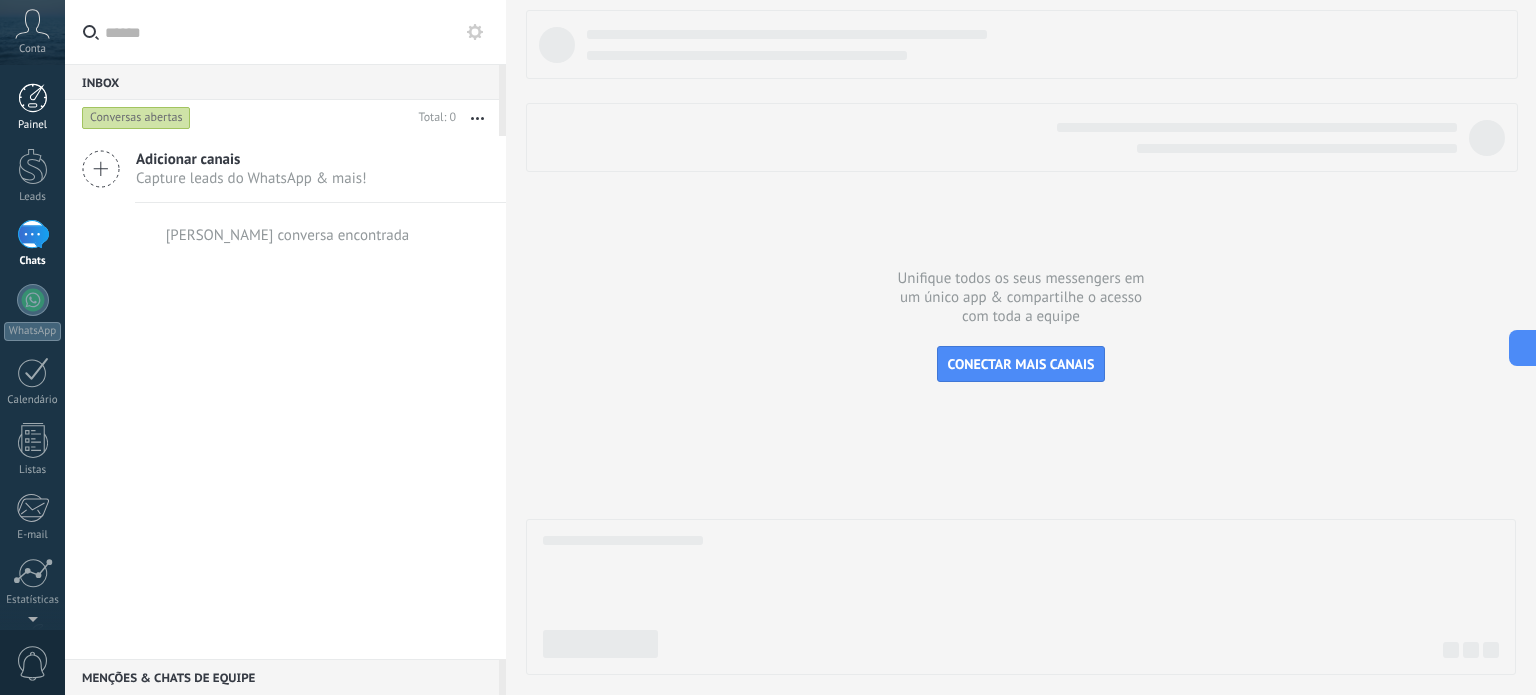 click at bounding box center [33, 98] 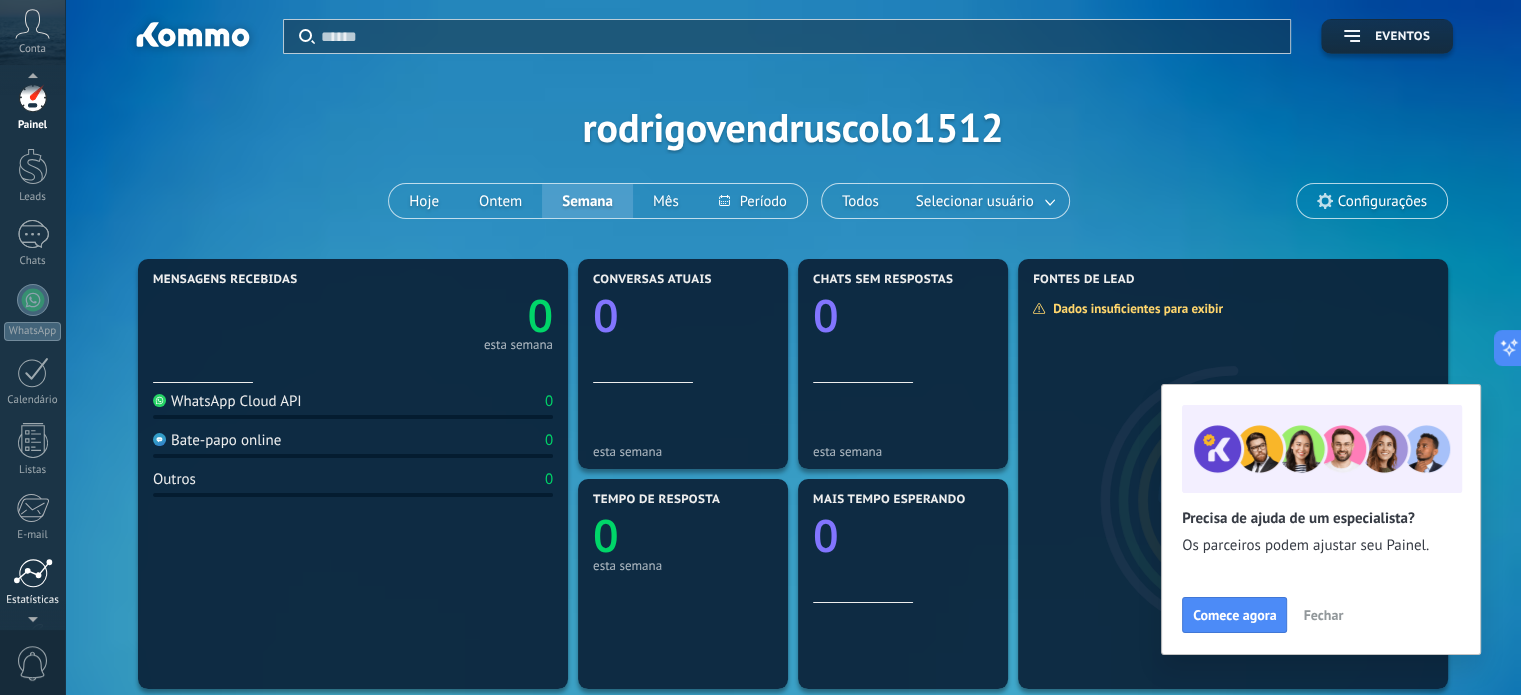 scroll, scrollTop: 128, scrollLeft: 0, axis: vertical 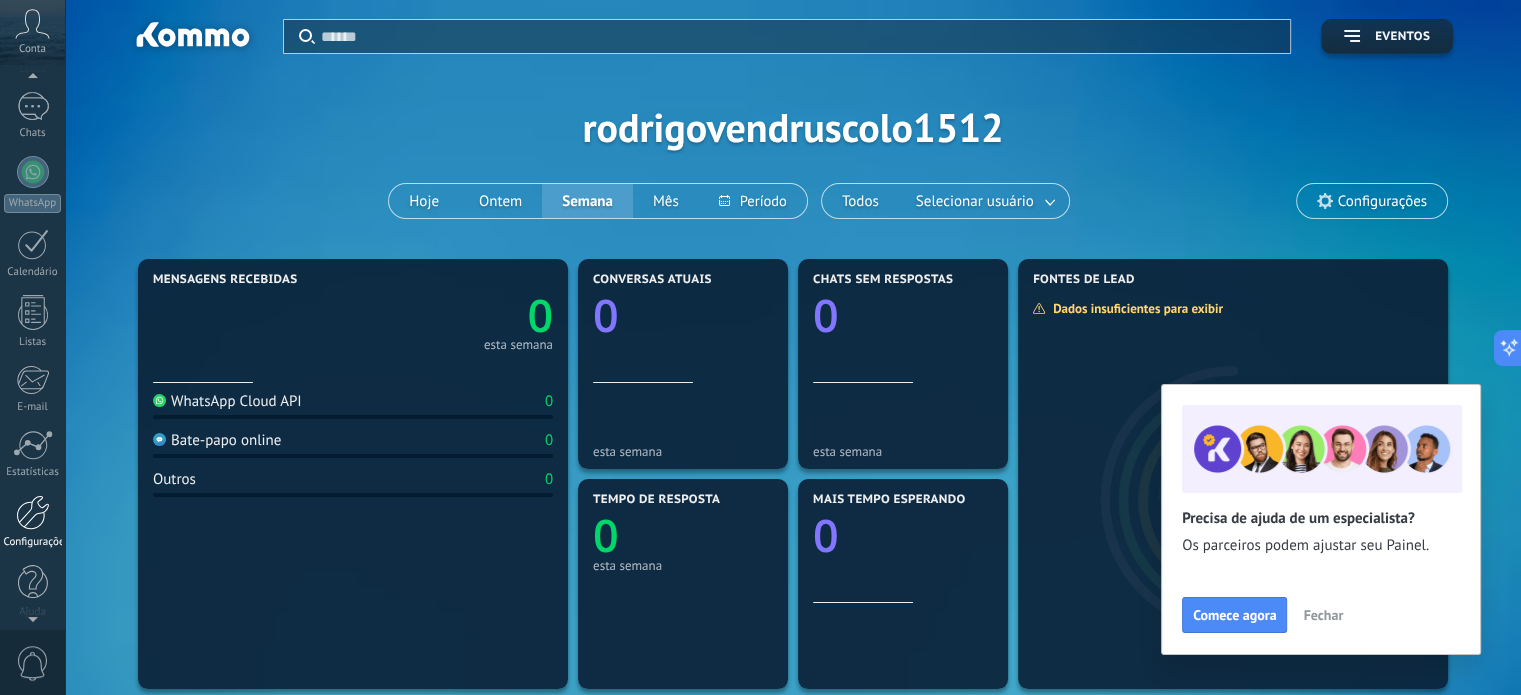 click on "Configurações" at bounding box center [33, 542] 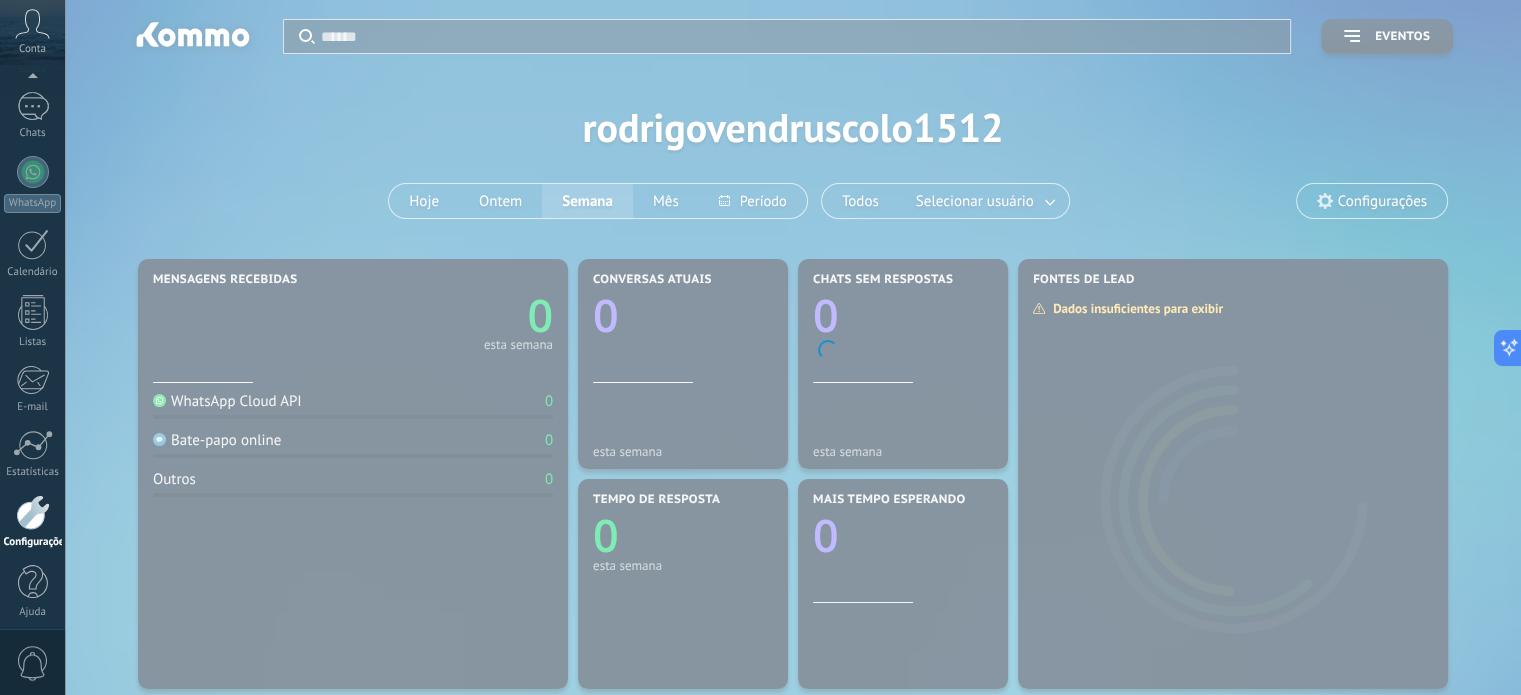 scroll, scrollTop: 136, scrollLeft: 0, axis: vertical 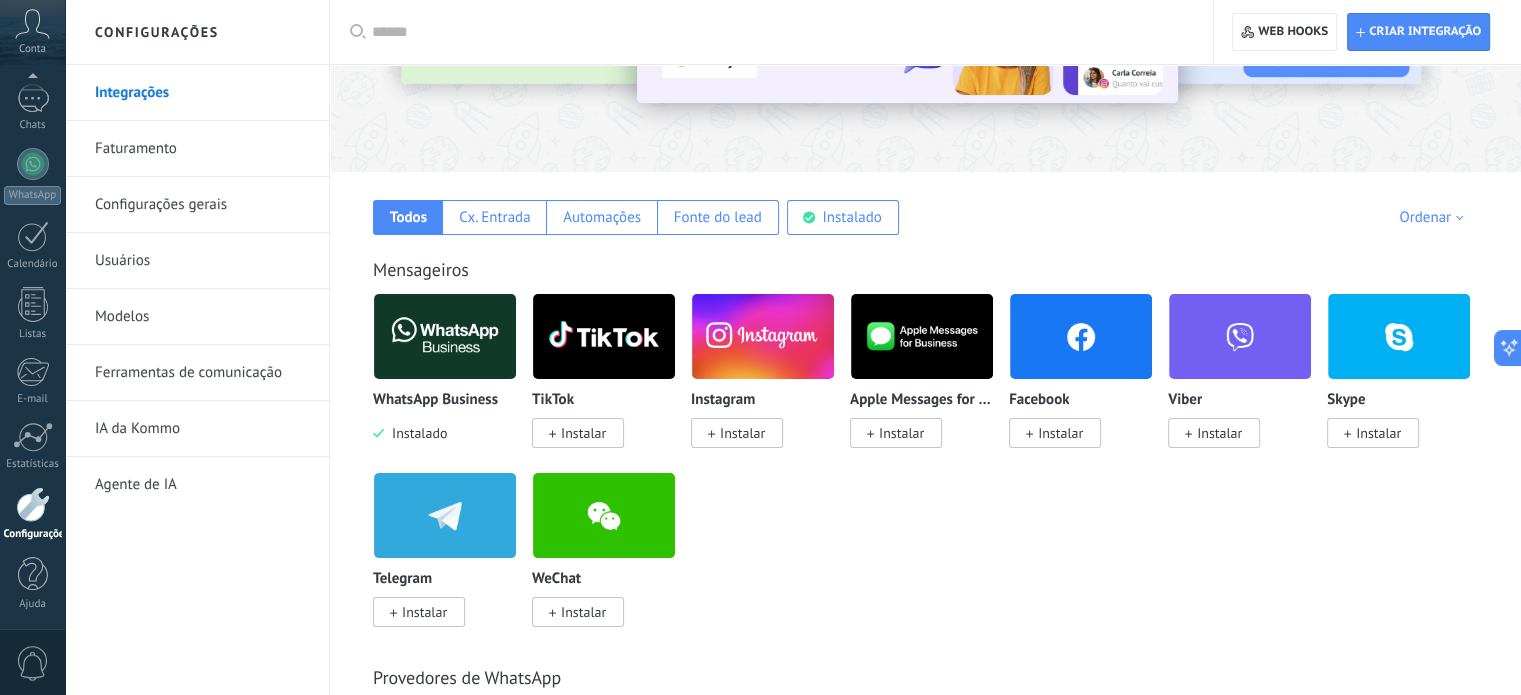 click at bounding box center [445, 336] 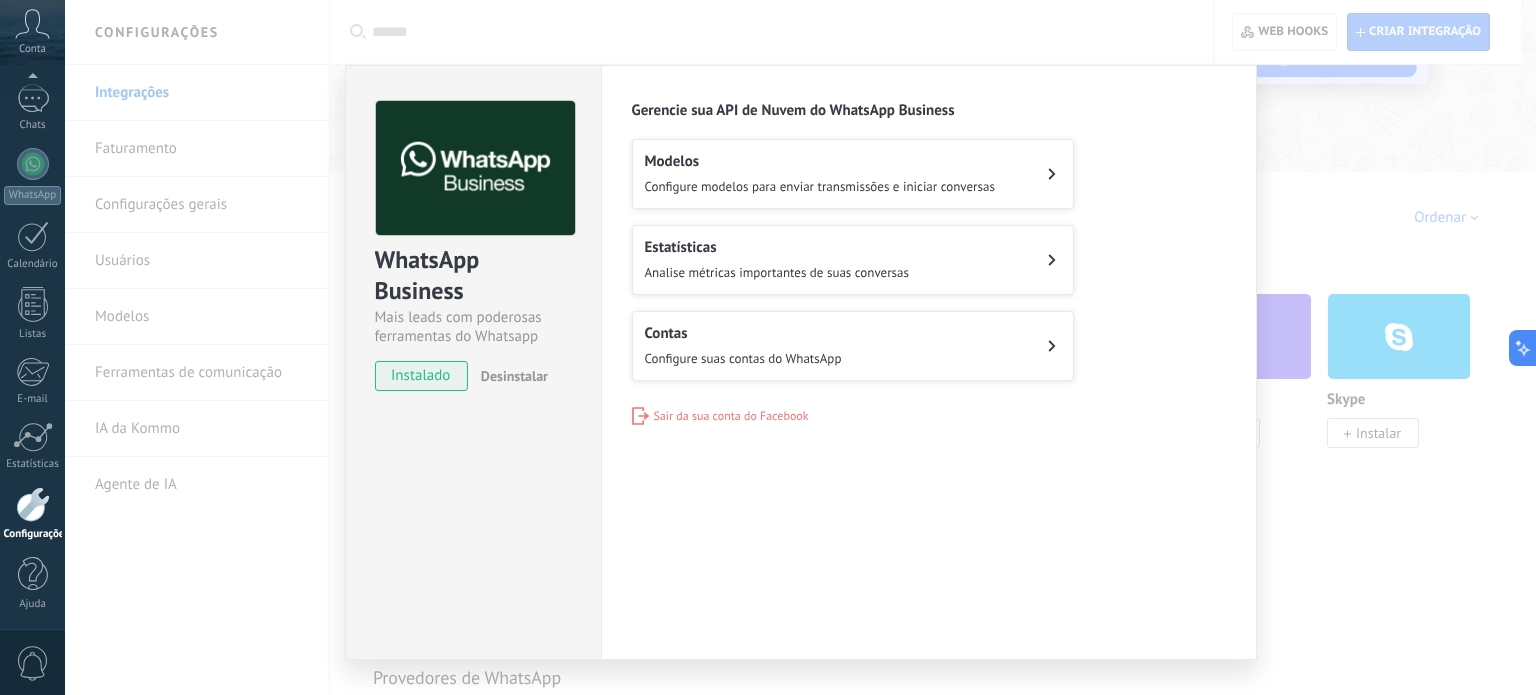 click on "Contas Configure suas contas do WhatsApp" at bounding box center (743, 346) 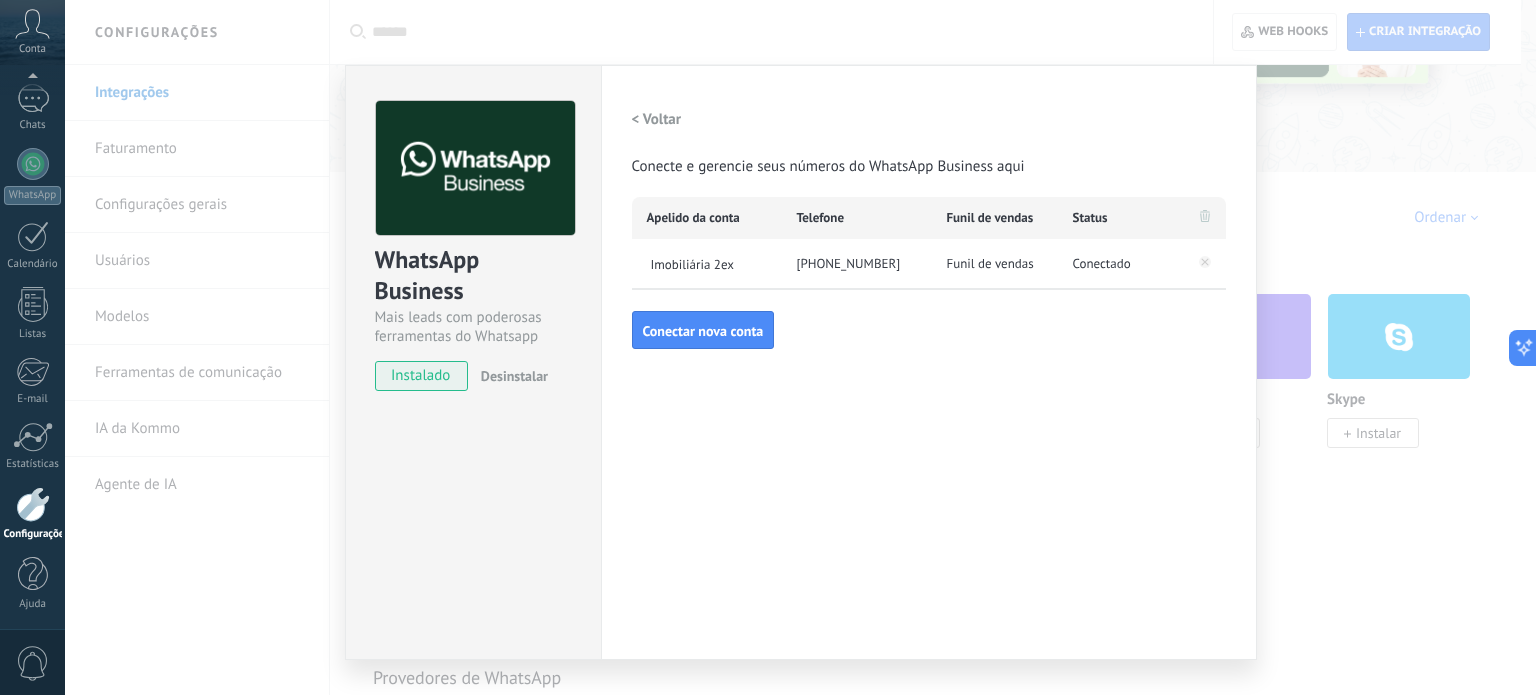 click on "WhatsApp Business Mais leads com poderosas ferramentas do Whatsapp instalado Desinstalar Configurações Autorização Esta aba registra os usuários que permitiram acesso à esta conta. Se você quiser remover a possibilidade de um usuário de enviar solicitações para a conta em relação a esta integração, você pode revogar o acesso. Se o acesso de todos os usuários for revogado, a integração parará de funcionar. Este app está instalado, mas ninguém concedeu acesso ainda. WhatsApp Cloud API Mais _:  Salvar < Voltar Conecte e gerencie seus números do WhatsApp Business aqui Apelido da conta Telefone Funil de vendas Status Imobiliária 2ex  +55 41 9895-9889 Funil de vendas Conectado Conectar nova conta" at bounding box center (800, 347) 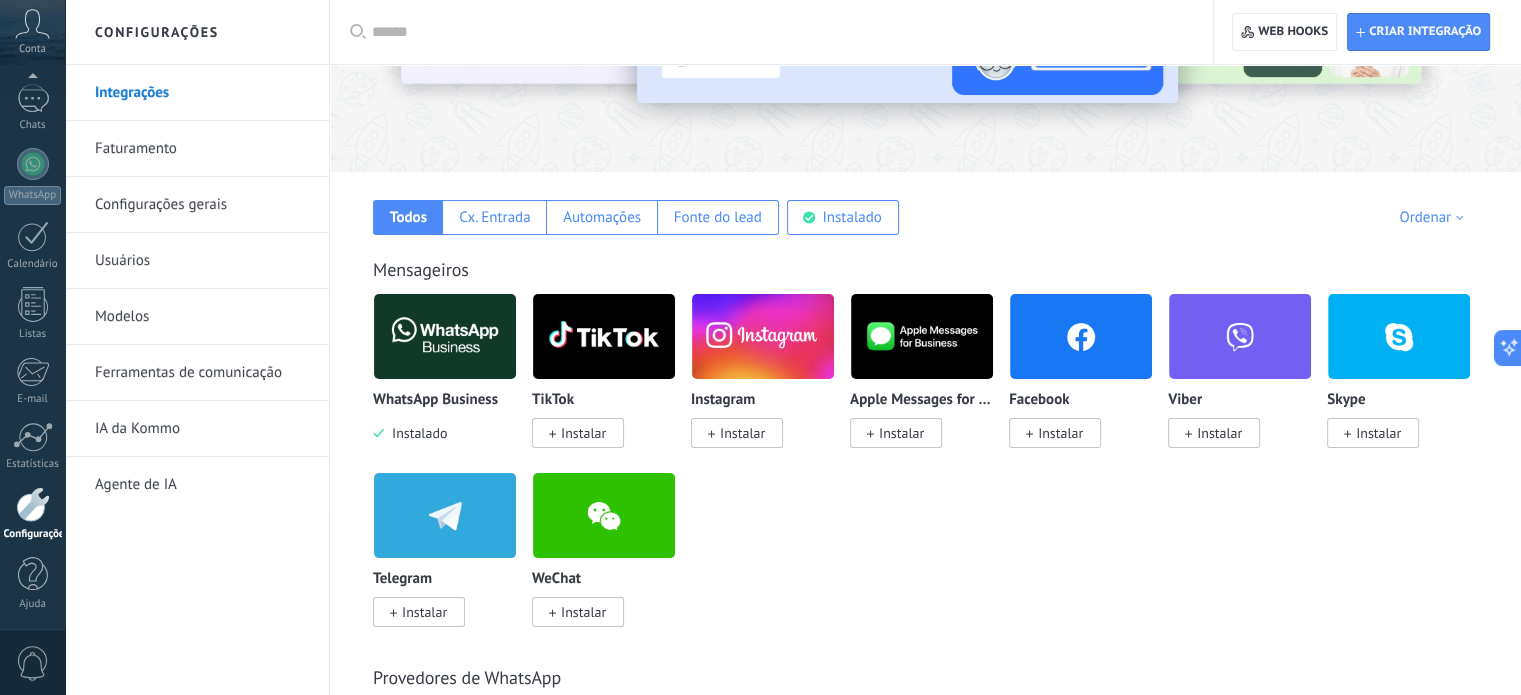 scroll, scrollTop: 0, scrollLeft: 0, axis: both 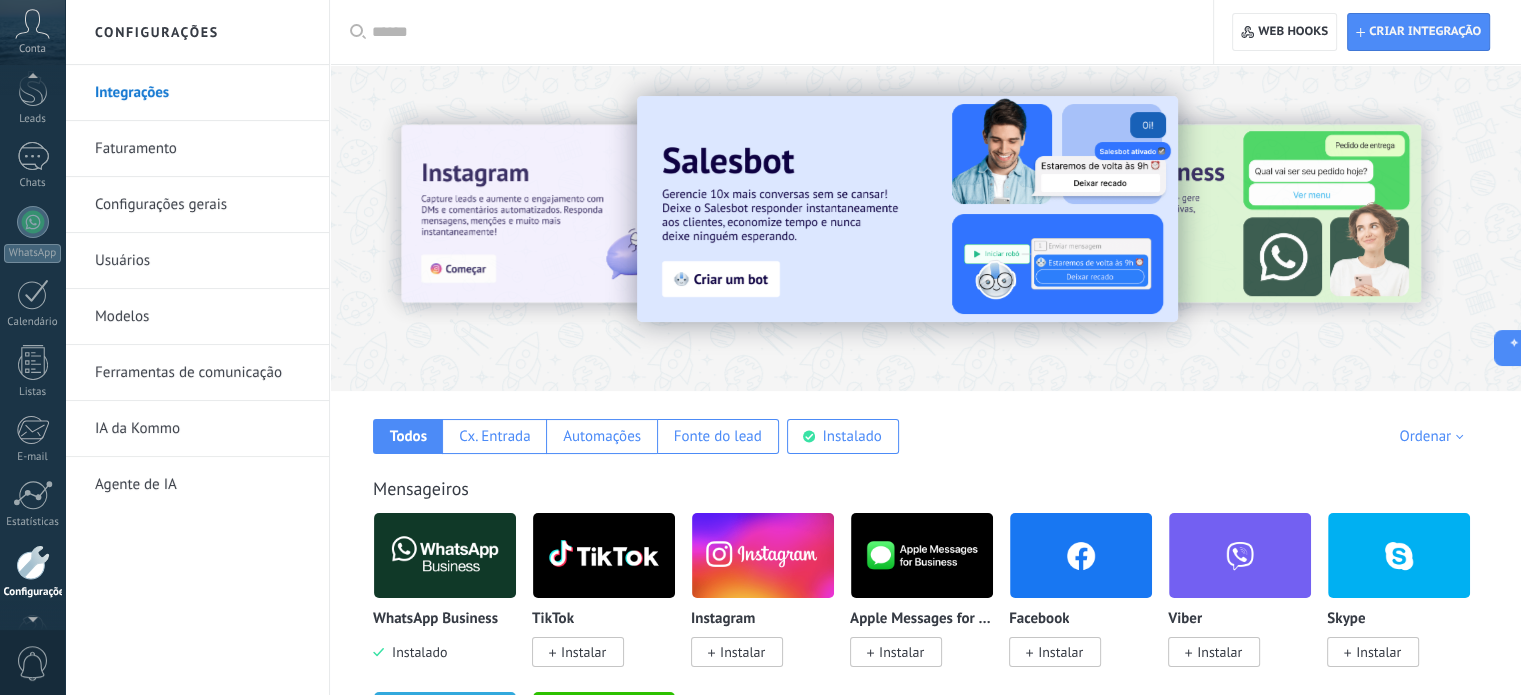click at bounding box center [32, 80] 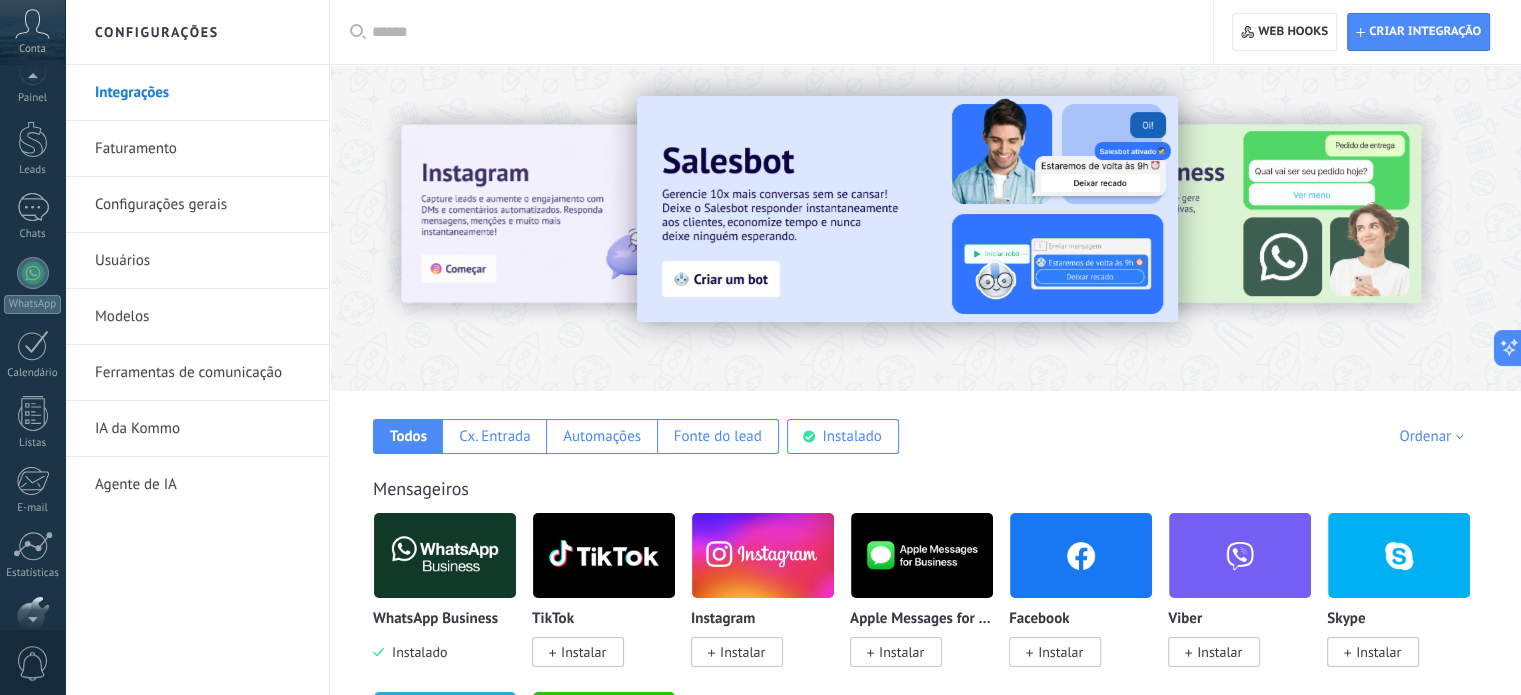scroll, scrollTop: 20, scrollLeft: 0, axis: vertical 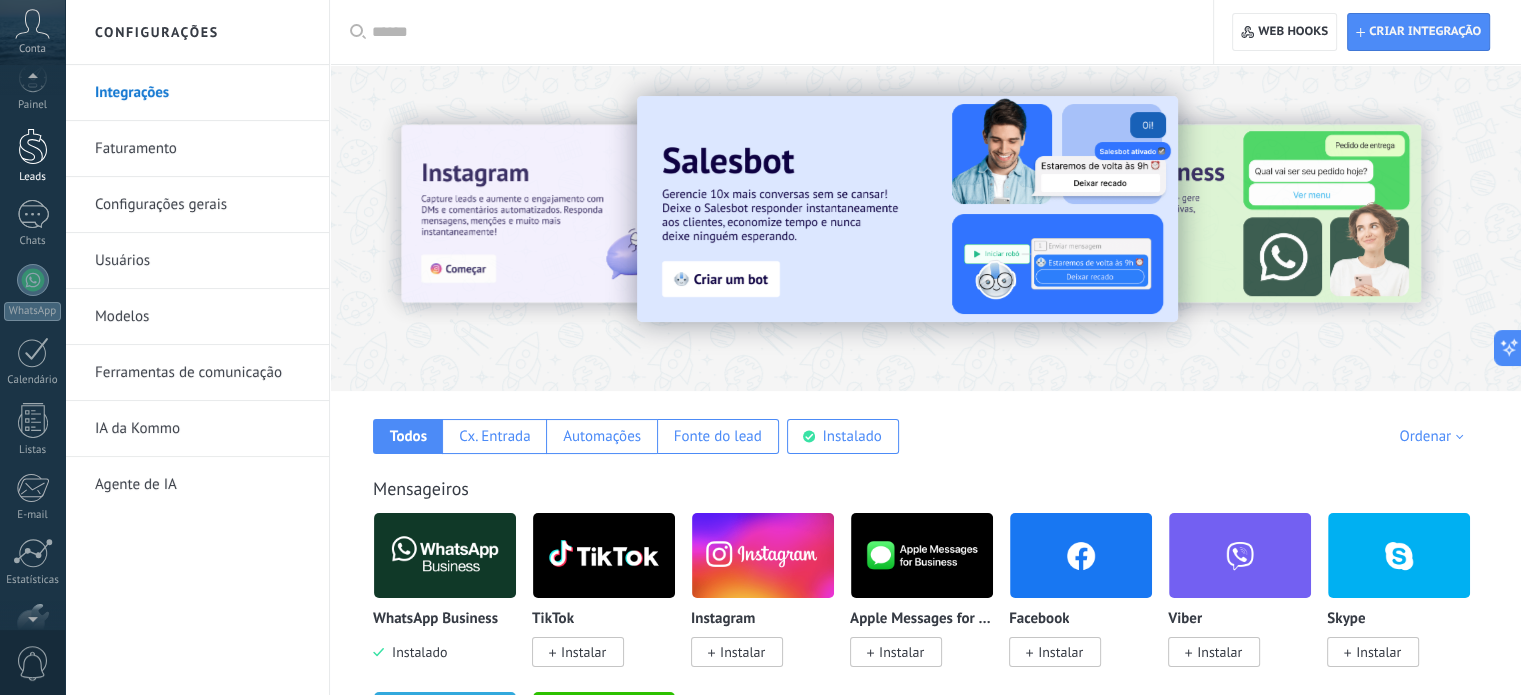 click at bounding box center (33, 146) 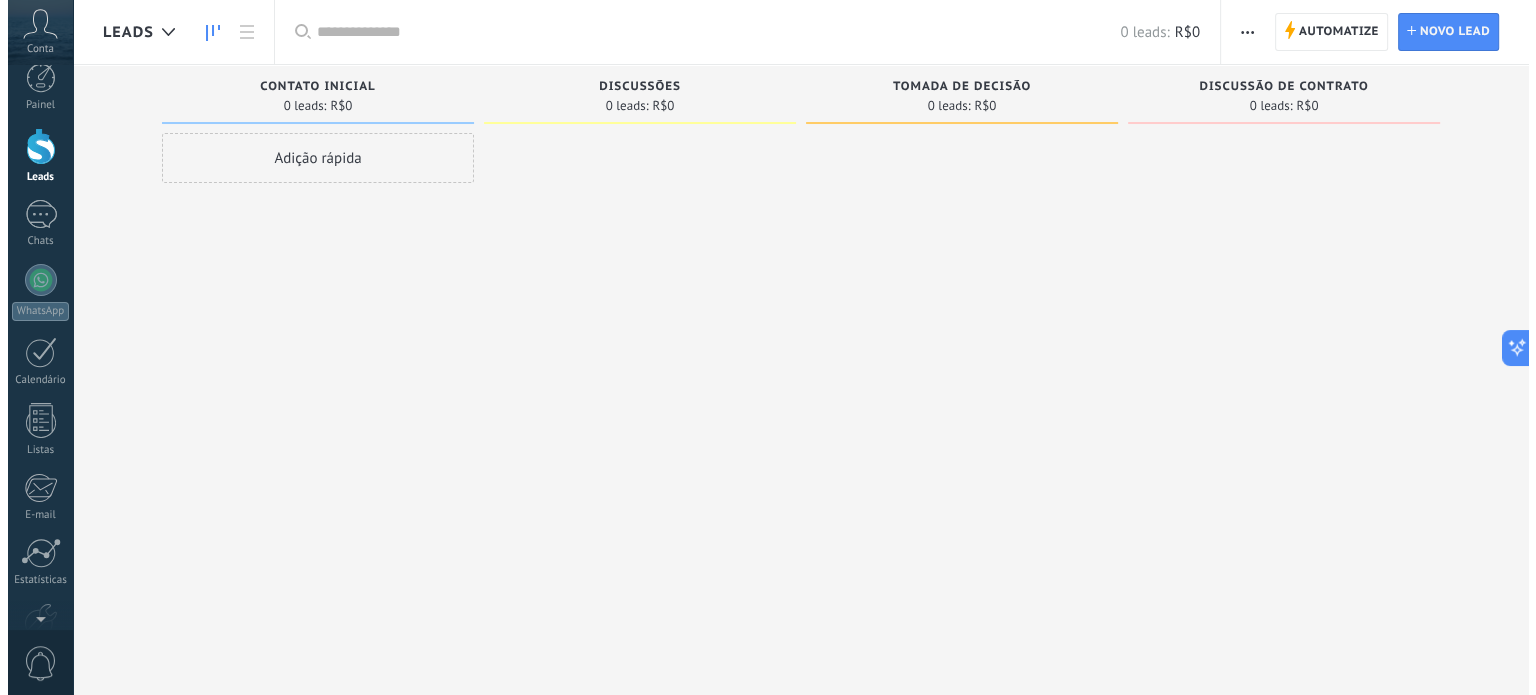scroll, scrollTop: 0, scrollLeft: 0, axis: both 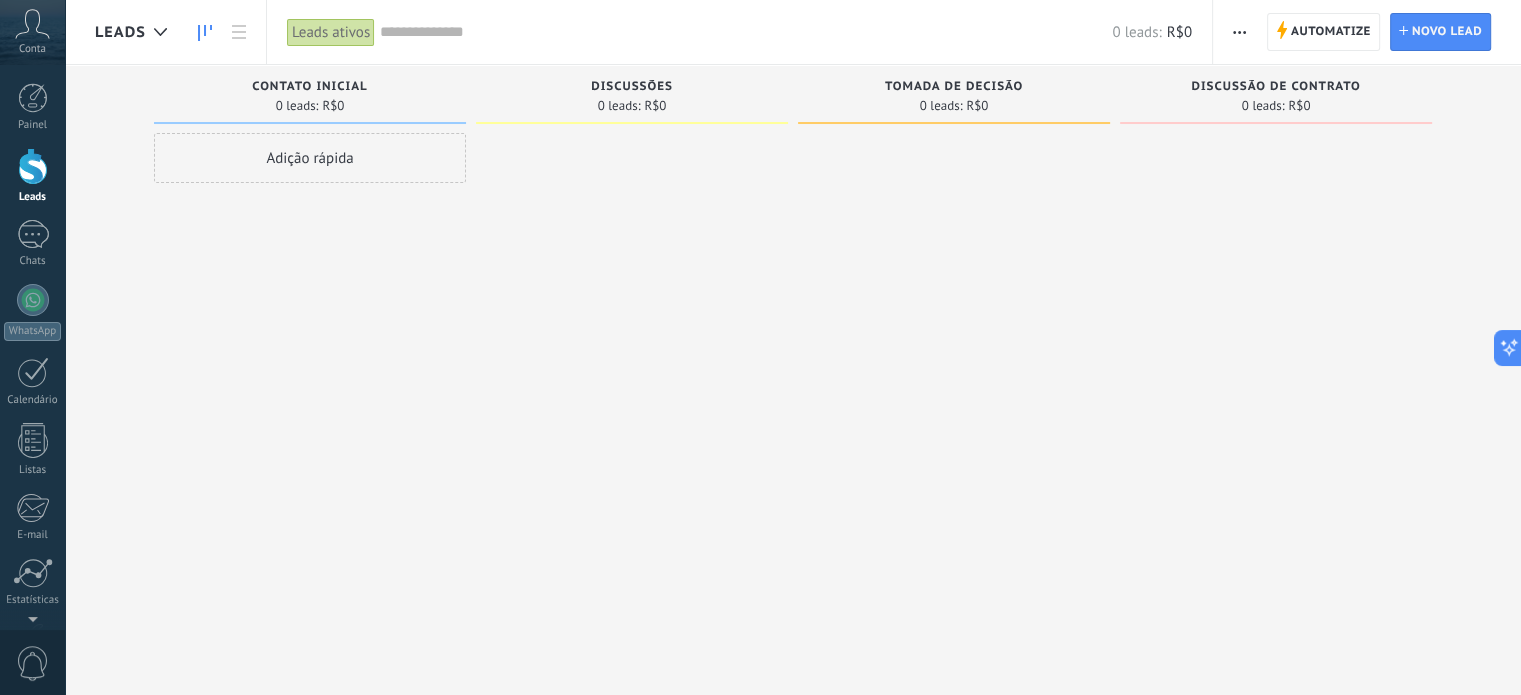 click at bounding box center [1239, 32] 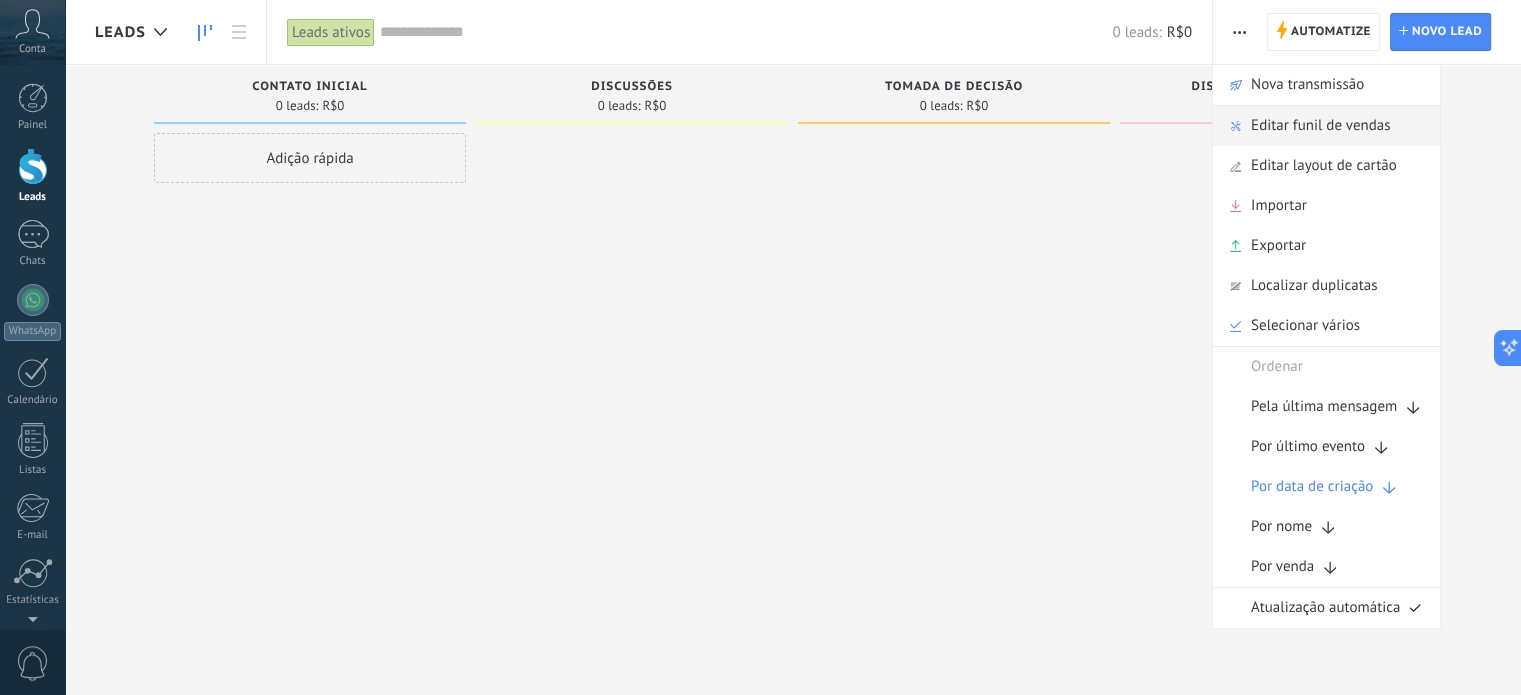 click on "Editar funil de vendas" at bounding box center [1320, 126] 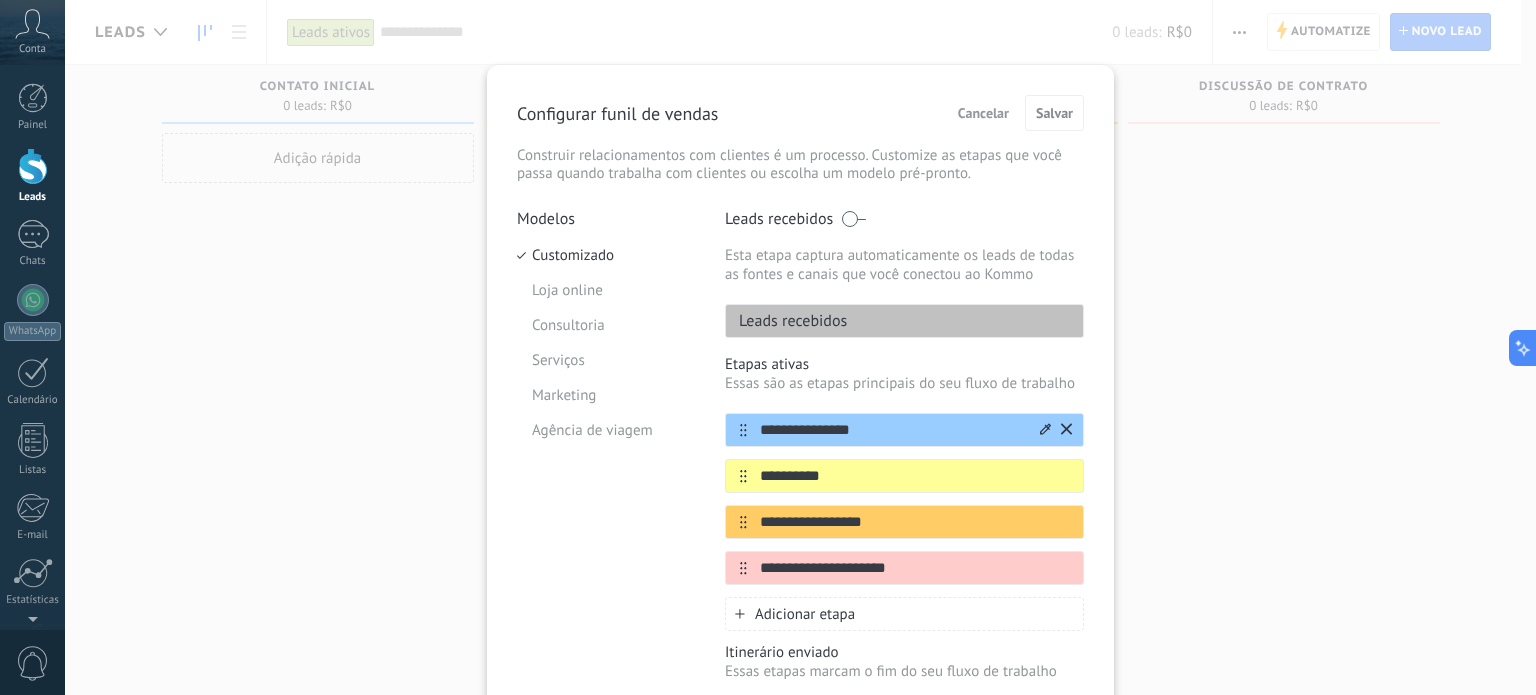 click 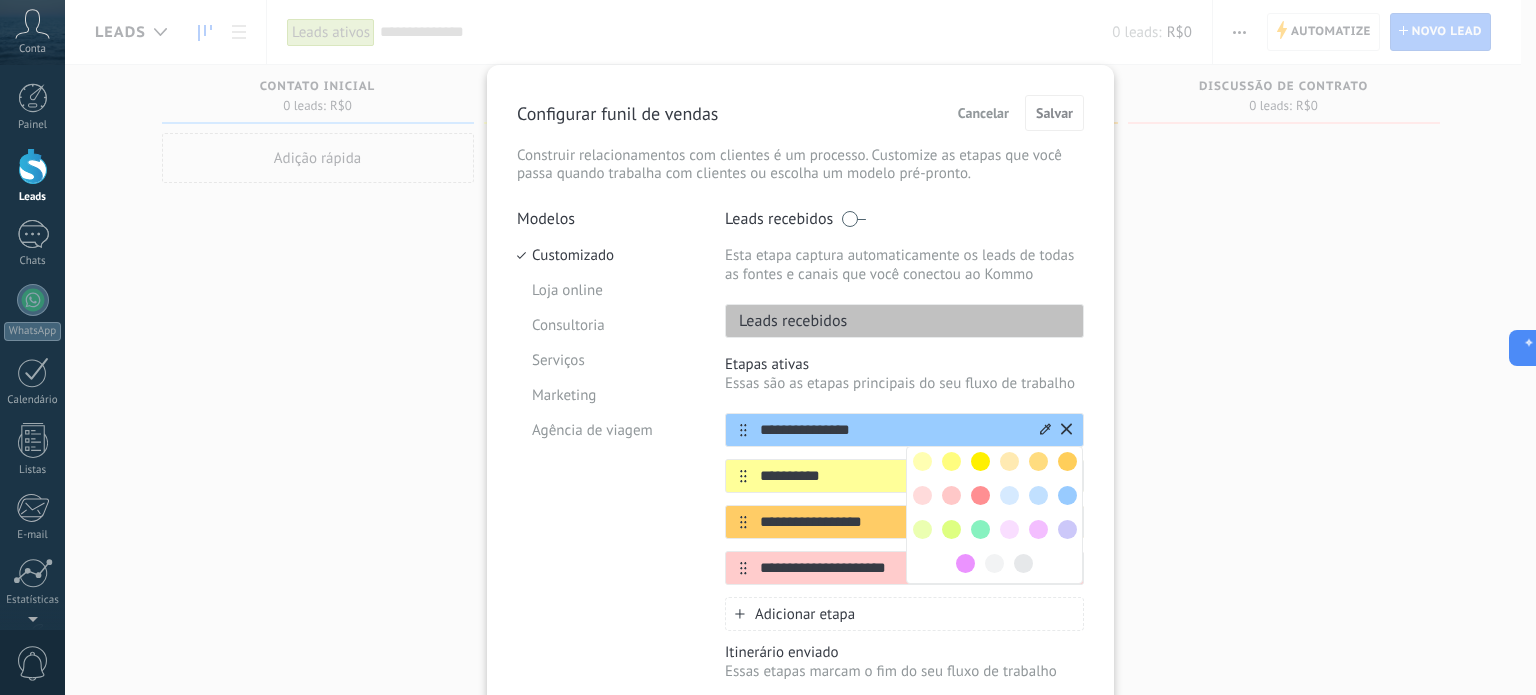 click on "**********" at bounding box center (892, 430) 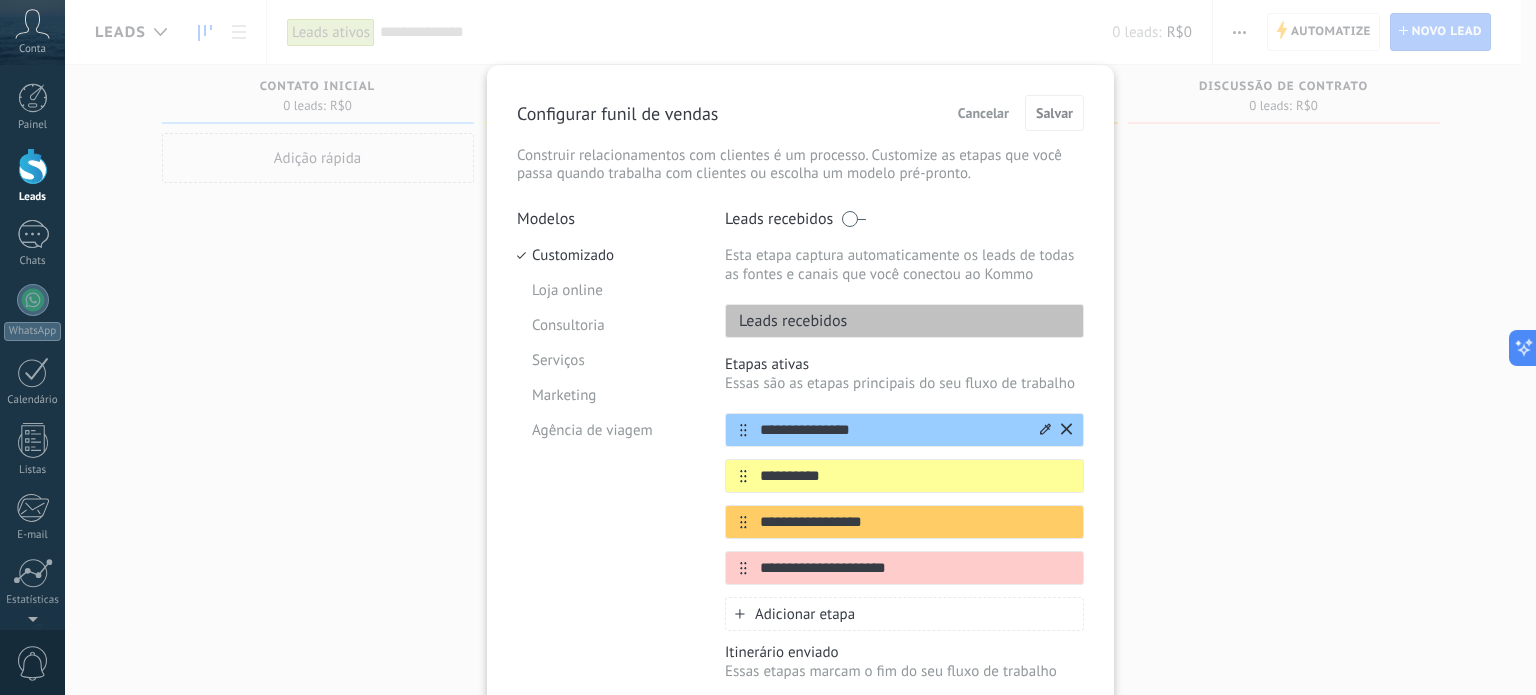 drag, startPoint x: 880, startPoint y: 426, endPoint x: 754, endPoint y: 426, distance: 126 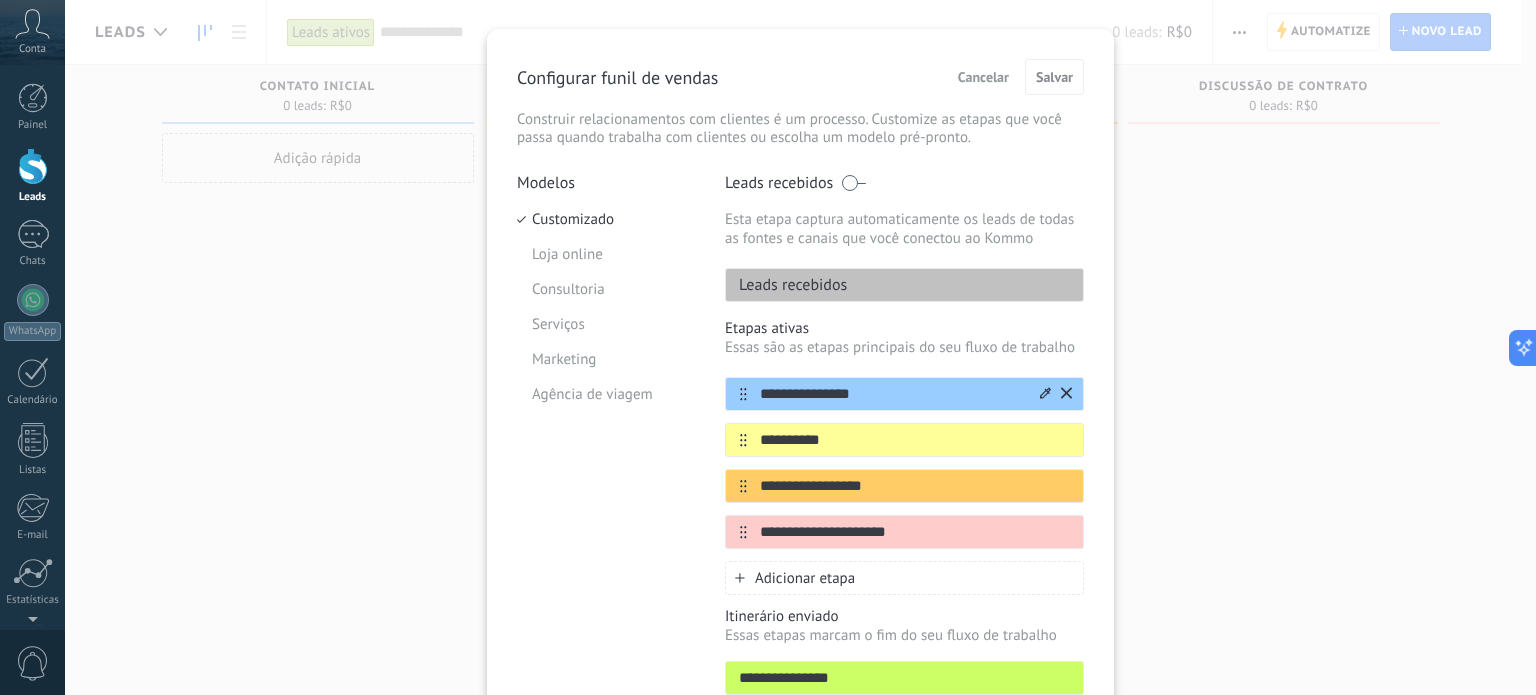scroll, scrollTop: 38, scrollLeft: 0, axis: vertical 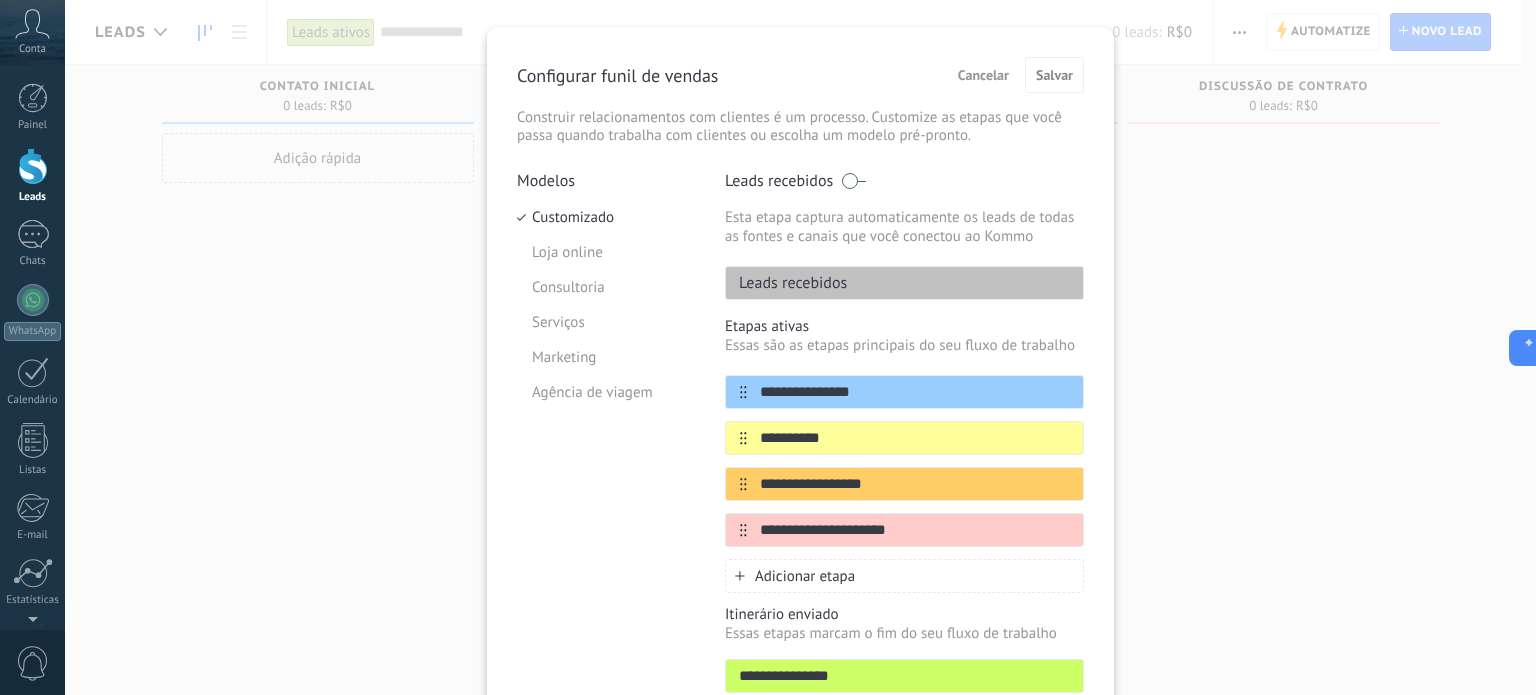 click on "Leads recebidos" at bounding box center [786, 283] 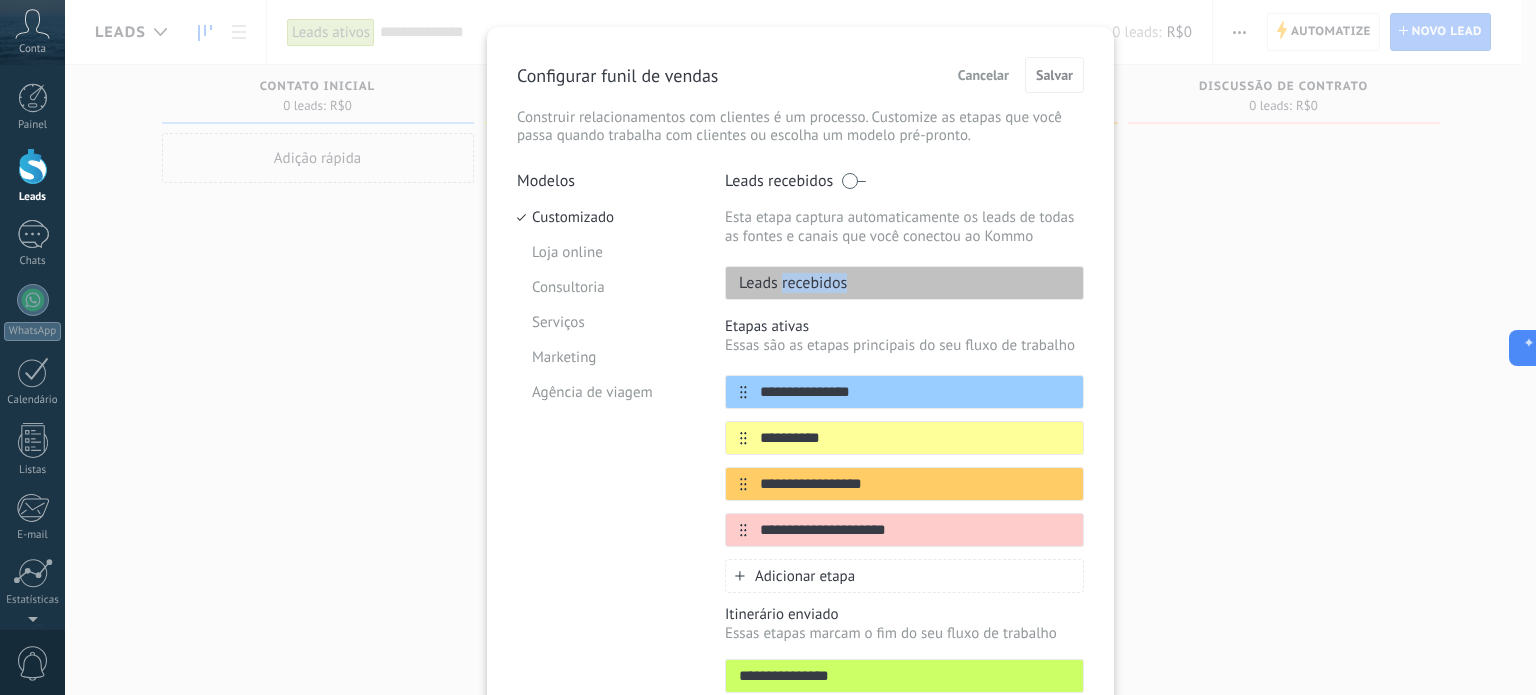 click on "Leads recebidos" at bounding box center (786, 283) 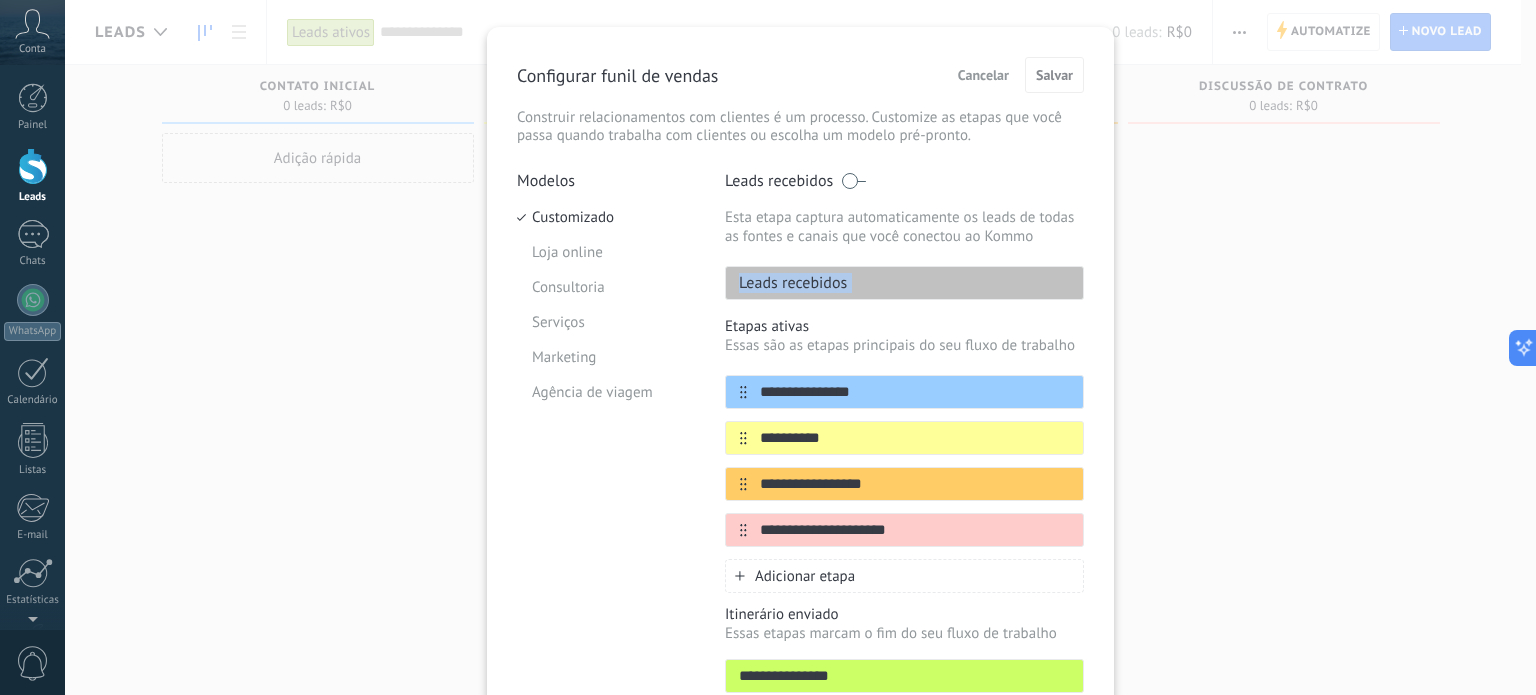 click on "Leads recebidos" at bounding box center [786, 283] 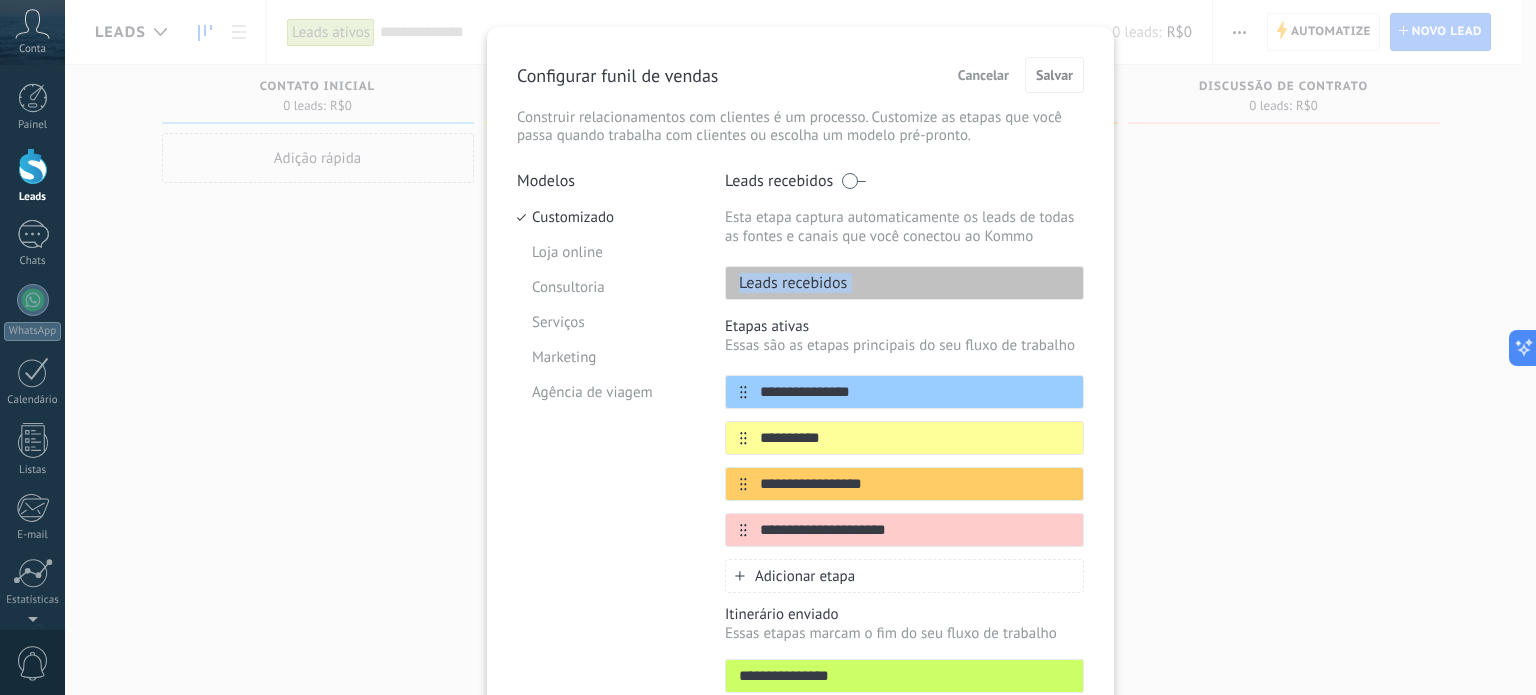 click on "Leads recebidos" at bounding box center [904, 283] 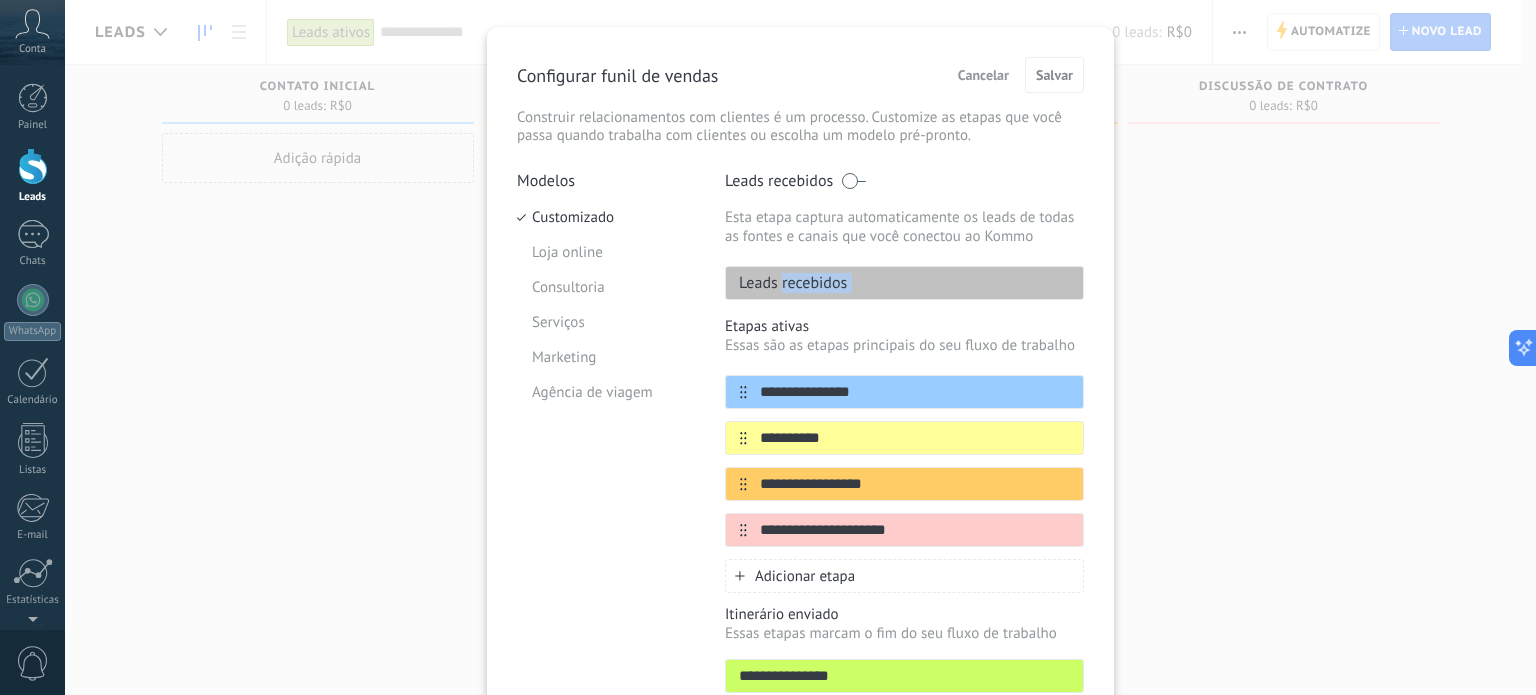 drag, startPoint x: 881, startPoint y: 289, endPoint x: 789, endPoint y: 287, distance: 92.021736 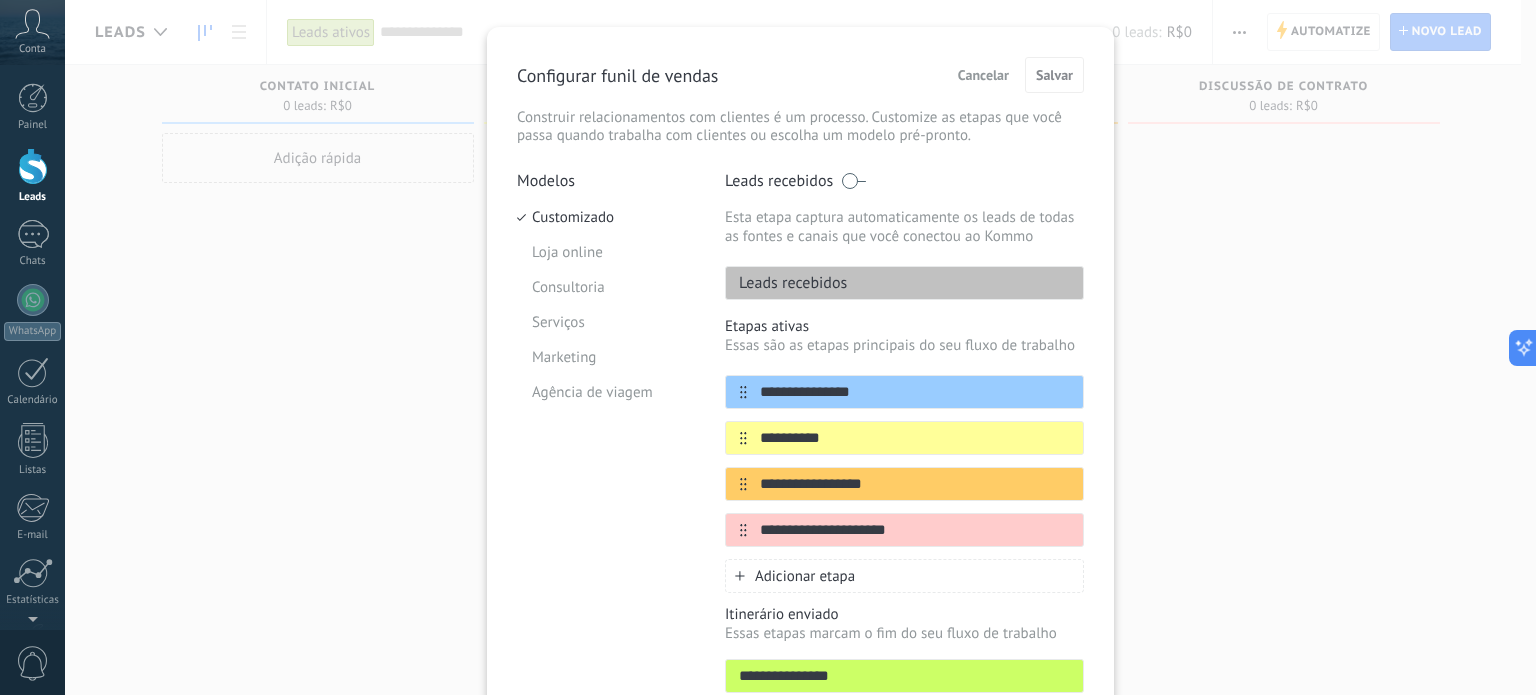 click at bounding box center (853, 181) 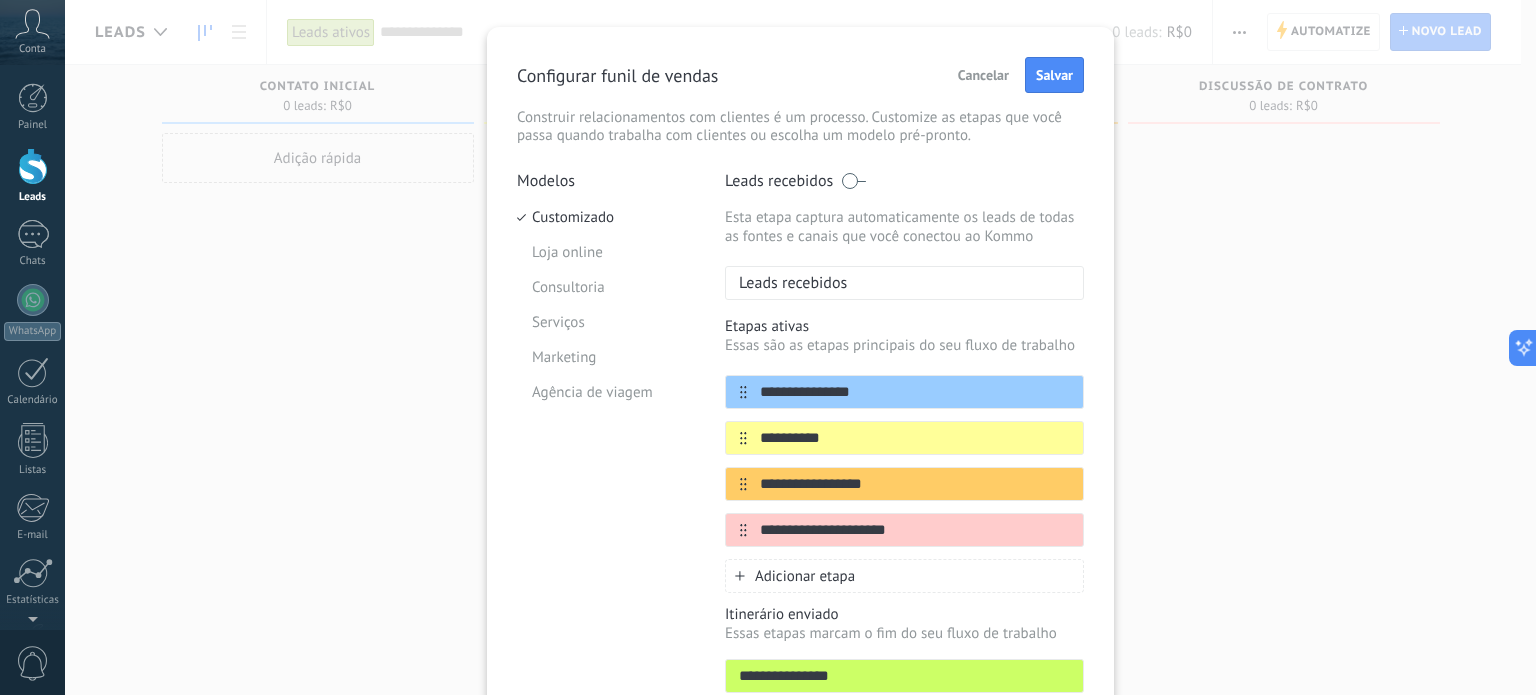 click at bounding box center (853, 181) 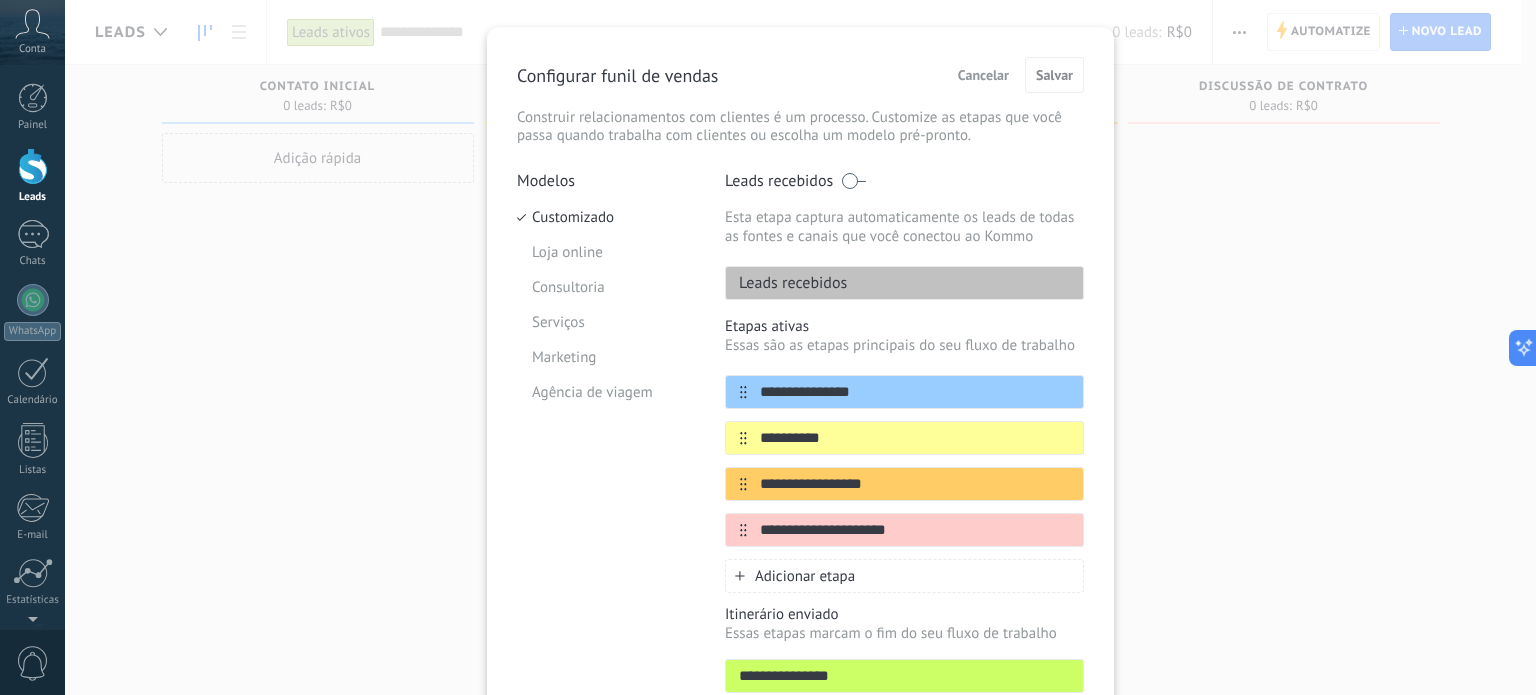 click at bounding box center (853, 181) 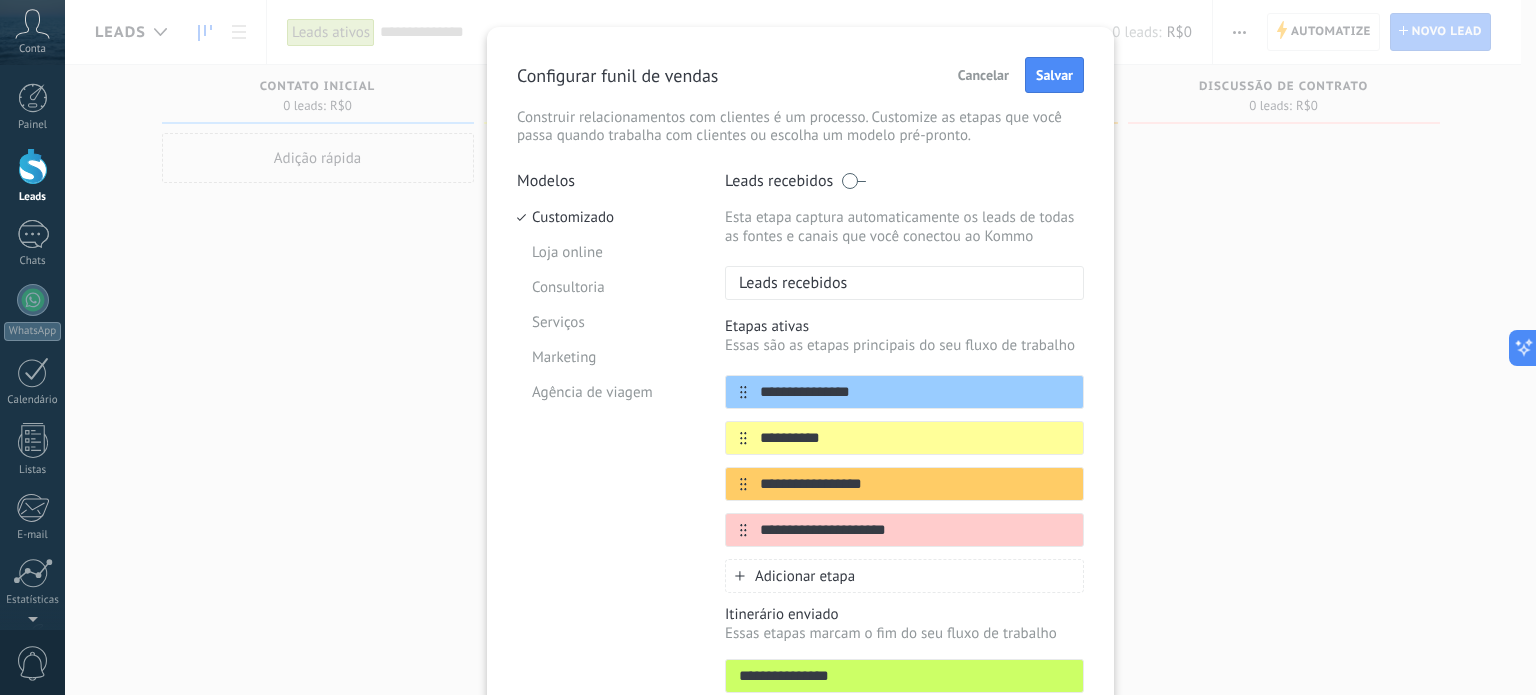 click at bounding box center (853, 181) 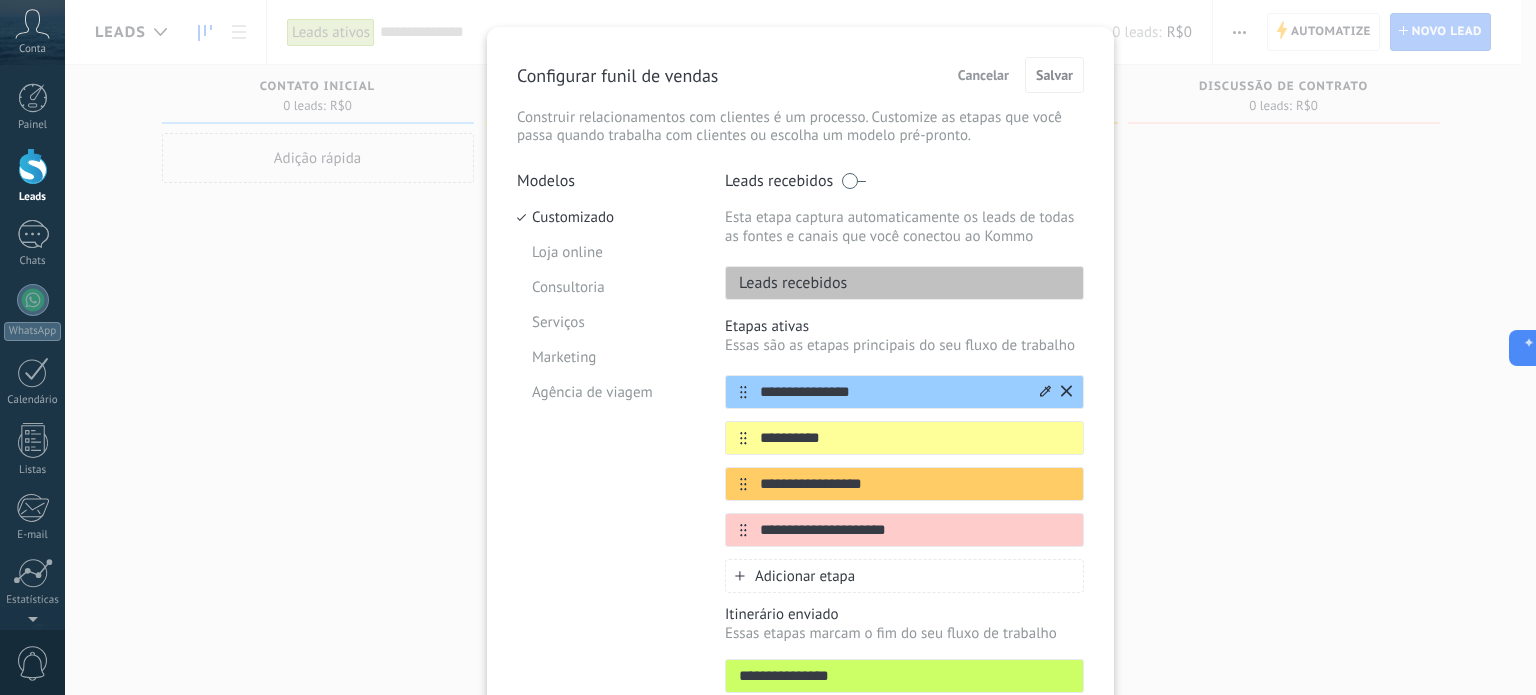 click at bounding box center (1054, 392) 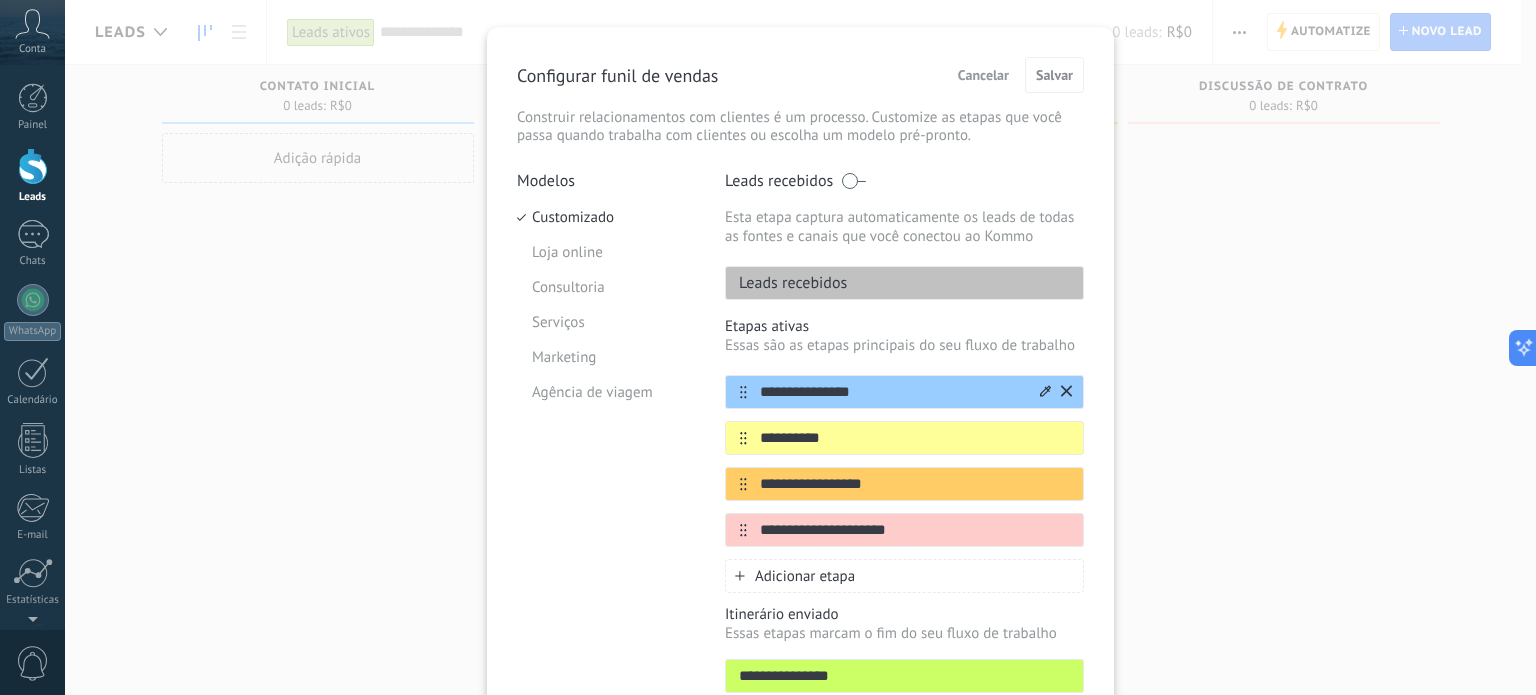 click 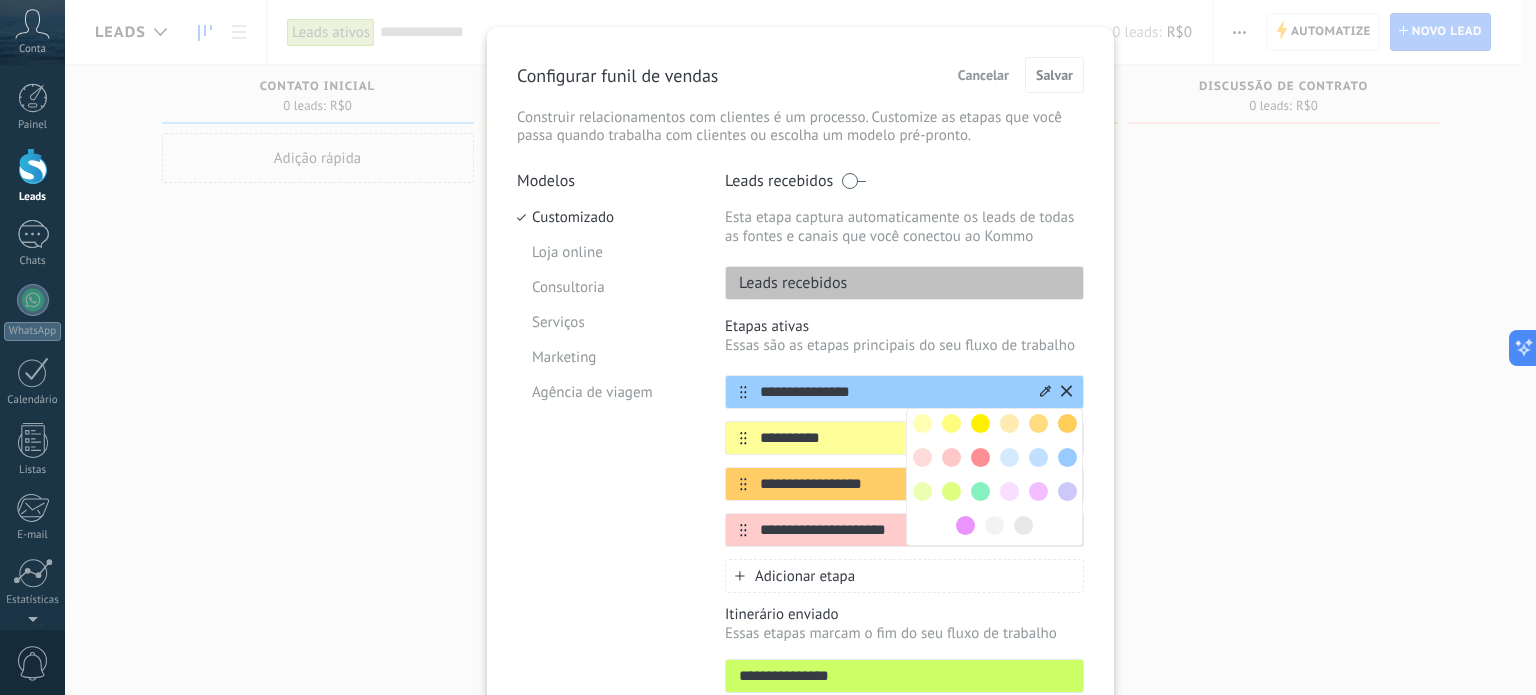 click on "**********" at bounding box center (892, 392) 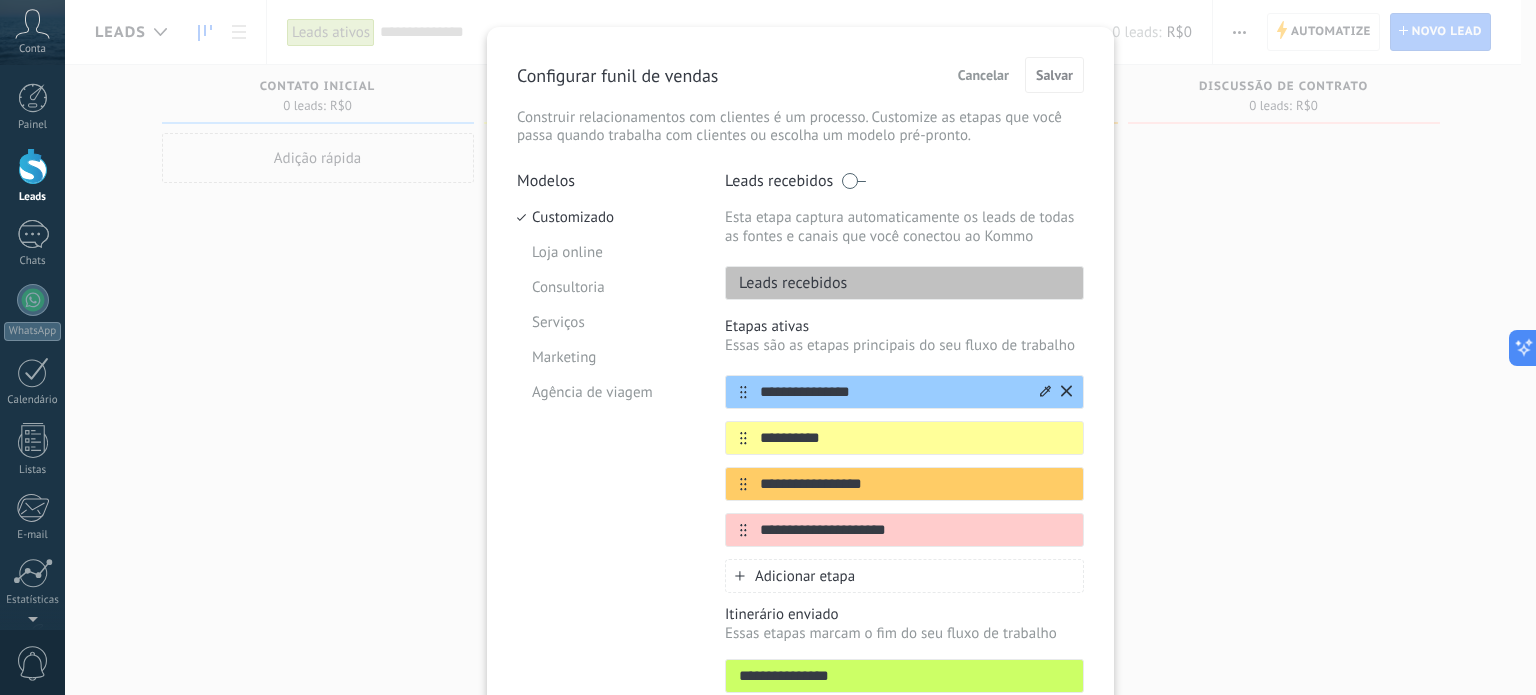 drag, startPoint x: 912, startPoint y: 395, endPoint x: 732, endPoint y: 383, distance: 180.39955 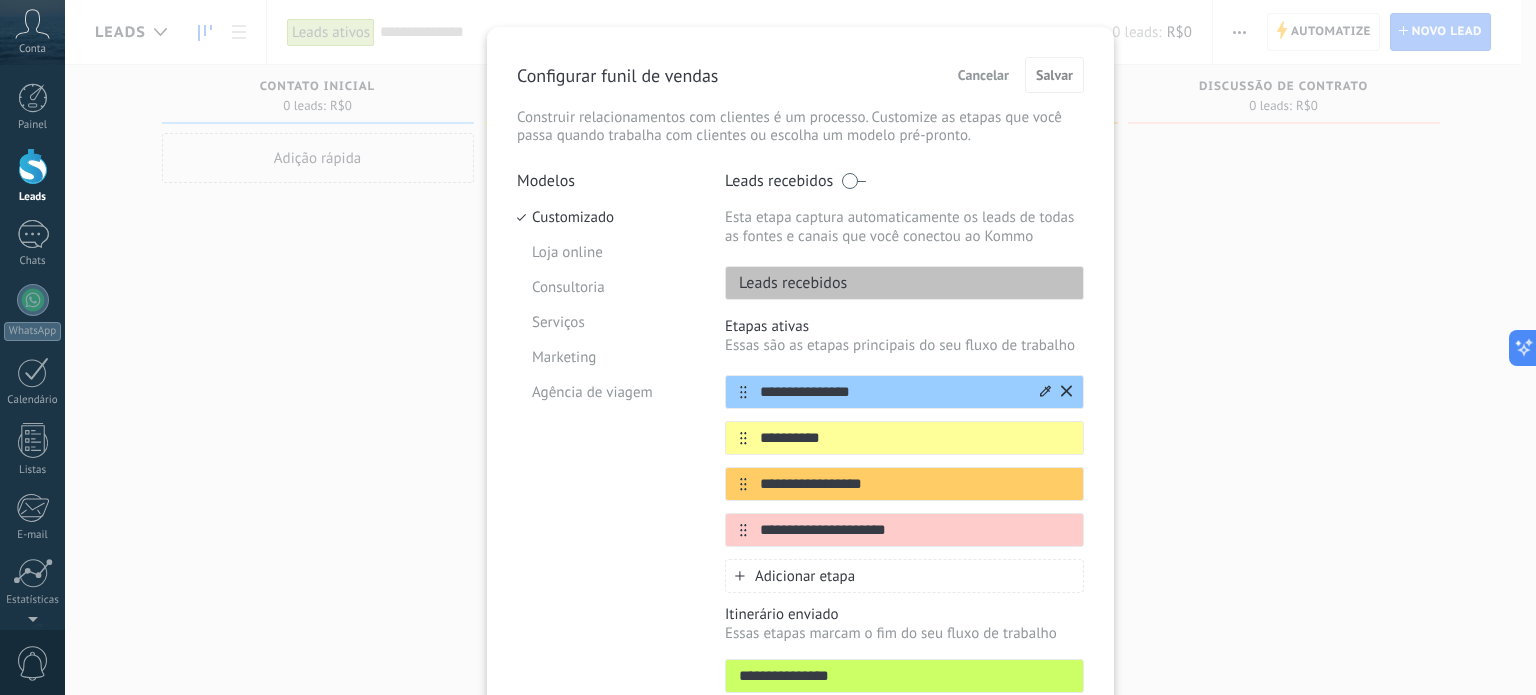 click on "**********" at bounding box center (904, 392) 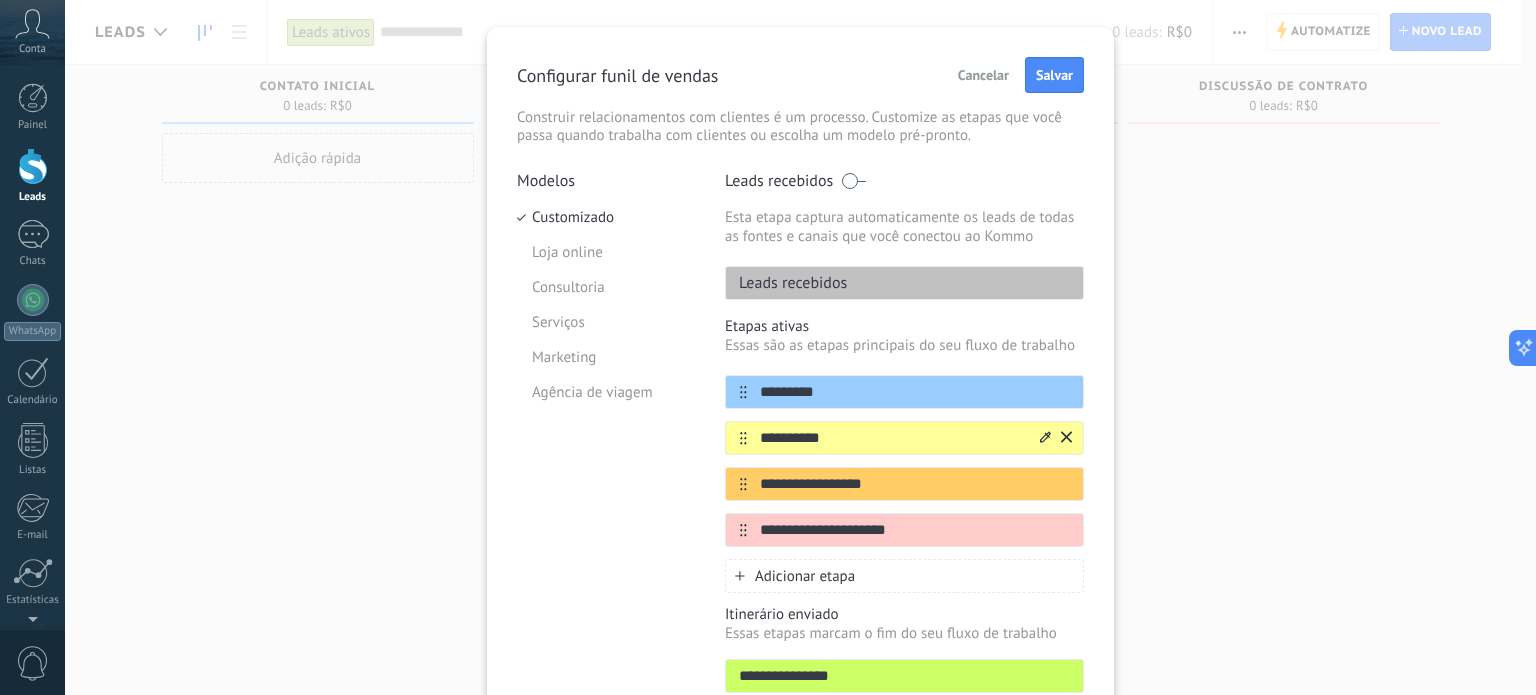 type on "*********" 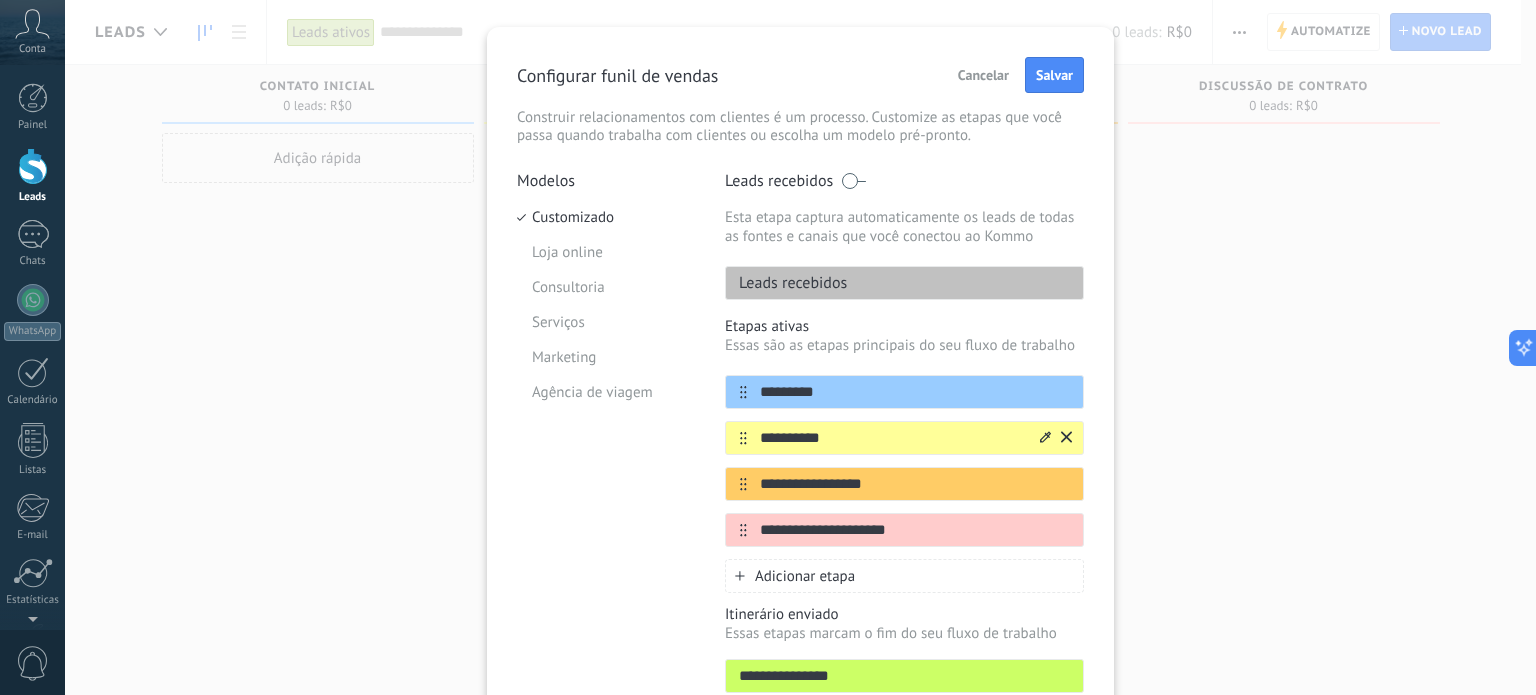 click on "**********" at bounding box center (892, 438) 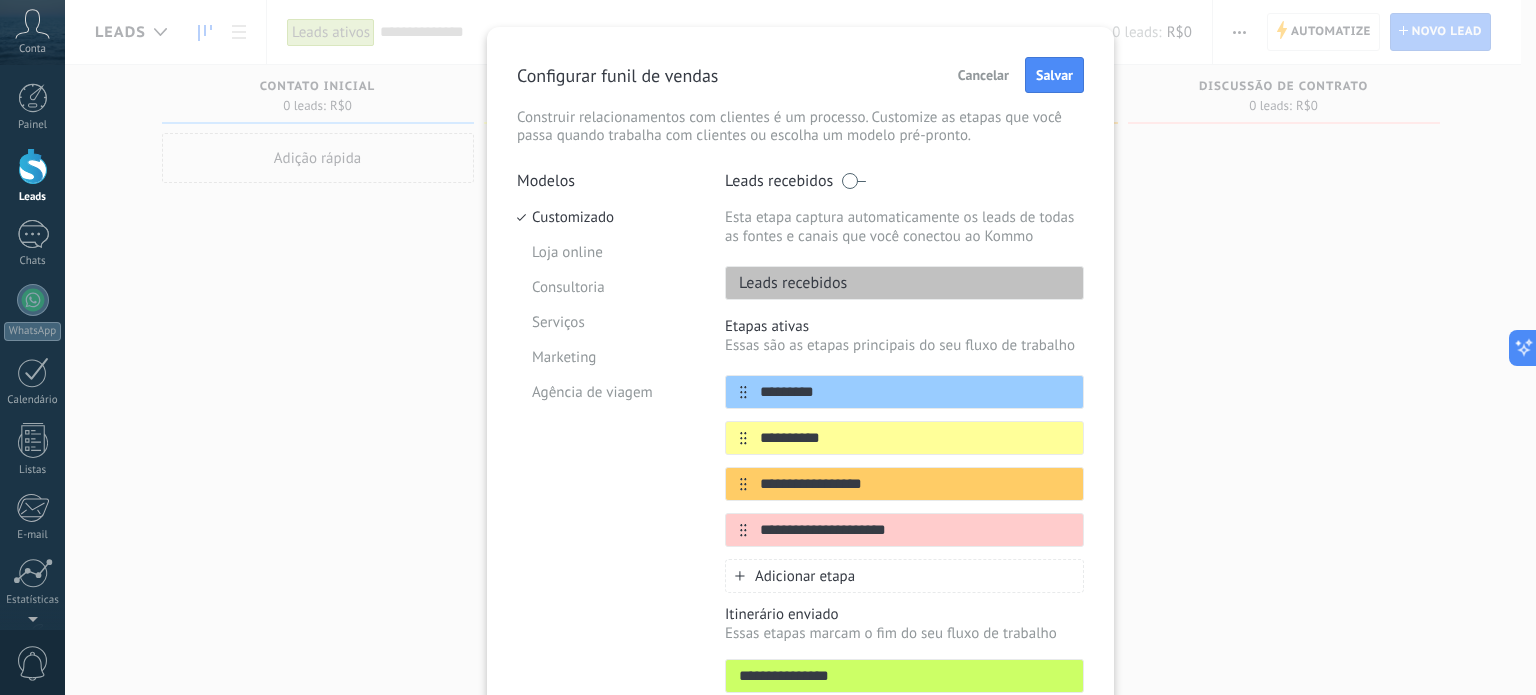 drag, startPoint x: 864, startPoint y: 433, endPoint x: 720, endPoint y: 436, distance: 144.03125 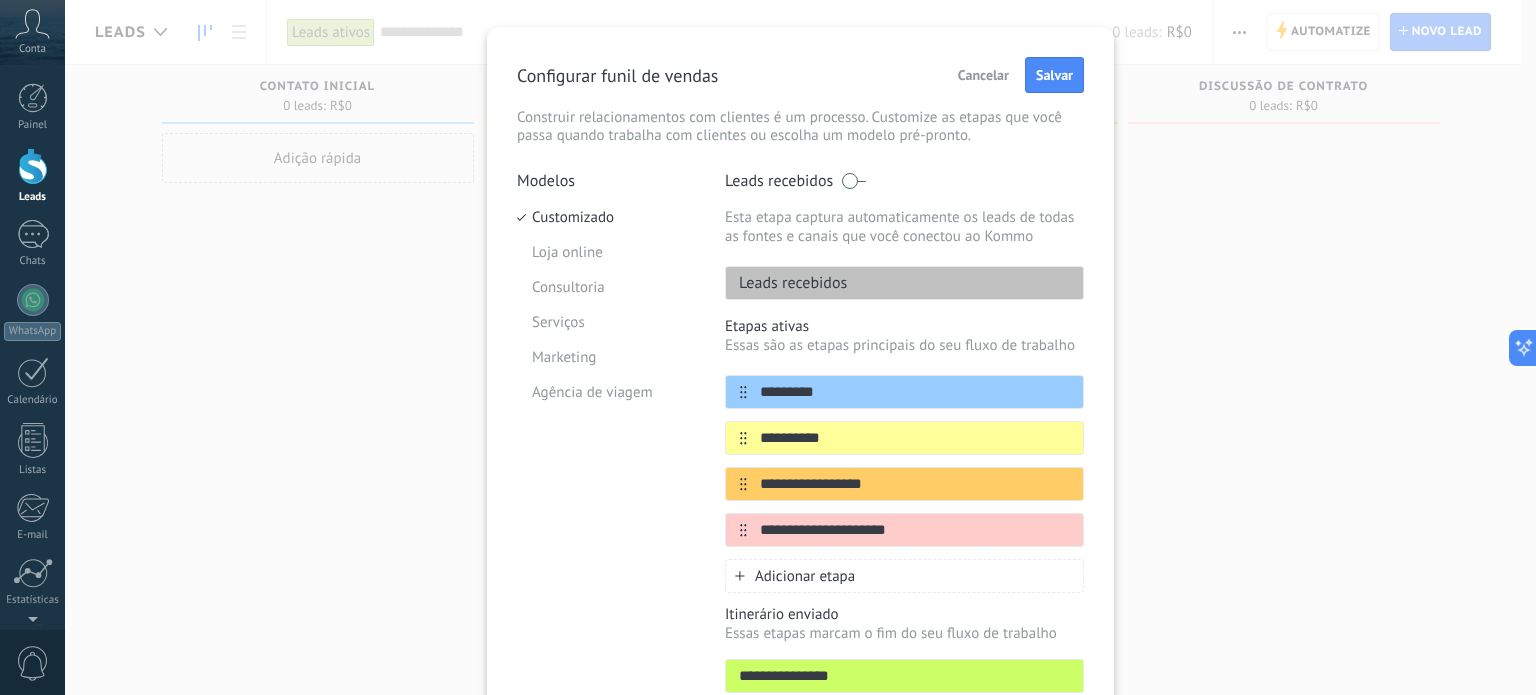 click on "**********" at bounding box center (800, 461) 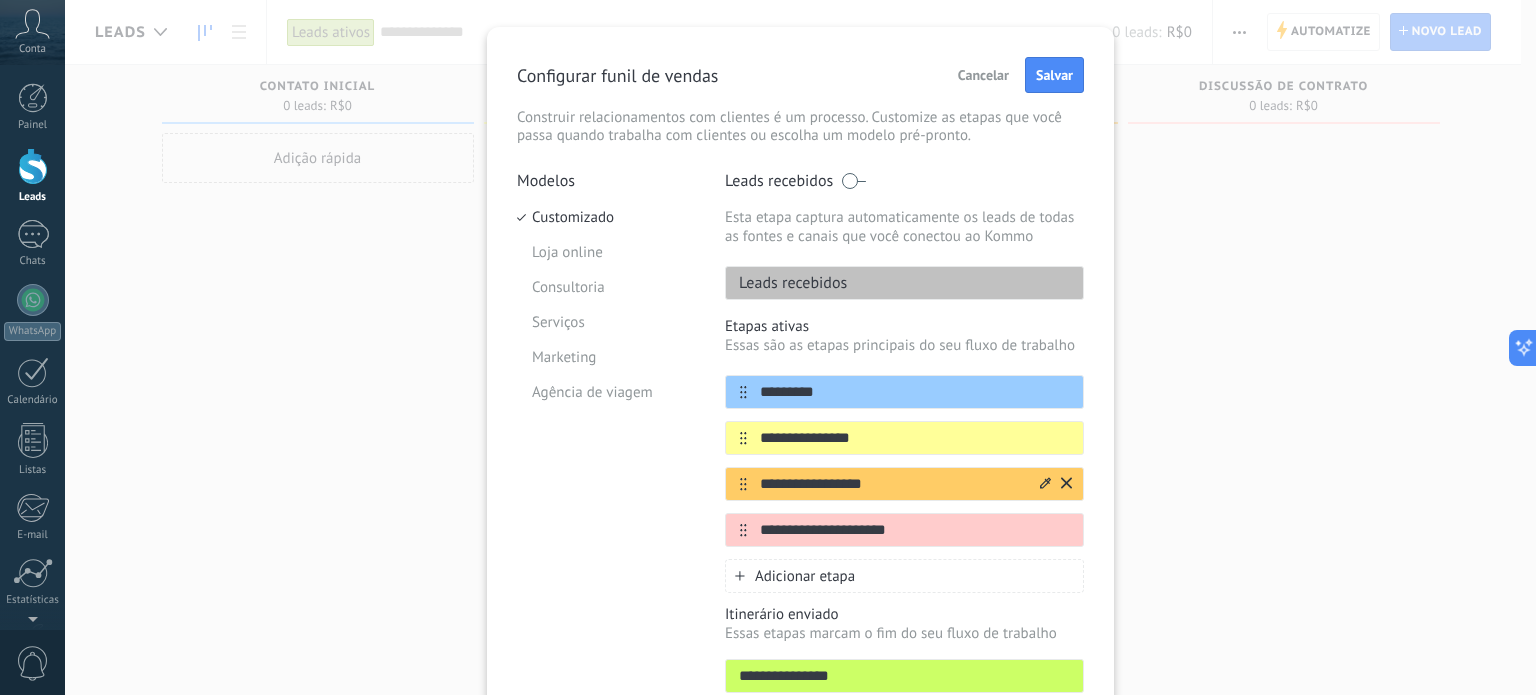type on "**********" 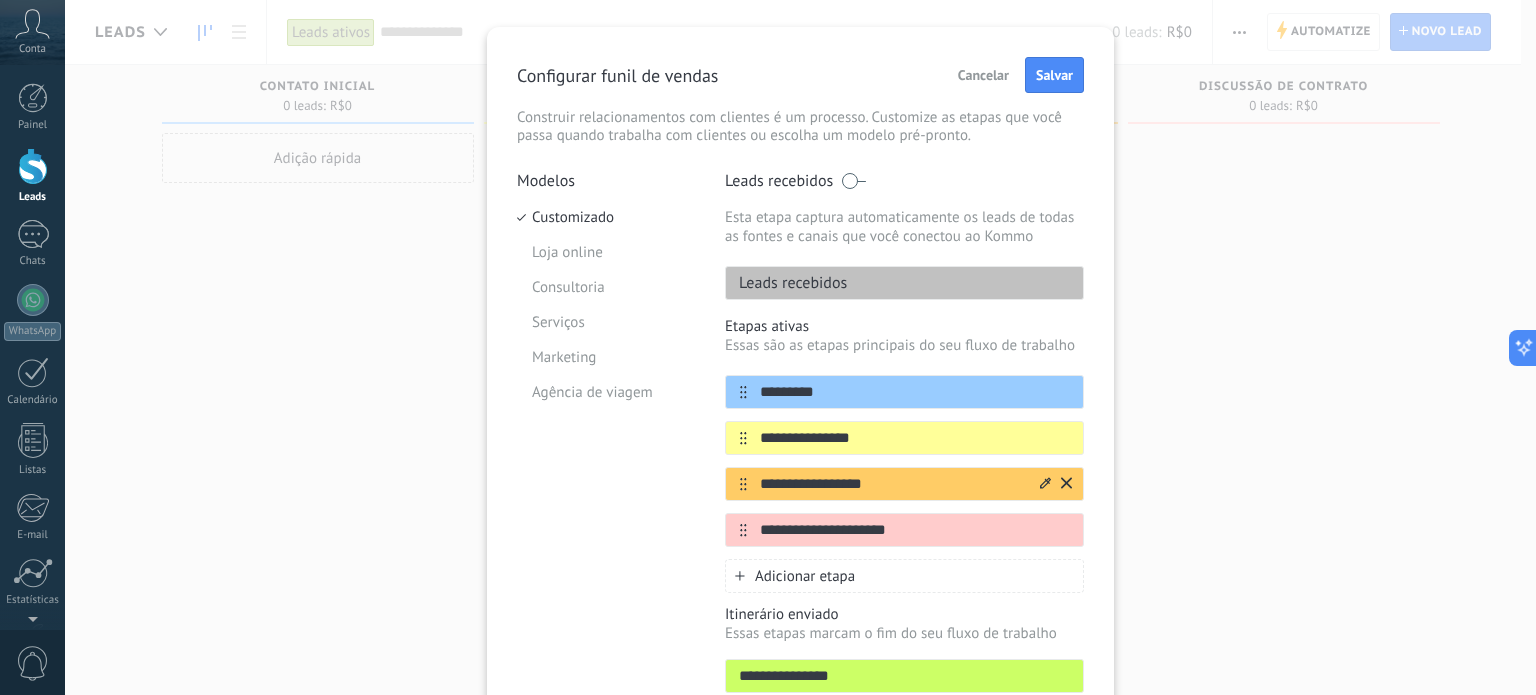 drag, startPoint x: 893, startPoint y: 476, endPoint x: 721, endPoint y: 474, distance: 172.01163 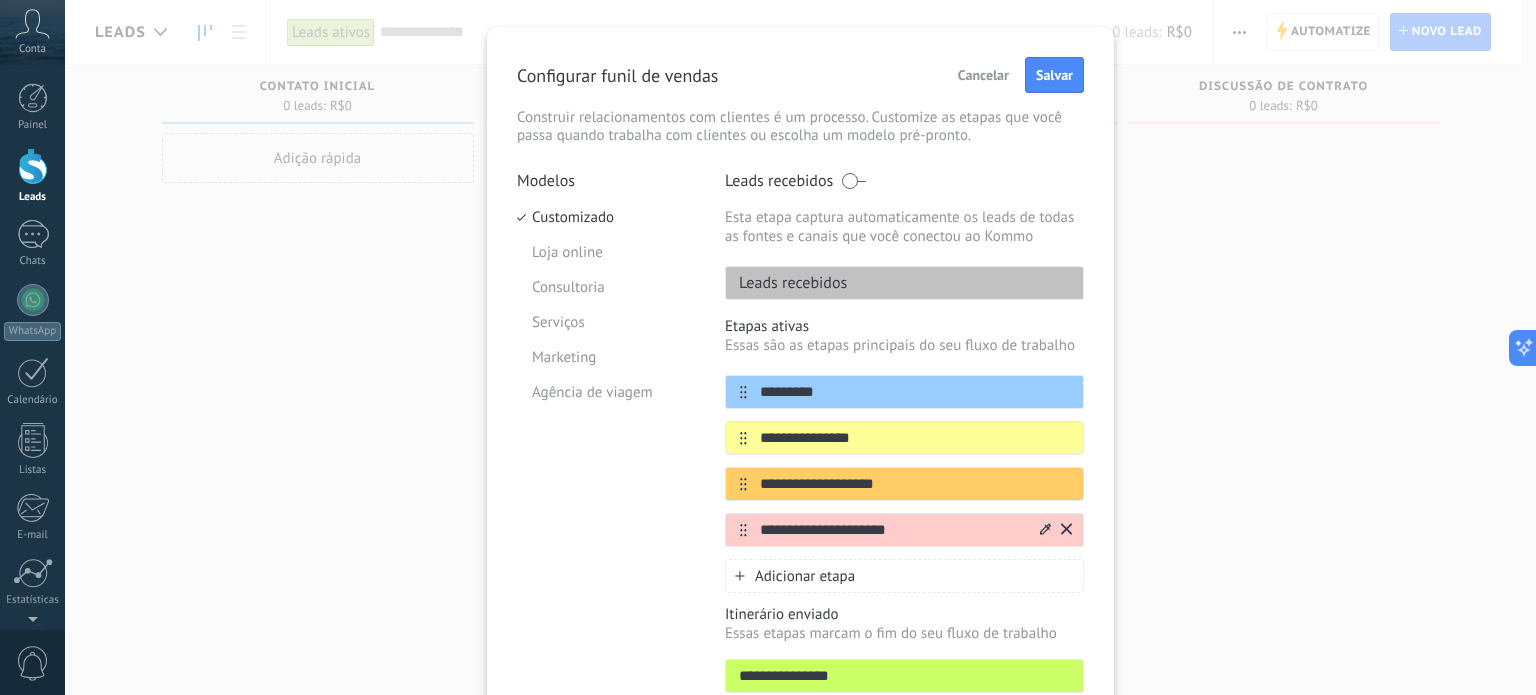 type on "**********" 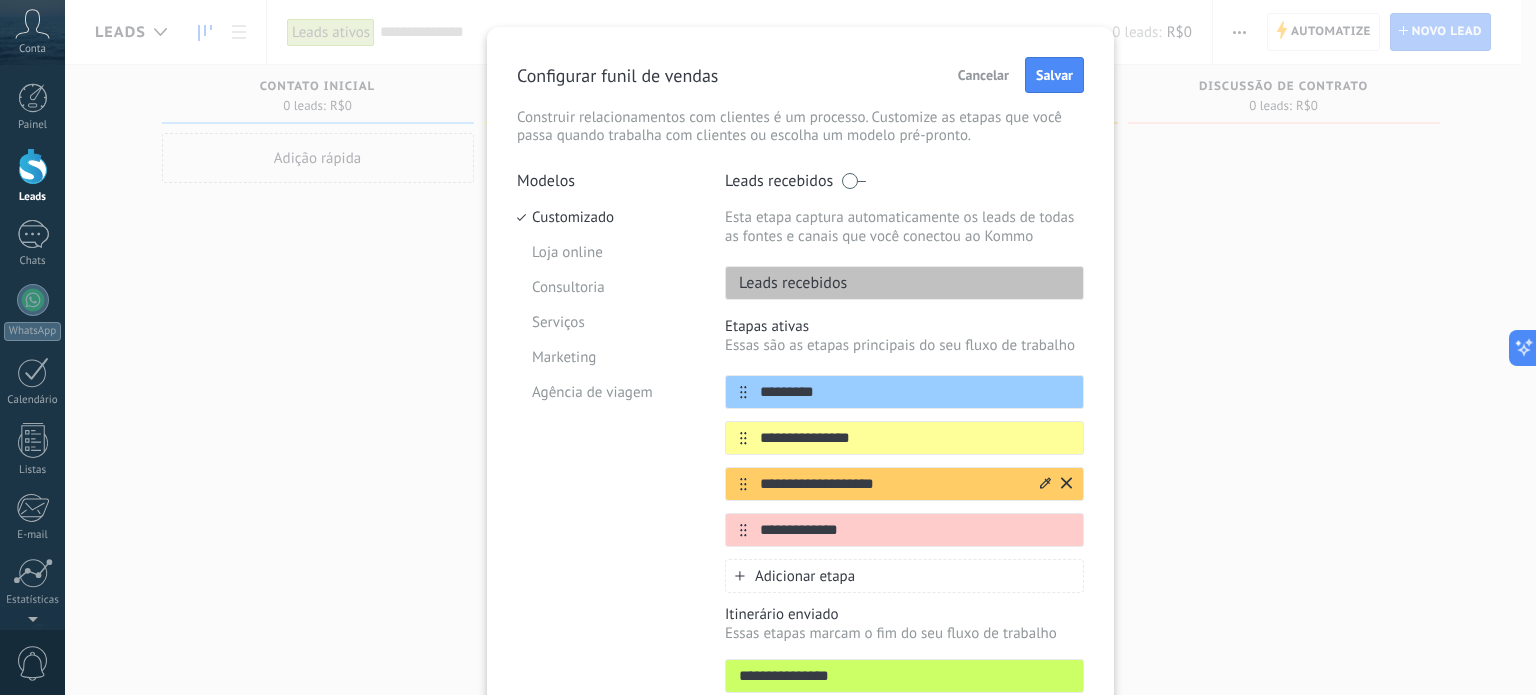 type on "**********" 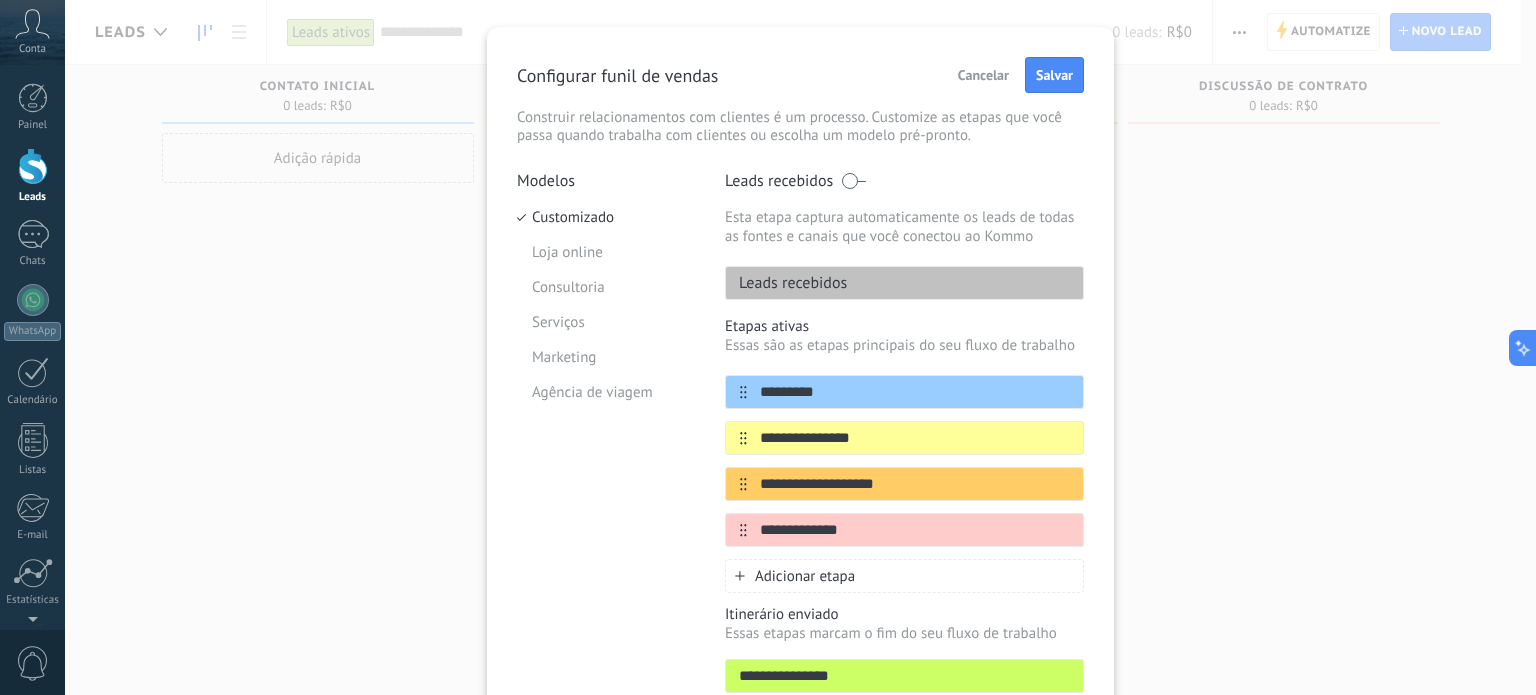 drag, startPoint x: 857, startPoint y: 486, endPoint x: 716, endPoint y: 487, distance: 141.00354 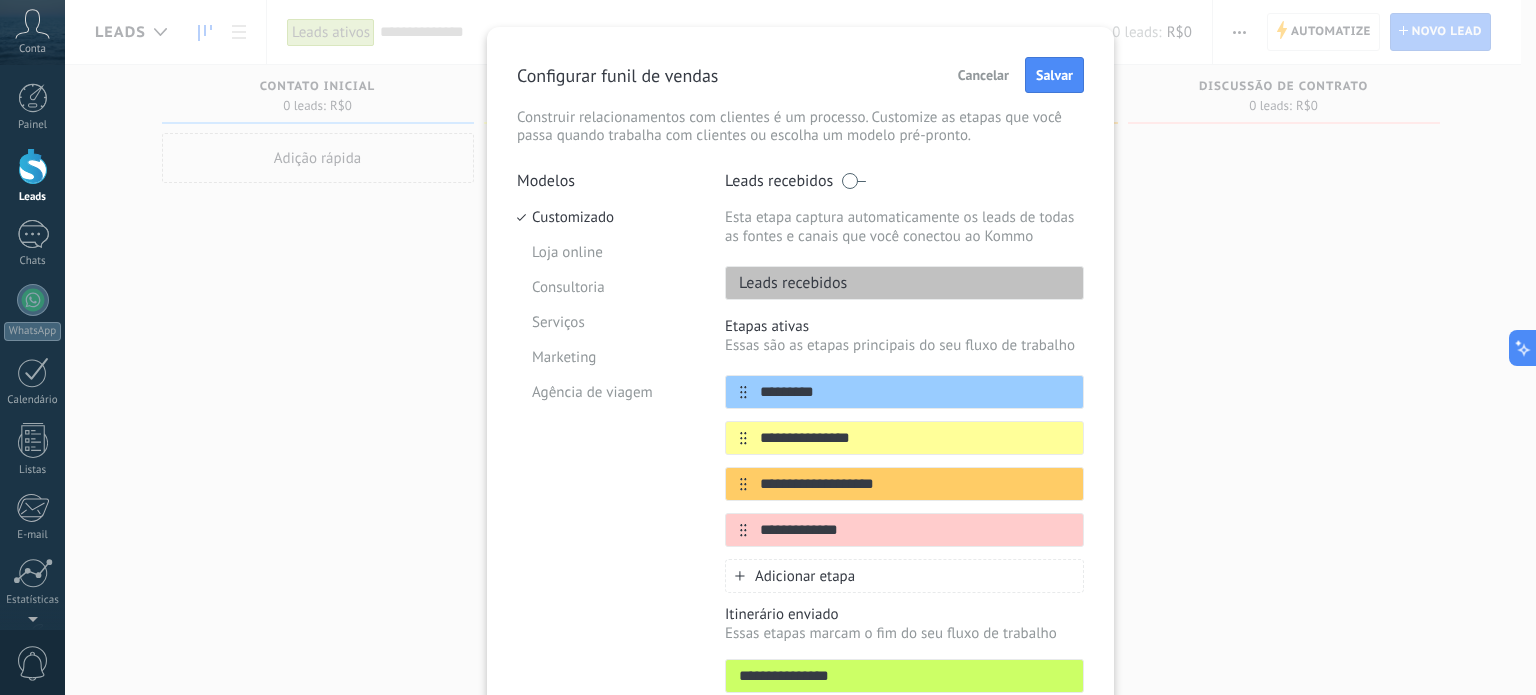 click on "**********" at bounding box center (800, 461) 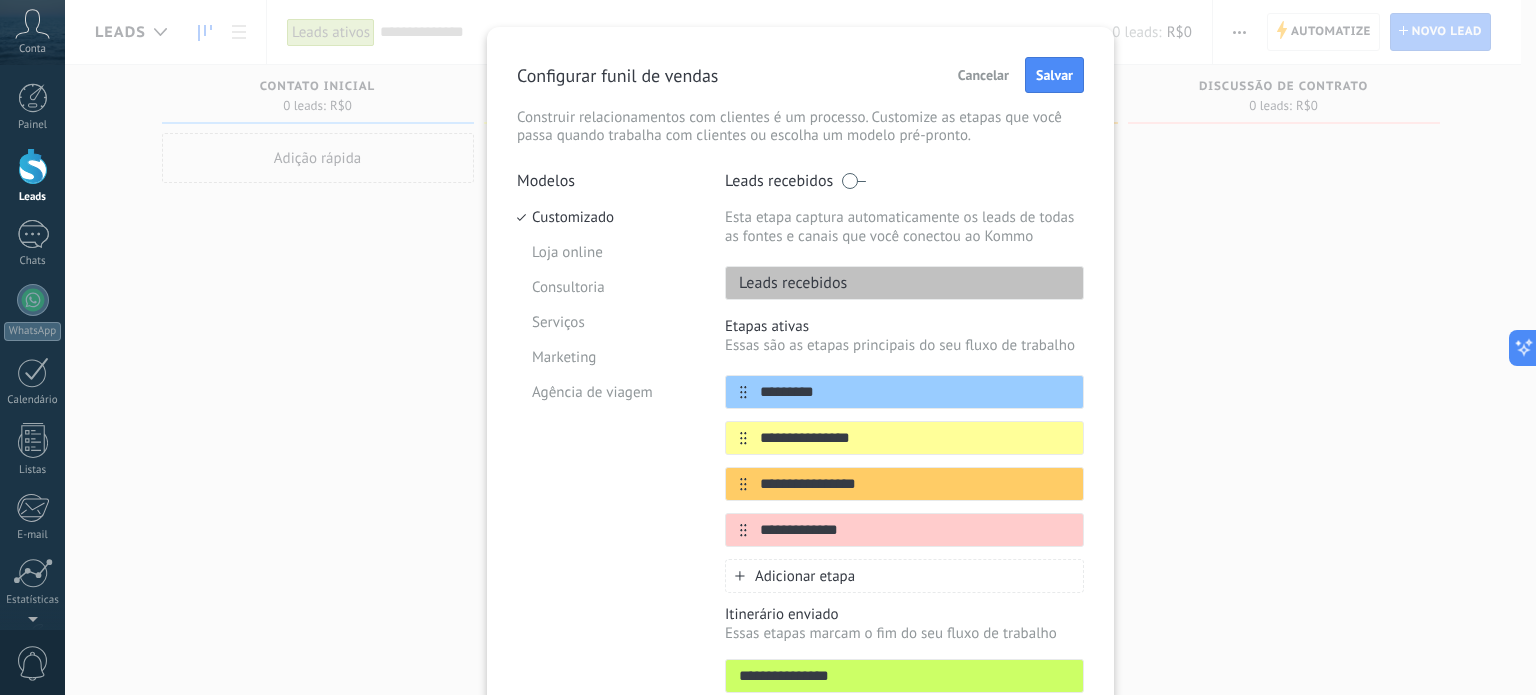 type on "**********" 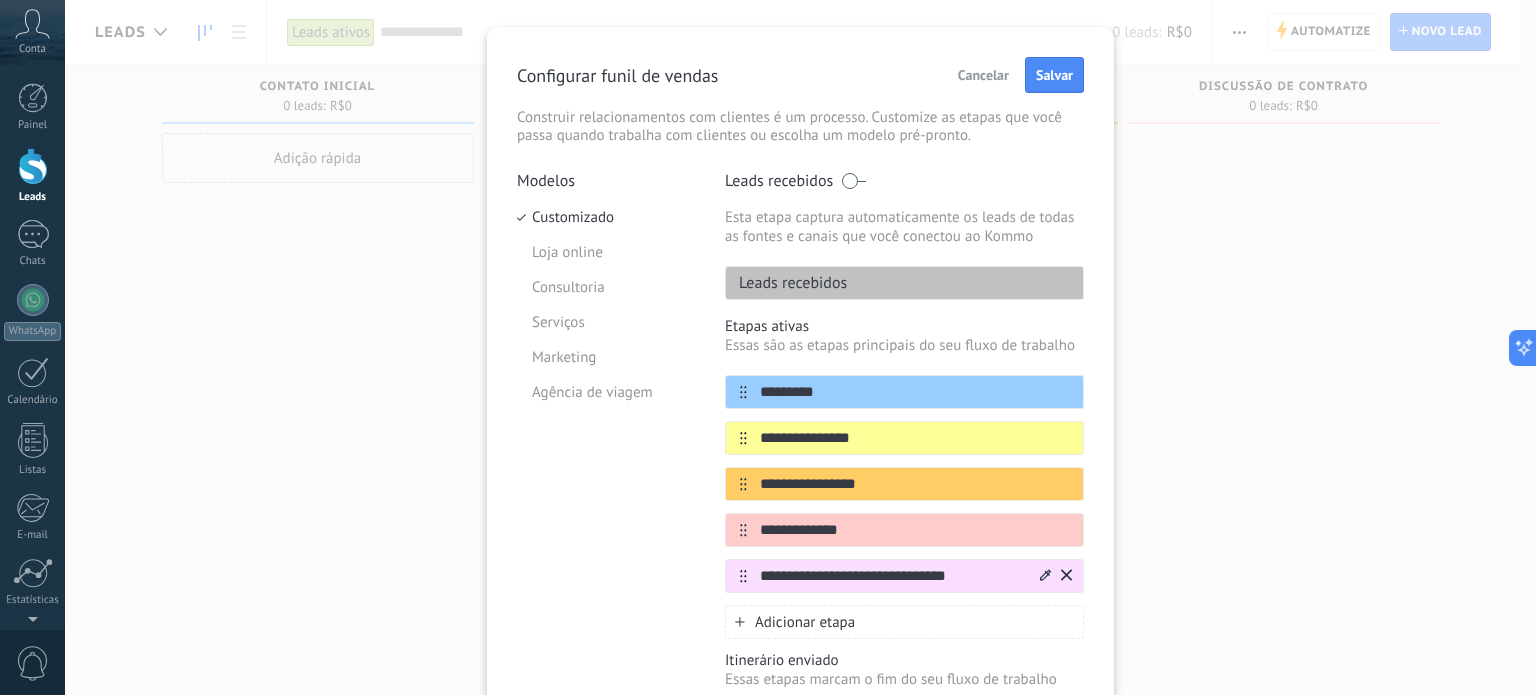 drag, startPoint x: 971, startPoint y: 579, endPoint x: 828, endPoint y: 574, distance: 143.08739 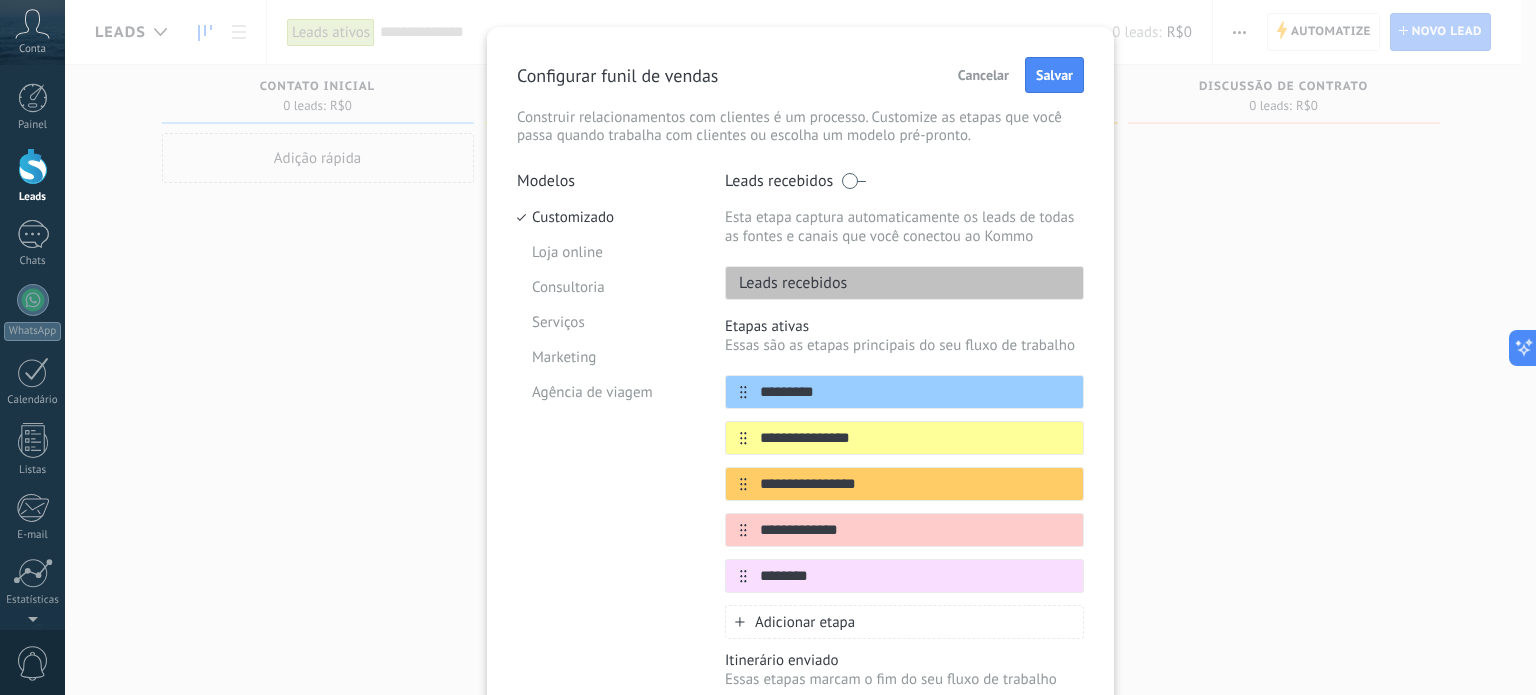 type on "********" 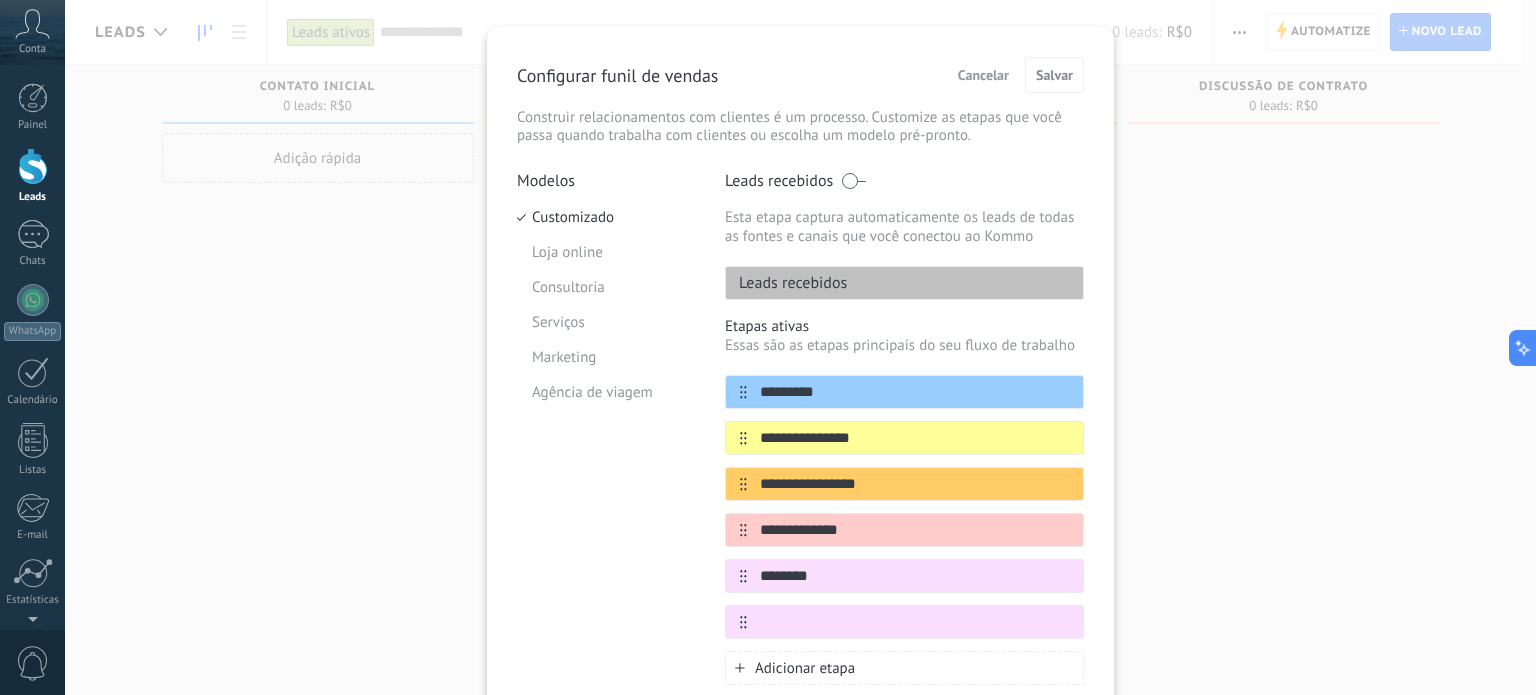 click at bounding box center (915, 622) 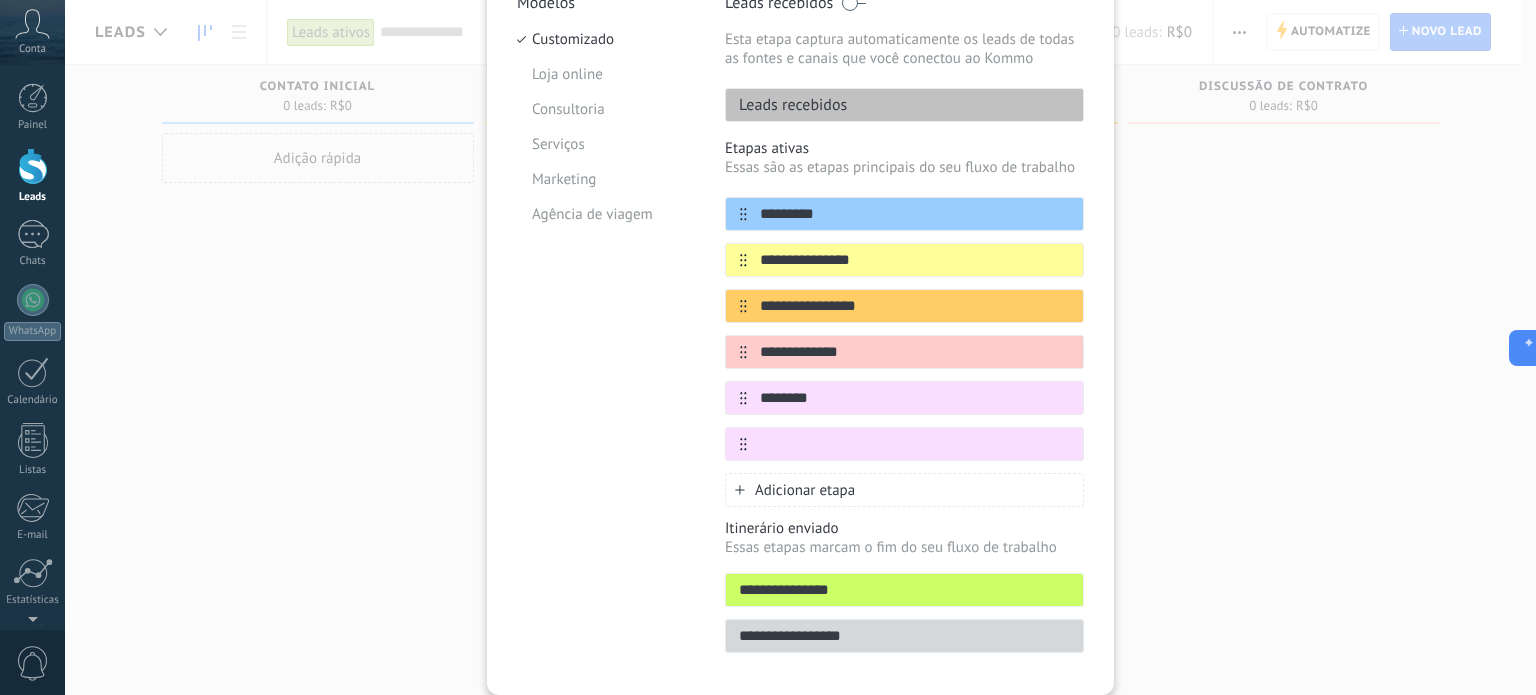 scroll, scrollTop: 220, scrollLeft: 0, axis: vertical 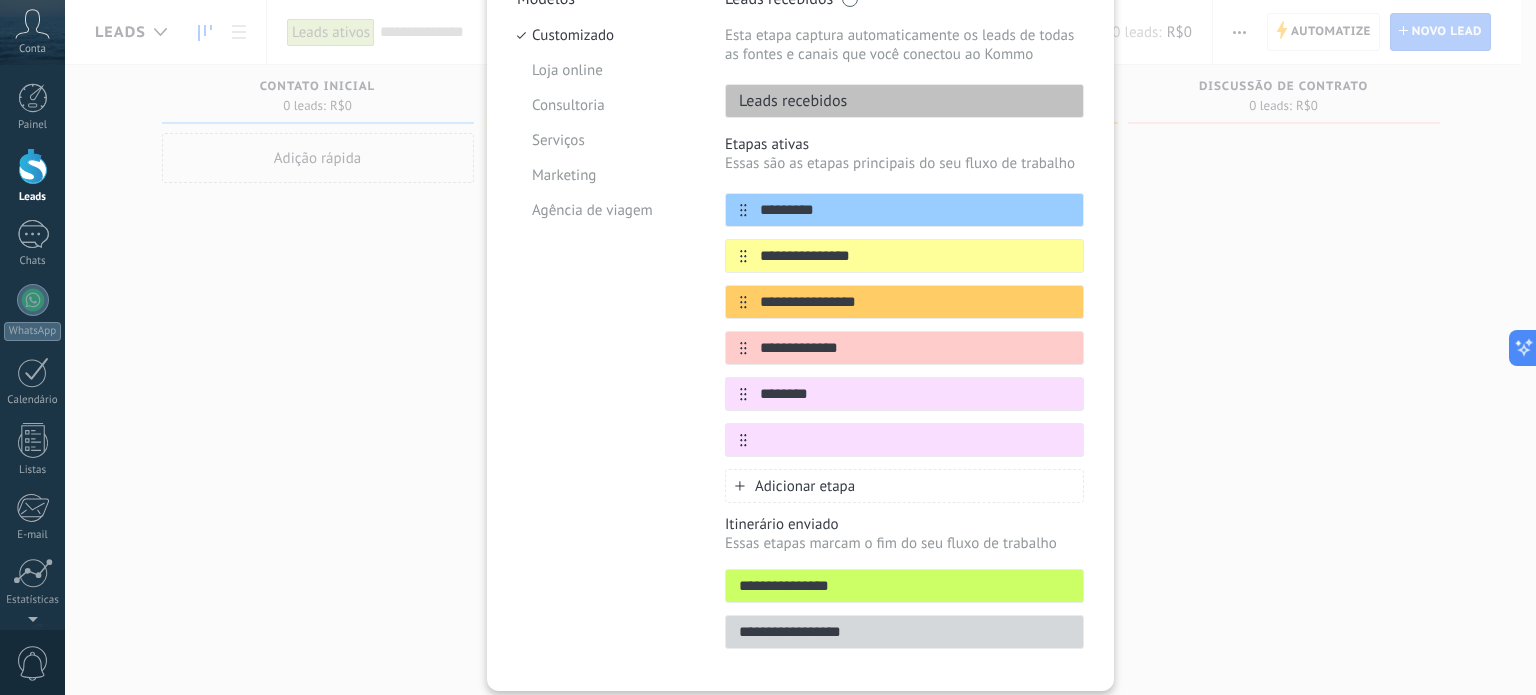 drag, startPoint x: 748, startPoint y: 579, endPoint x: 884, endPoint y: 601, distance: 137.76791 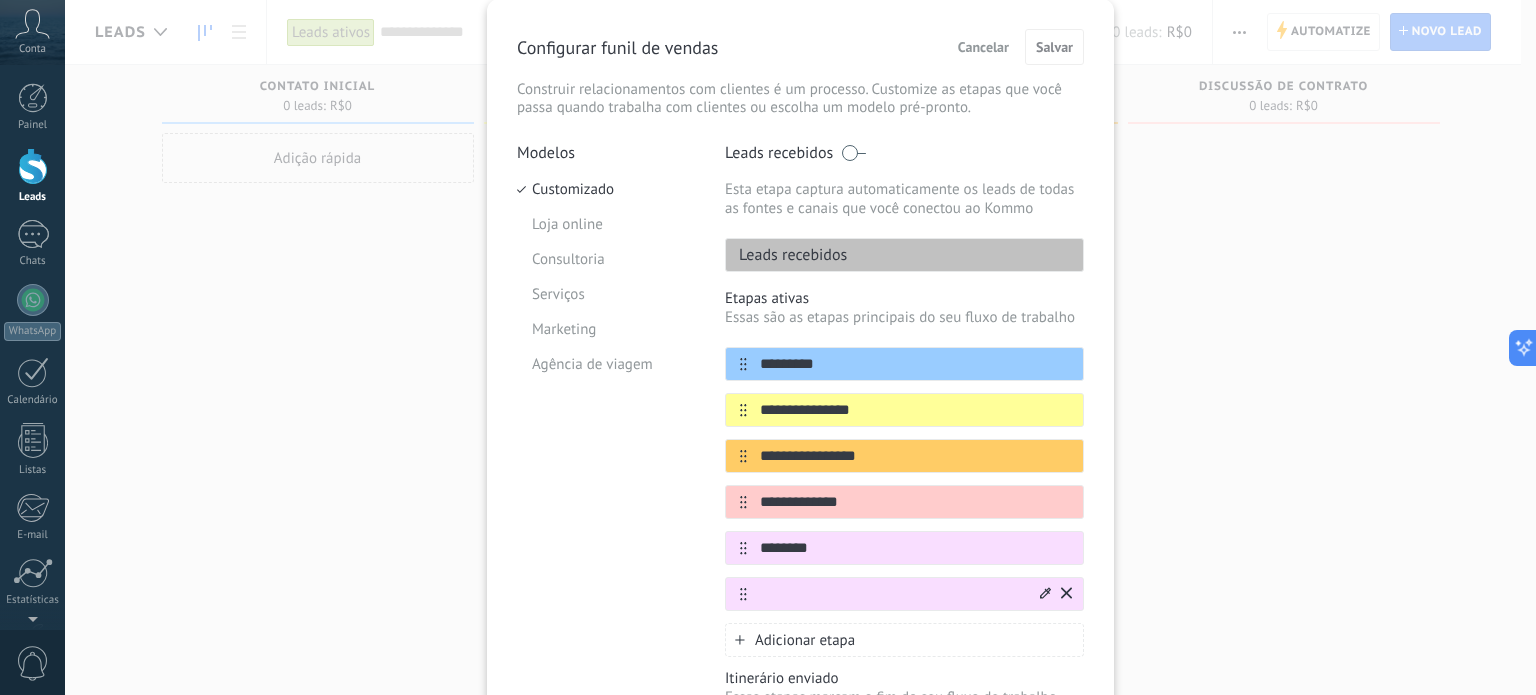 click at bounding box center (892, 594) 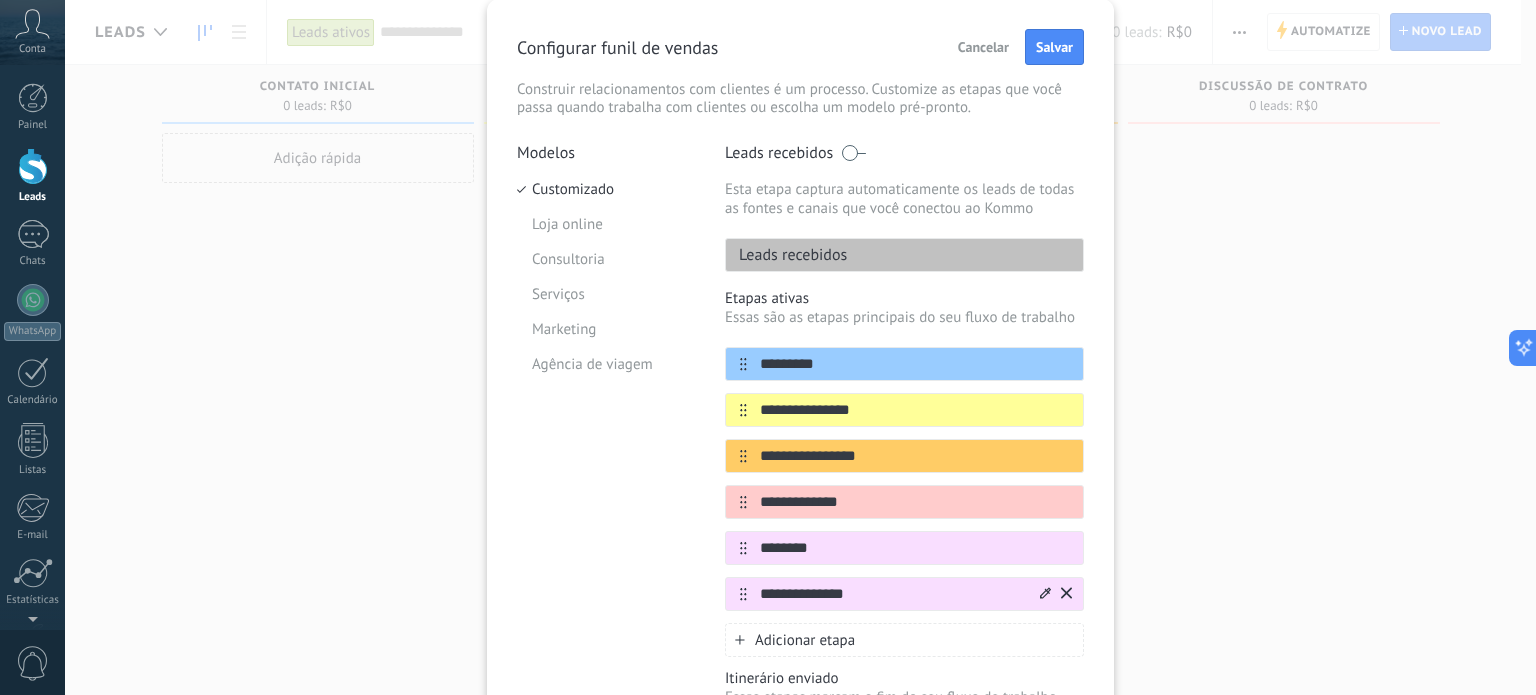 type on "**********" 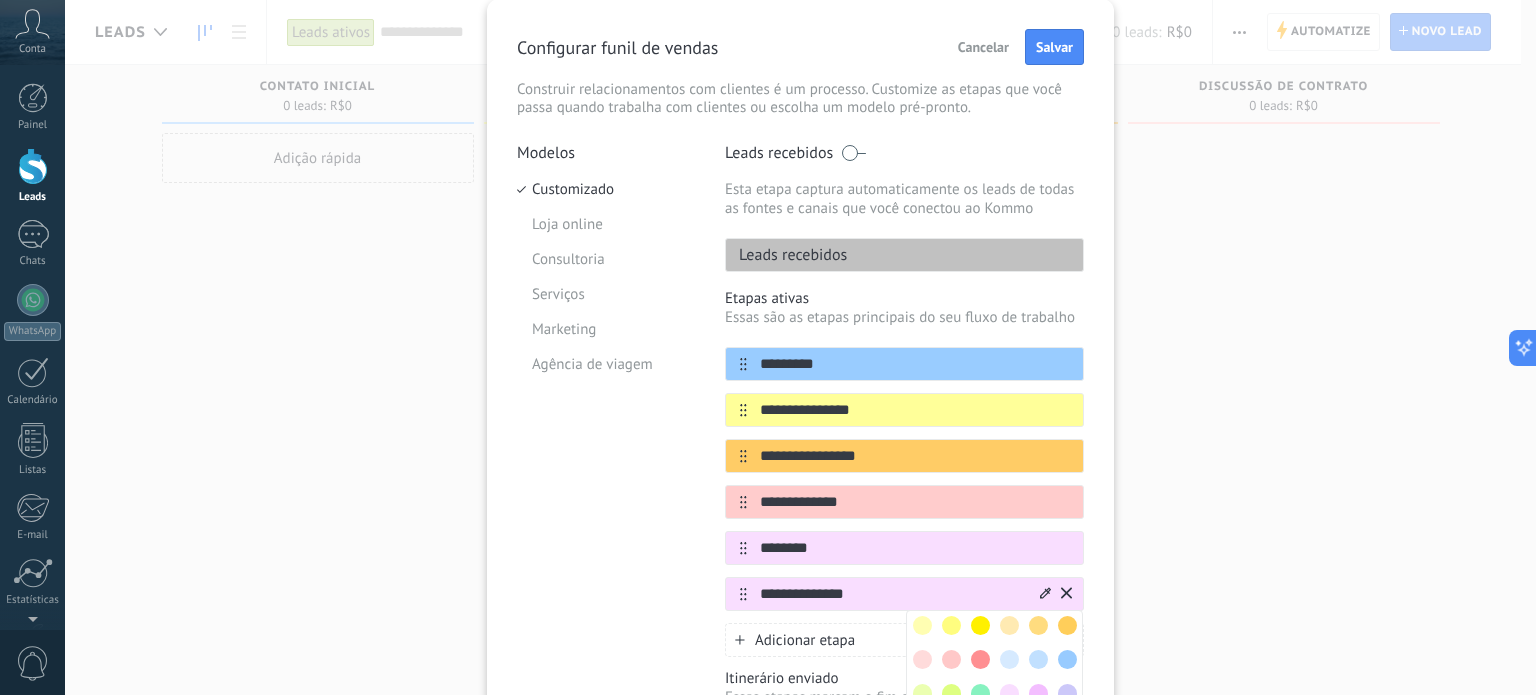 scroll, scrollTop: 191, scrollLeft: 0, axis: vertical 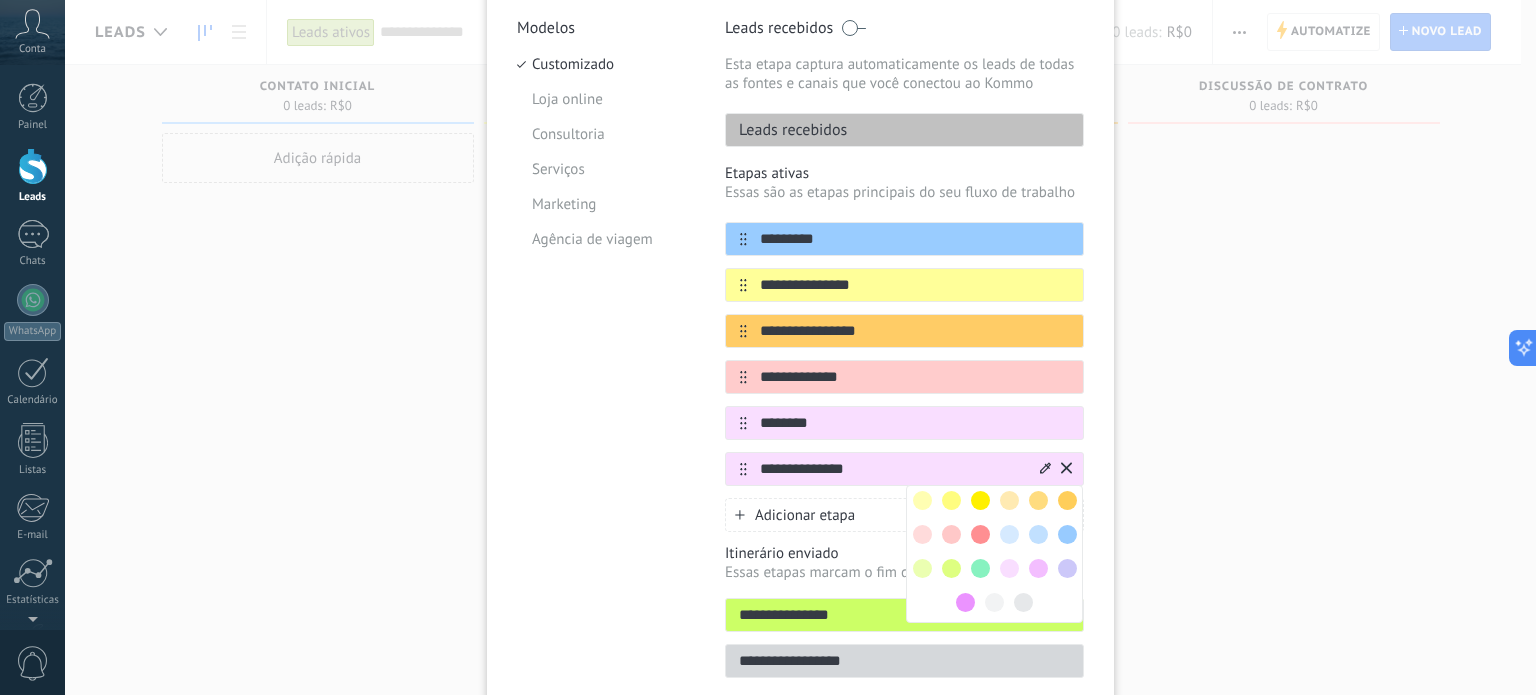 click at bounding box center [980, 534] 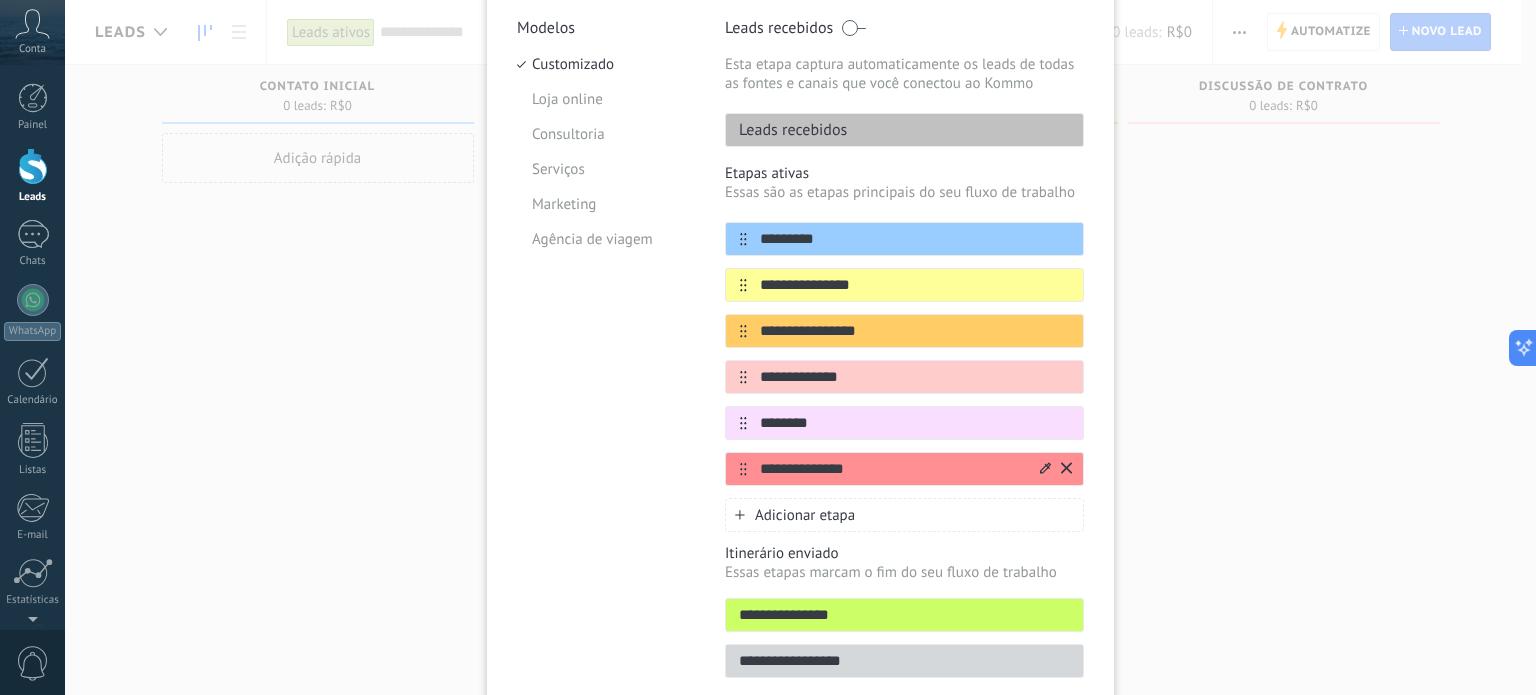 click on "Modelos Customizado Loja online Consultoria Serviços Marketing Agência de viagem" at bounding box center [606, 354] 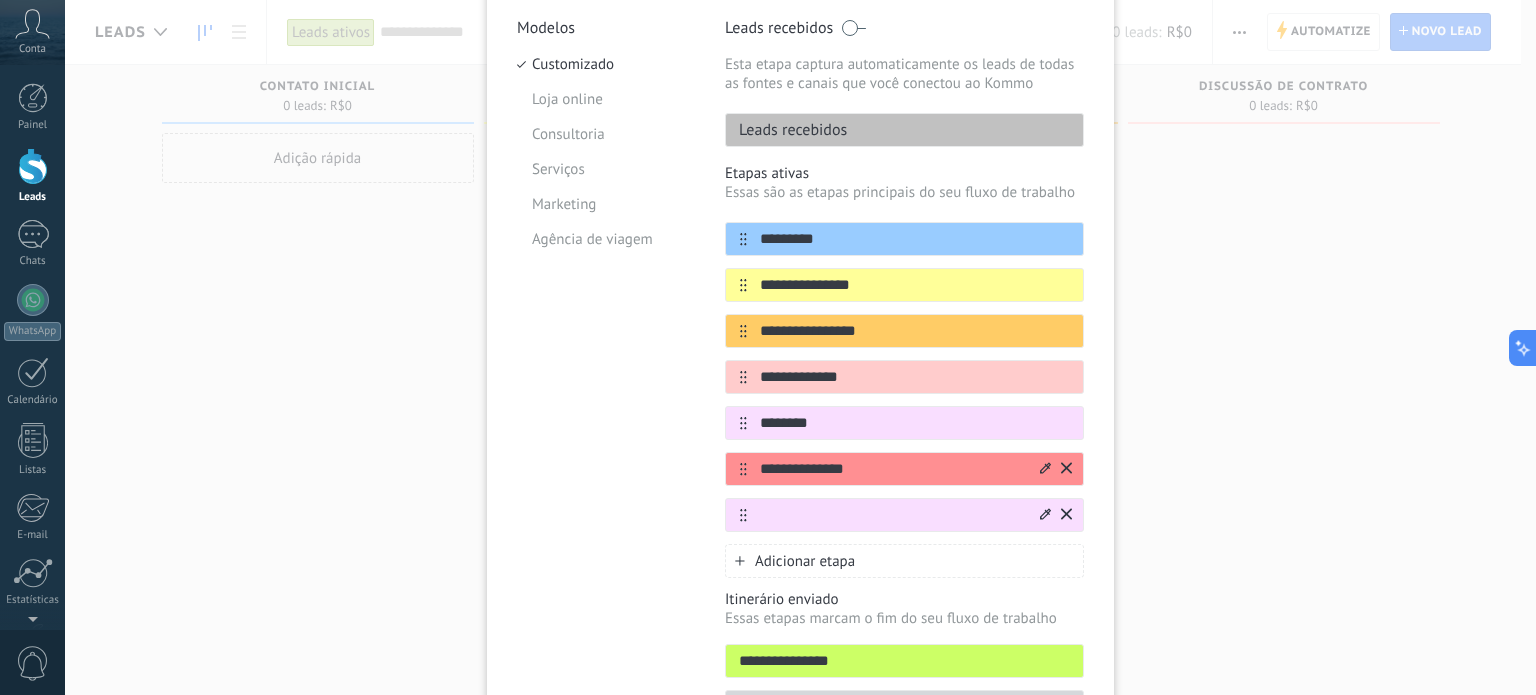 type on "*" 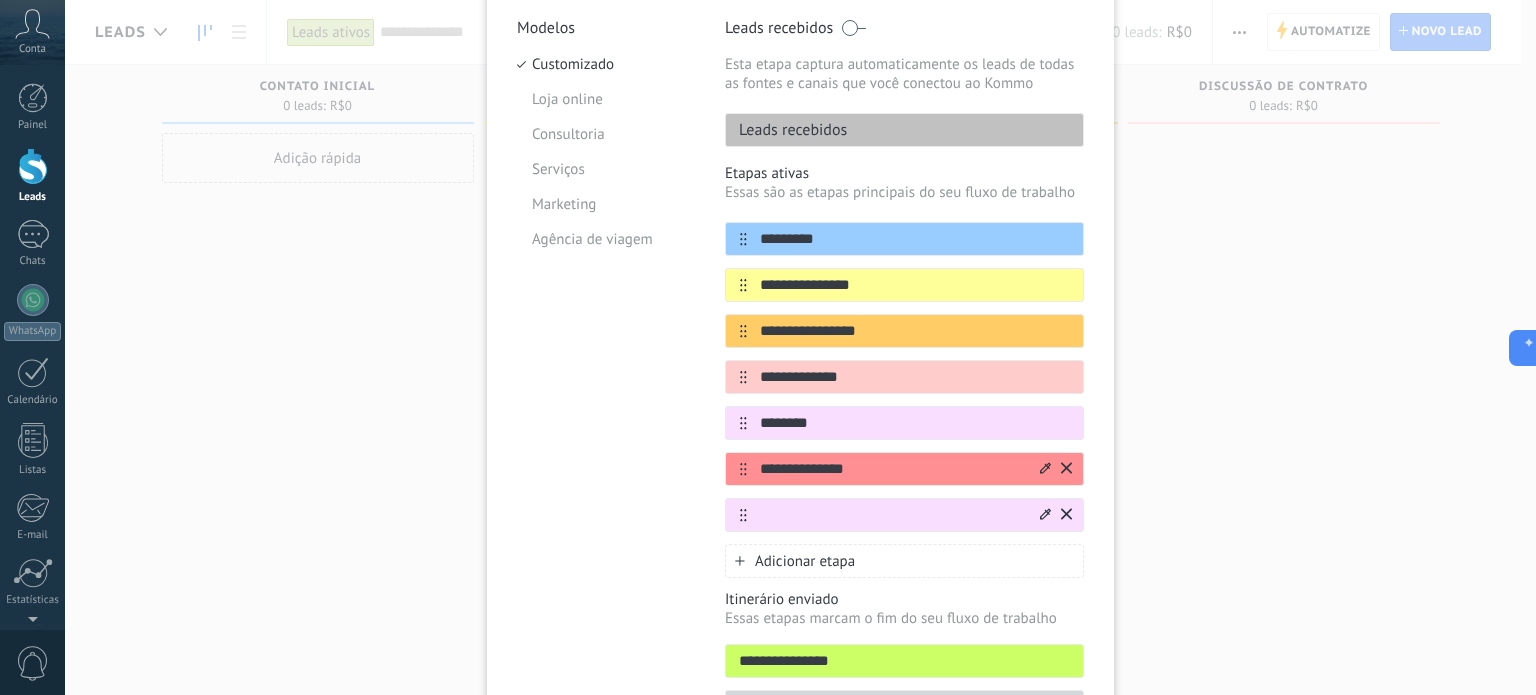 type on "*" 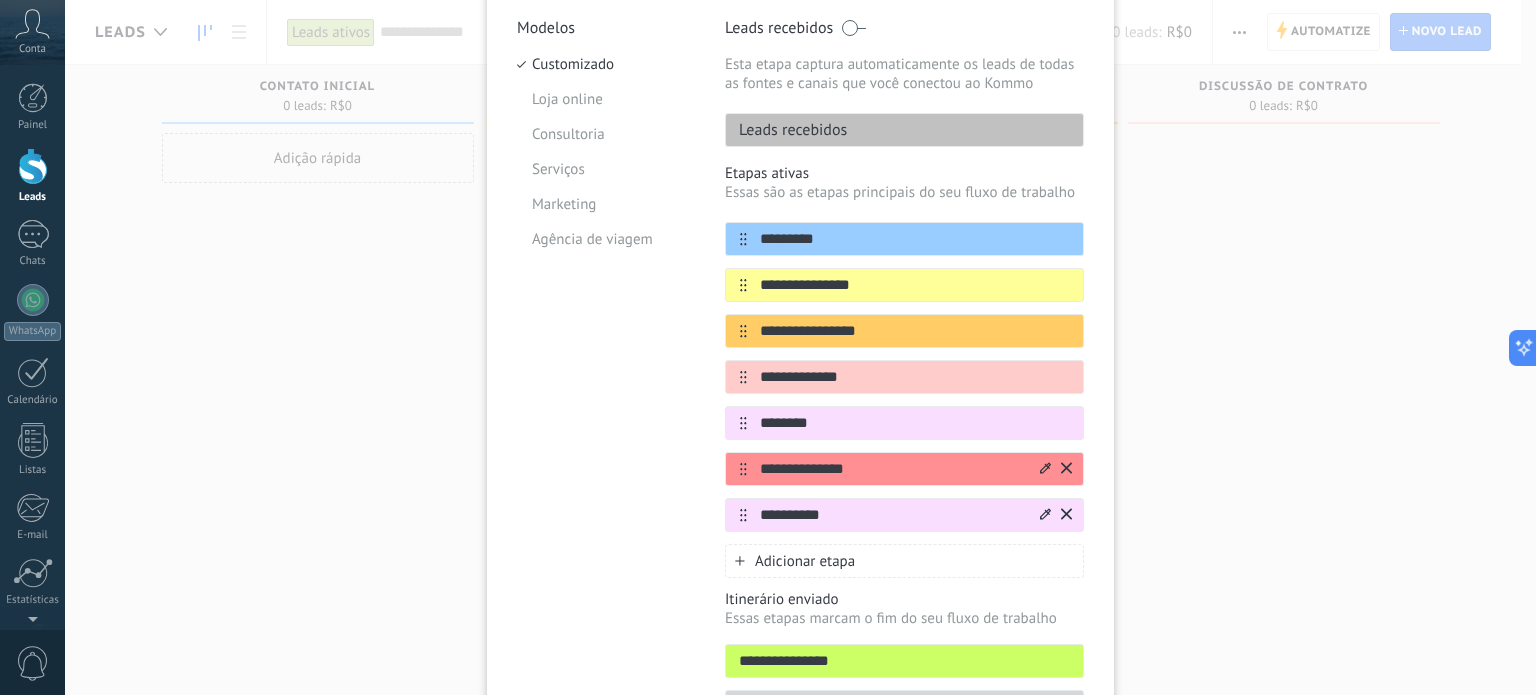type on "**********" 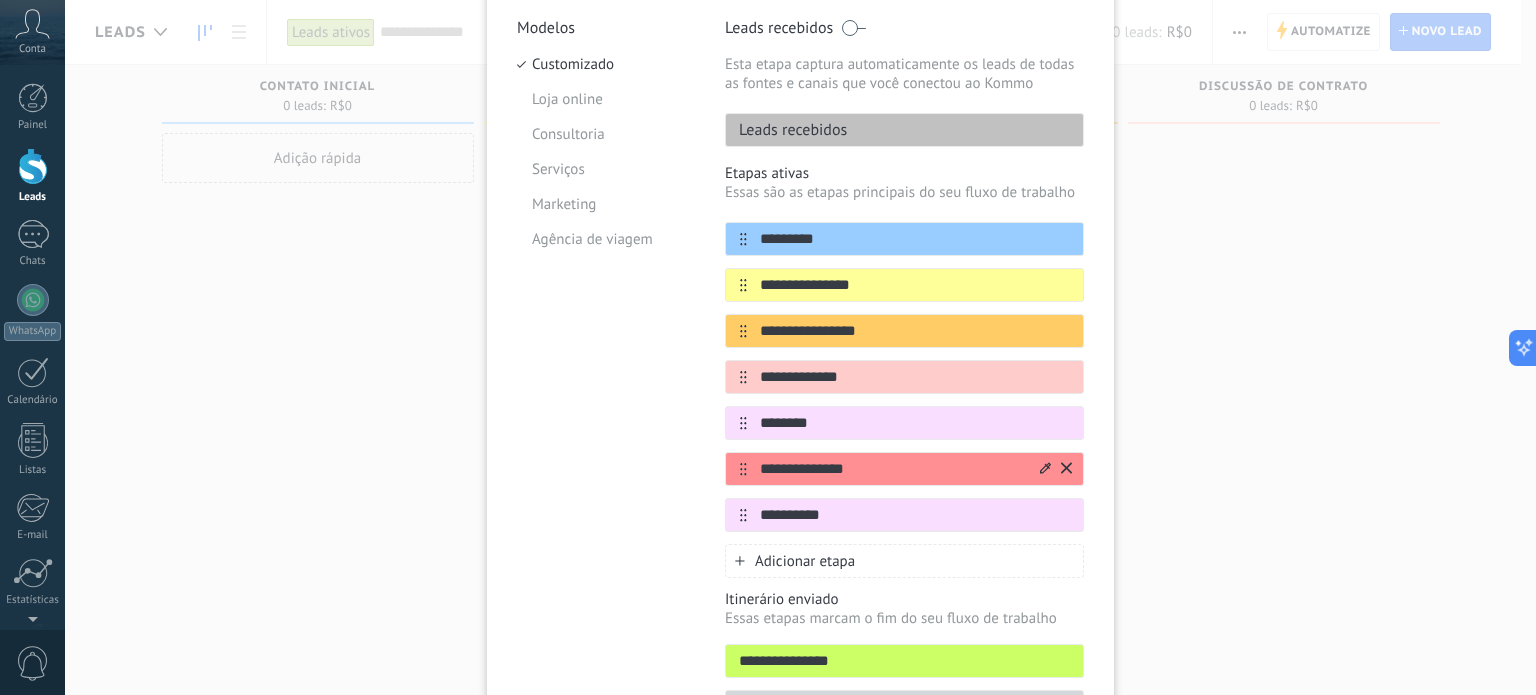 click on "**********" at bounding box center [800, 320] 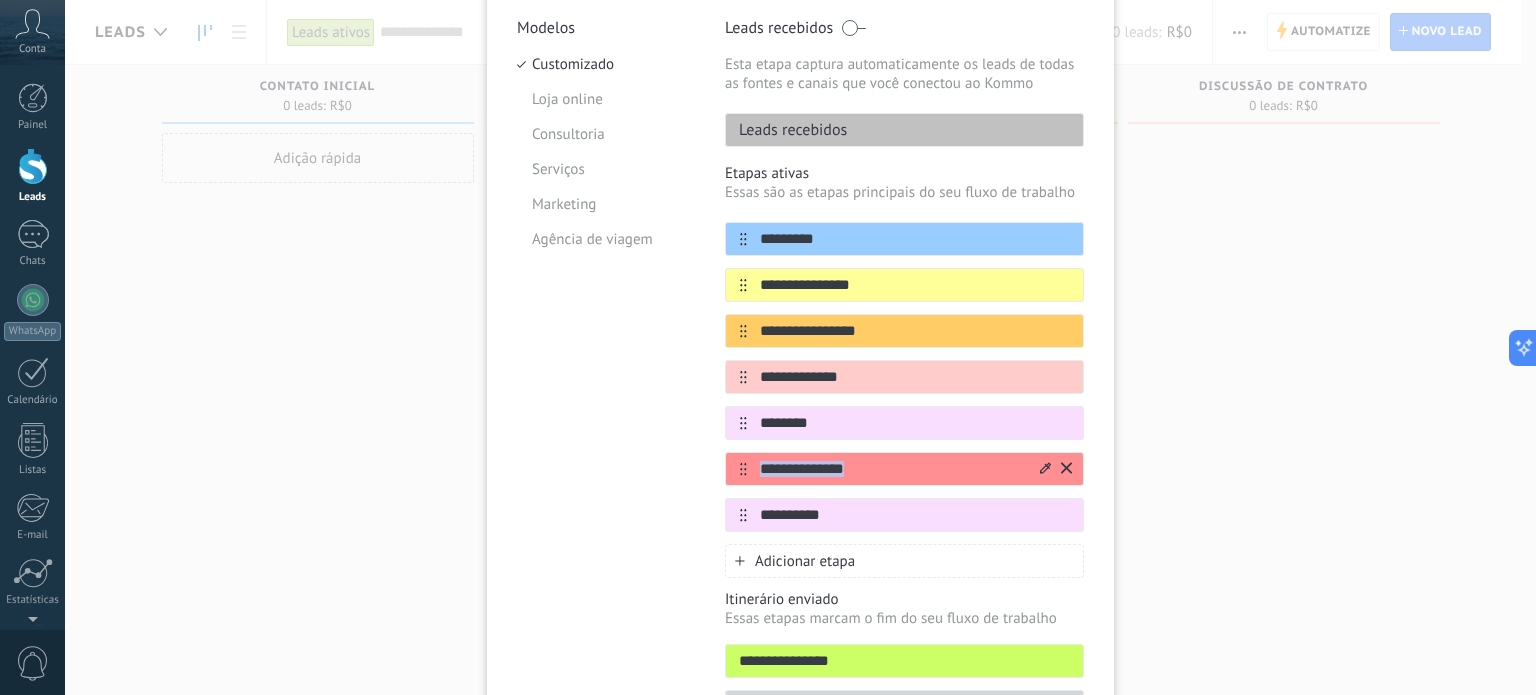 drag, startPoint x: 742, startPoint y: 520, endPoint x: 744, endPoint y: 459, distance: 61.03278 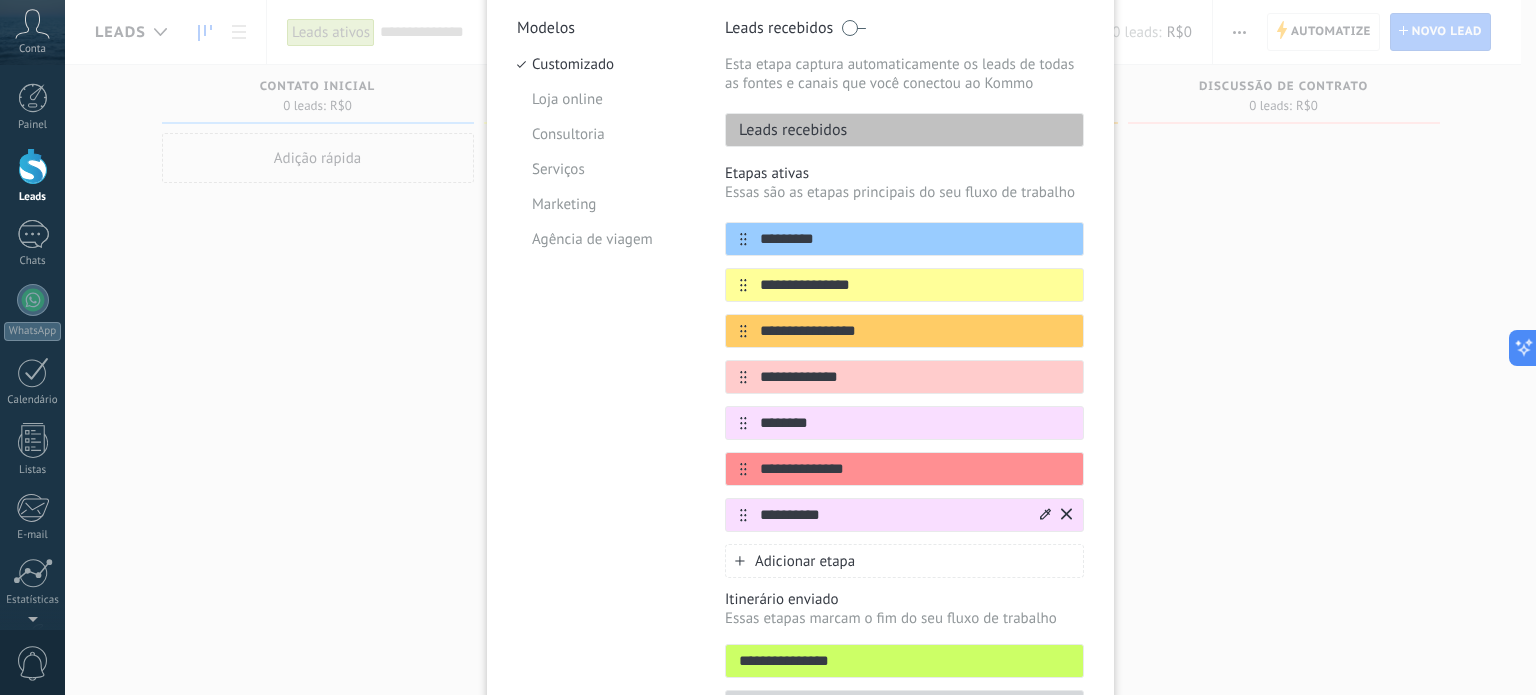 drag, startPoint x: 756, startPoint y: 514, endPoint x: 733, endPoint y: 515, distance: 23.021729 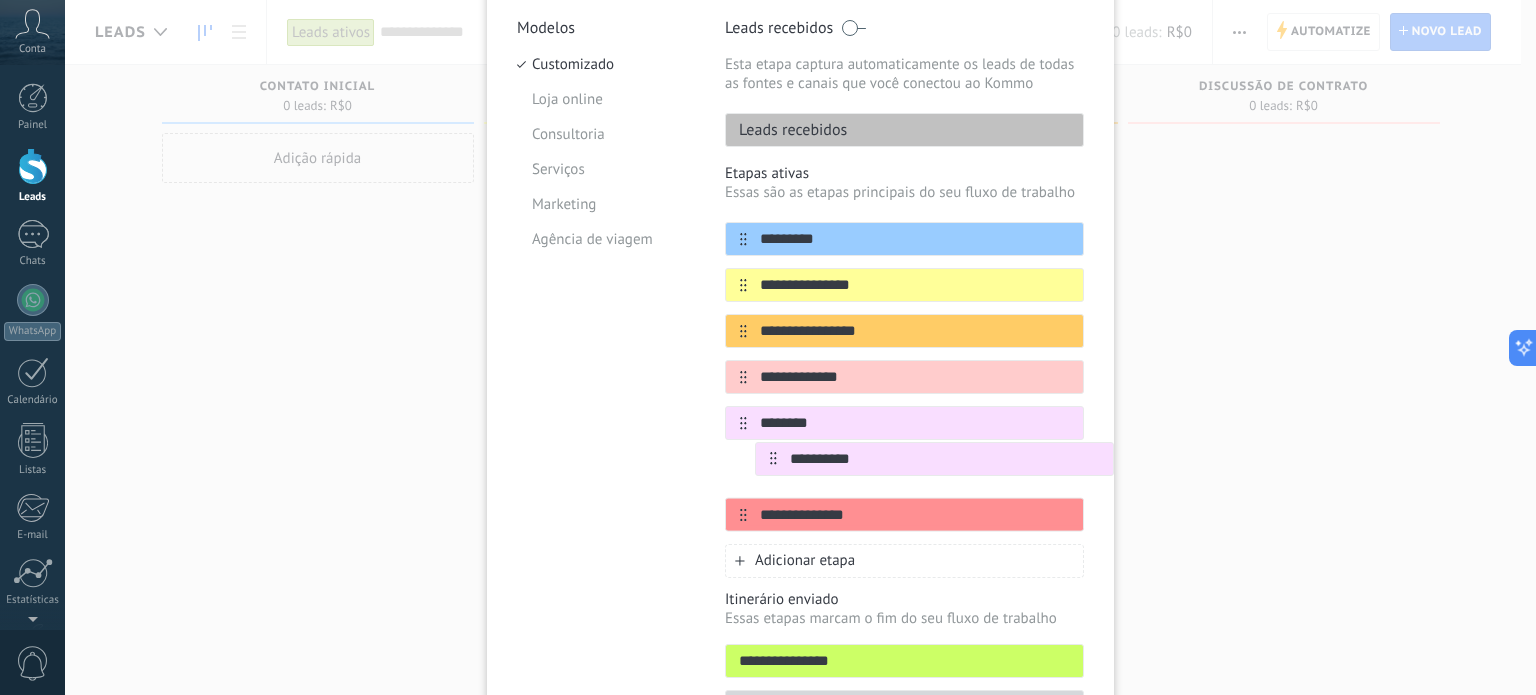 drag, startPoint x: 733, startPoint y: 515, endPoint x: 780, endPoint y: 461, distance: 71.5891 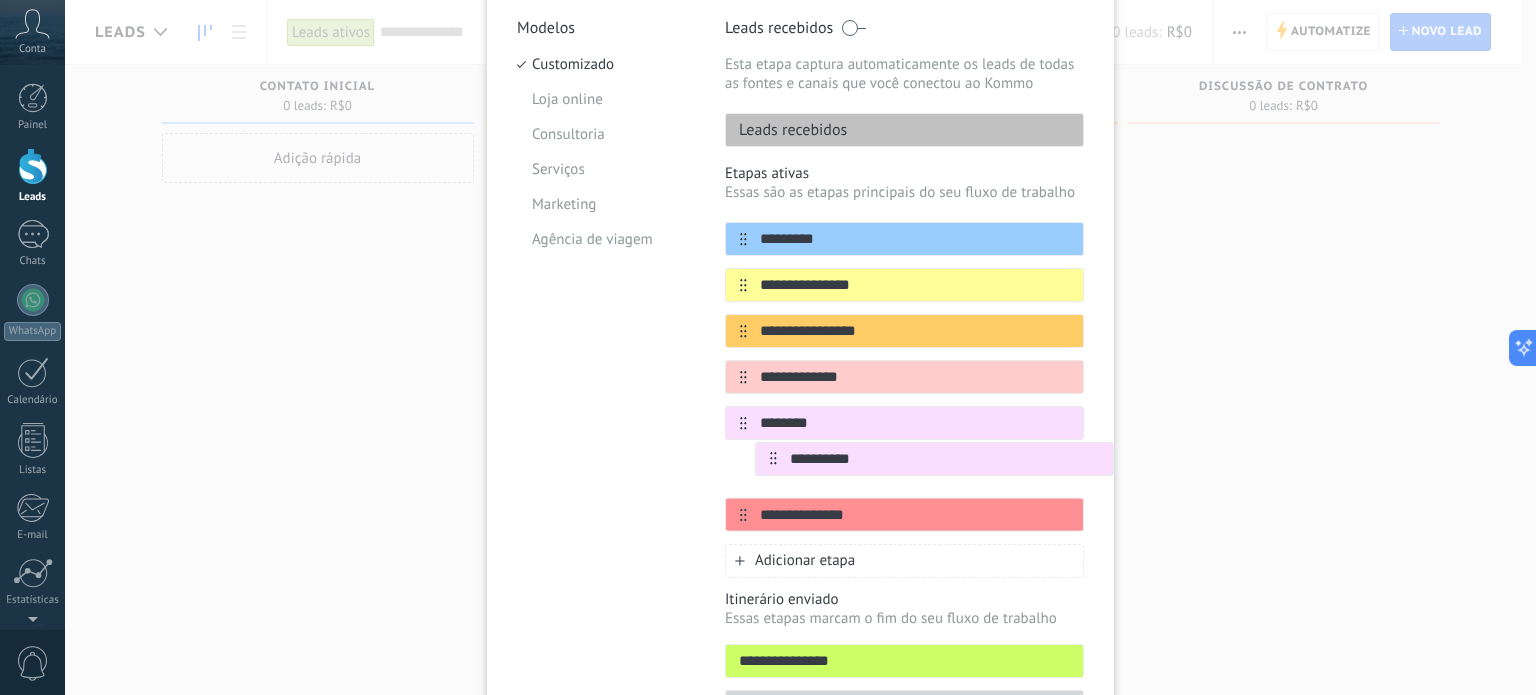click on "**********" at bounding box center [904, 377] 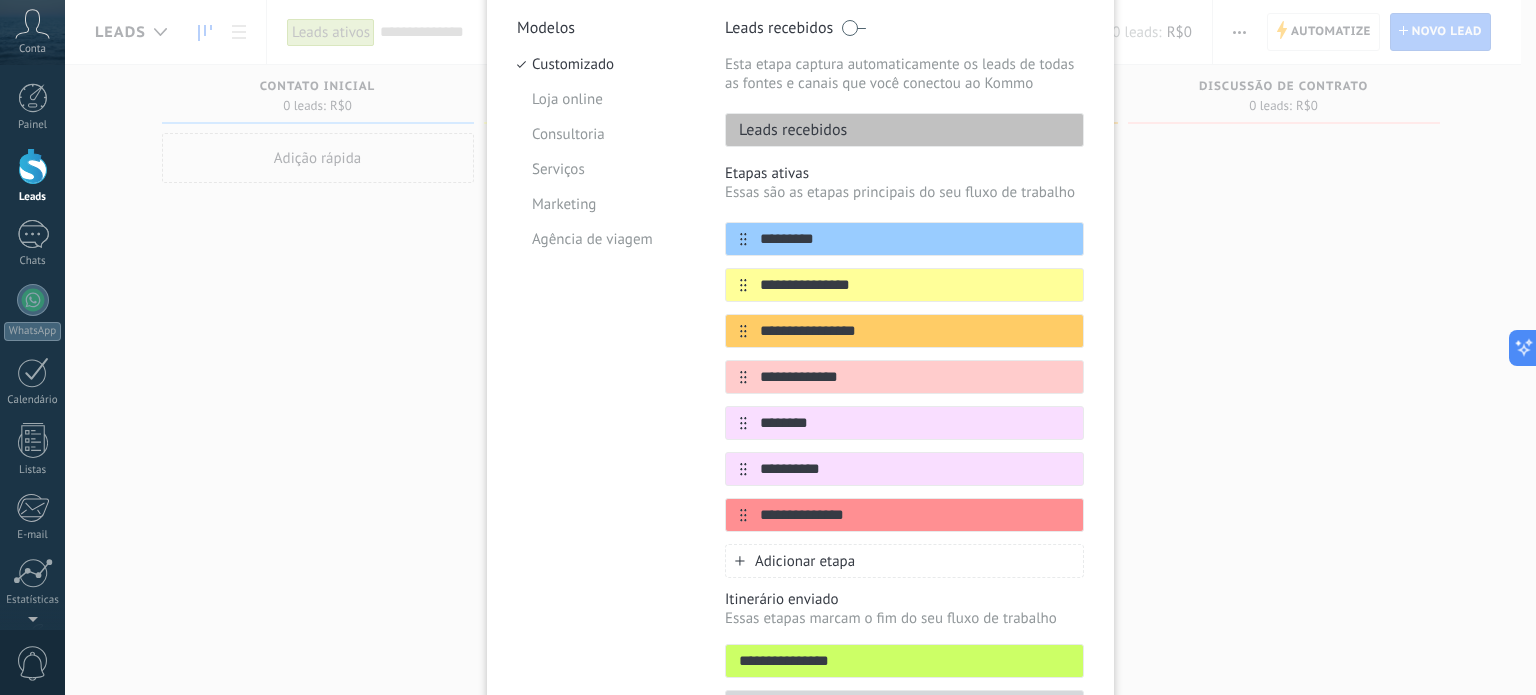click on "**********" at bounding box center [800, 320] 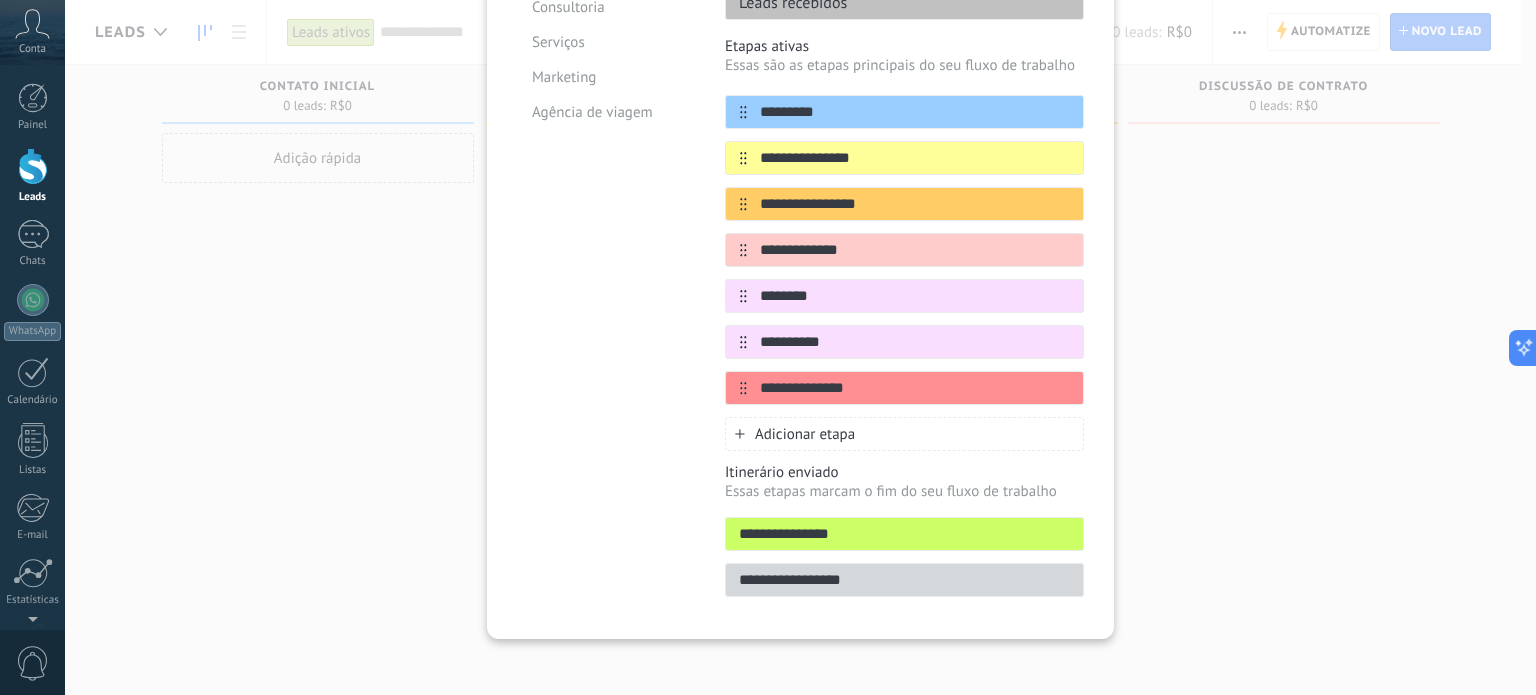 scroll, scrollTop: 319, scrollLeft: 0, axis: vertical 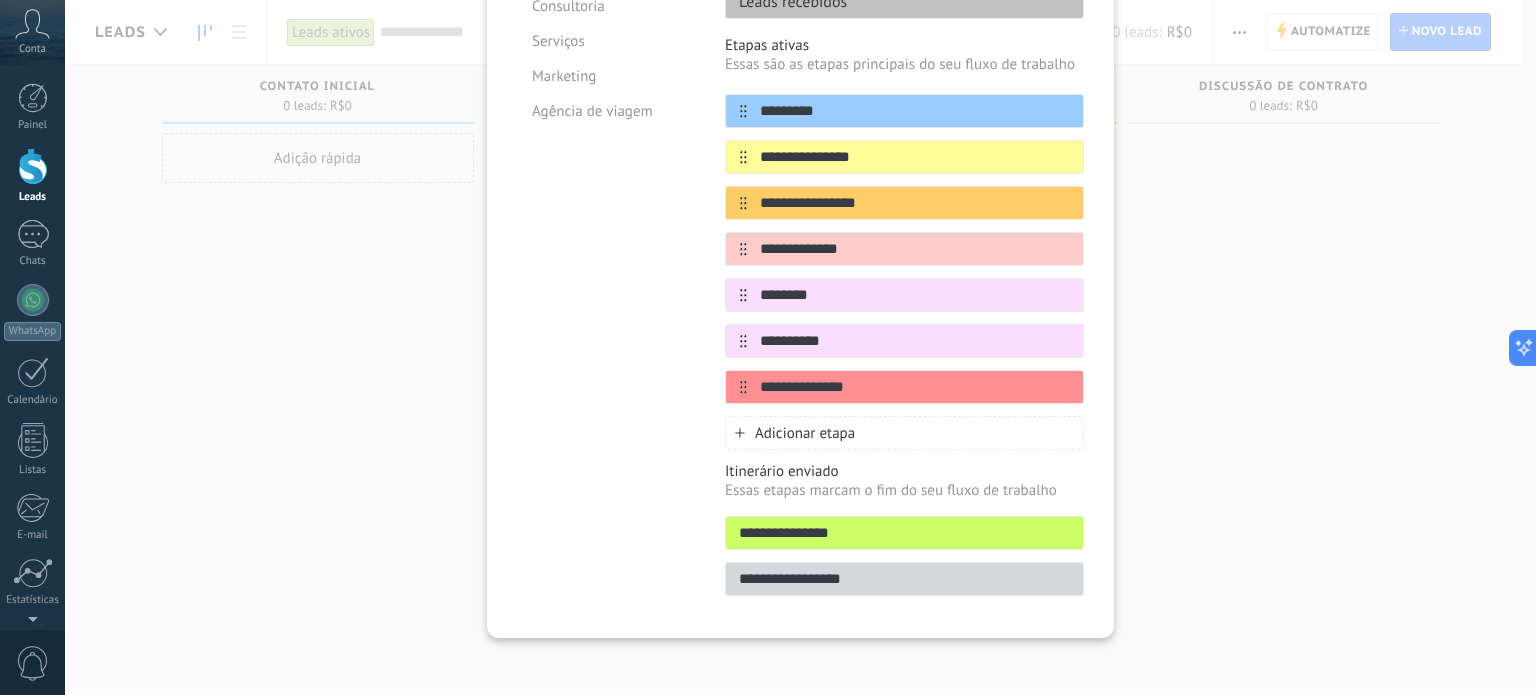 click on "Adicionar etapa" at bounding box center [904, 433] 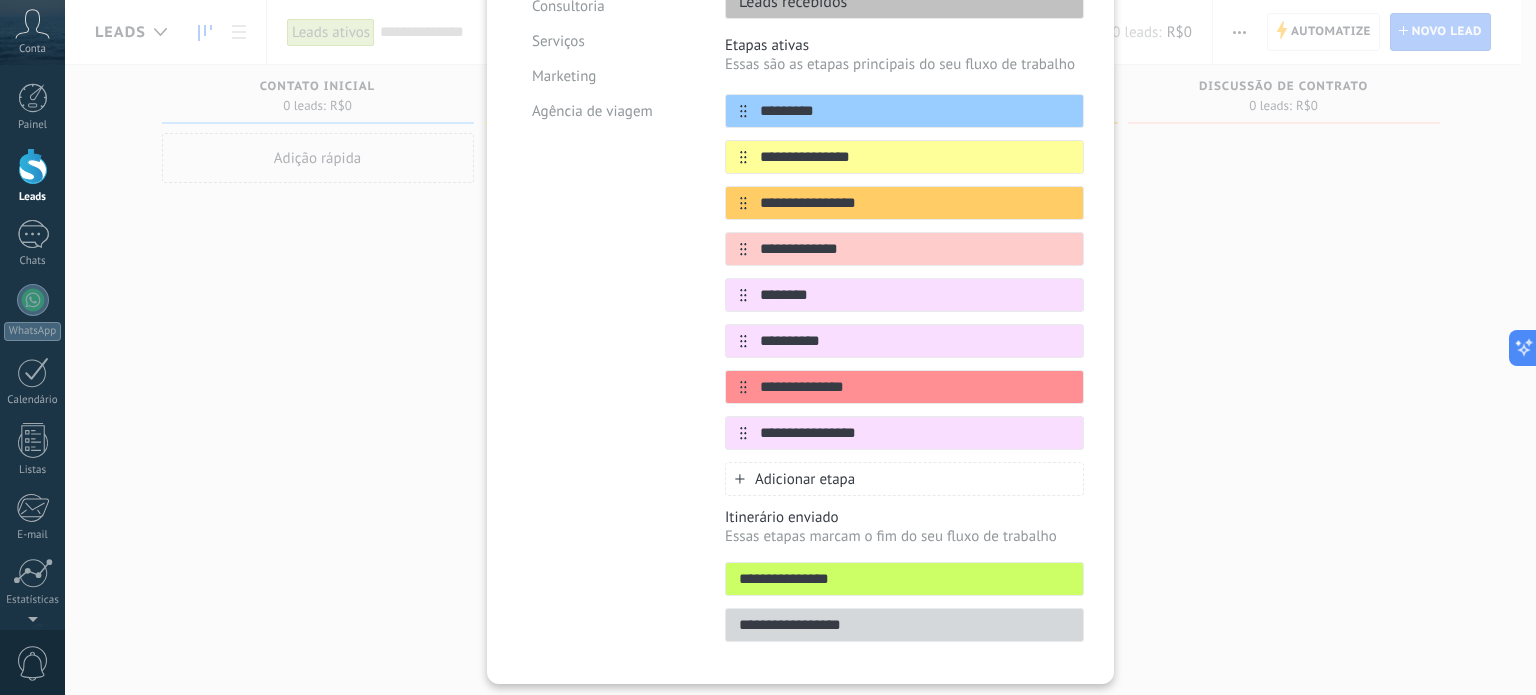 type on "**********" 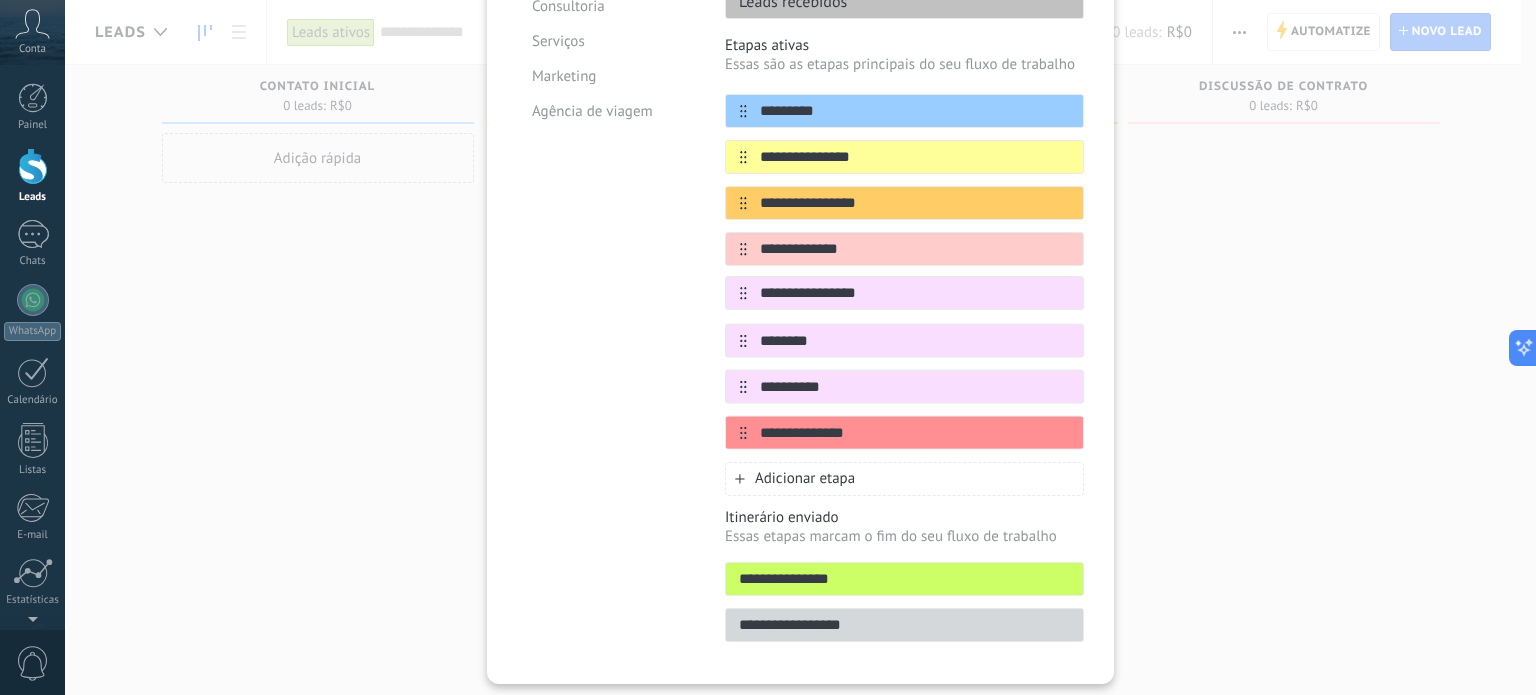 drag, startPoint x: 739, startPoint y: 433, endPoint x: 742, endPoint y: 288, distance: 145.03104 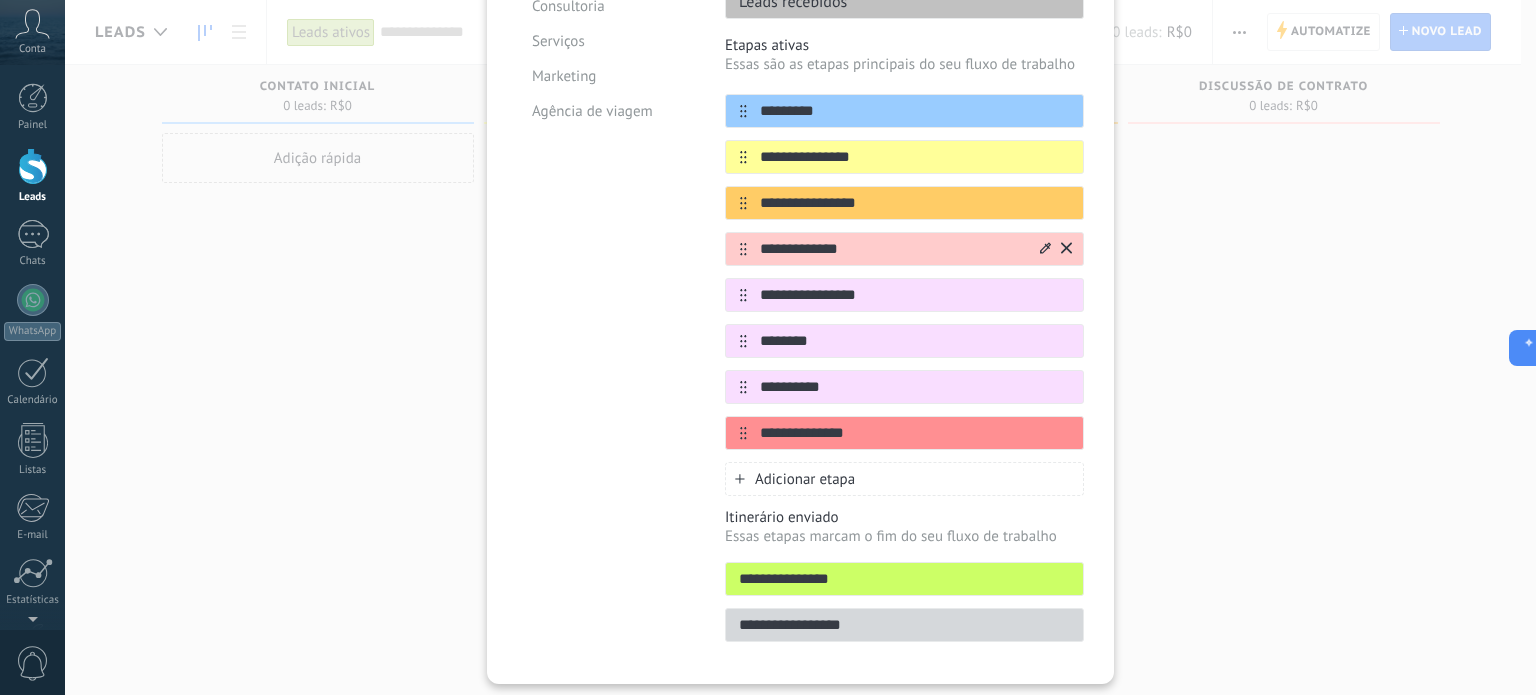 click 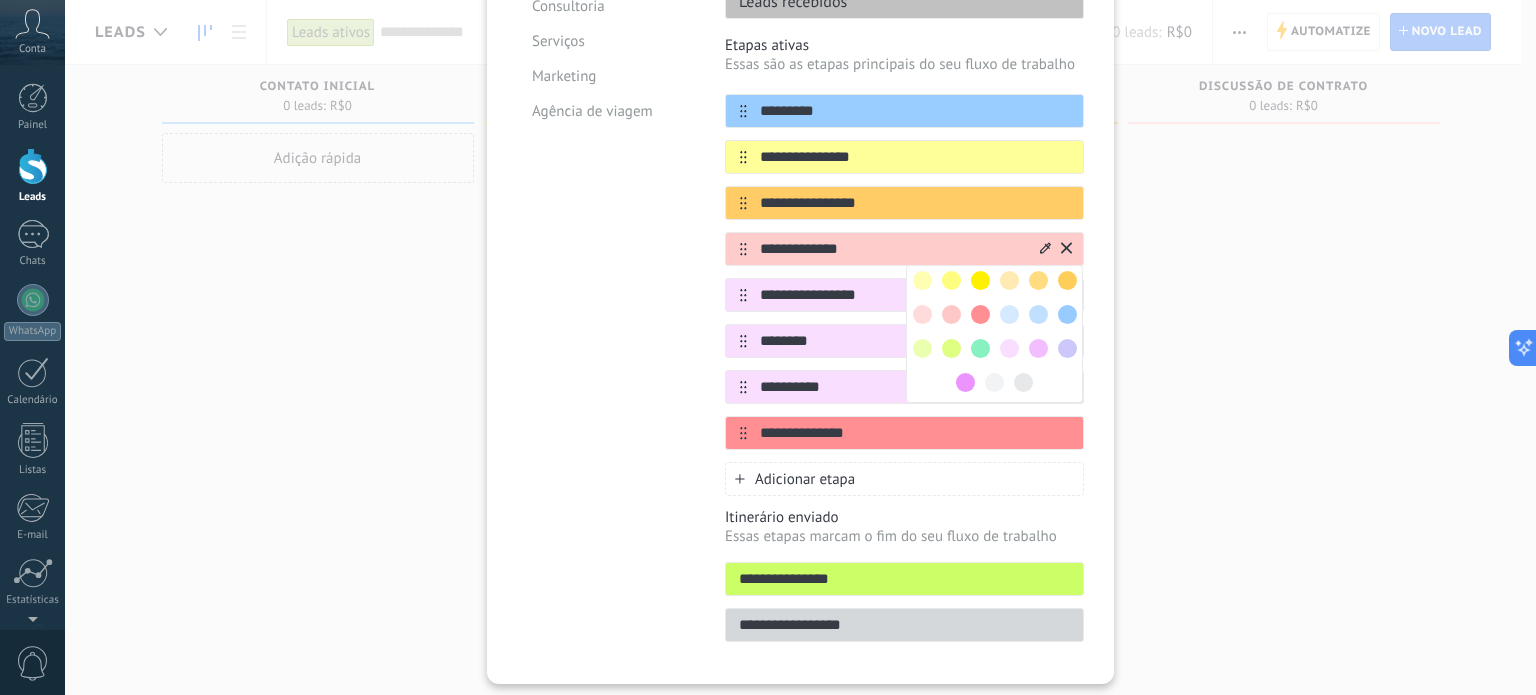 click at bounding box center [951, 348] 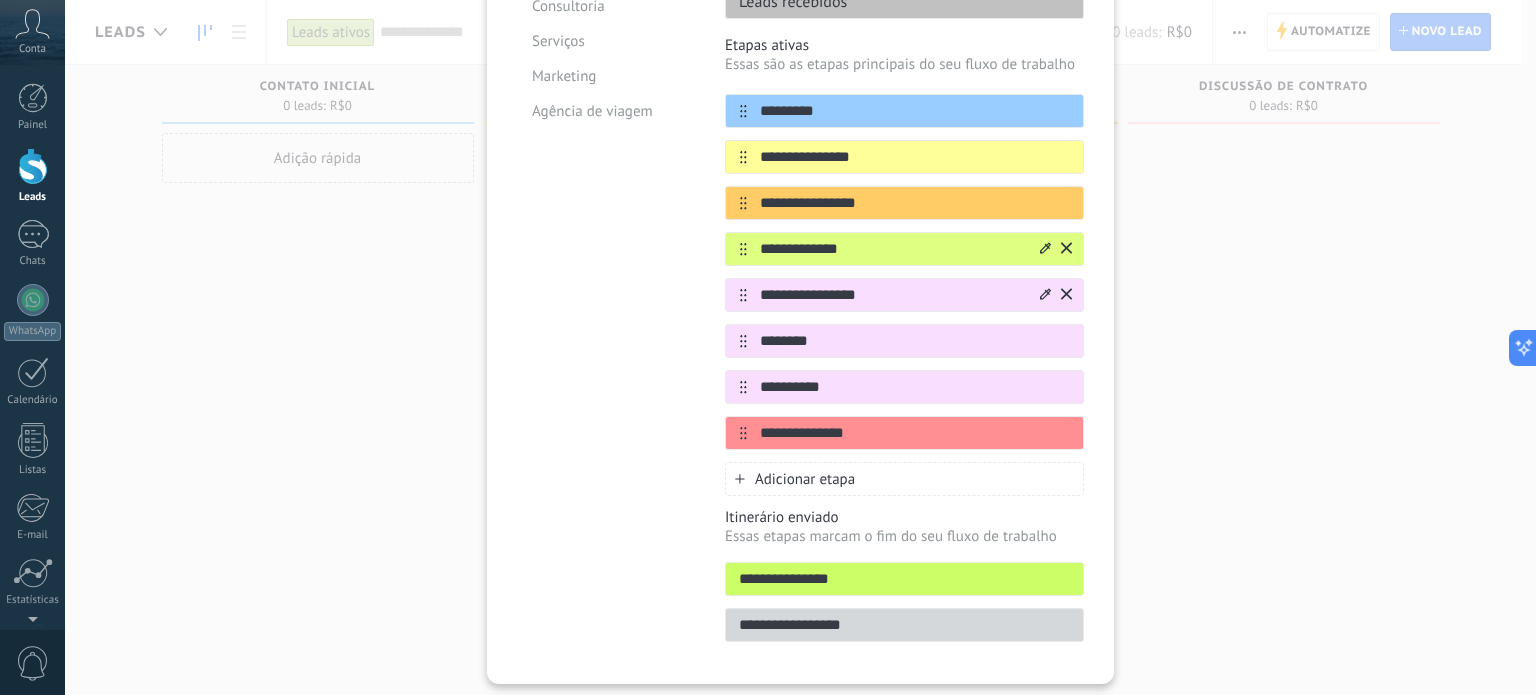 click 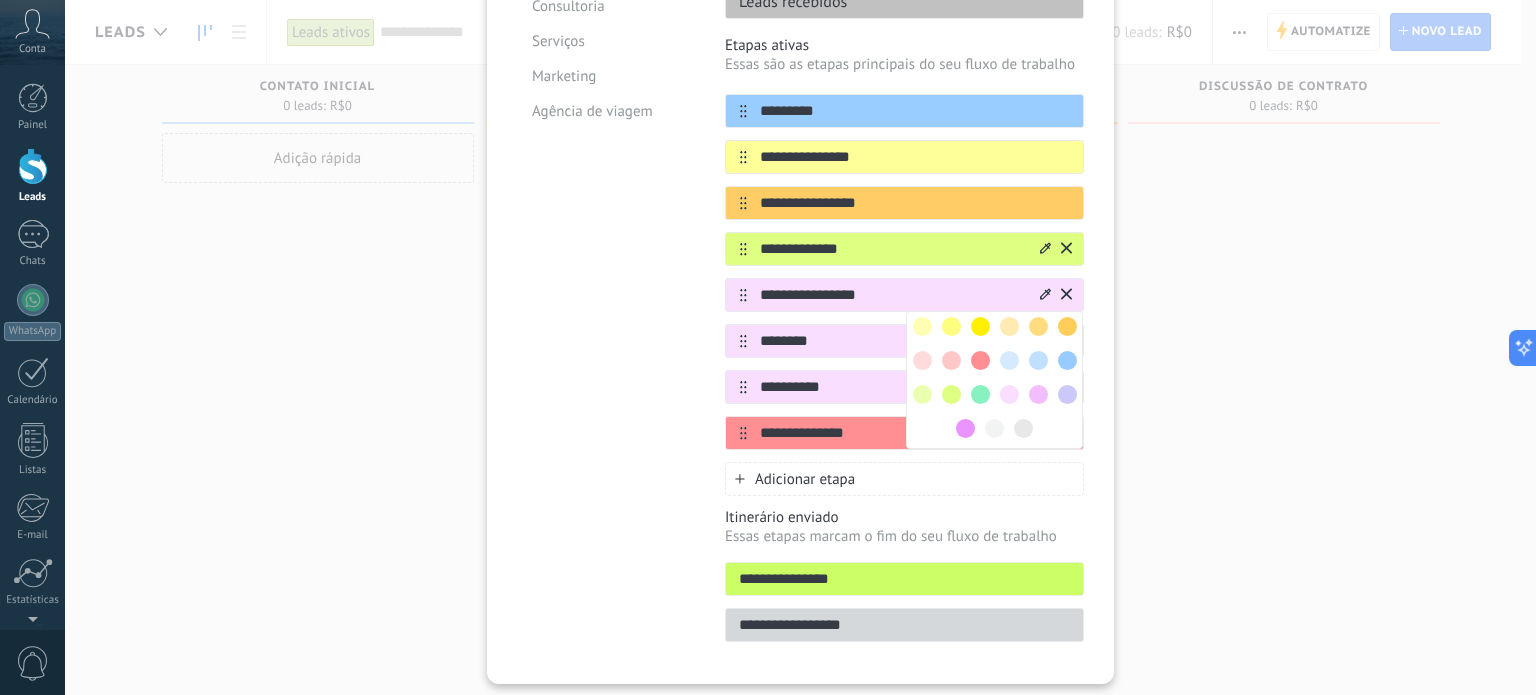 click at bounding box center (951, 394) 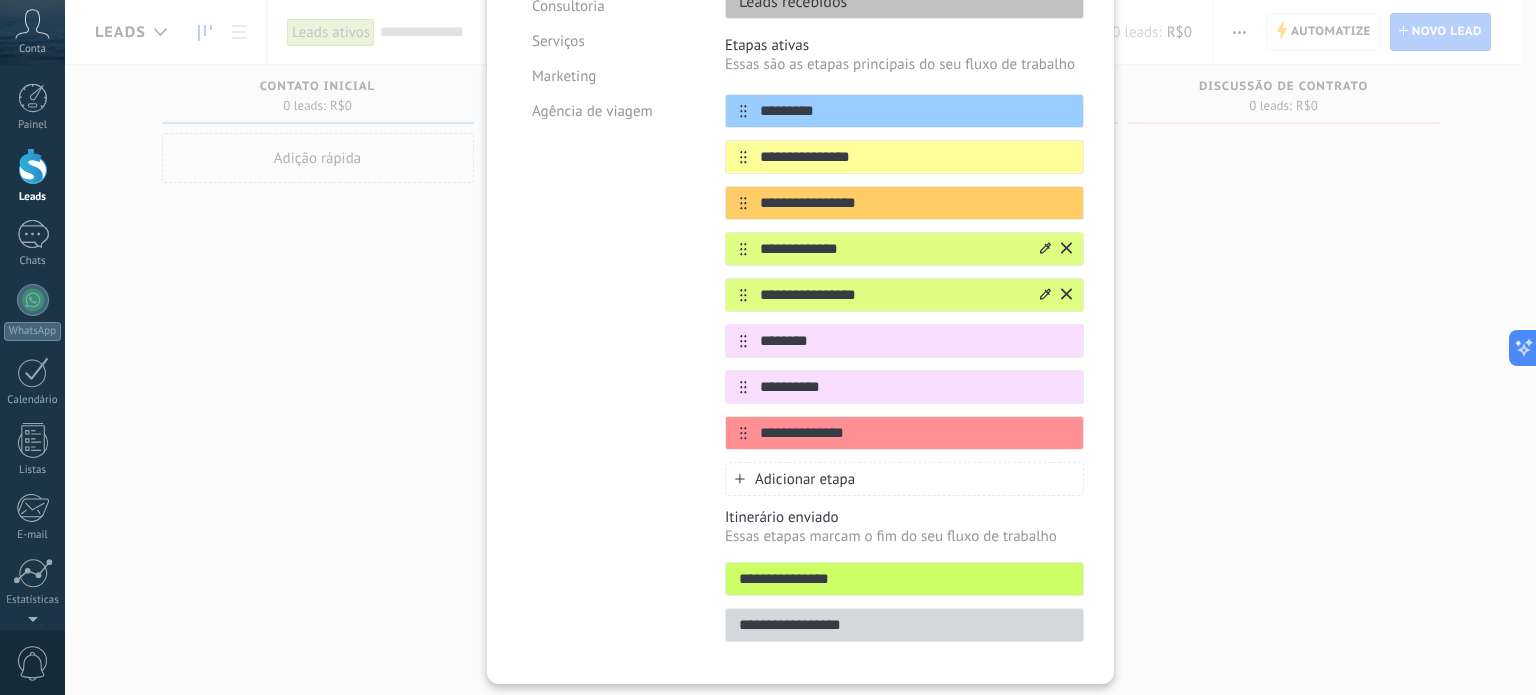 click at bounding box center (1054, 295) 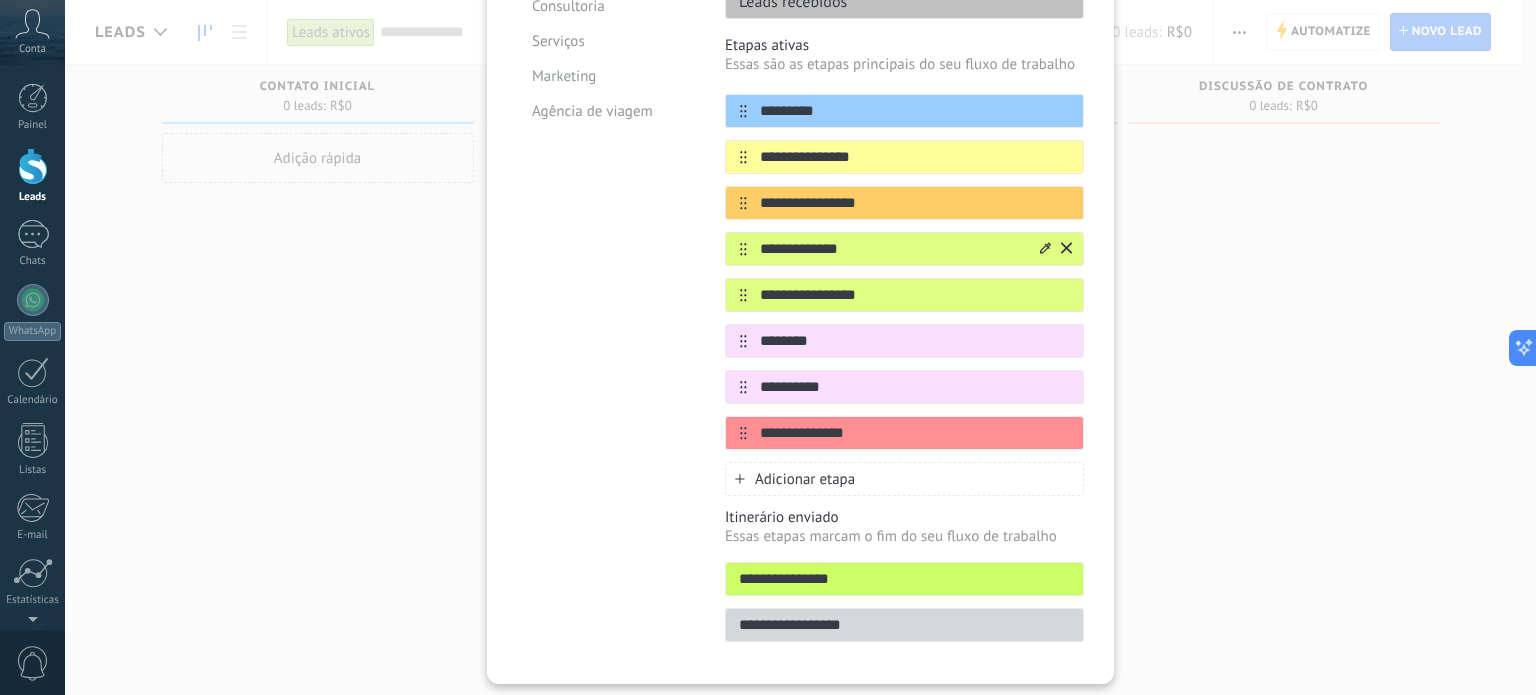 click 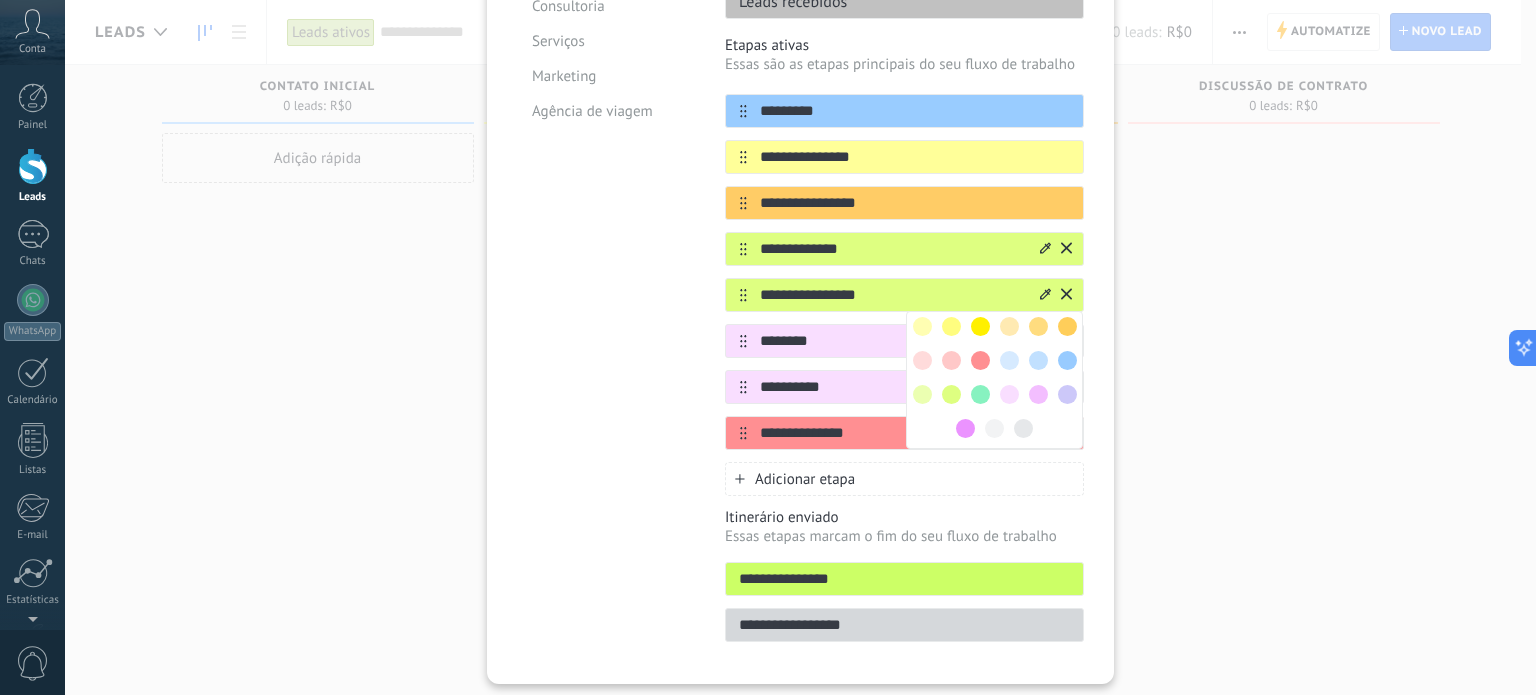 click at bounding box center [922, 394] 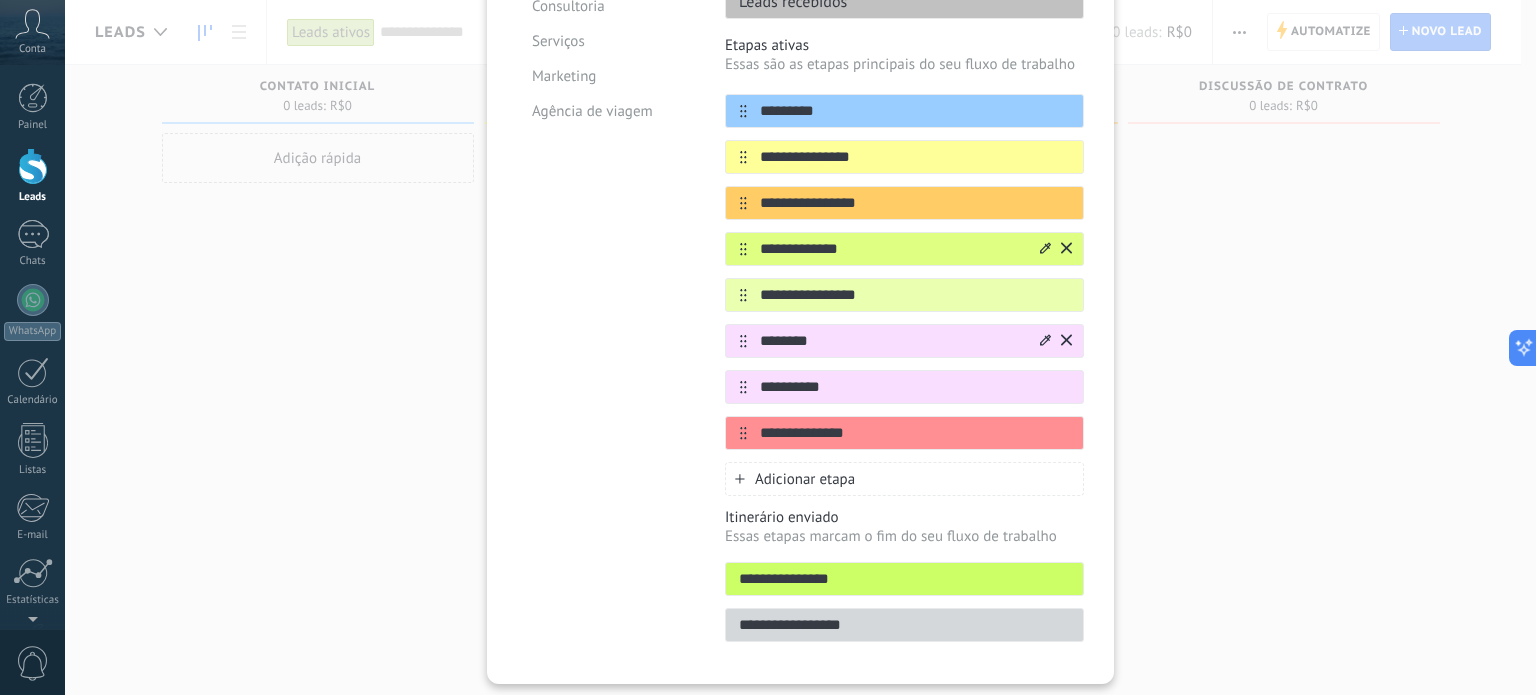 click 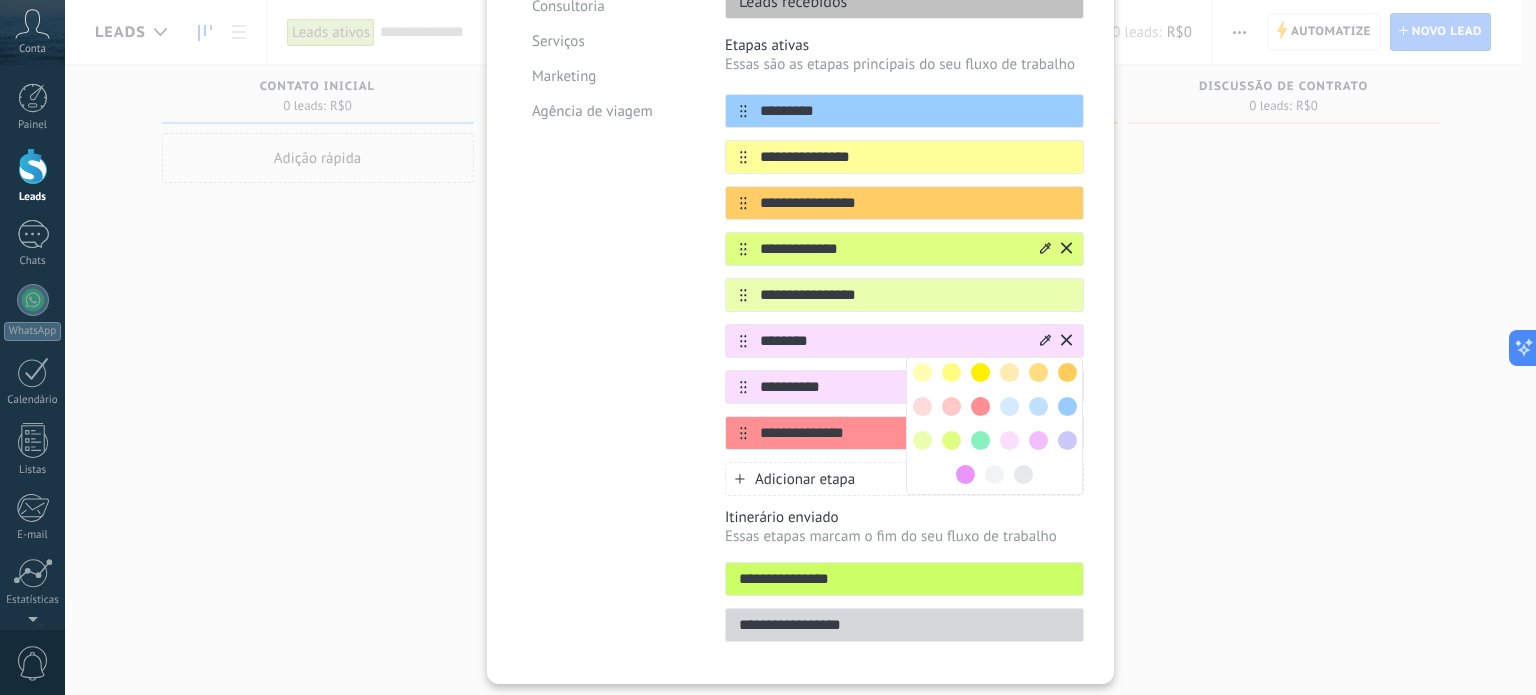 click at bounding box center [1067, 372] 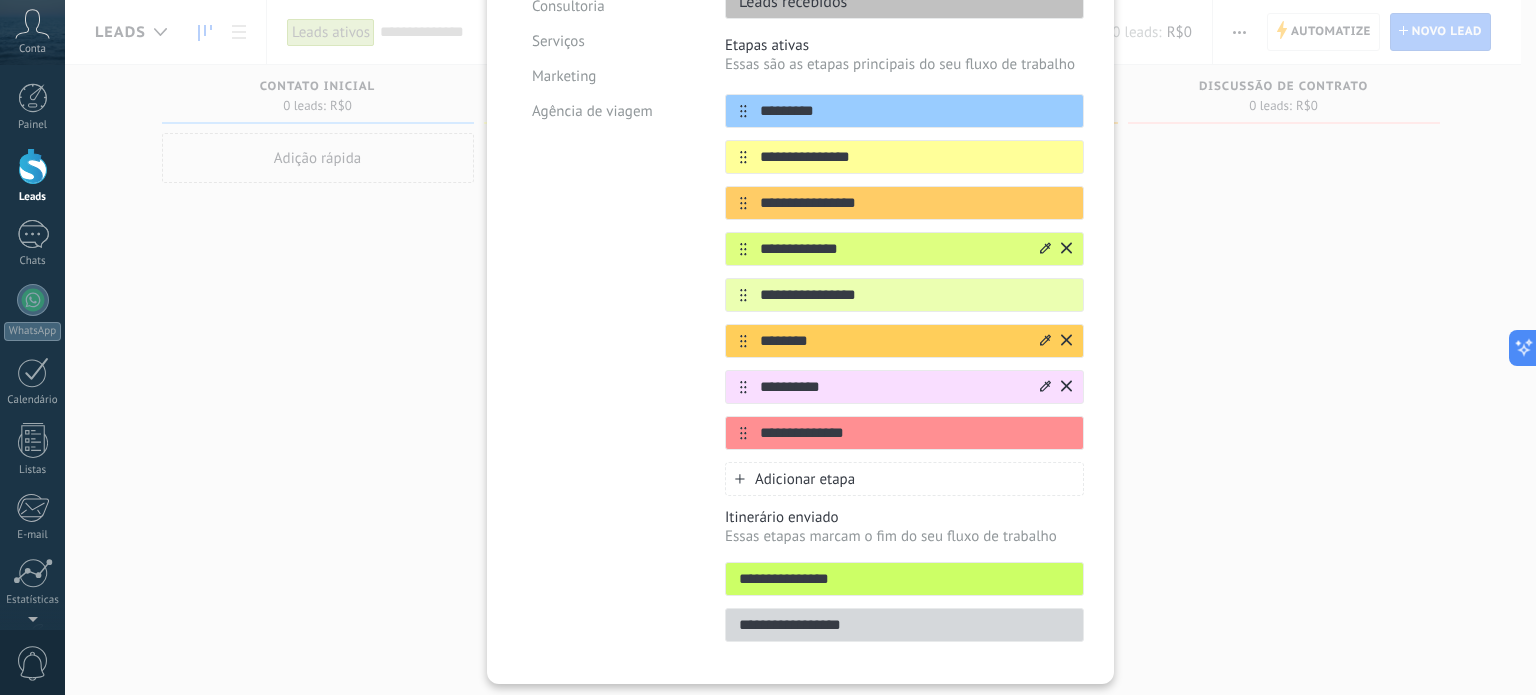 click 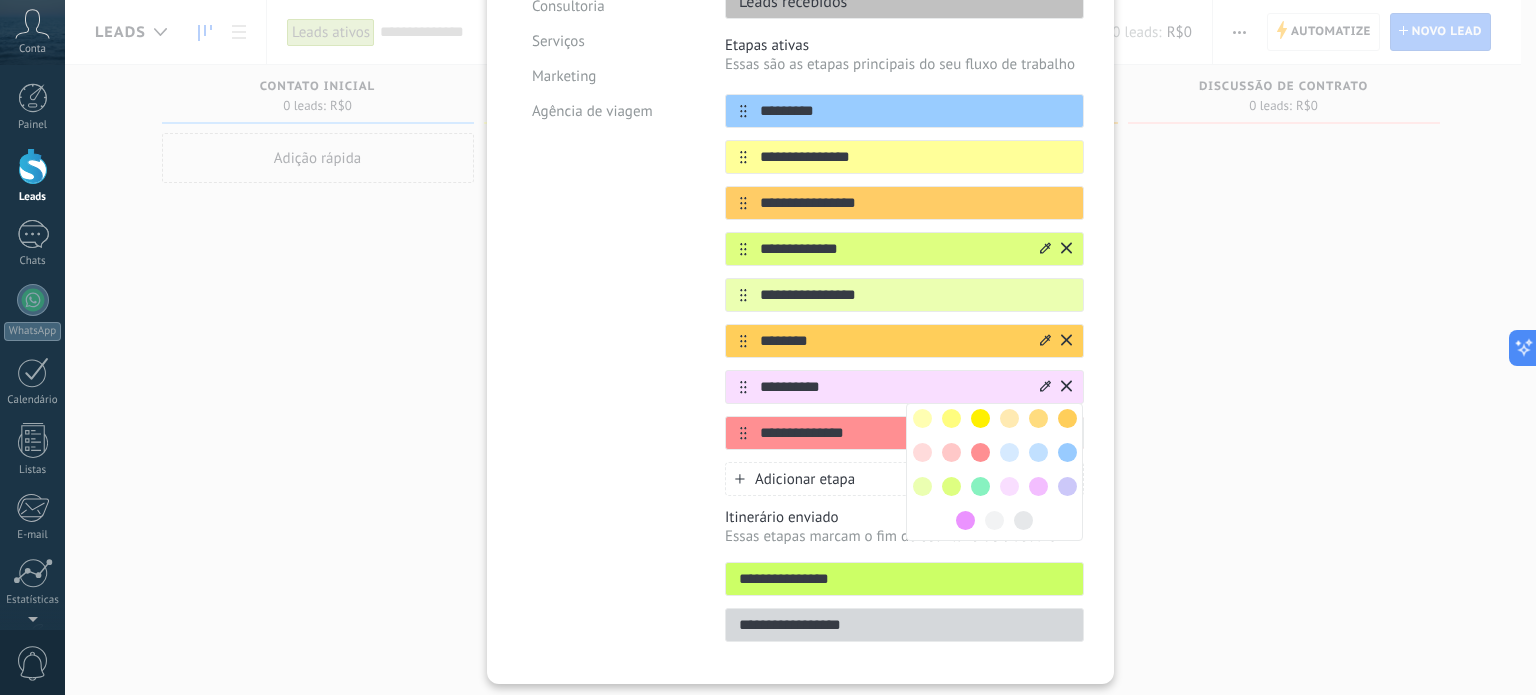 click at bounding box center [1038, 418] 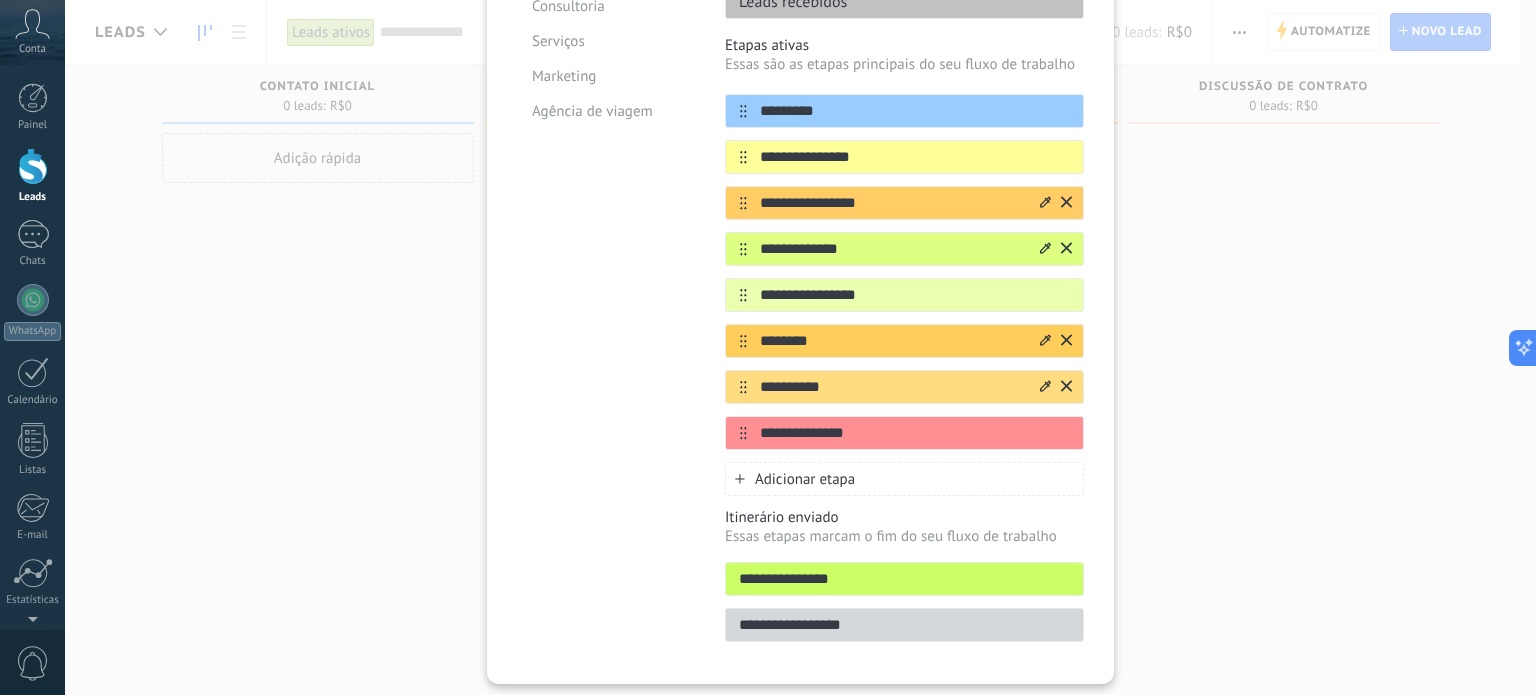 click 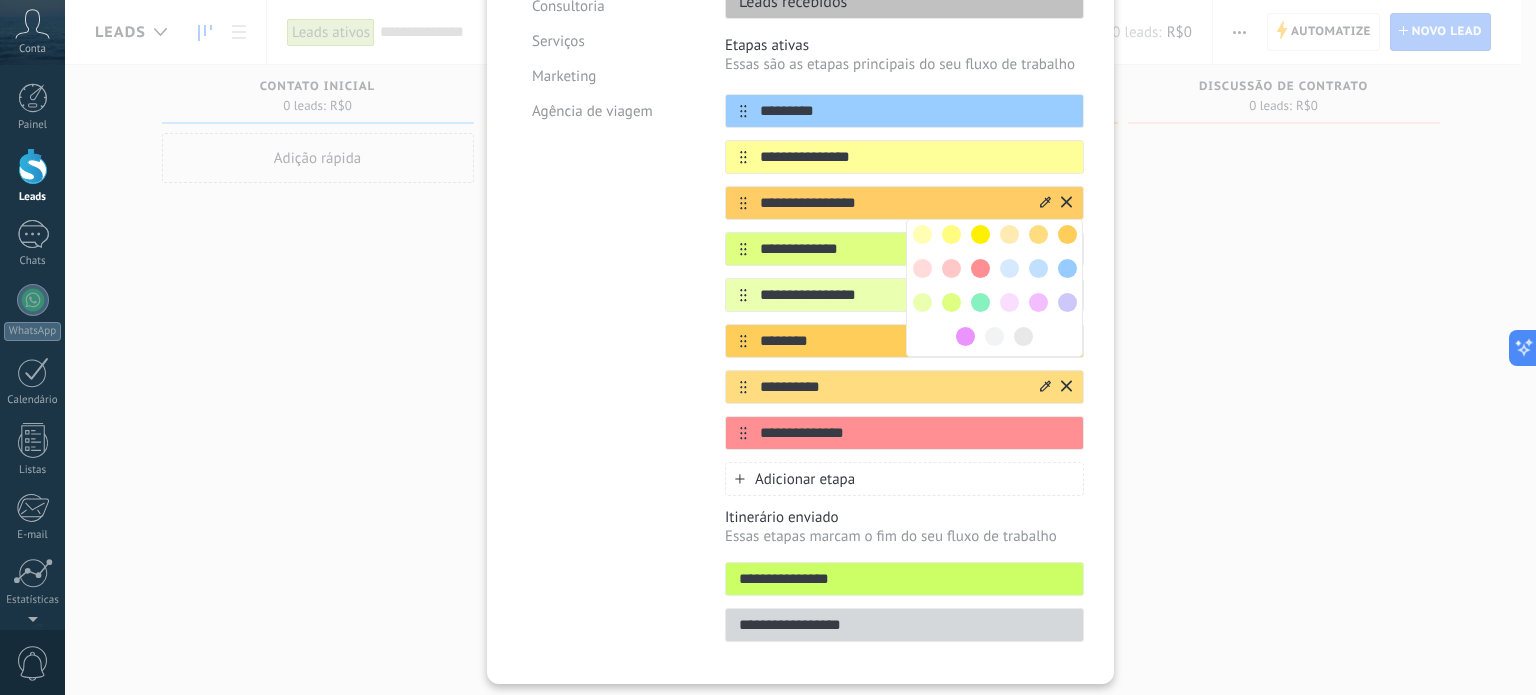 click at bounding box center (980, 234) 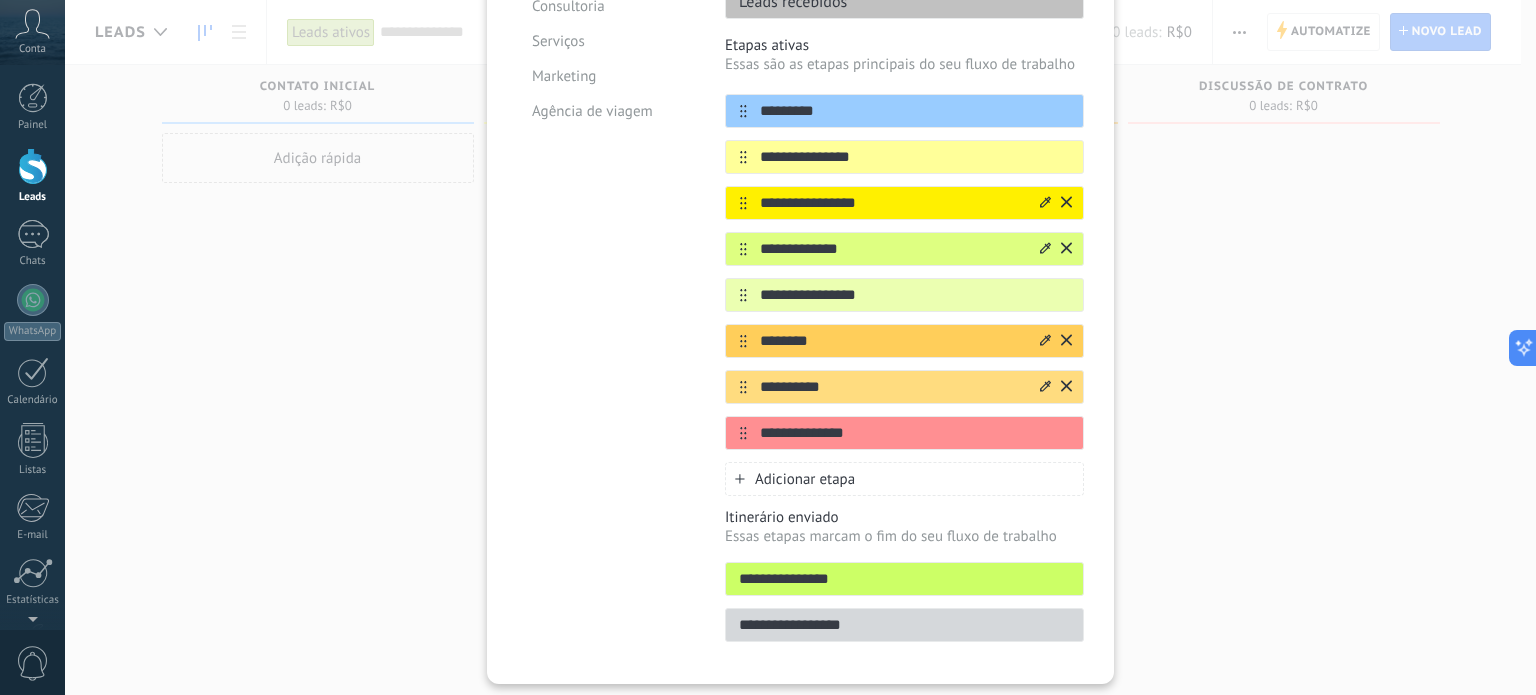 click on "**********" at bounding box center (800, 215) 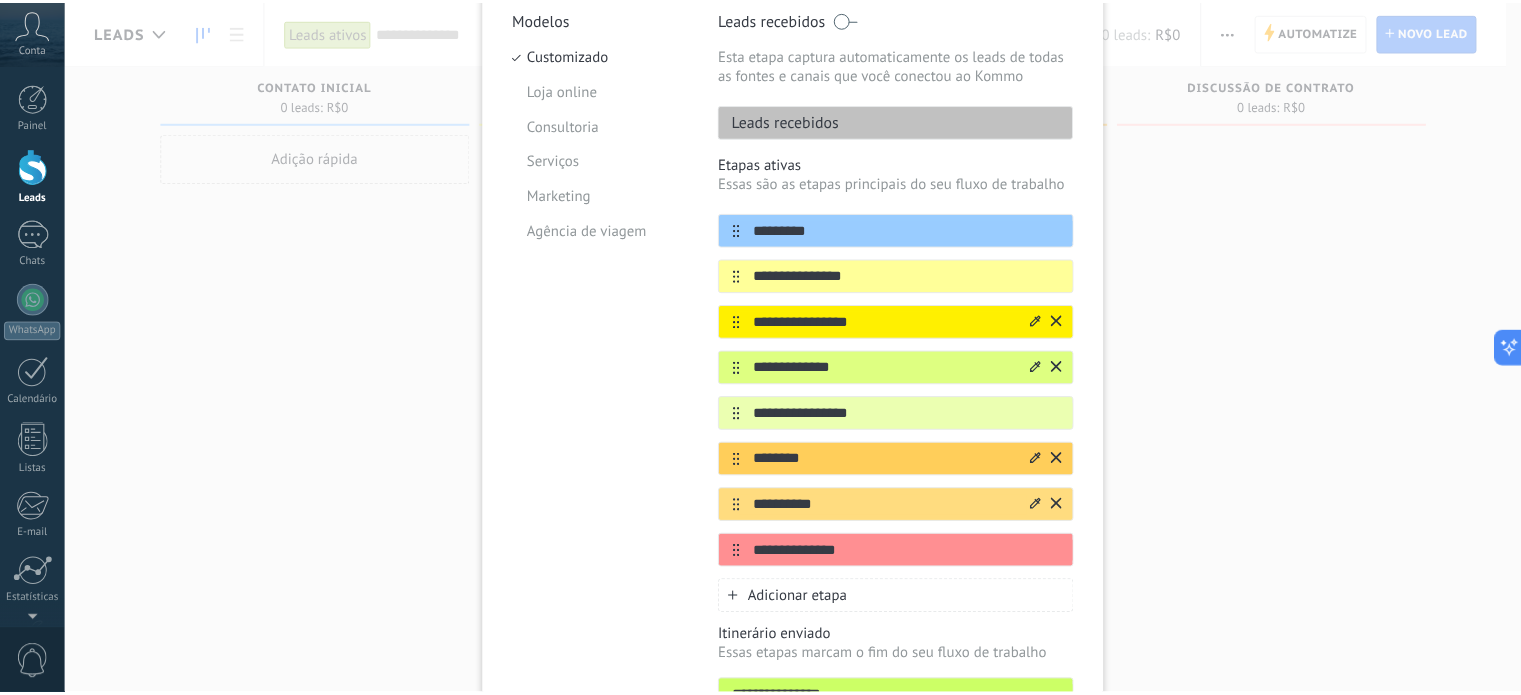 scroll, scrollTop: 0, scrollLeft: 0, axis: both 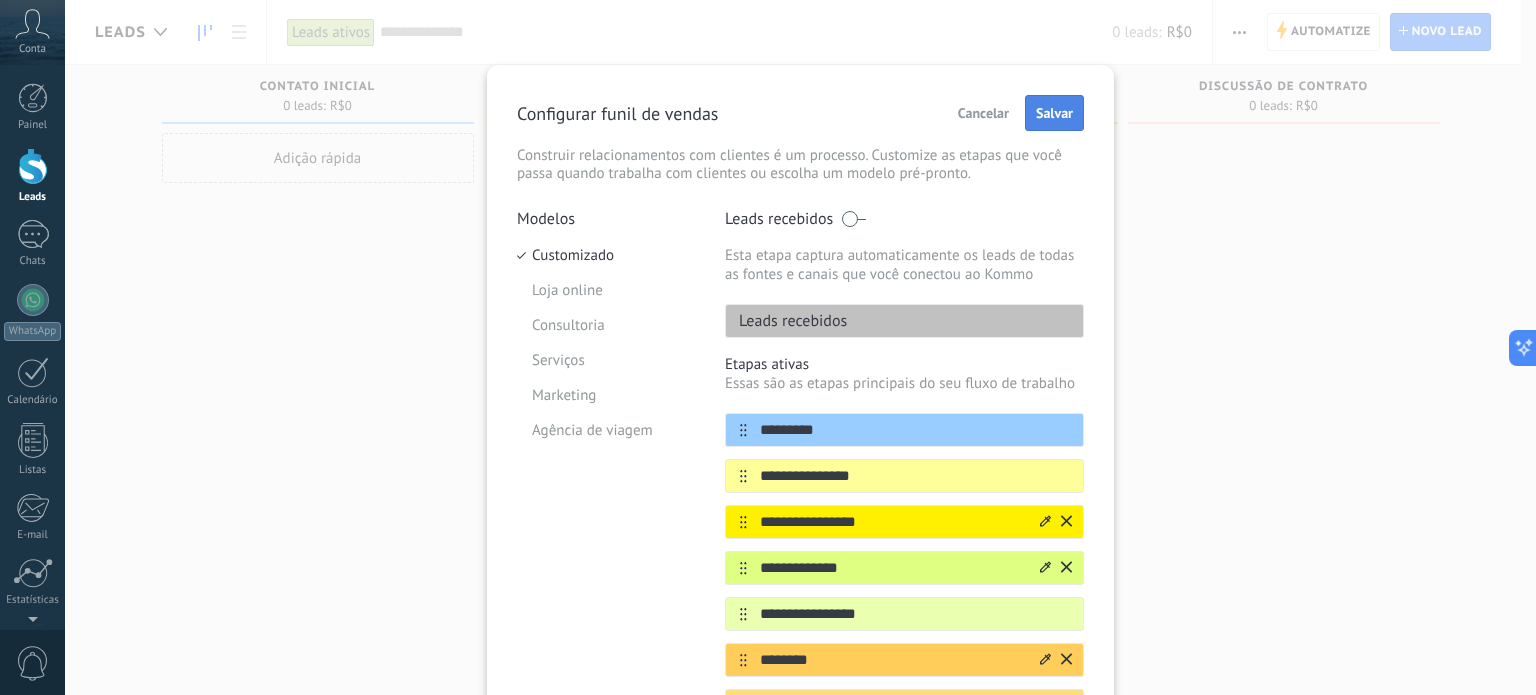 click on "Salvar" at bounding box center (1054, 113) 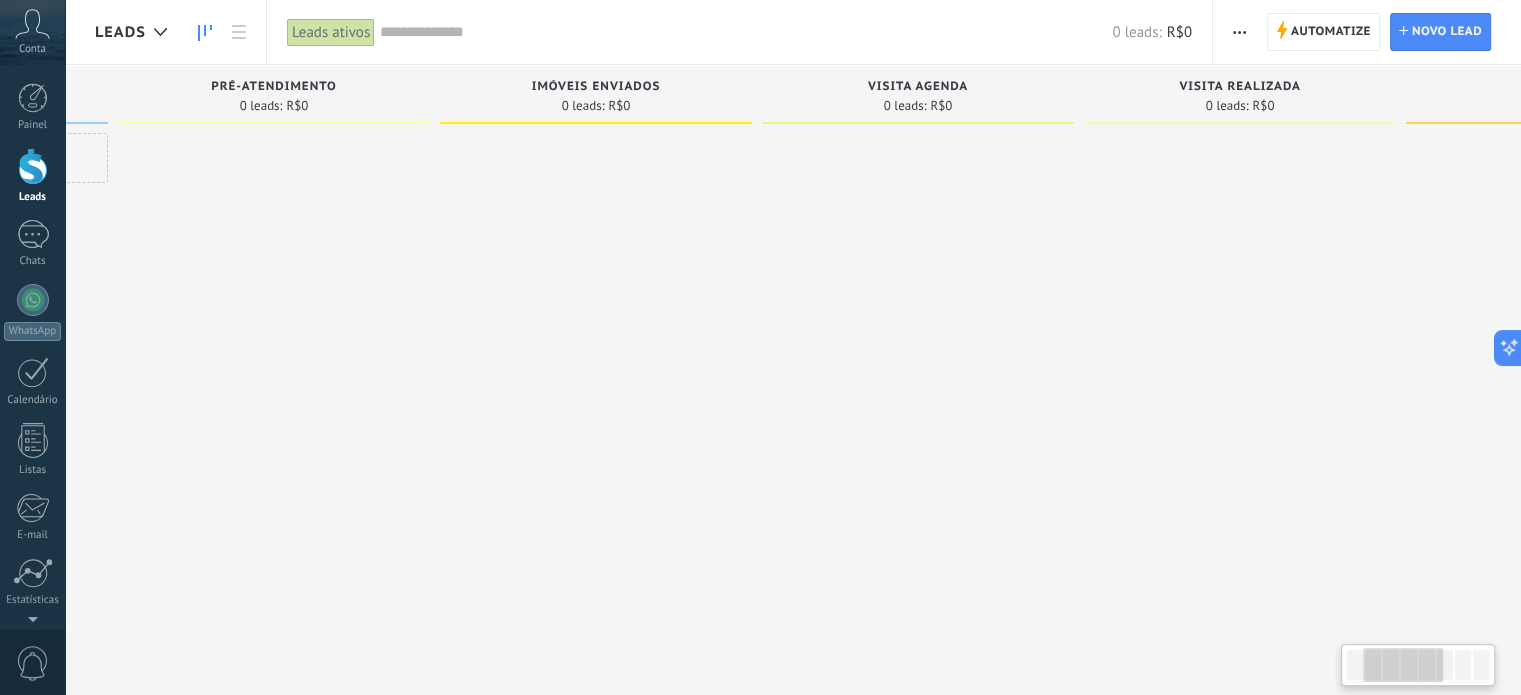scroll, scrollTop: 0, scrollLeft: 304, axis: horizontal 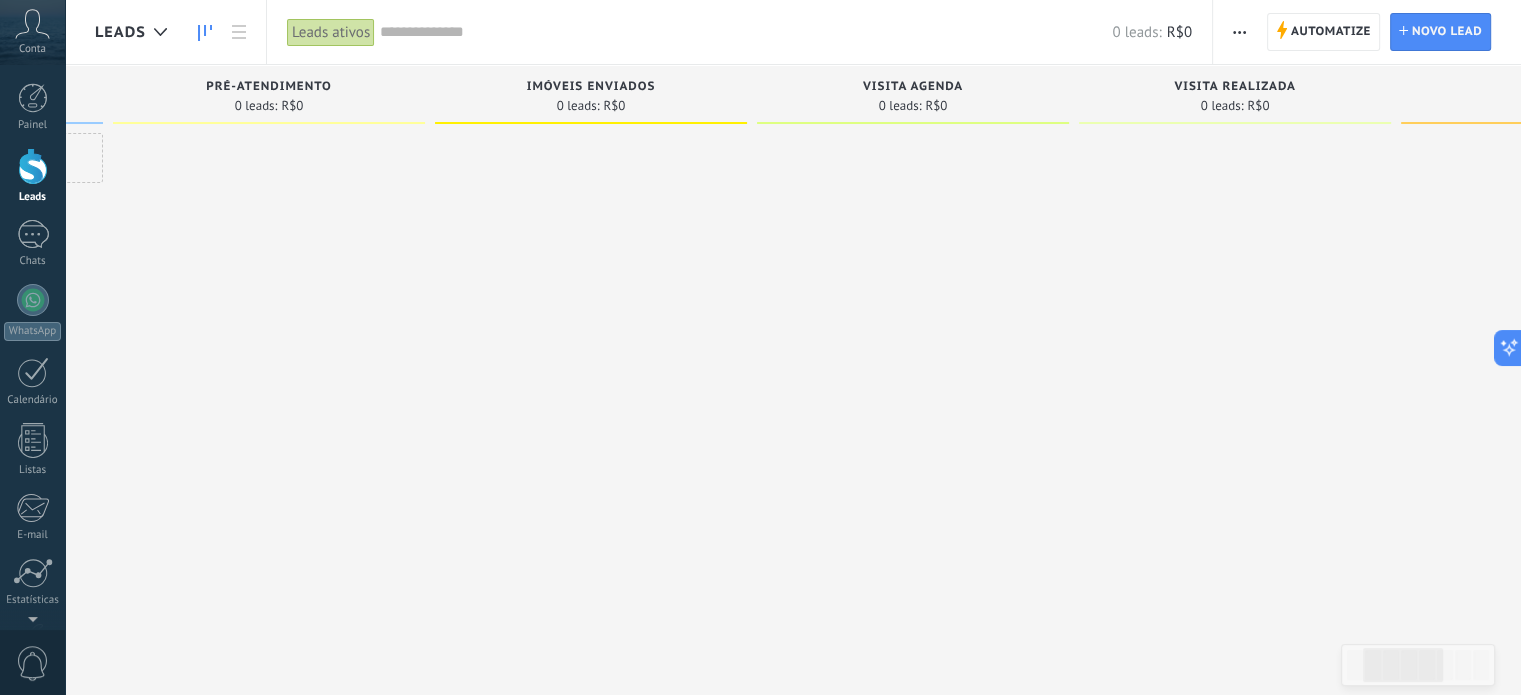 click at bounding box center [1239, 32] 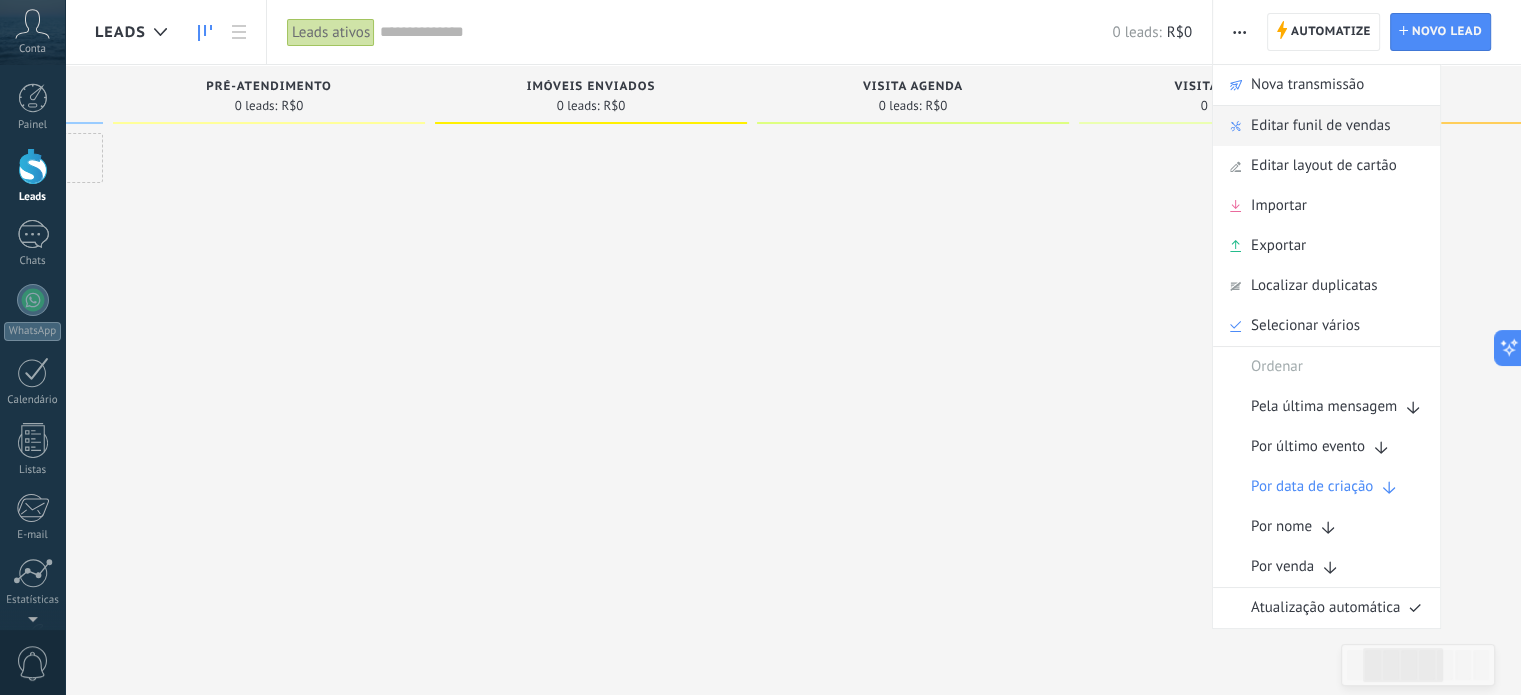 click on "Editar funil de vendas" at bounding box center [1320, 126] 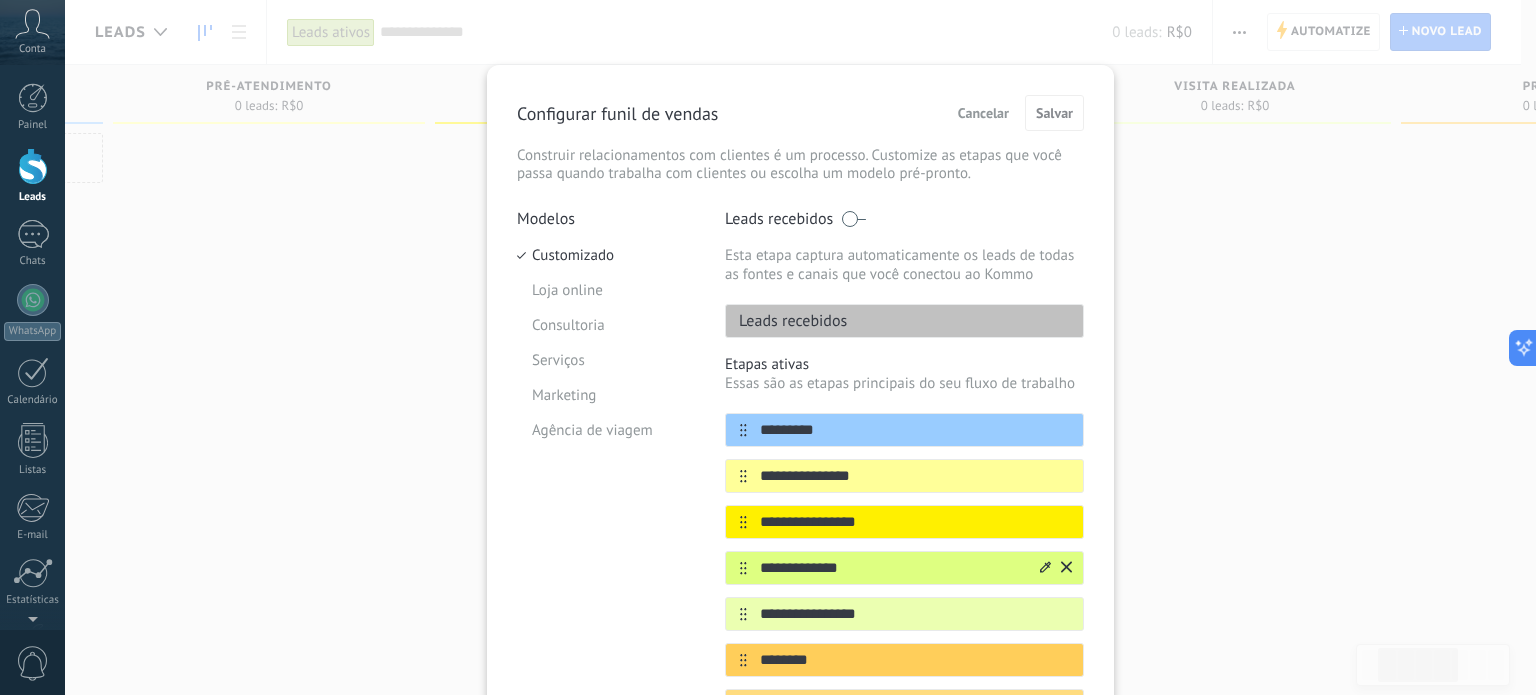 click on "**********" at bounding box center (892, 568) 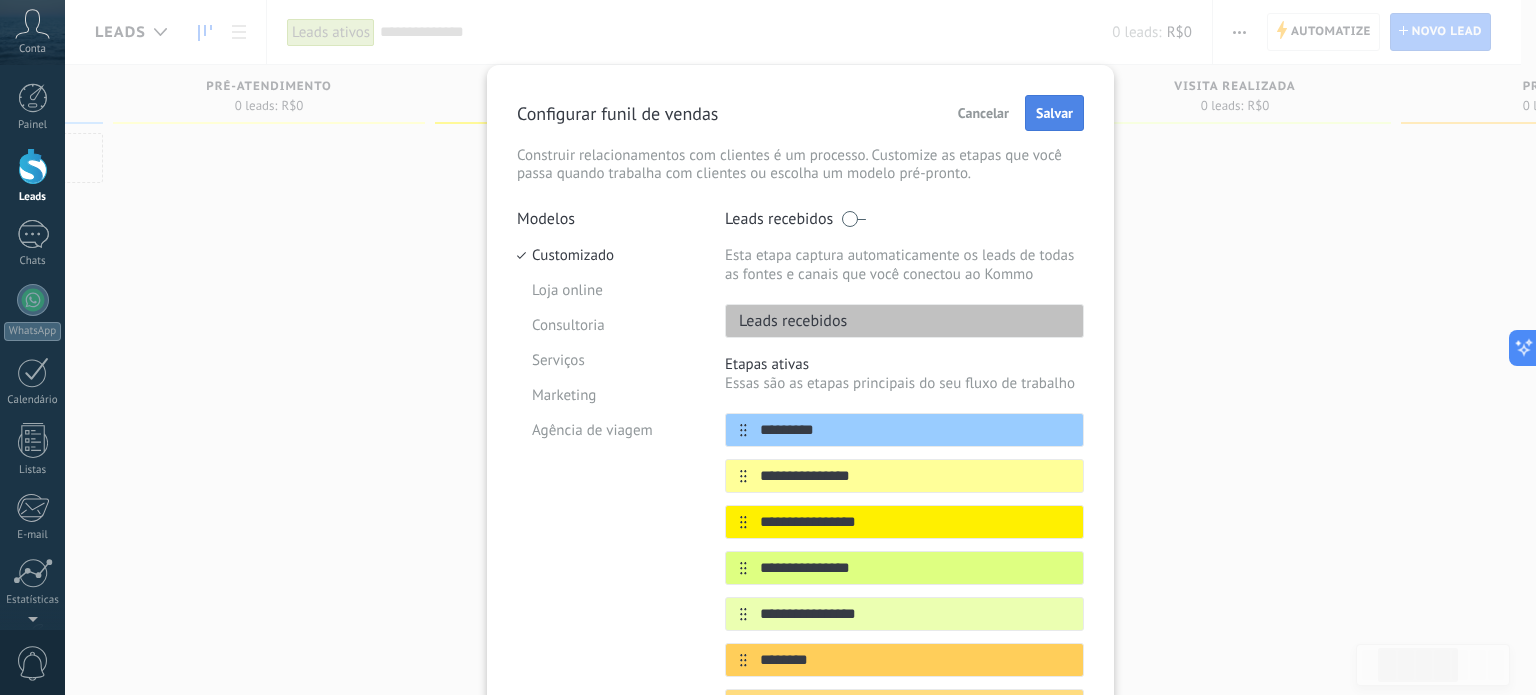 type on "**********" 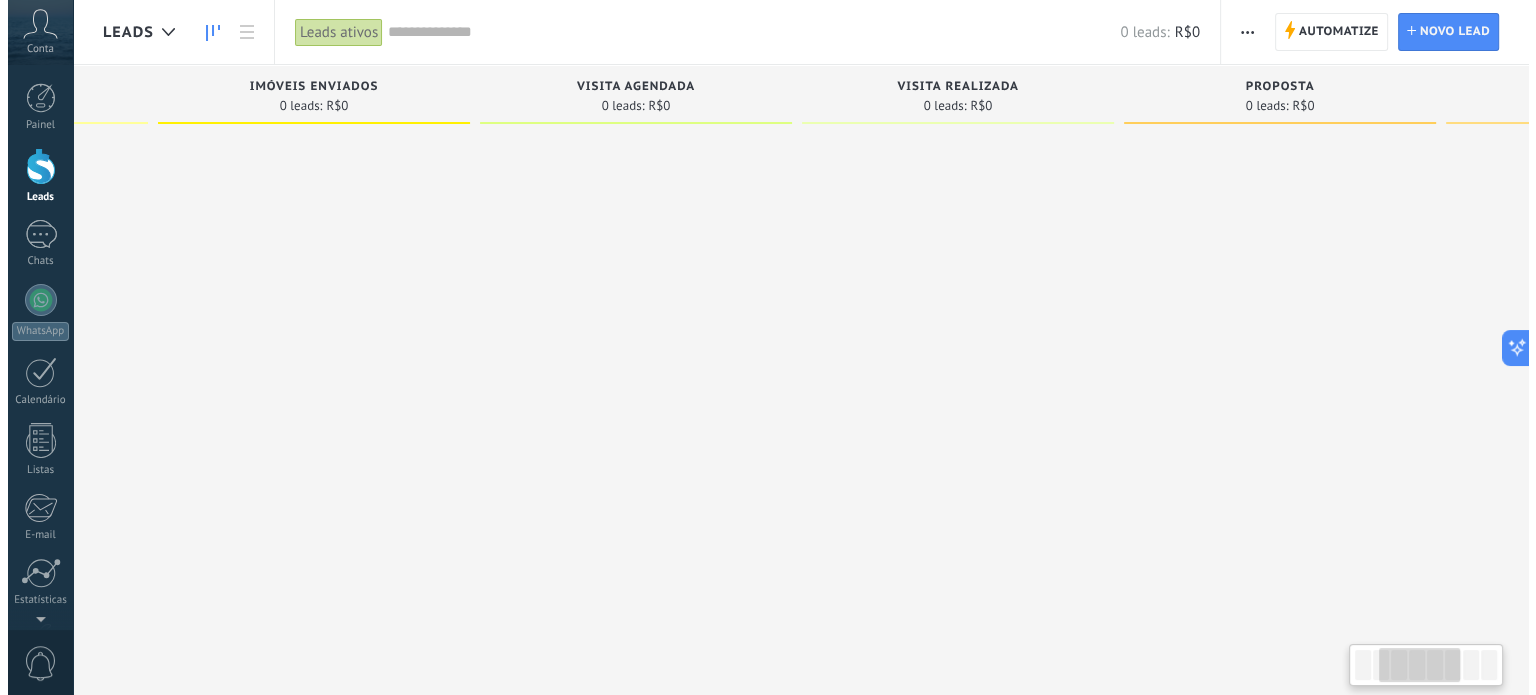 scroll, scrollTop: 0, scrollLeft: 0, axis: both 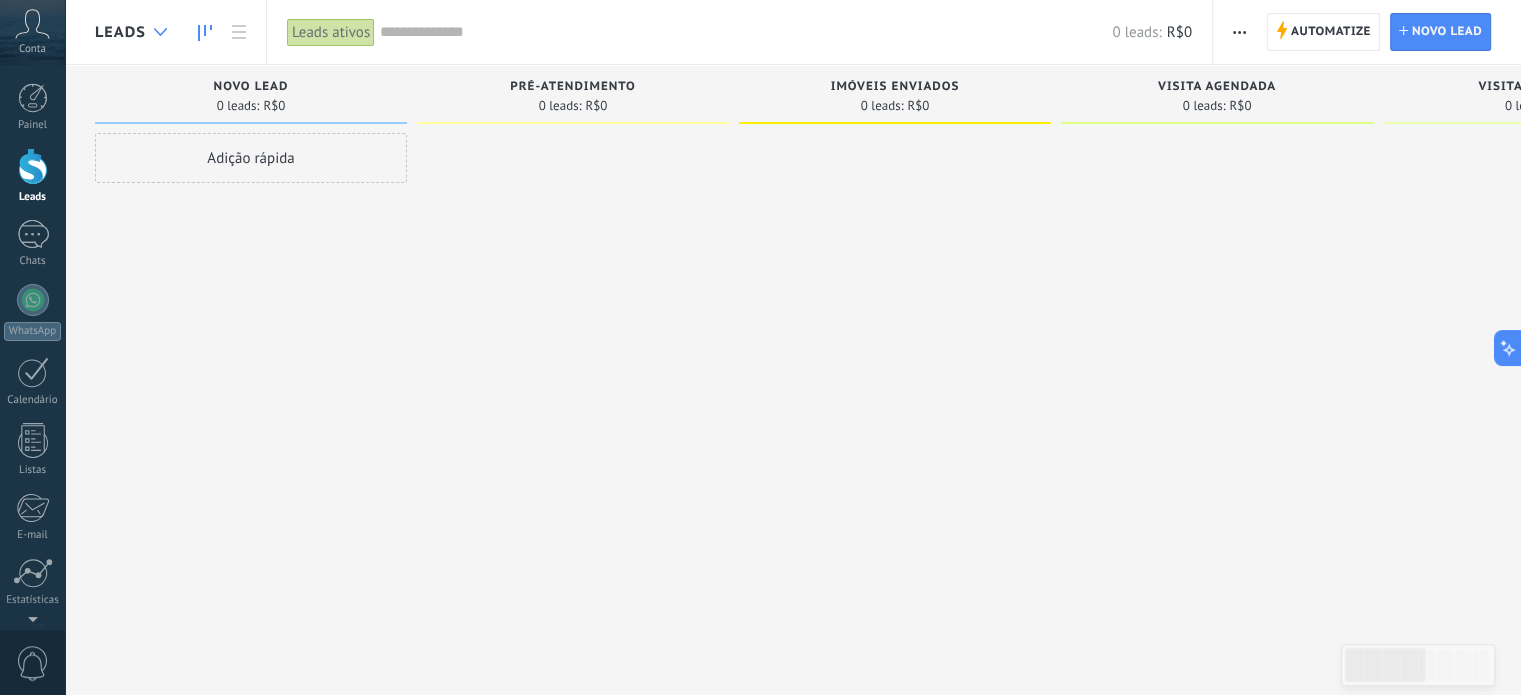 click at bounding box center (160, 32) 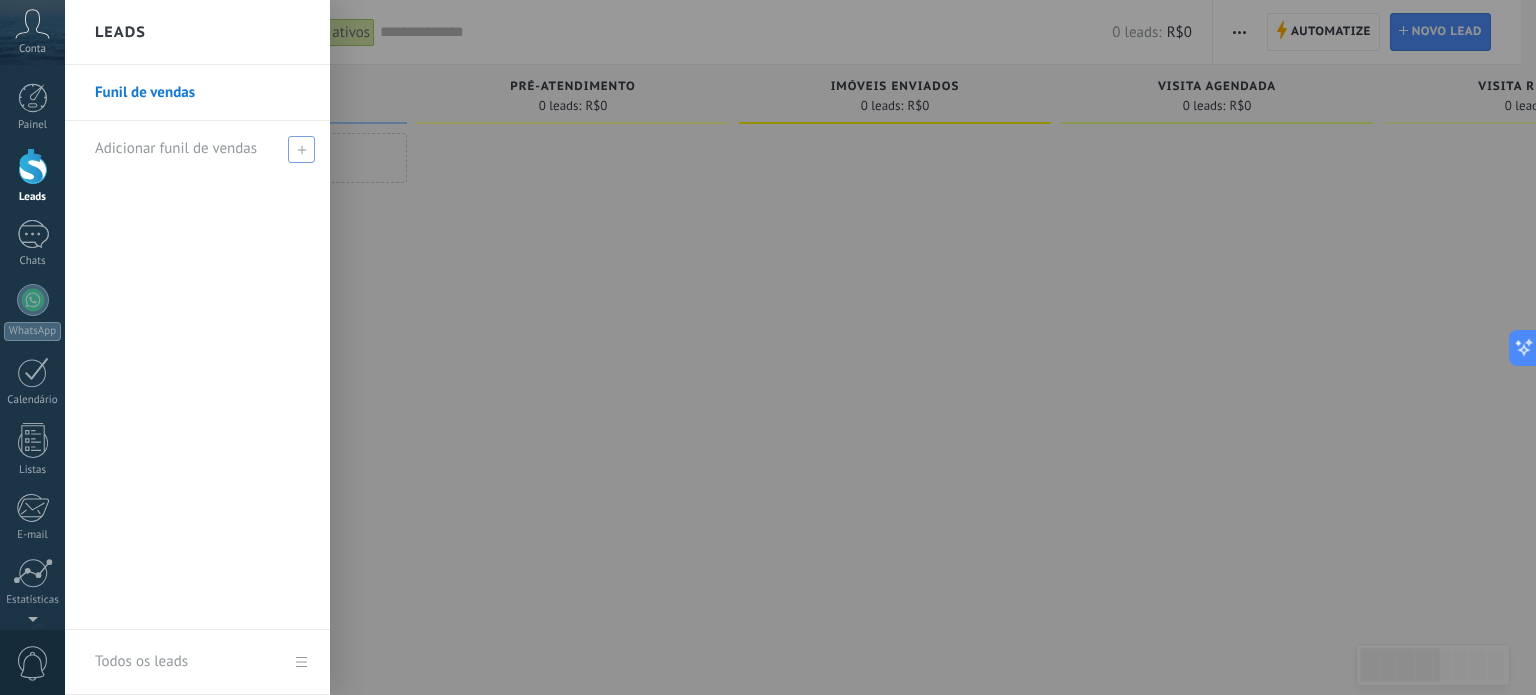click on "Adicionar funil de vendas" at bounding box center (176, 148) 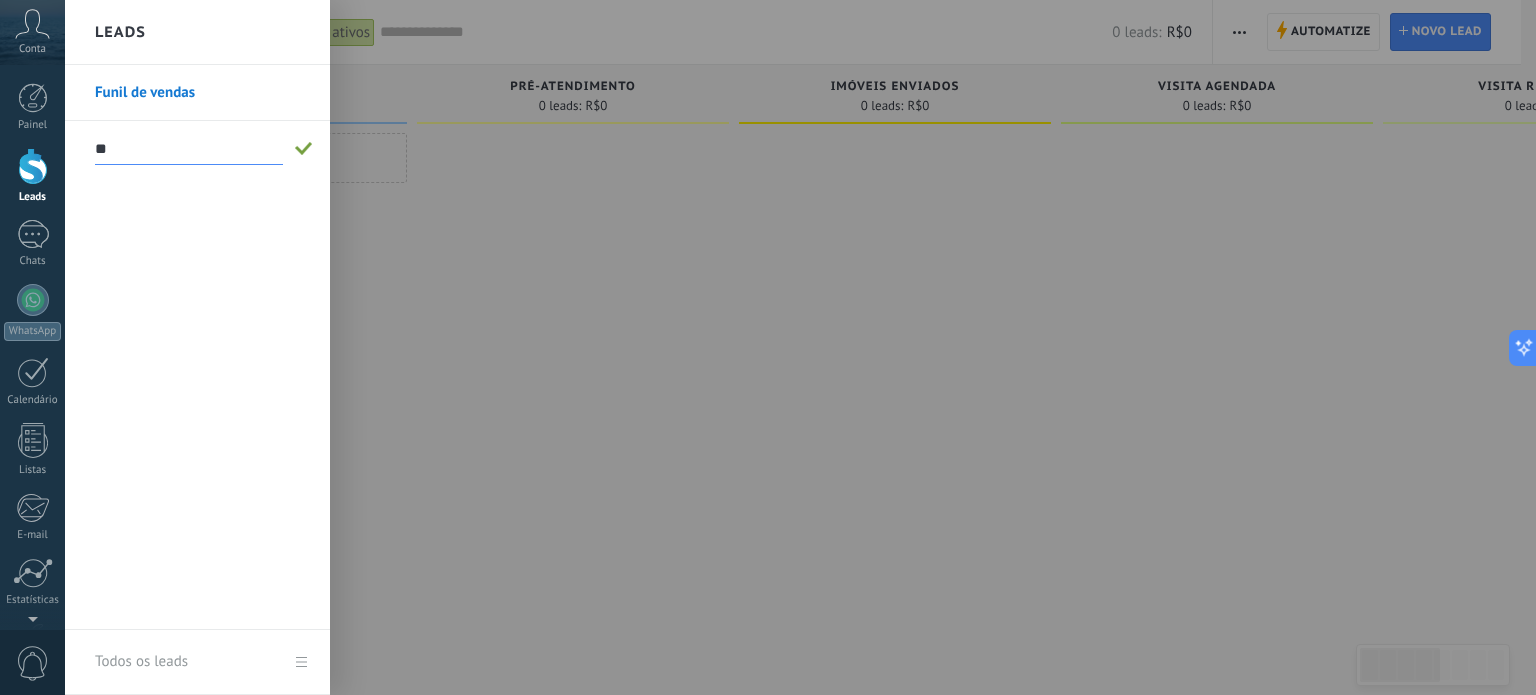type on "*" 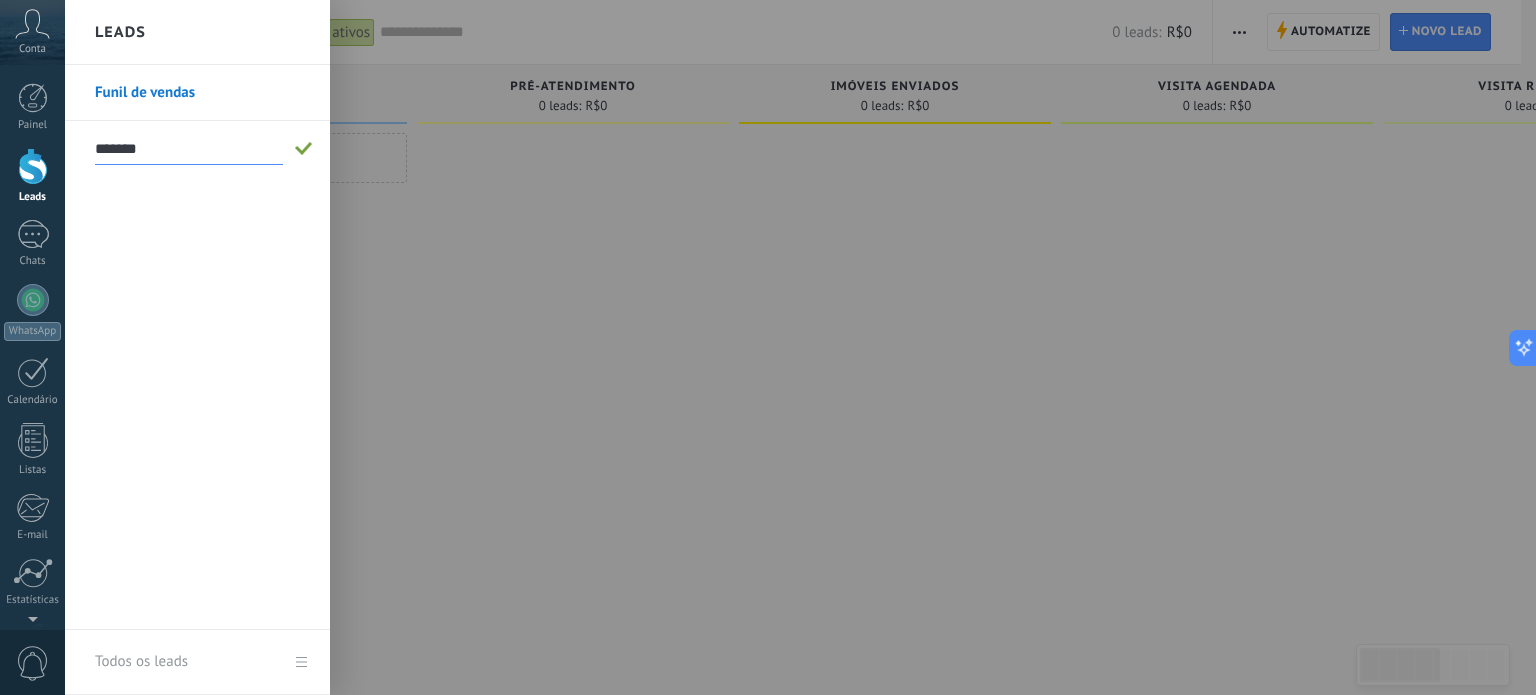 type on "*******" 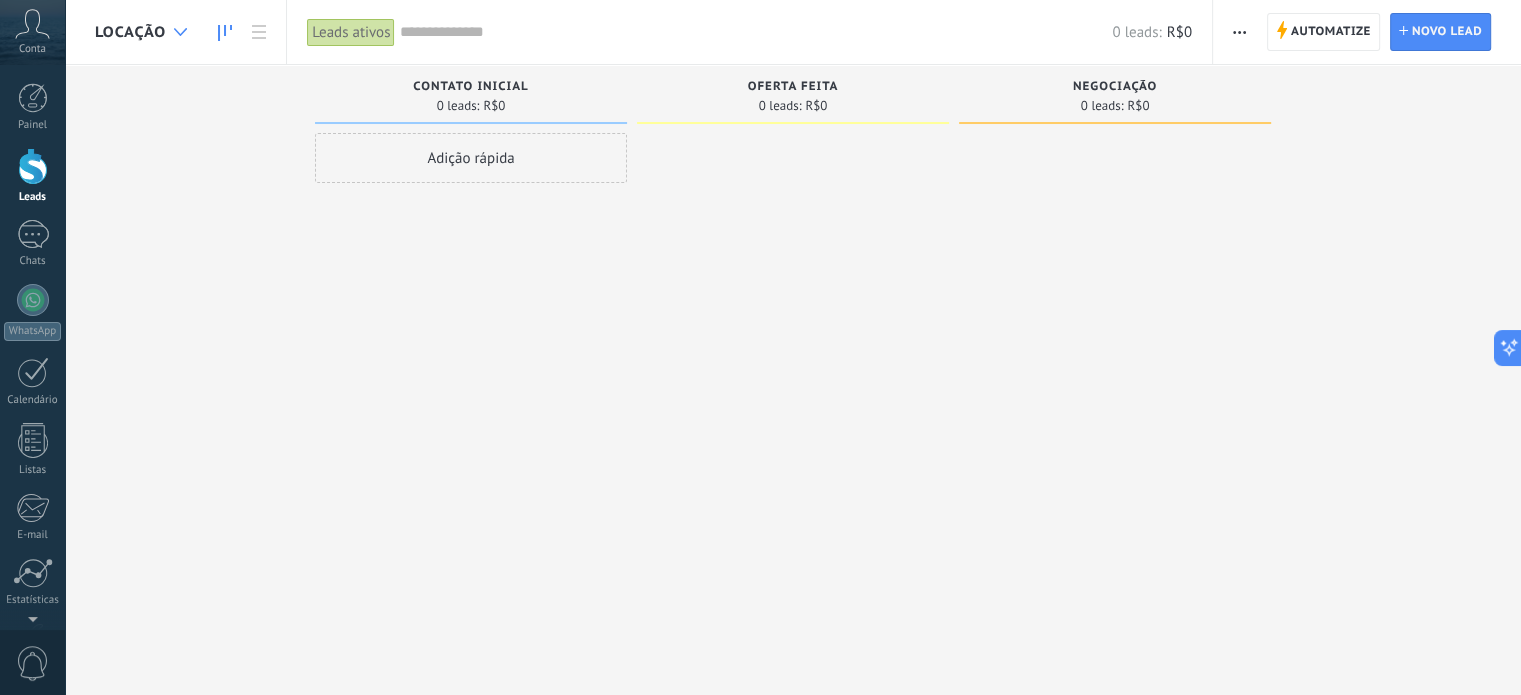 click at bounding box center [180, 32] 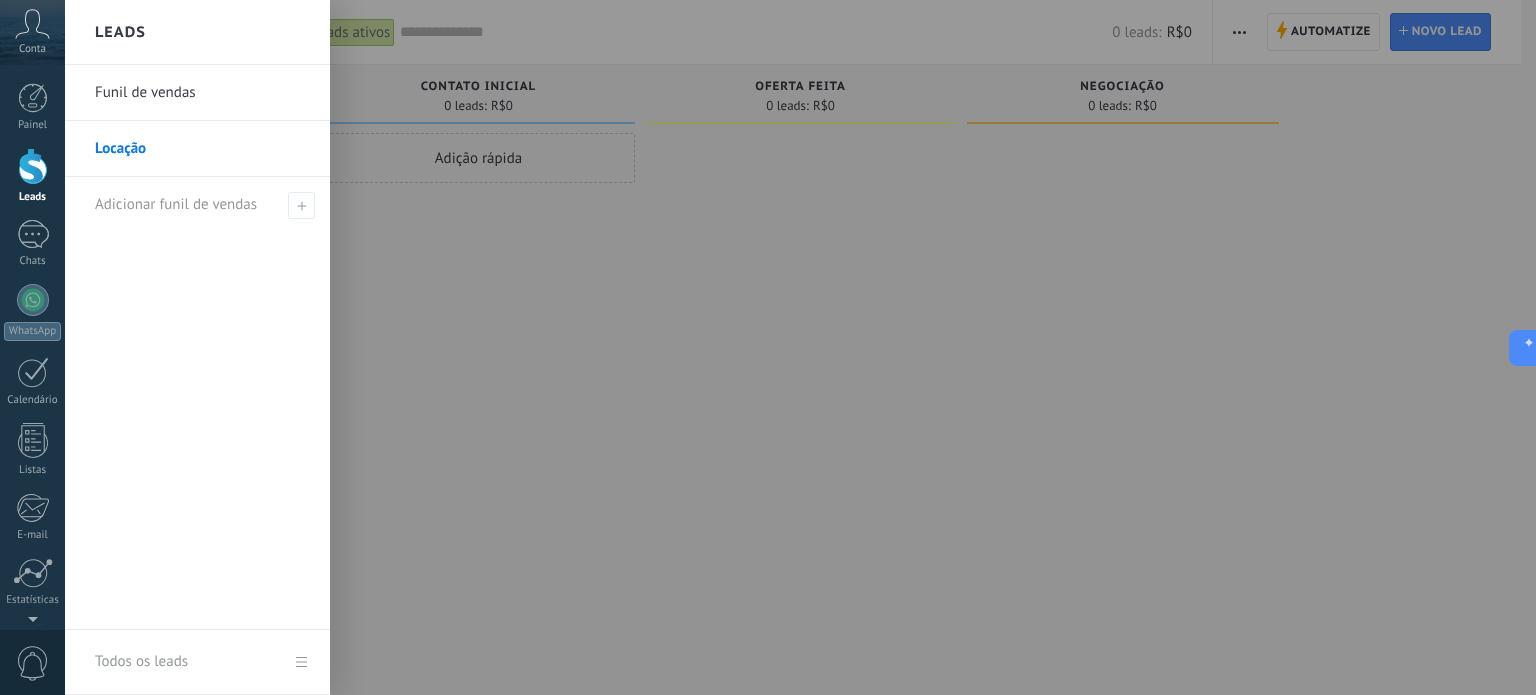 click on "Funil de vendas" at bounding box center [202, 93] 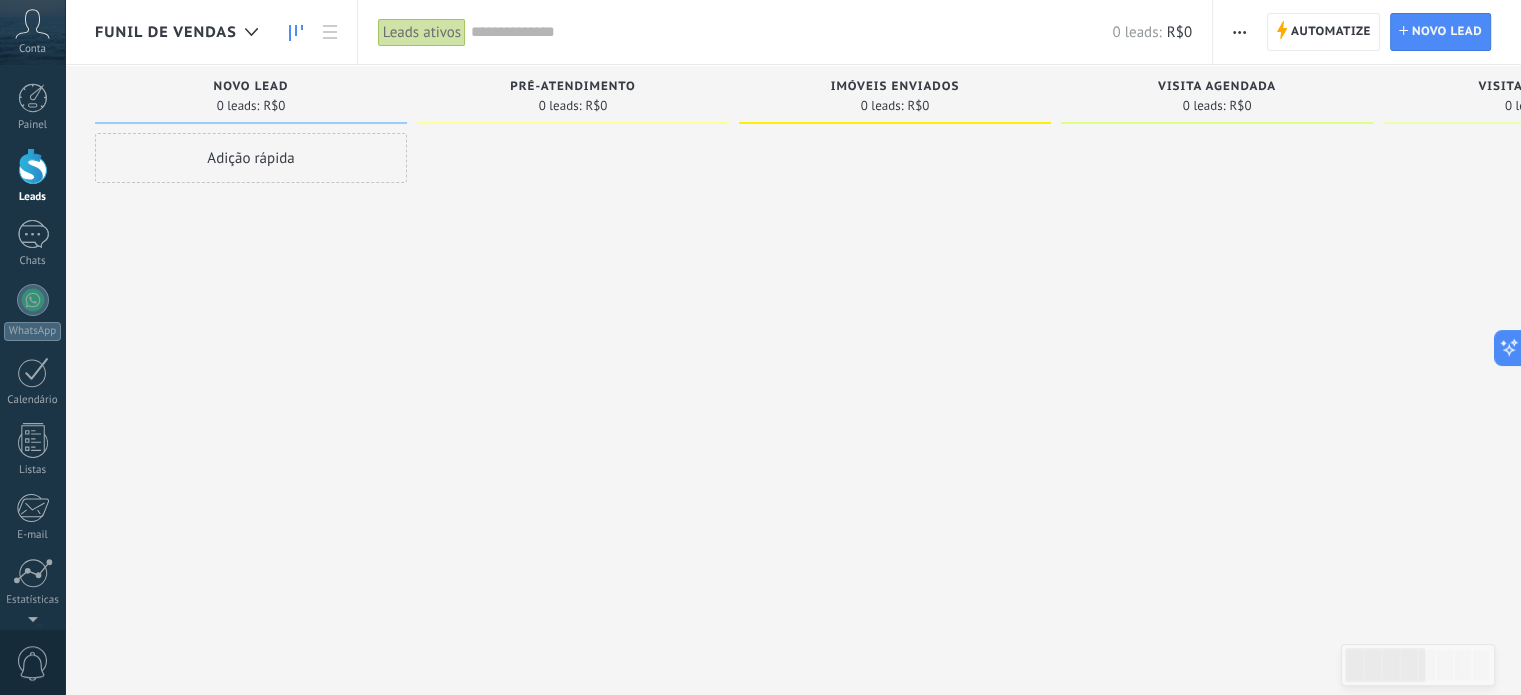click on "Funil de vendas" at bounding box center [166, 32] 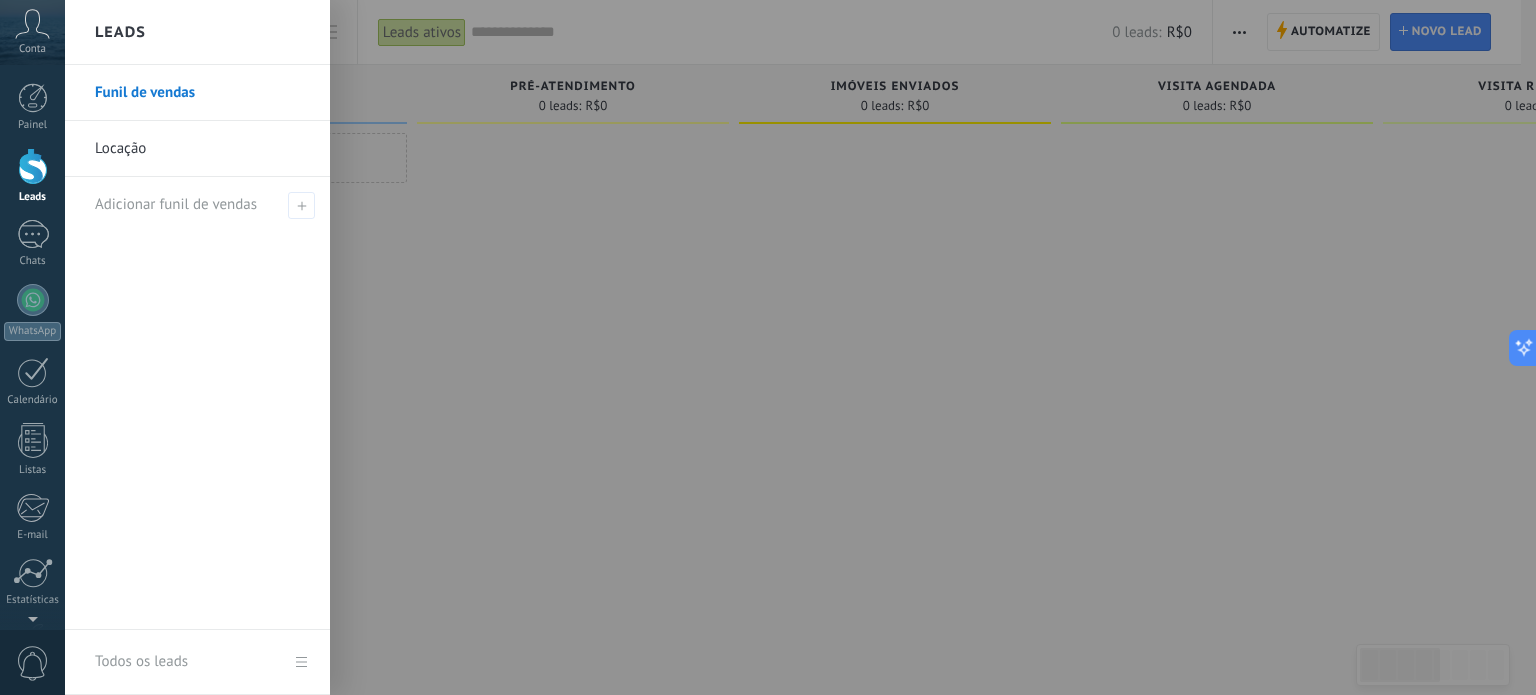 click on "Funil de vendas" at bounding box center [202, 93] 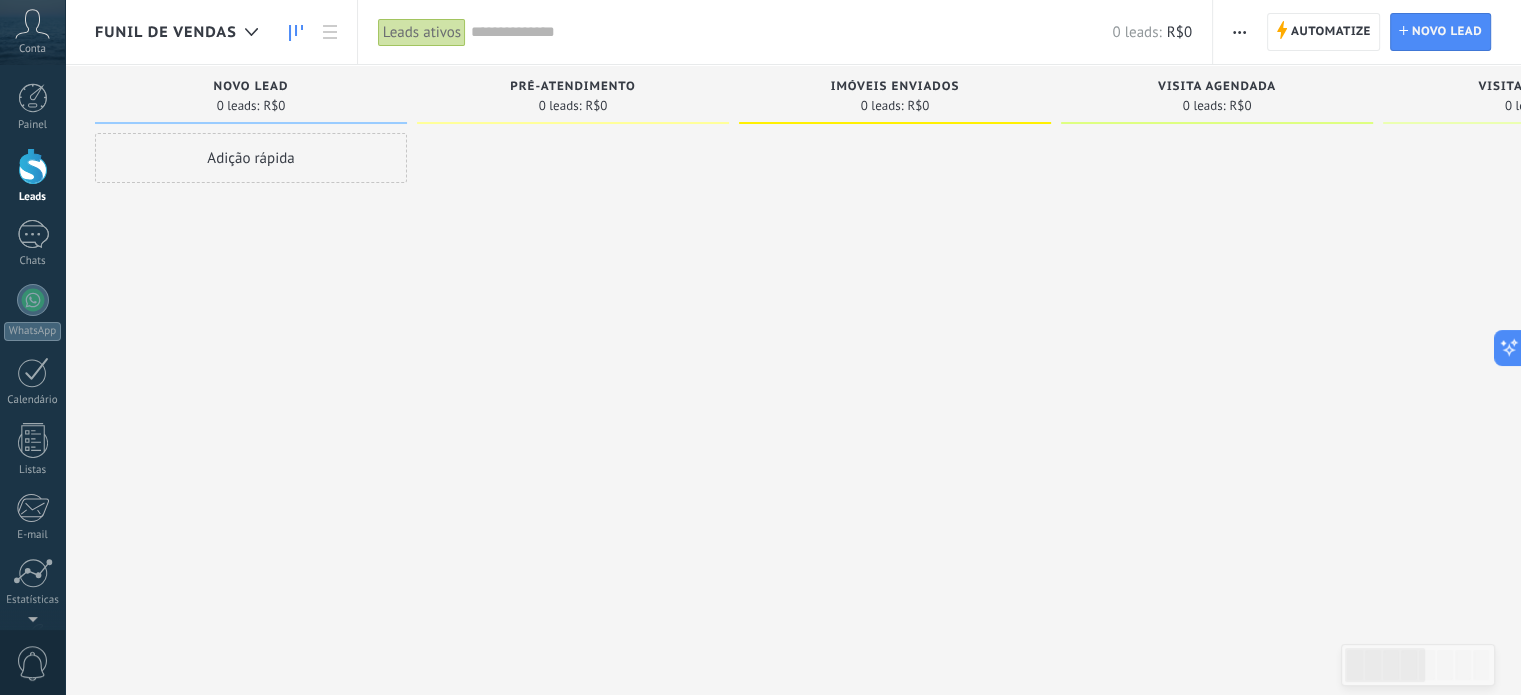 click at bounding box center (1239, 32) 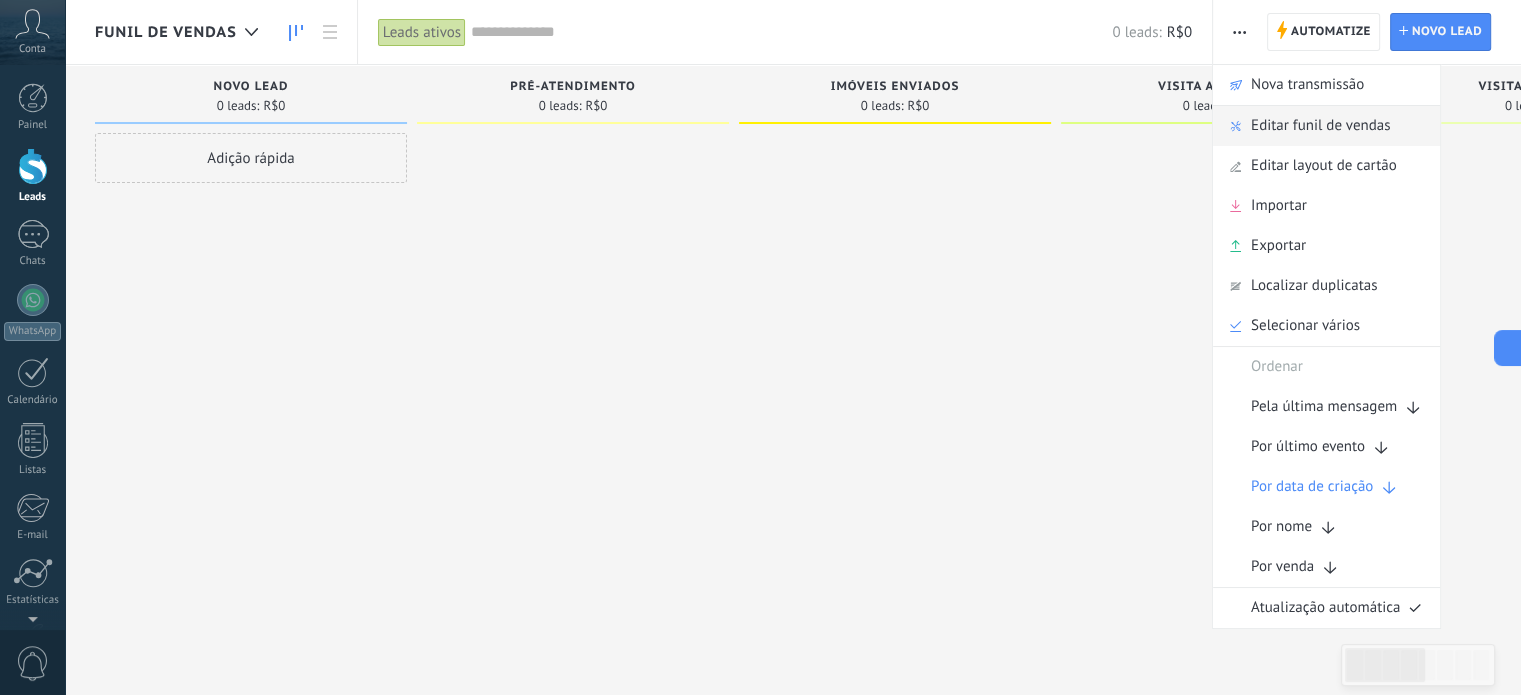 click on "Editar funil de vendas" at bounding box center (1320, 126) 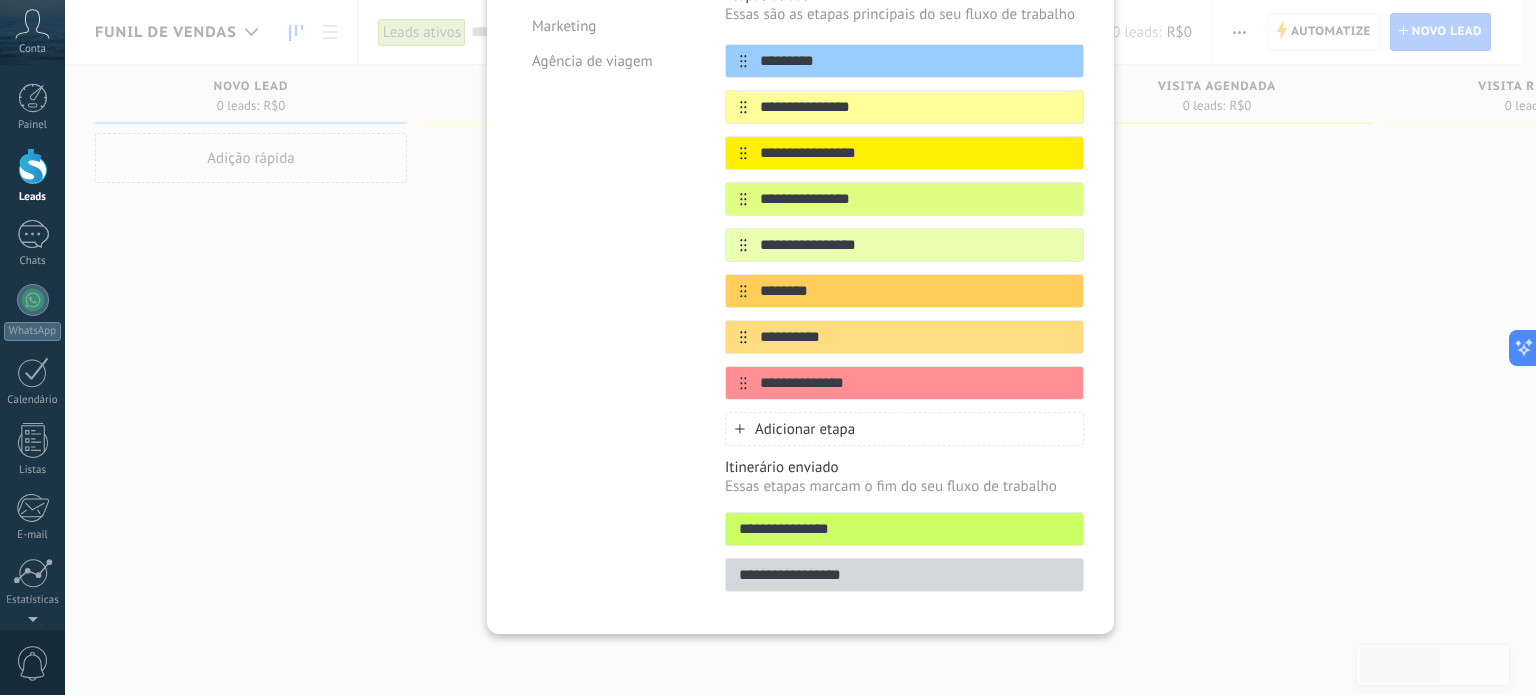 scroll, scrollTop: 0, scrollLeft: 0, axis: both 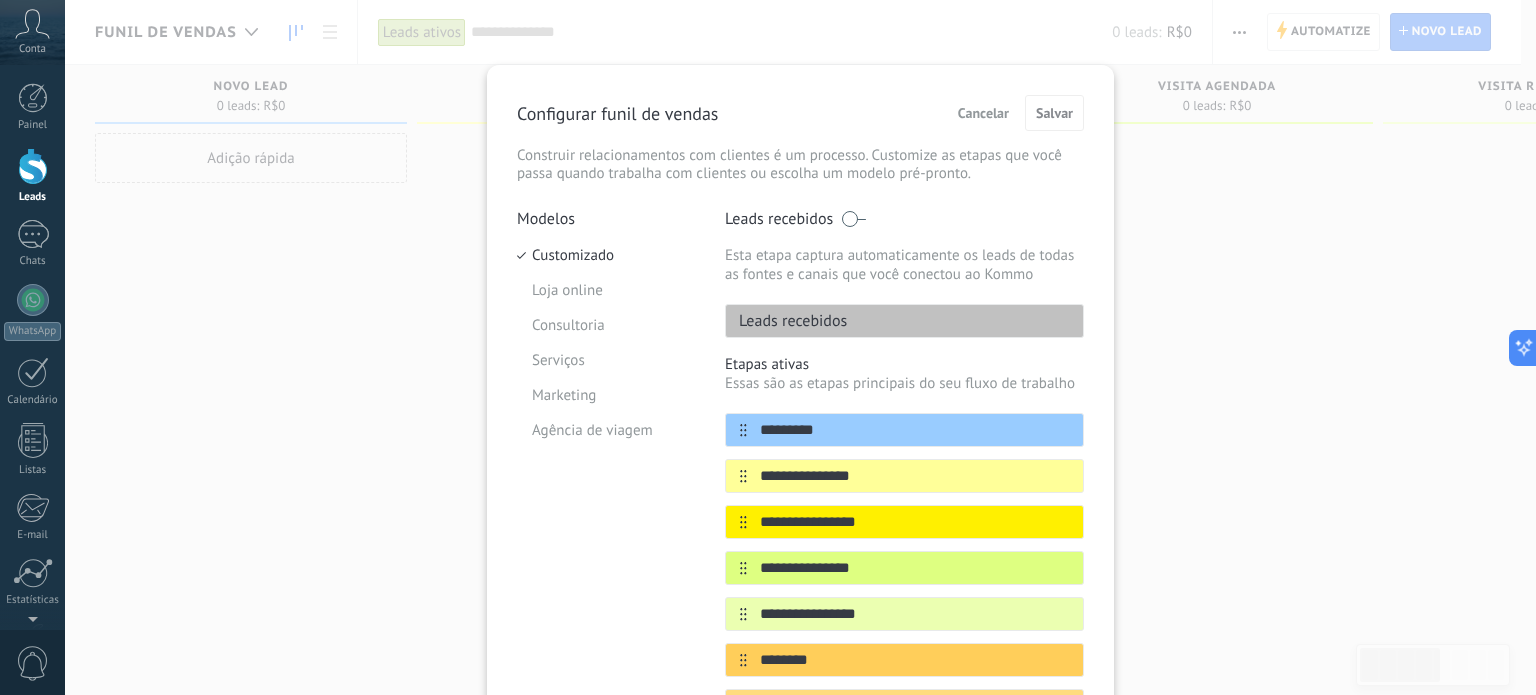 click on "Configurar funil de vendas" at bounding box center (617, 113) 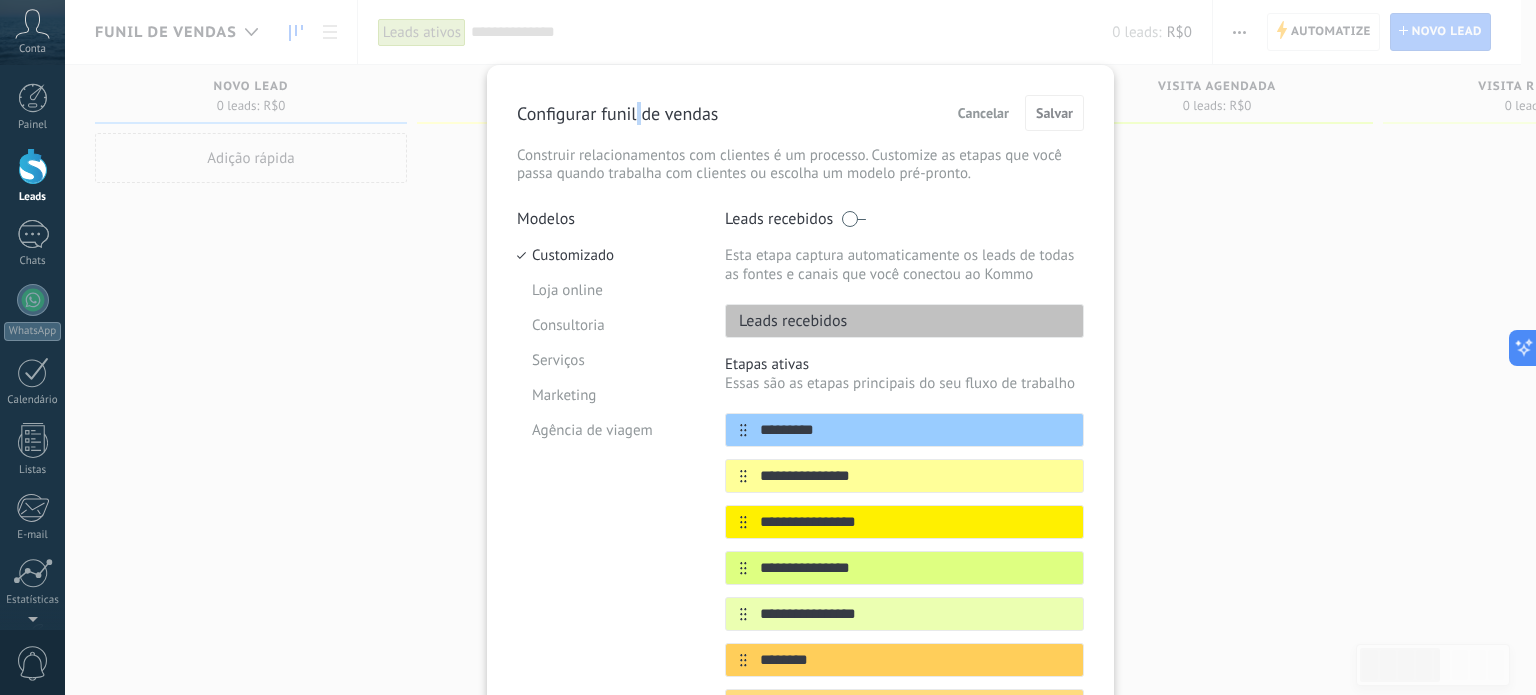 click on "Configurar funil de vendas" at bounding box center [617, 113] 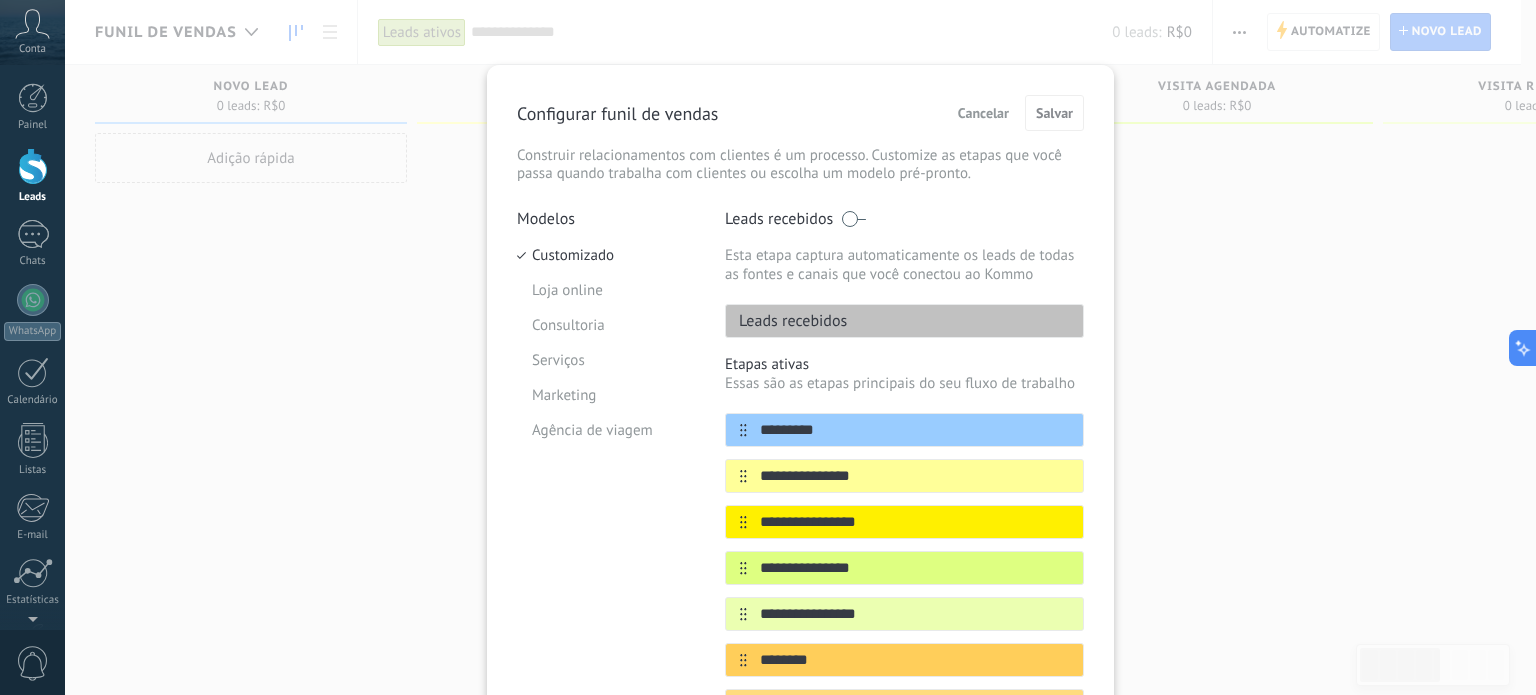 click on "**********" at bounding box center (800, 347) 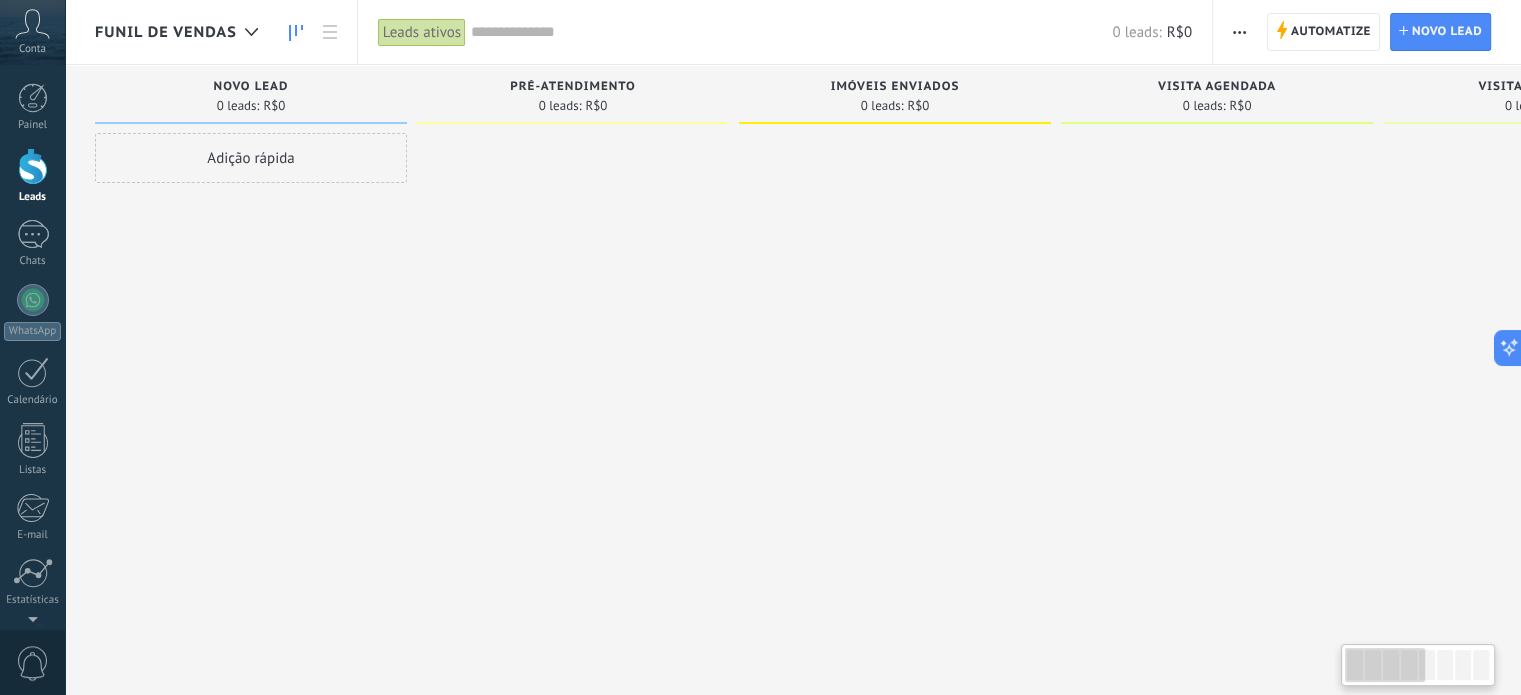 click on "Funil de vendas" at bounding box center (166, 32) 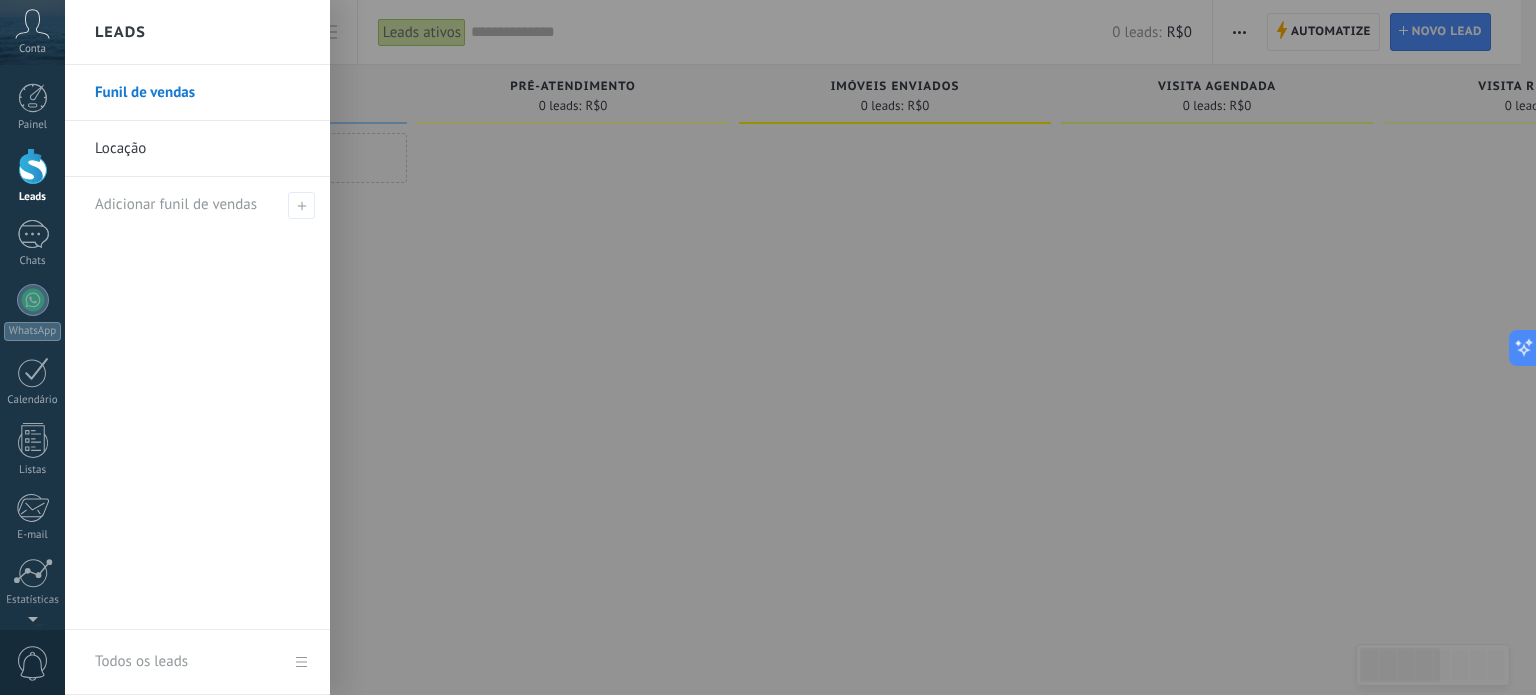 click on "Locação" at bounding box center (202, 149) 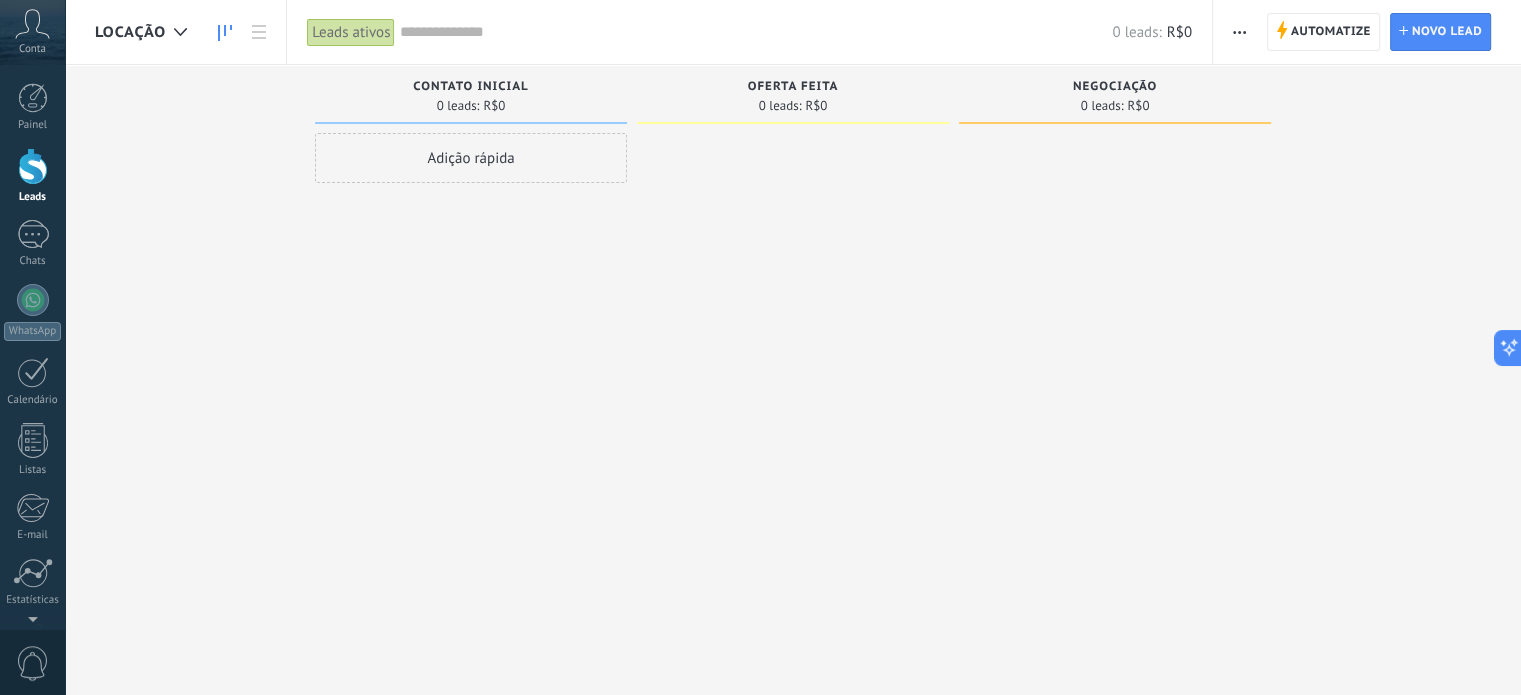 click at bounding box center [1239, 32] 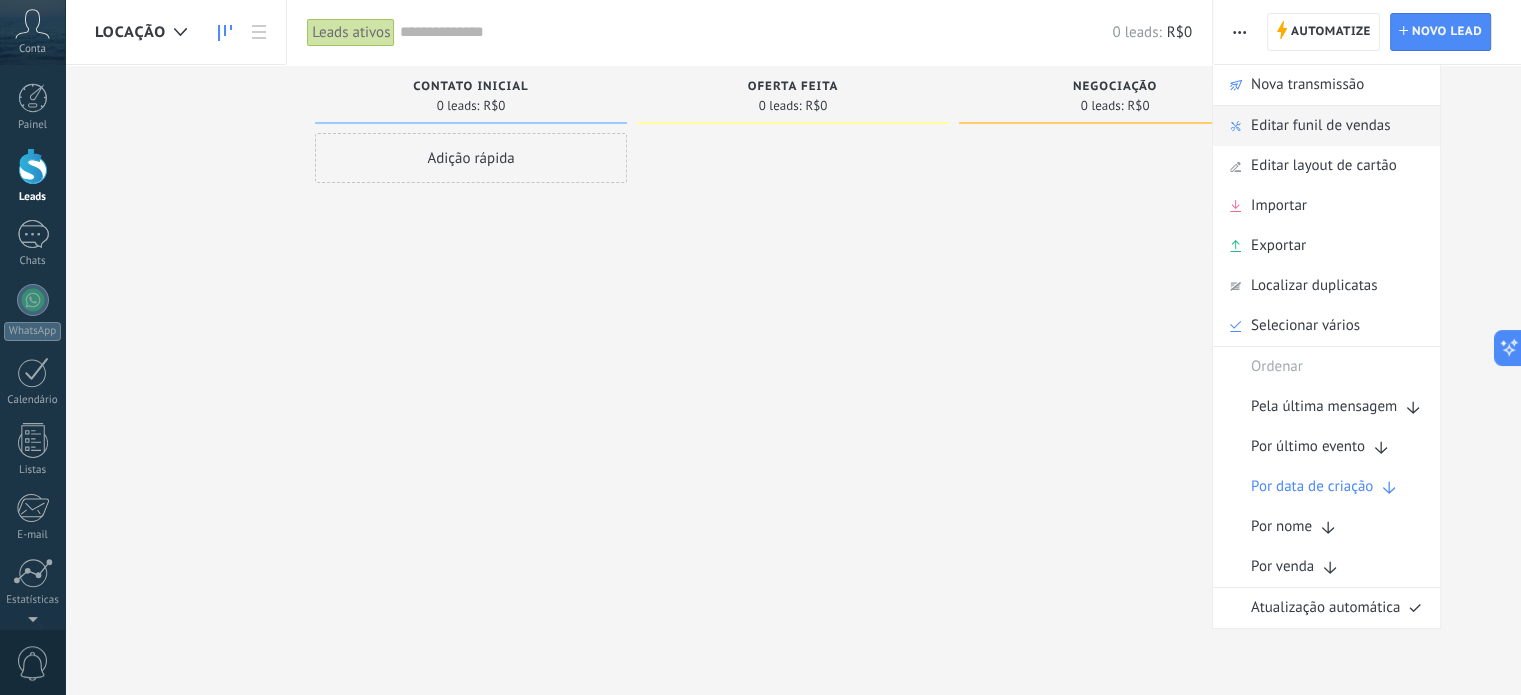 click on "Editar funil de vendas" at bounding box center [1320, 126] 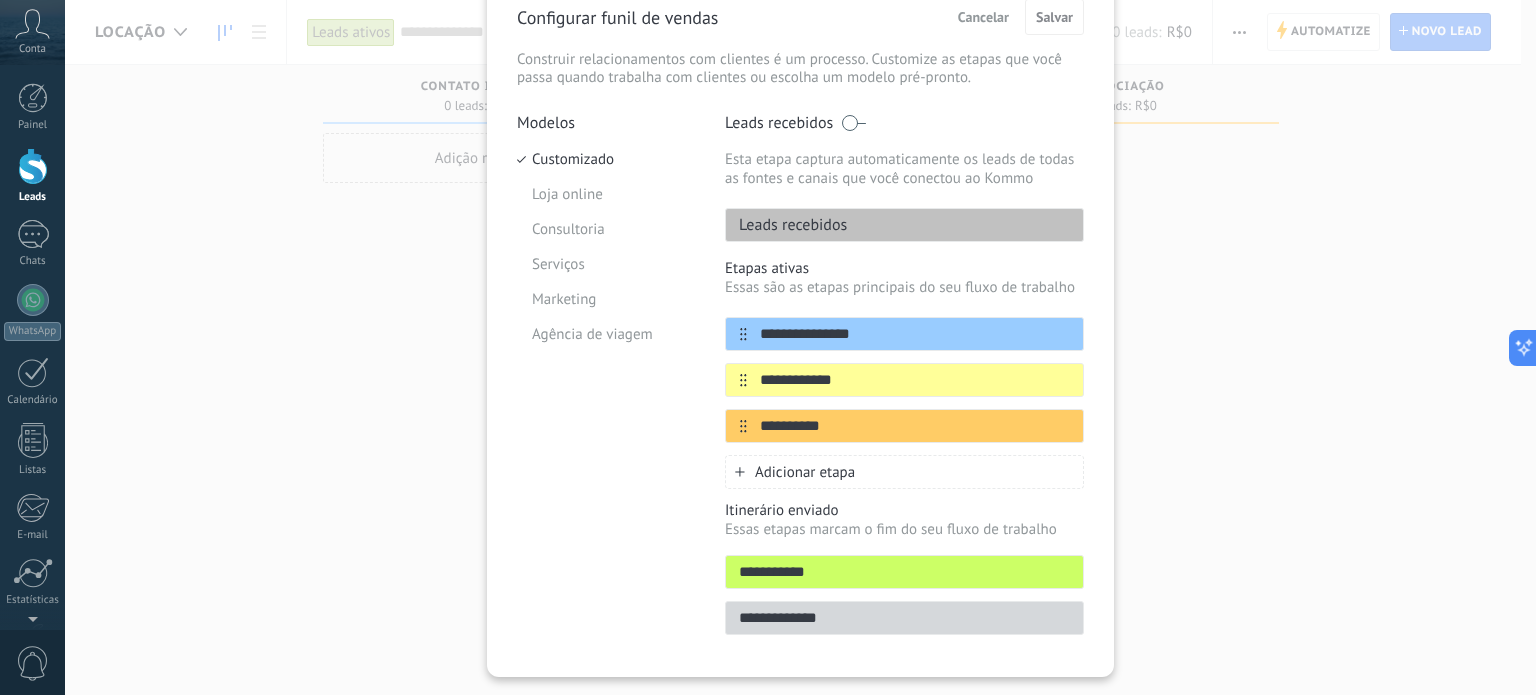 scroll, scrollTop: 96, scrollLeft: 0, axis: vertical 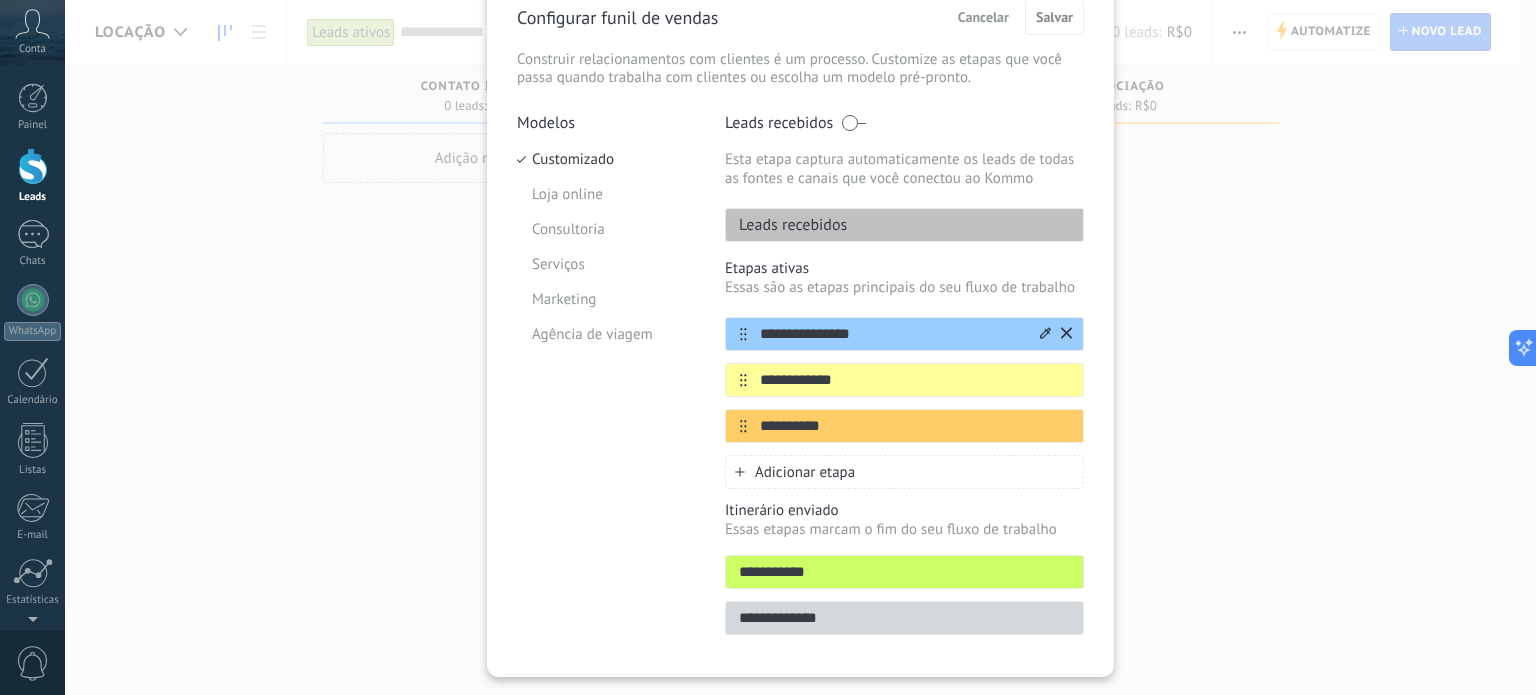 click at bounding box center [1054, 334] 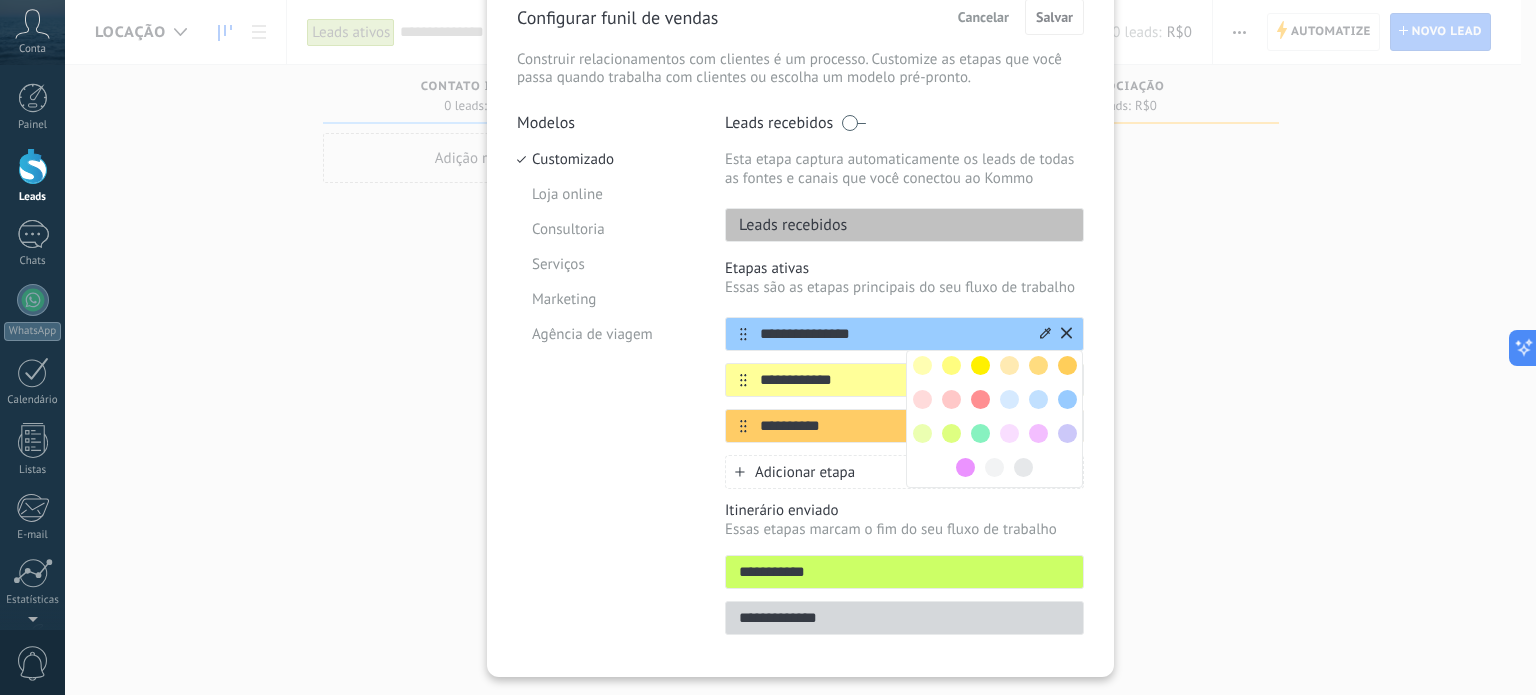 click on "**********" at bounding box center (892, 334) 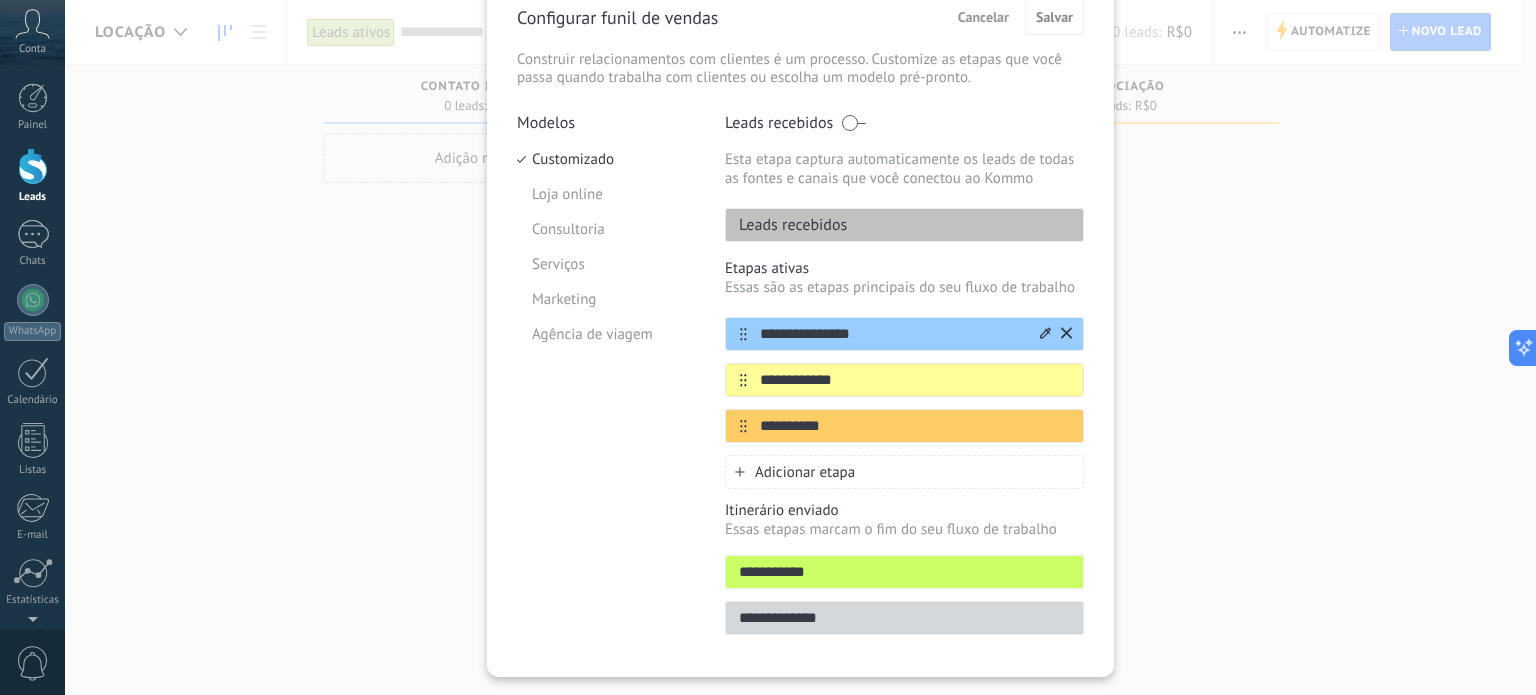 drag, startPoint x: 898, startPoint y: 340, endPoint x: 740, endPoint y: 340, distance: 158 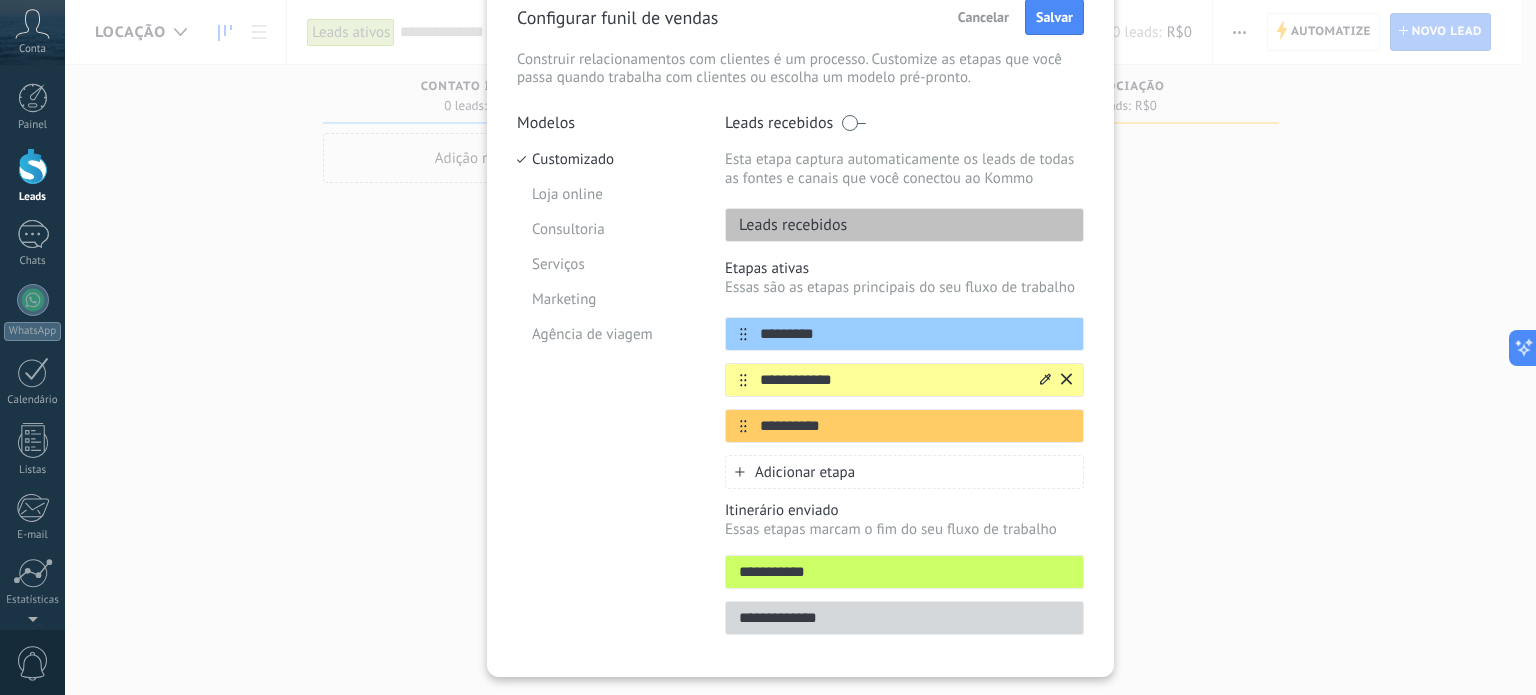 type on "*********" 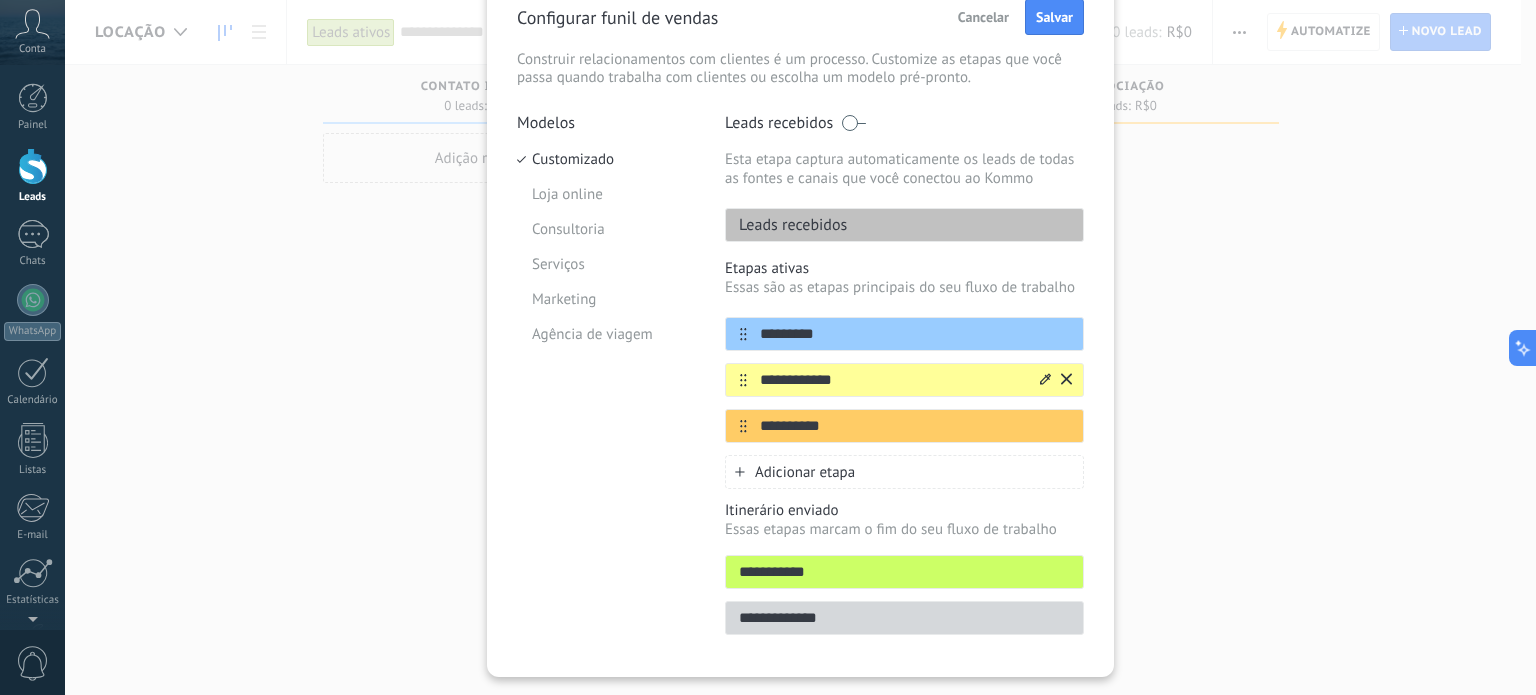 click 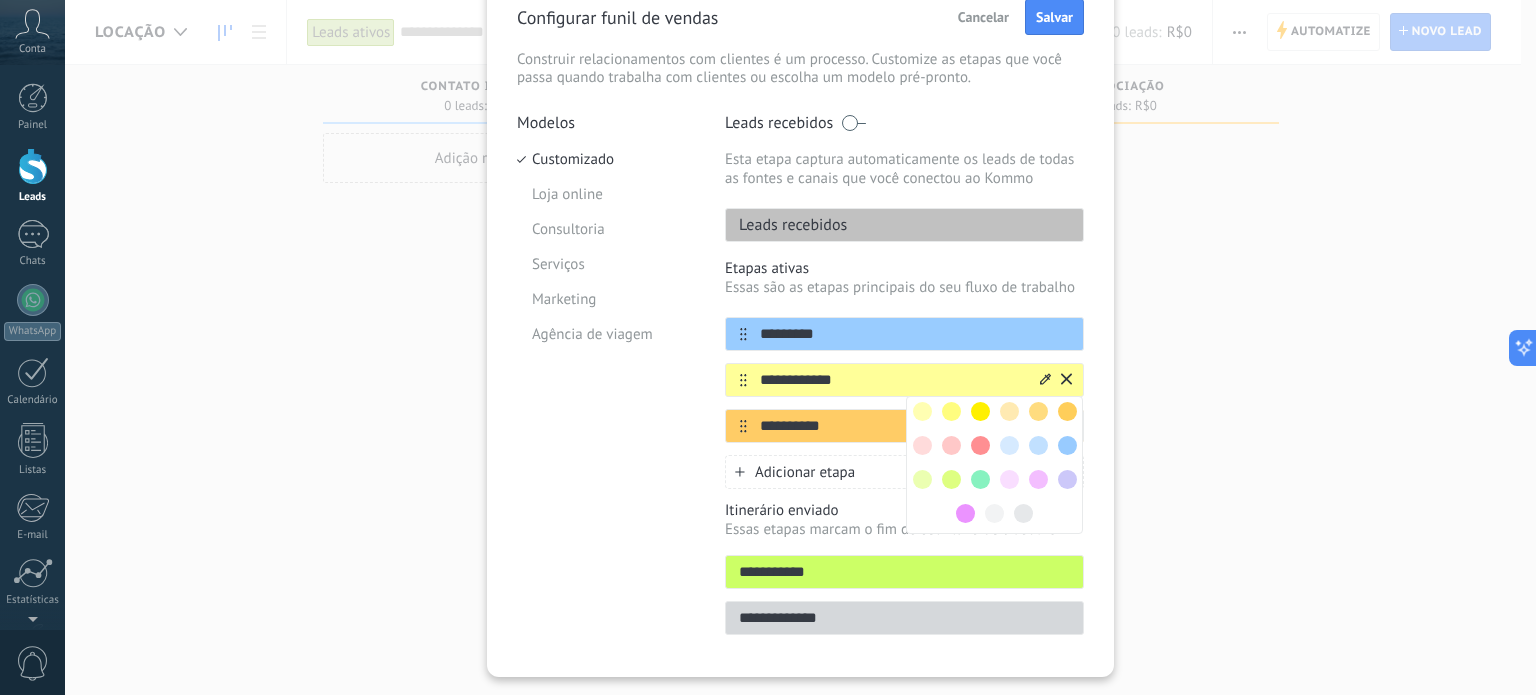 click on "**********" at bounding box center (892, 426) 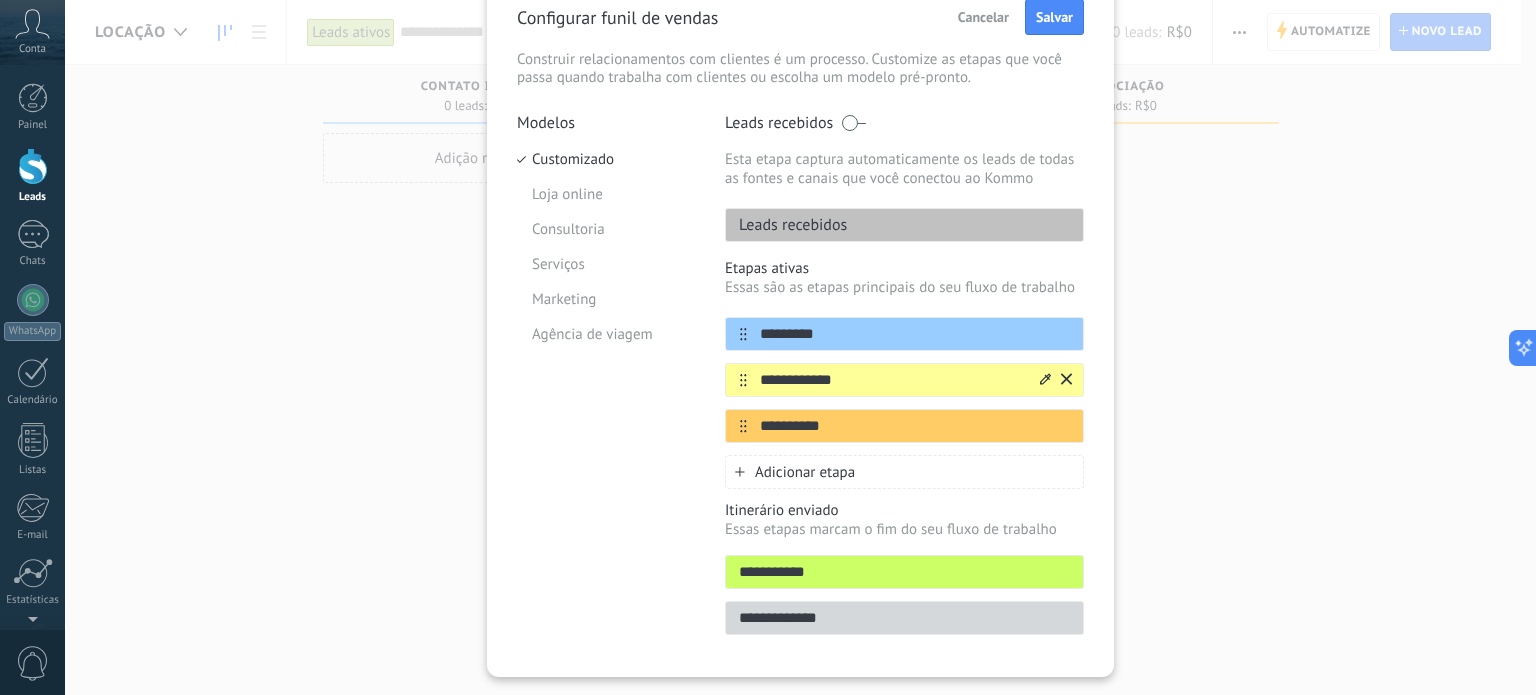 click 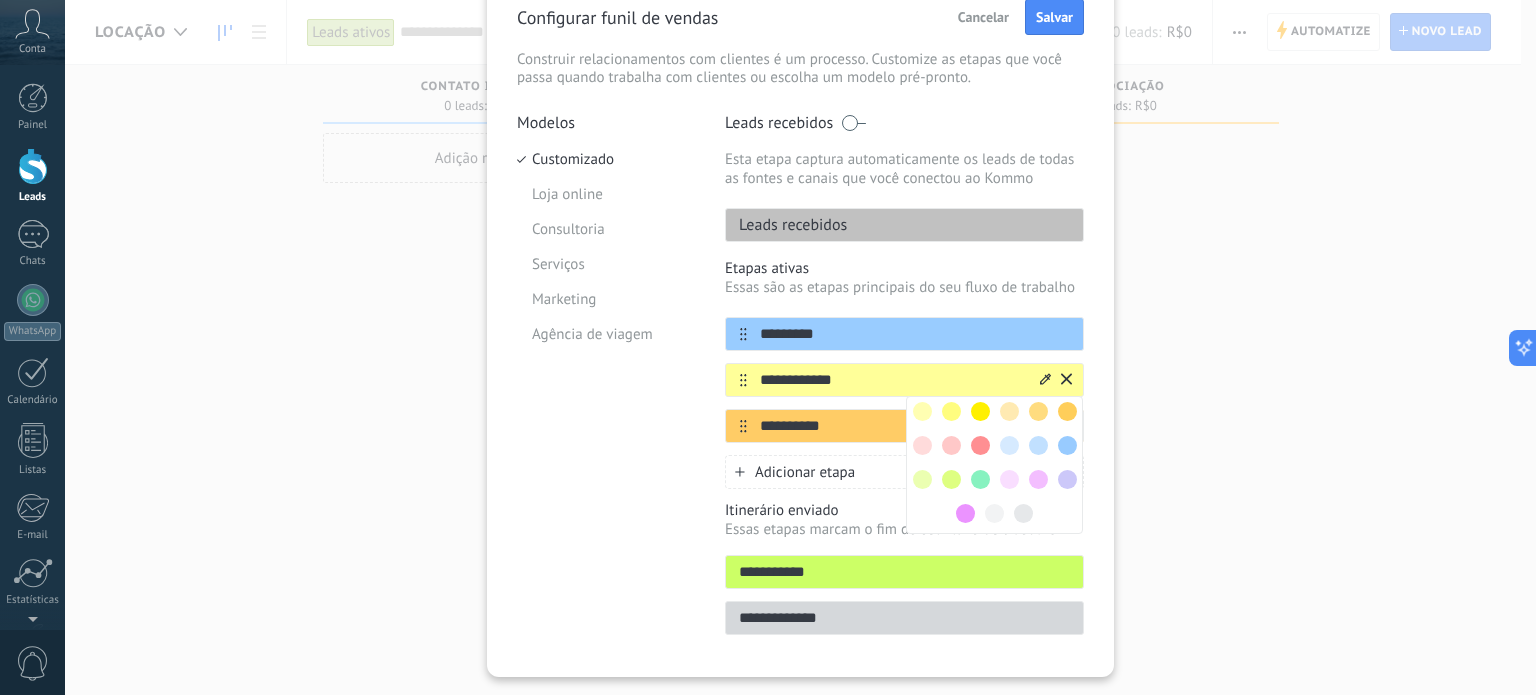 drag, startPoint x: 938, startPoint y: 380, endPoint x: 784, endPoint y: 383, distance: 154.02922 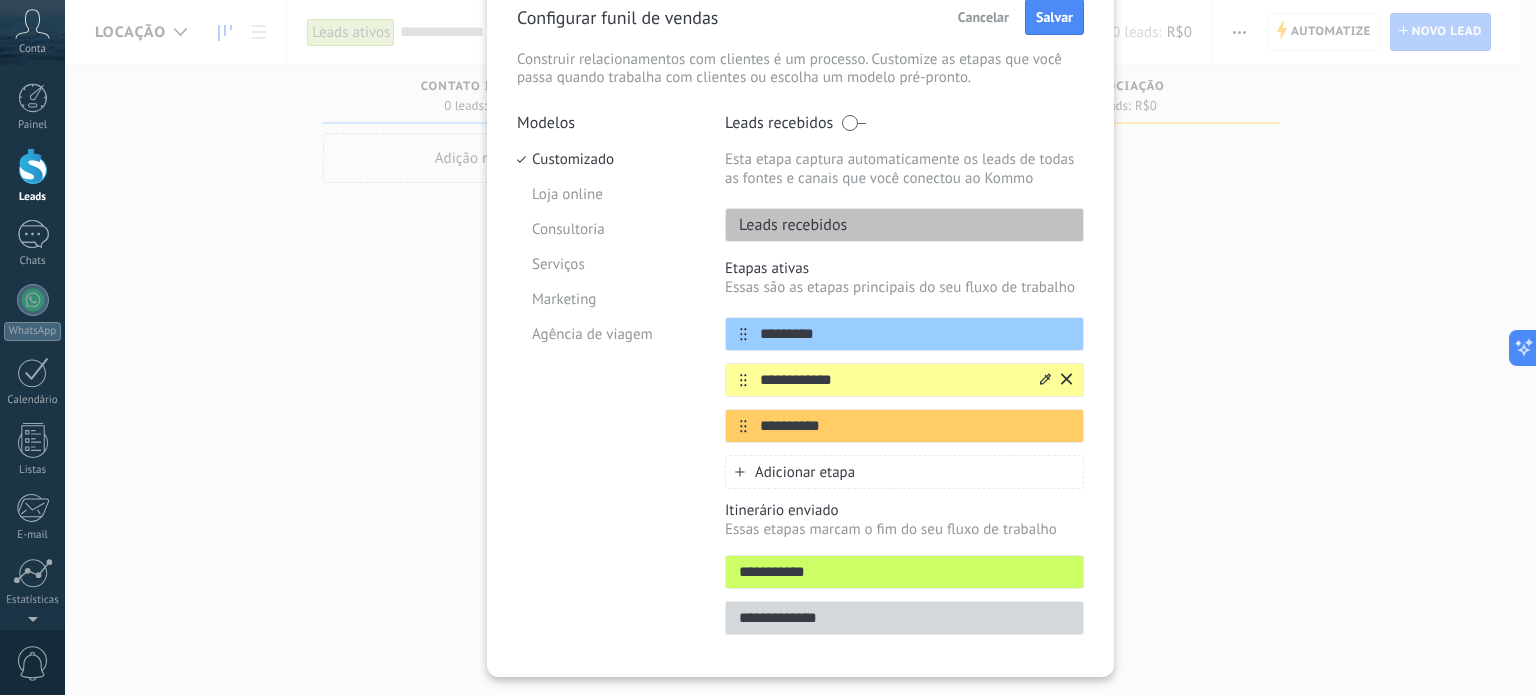 drag, startPoint x: 858, startPoint y: 382, endPoint x: 741, endPoint y: 378, distance: 117.06836 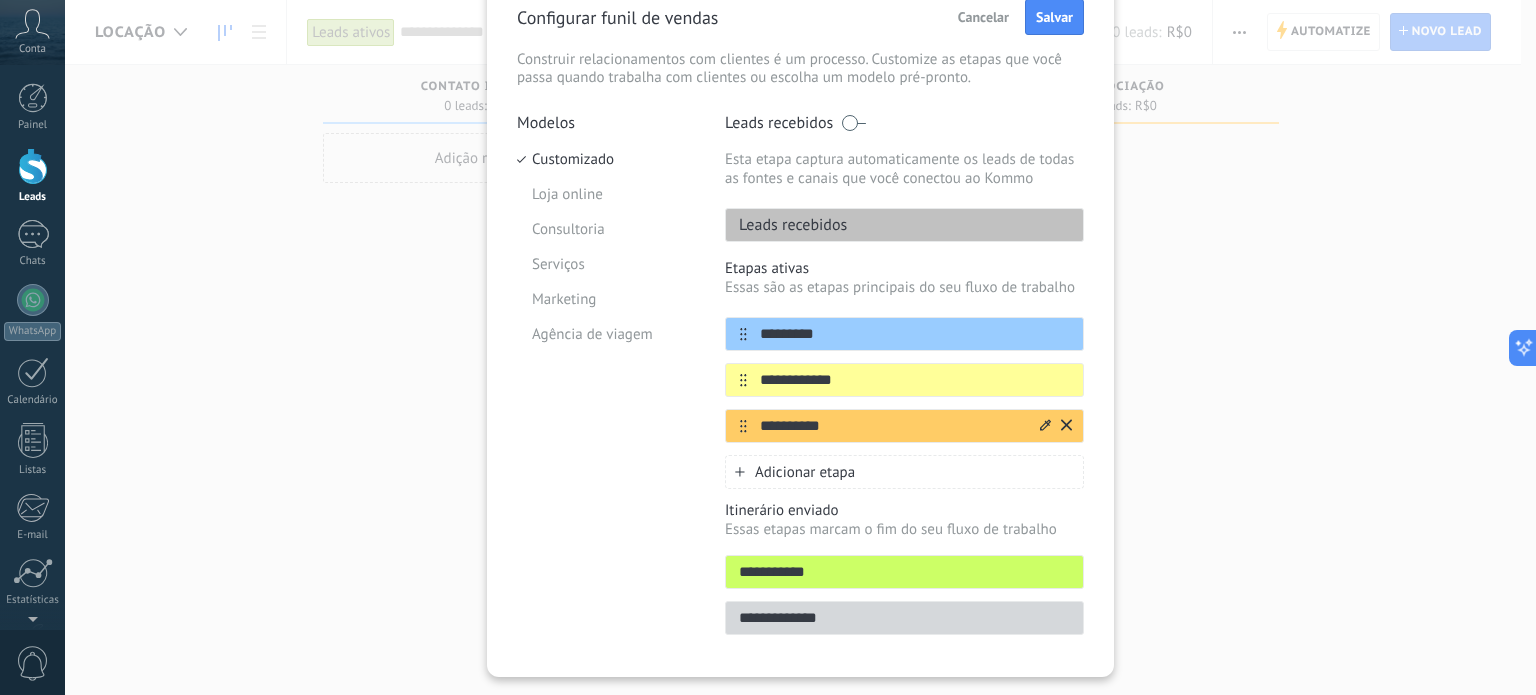 type on "**********" 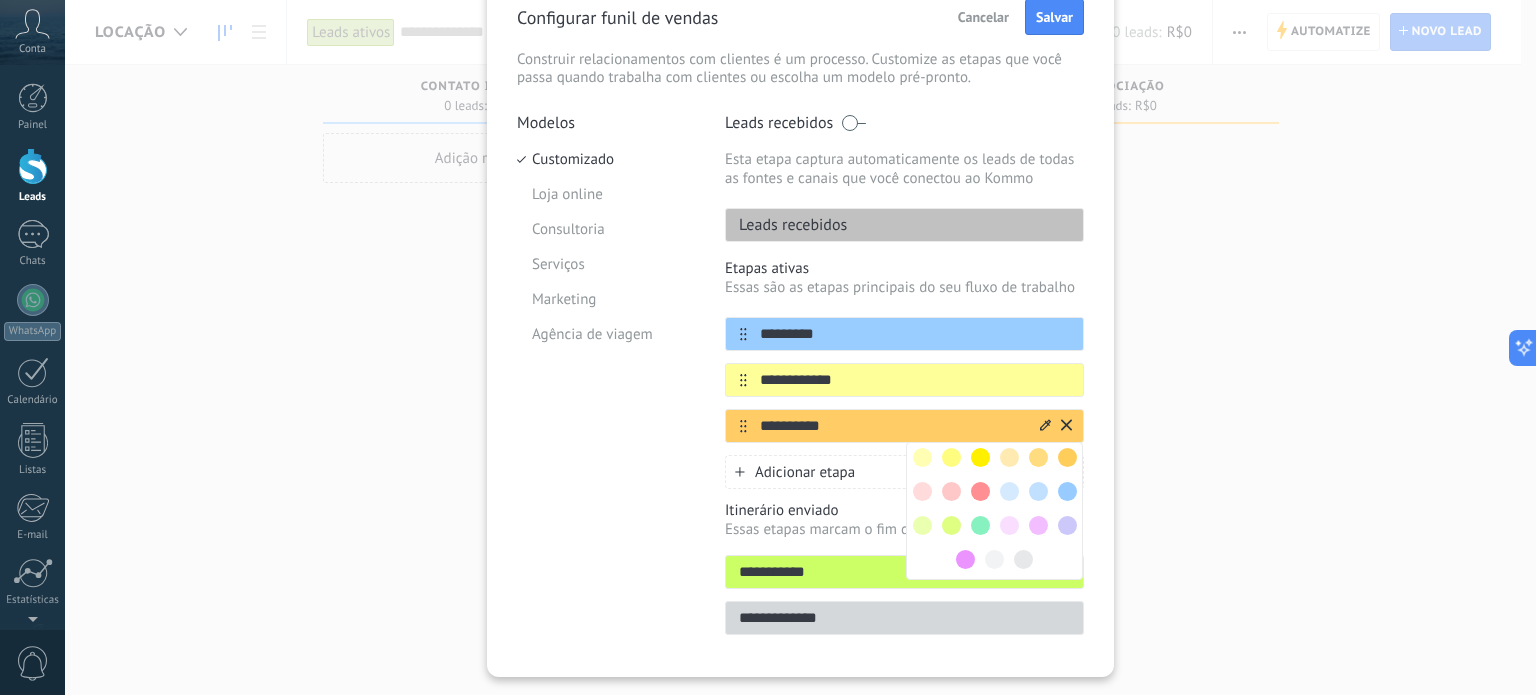 click on "**********" at bounding box center [892, 426] 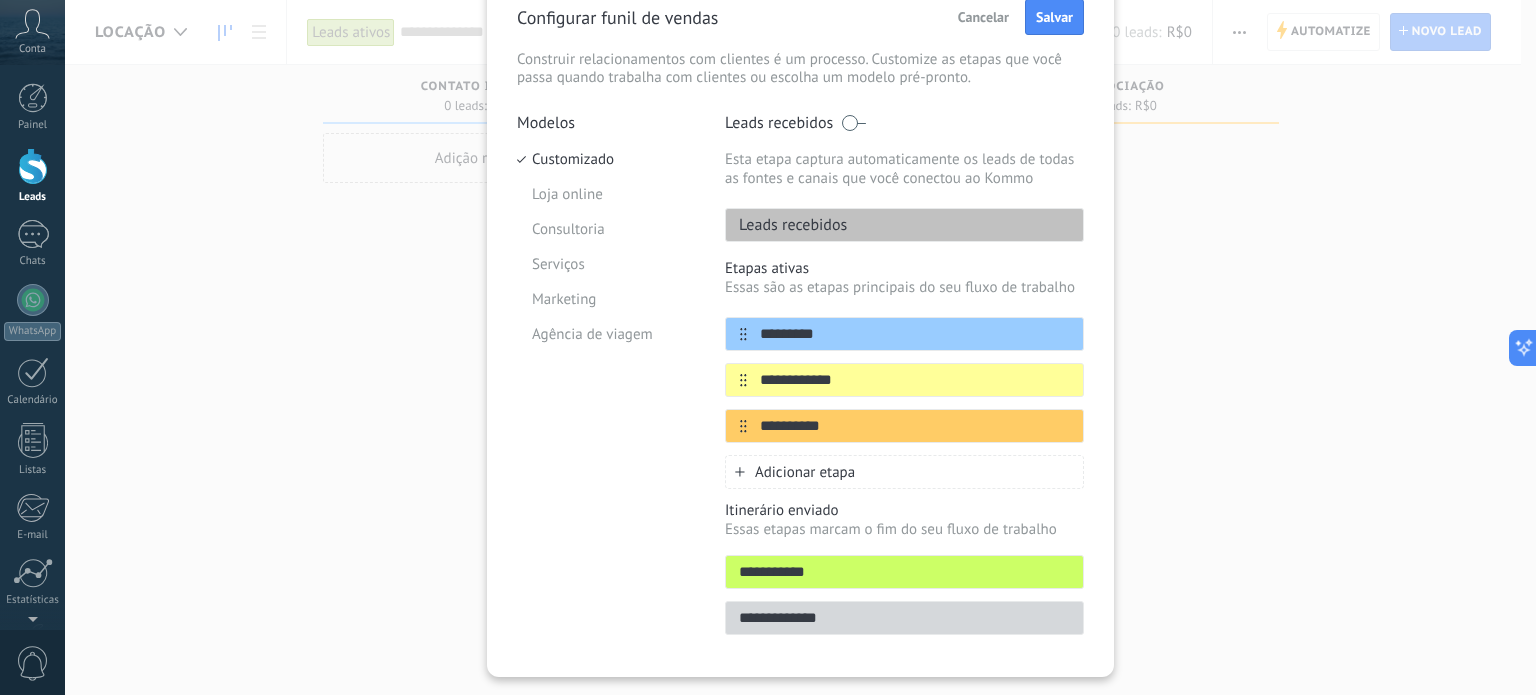 drag, startPoint x: 873, startPoint y: 431, endPoint x: 703, endPoint y: 409, distance: 171.41762 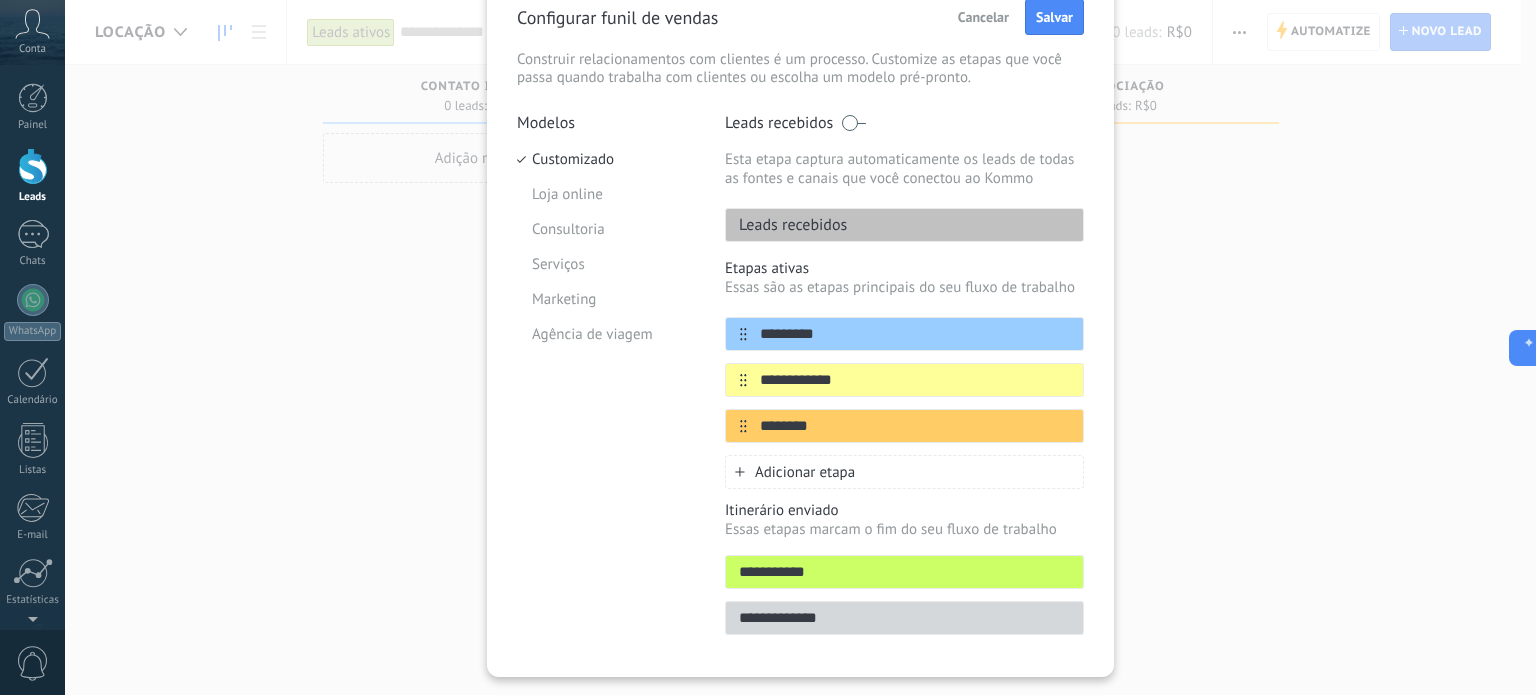 type on "********" 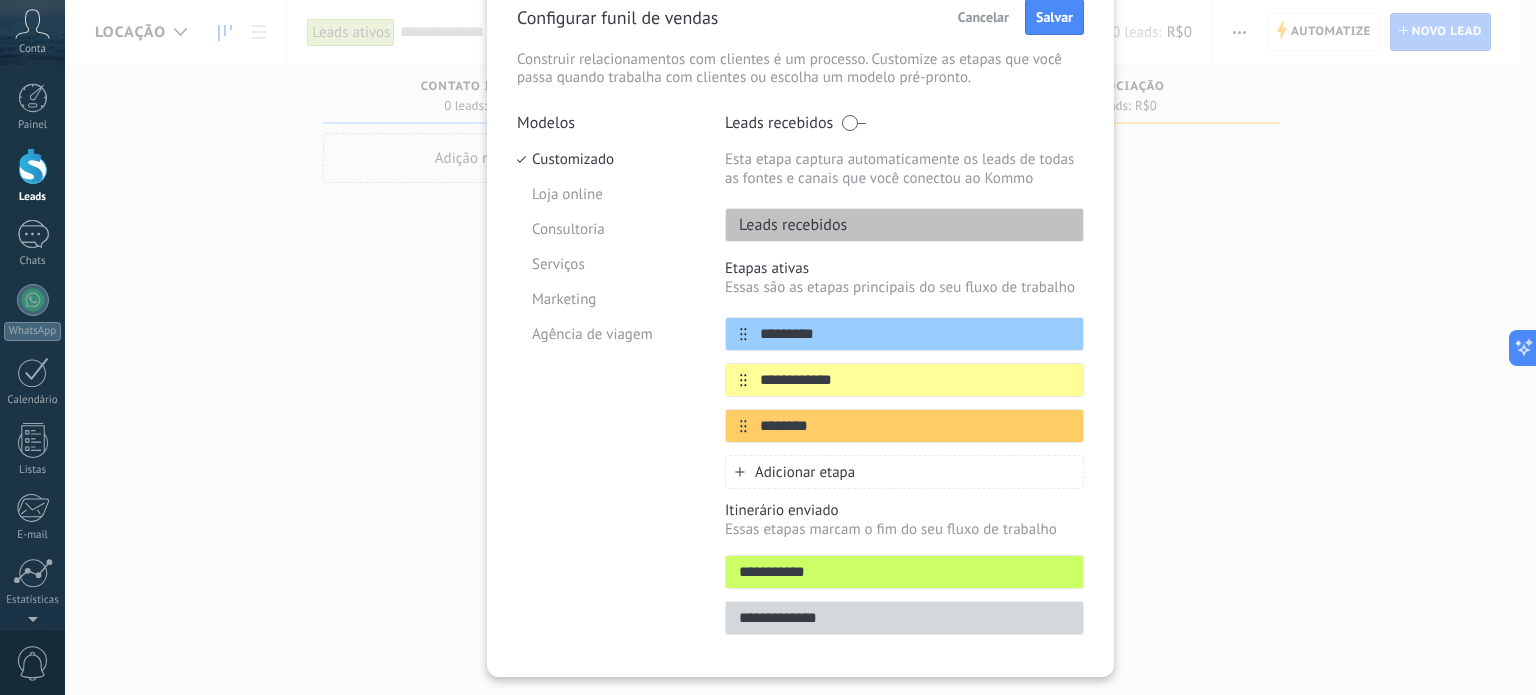 click on "Adicionar etapa" at bounding box center (904, 472) 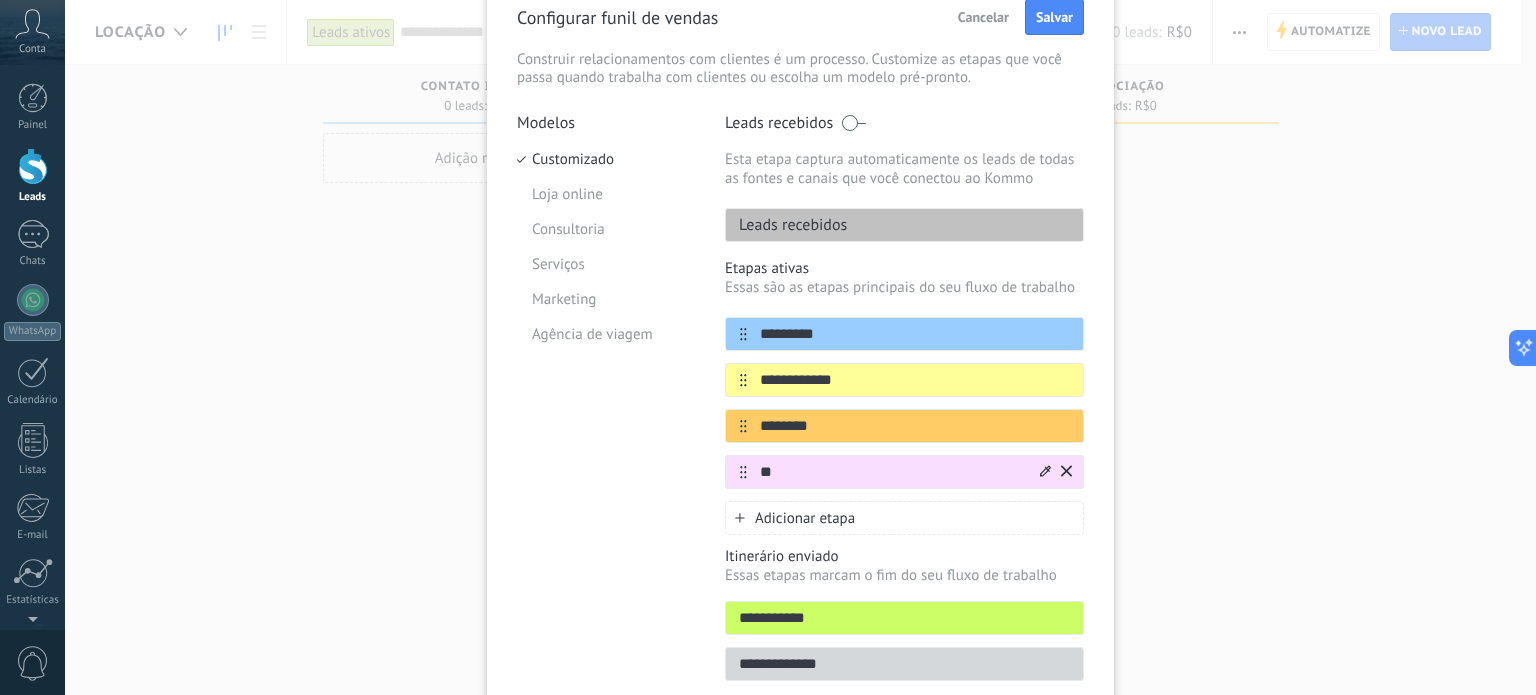 type on "*" 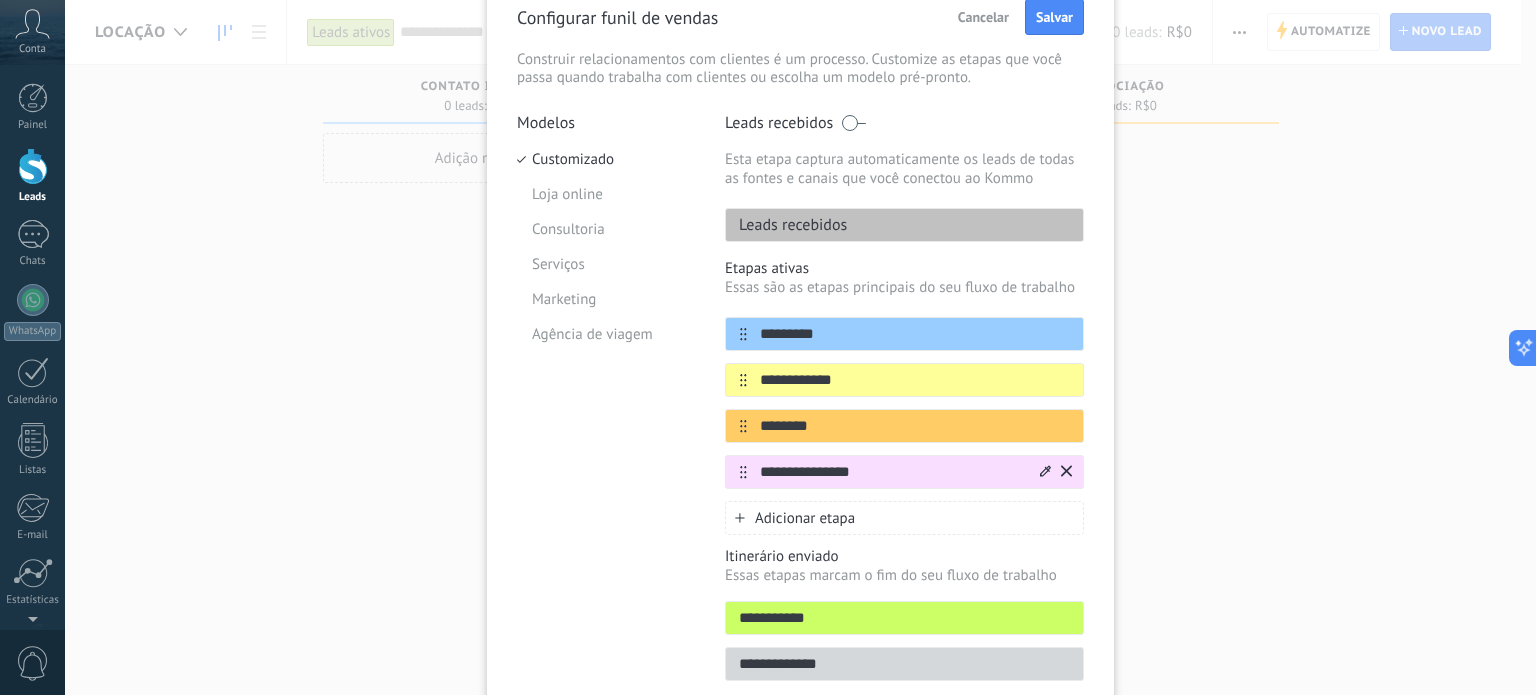 type on "**********" 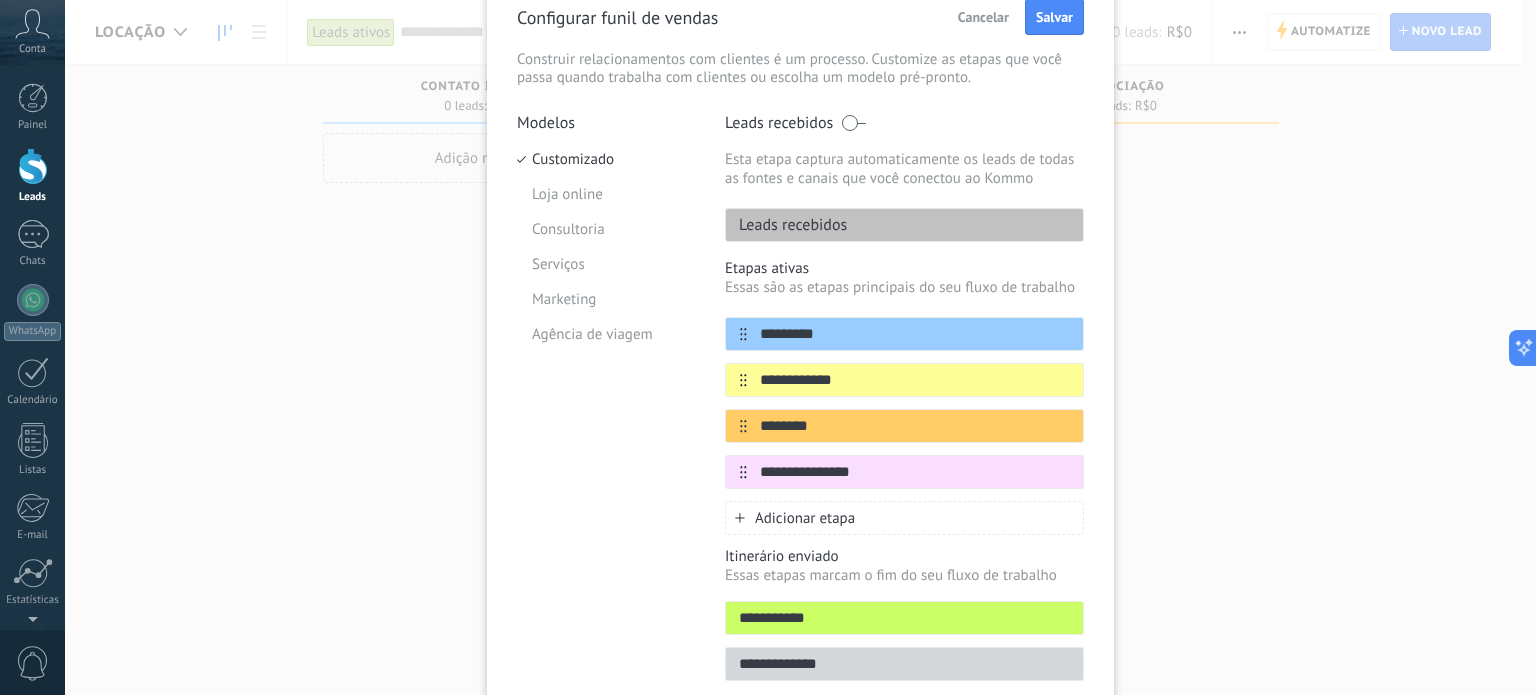 click on "Adicionar etapa" at bounding box center [805, 518] 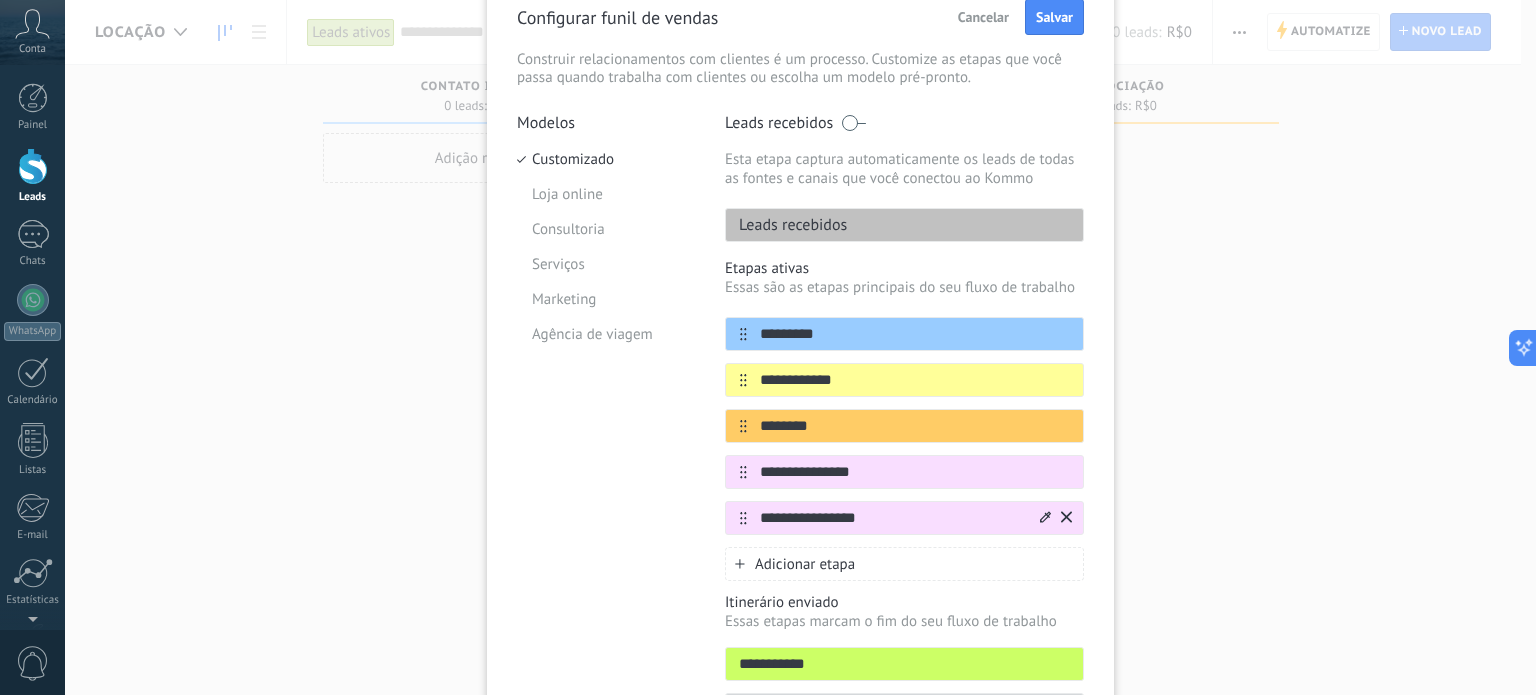 type on "**********" 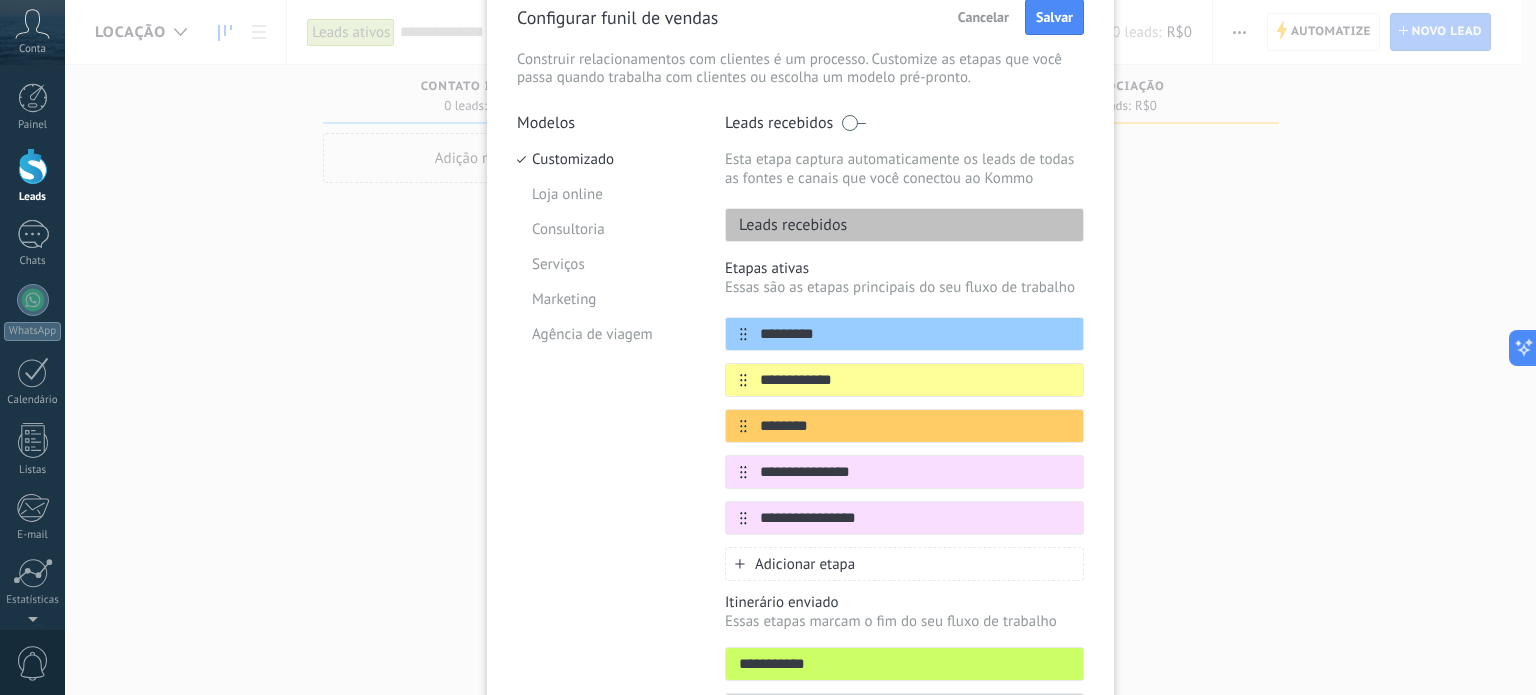 click on "Adicionar etapa" at bounding box center (805, 564) 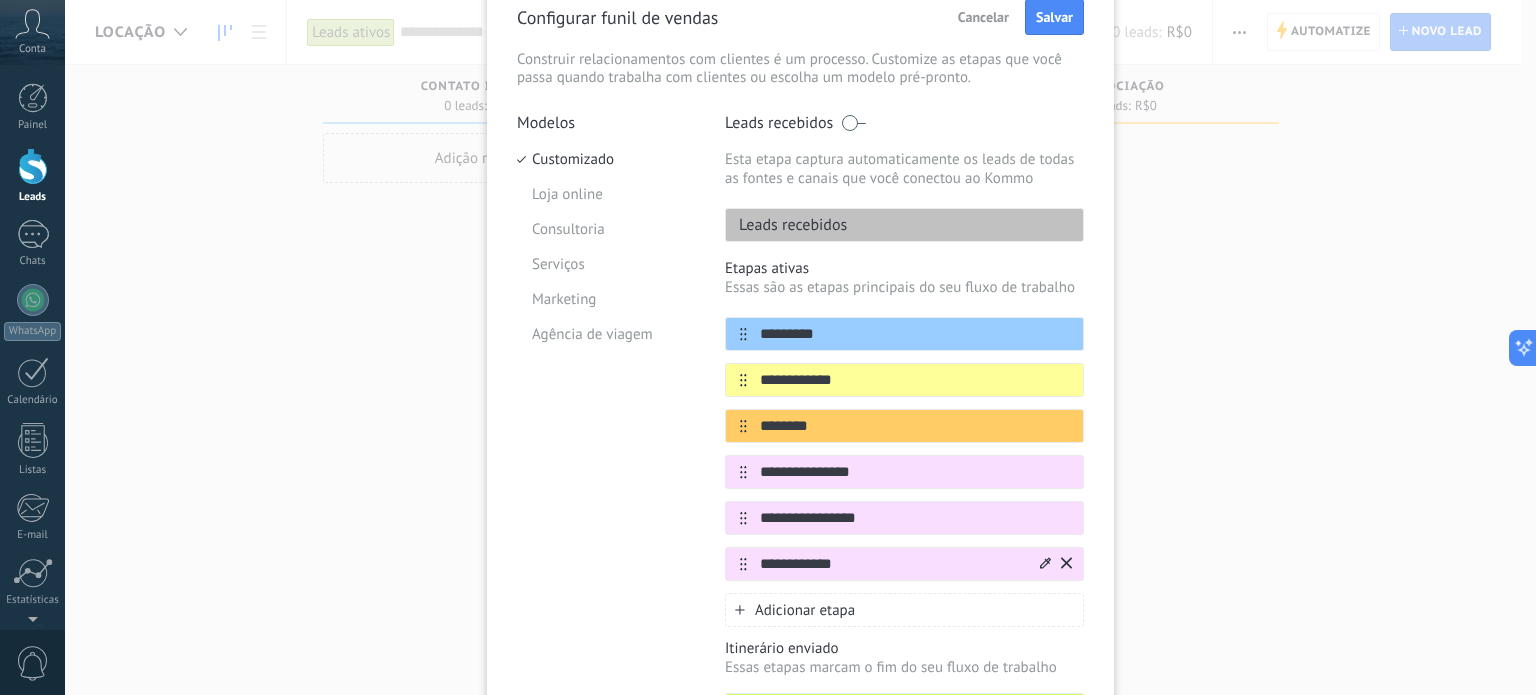 type on "**********" 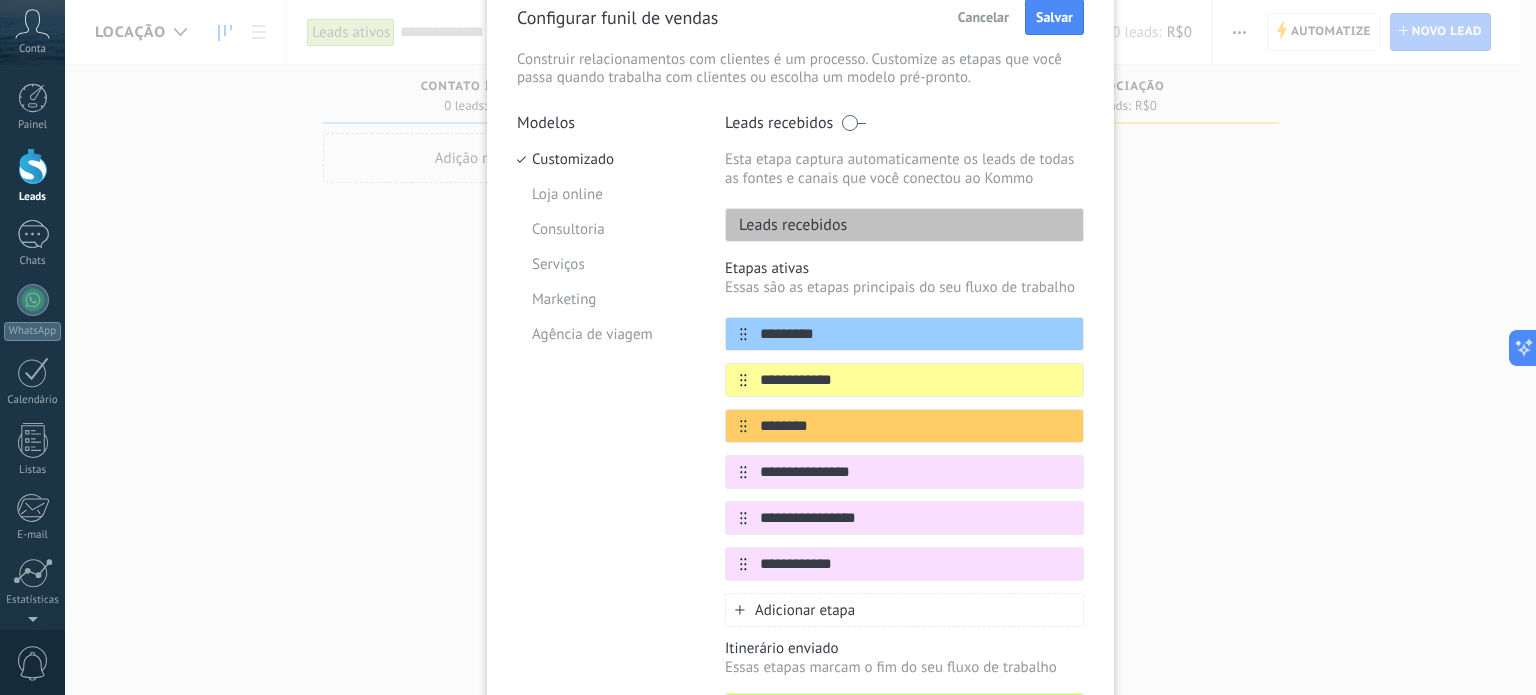 click on "**********" at bounding box center (800, 449) 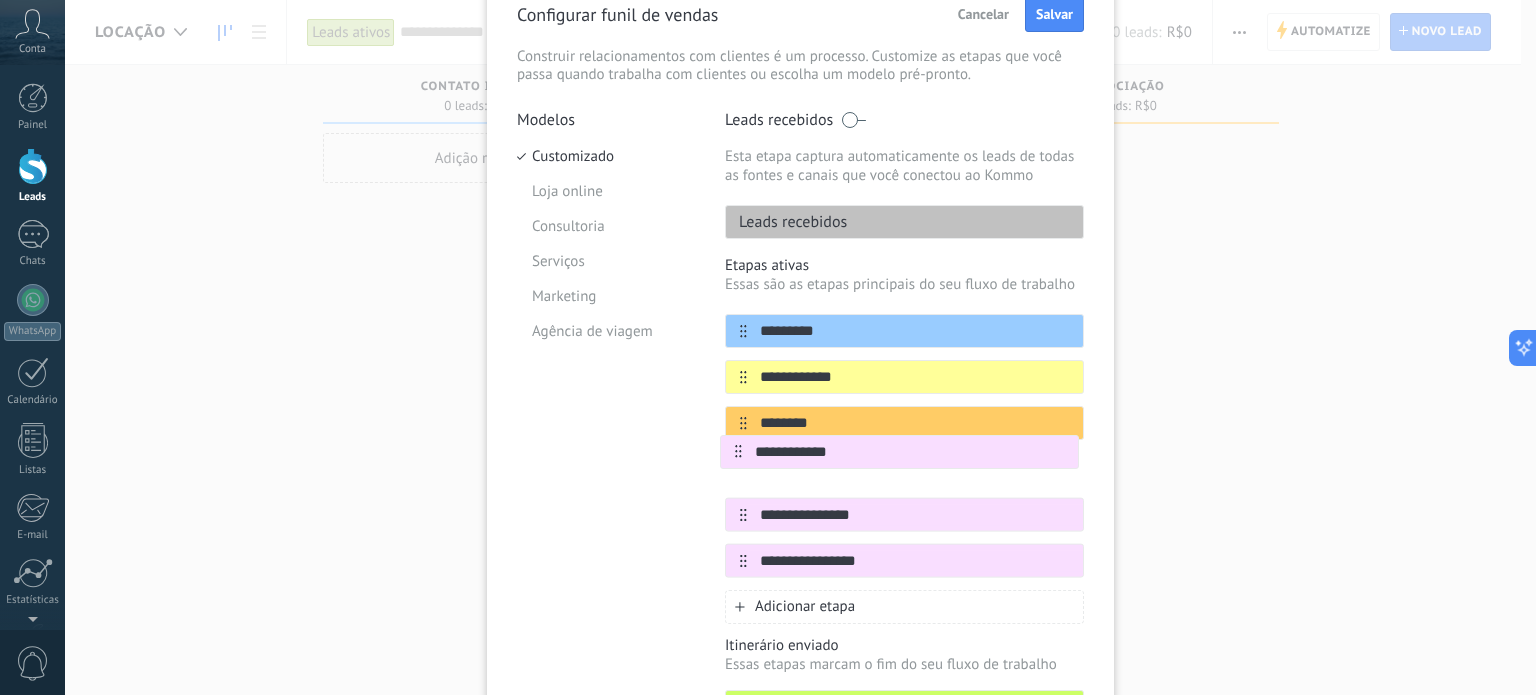 drag, startPoint x: 733, startPoint y: 566, endPoint x: 732, endPoint y: 450, distance: 116.00431 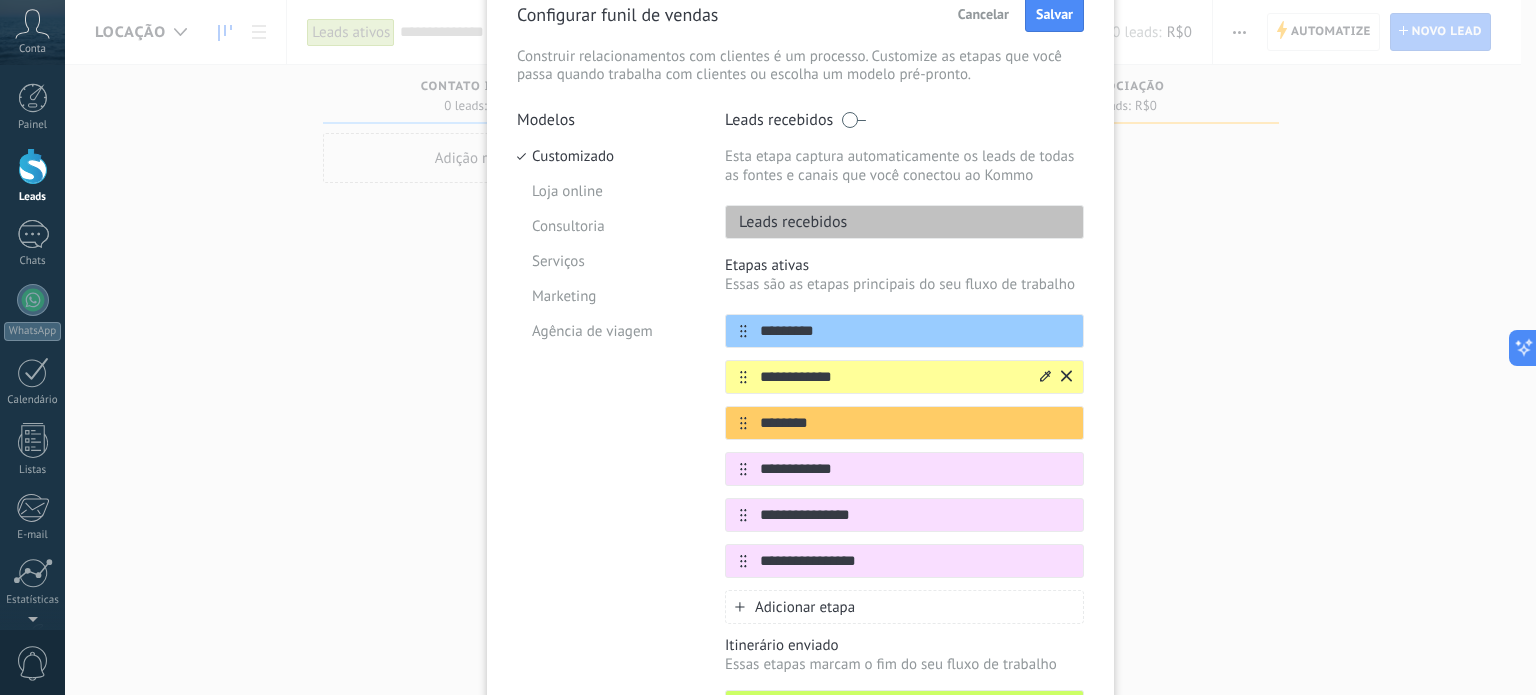 click 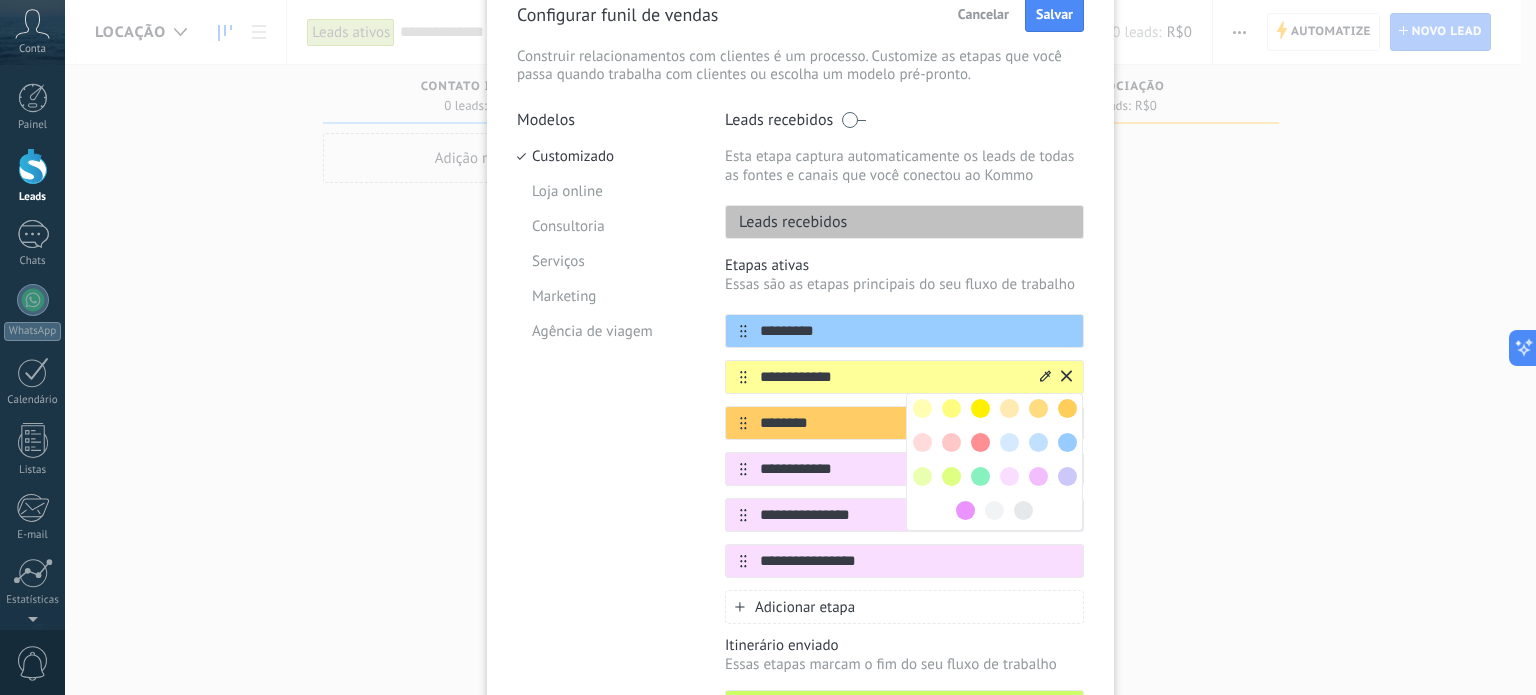 click on "**********" at bounding box center (892, 377) 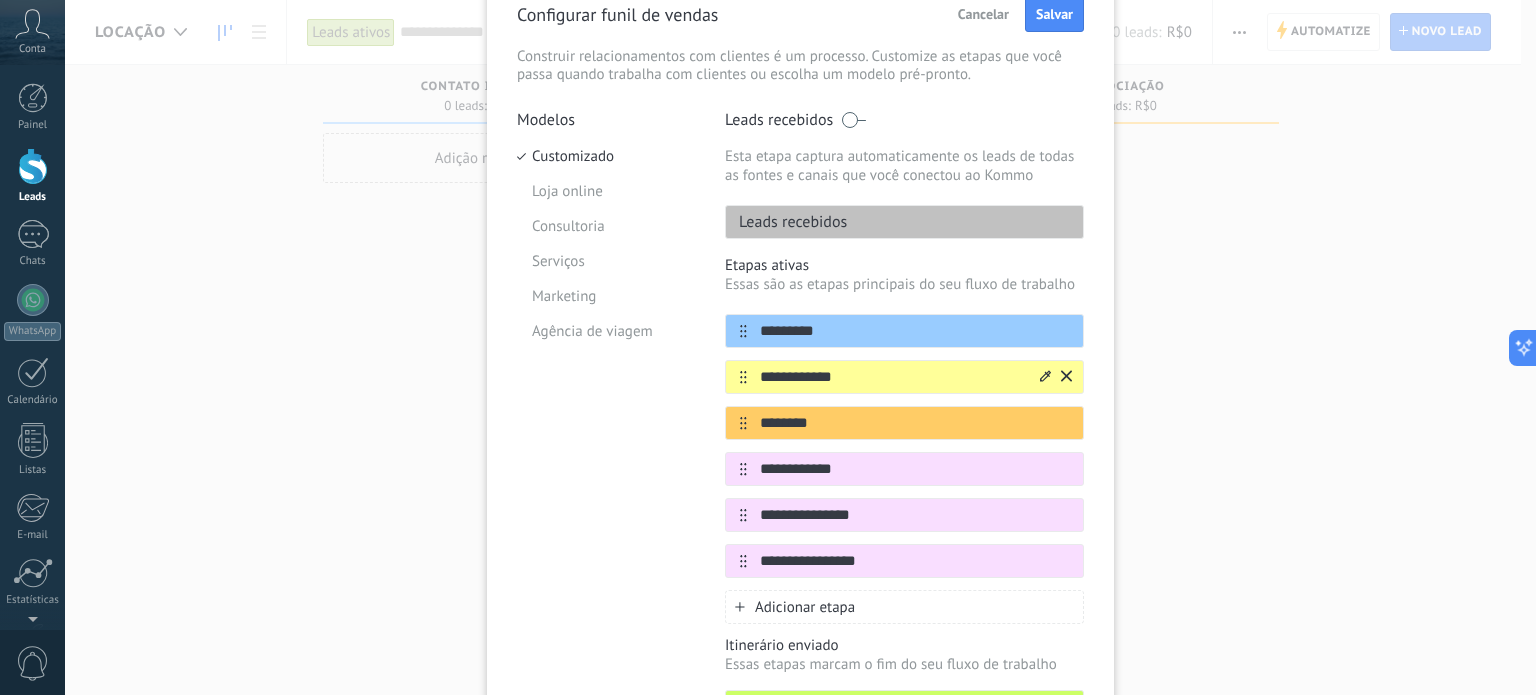drag, startPoint x: 868, startPoint y: 380, endPoint x: 750, endPoint y: 379, distance: 118.004234 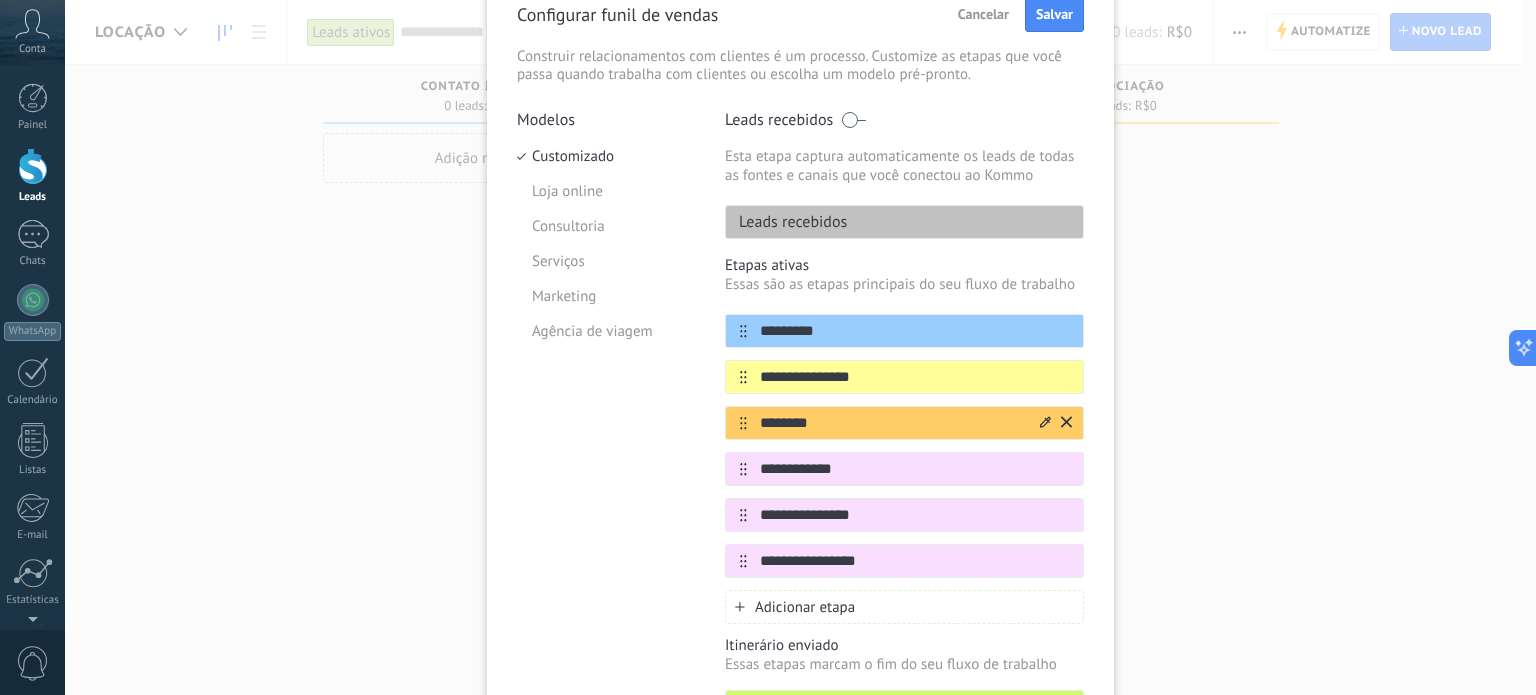 type on "**********" 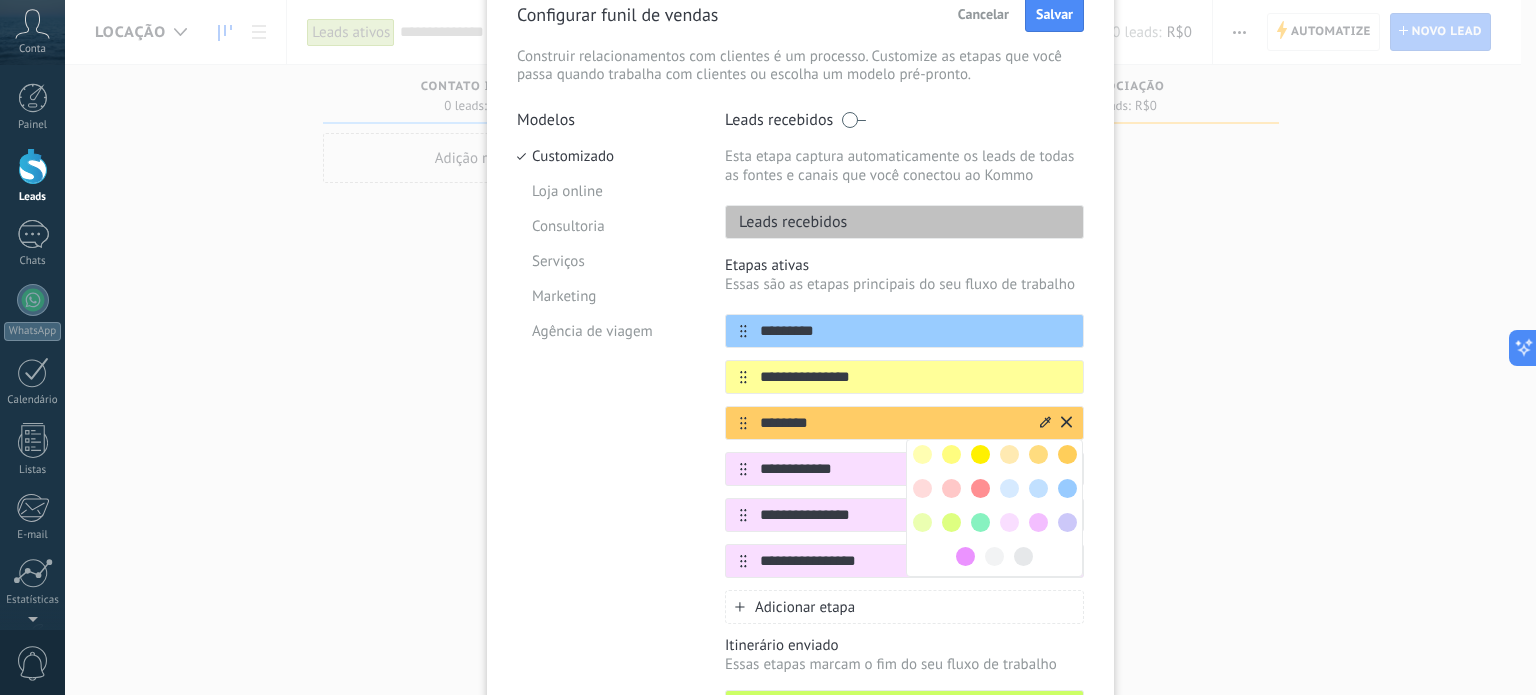click at bounding box center [980, 522] 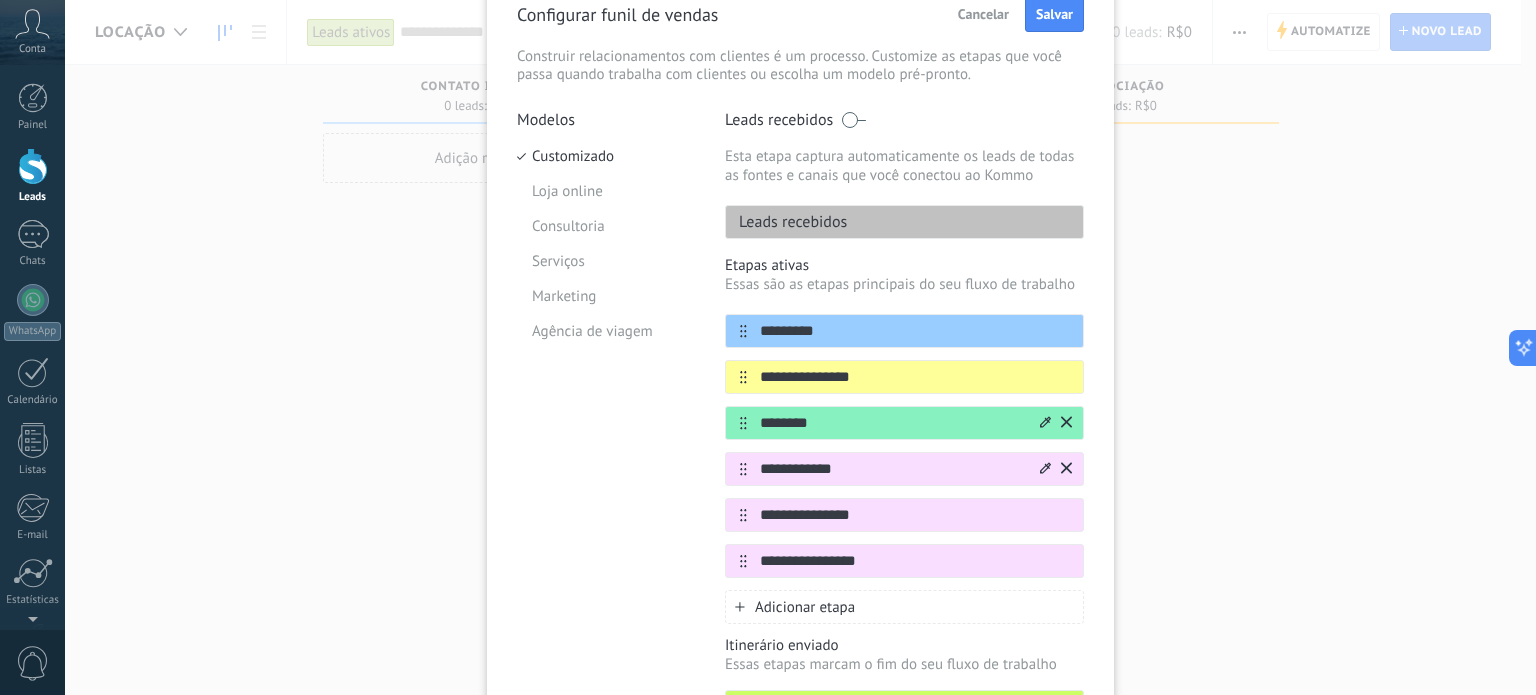 click 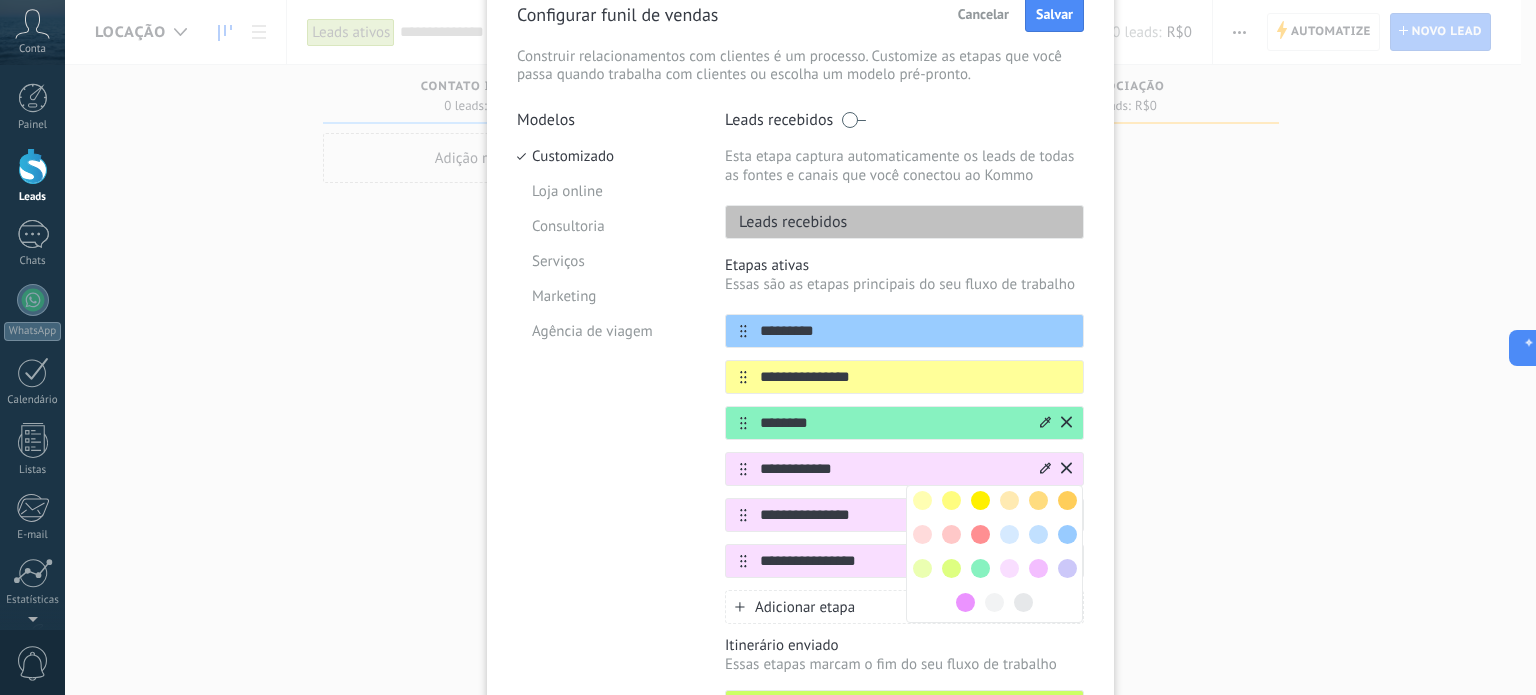 click at bounding box center [980, 534] 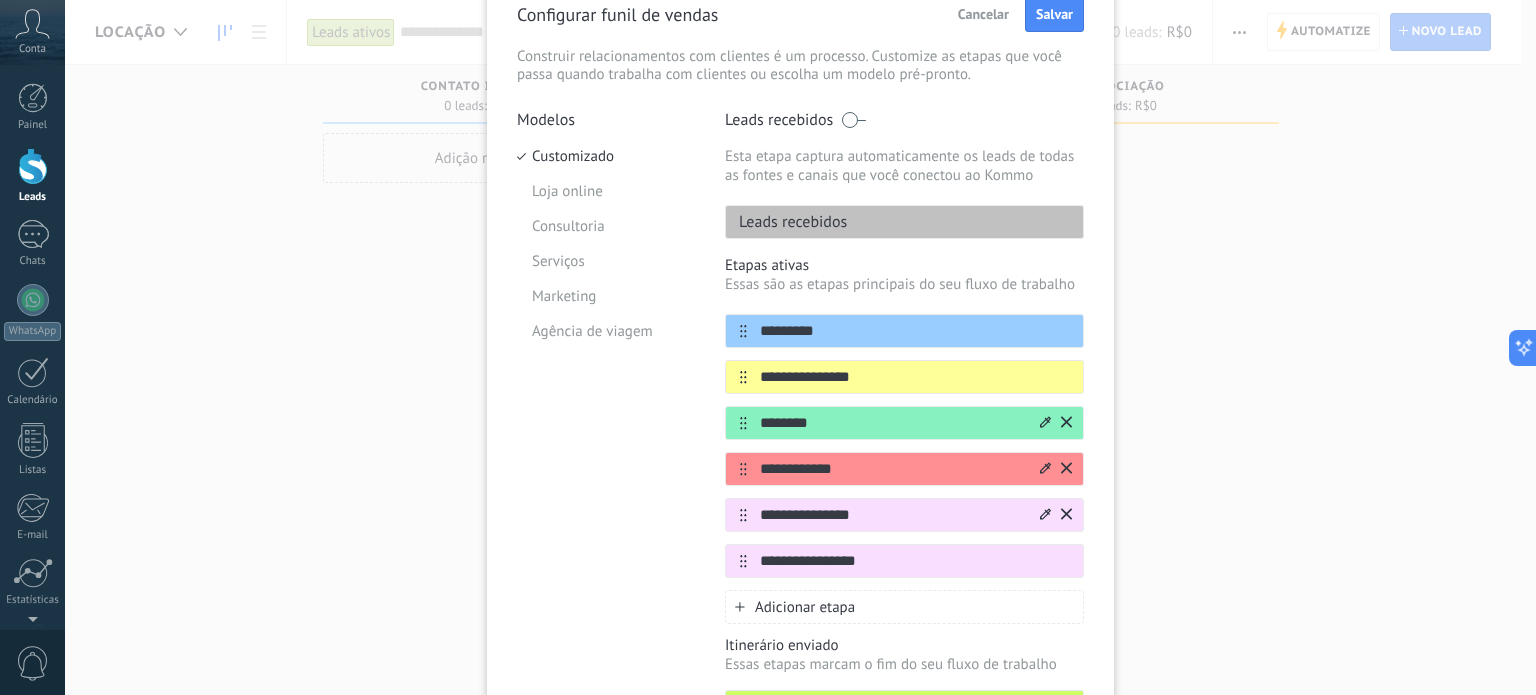 click 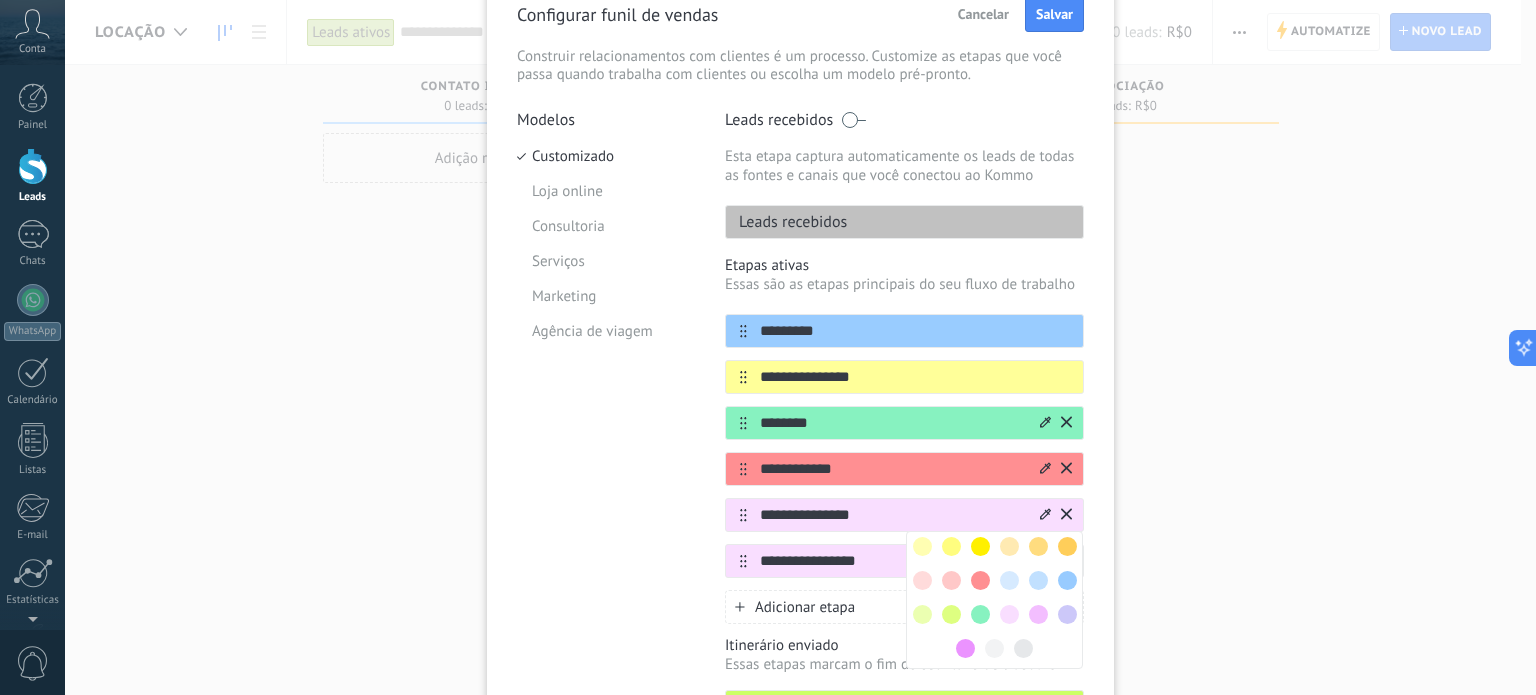 click at bounding box center [1067, 546] 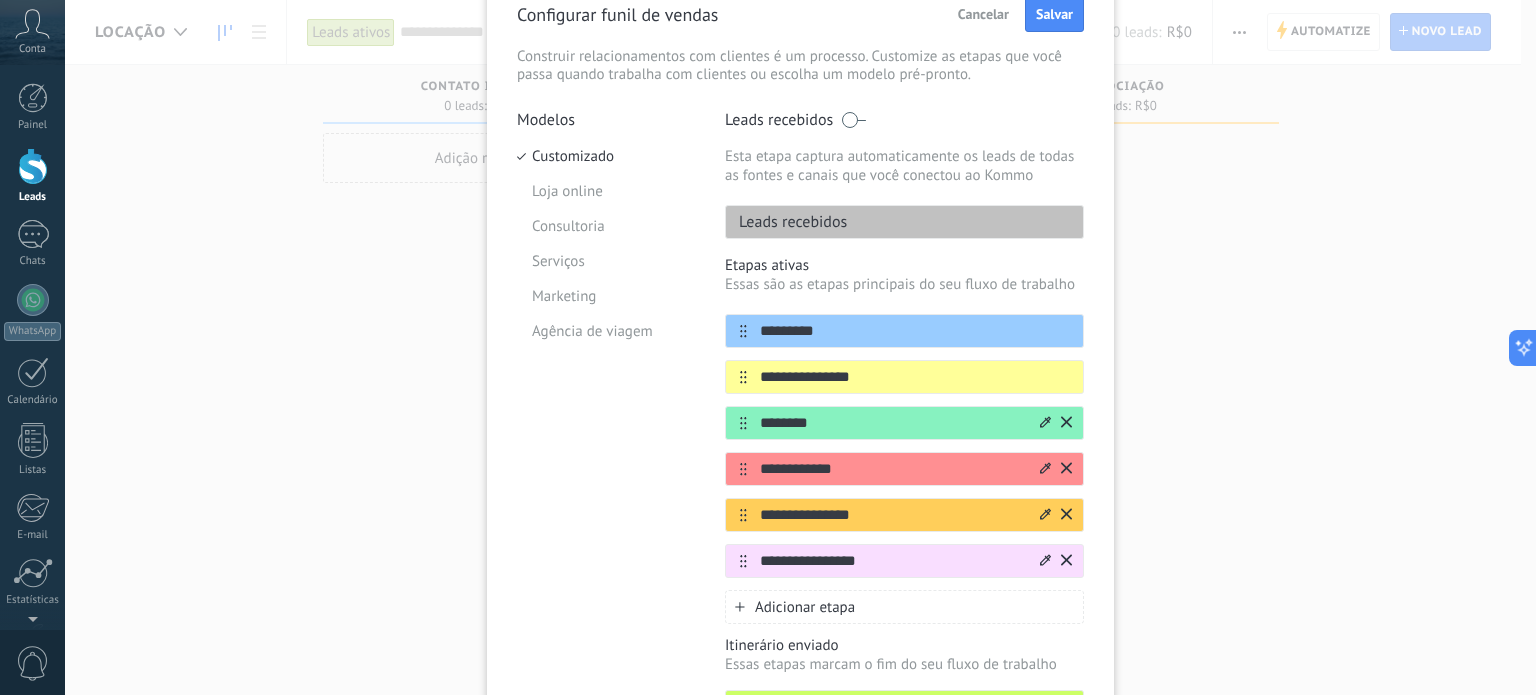 click 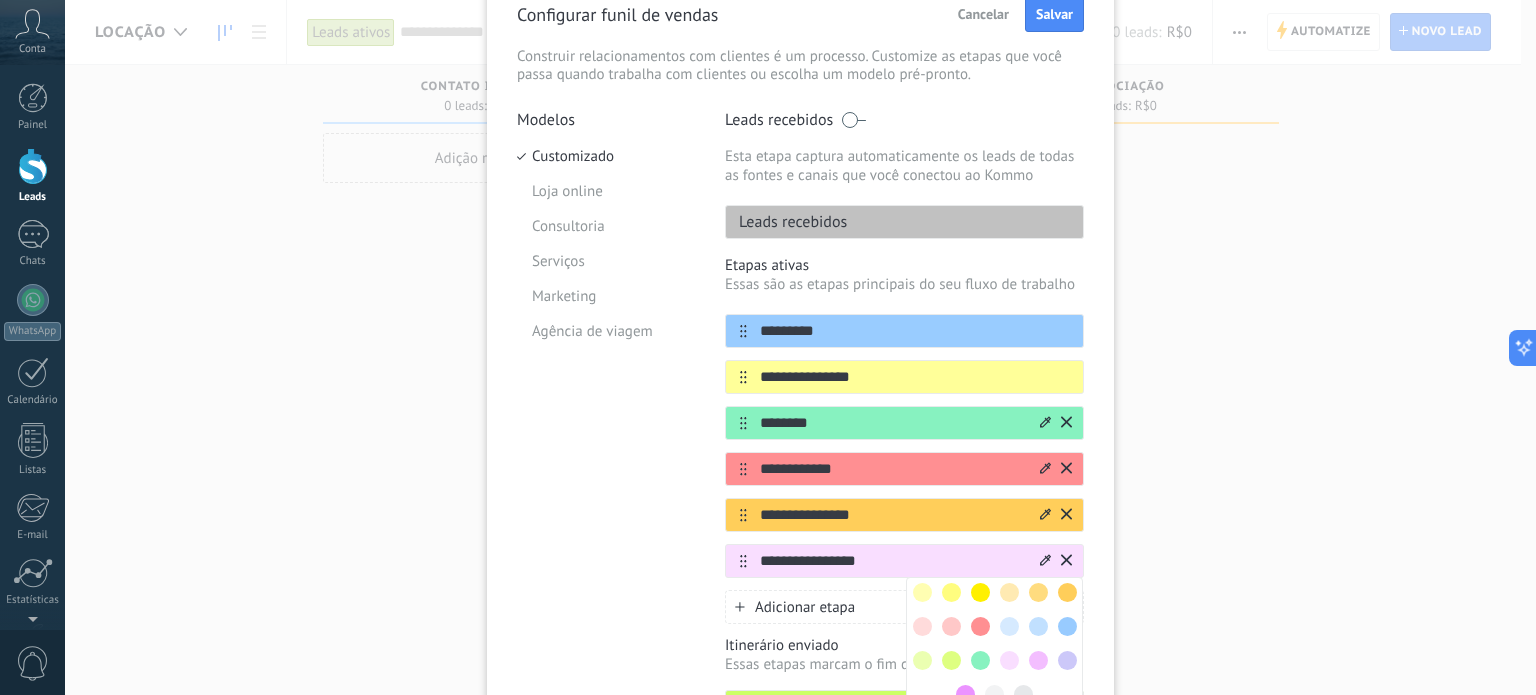 click at bounding box center (1038, 592) 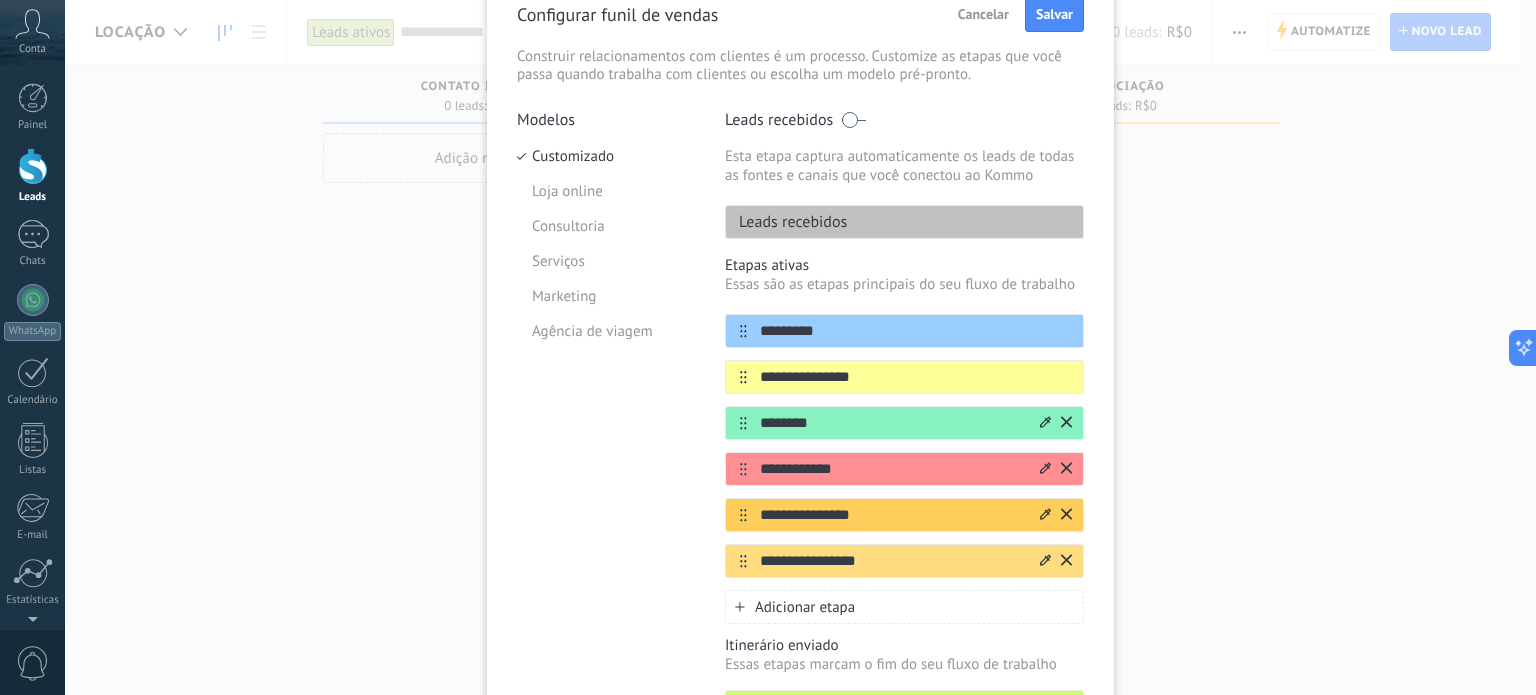 scroll, scrollTop: 278, scrollLeft: 0, axis: vertical 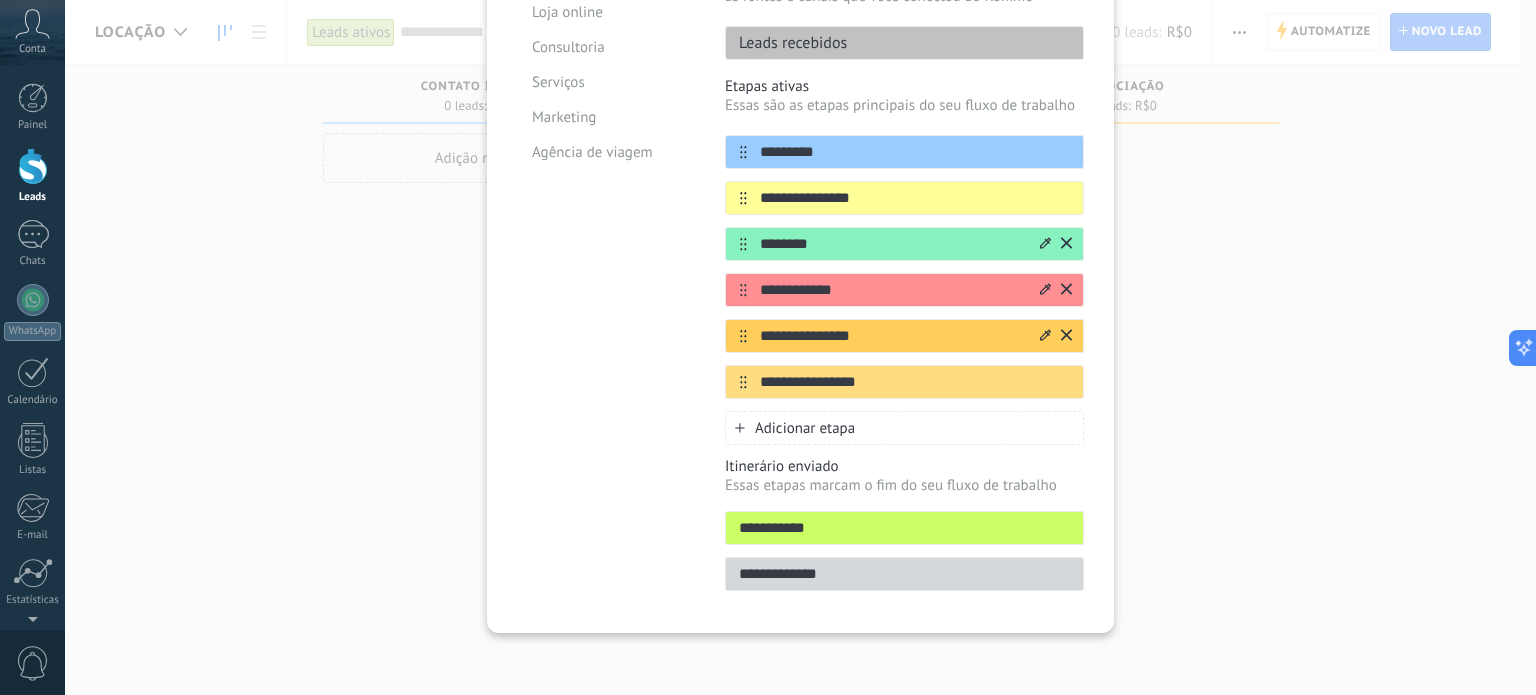 click on "Modelos Customizado Loja online Consultoria Serviços Marketing Agência de viagem" at bounding box center (606, 267) 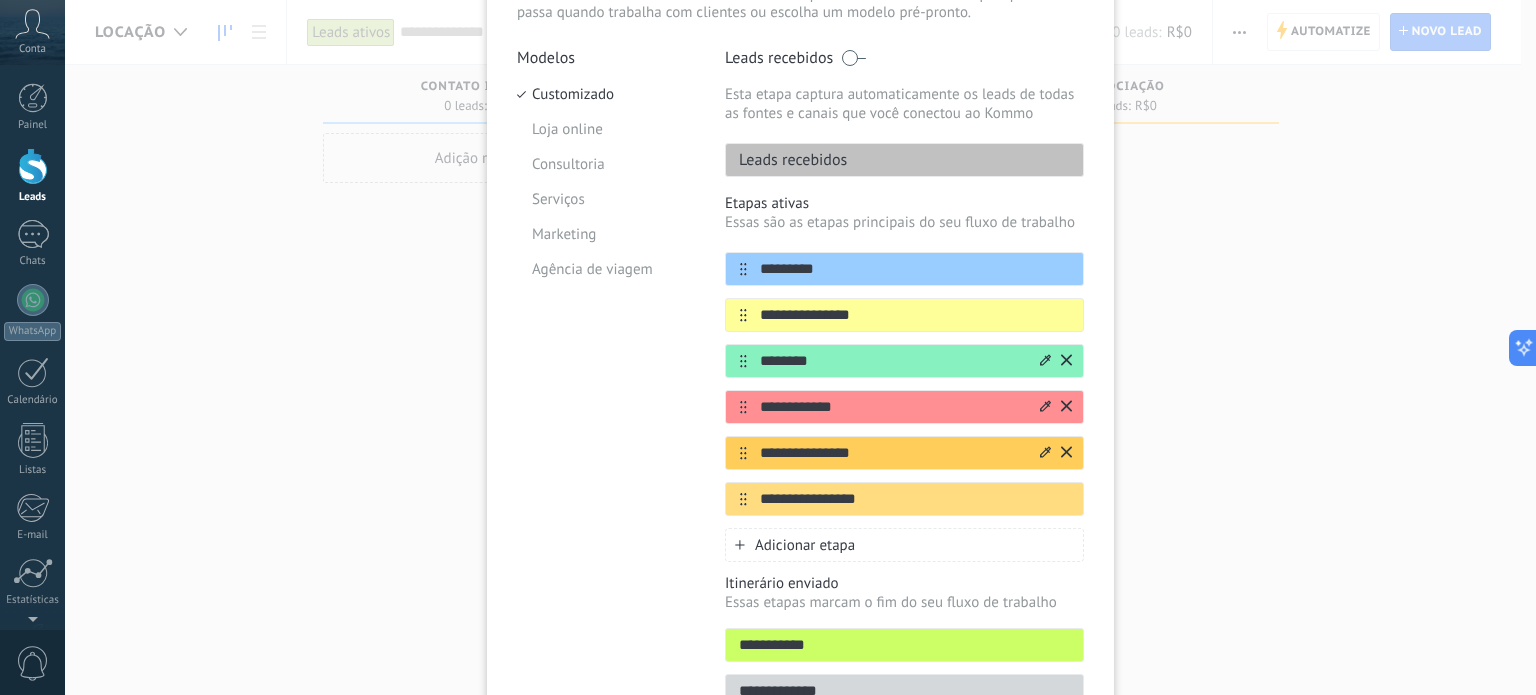 scroll, scrollTop: 166, scrollLeft: 0, axis: vertical 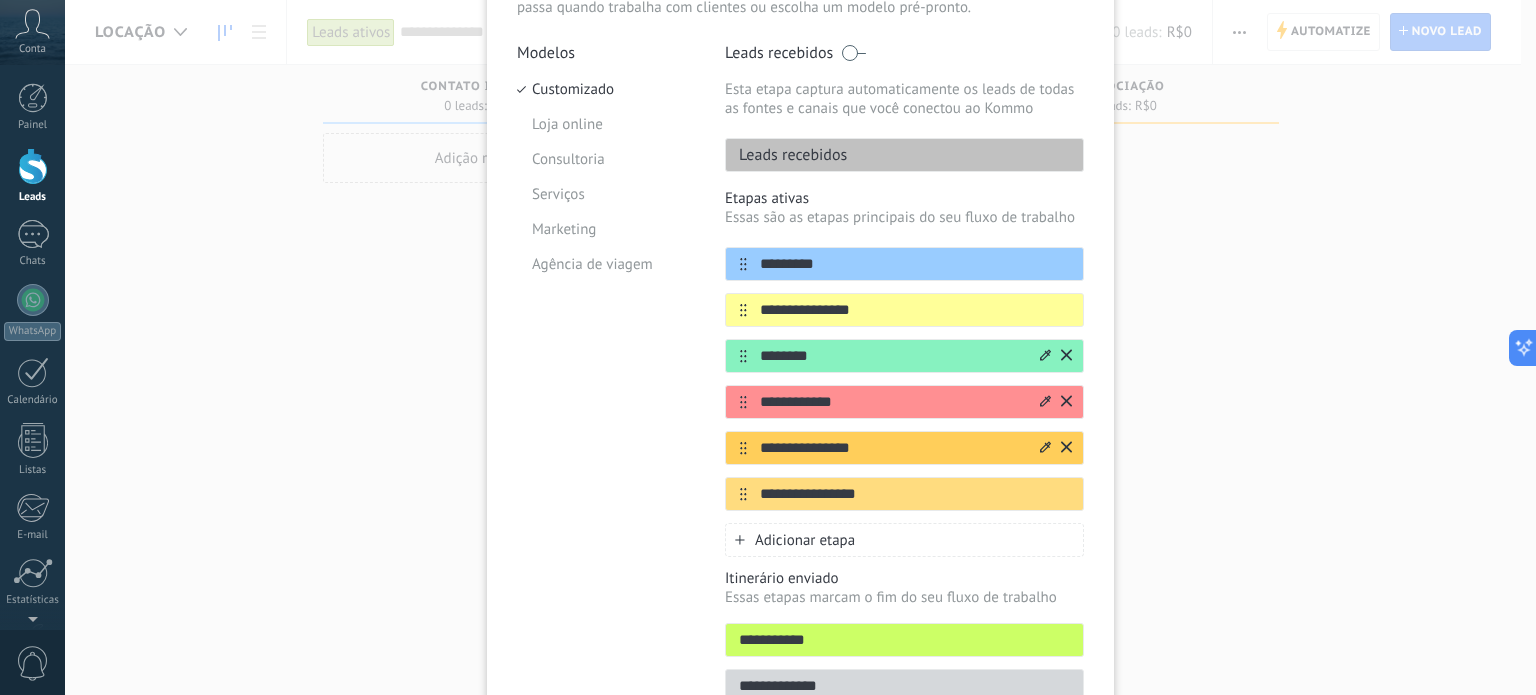 click on "Adicionar etapa" at bounding box center [805, 540] 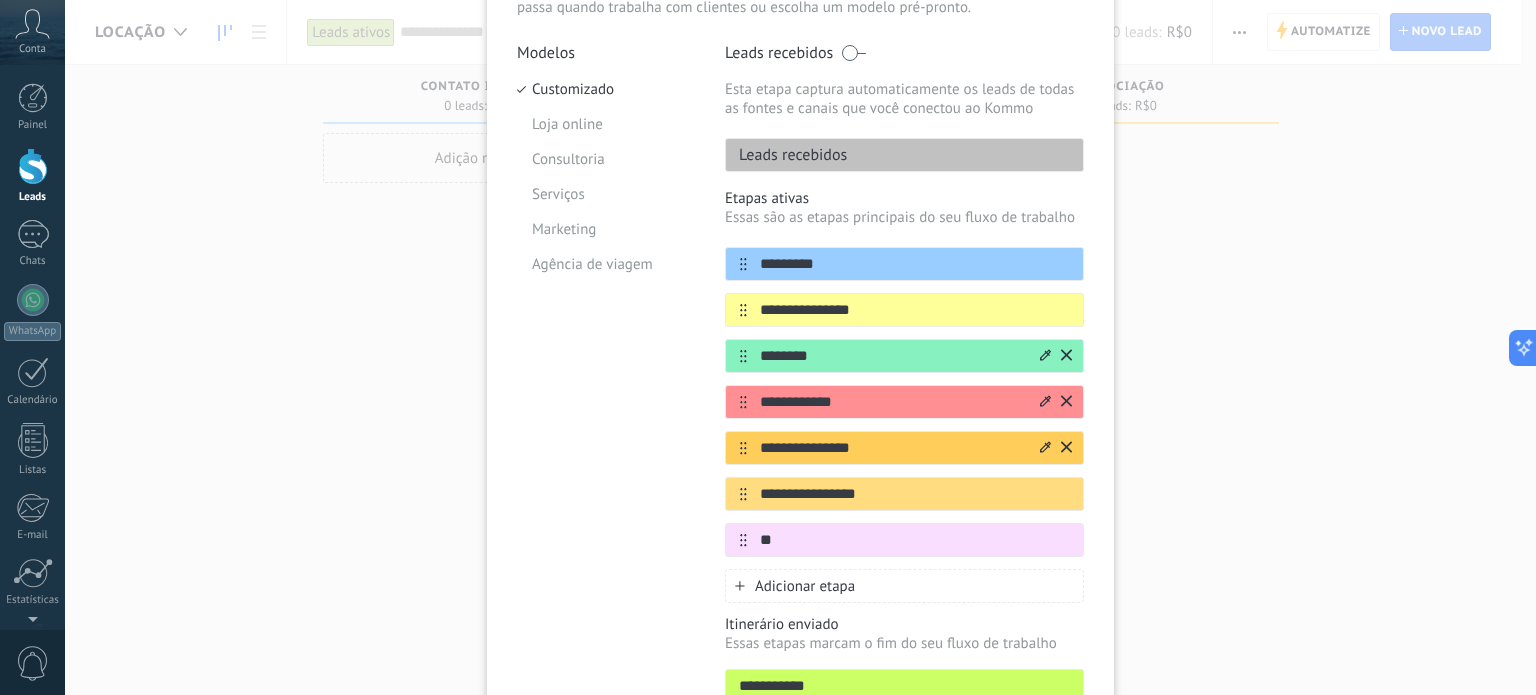 type on "*" 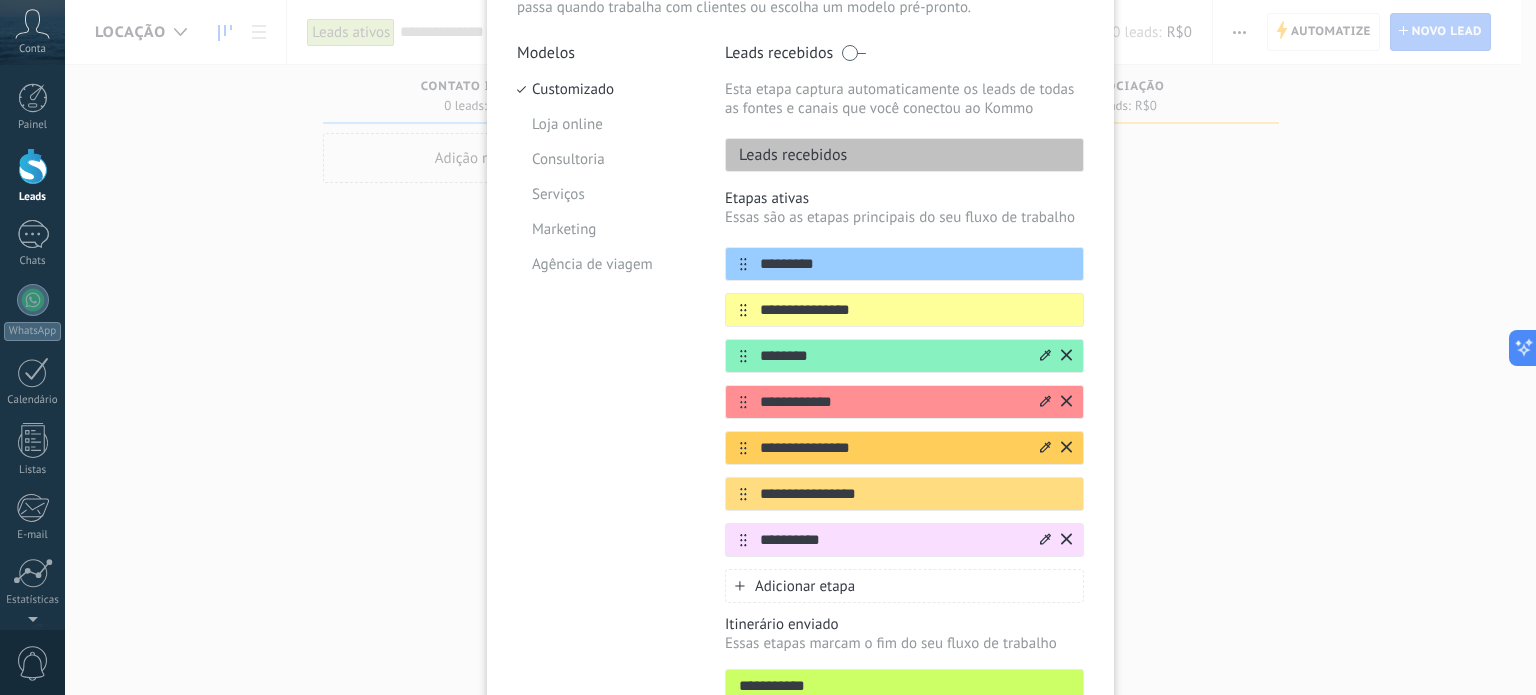 type on "**********" 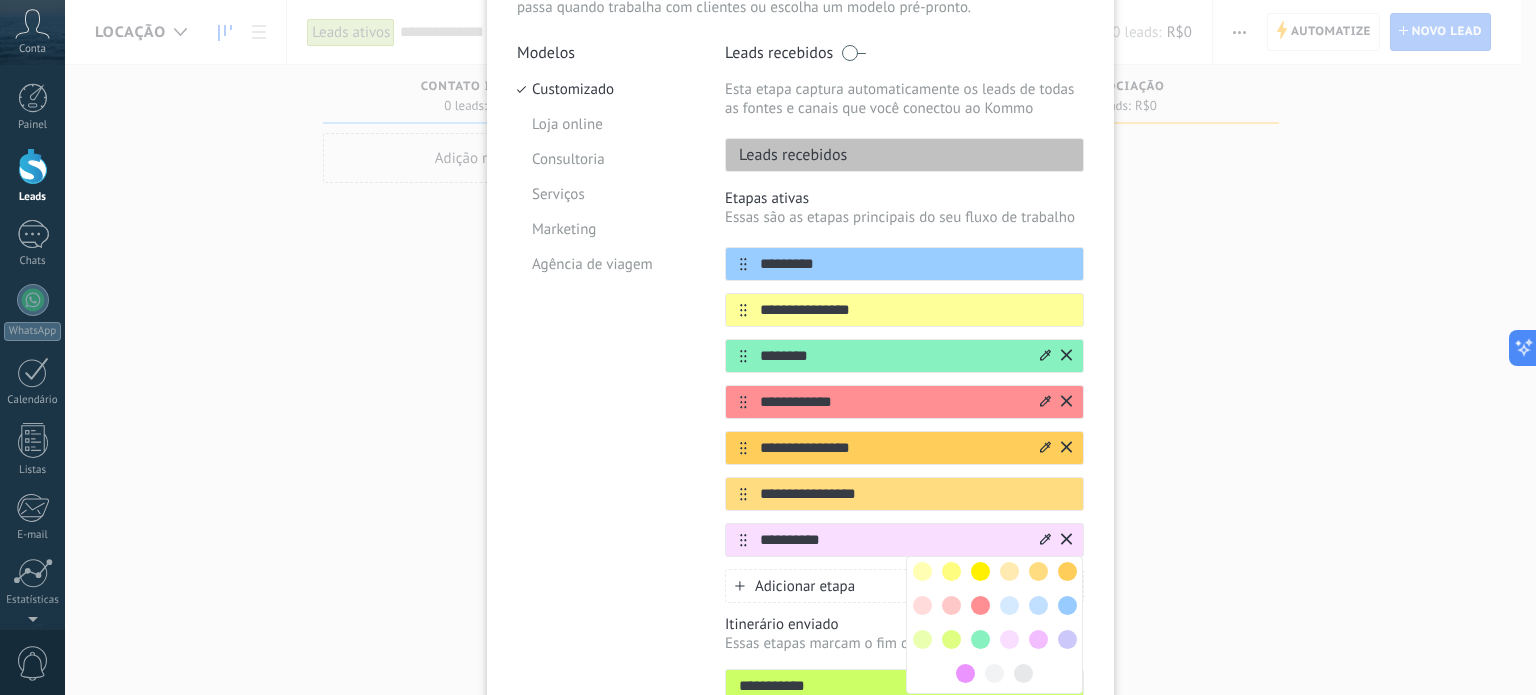 click at bounding box center (1009, 639) 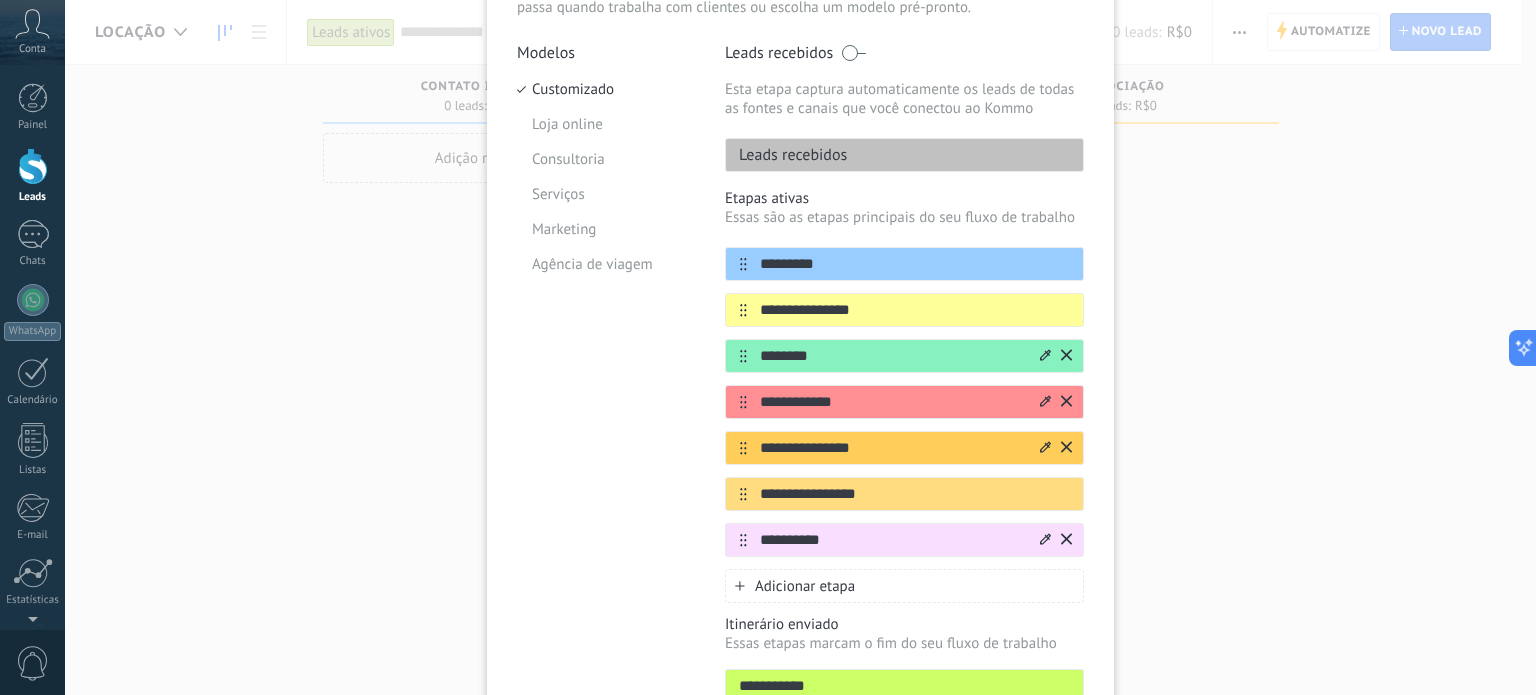 click on "**********" at bounding box center [800, 347] 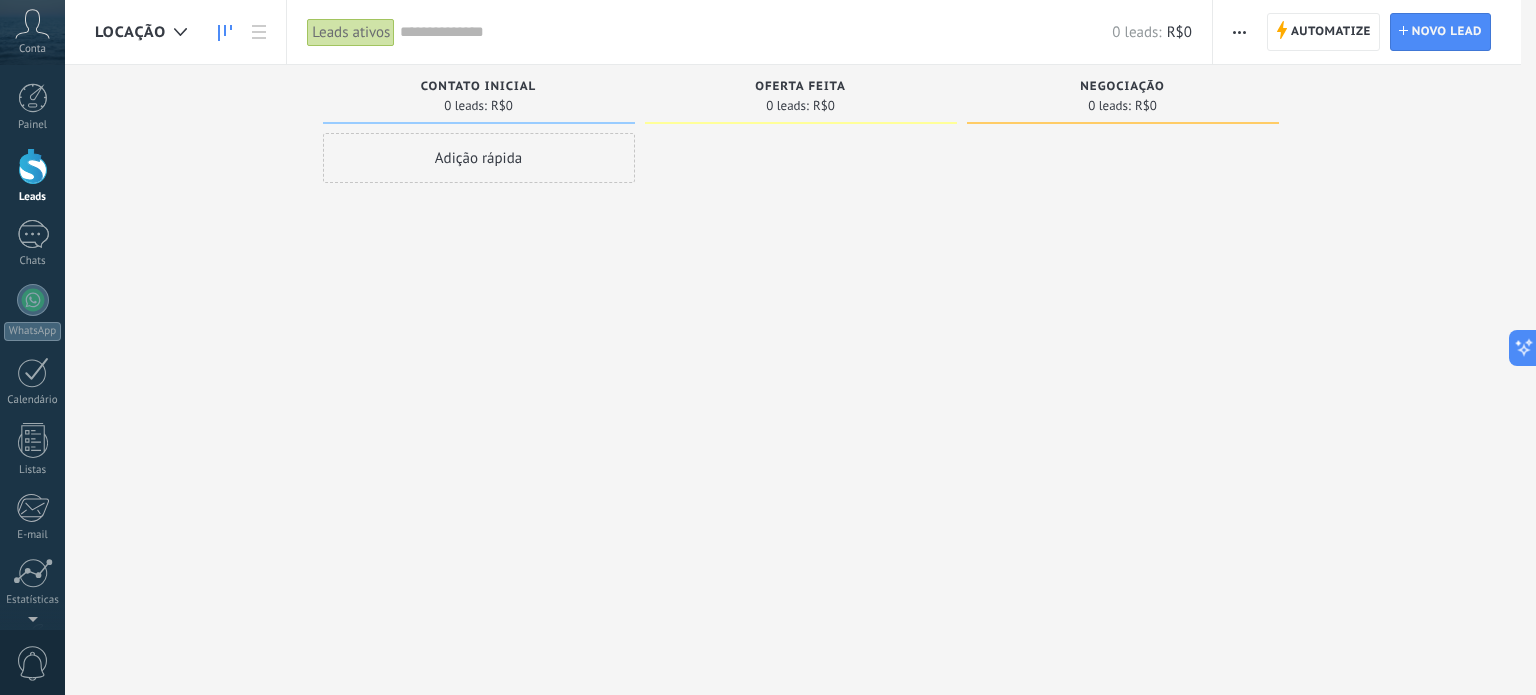scroll, scrollTop: 0, scrollLeft: 0, axis: both 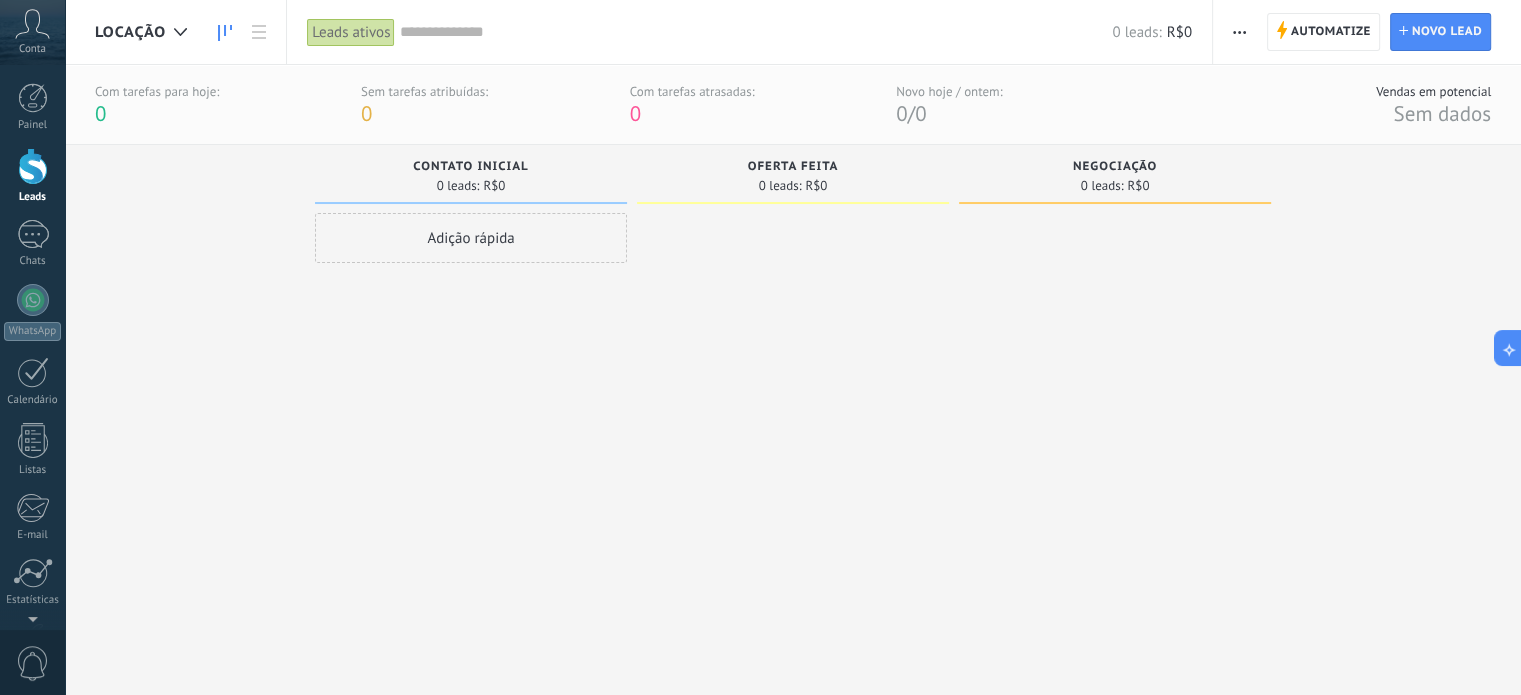 click at bounding box center (1239, 32) 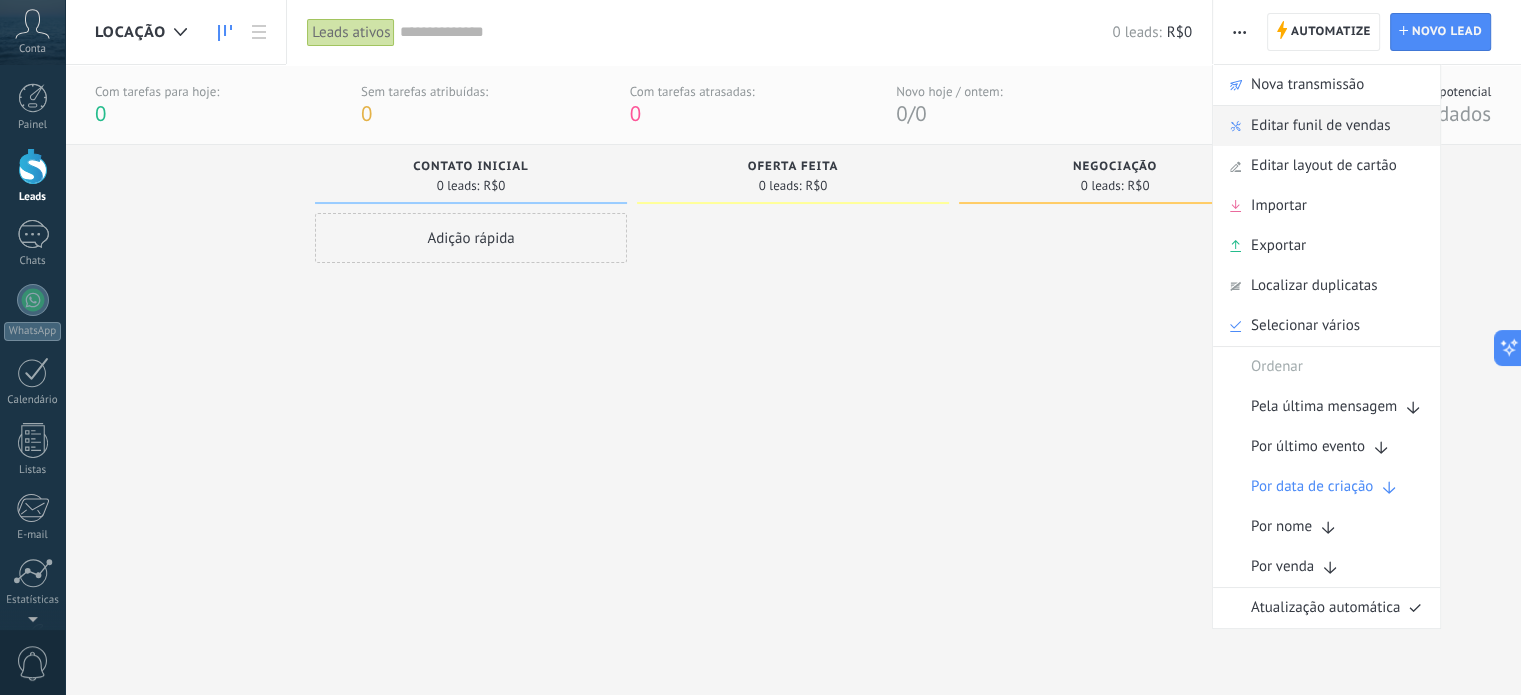 click on "Editar funil de vendas" at bounding box center (1320, 126) 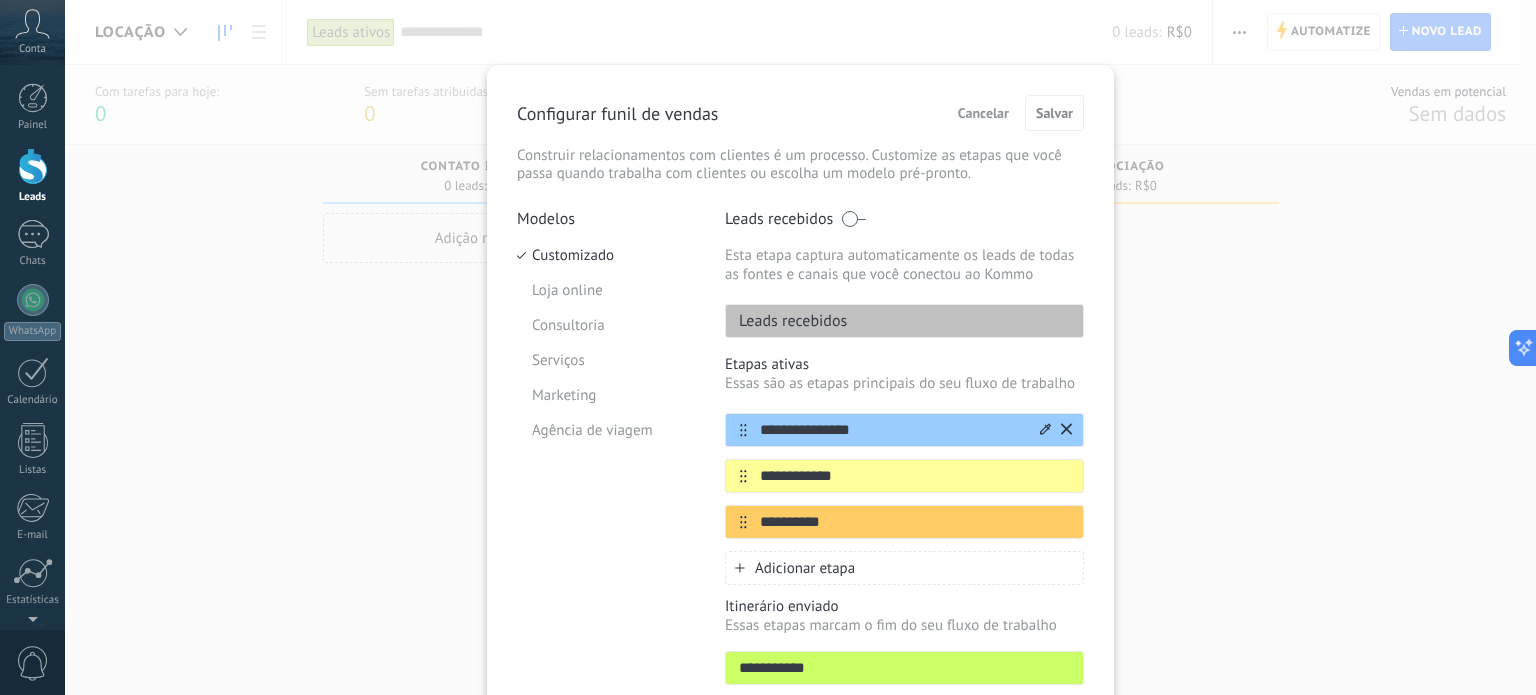 scroll, scrollTop: 18, scrollLeft: 0, axis: vertical 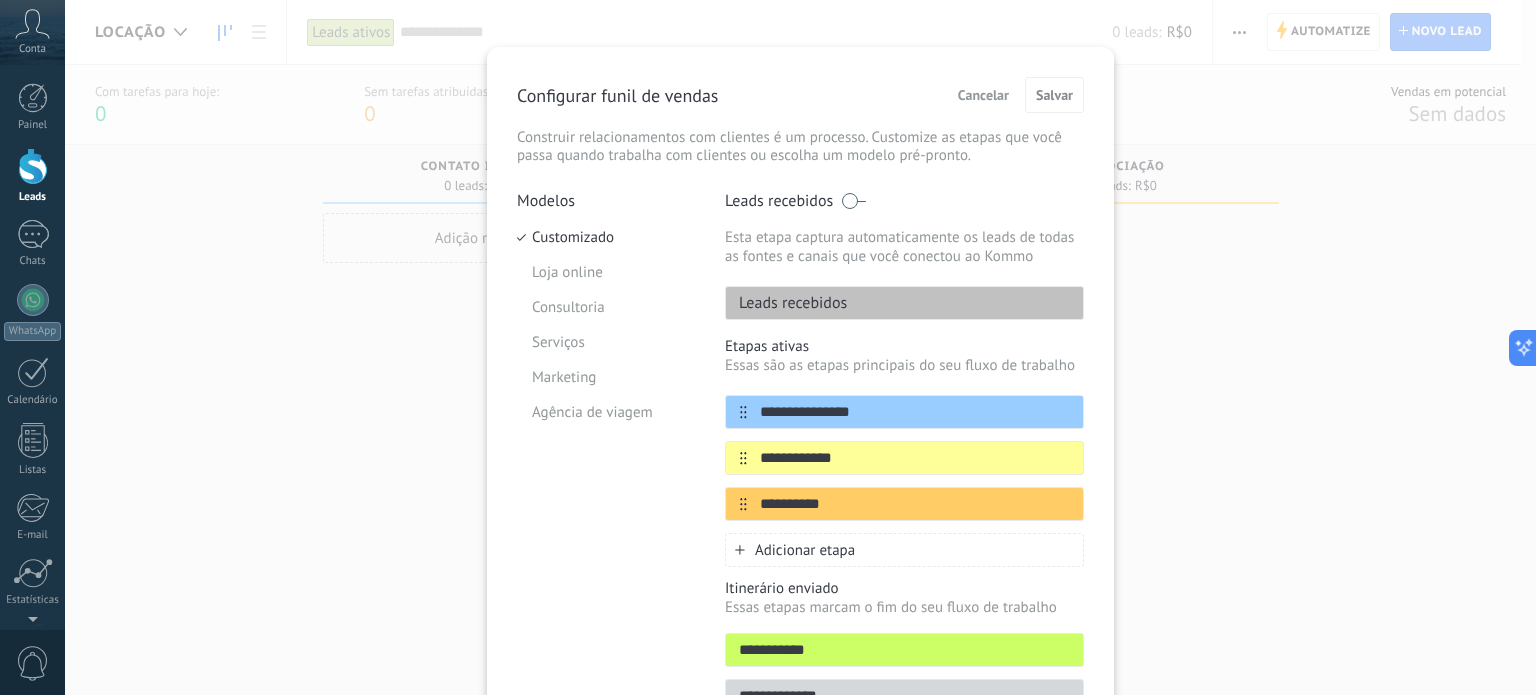 drag, startPoint x: 867, startPoint y: 413, endPoint x: 712, endPoint y: 406, distance: 155.15799 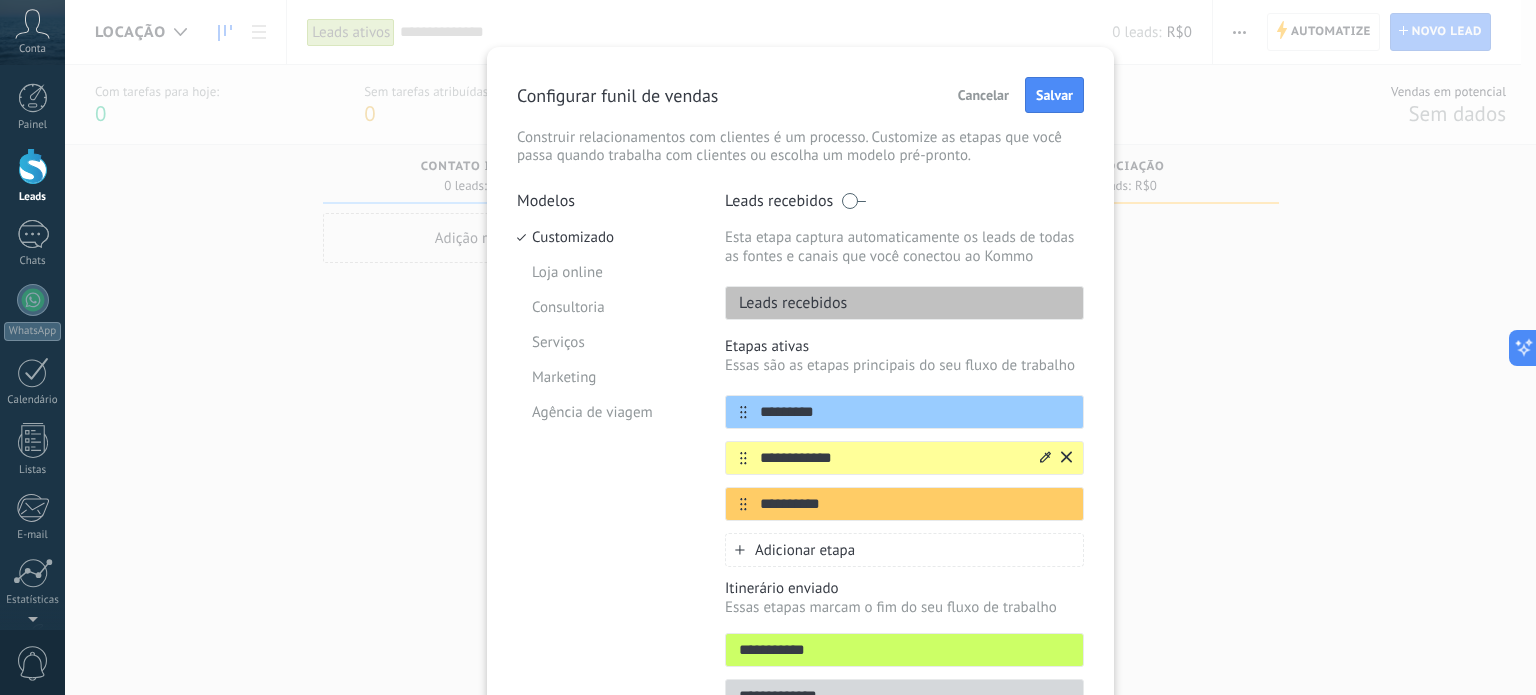 type on "*********" 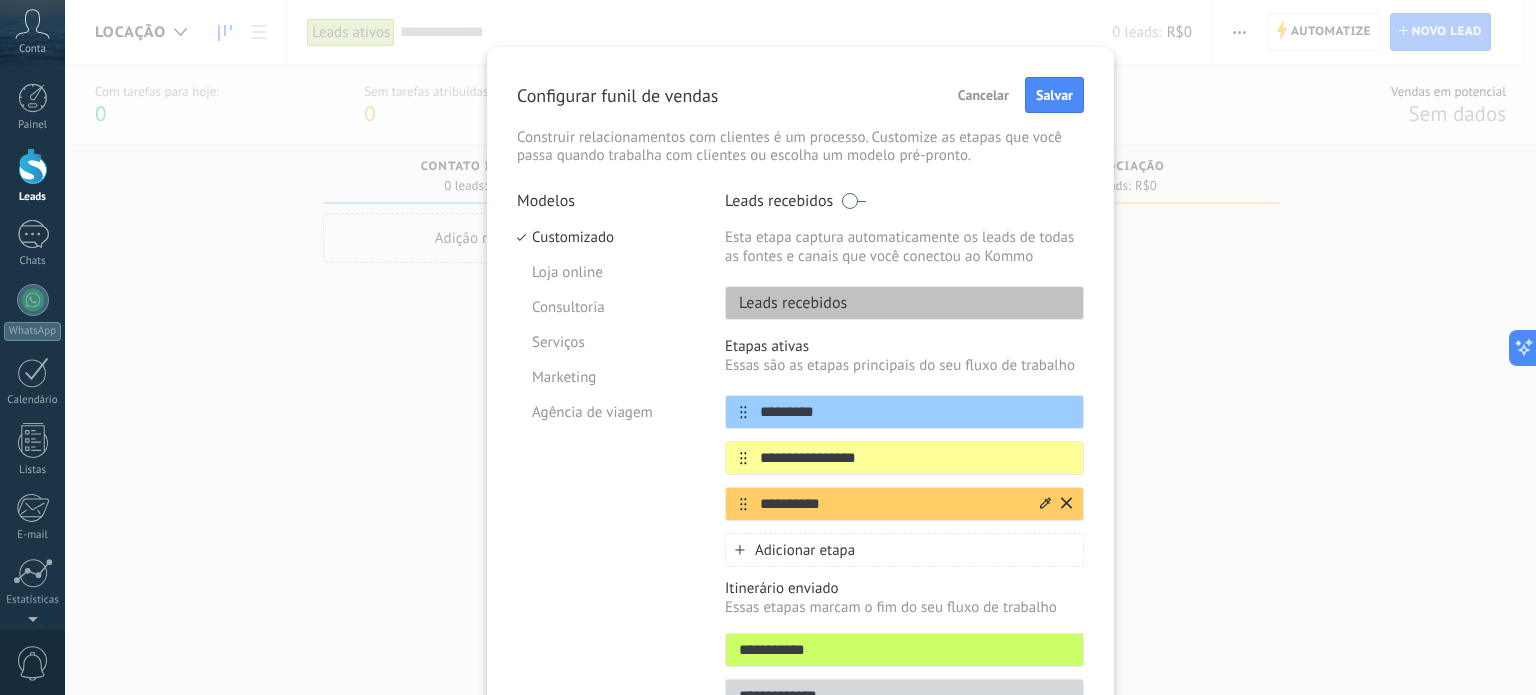 type on "**********" 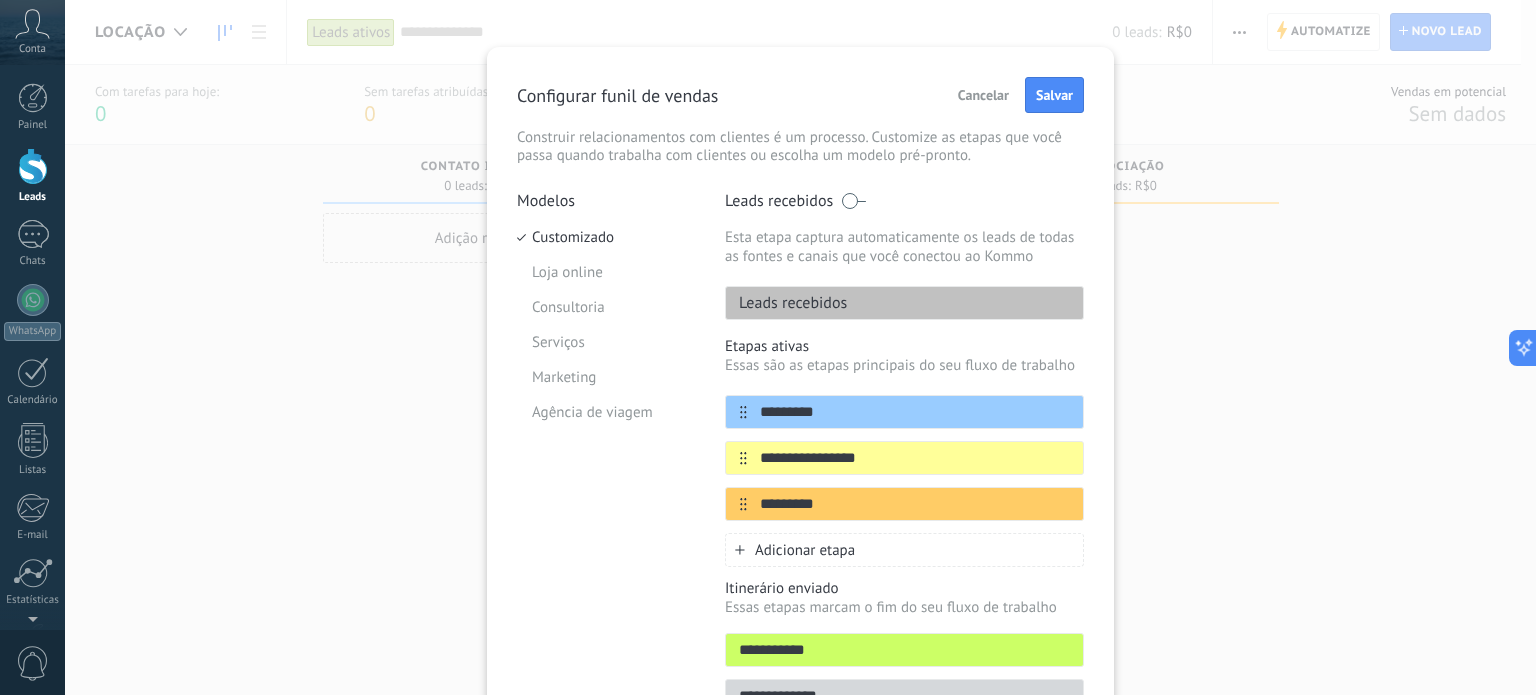click on "Adicionar etapa" at bounding box center [904, 550] 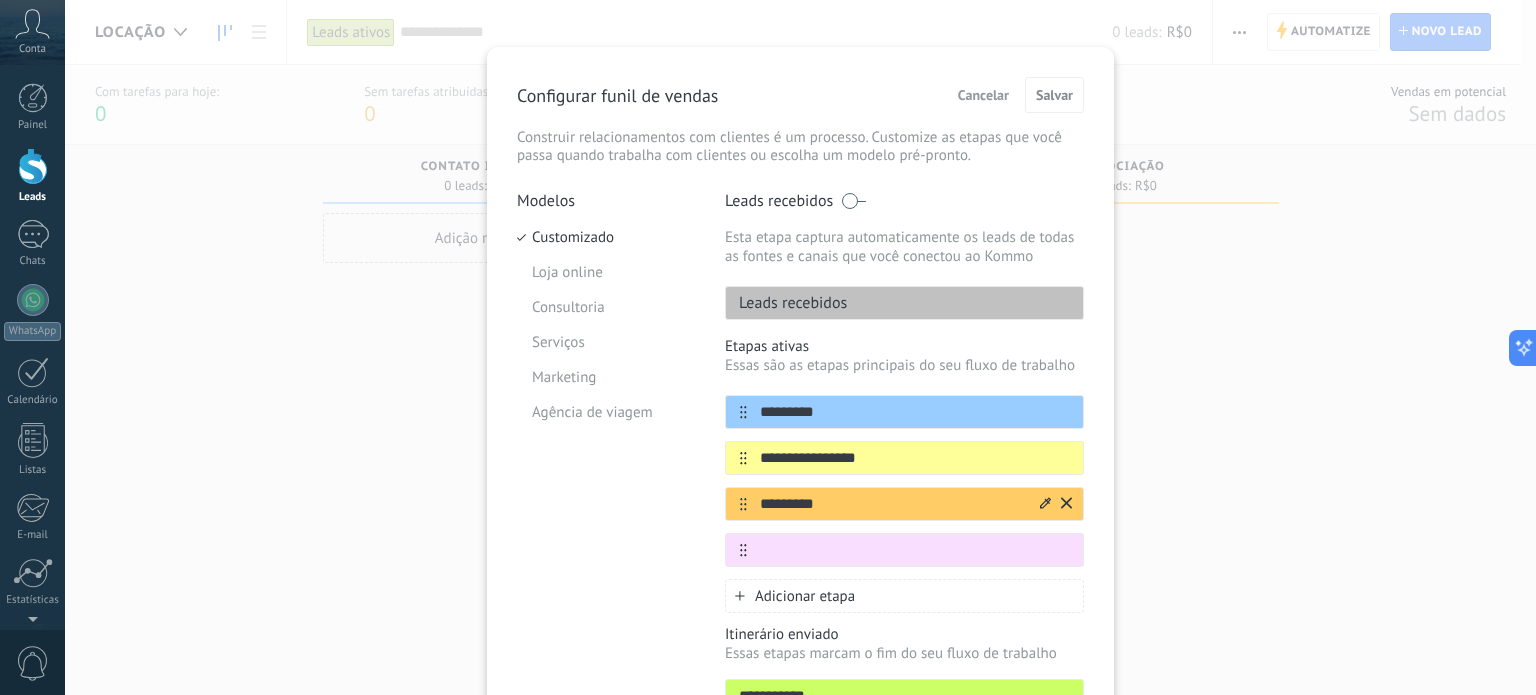 drag, startPoint x: 833, startPoint y: 504, endPoint x: 760, endPoint y: 504, distance: 73 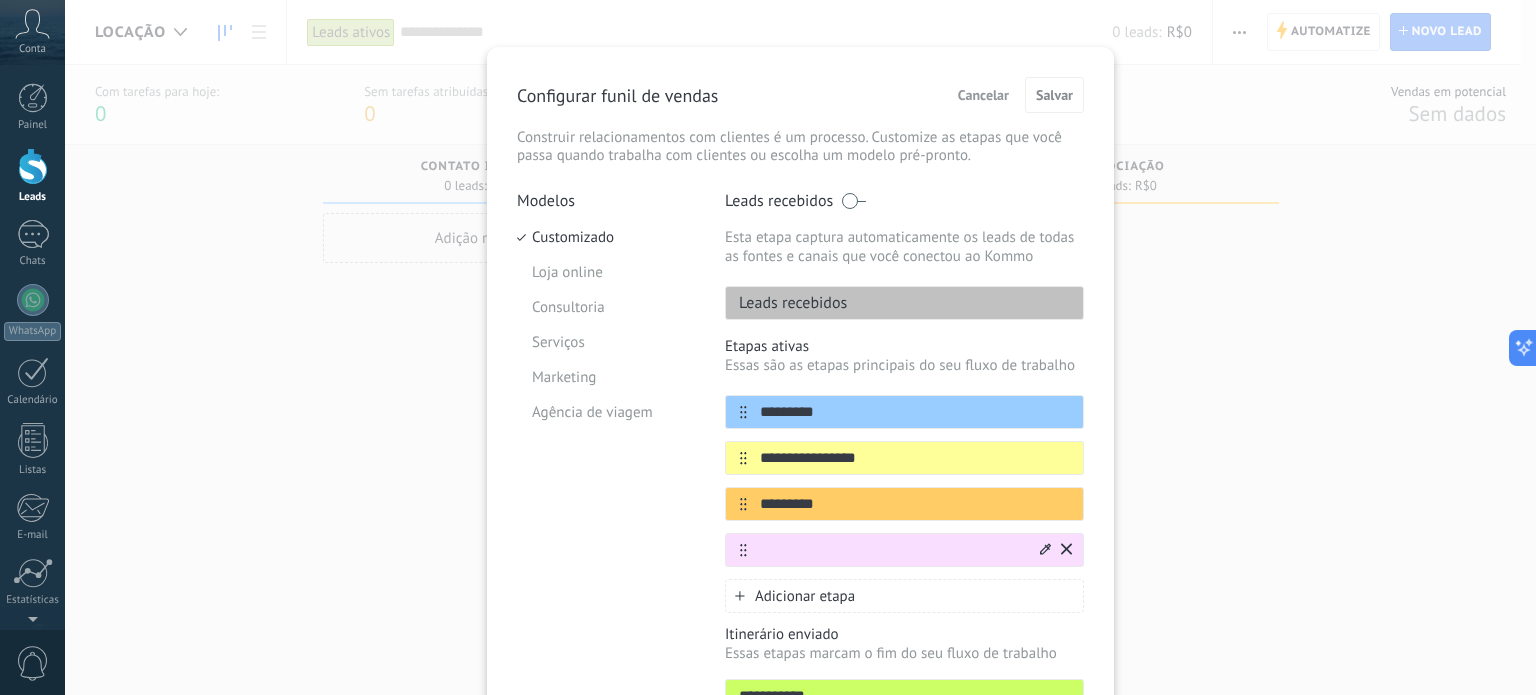 type on "*********" 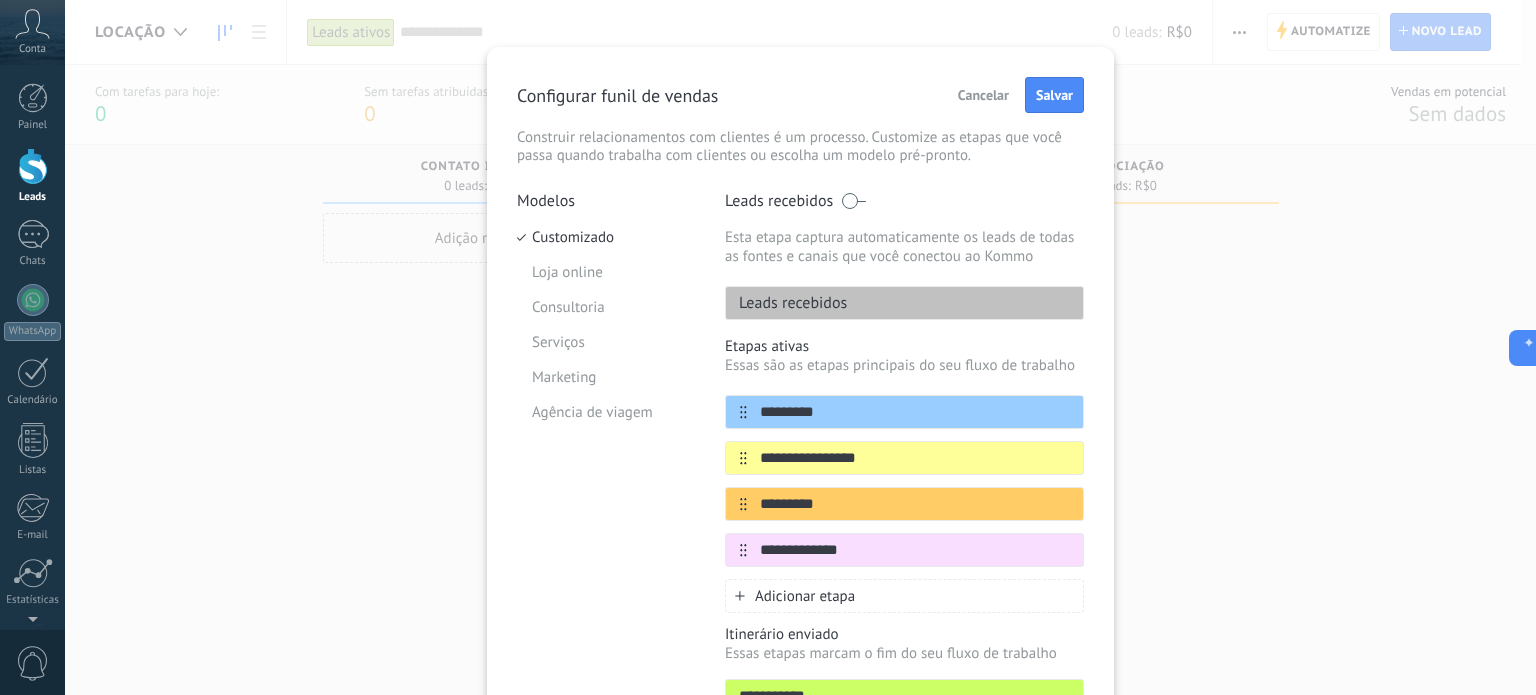 type on "**********" 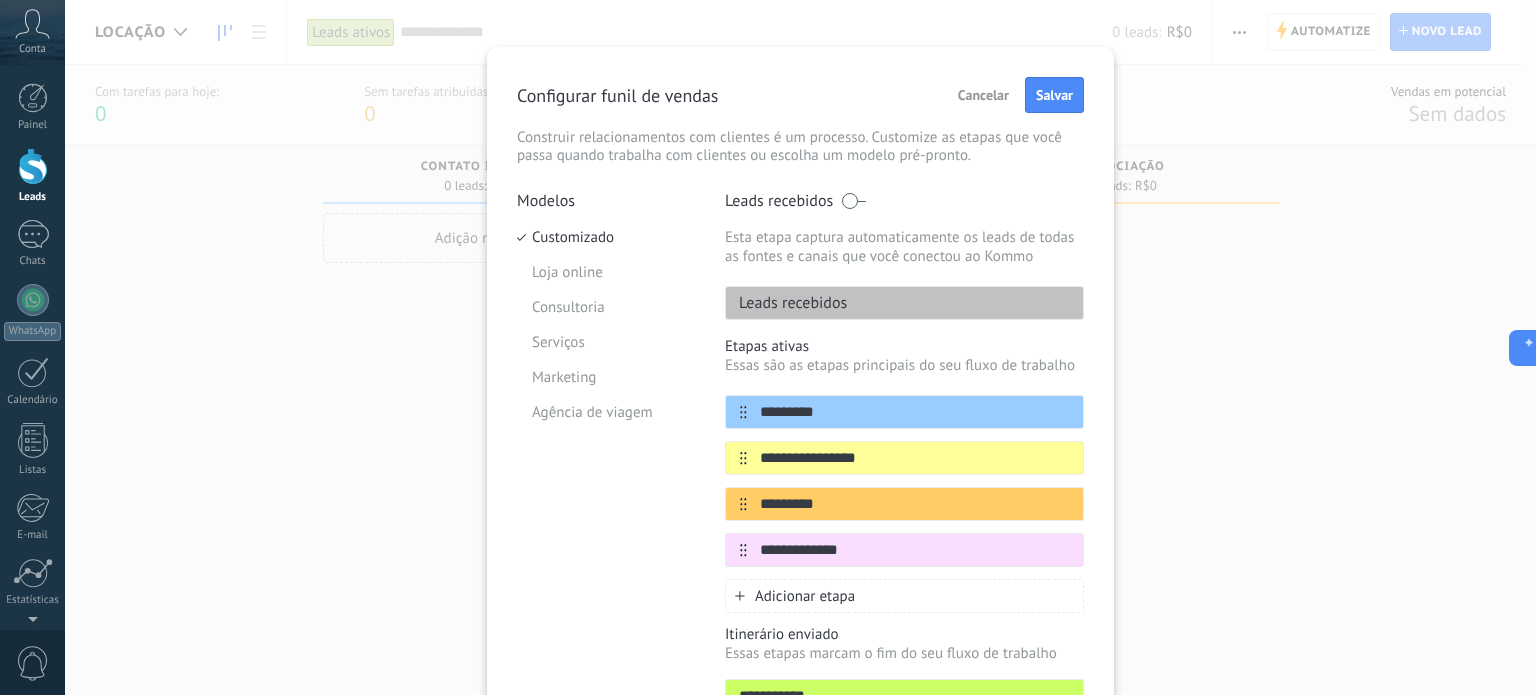 click on "Adicionar etapa" at bounding box center [805, 596] 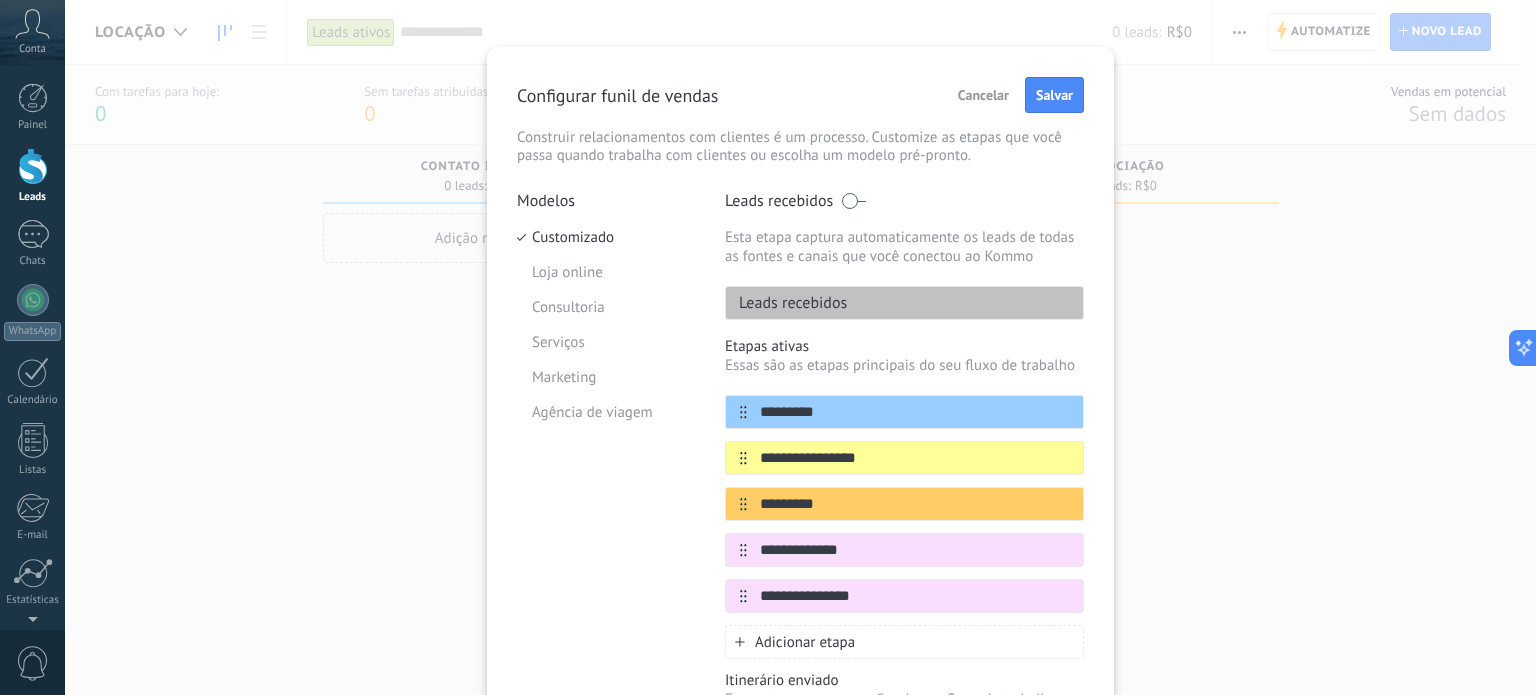 type on "**********" 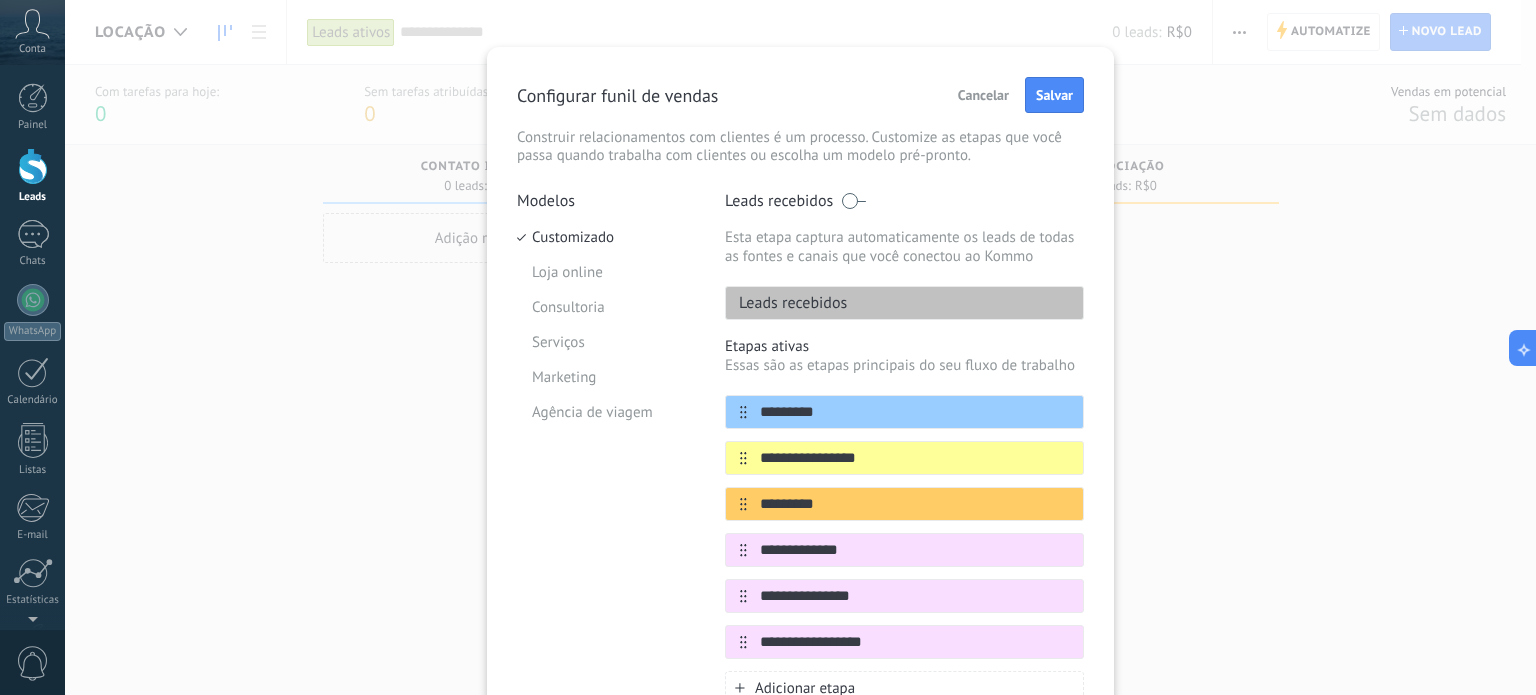 type on "**********" 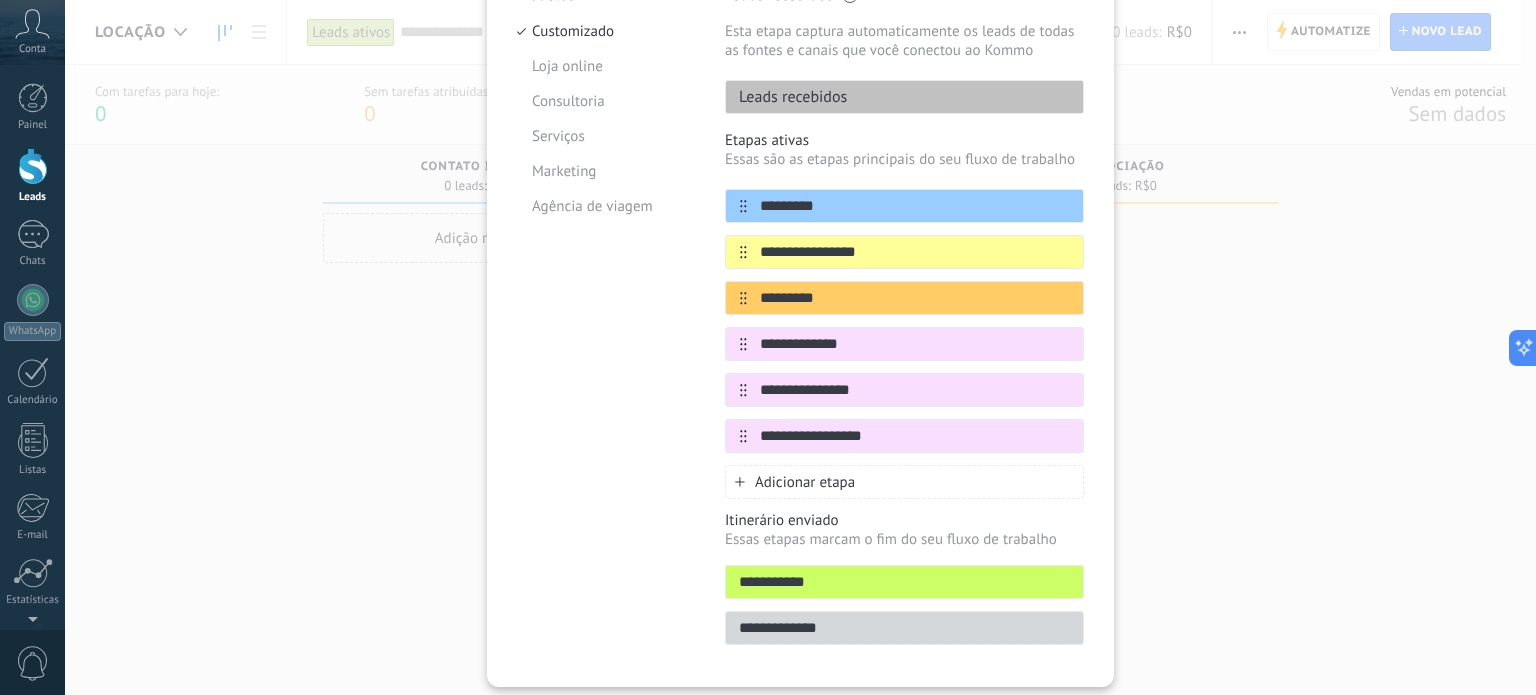 scroll, scrollTop: 232, scrollLeft: 0, axis: vertical 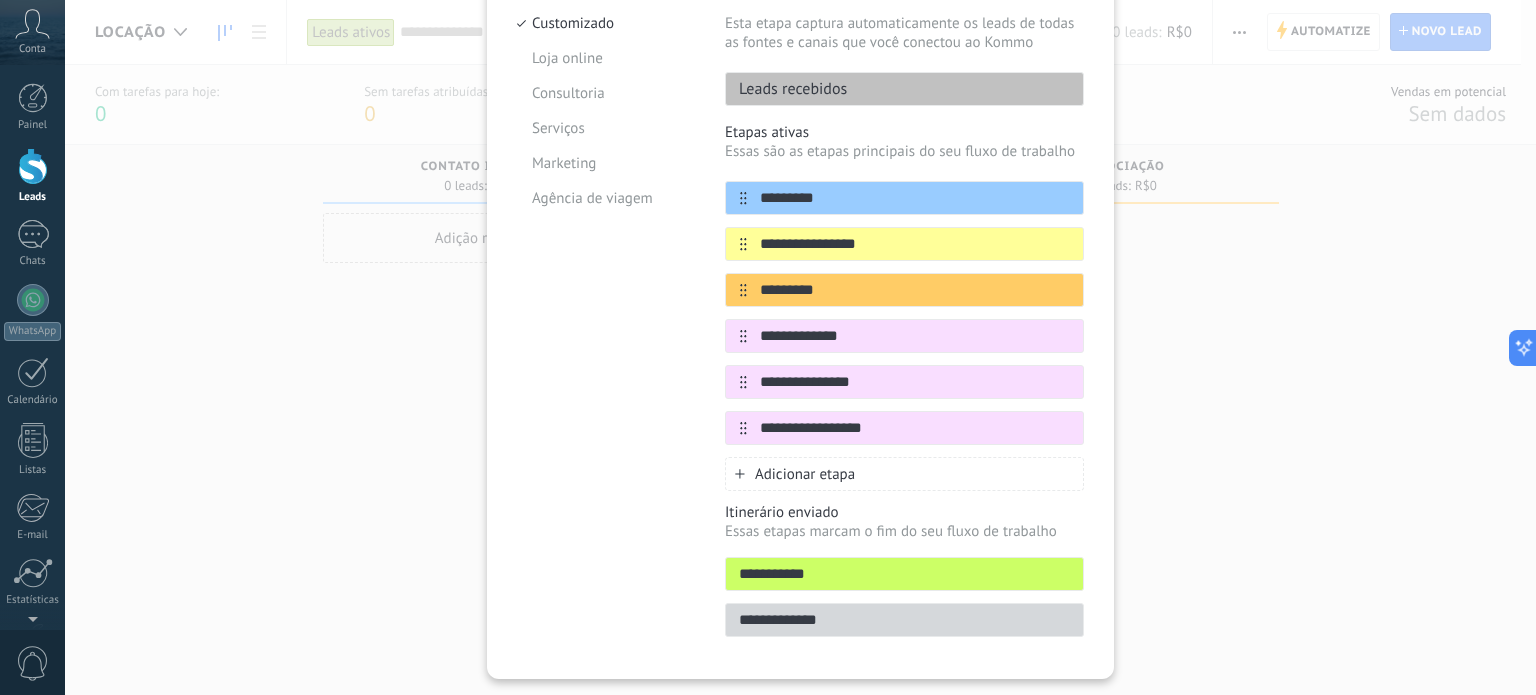 click on "Adicionar etapa" at bounding box center [805, 474] 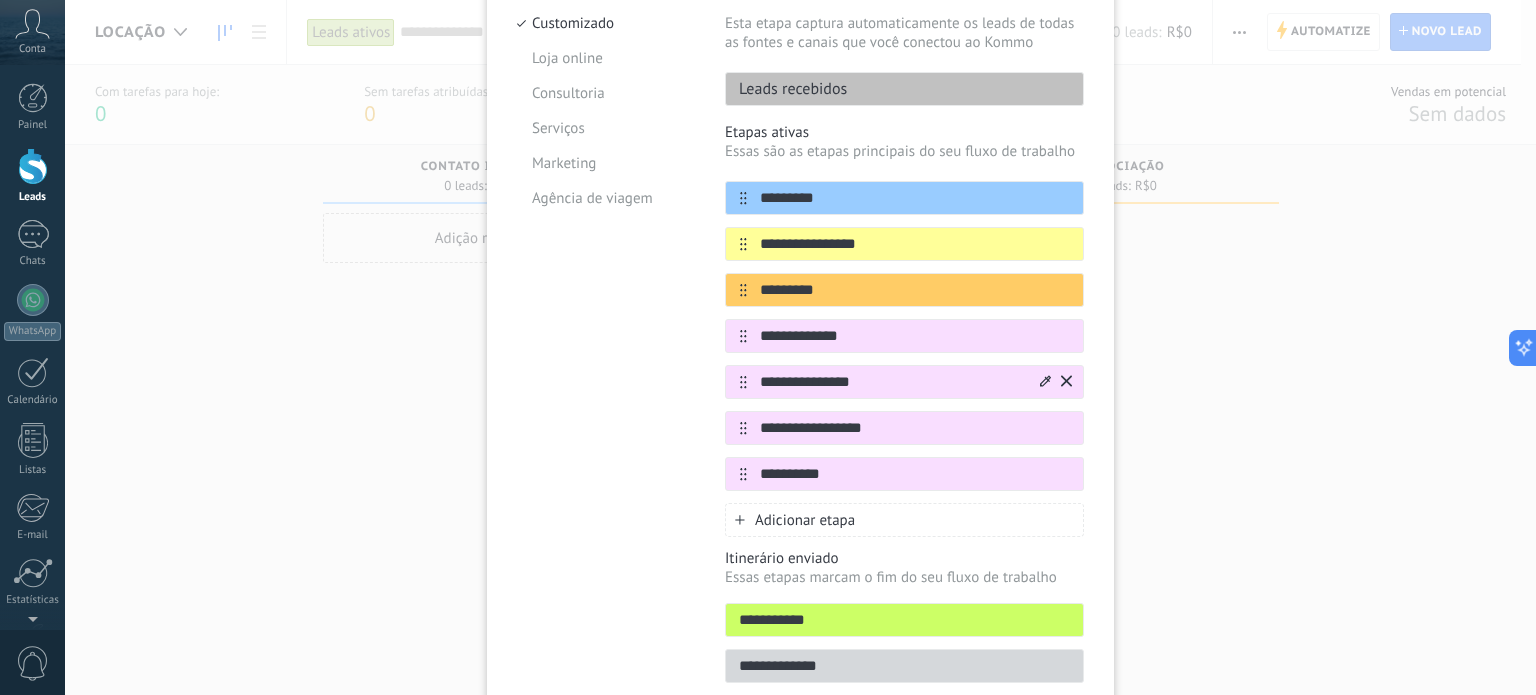 scroll, scrollTop: 0, scrollLeft: 0, axis: both 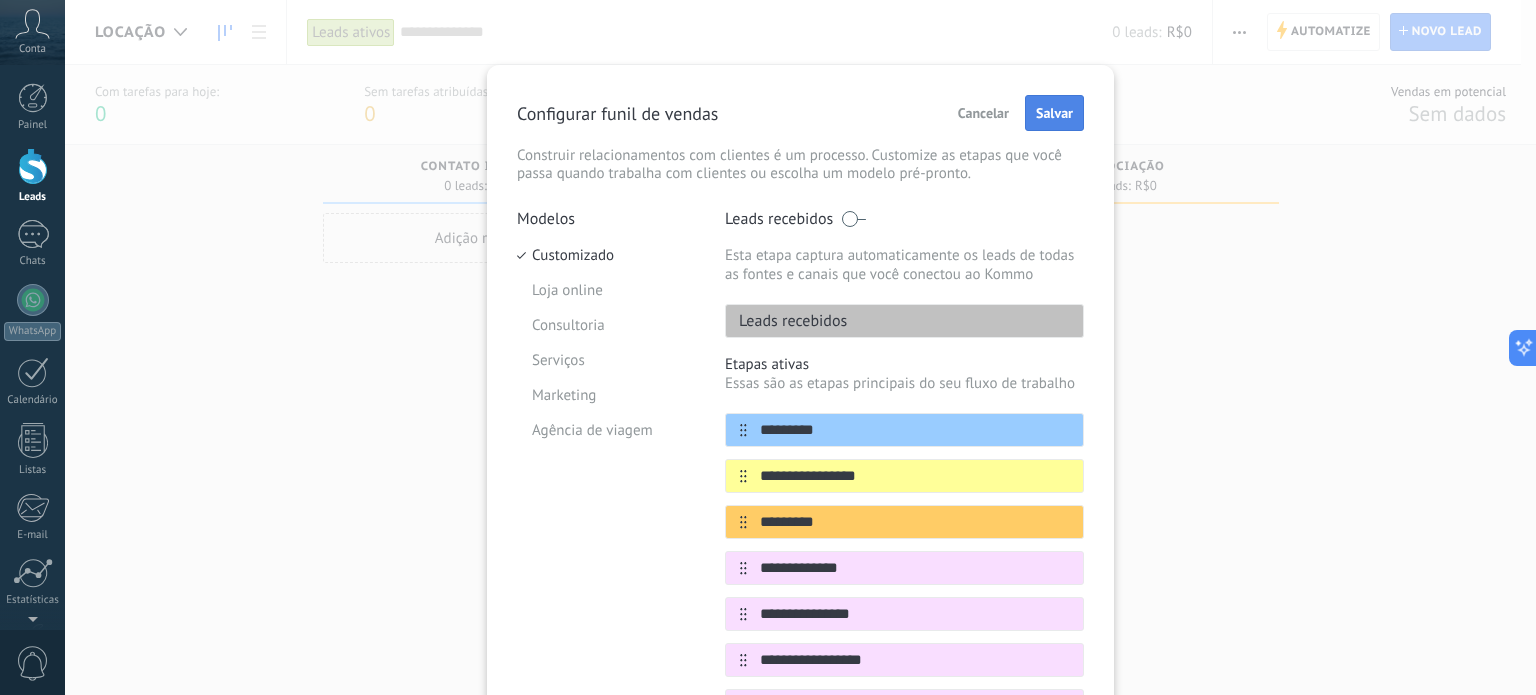 type on "**********" 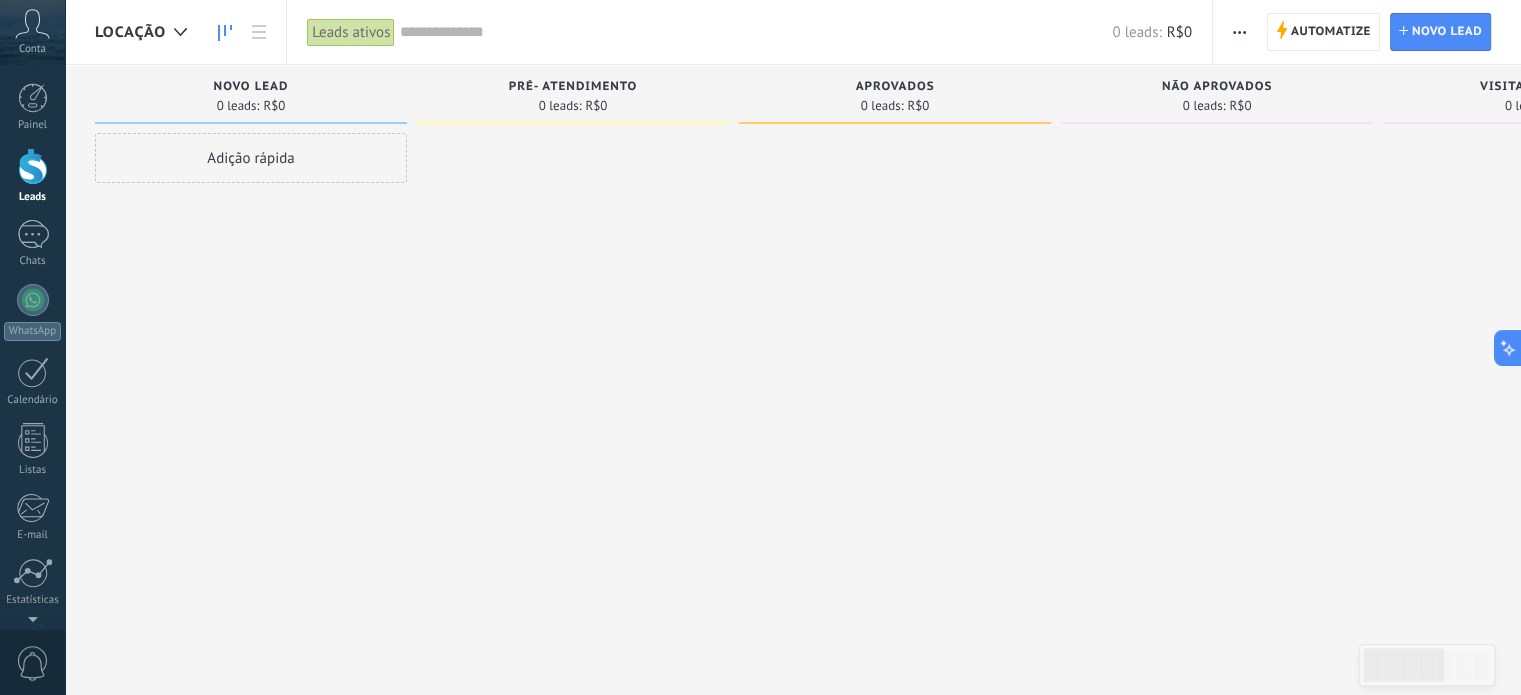 click at bounding box center [1239, 32] 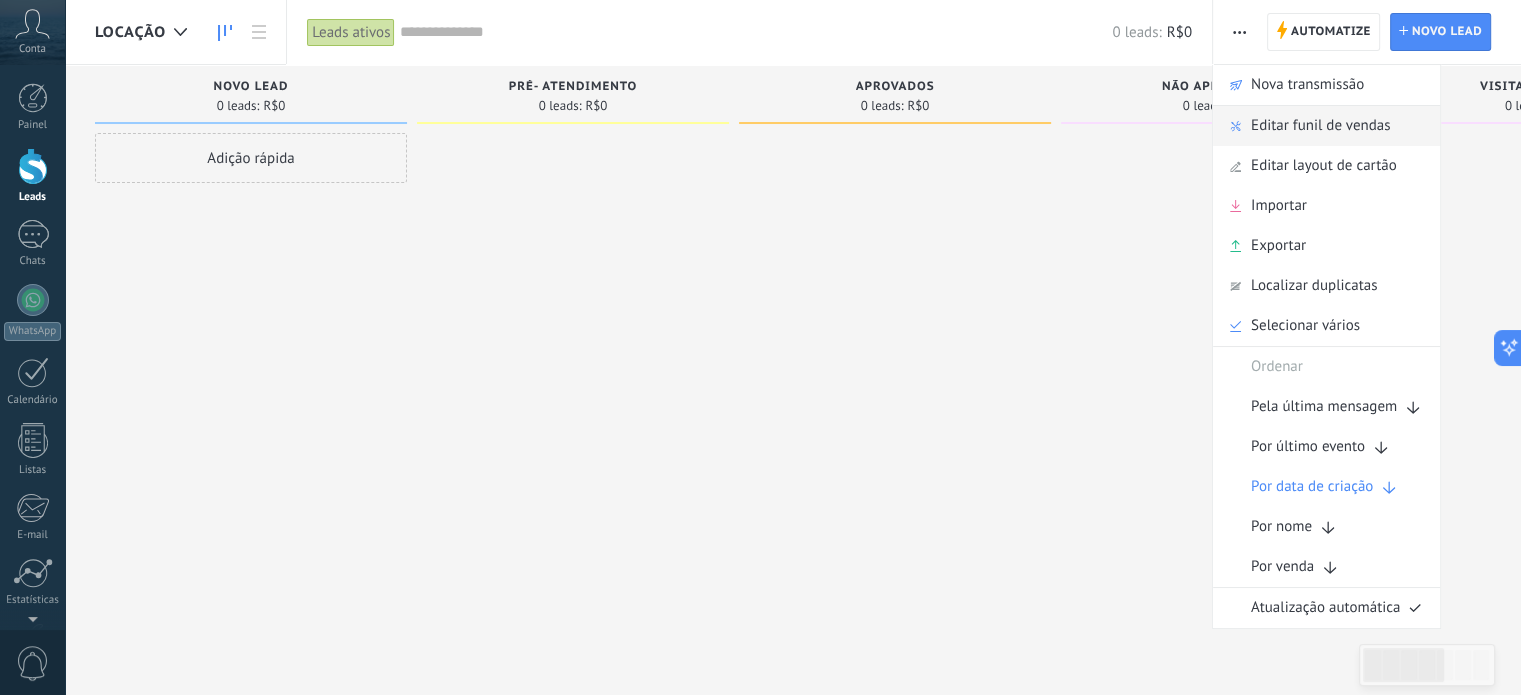 click on "Editar funil de vendas" at bounding box center [1320, 126] 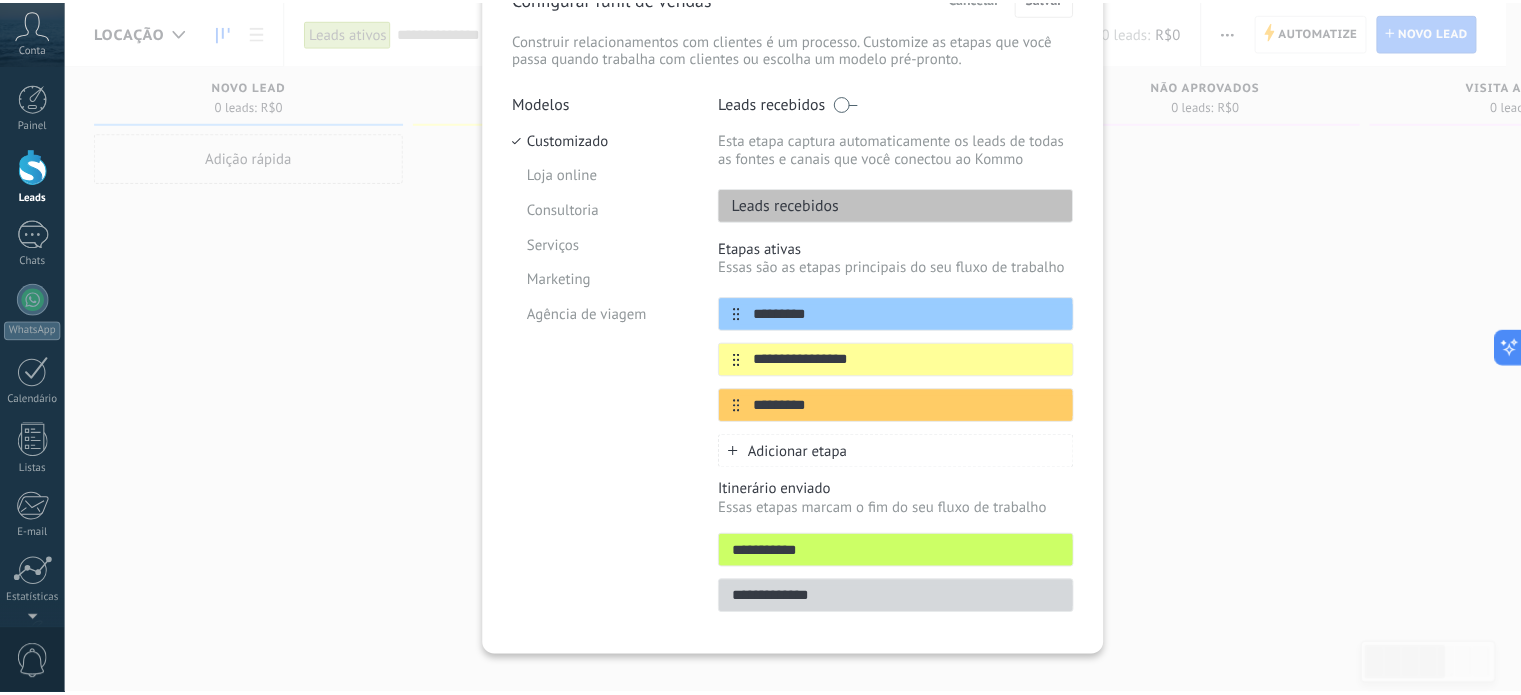 scroll, scrollTop: 0, scrollLeft: 0, axis: both 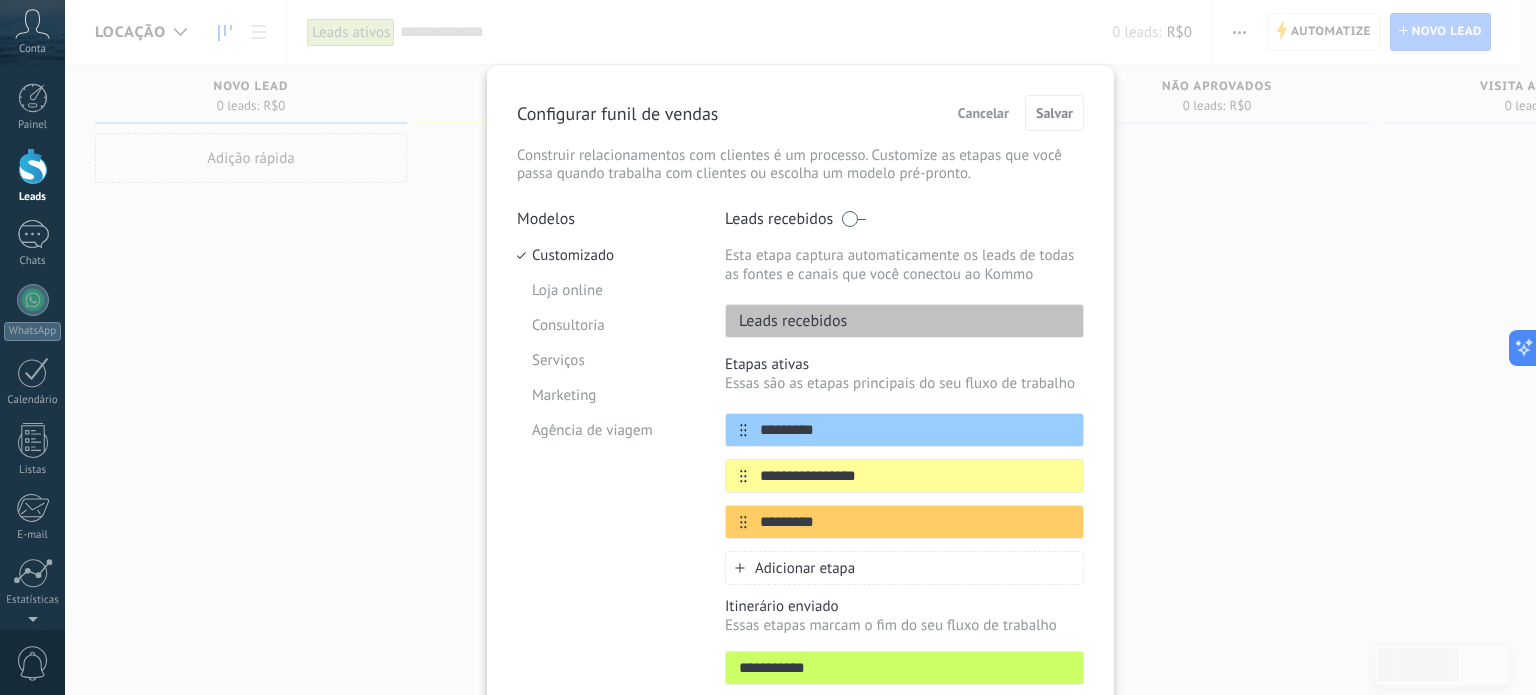 click on "**********" at bounding box center [800, 347] 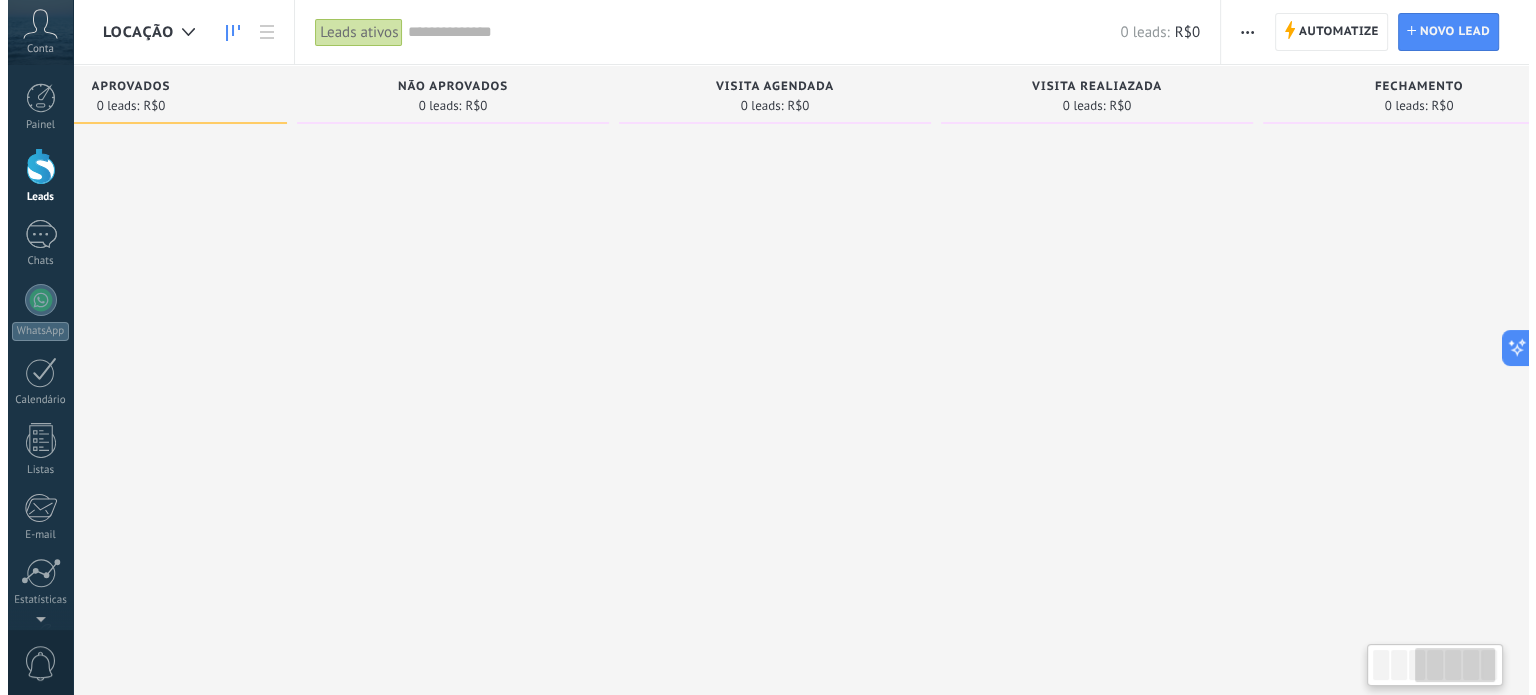 scroll, scrollTop: 0, scrollLeft: 795, axis: horizontal 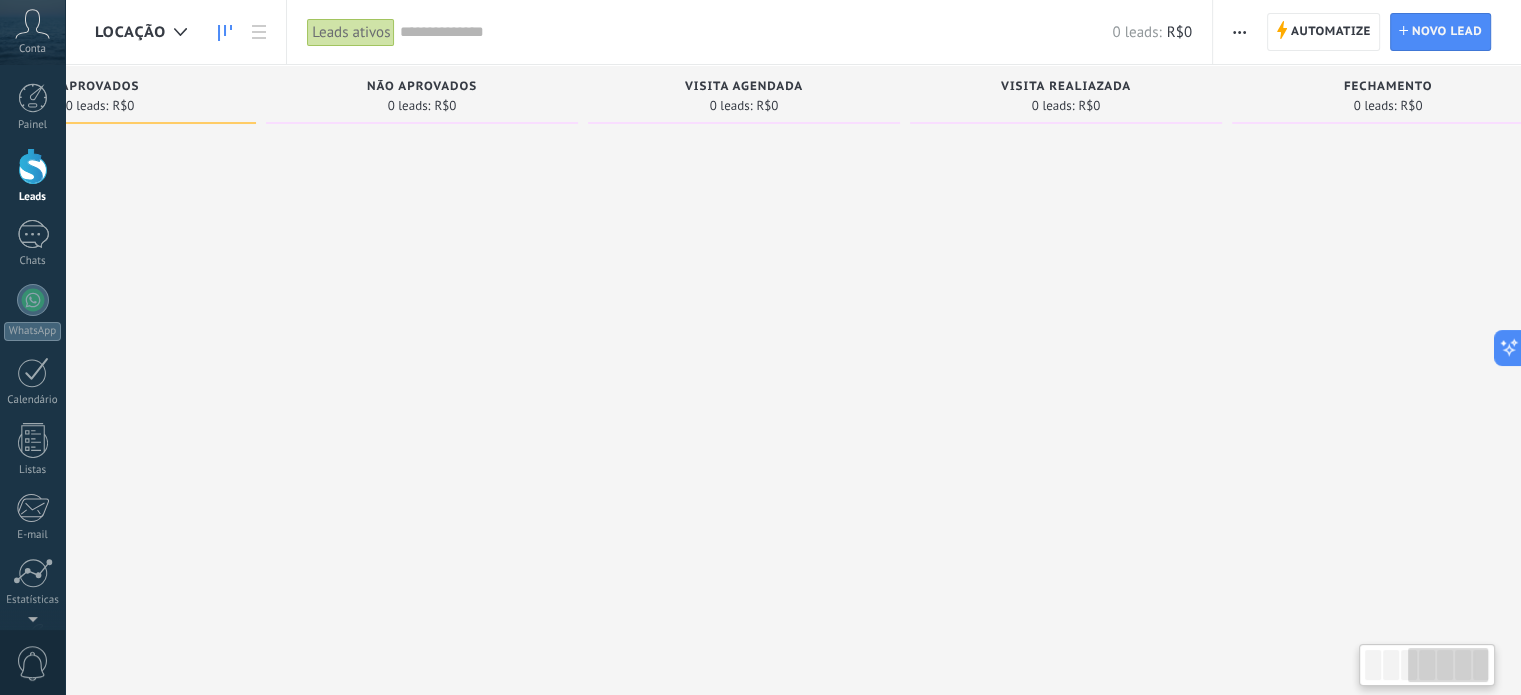 click at bounding box center [1239, 32] 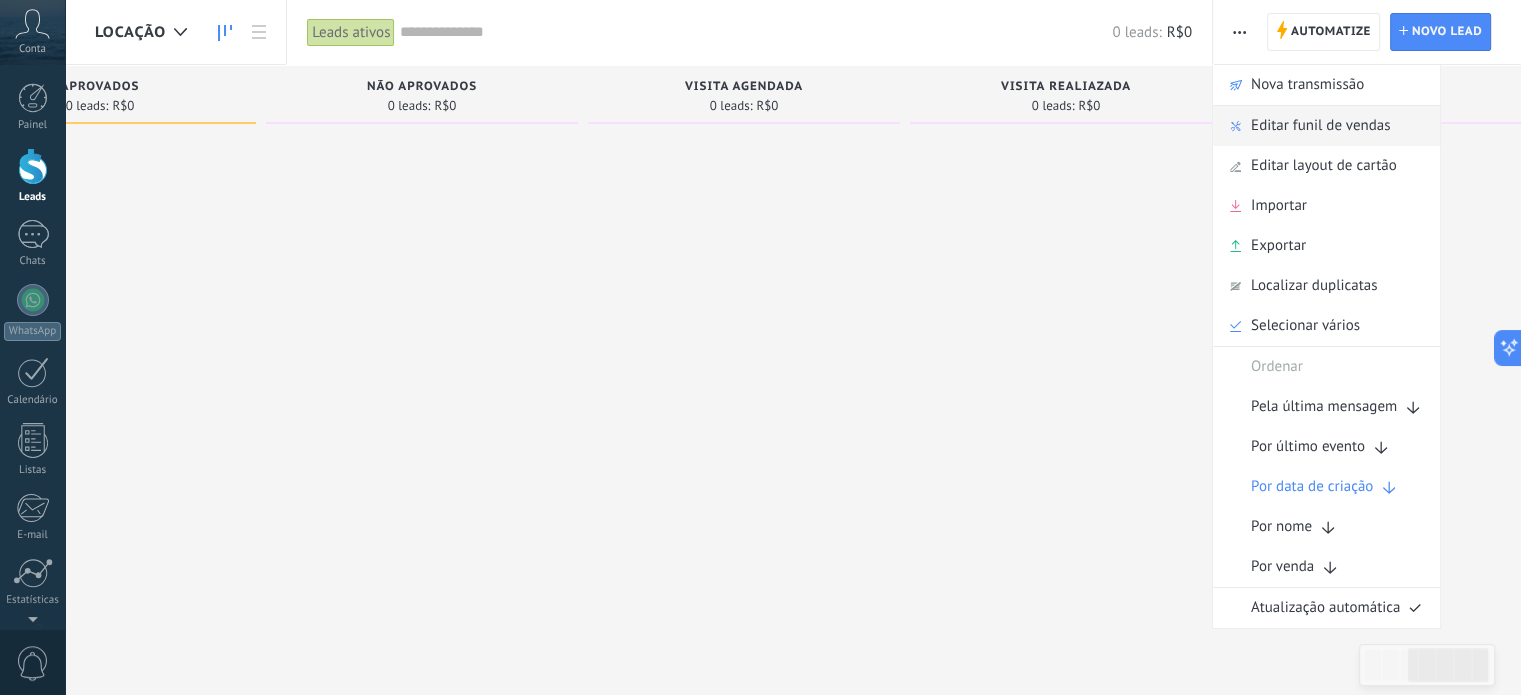 click on "Editar funil de vendas" at bounding box center (1320, 126) 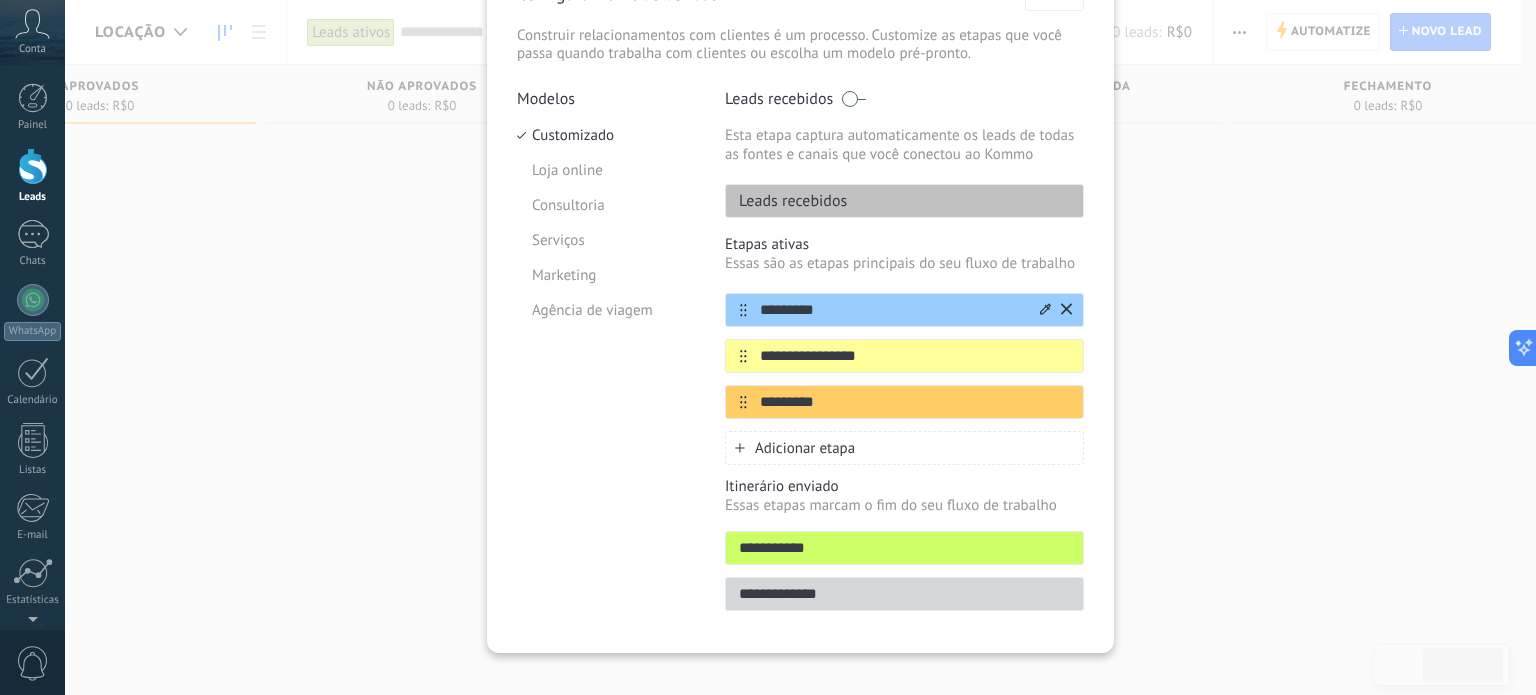 scroll, scrollTop: 132, scrollLeft: 0, axis: vertical 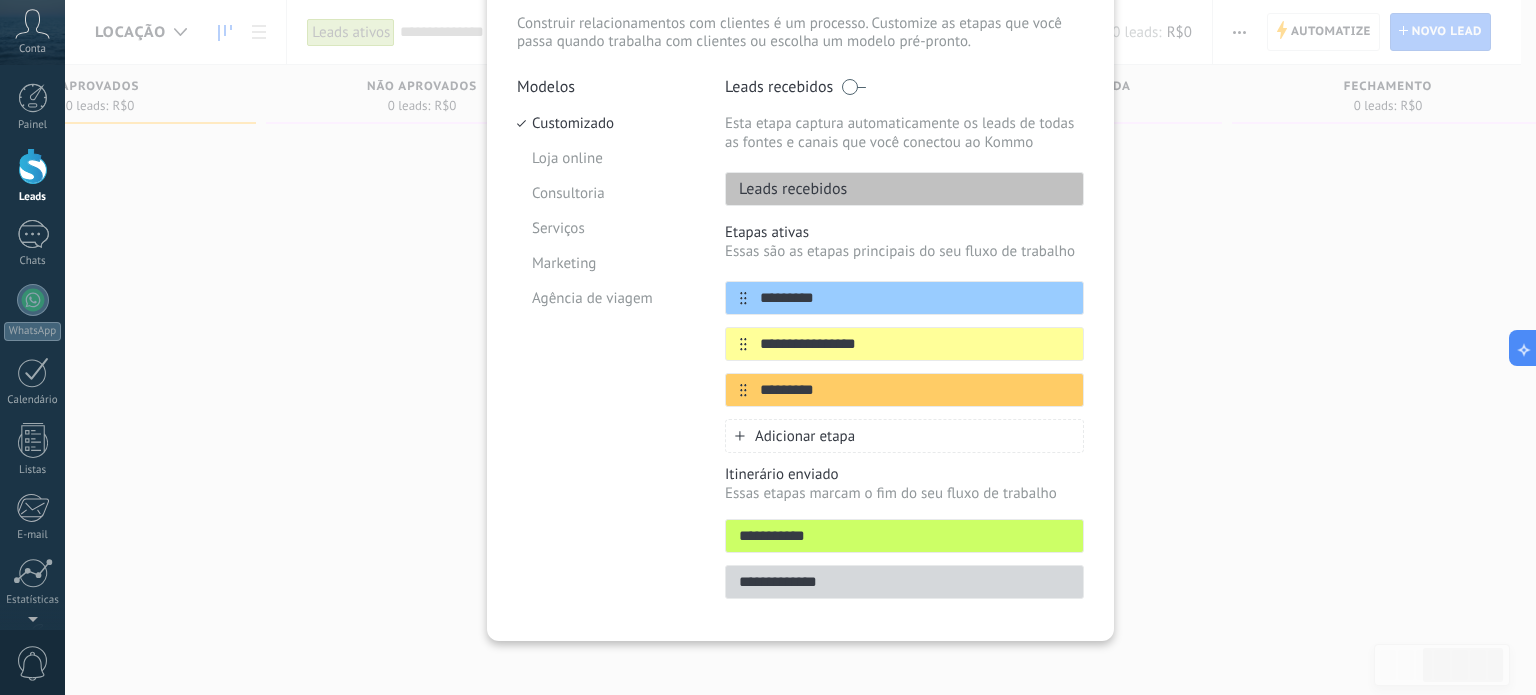click on "**********" at bounding box center [800, 347] 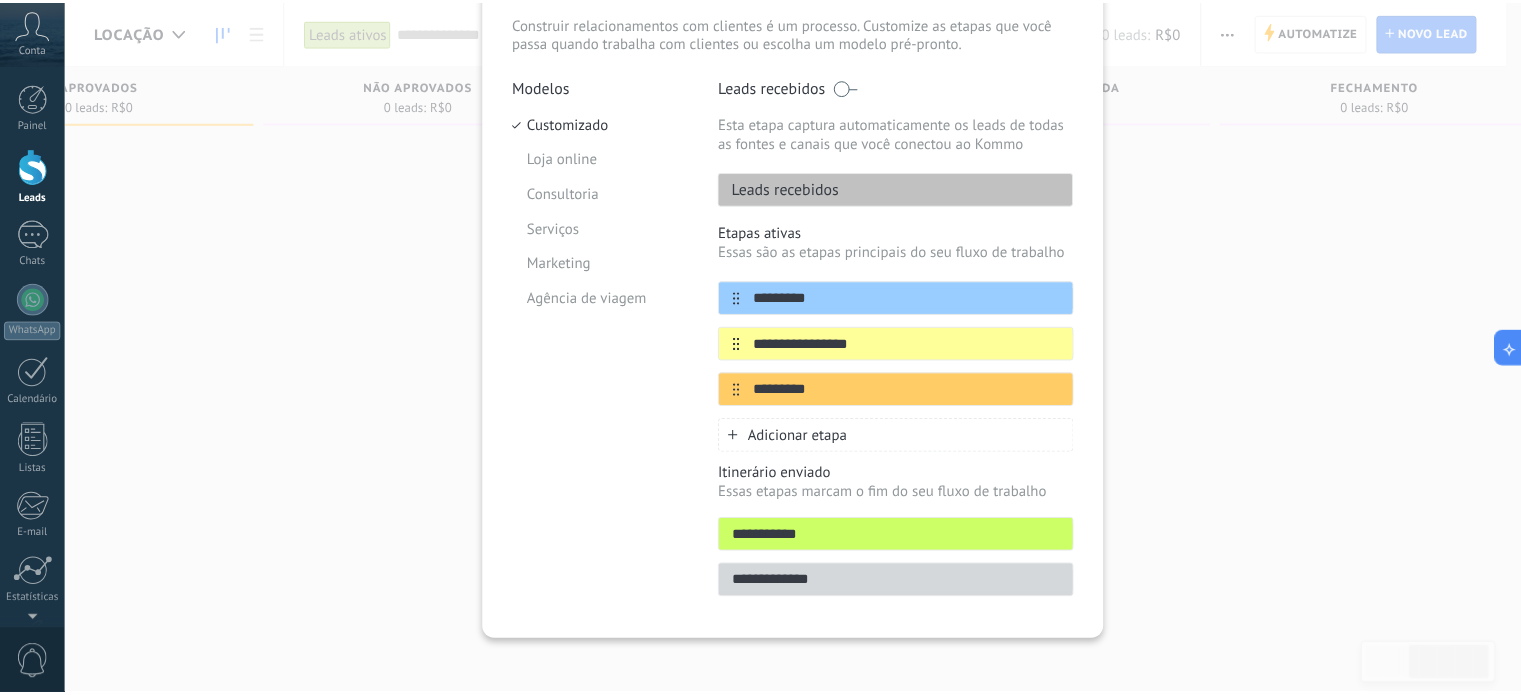 scroll, scrollTop: 0, scrollLeft: 0, axis: both 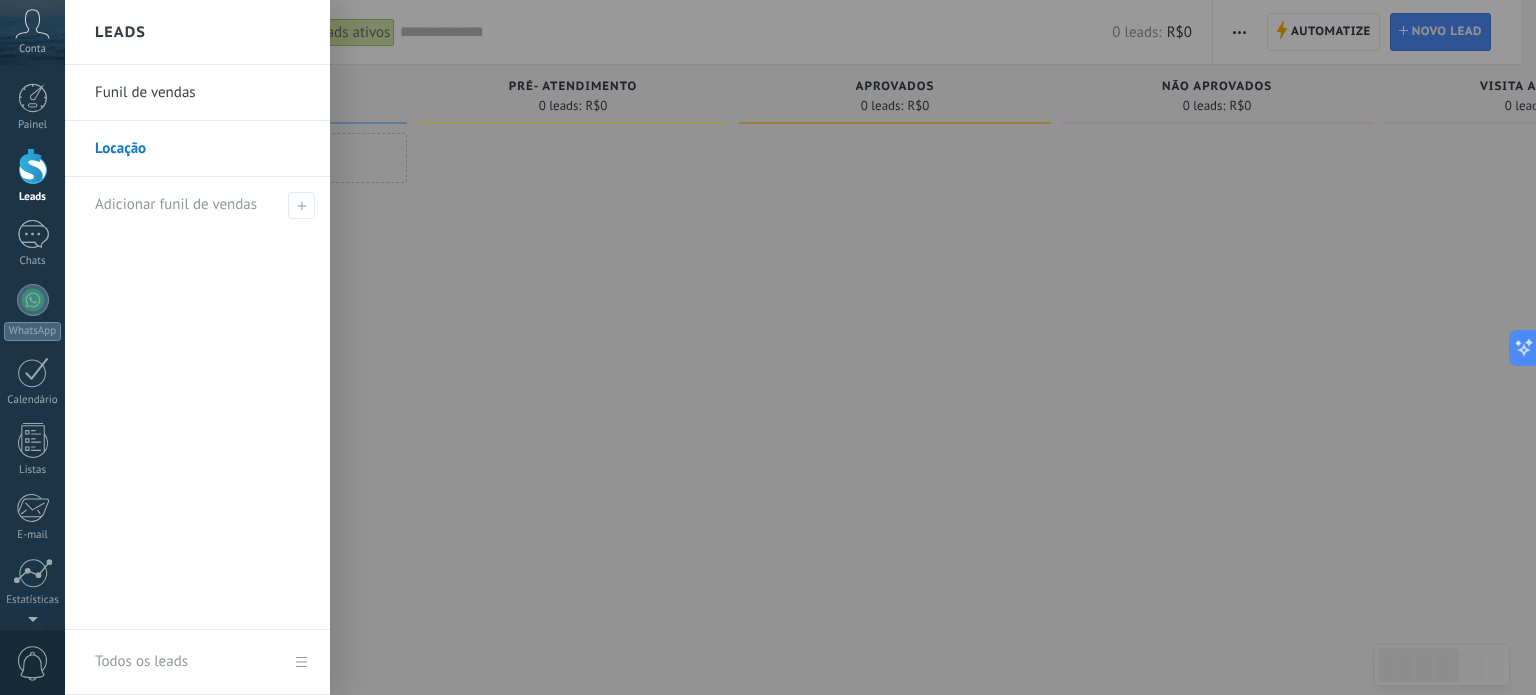 click at bounding box center (33, 166) 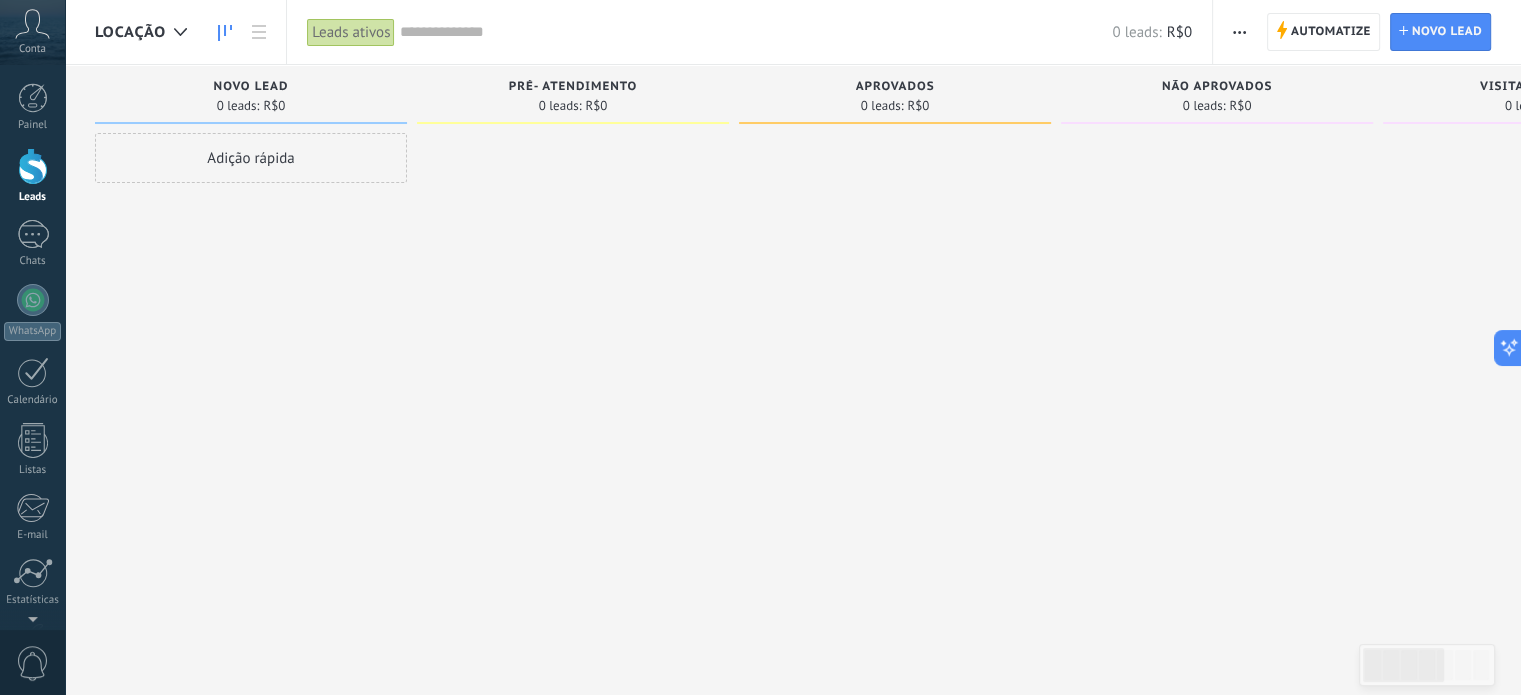 click on "Locação" at bounding box center (130, 32) 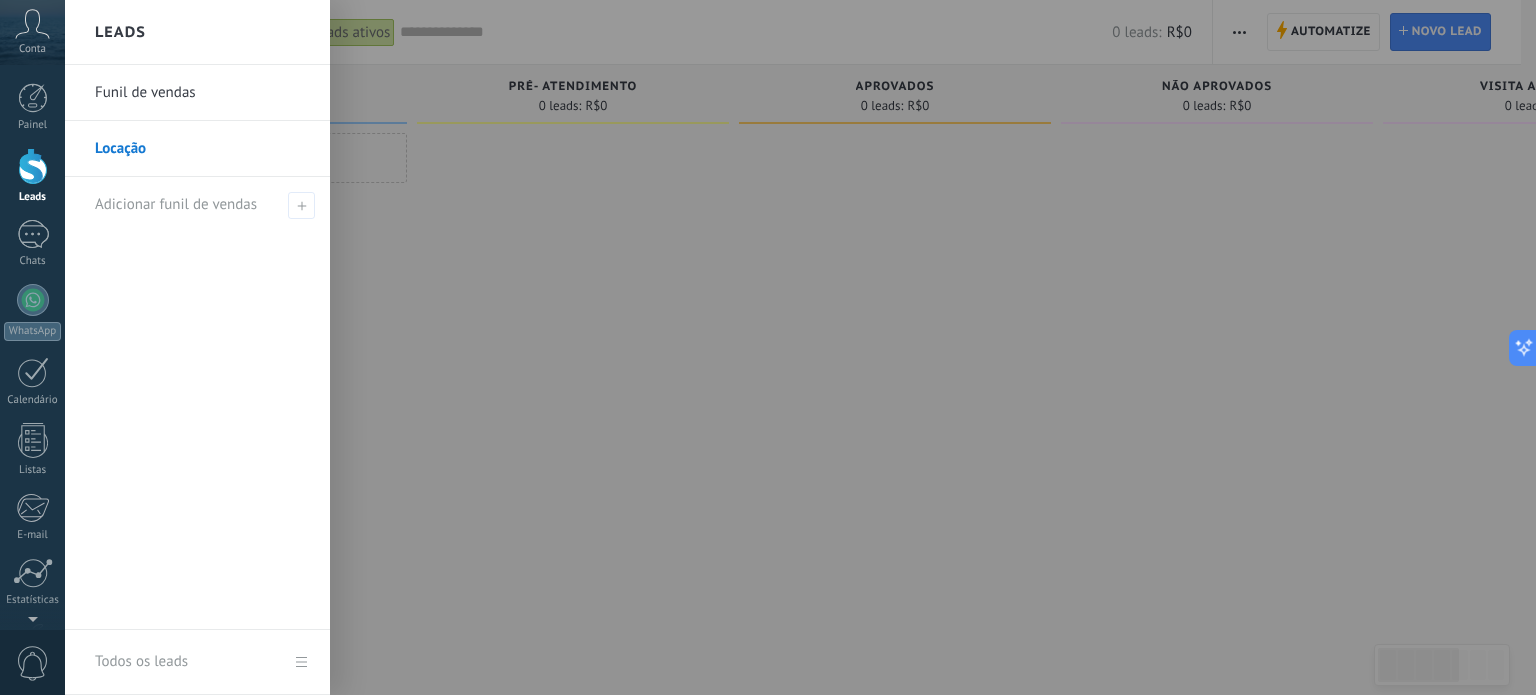 click on "Funil de vendas" at bounding box center (202, 93) 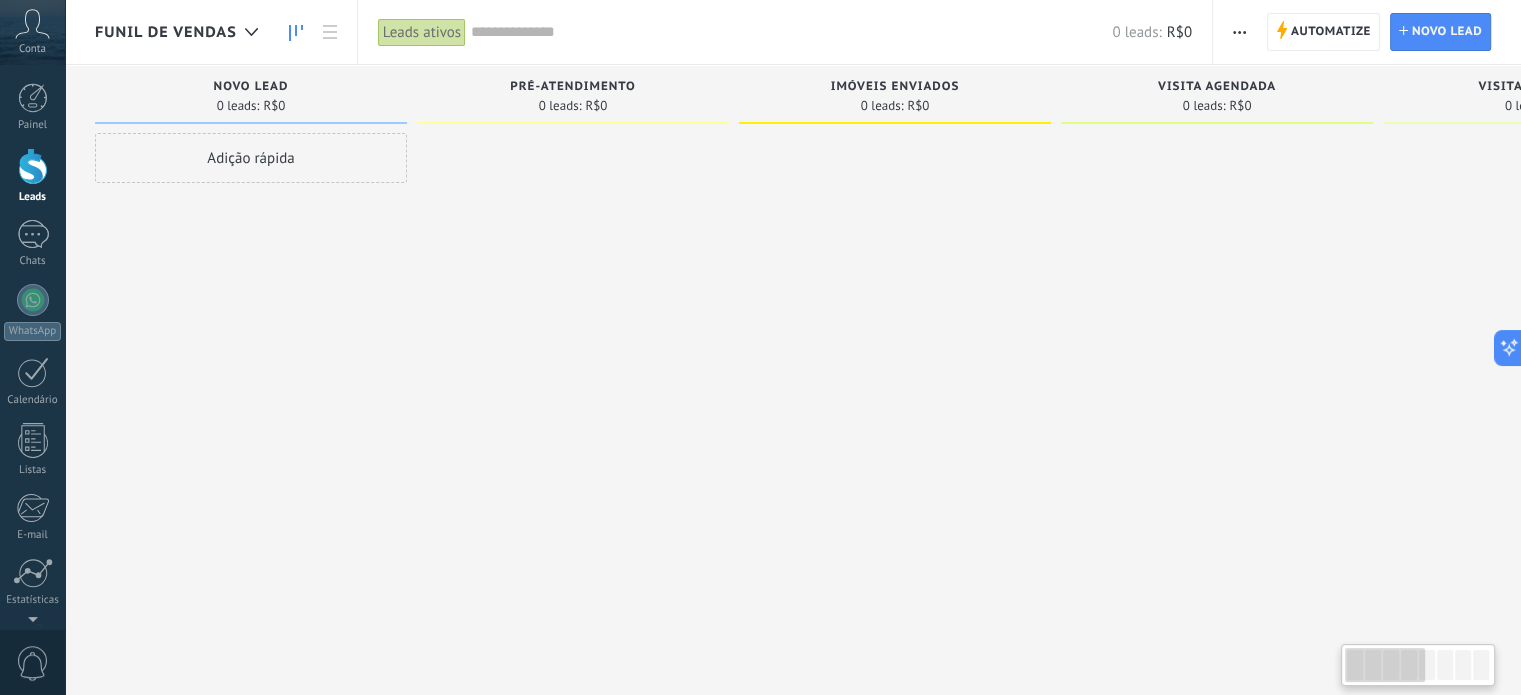 click on "Funil de vendas" at bounding box center (181, 32) 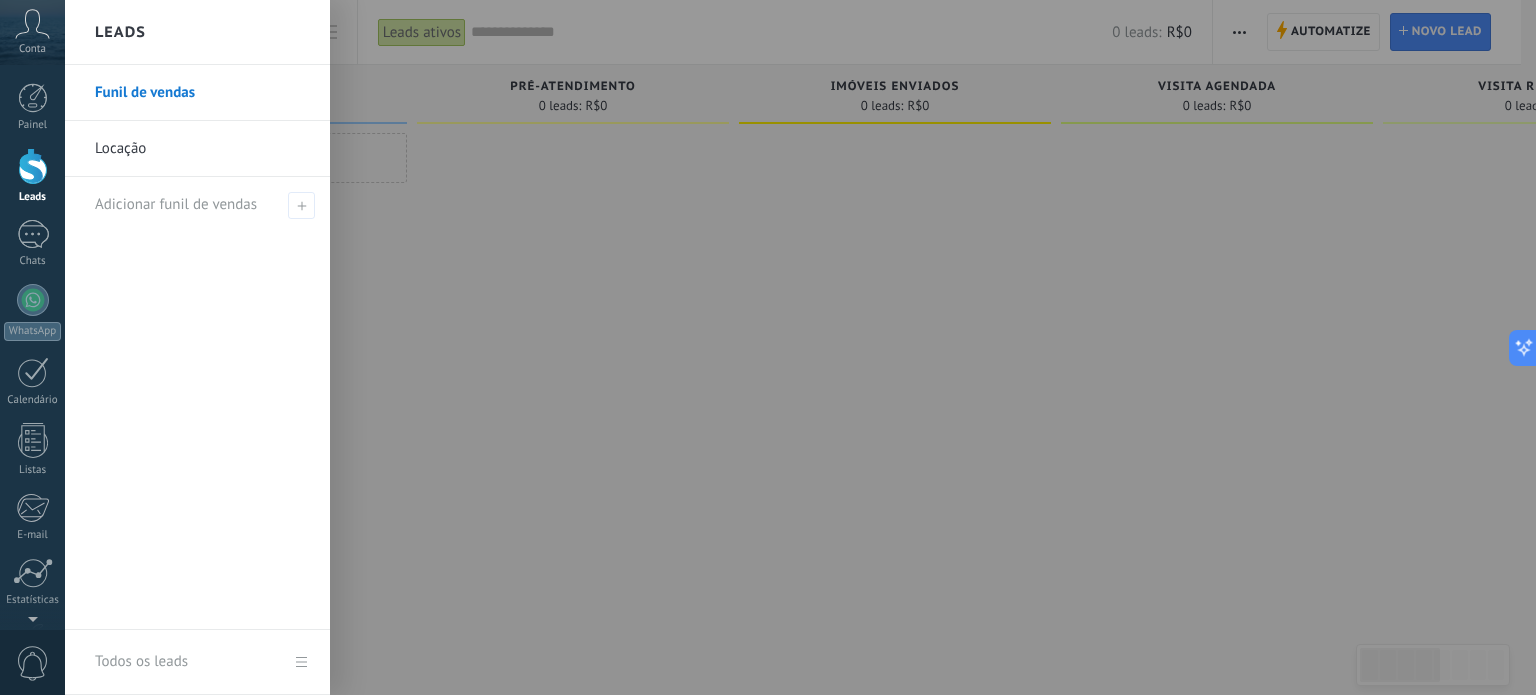 click on "Locação" at bounding box center (202, 149) 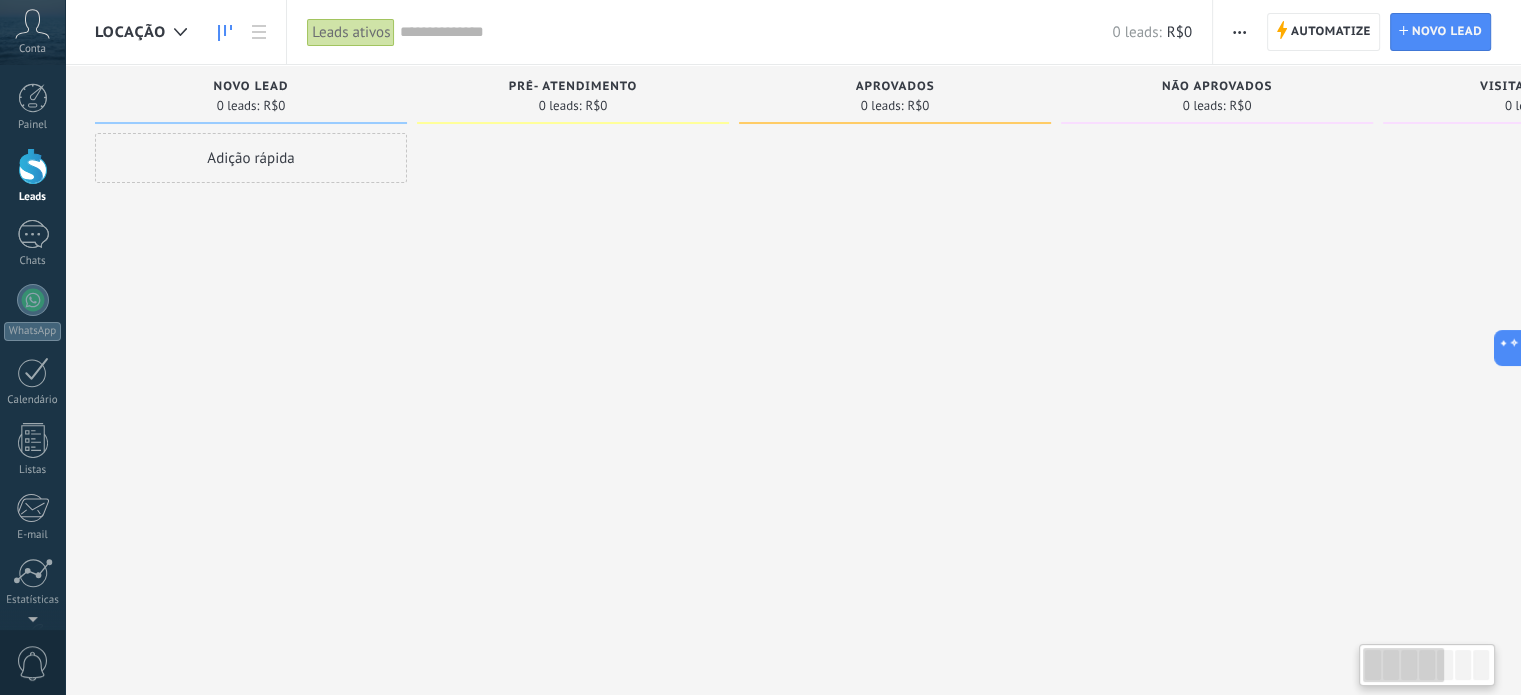 click at bounding box center [1239, 32] 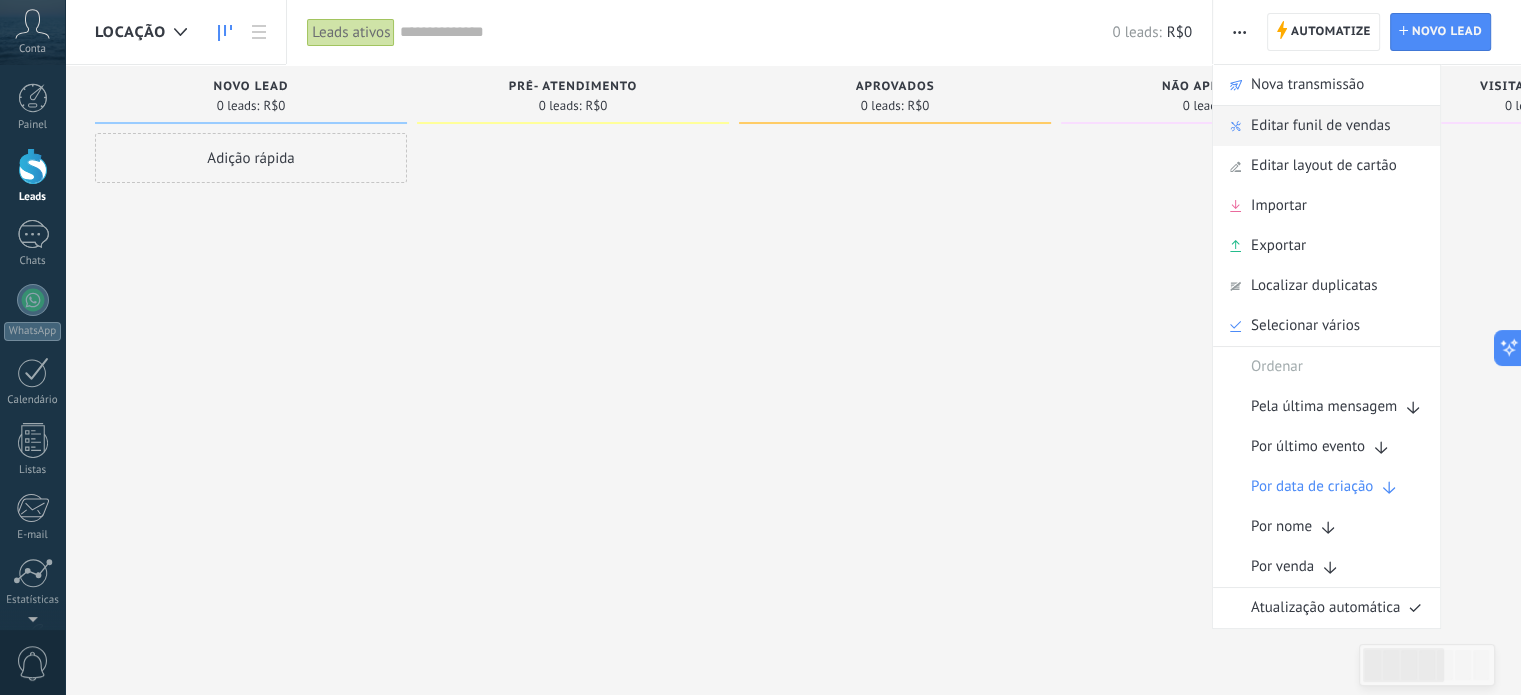 click on "Editar funil de vendas" at bounding box center [1320, 126] 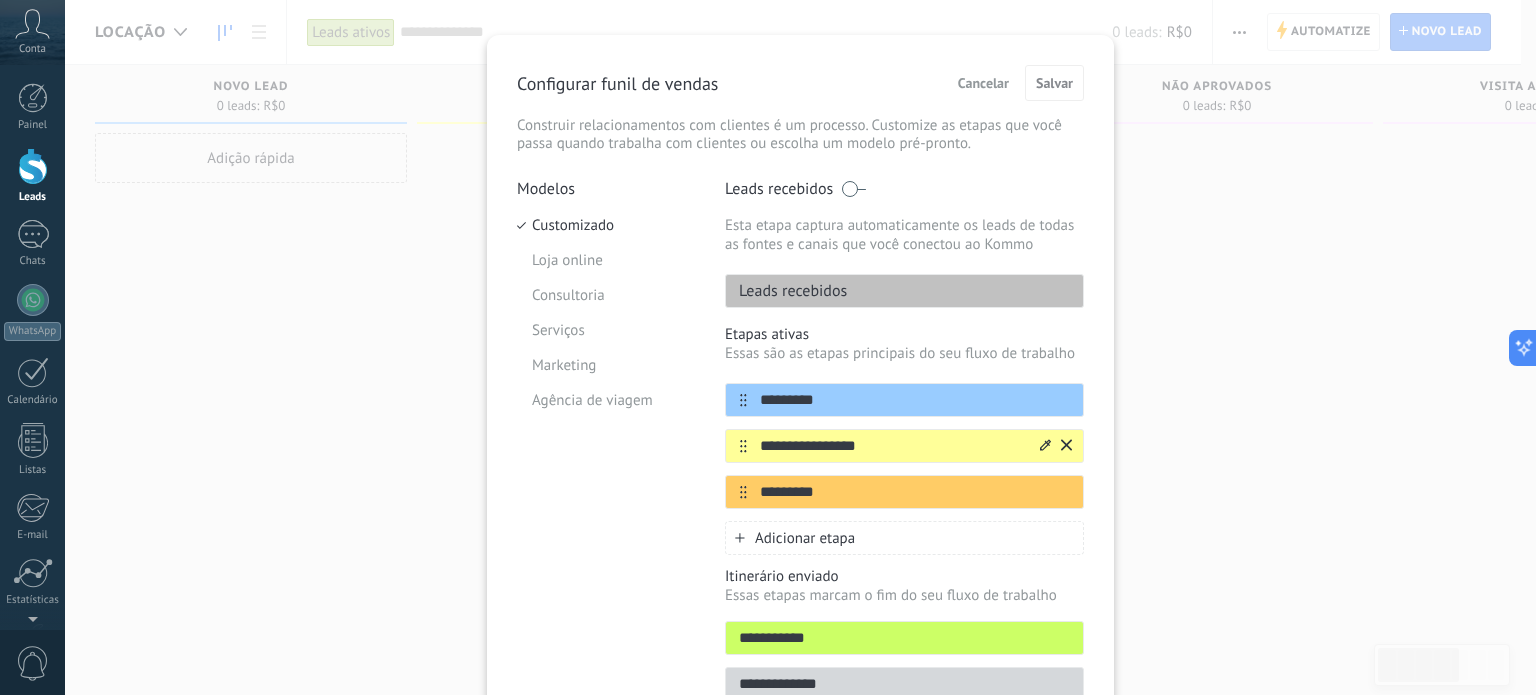 scroll, scrollTop: 48, scrollLeft: 0, axis: vertical 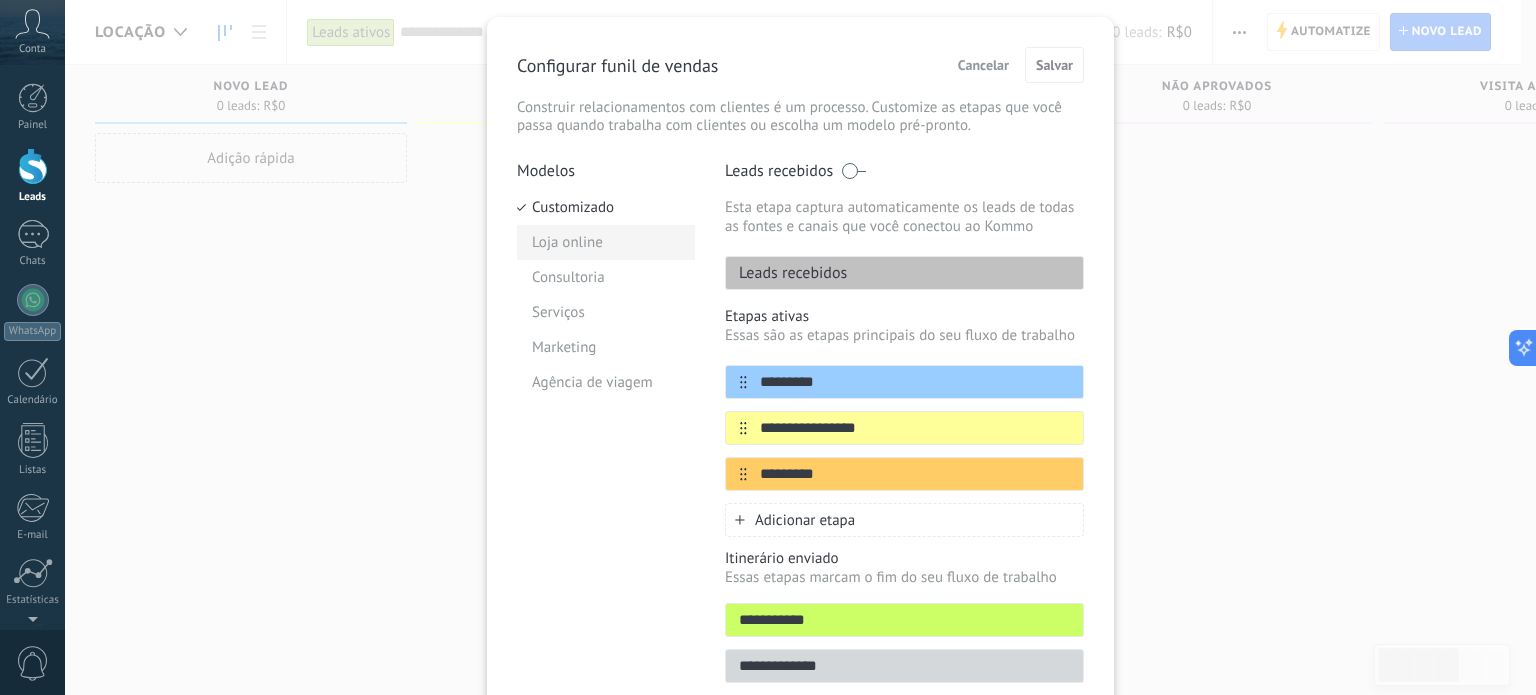 click on "Loja online" at bounding box center [606, 242] 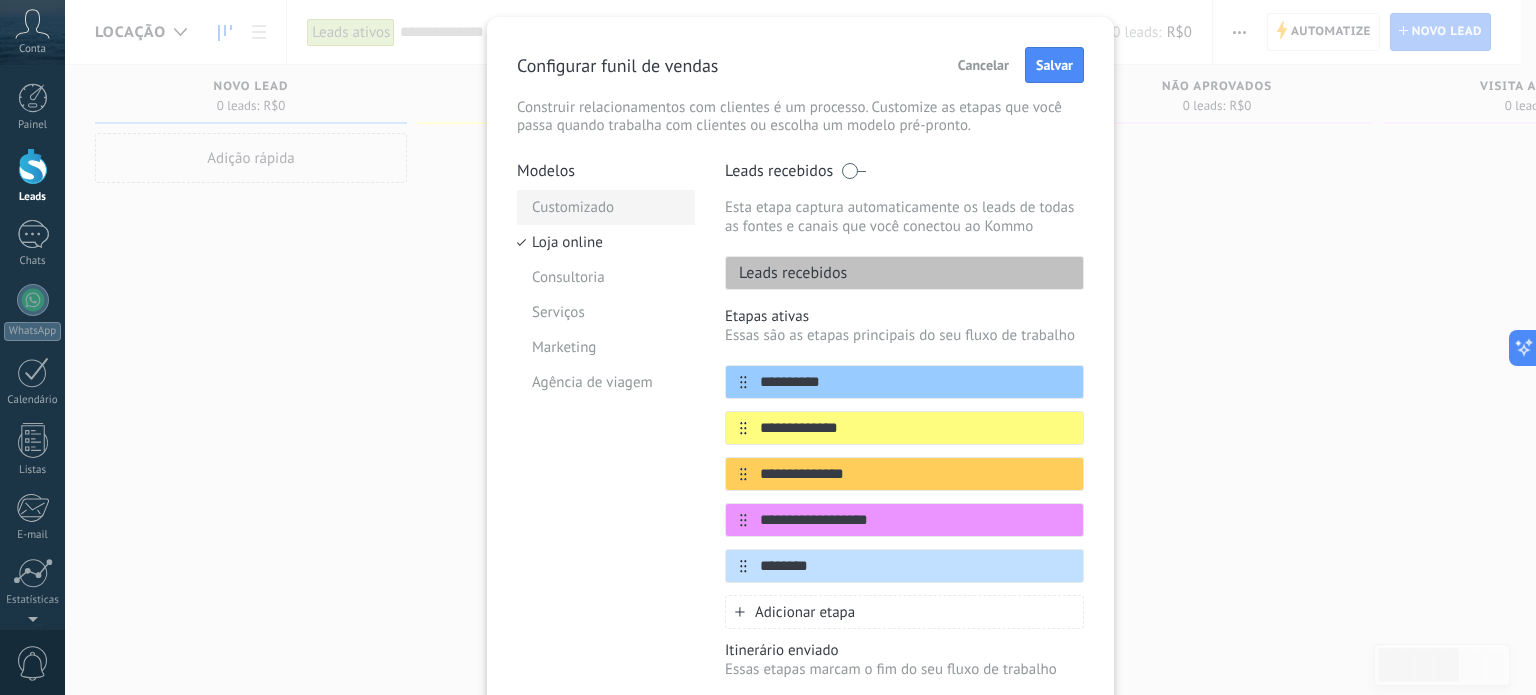click on "Customizado" at bounding box center (606, 207) 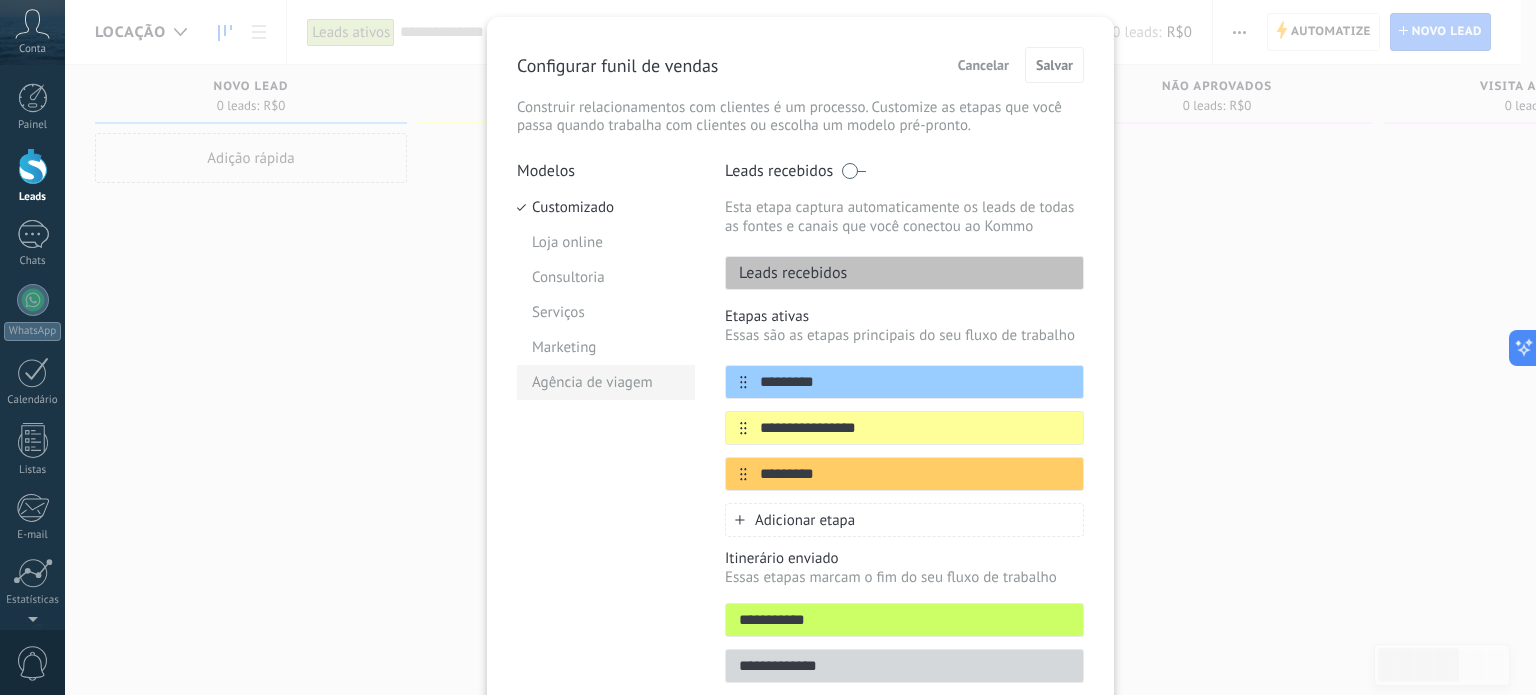 click on "Agência de viagem" at bounding box center (606, 382) 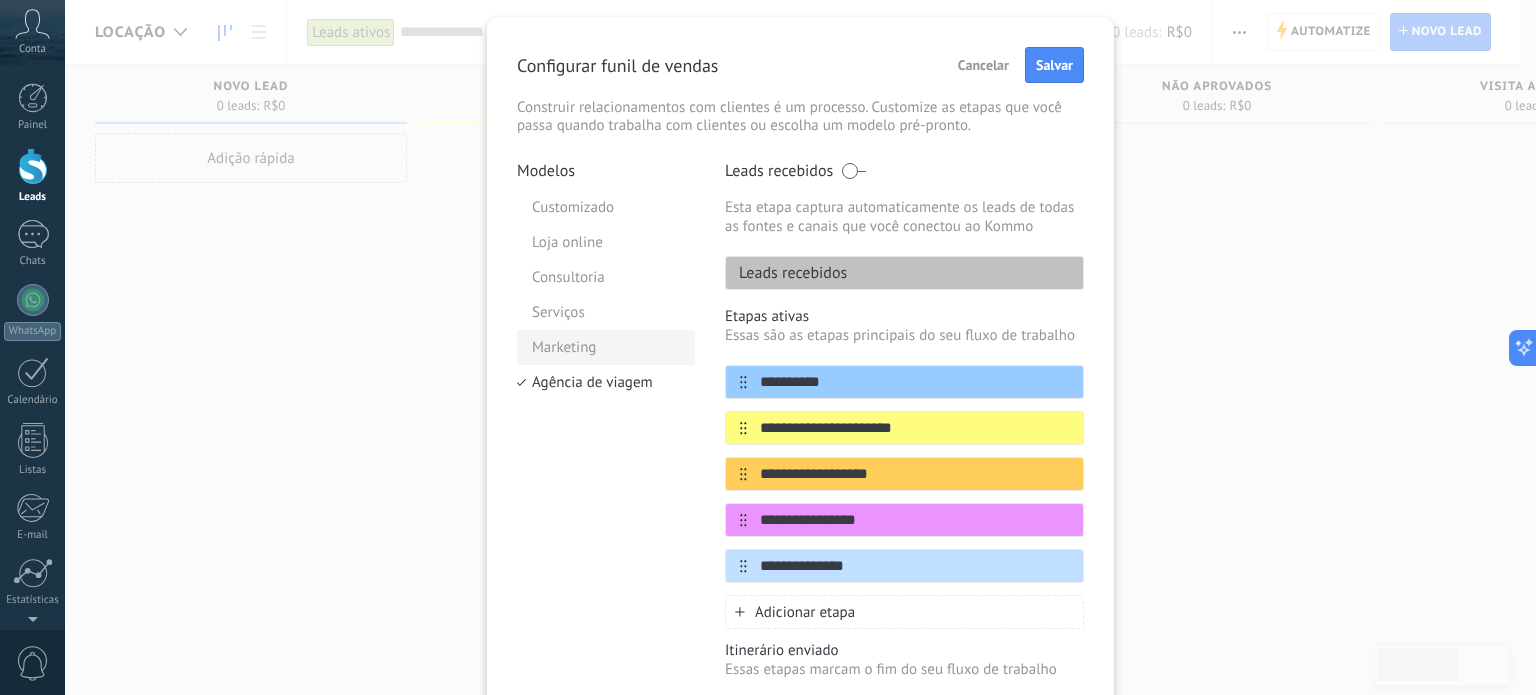 click on "Marketing" at bounding box center (606, 347) 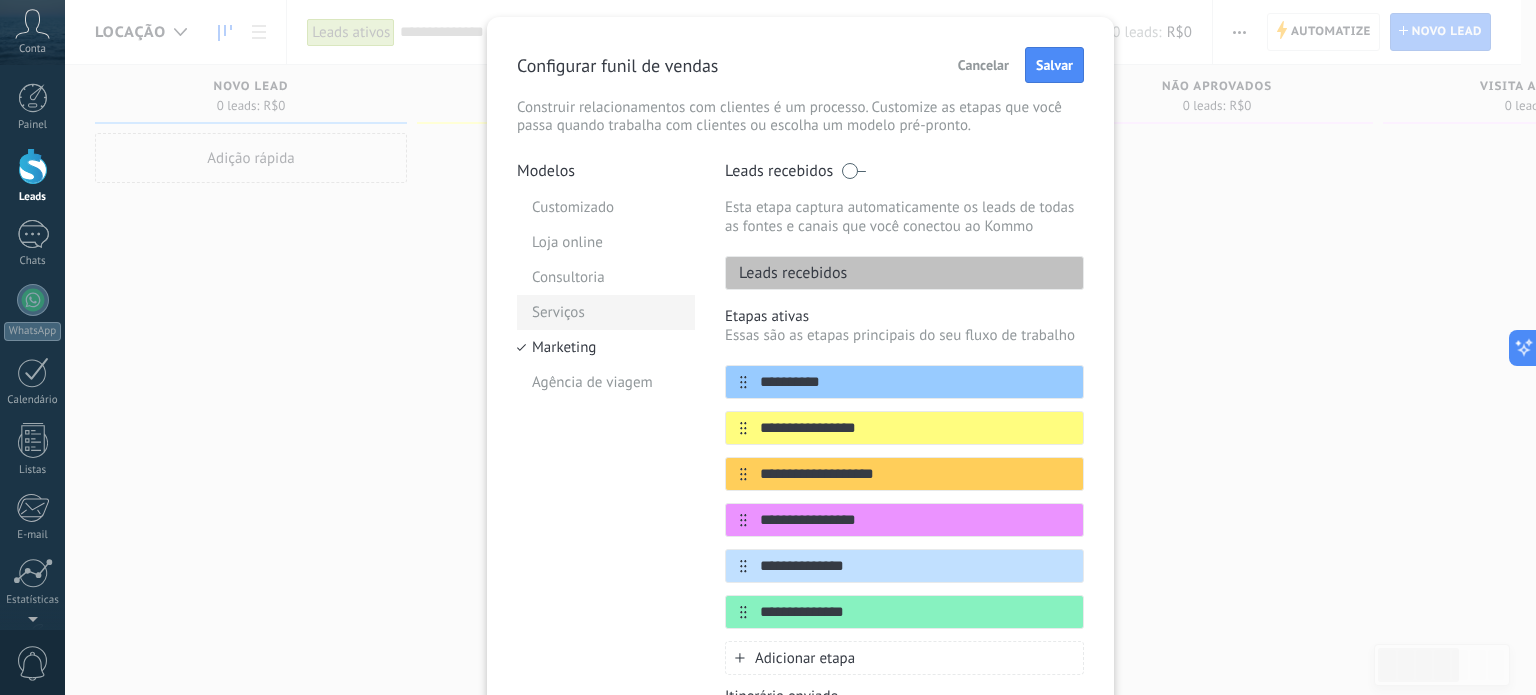 click on "Serviços" at bounding box center (606, 312) 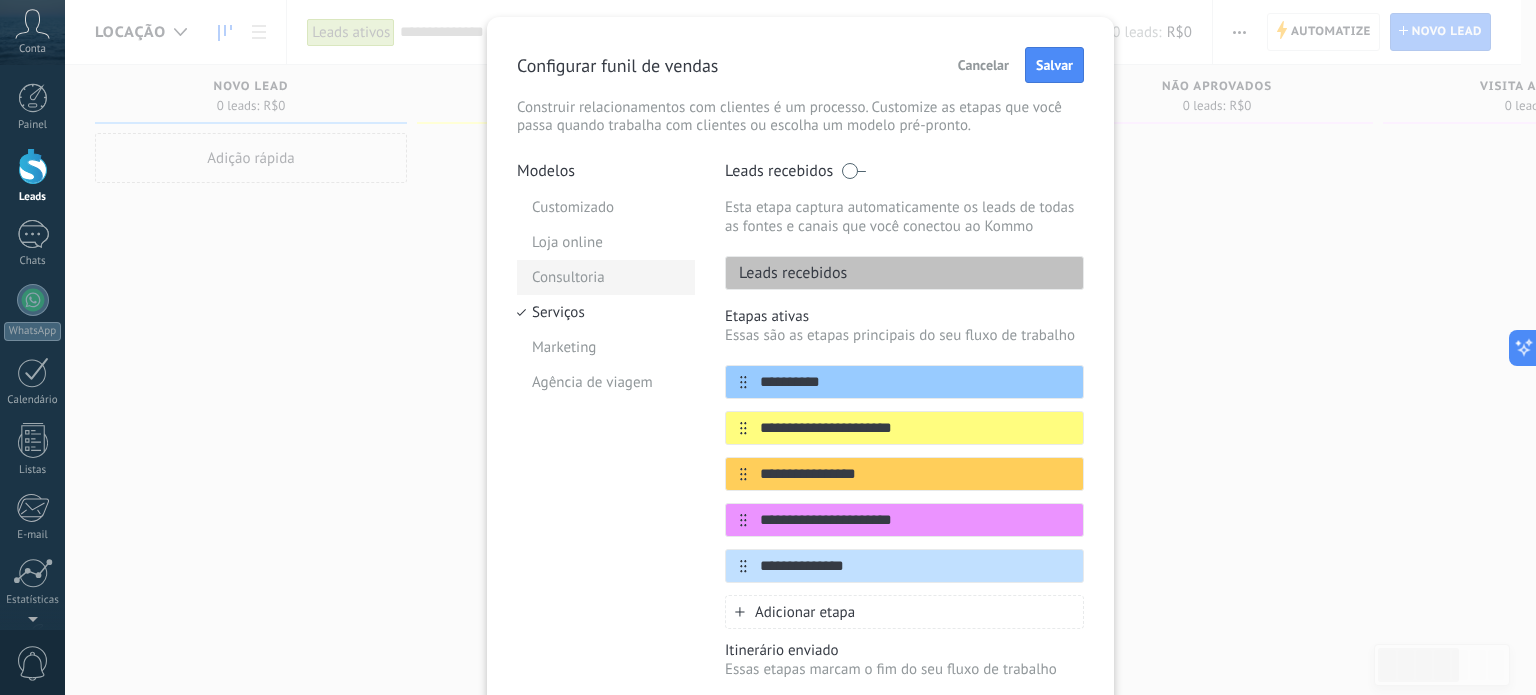click on "Consultoria" at bounding box center (606, 277) 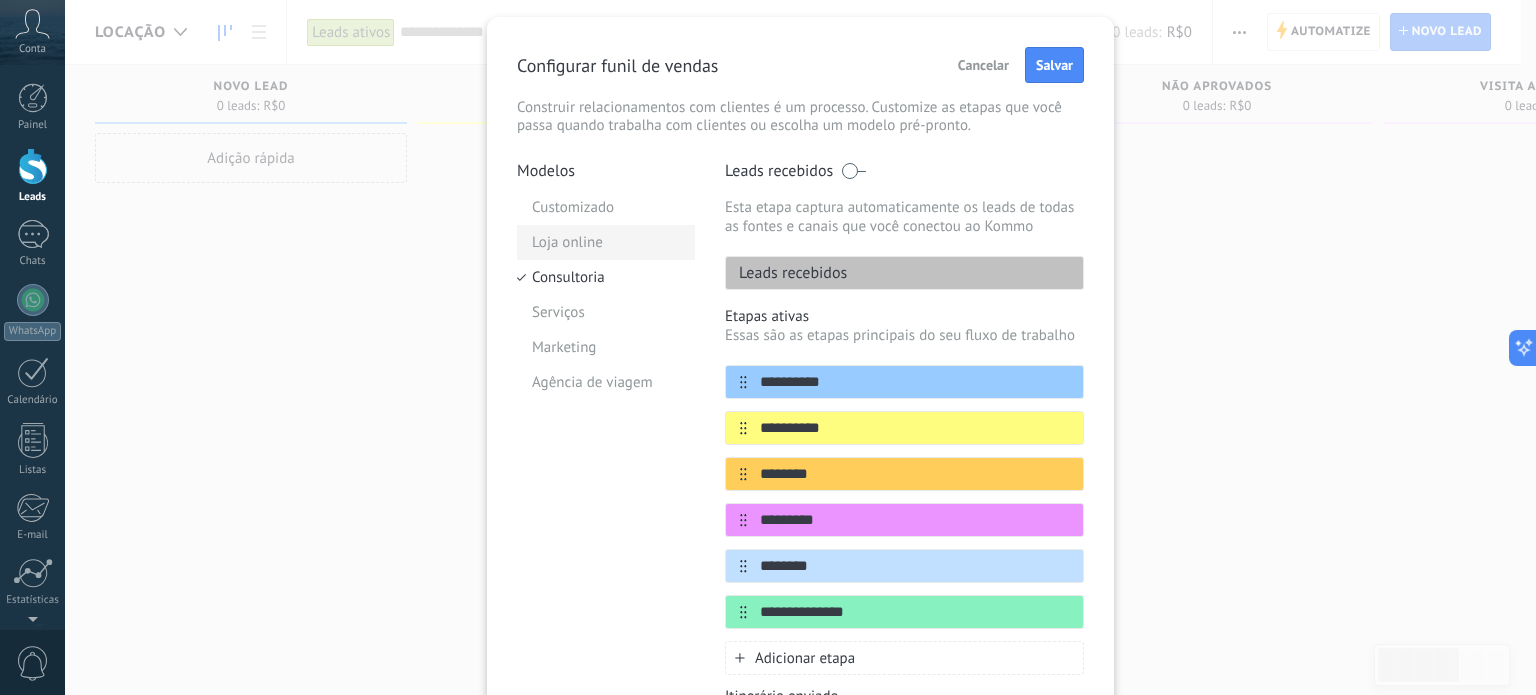 click on "Loja online" at bounding box center (606, 242) 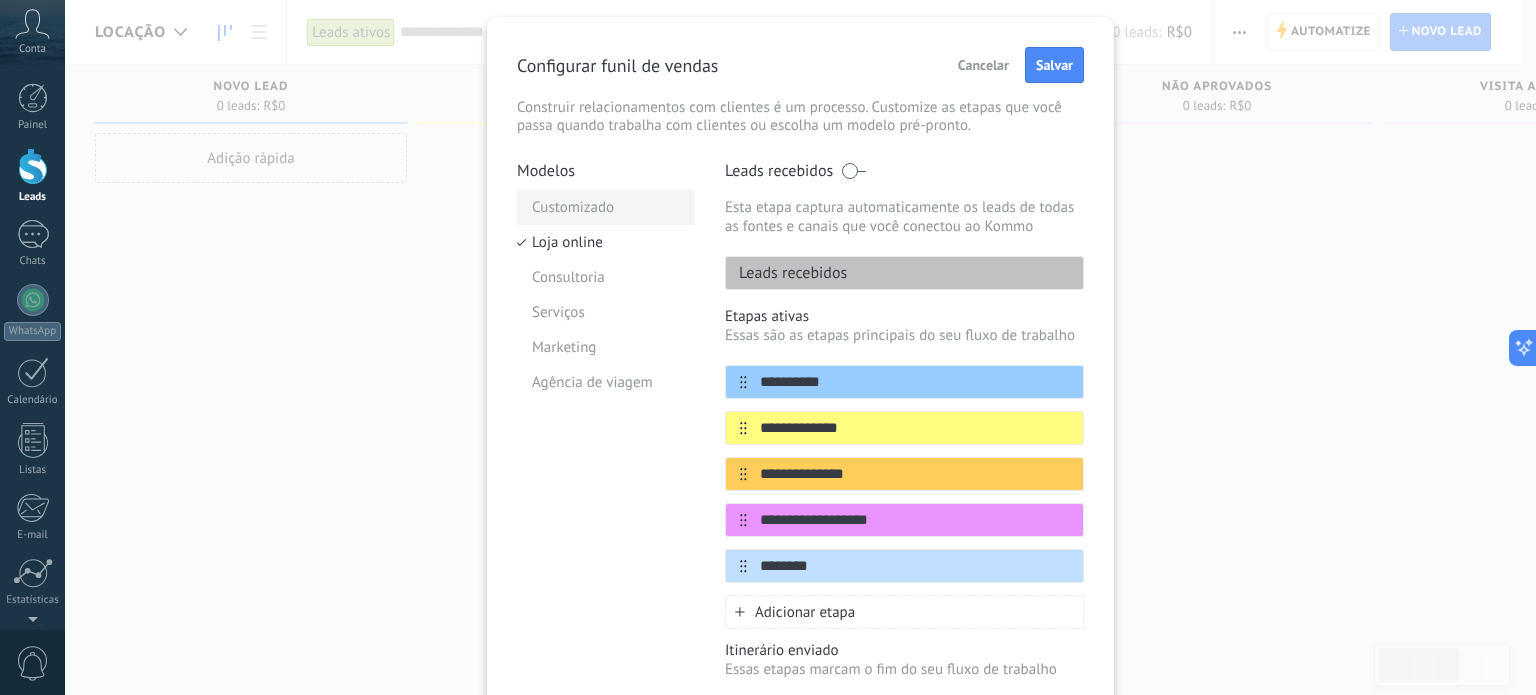 click on "Customizado" at bounding box center (606, 207) 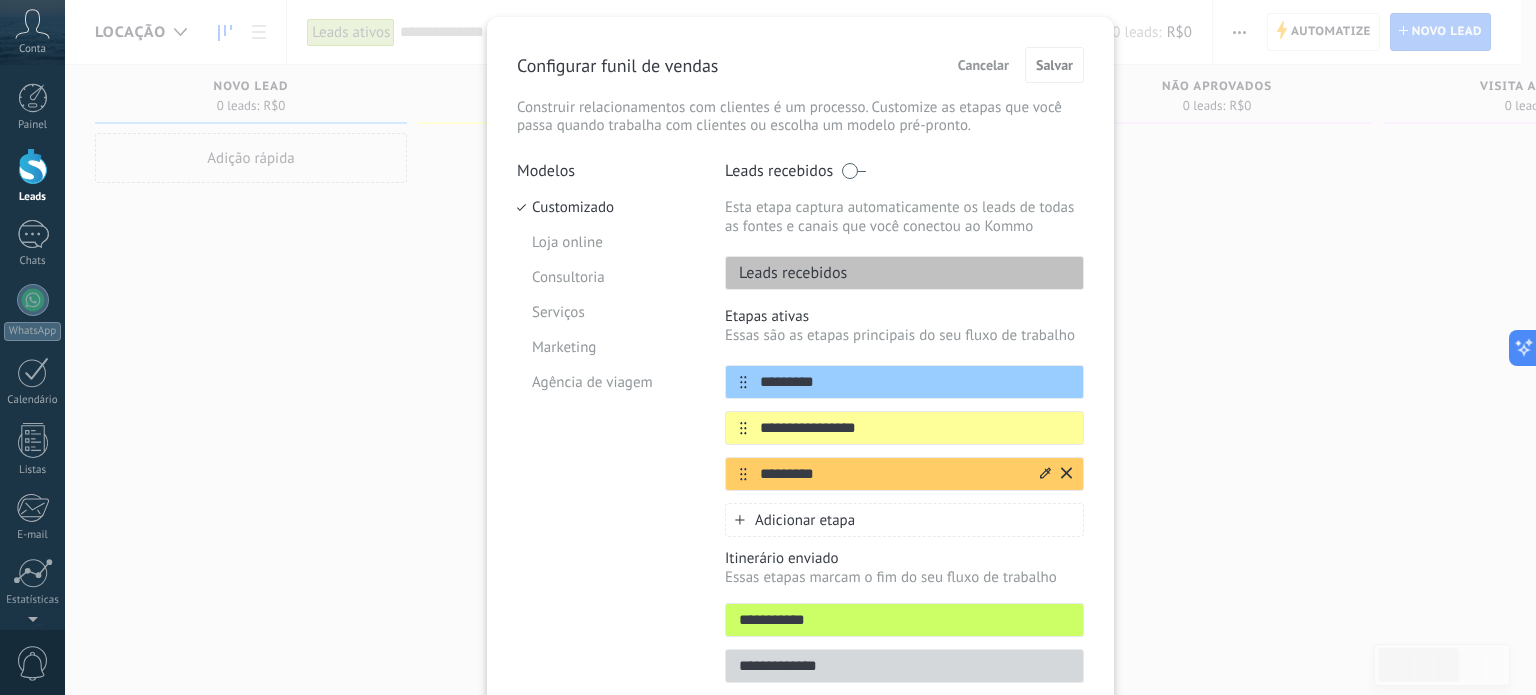 scroll, scrollTop: 119, scrollLeft: 0, axis: vertical 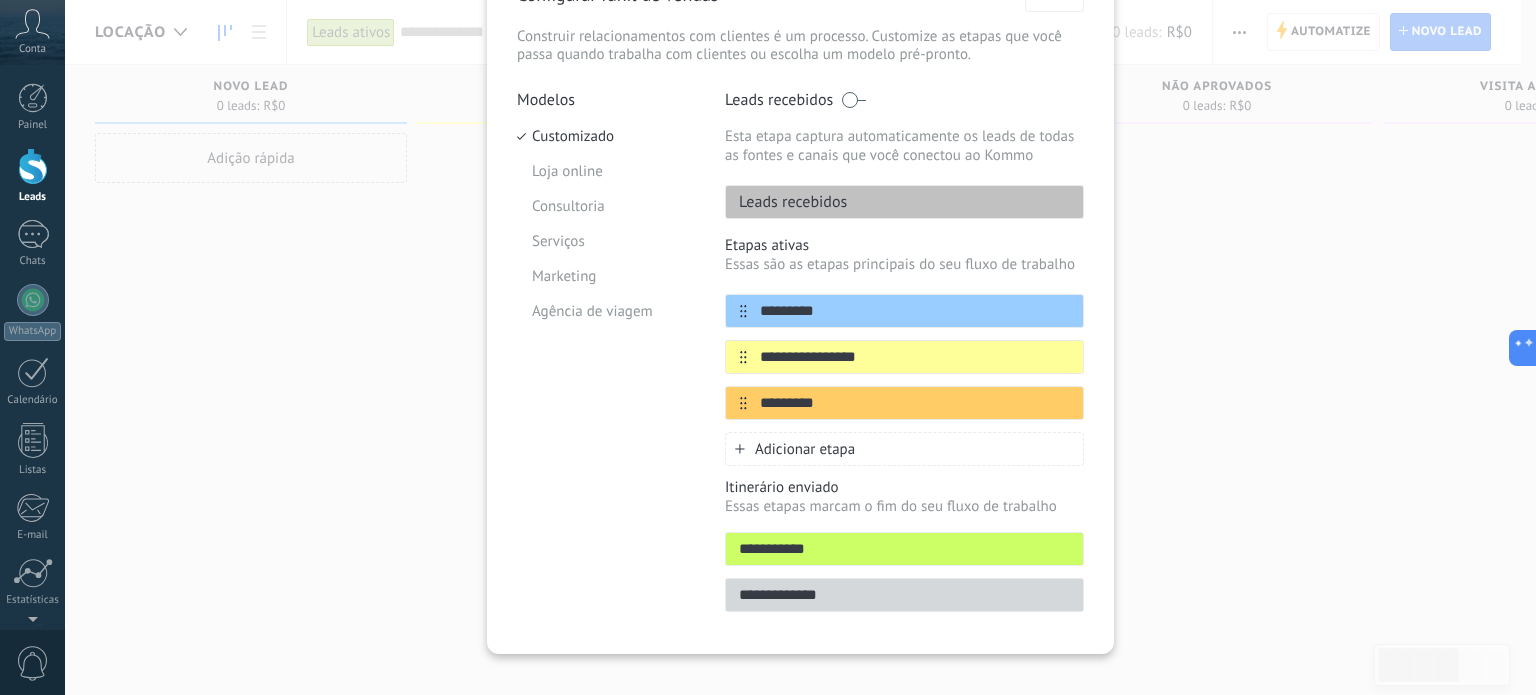 click on "**********" at bounding box center (800, 347) 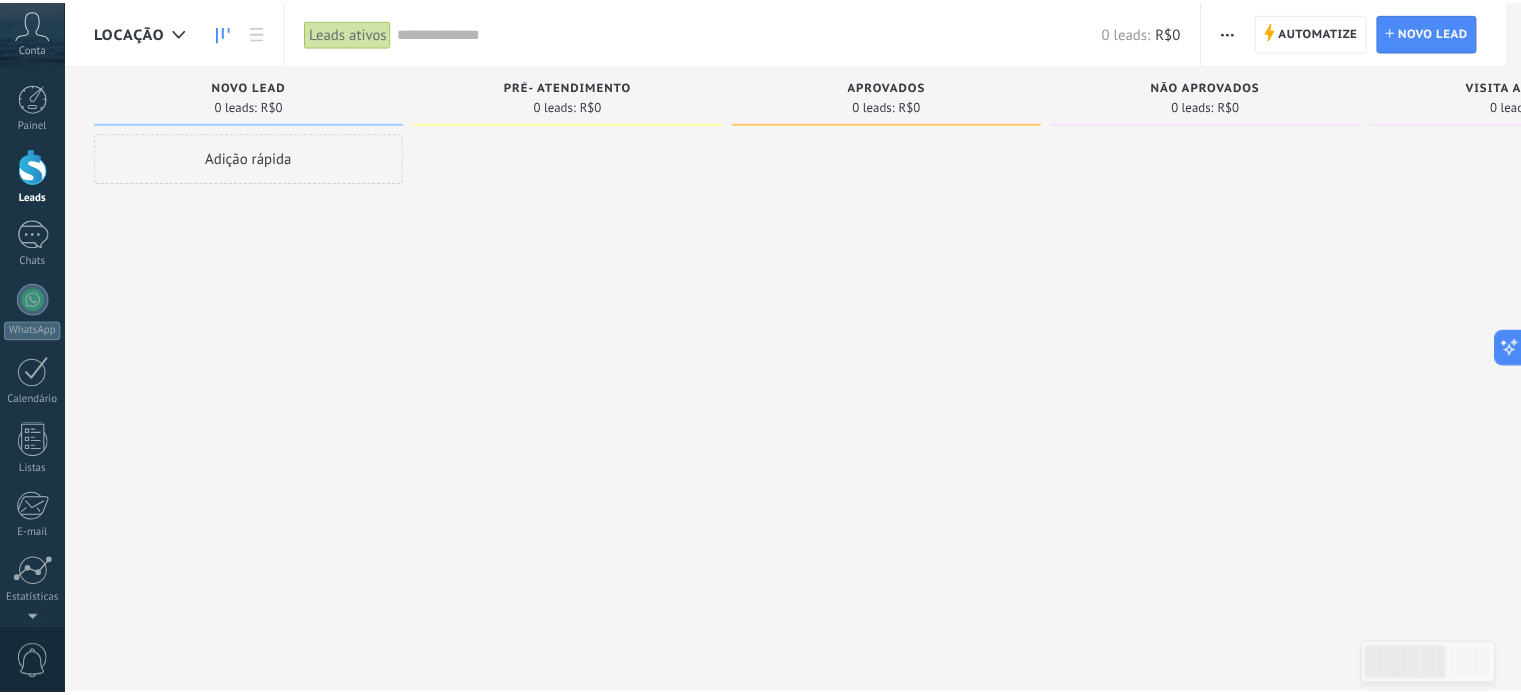 scroll, scrollTop: 0, scrollLeft: 0, axis: both 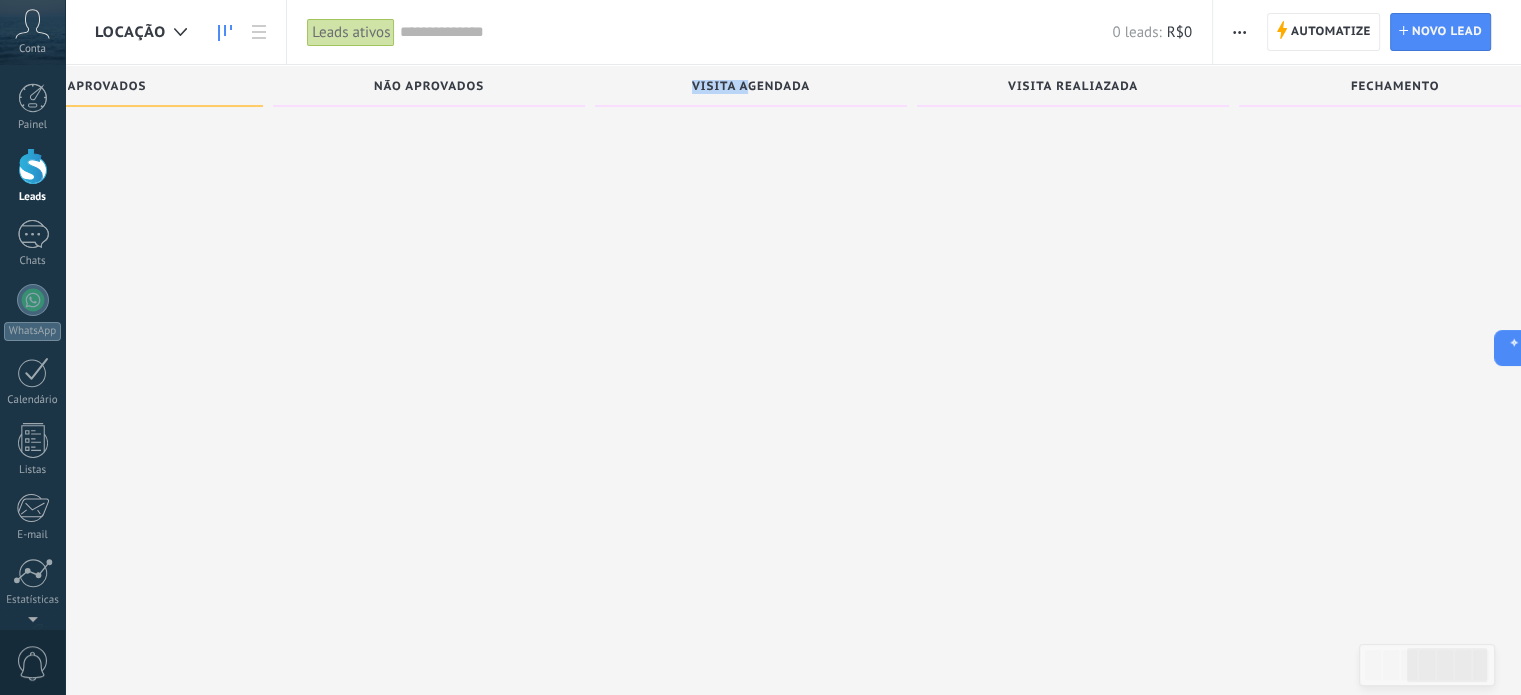 drag, startPoint x: 751, startPoint y: 90, endPoint x: 418, endPoint y: 99, distance: 333.1216 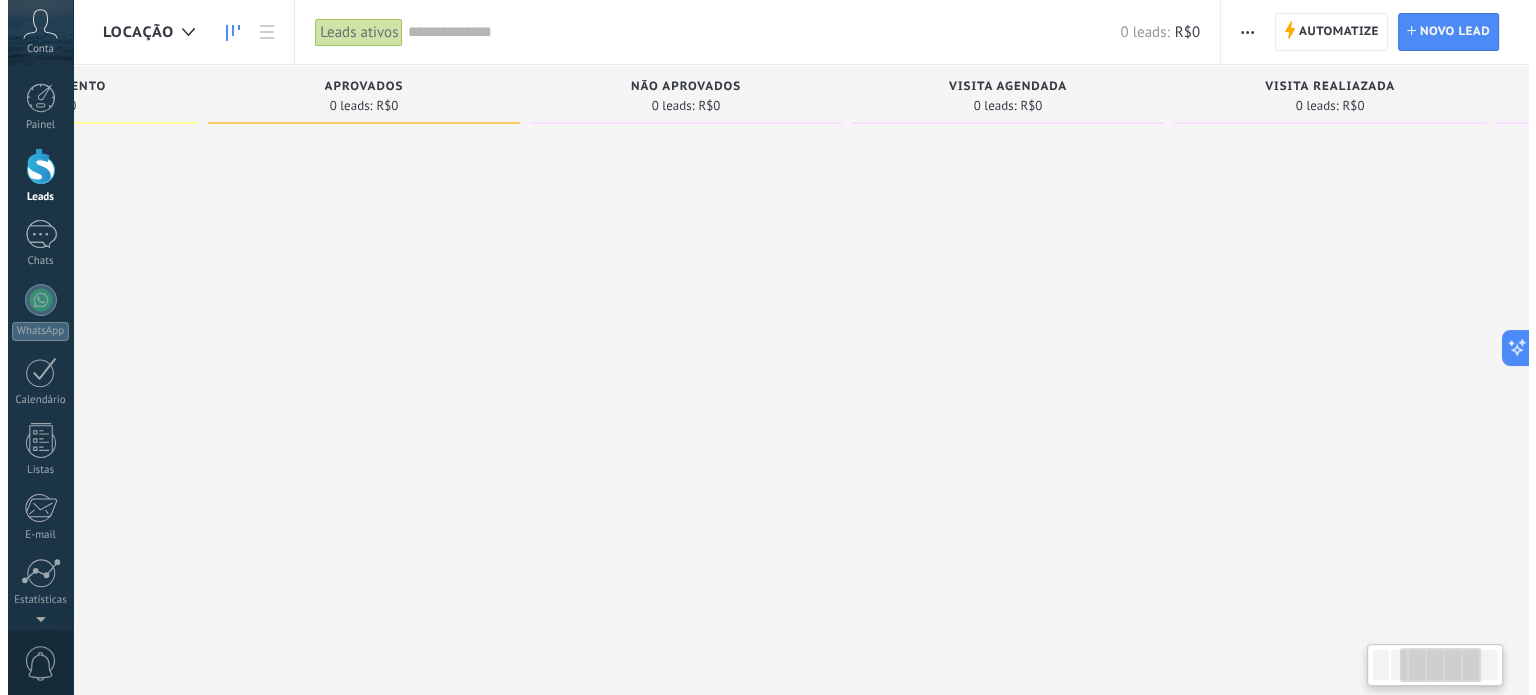 scroll, scrollTop: 0, scrollLeft: 538, axis: horizontal 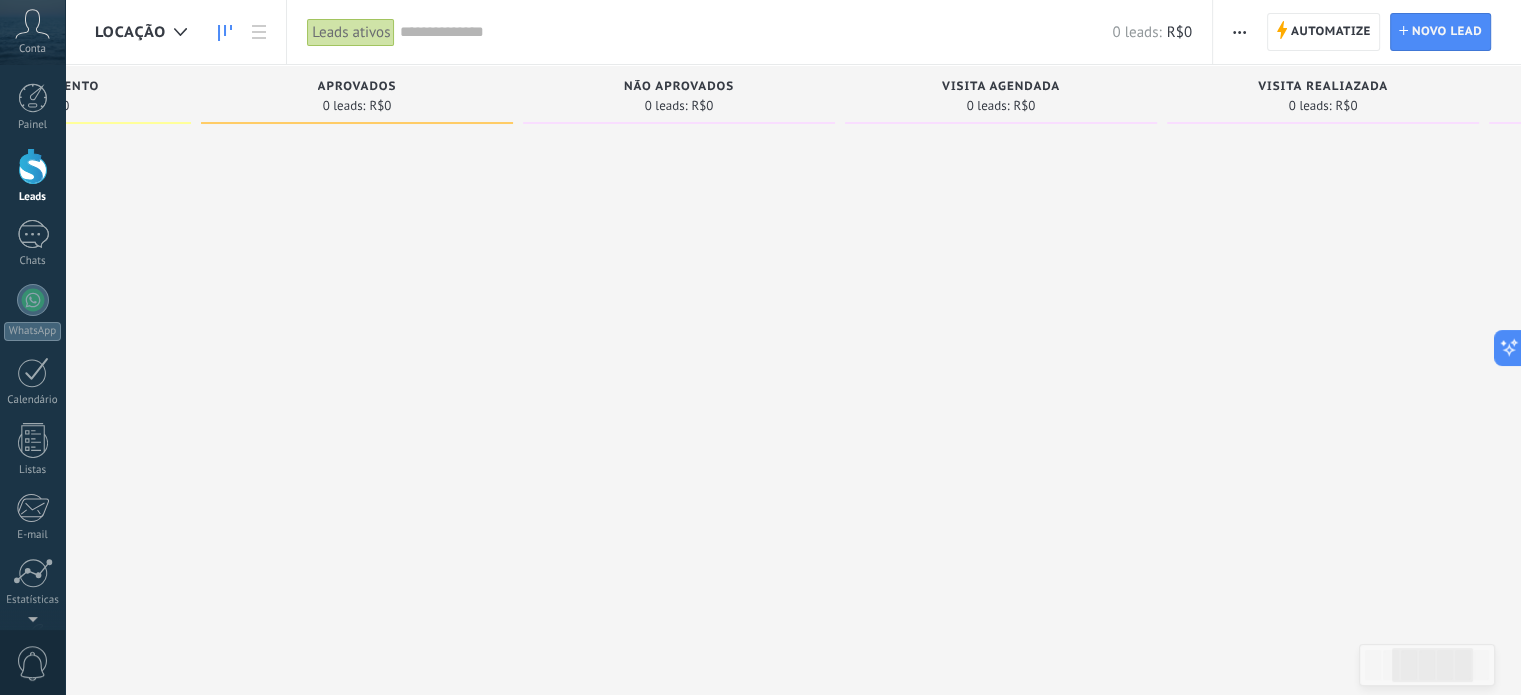 click 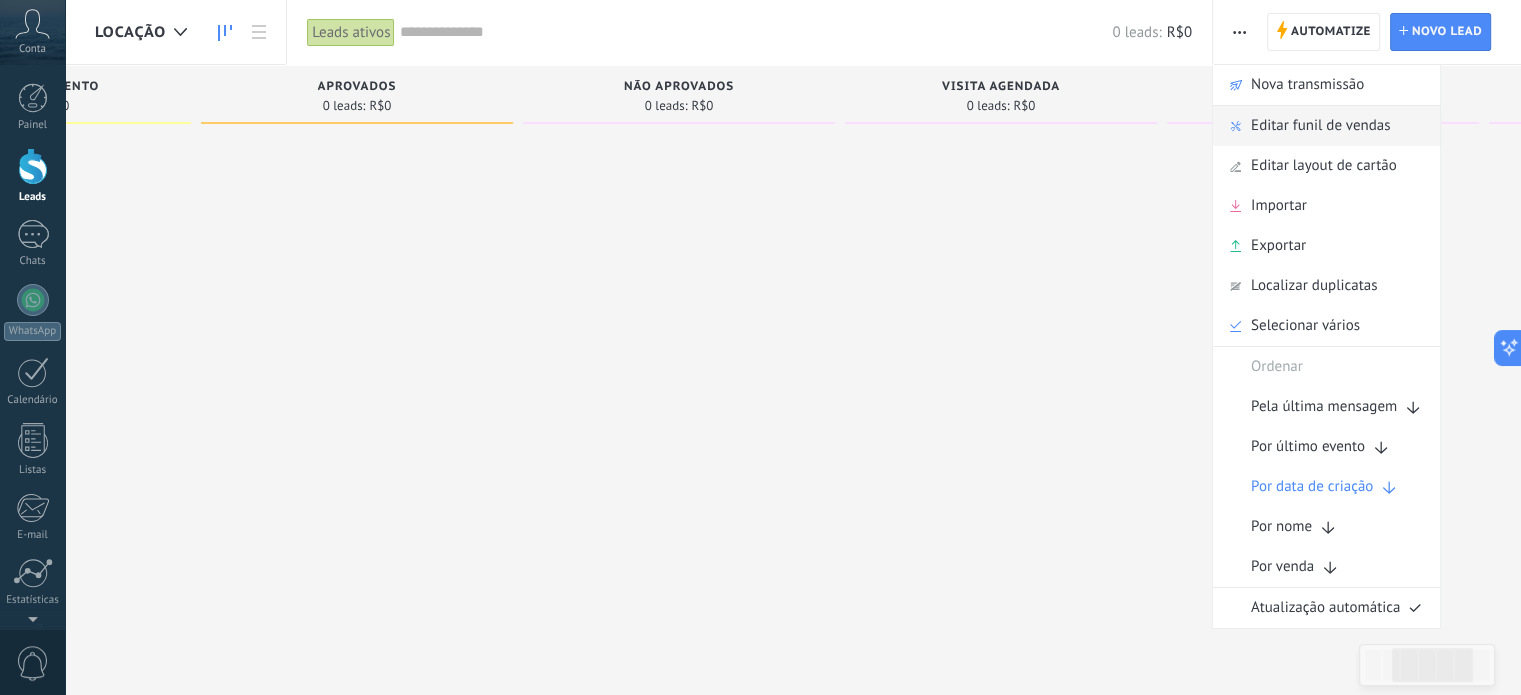 click on "Editar funil de vendas" at bounding box center (1320, 126) 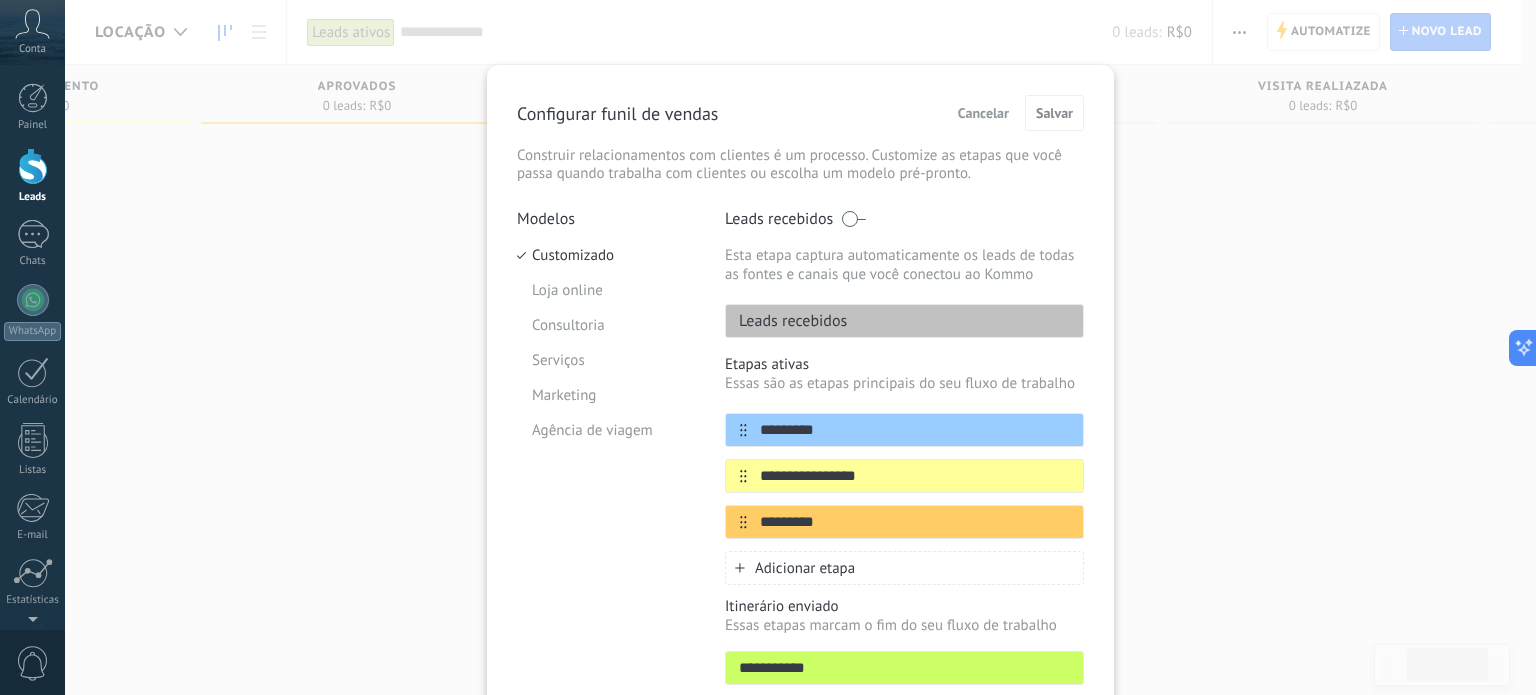 scroll, scrollTop: 140, scrollLeft: 0, axis: vertical 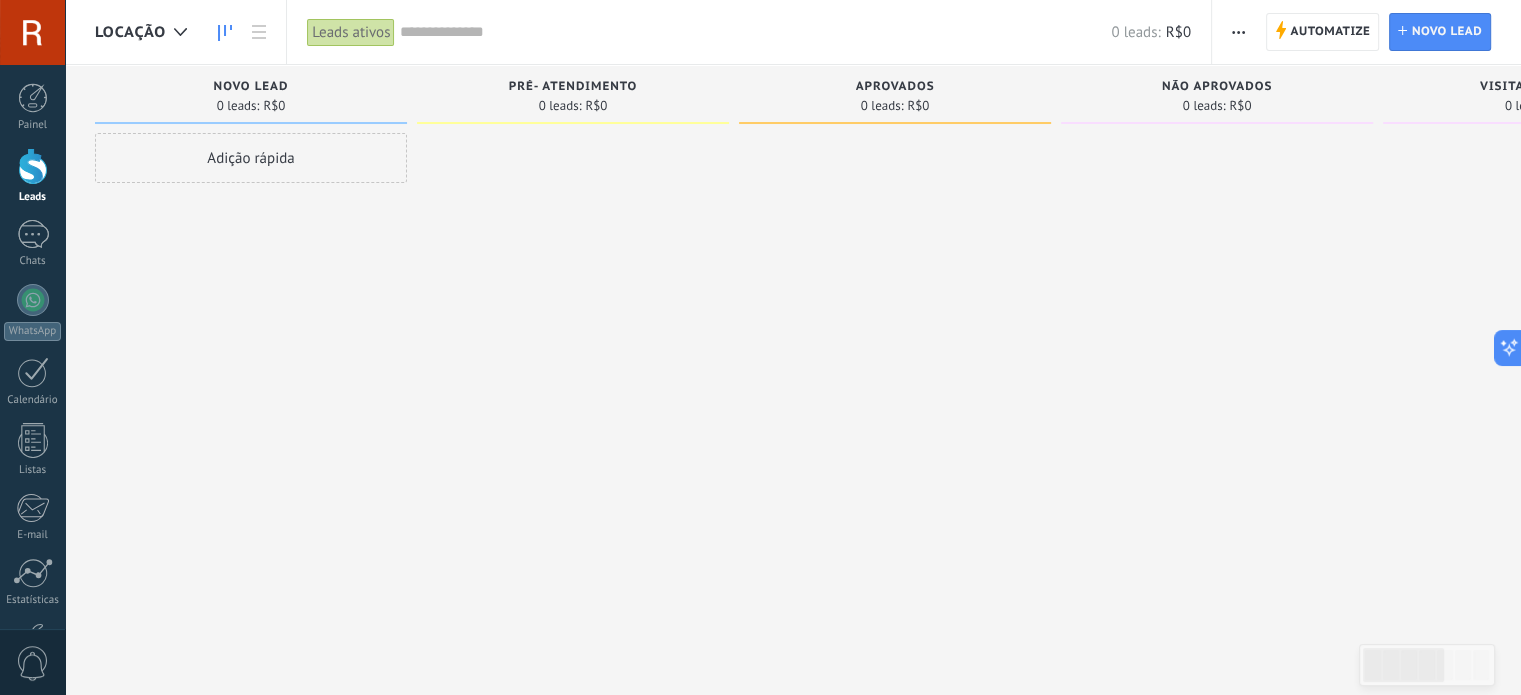 click at bounding box center (1238, 32) 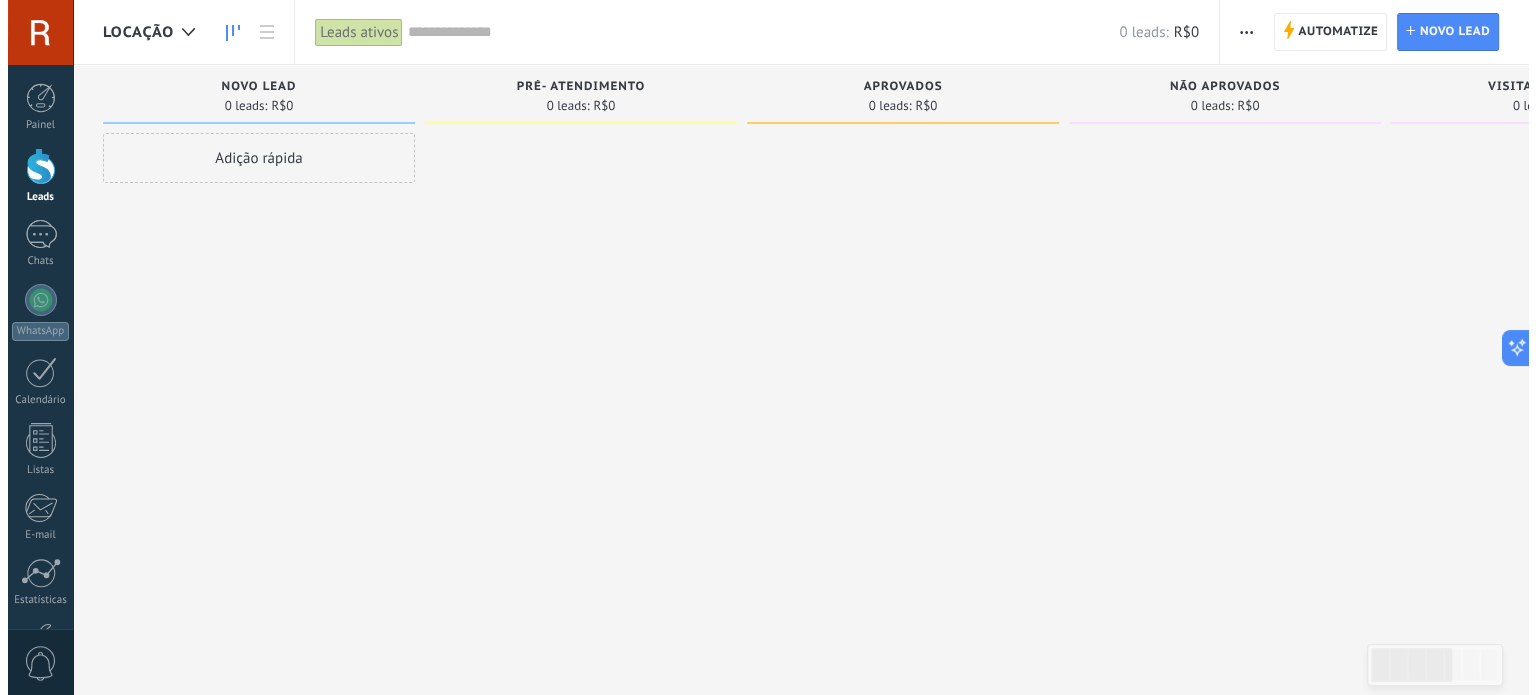 scroll, scrollTop: 0, scrollLeft: 0, axis: both 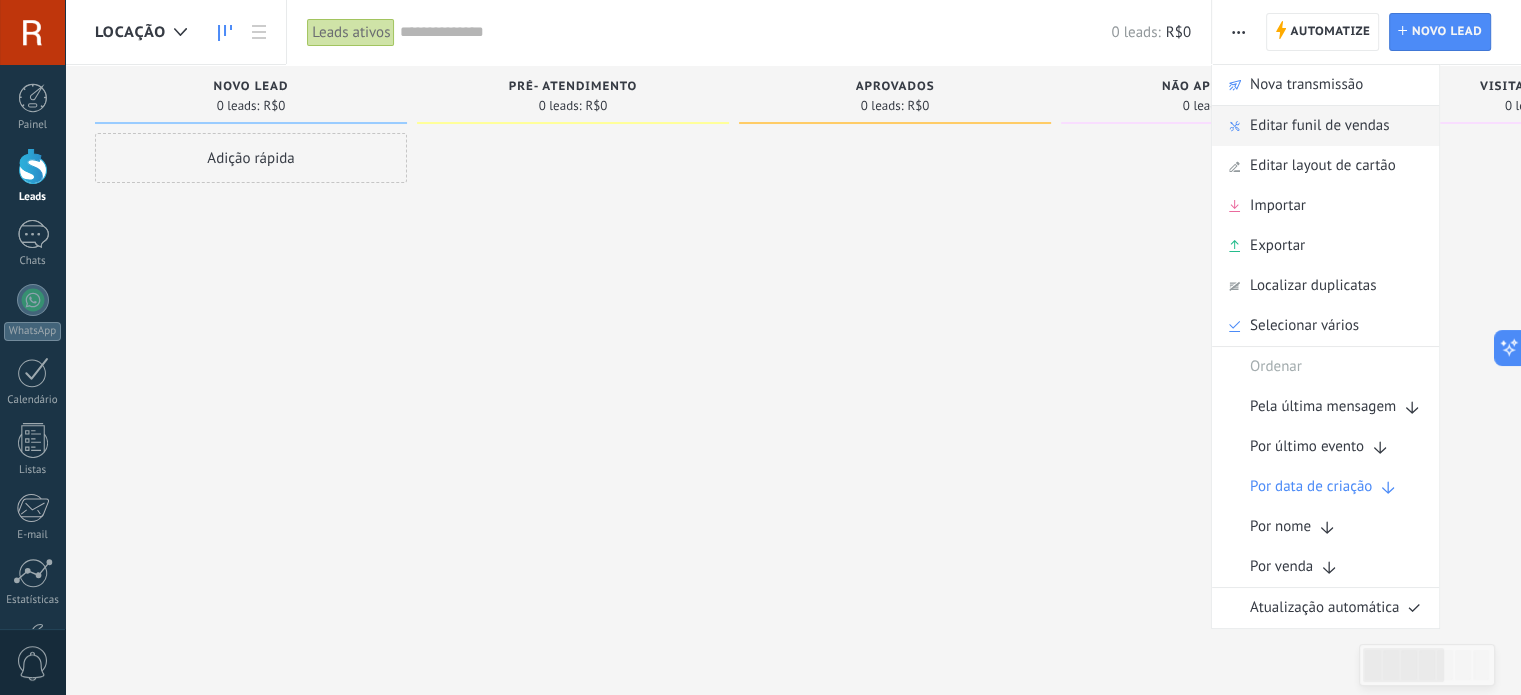 click on "Editar funil de vendas" at bounding box center (1319, 126) 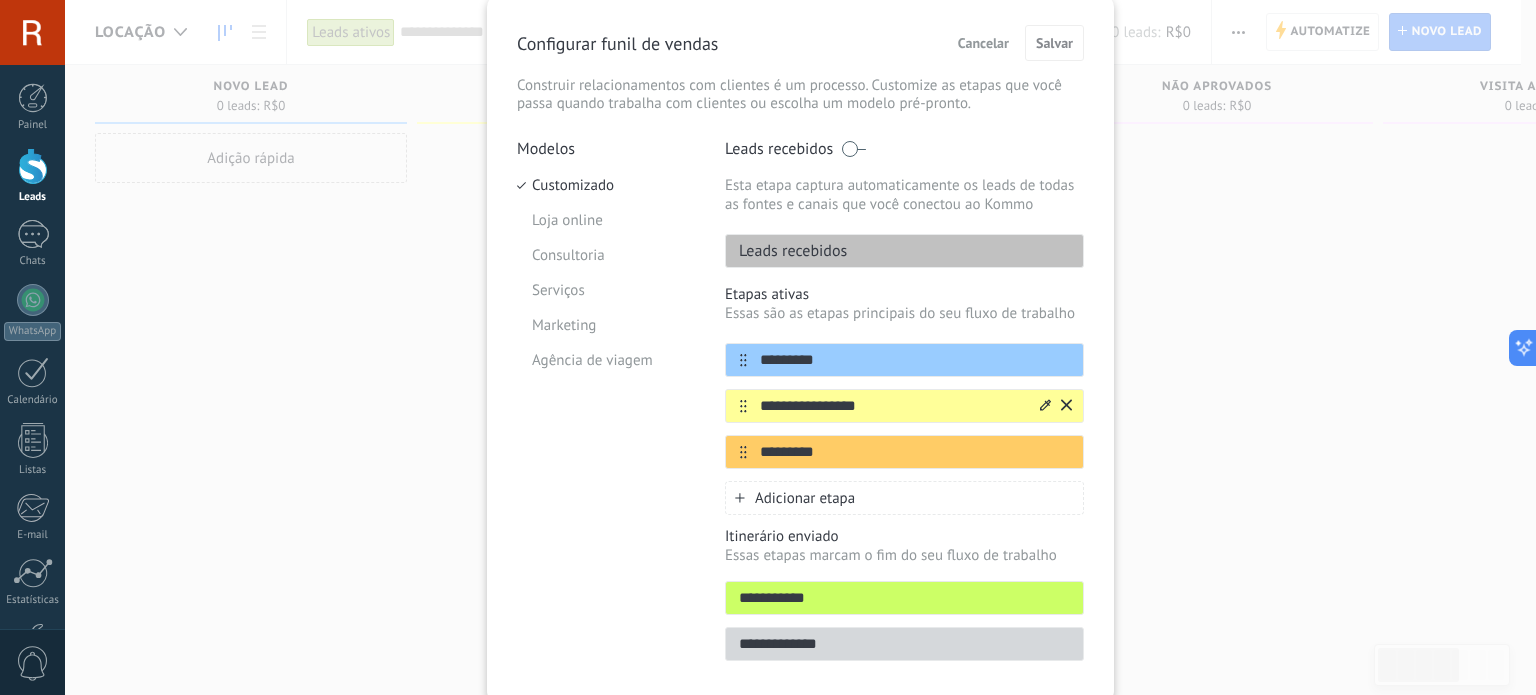 scroll, scrollTop: 106, scrollLeft: 0, axis: vertical 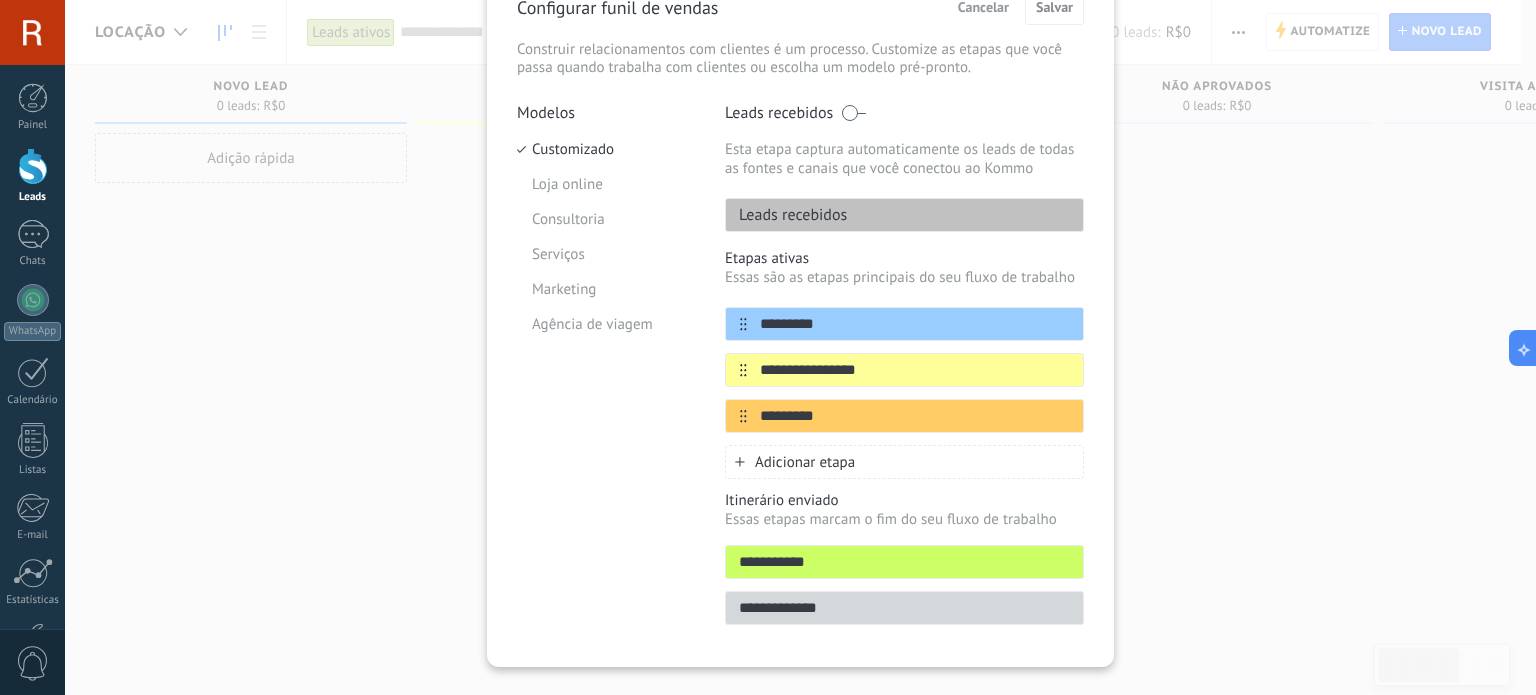 click on "**********" at bounding box center [800, 347] 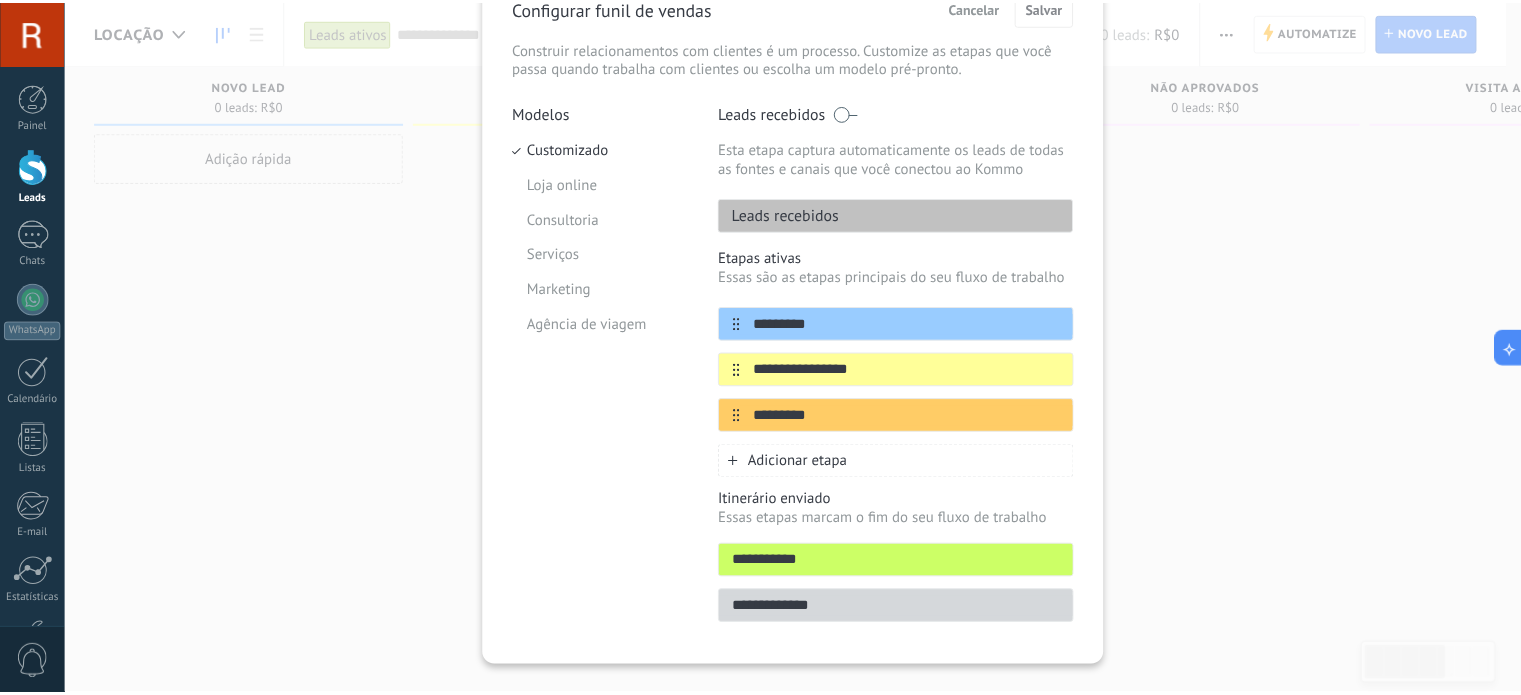 scroll, scrollTop: 0, scrollLeft: 0, axis: both 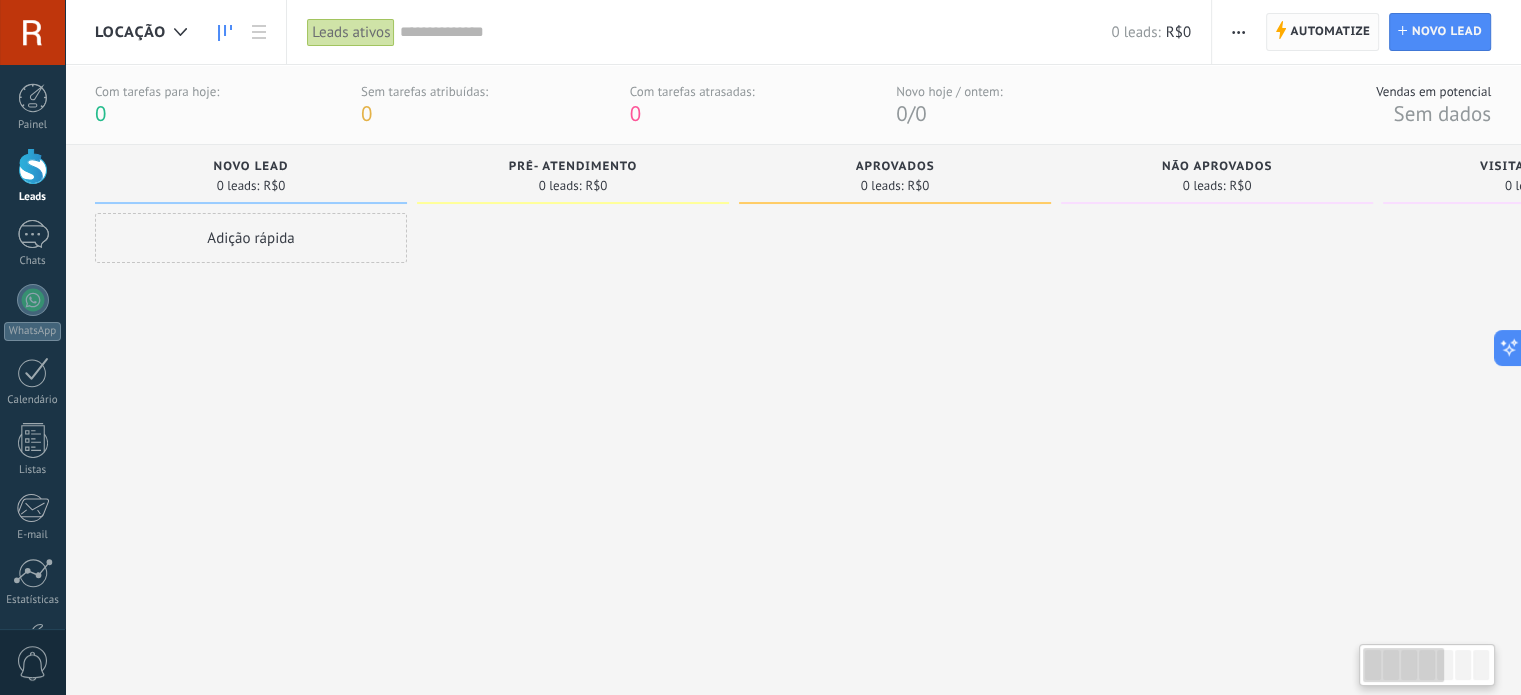 click on "Automatize" at bounding box center (1330, 32) 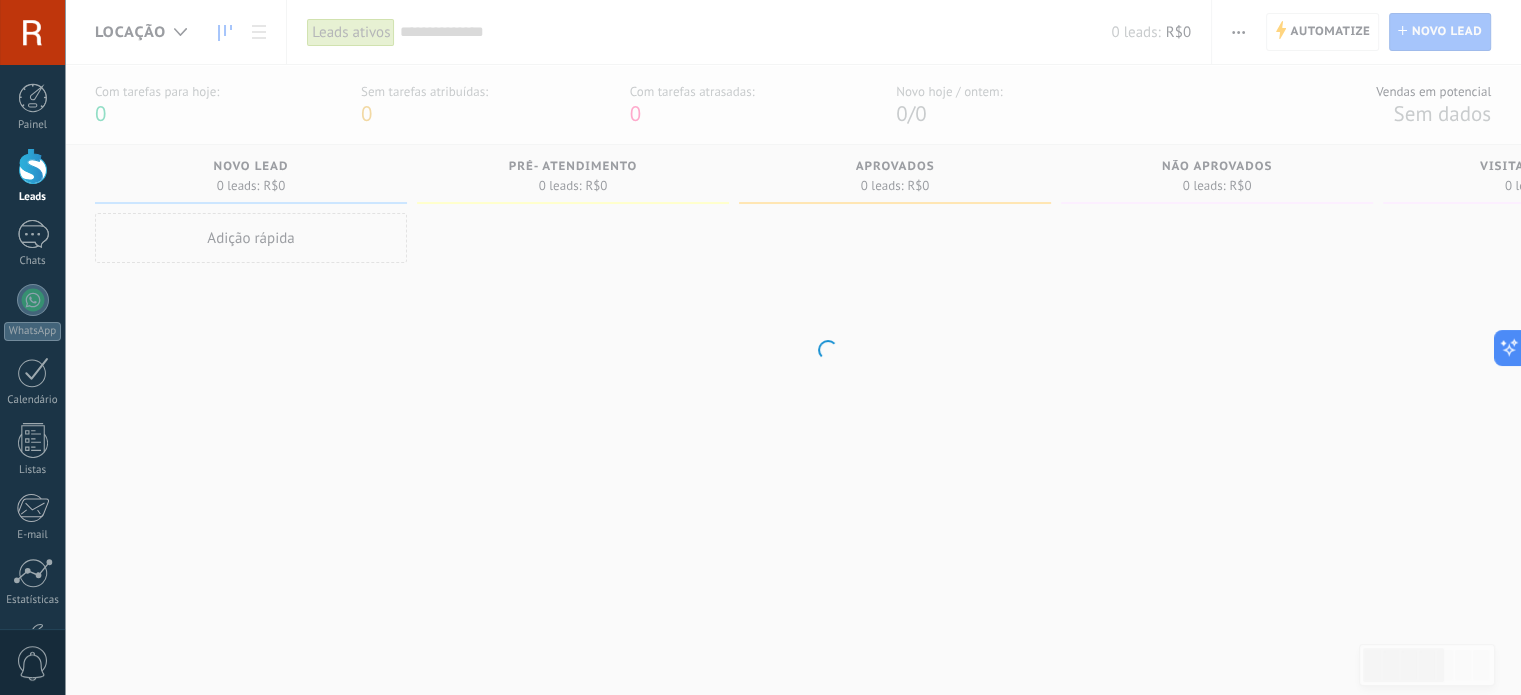 scroll, scrollTop: 0, scrollLeft: 0, axis: both 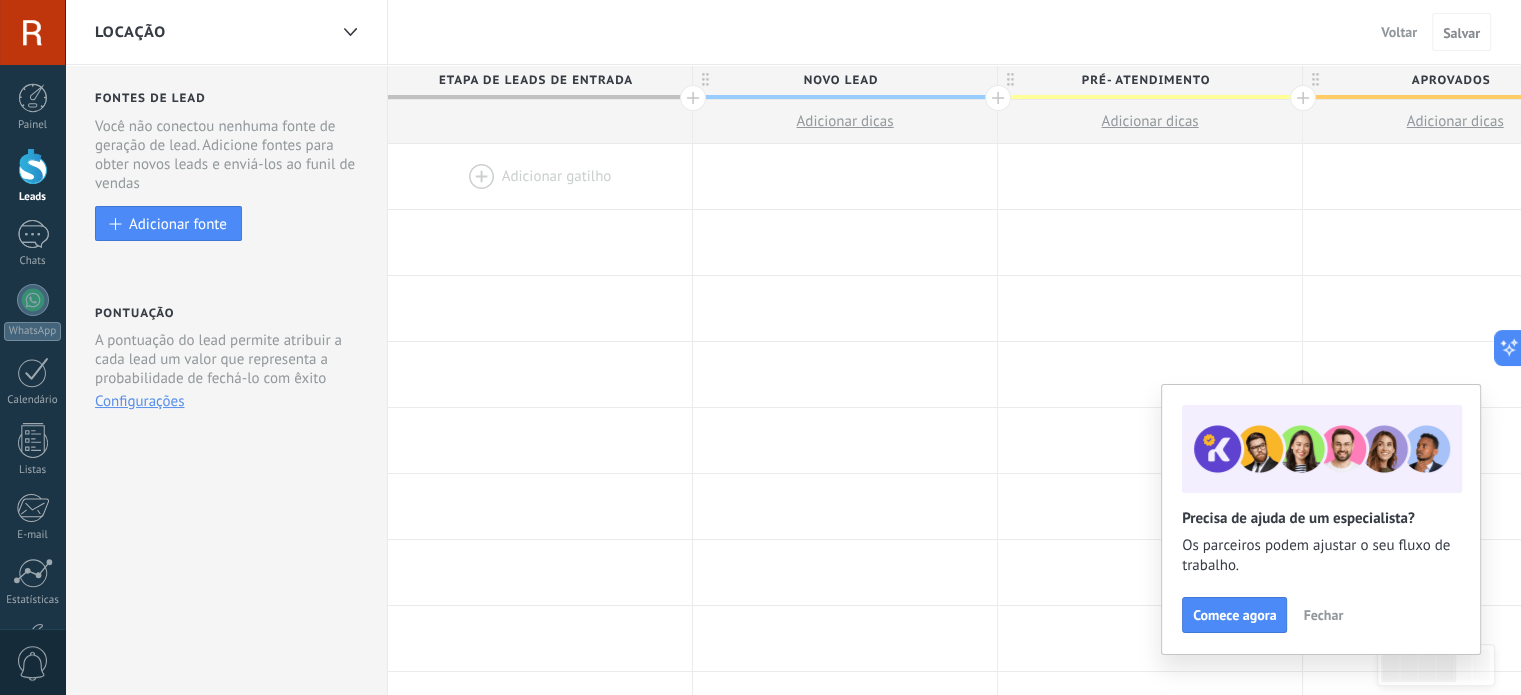 click on "Fechar" at bounding box center [1323, 615] 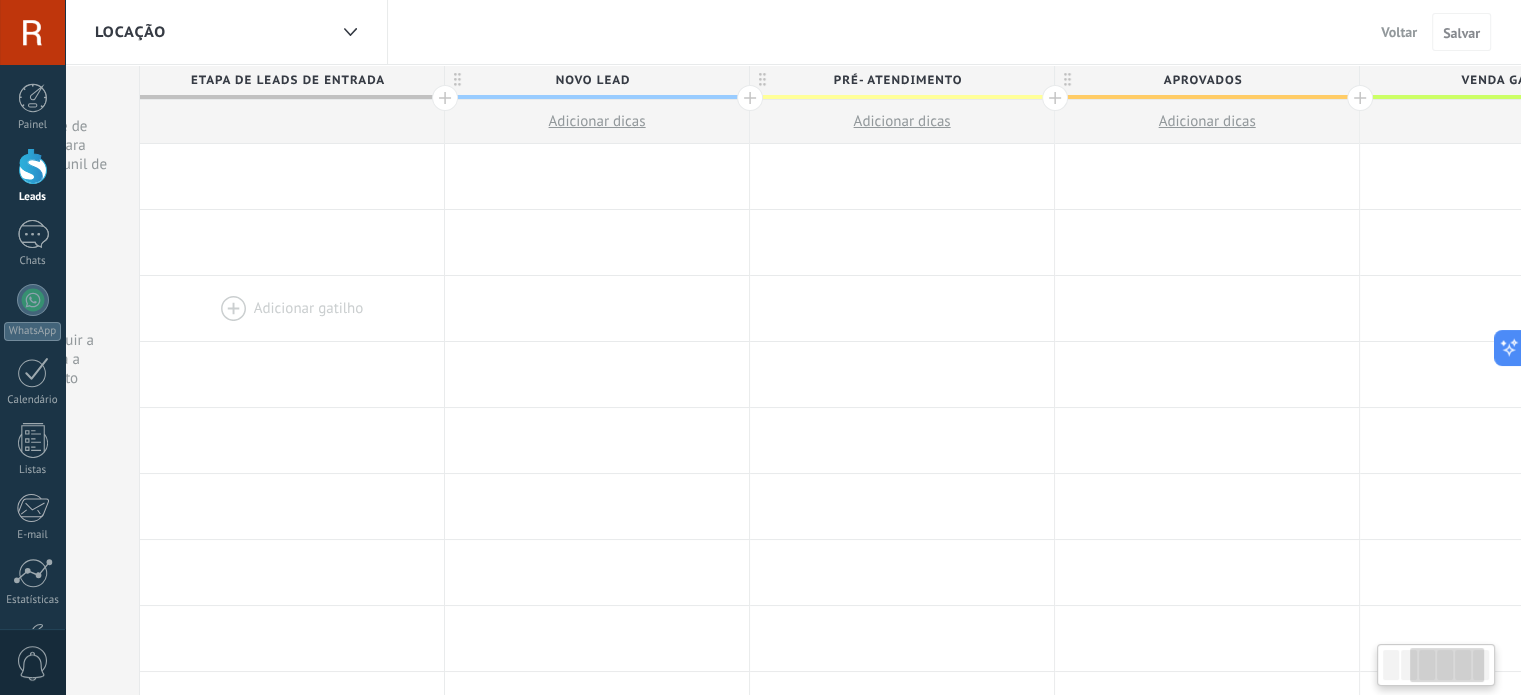 scroll, scrollTop: 0, scrollLeft: 0, axis: both 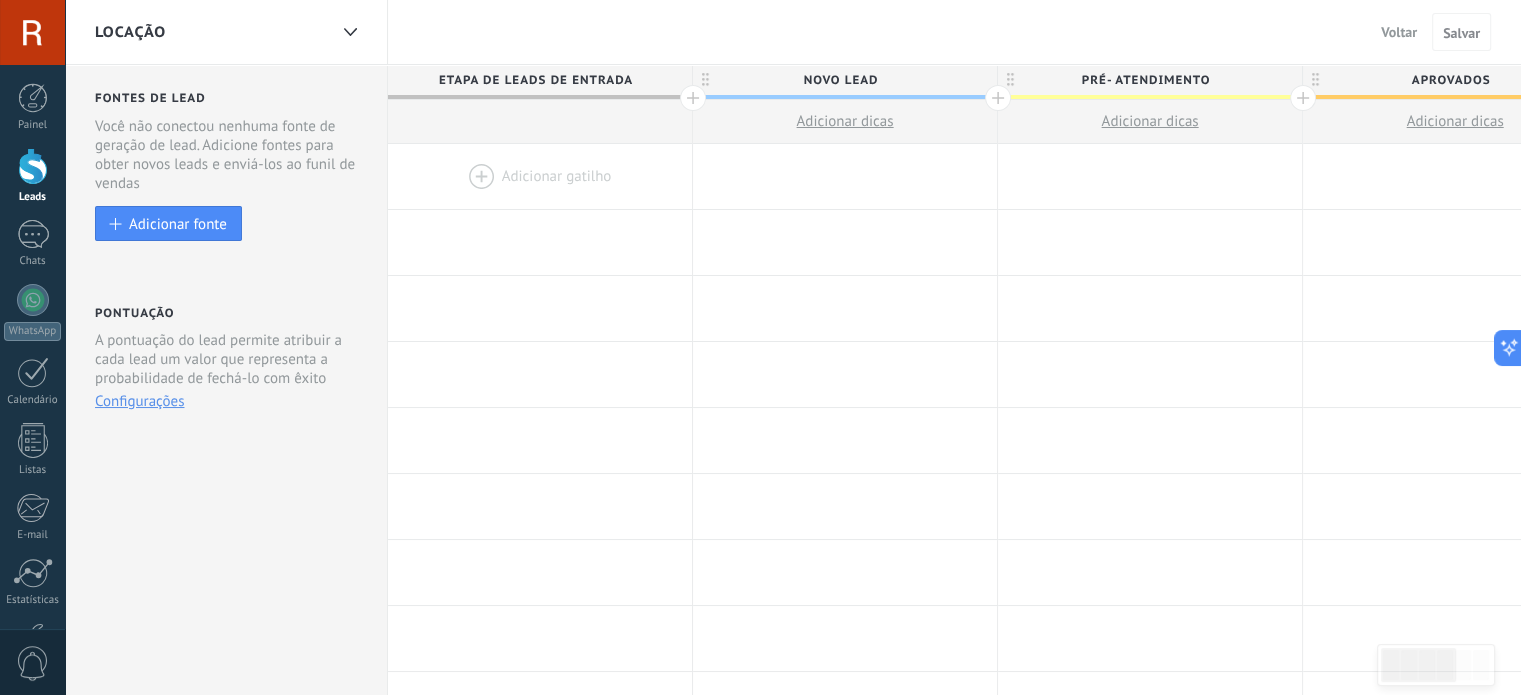 click on "Locação" at bounding box center [211, 32] 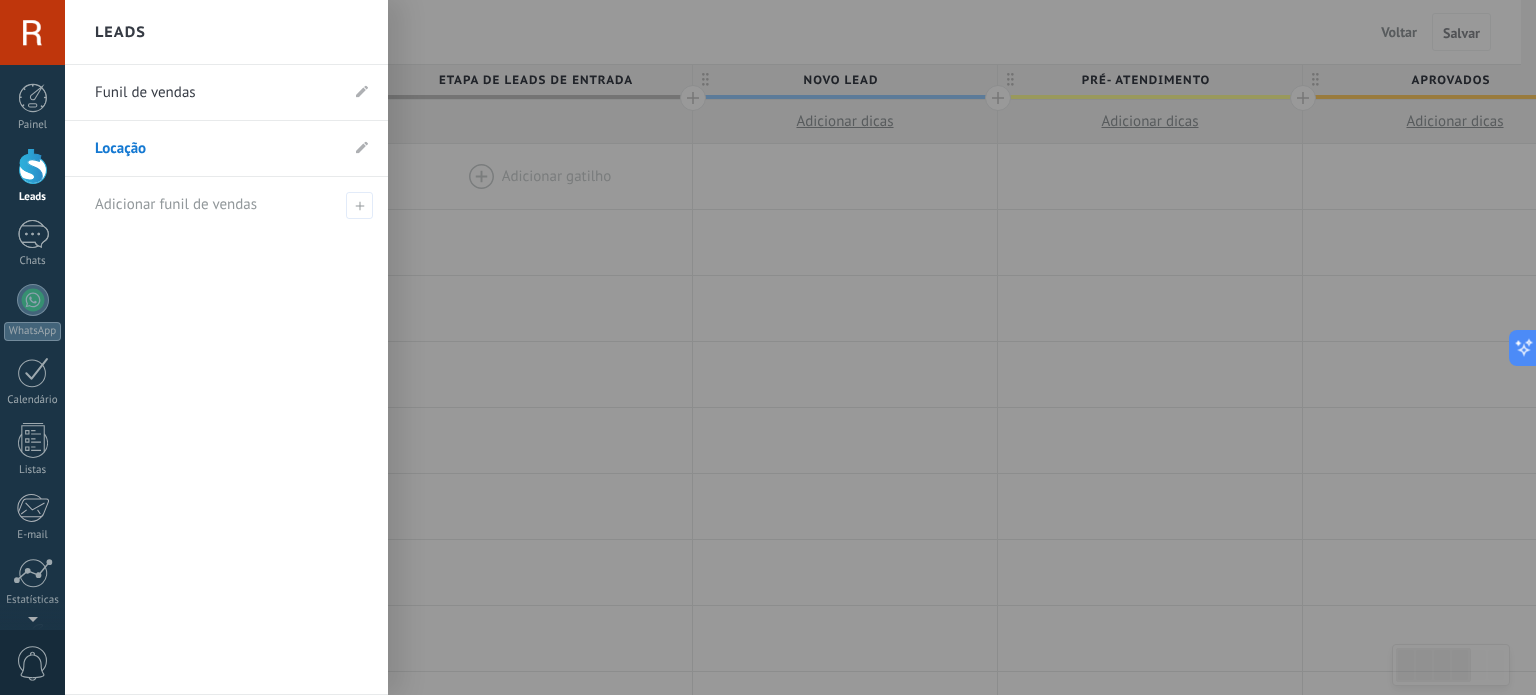 click on "Funil de vendas" at bounding box center [216, 93] 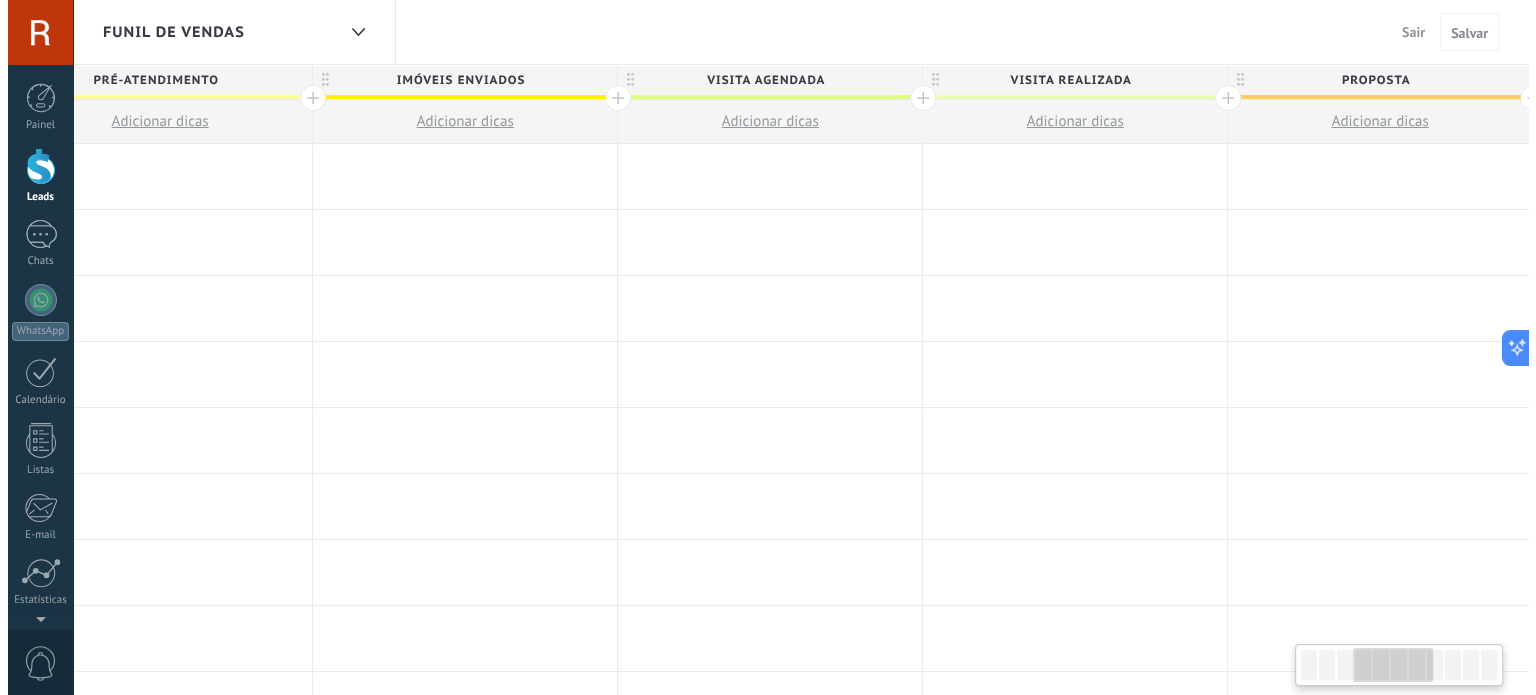 scroll, scrollTop: 0, scrollLeft: 1008, axis: horizontal 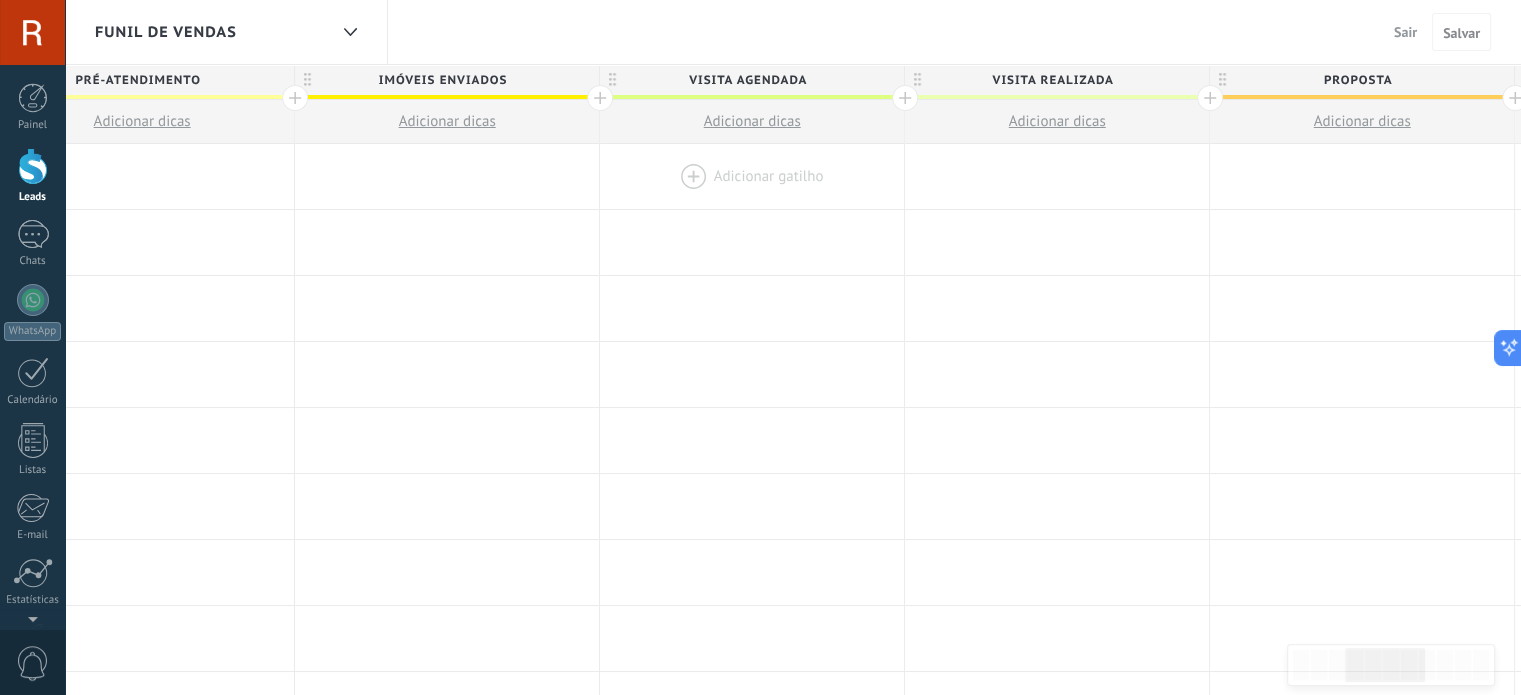 click at bounding box center (752, 176) 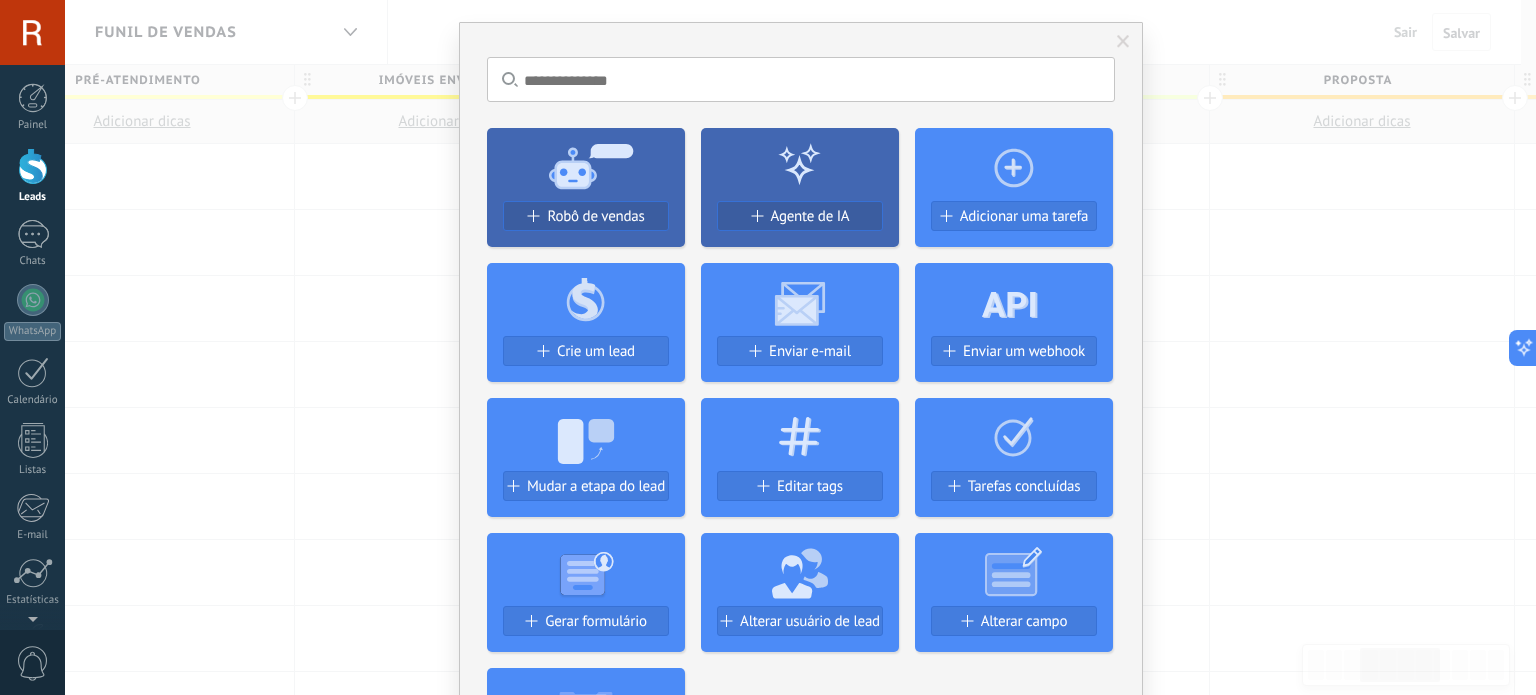 scroll, scrollTop: 38, scrollLeft: 0, axis: vertical 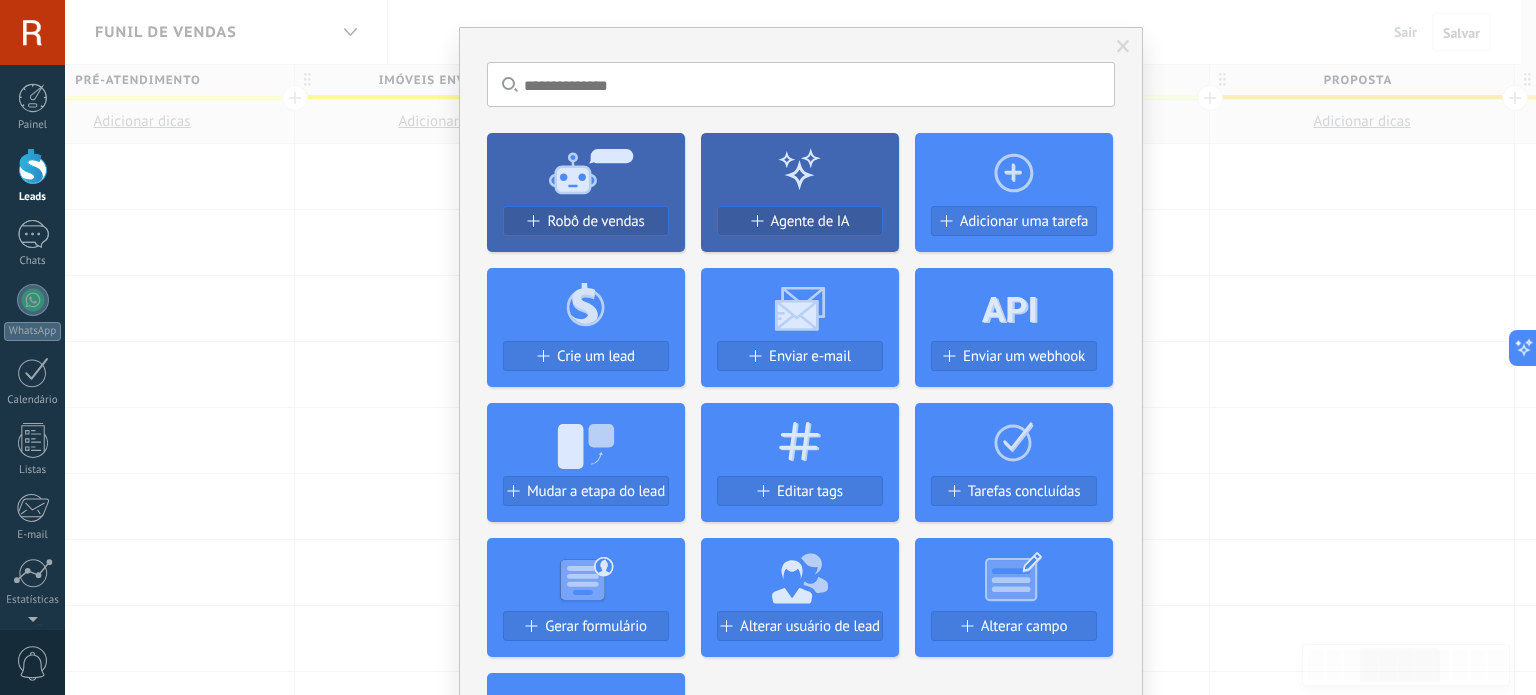 click at bounding box center (1123, 47) 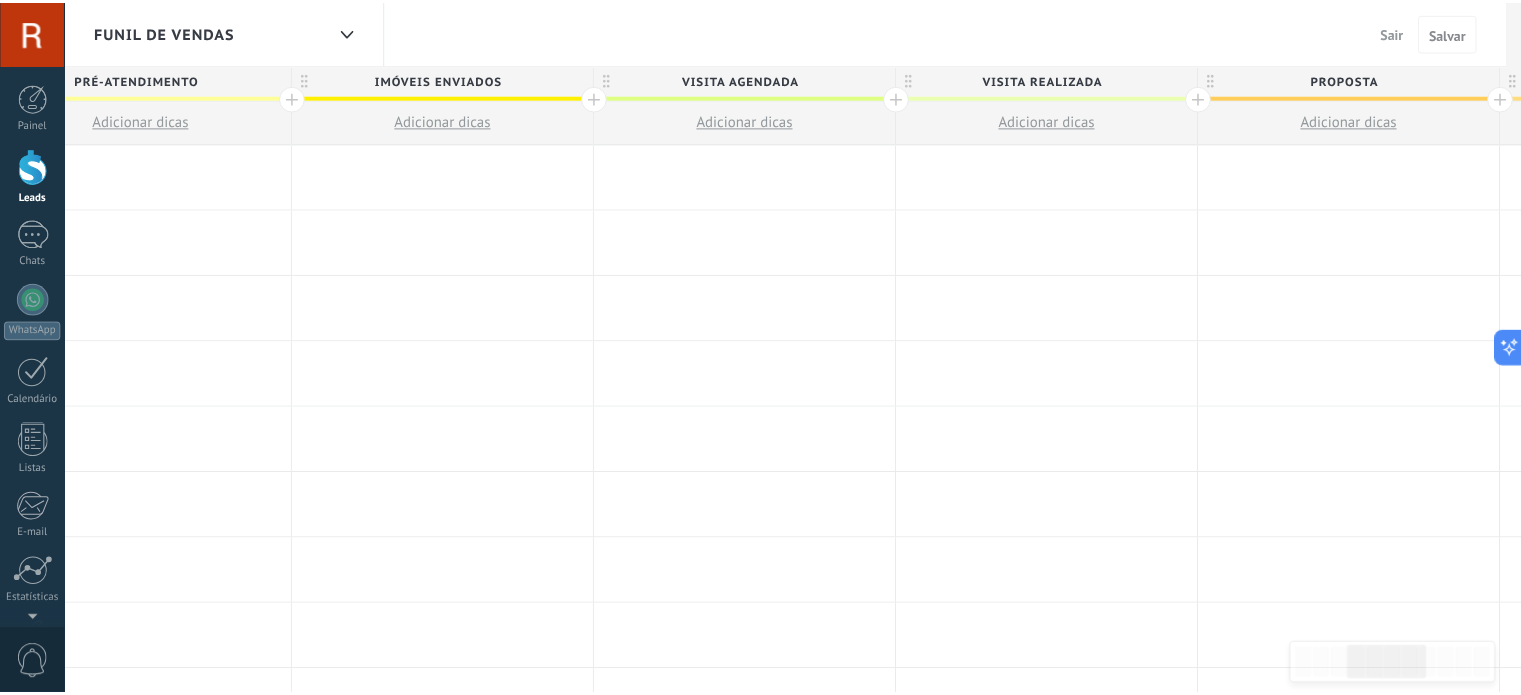 scroll, scrollTop: 0, scrollLeft: 0, axis: both 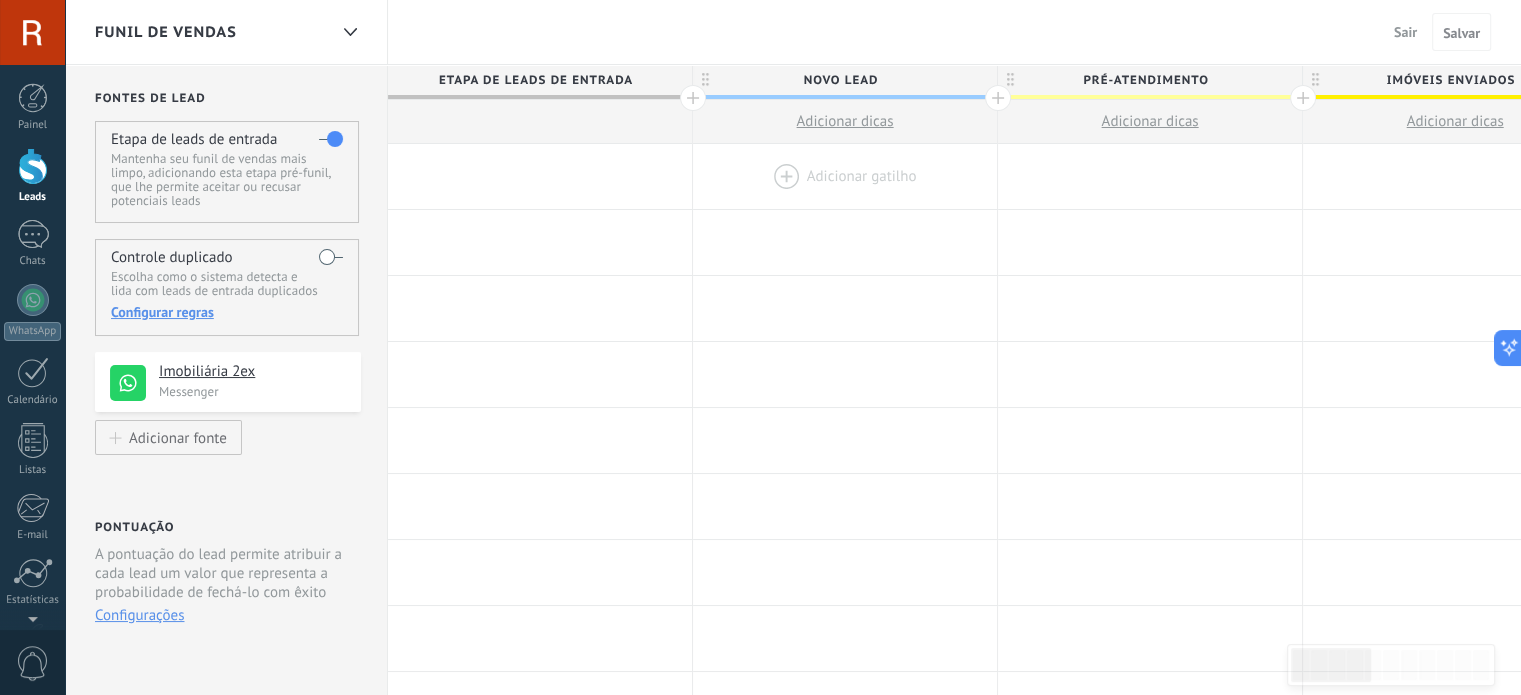 click at bounding box center [845, 176] 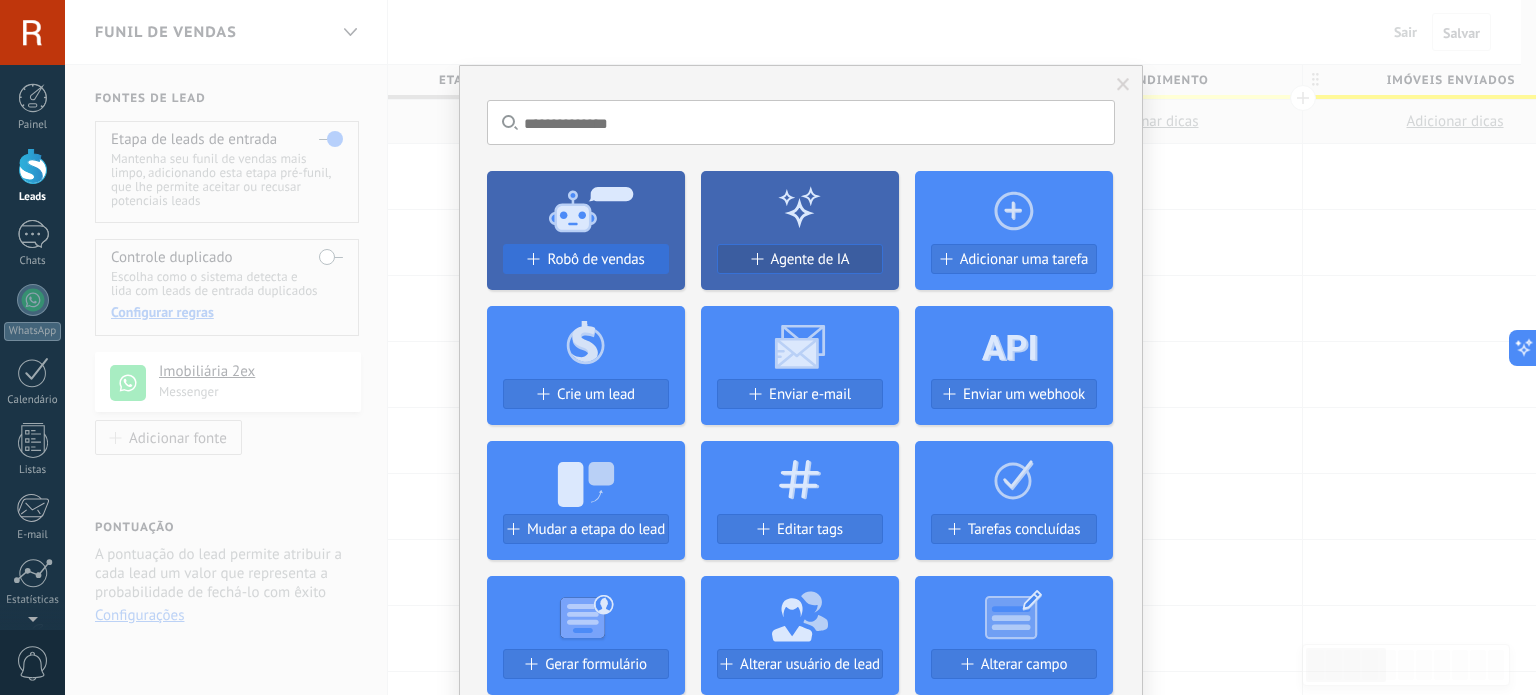 click on "Robô de vendas" at bounding box center (595, 259) 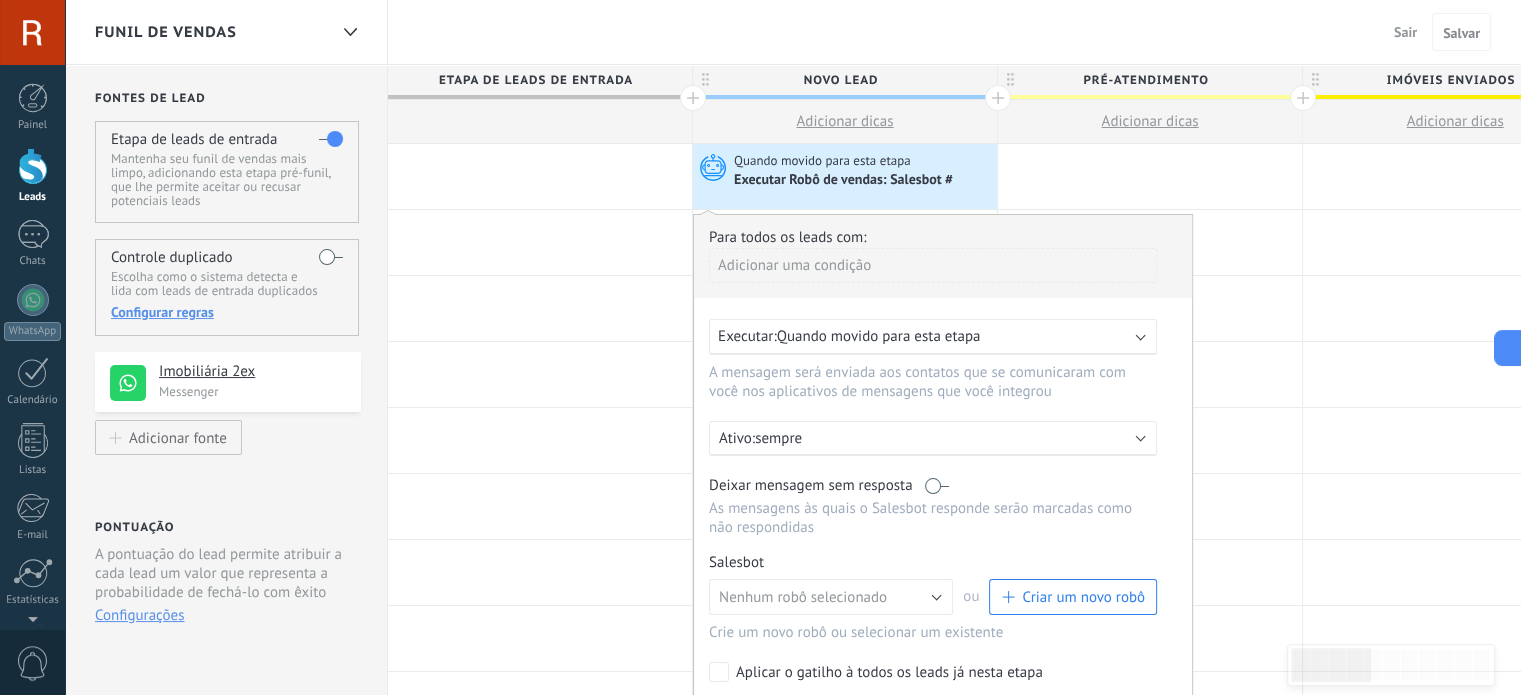 click on "Quando movido para esta etapa" at bounding box center [879, 336] 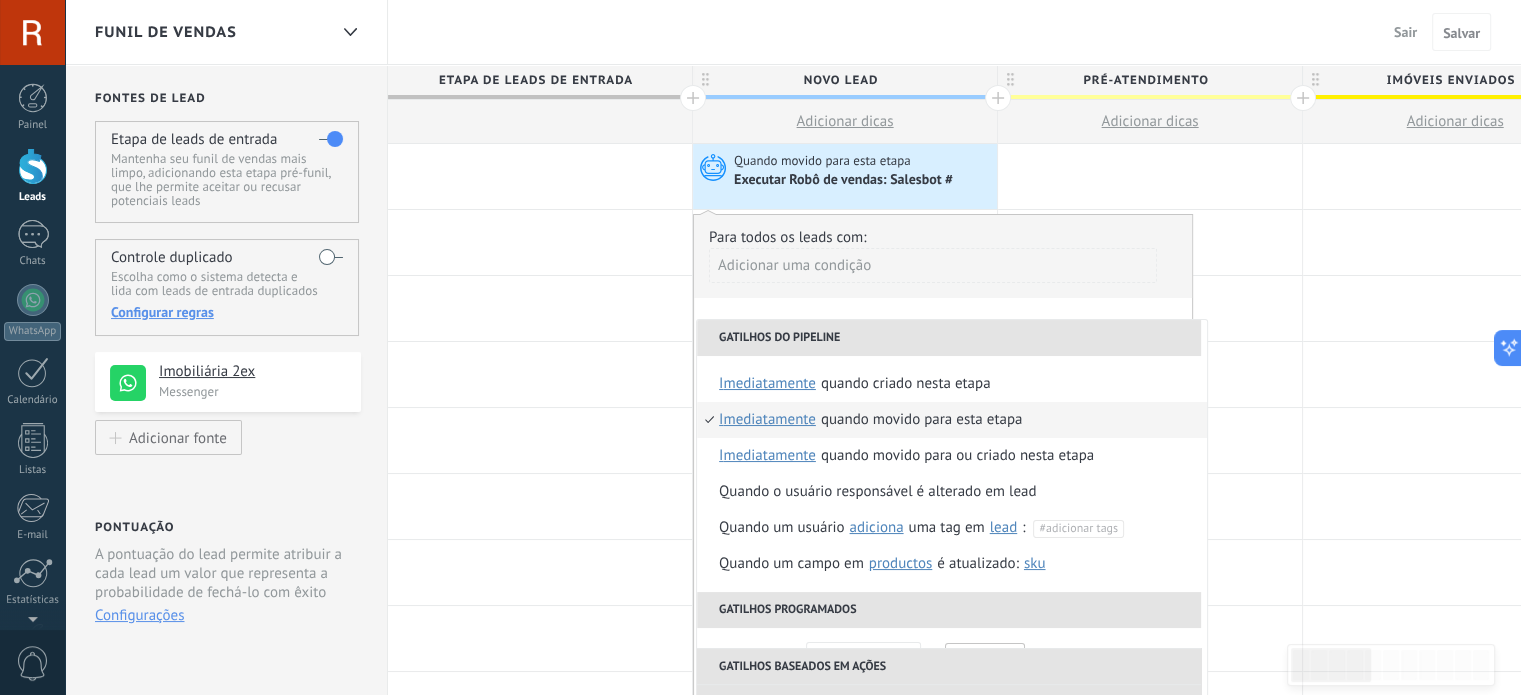 click on "Adicionar uma condição" at bounding box center (933, 265) 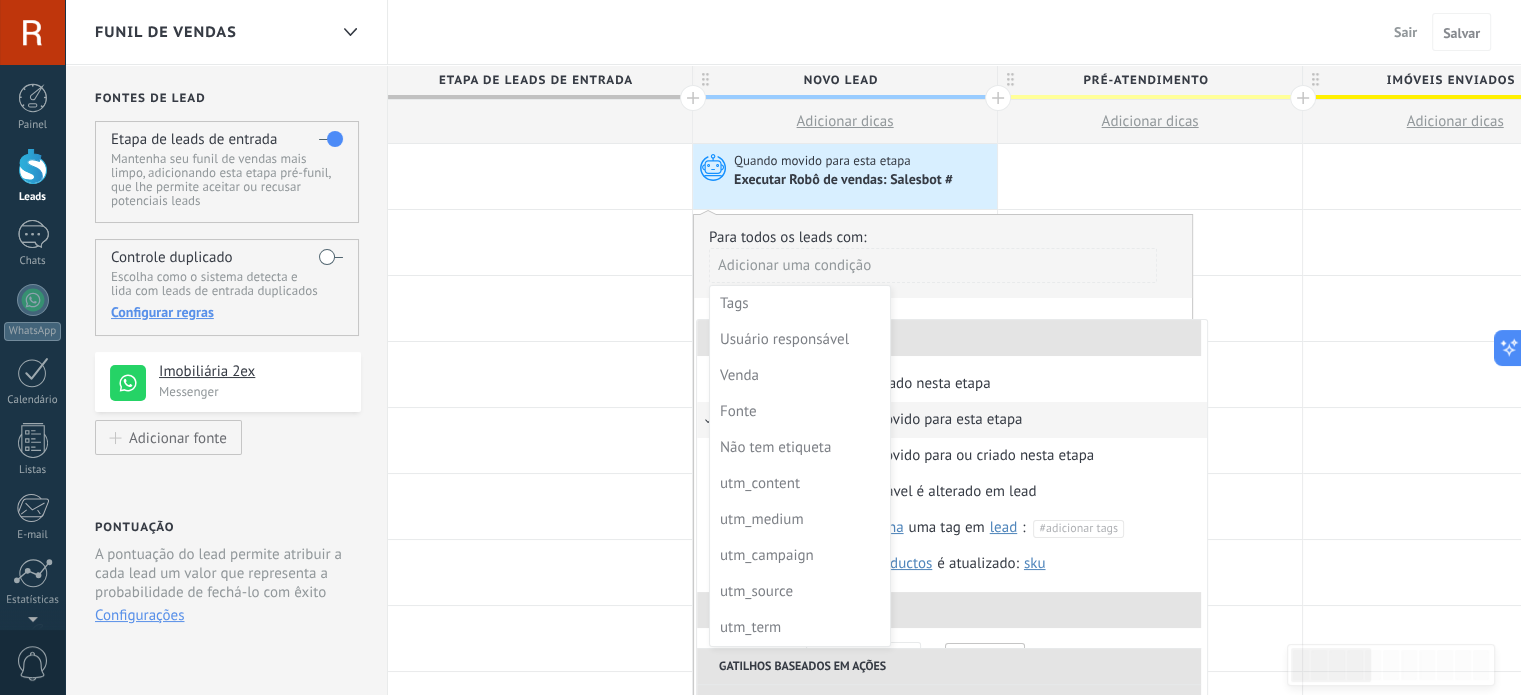 click at bounding box center (943, 484) 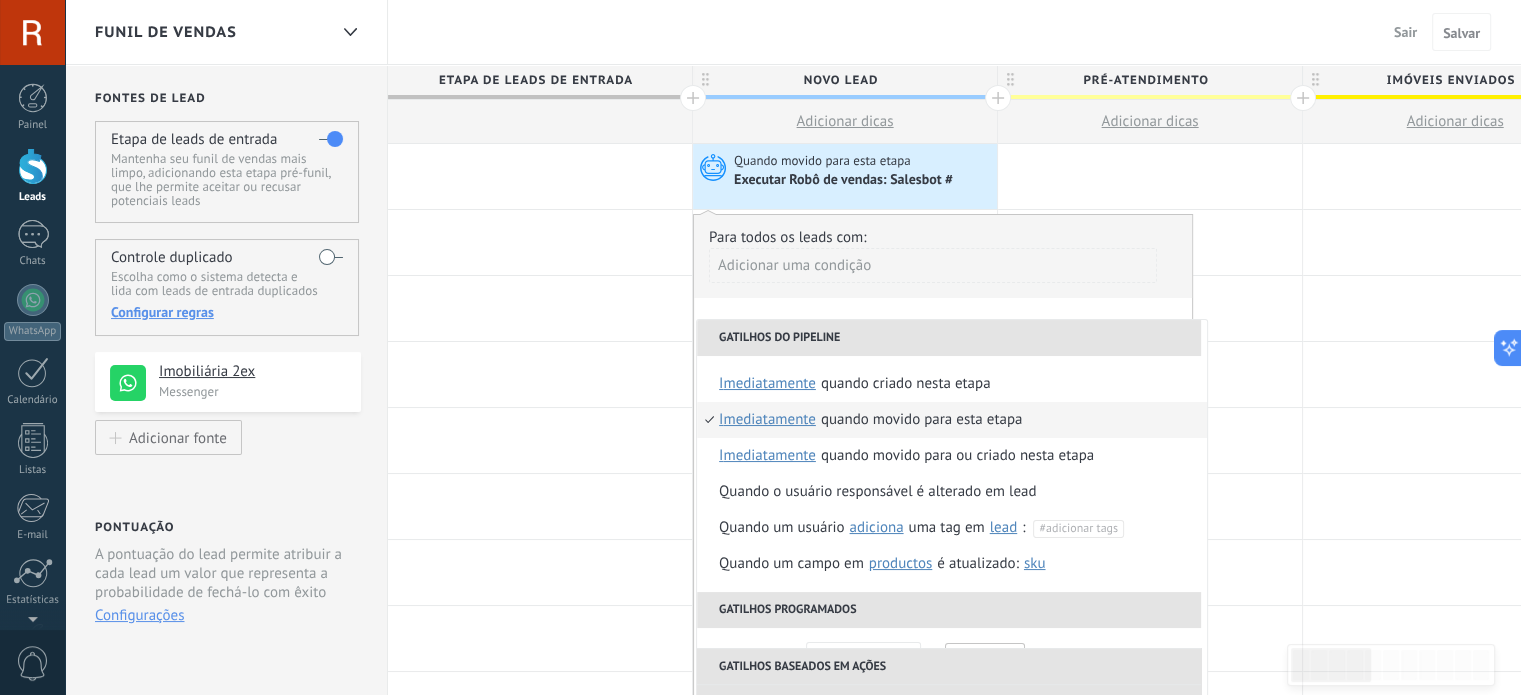 click on "Quando movido para esta etapa" at bounding box center [922, 420] 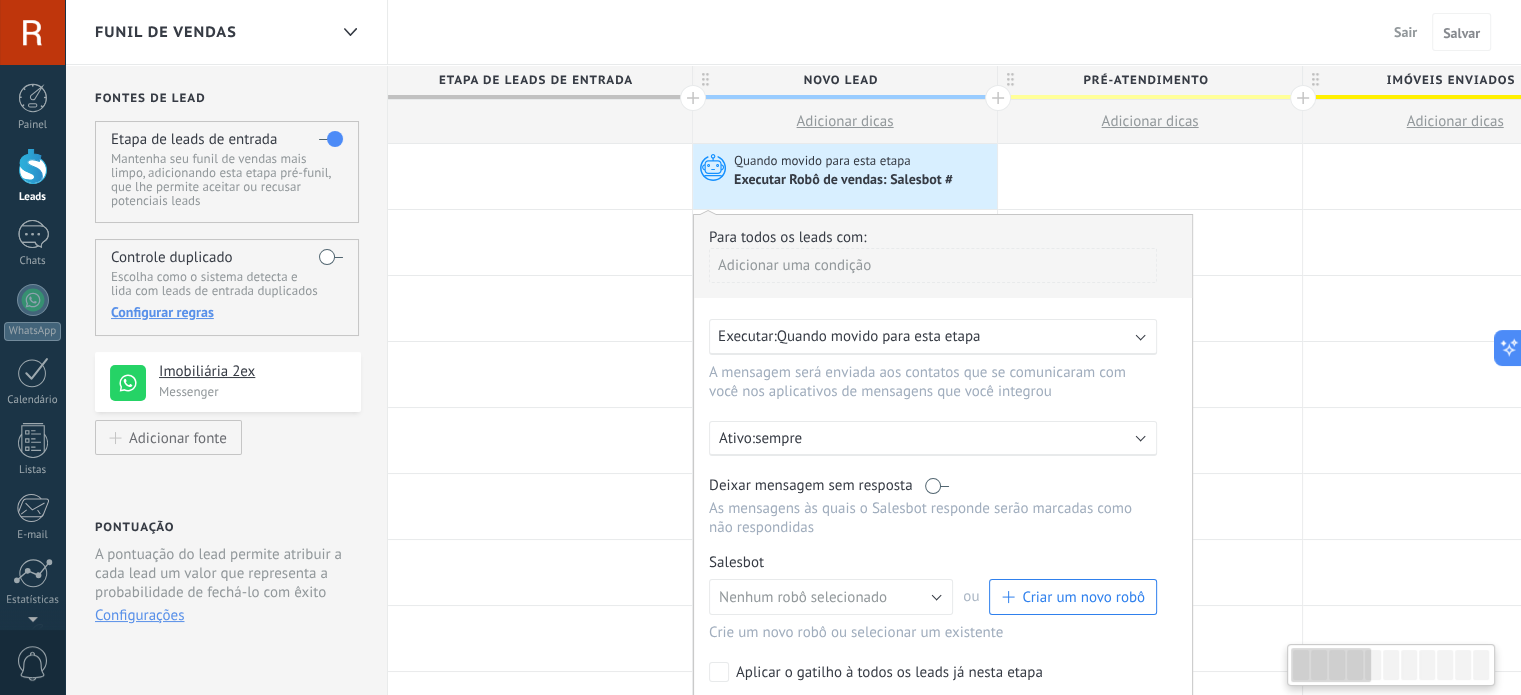 scroll, scrollTop: 0, scrollLeft: 0, axis: both 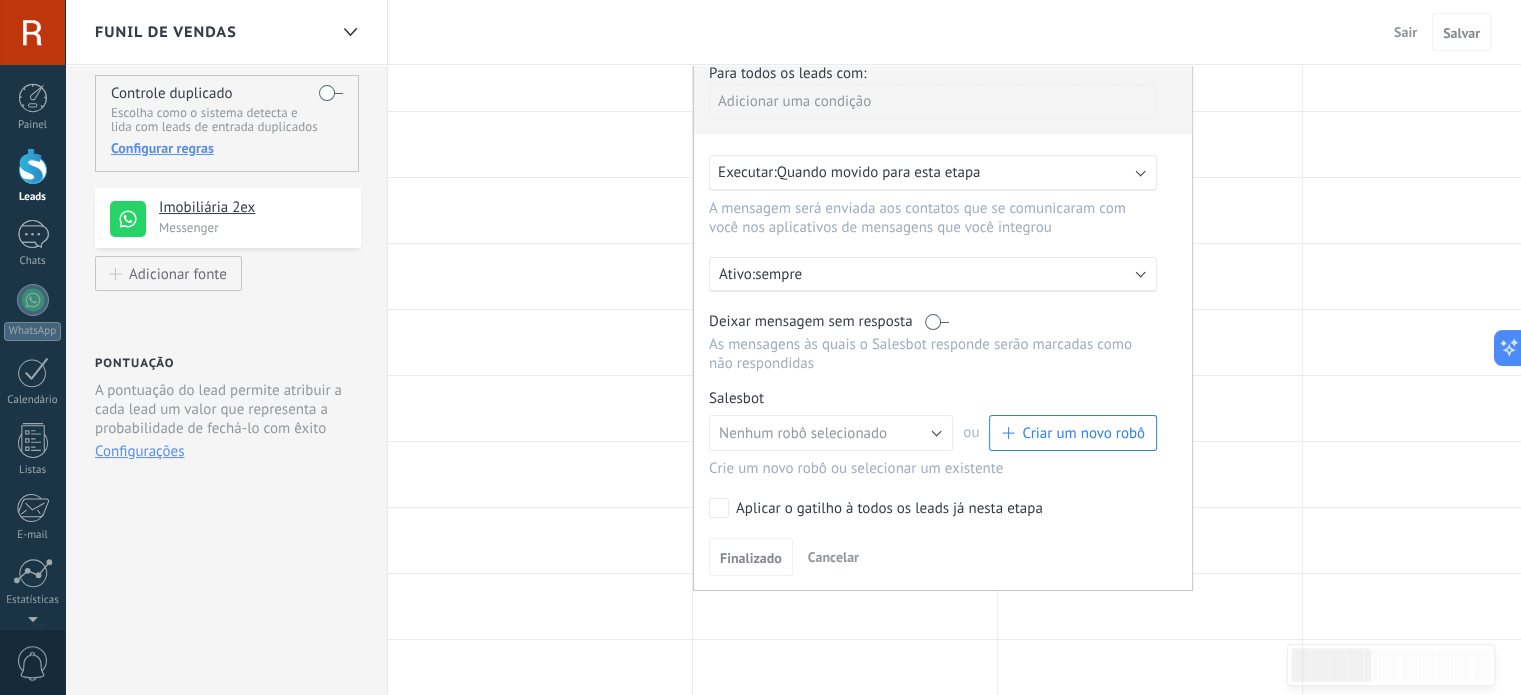 click on "Aplicar o gatilho à todos os leads já nesta etapa" at bounding box center [889, 509] 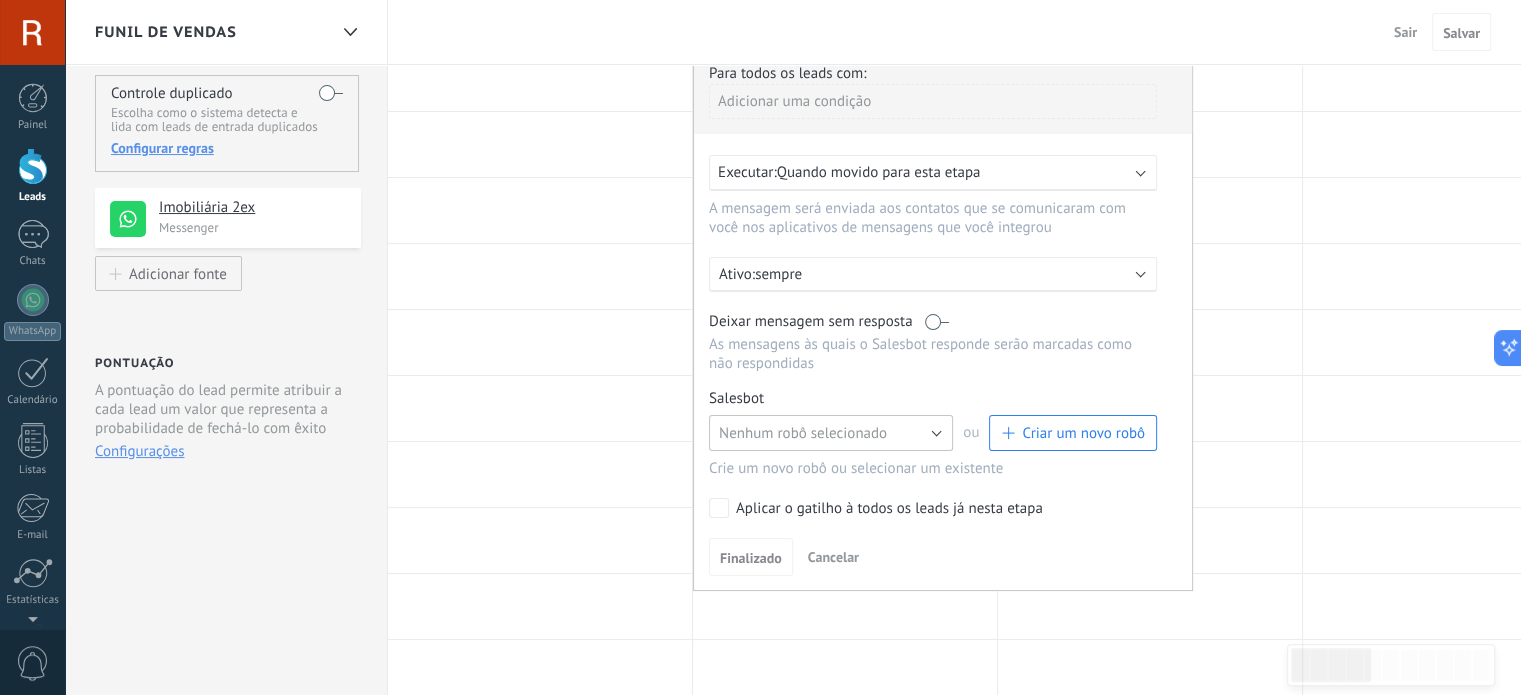 click on "Nenhum robô selecionado" at bounding box center [803, 433] 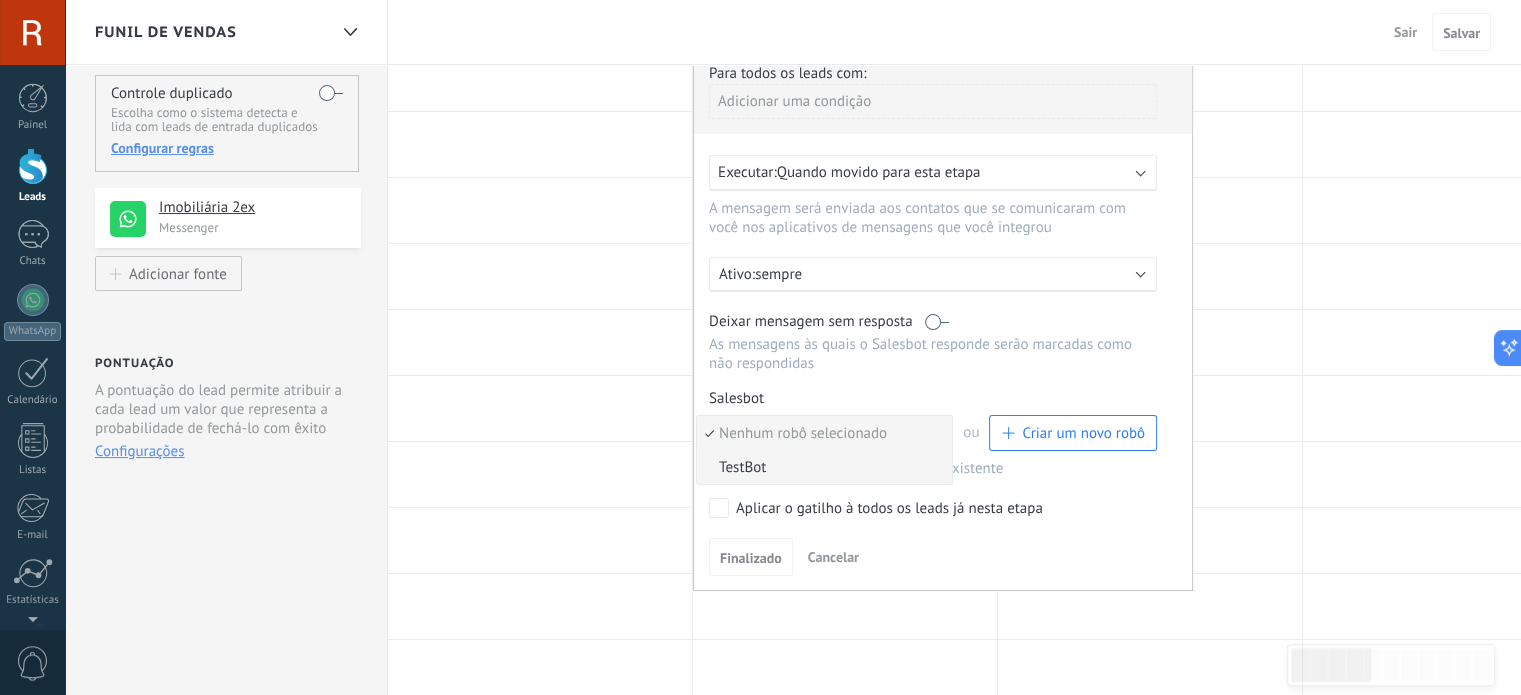 click on "TestBot" at bounding box center [821, 467] 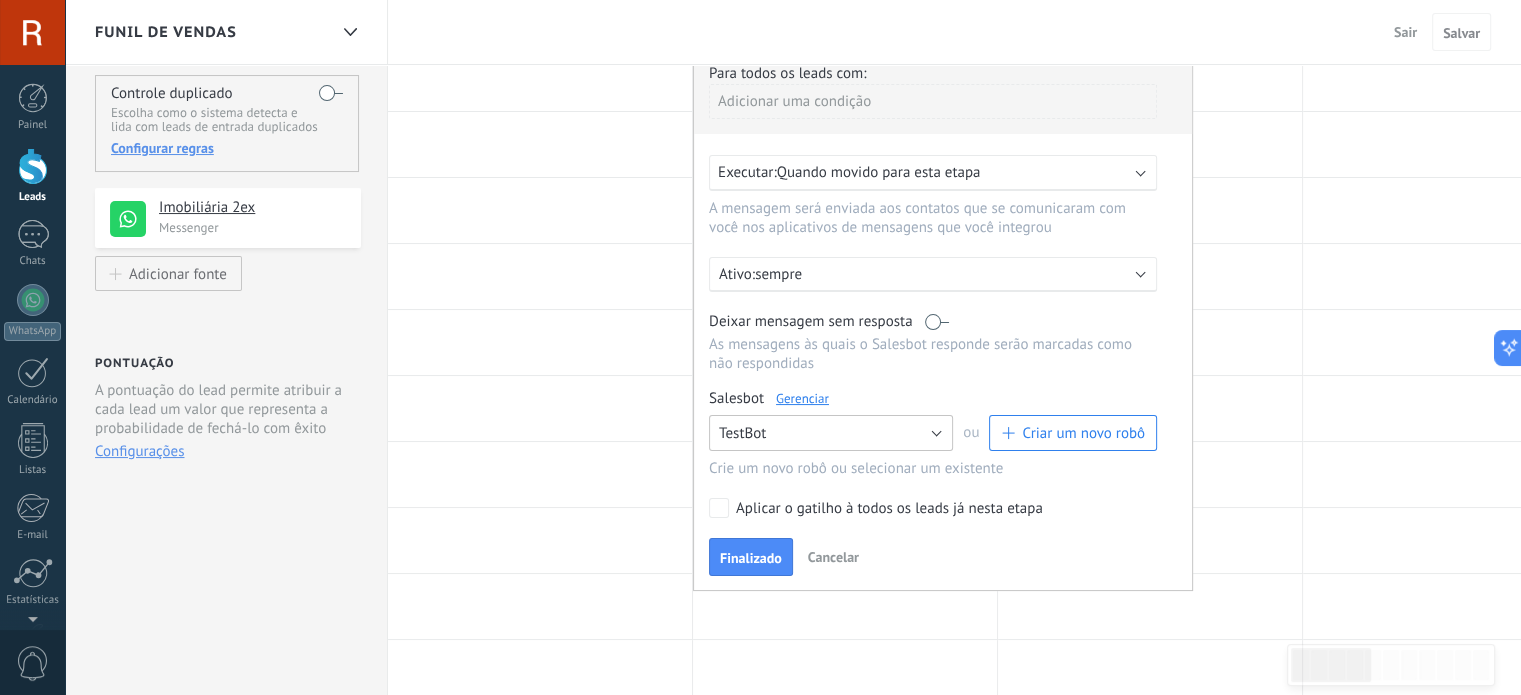 click on "TestBot" at bounding box center [831, 433] 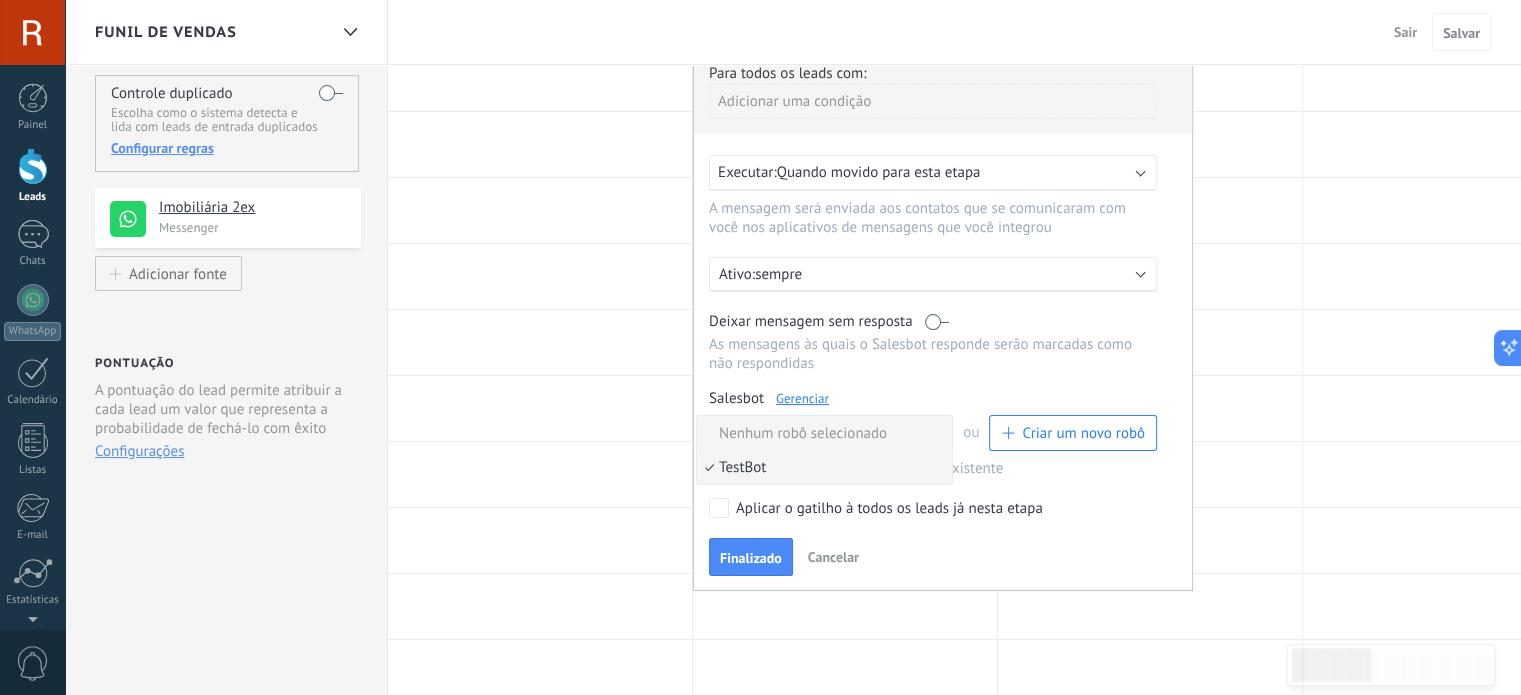 click on "Nenhum robô selecionado" at bounding box center [824, 433] 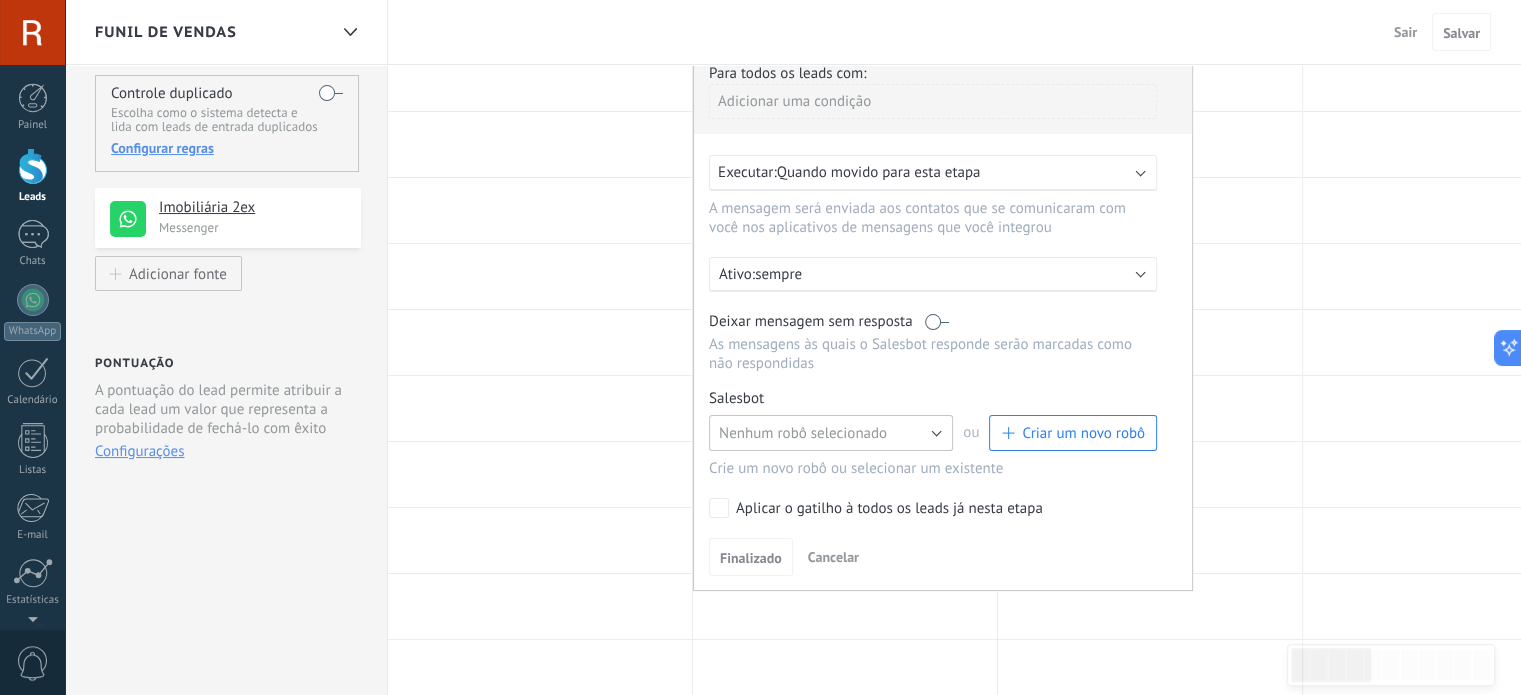 scroll, scrollTop: 0, scrollLeft: 0, axis: both 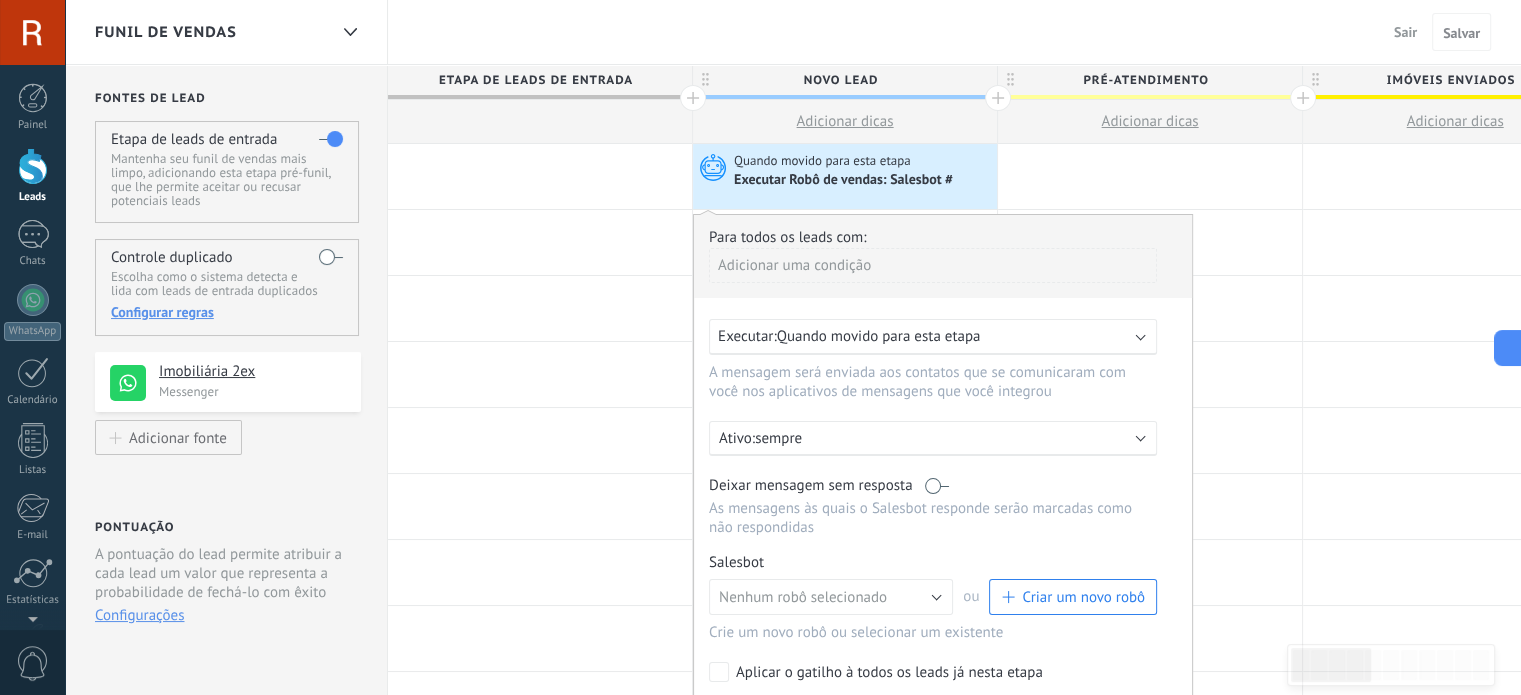click on "Executar Robô de vendas: Salesbot #" at bounding box center [845, 181] 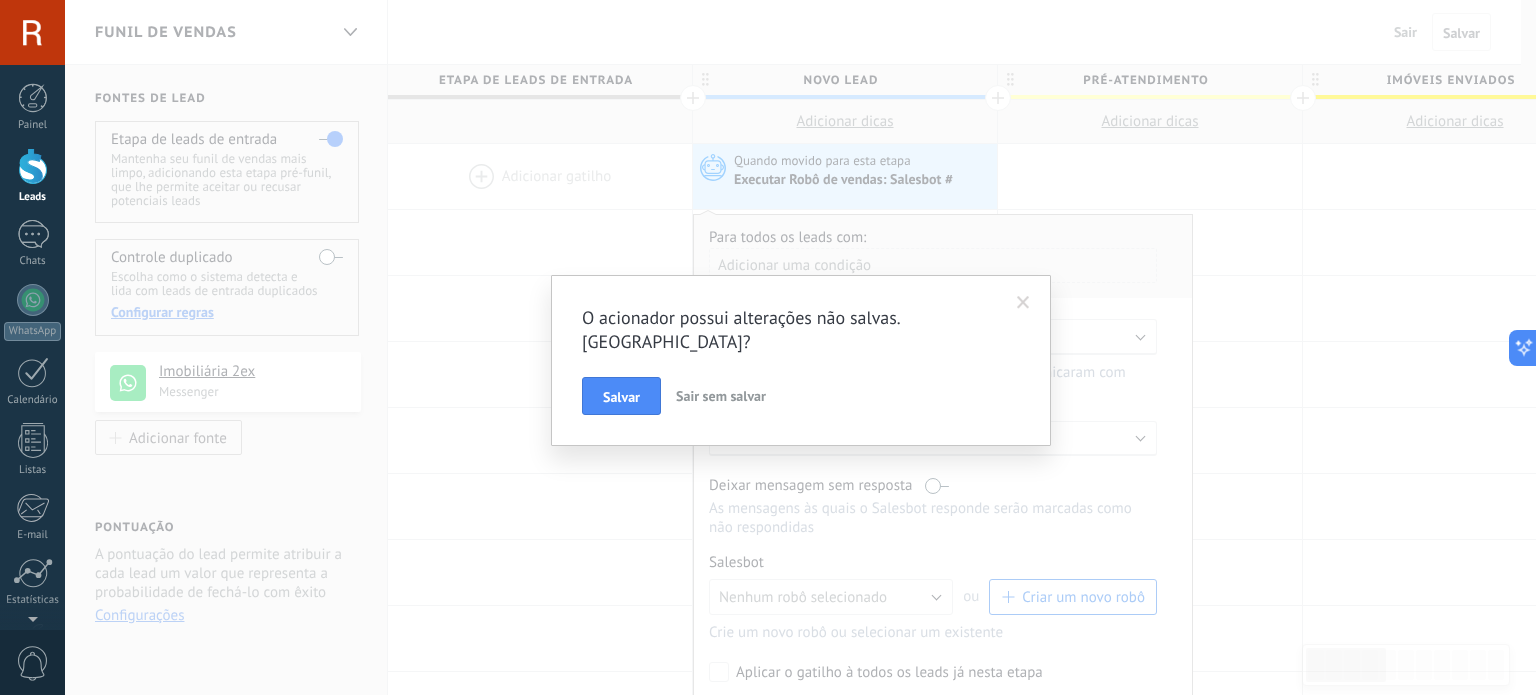 click on "Sair sem salvar" at bounding box center [721, 396] 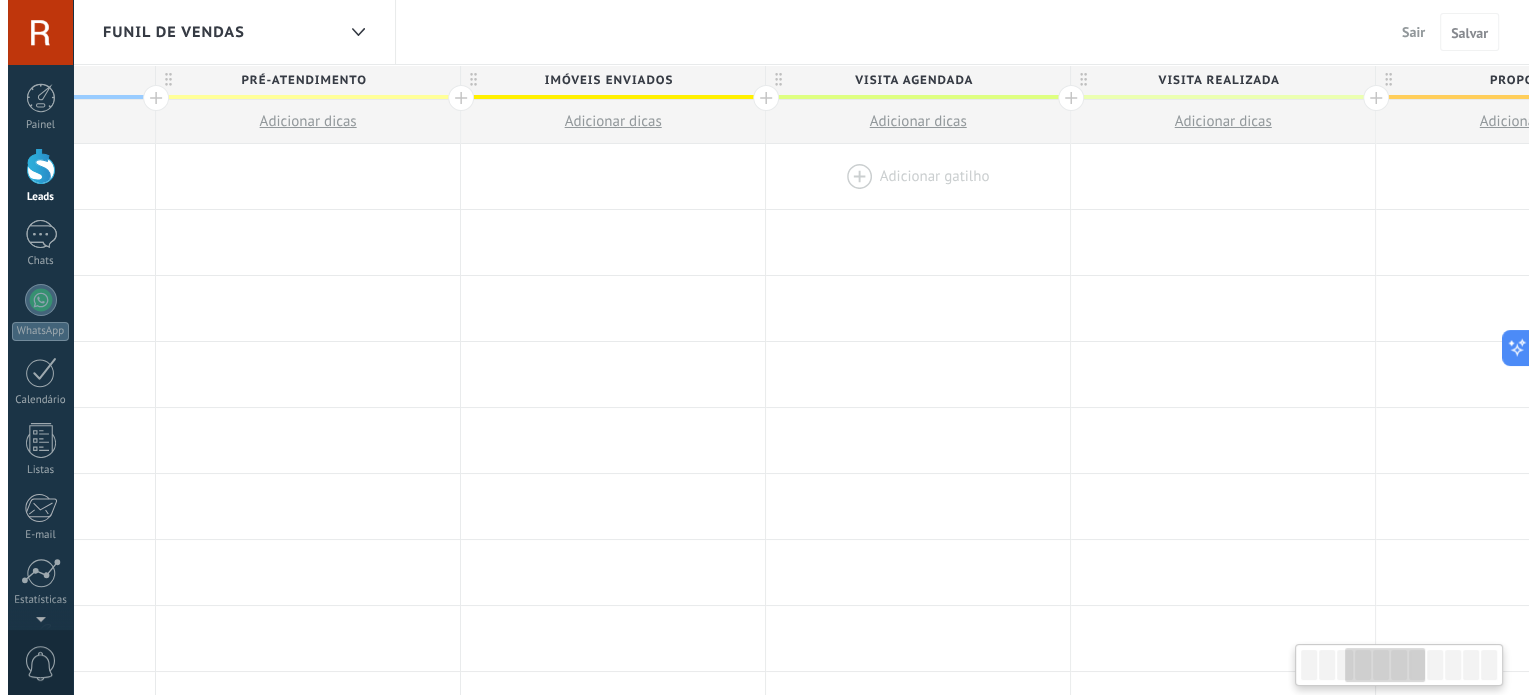scroll, scrollTop: 0, scrollLeft: 852, axis: horizontal 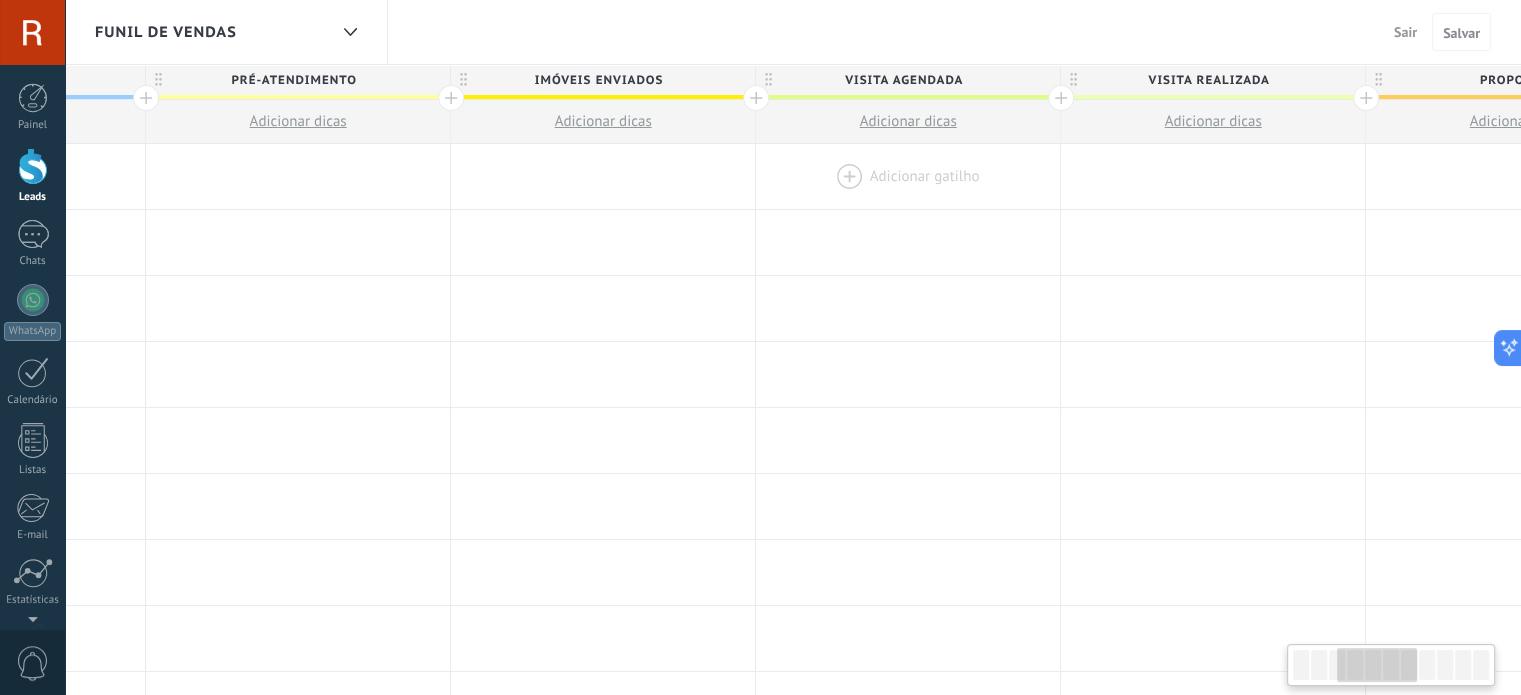 click at bounding box center [908, 176] 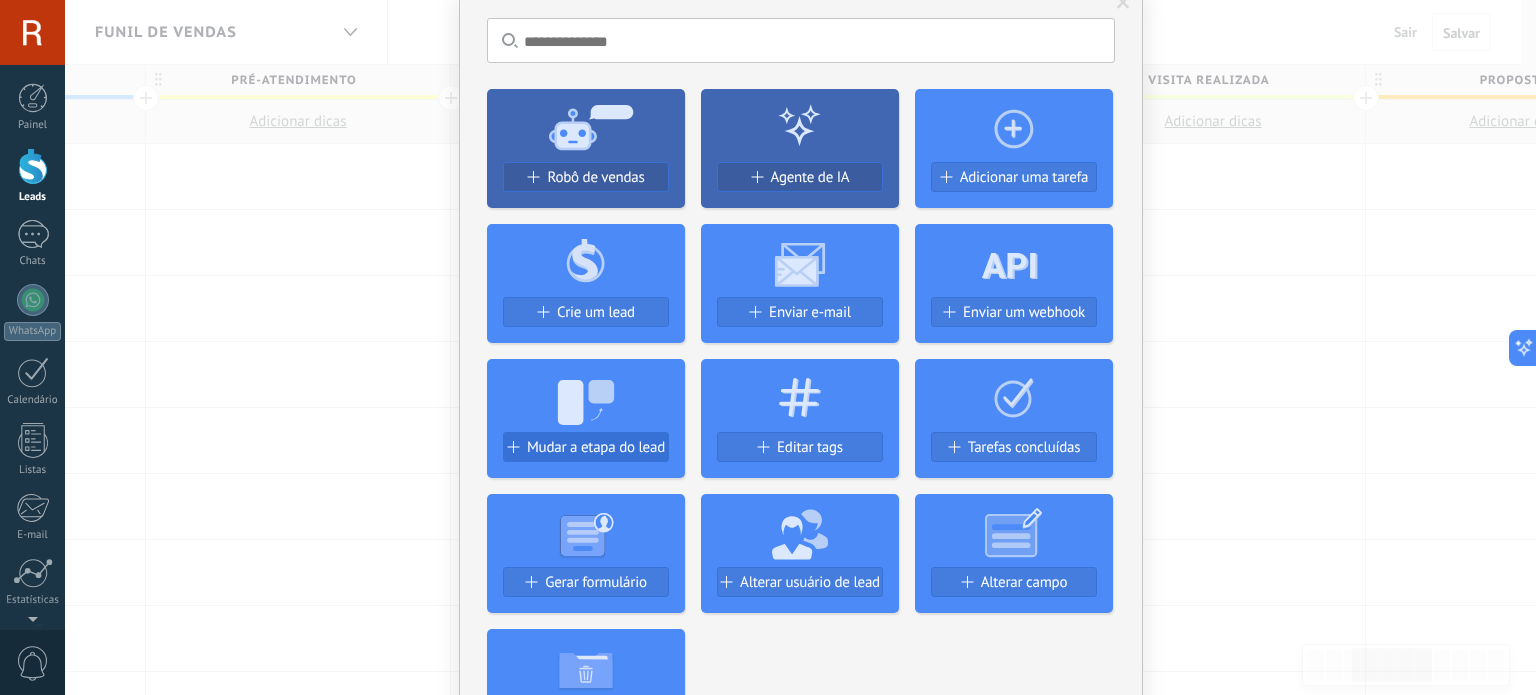 scroll, scrollTop: 116, scrollLeft: 0, axis: vertical 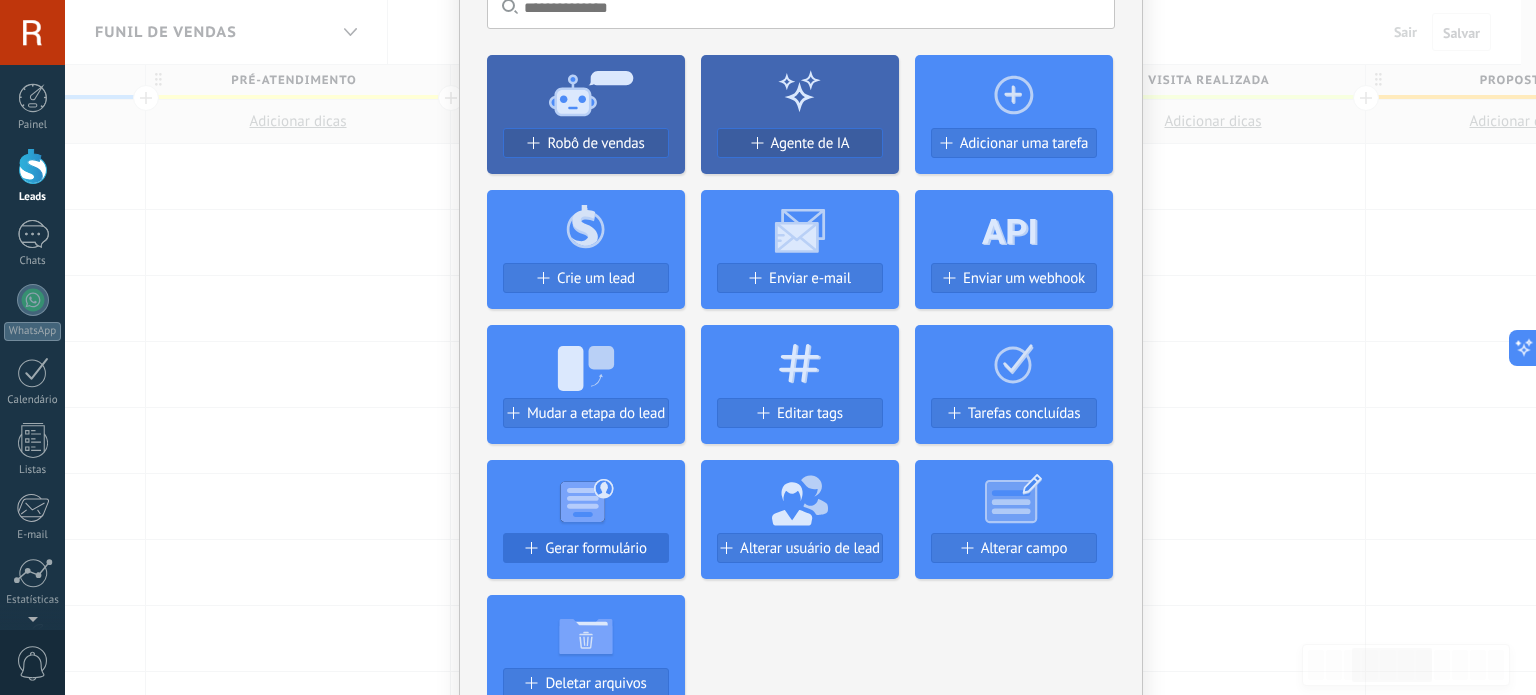 click on "Gerar formulário" at bounding box center (595, 548) 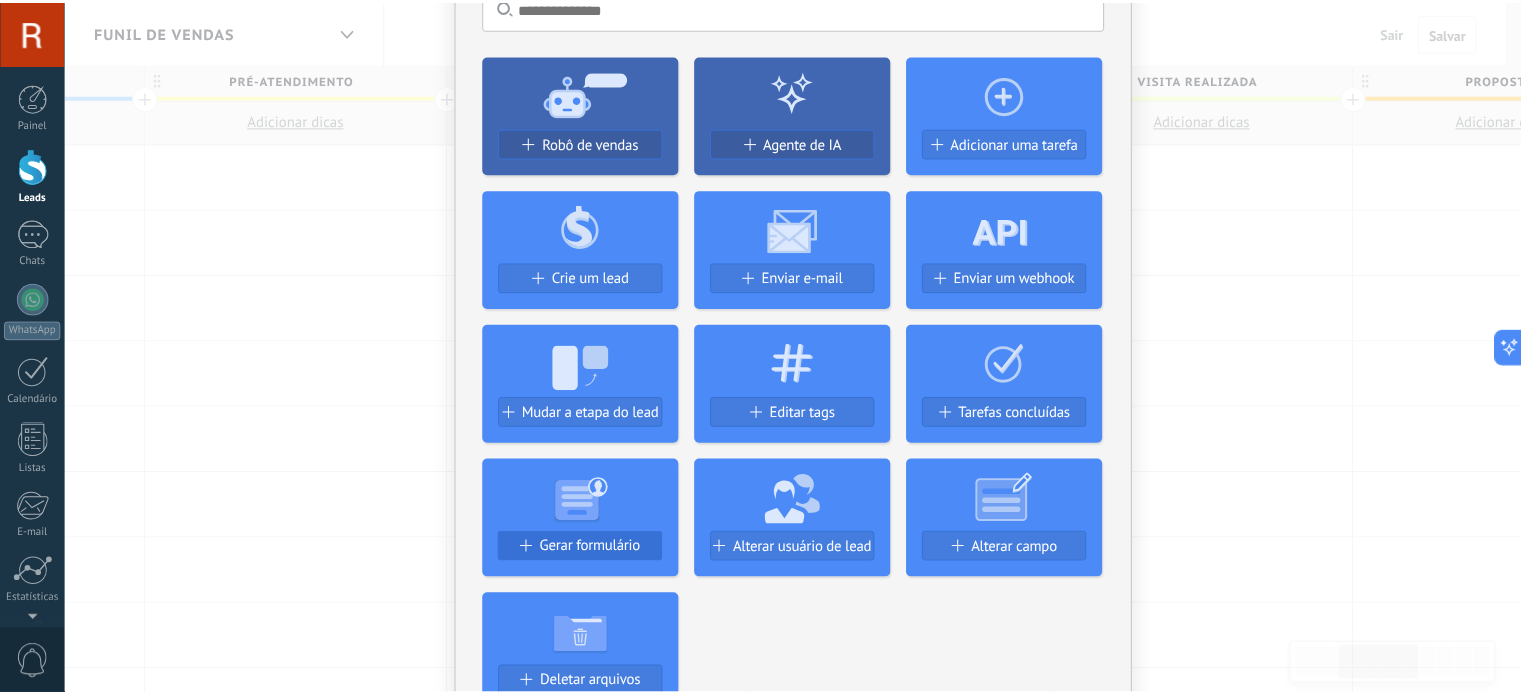 scroll, scrollTop: 0, scrollLeft: 0, axis: both 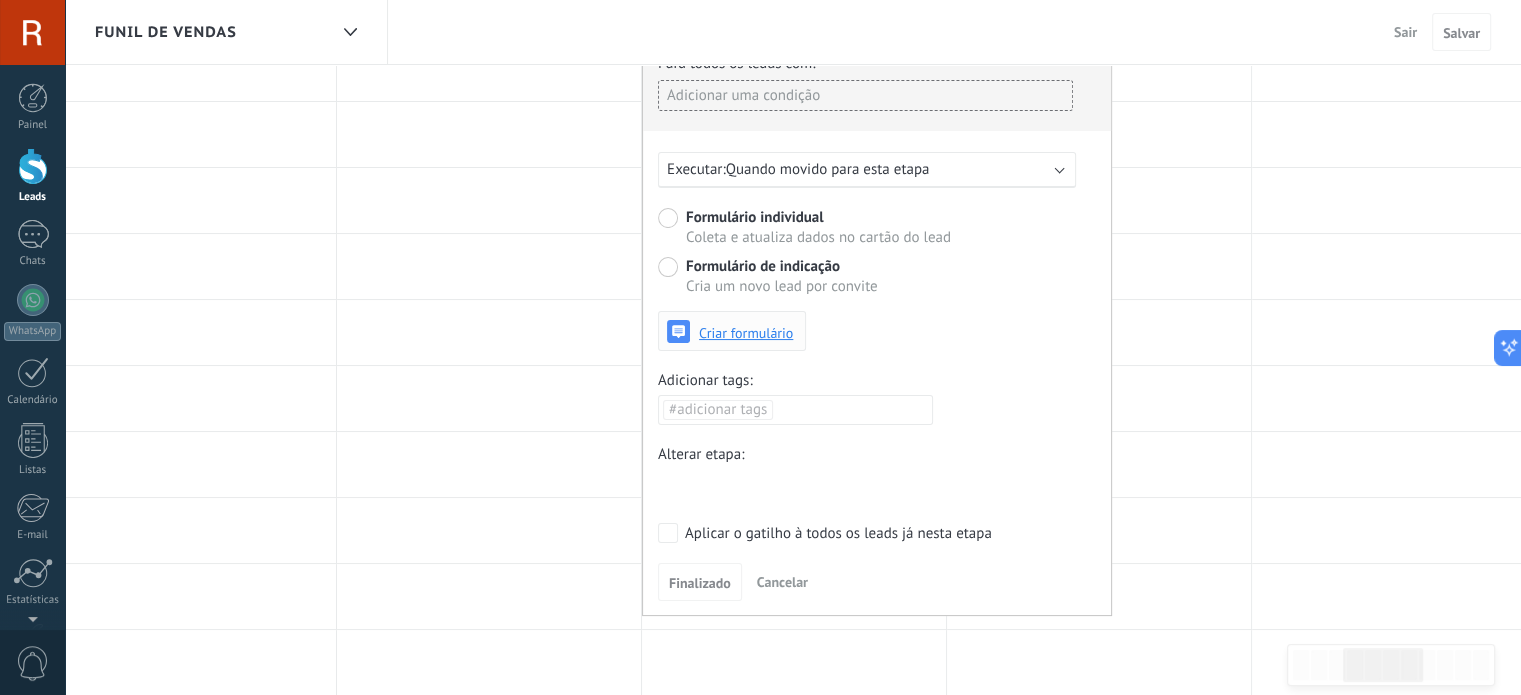 click on "Criar formulário" at bounding box center (746, 333) 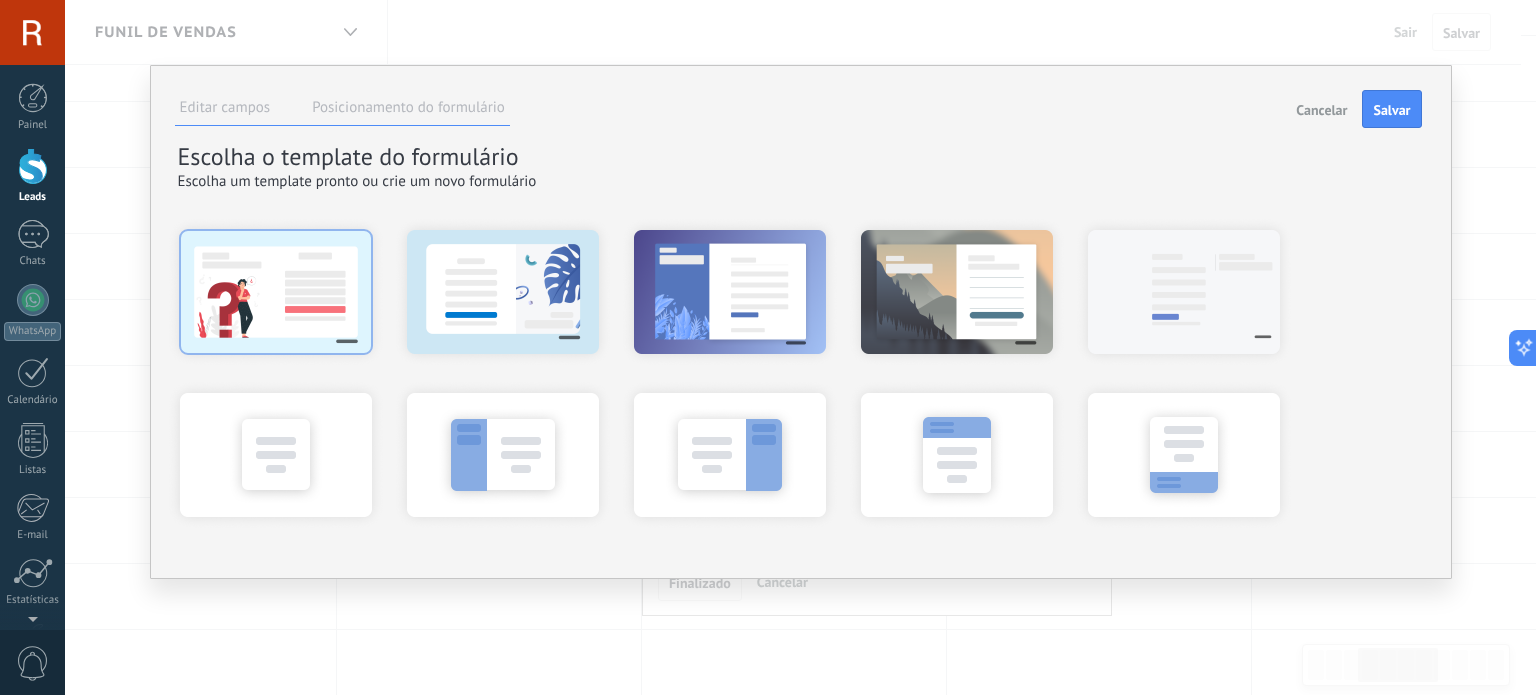 click at bounding box center [276, 291] 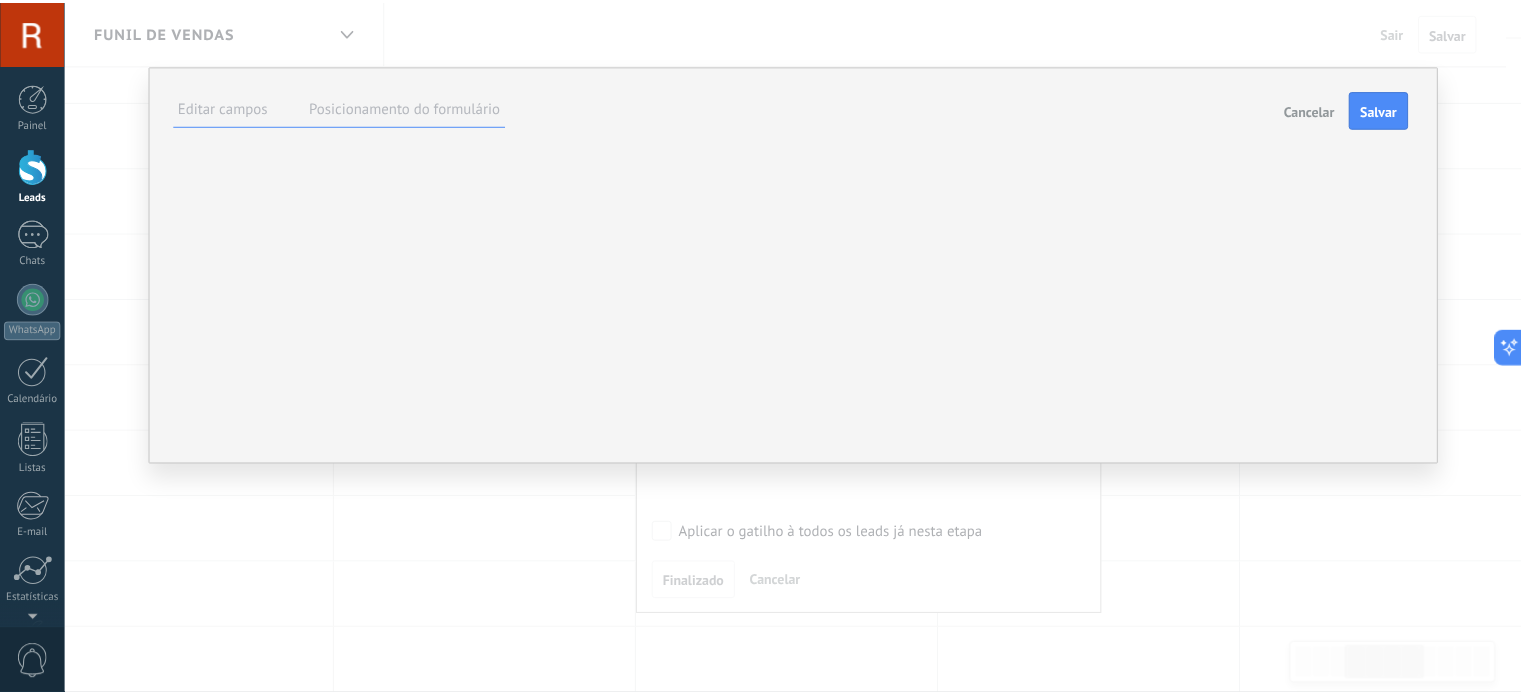 scroll, scrollTop: 19, scrollLeft: 0, axis: vertical 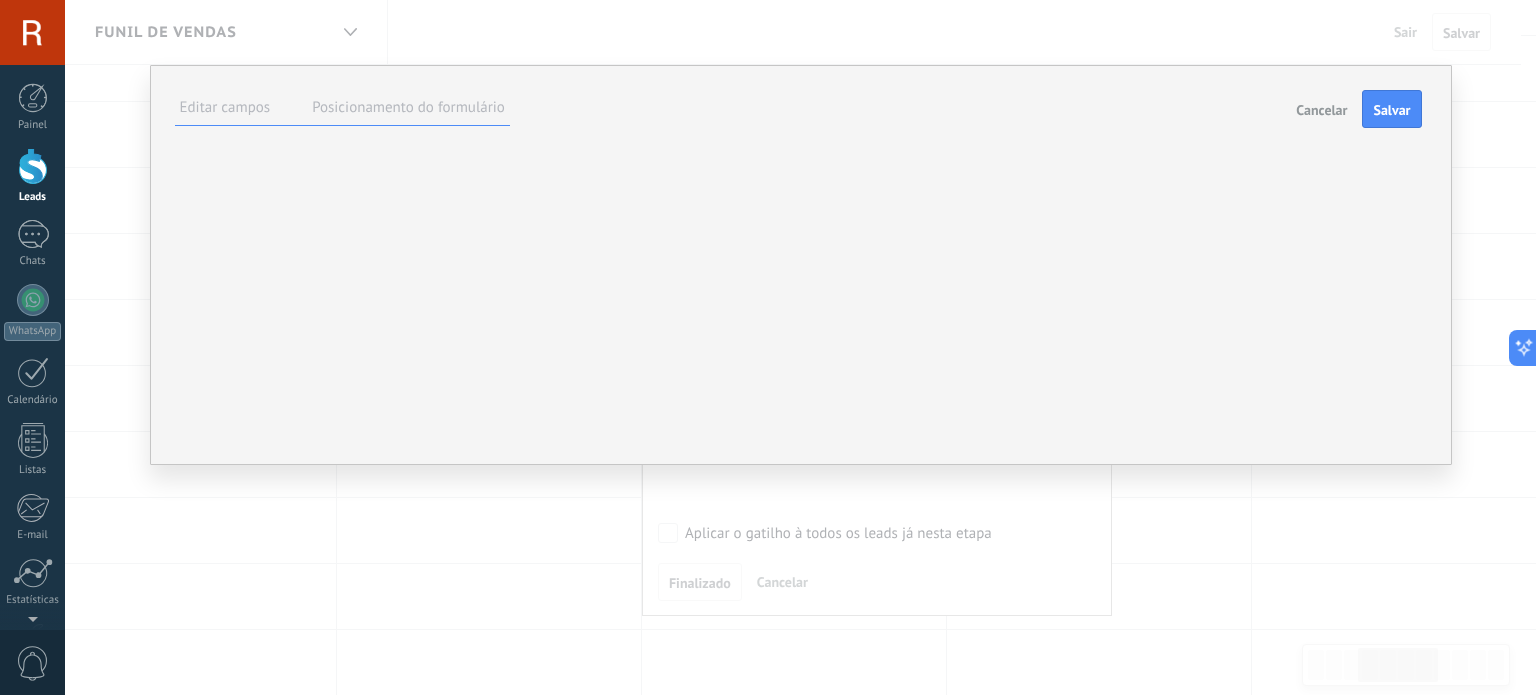 click on "Cancelar" at bounding box center (1321, 110) 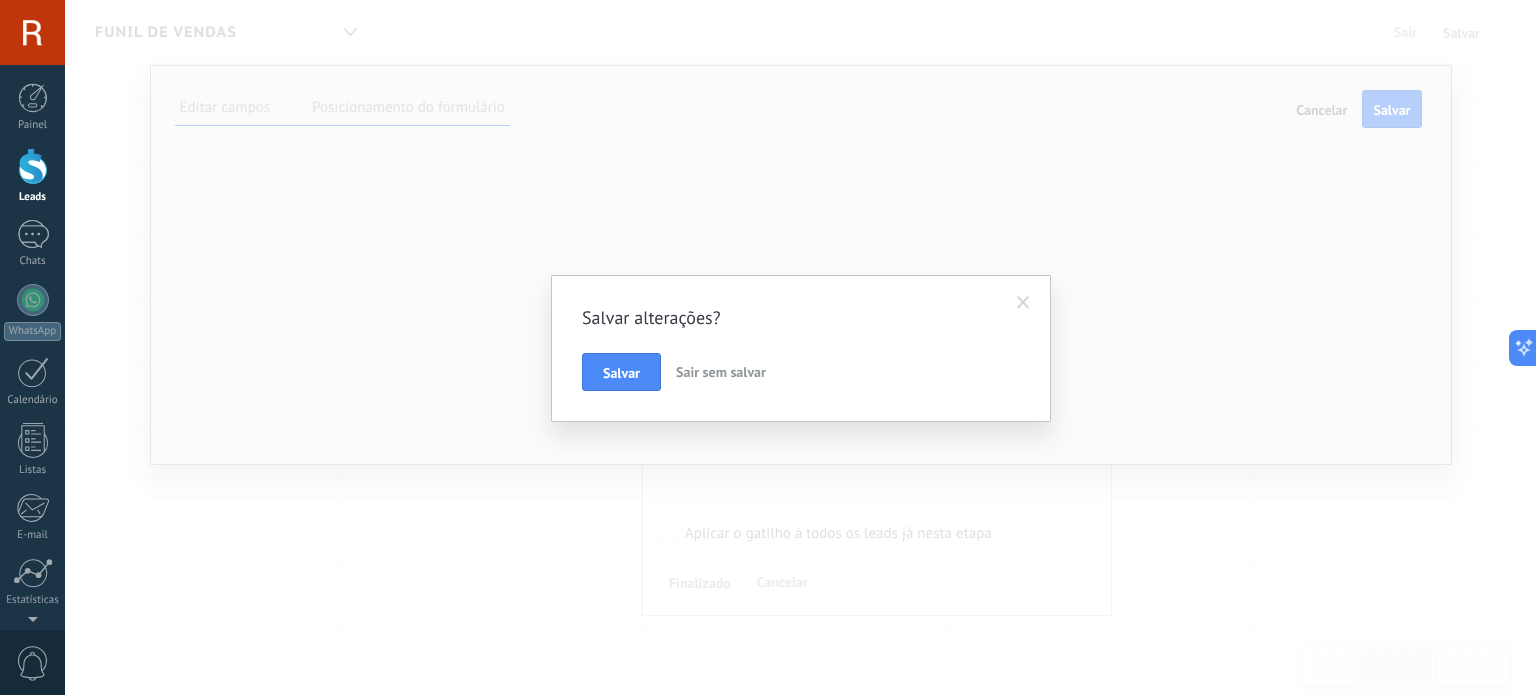 click on "Sair sem salvar" at bounding box center (721, 372) 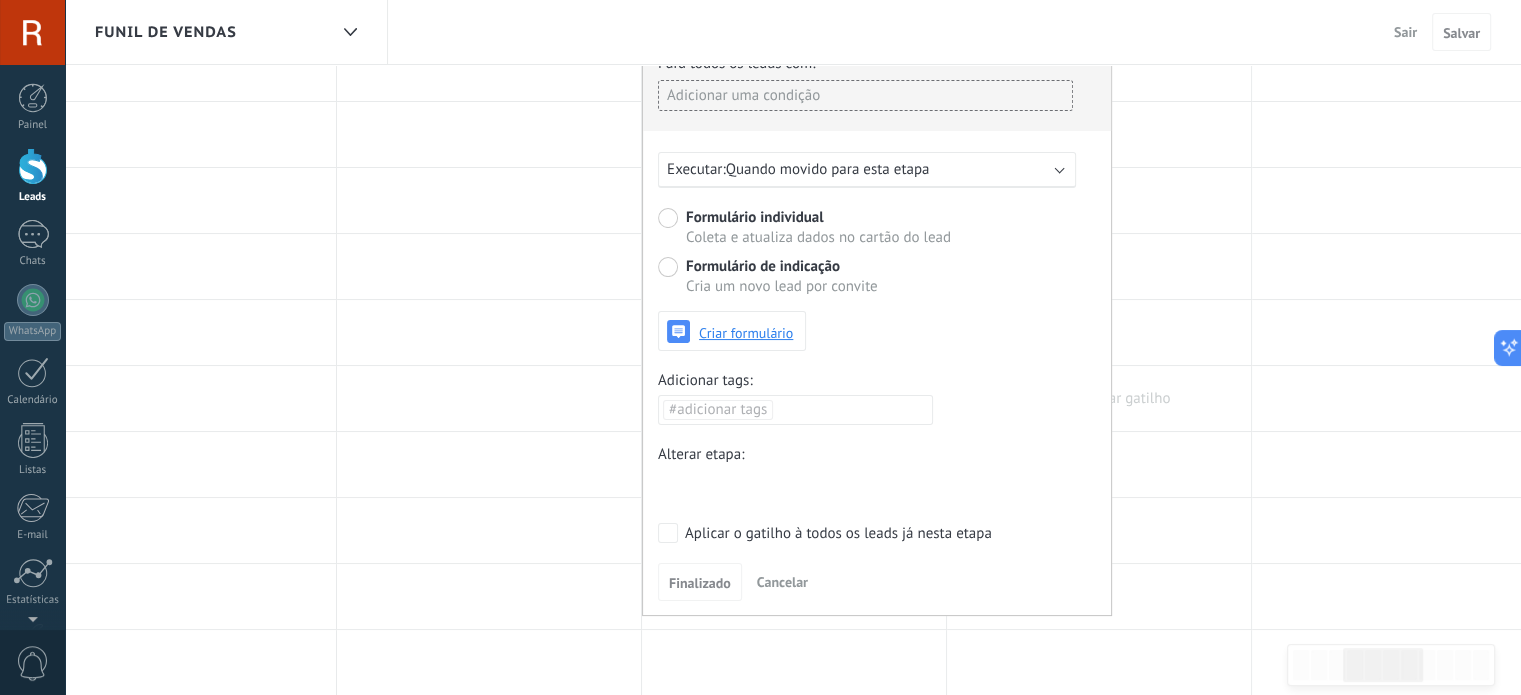 click at bounding box center (1099, 398) 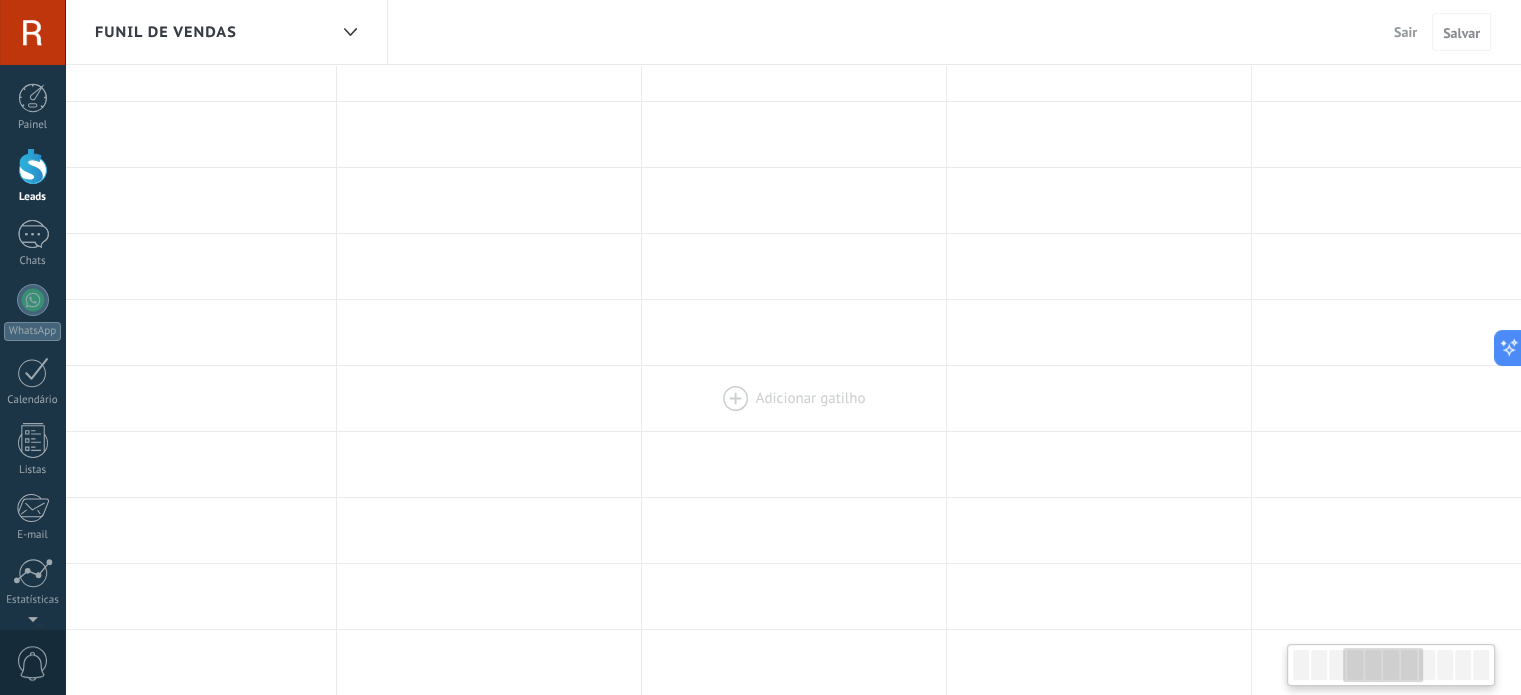 scroll, scrollTop: 0, scrollLeft: 0, axis: both 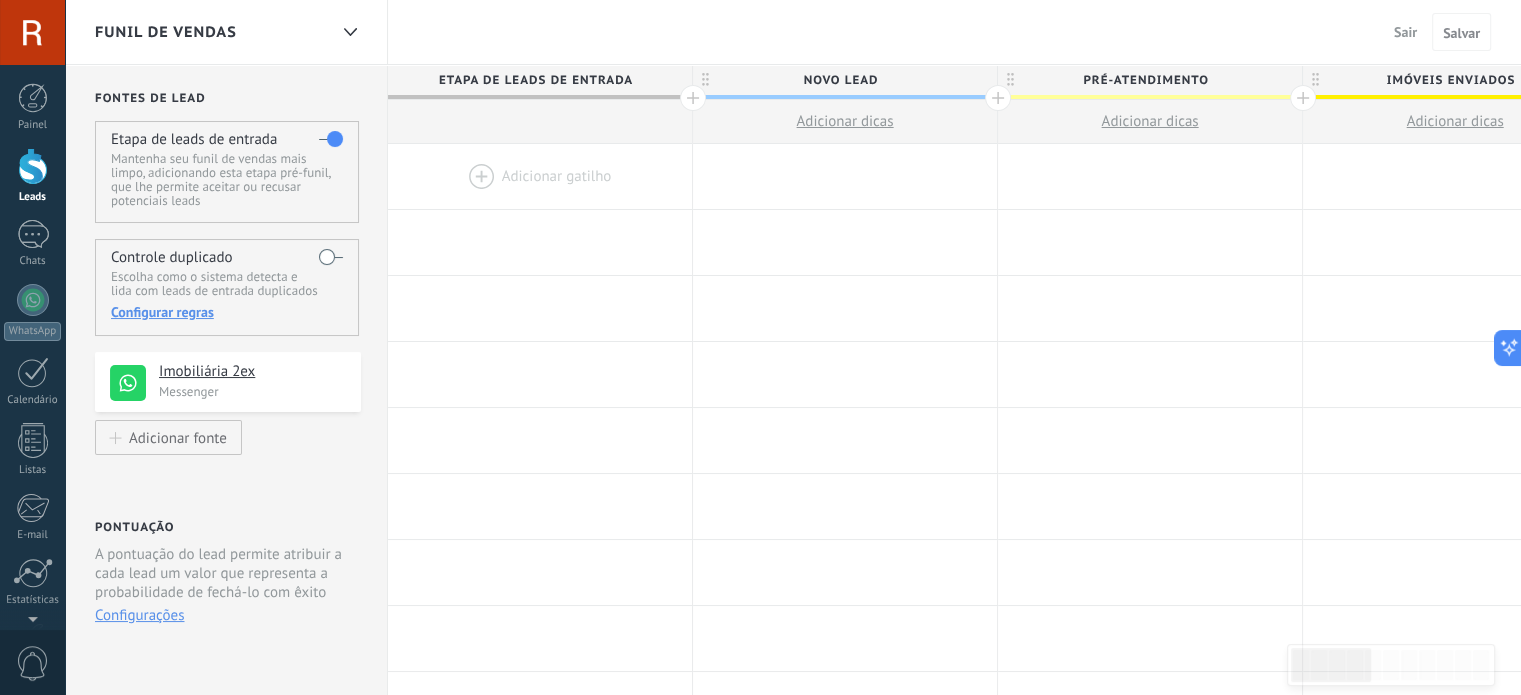 click at bounding box center [331, 257] 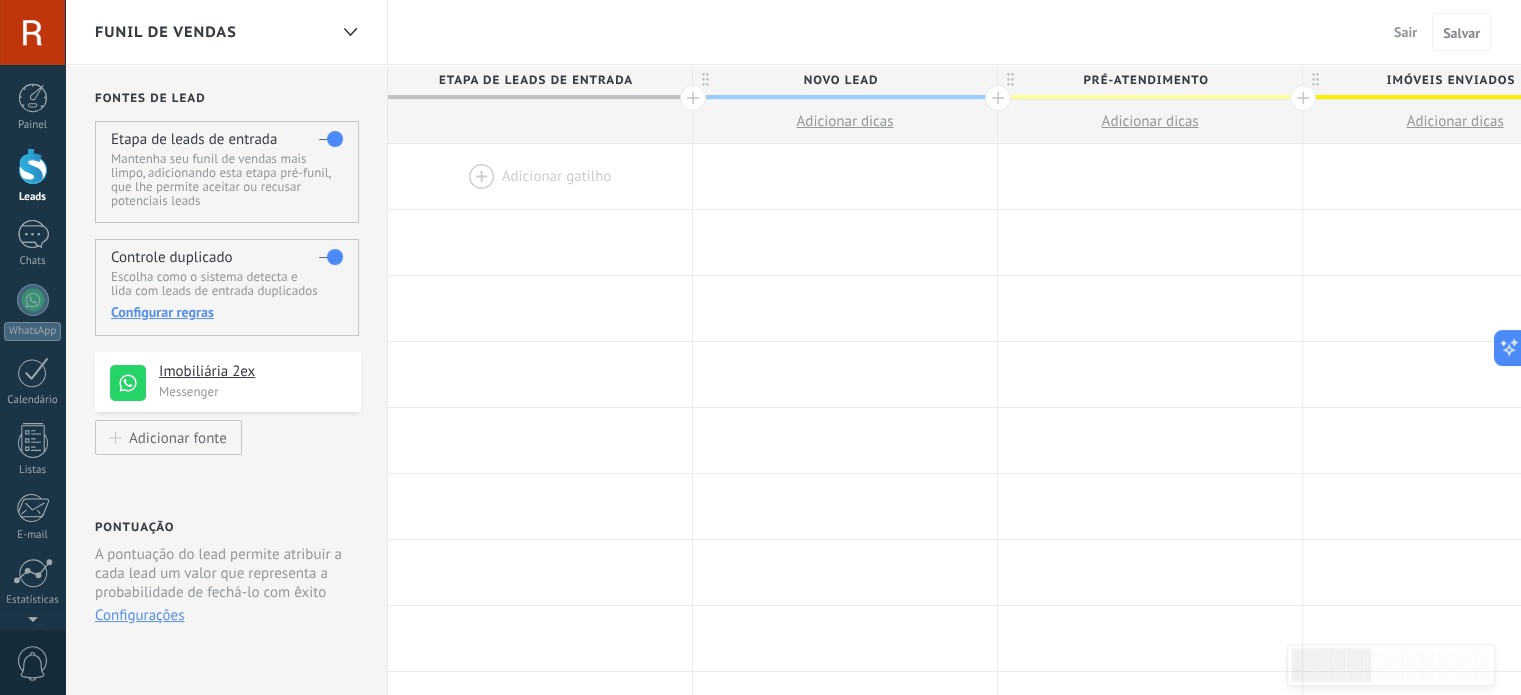click at bounding box center [331, 257] 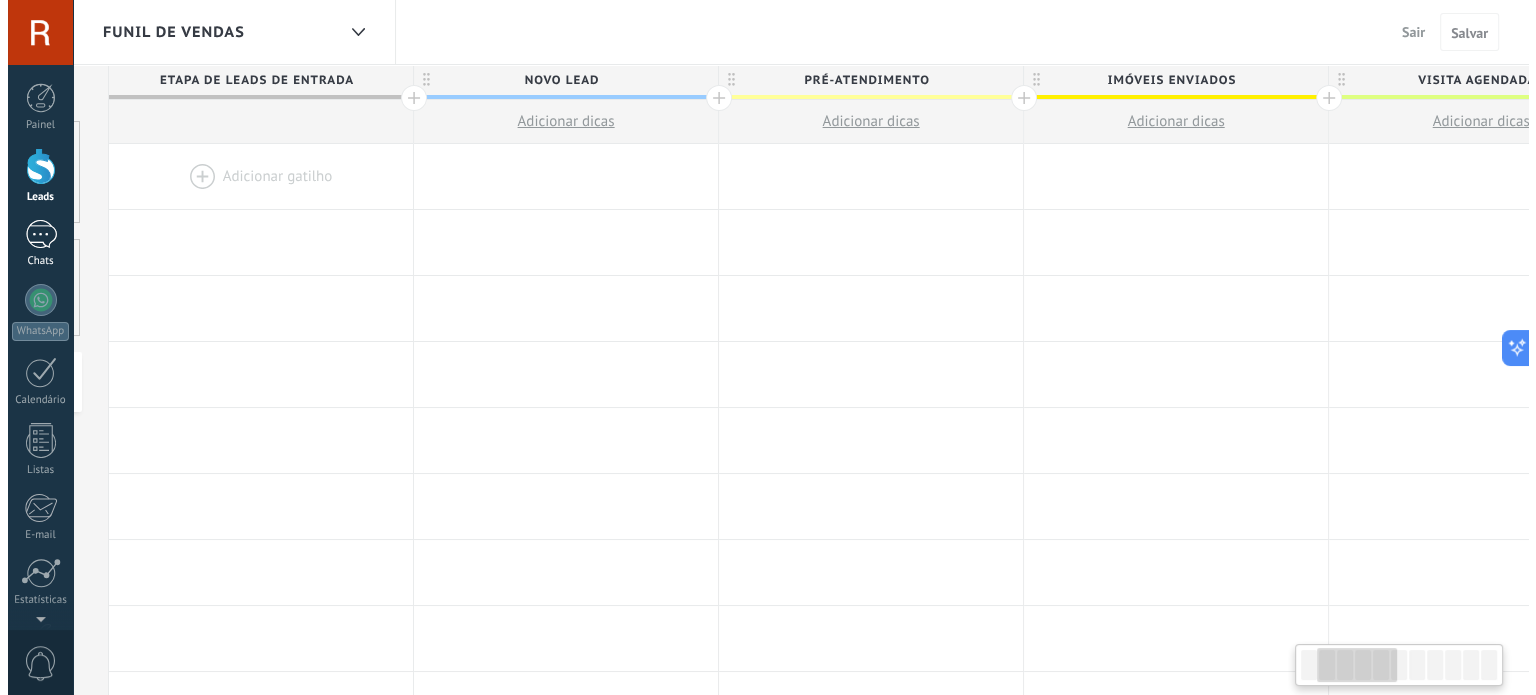 scroll, scrollTop: 0, scrollLeft: 250, axis: horizontal 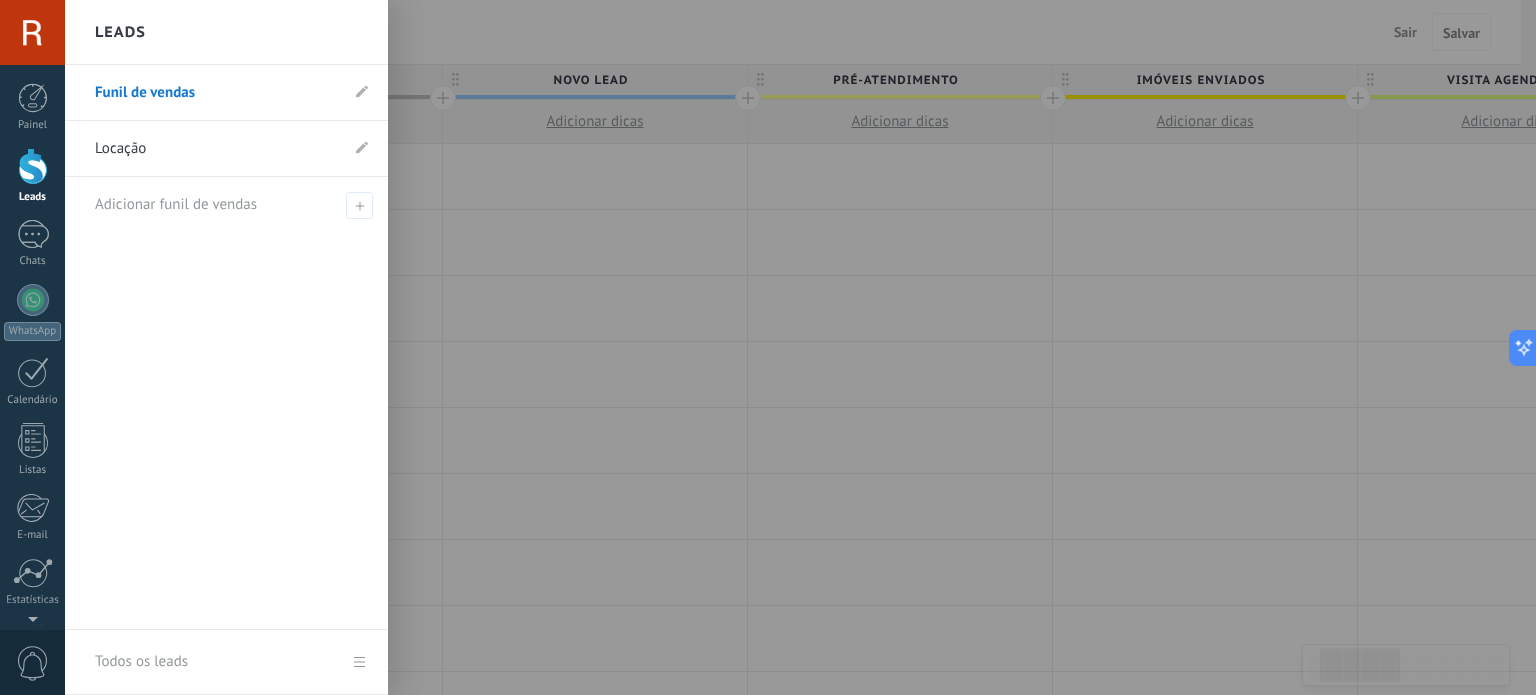 click on "Leads" at bounding box center [32, 176] 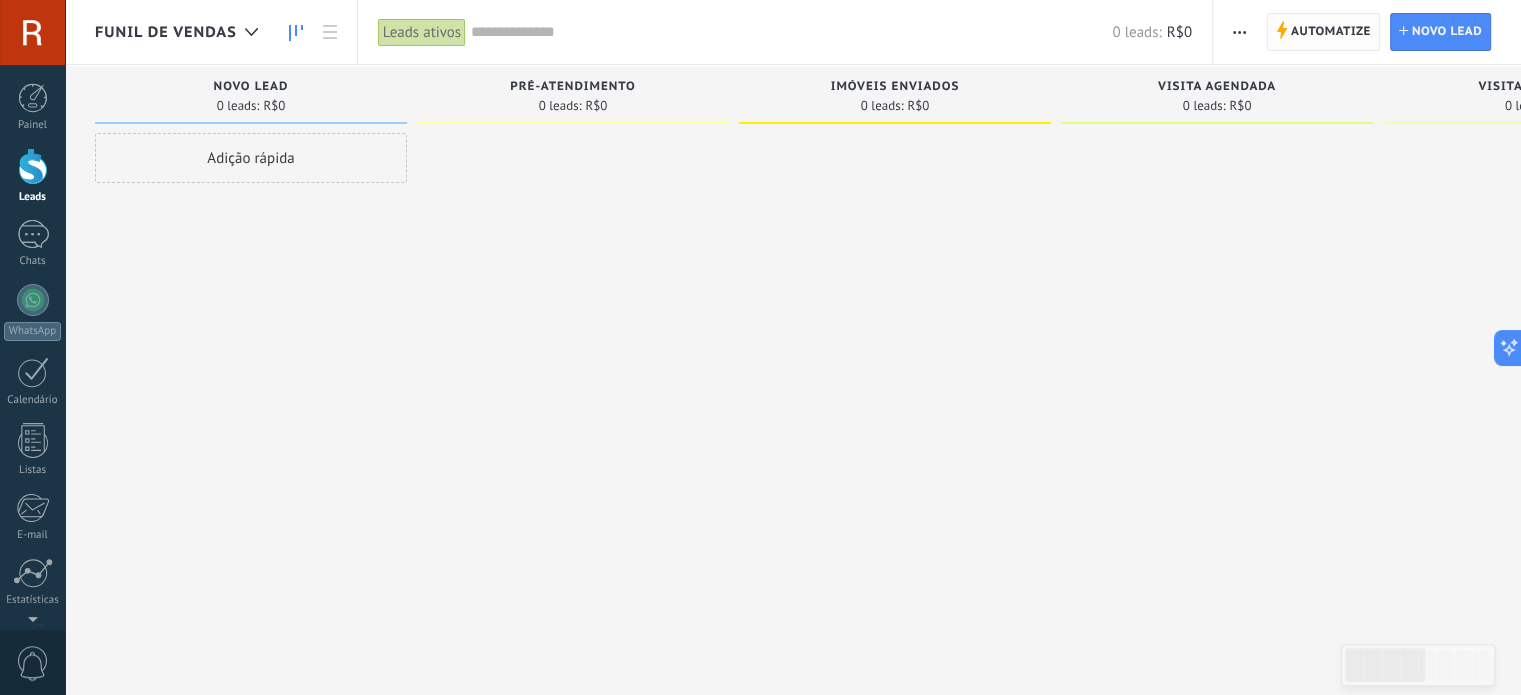 click on "Automatize" at bounding box center [1331, 32] 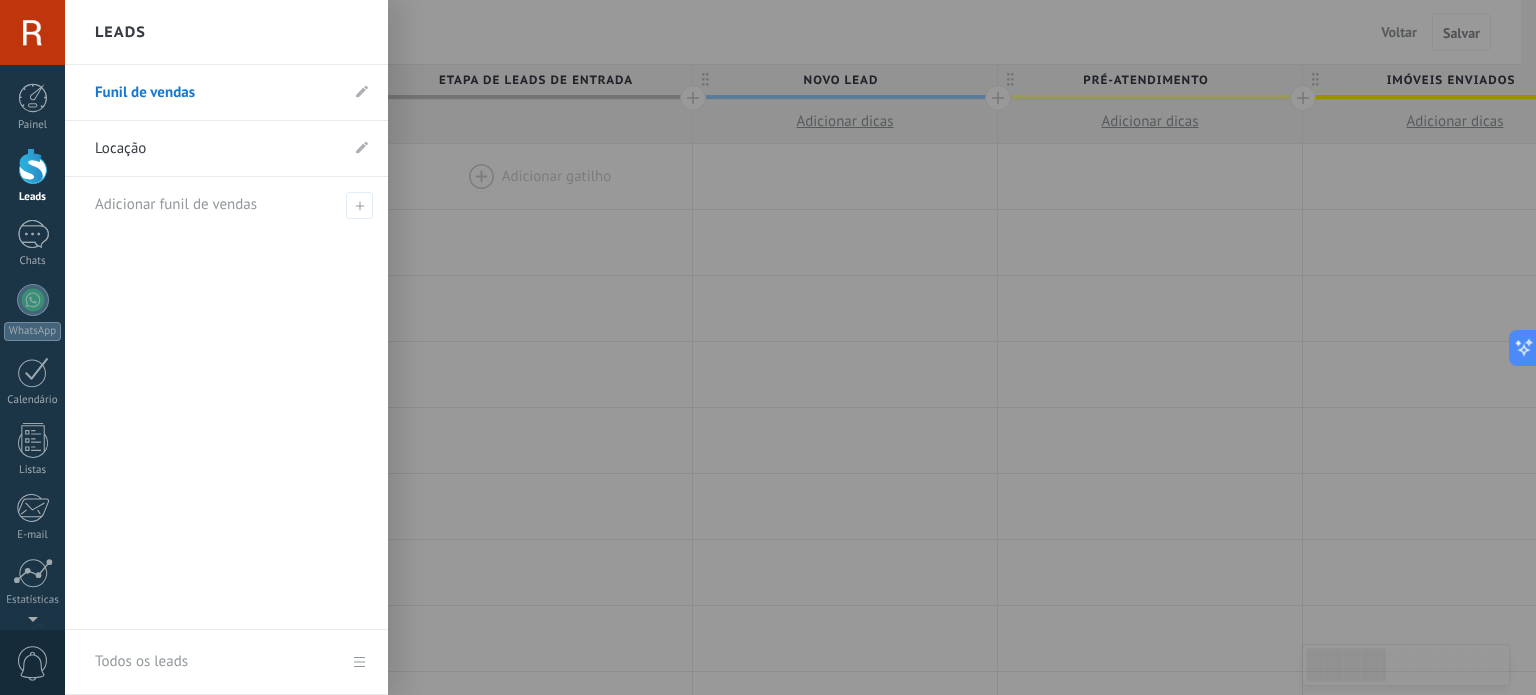 click at bounding box center (33, 166) 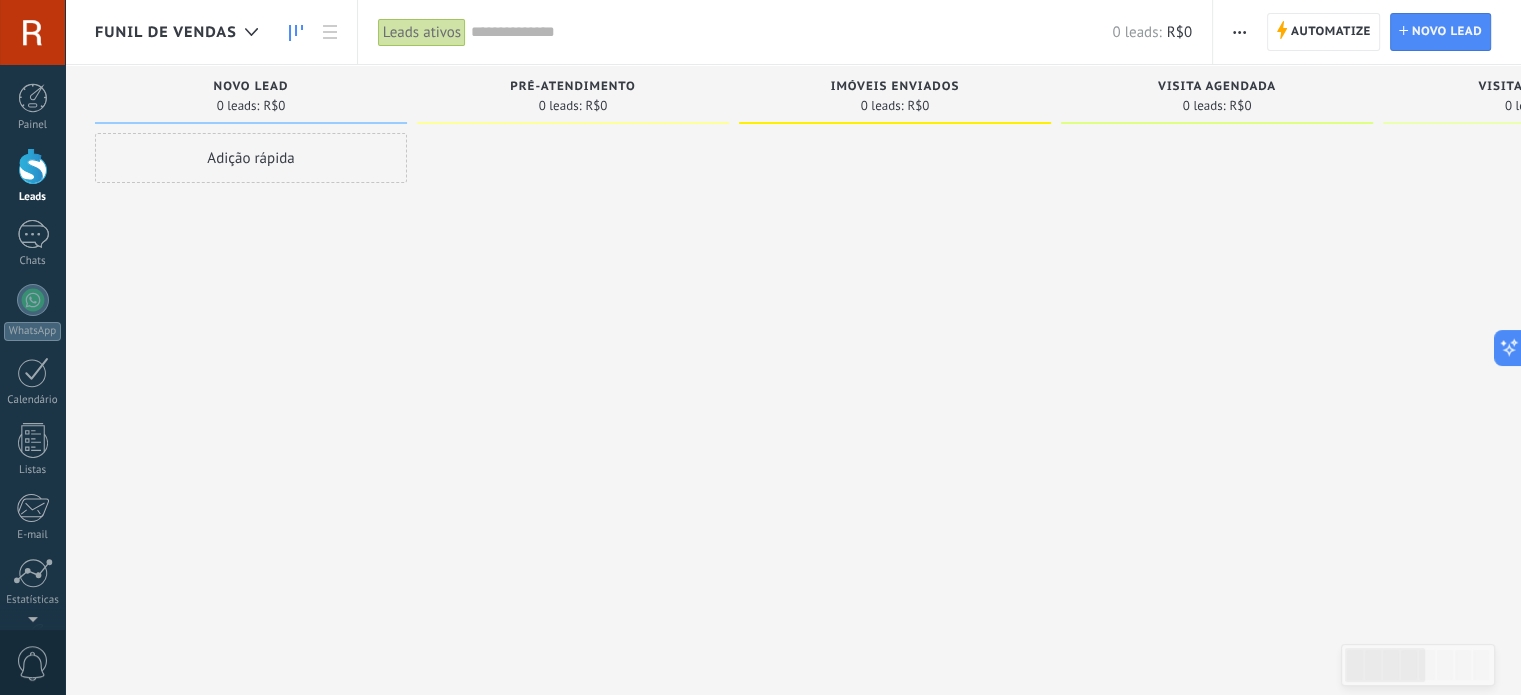 click at bounding box center [1239, 32] 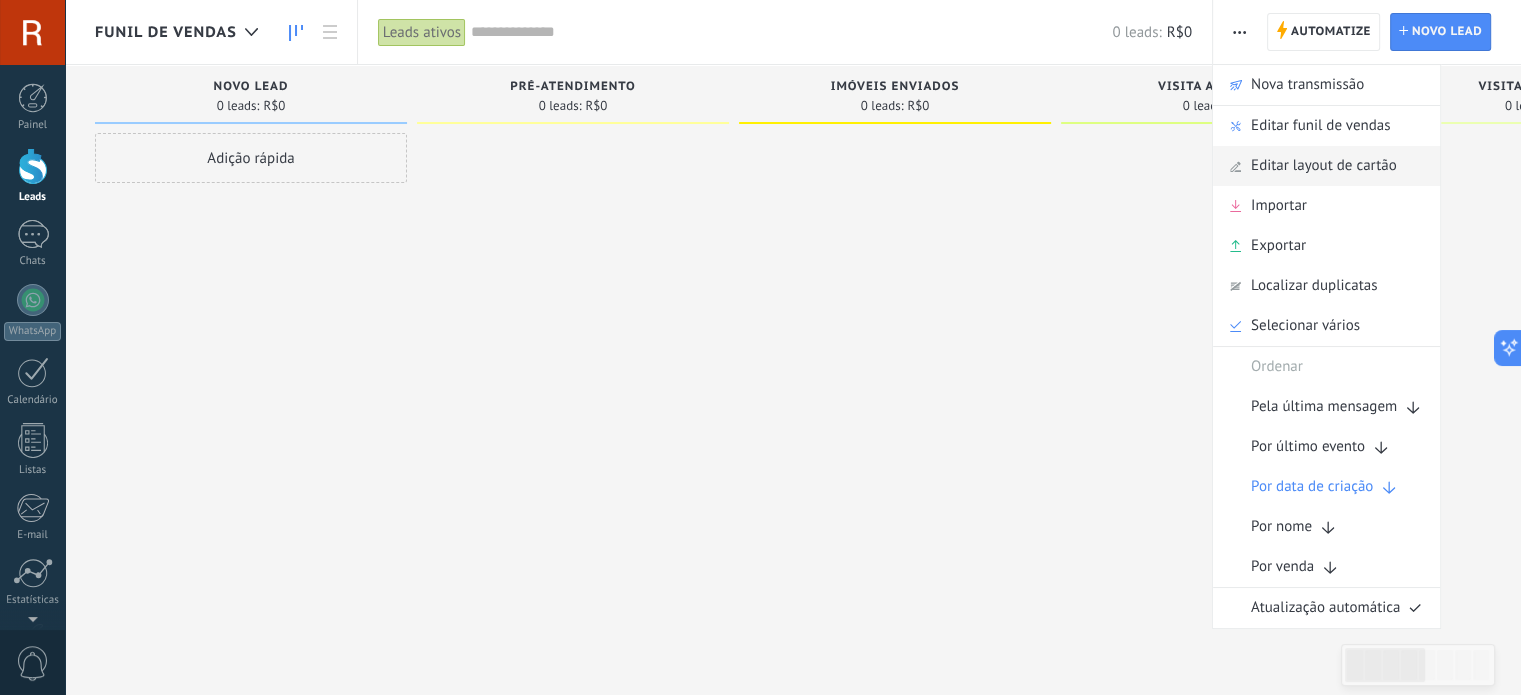 click on "Editar layout de cartão" at bounding box center (1324, 166) 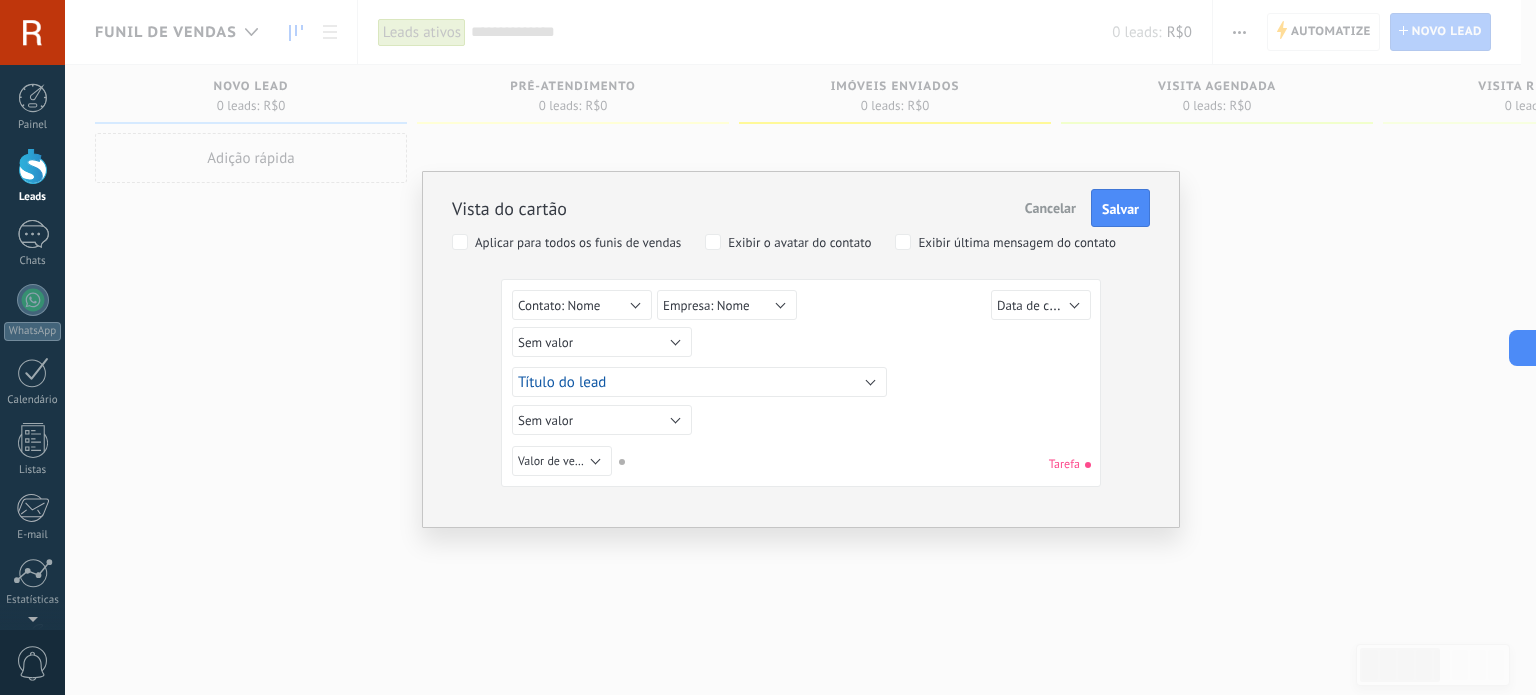 click on "Exibir o avatar do contato" at bounding box center [799, 243] 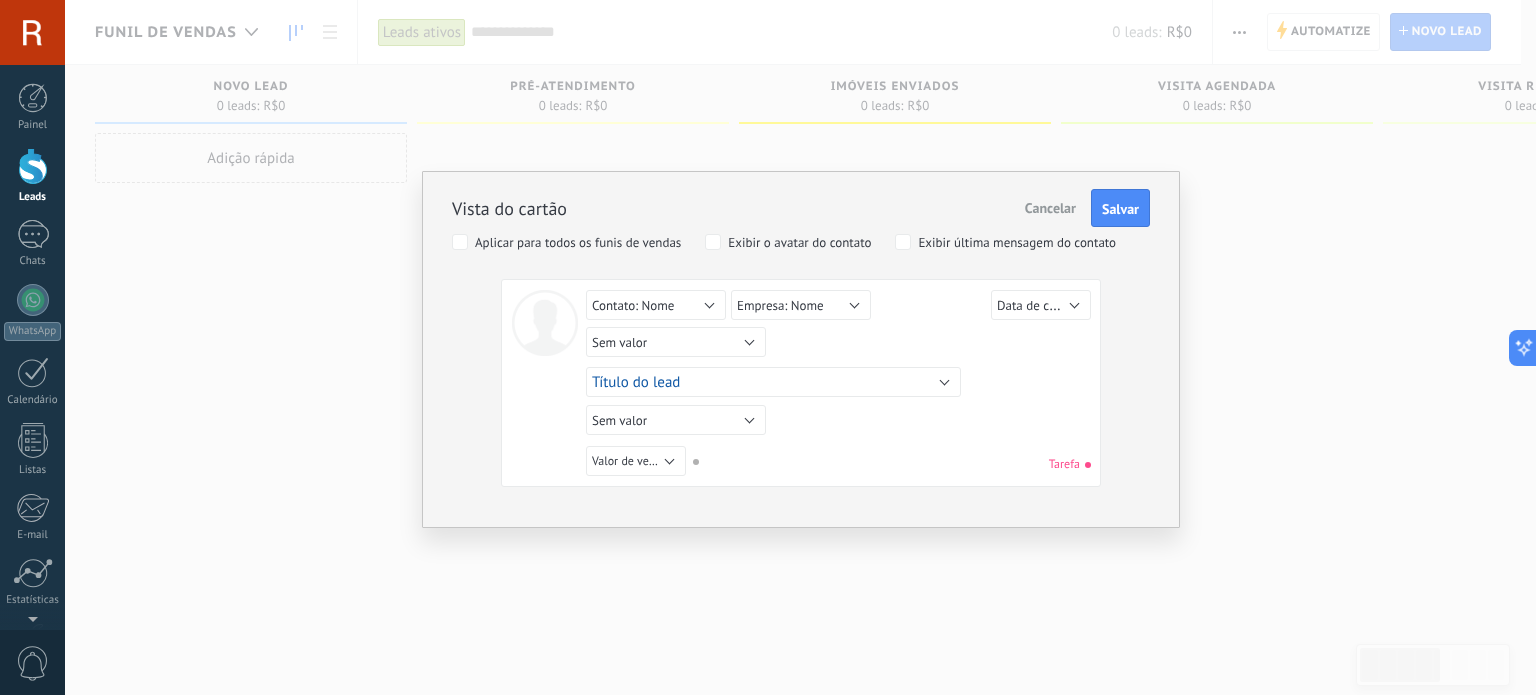 click on "Exibir o avatar do contato" at bounding box center (799, 243) 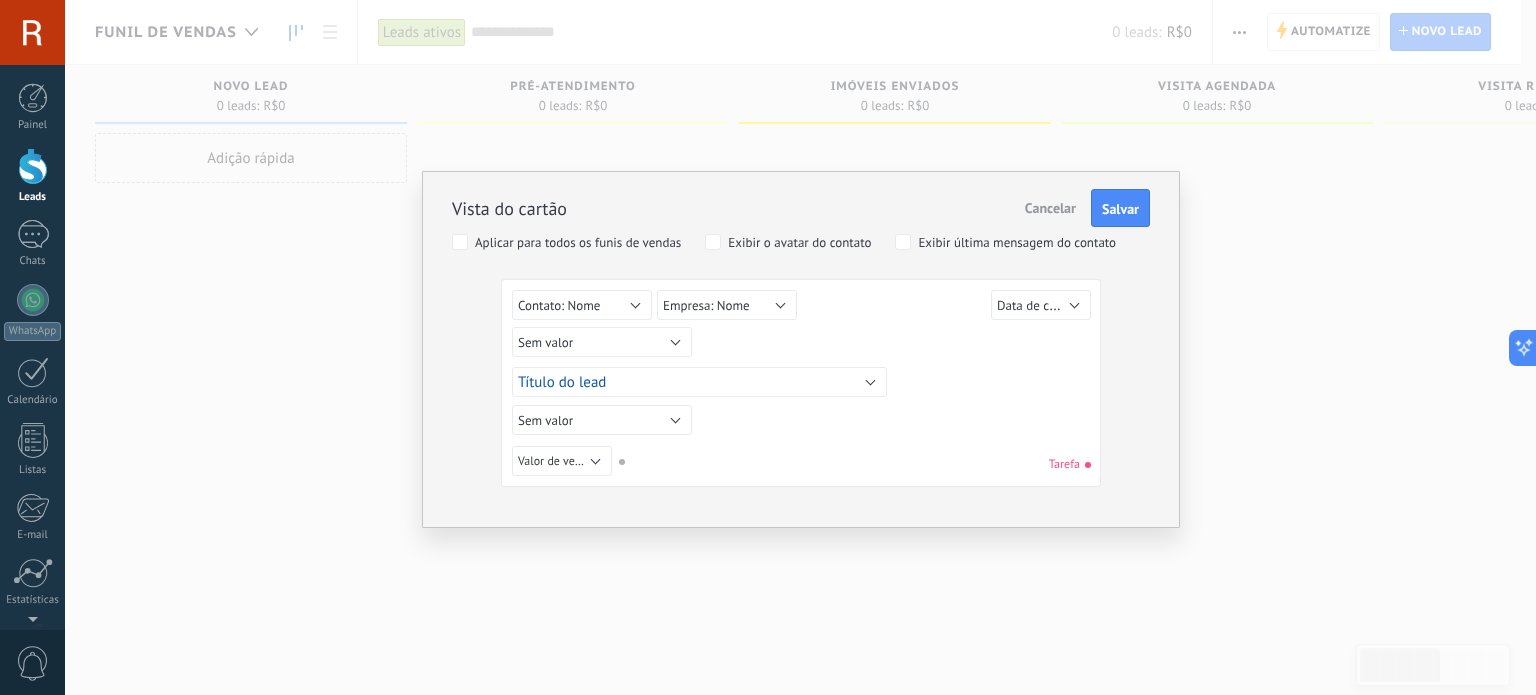 click on "Cancelar" at bounding box center (1050, 208) 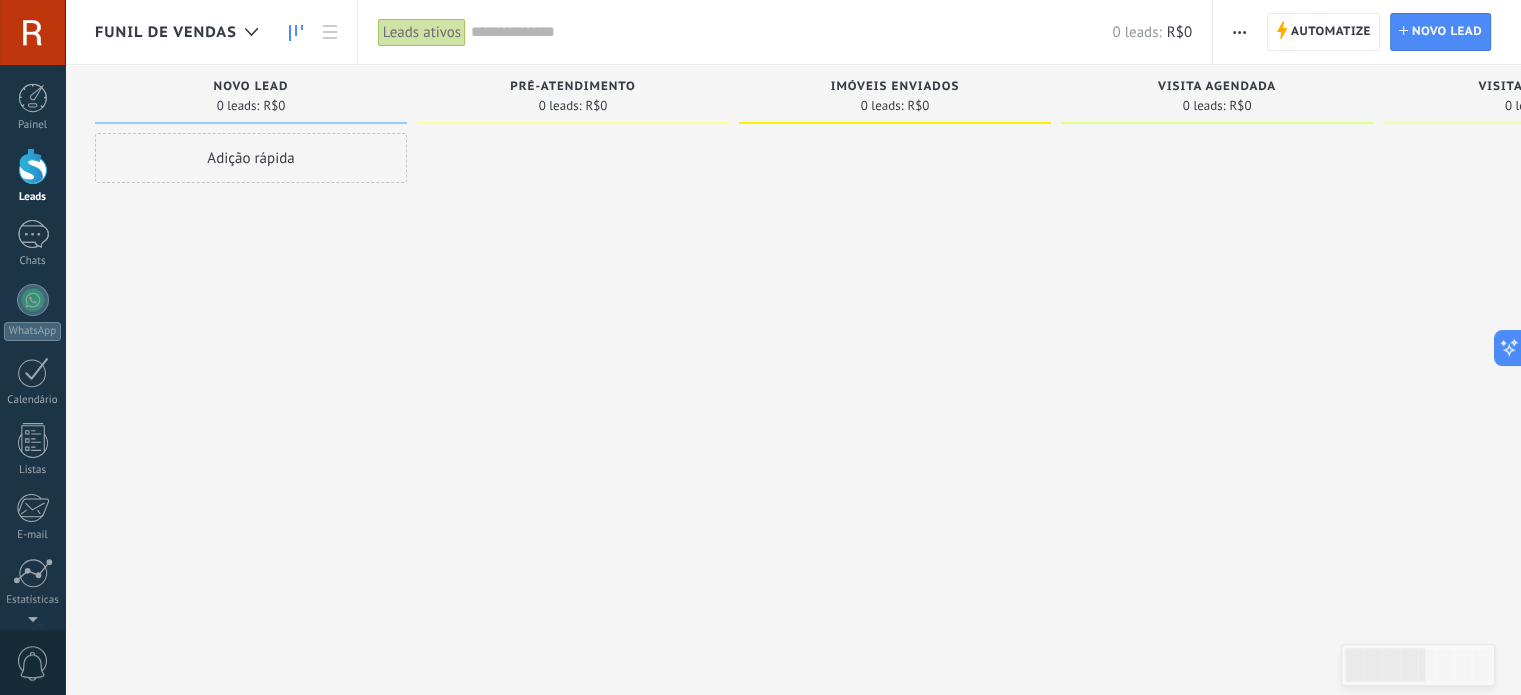 click at bounding box center (1239, 32) 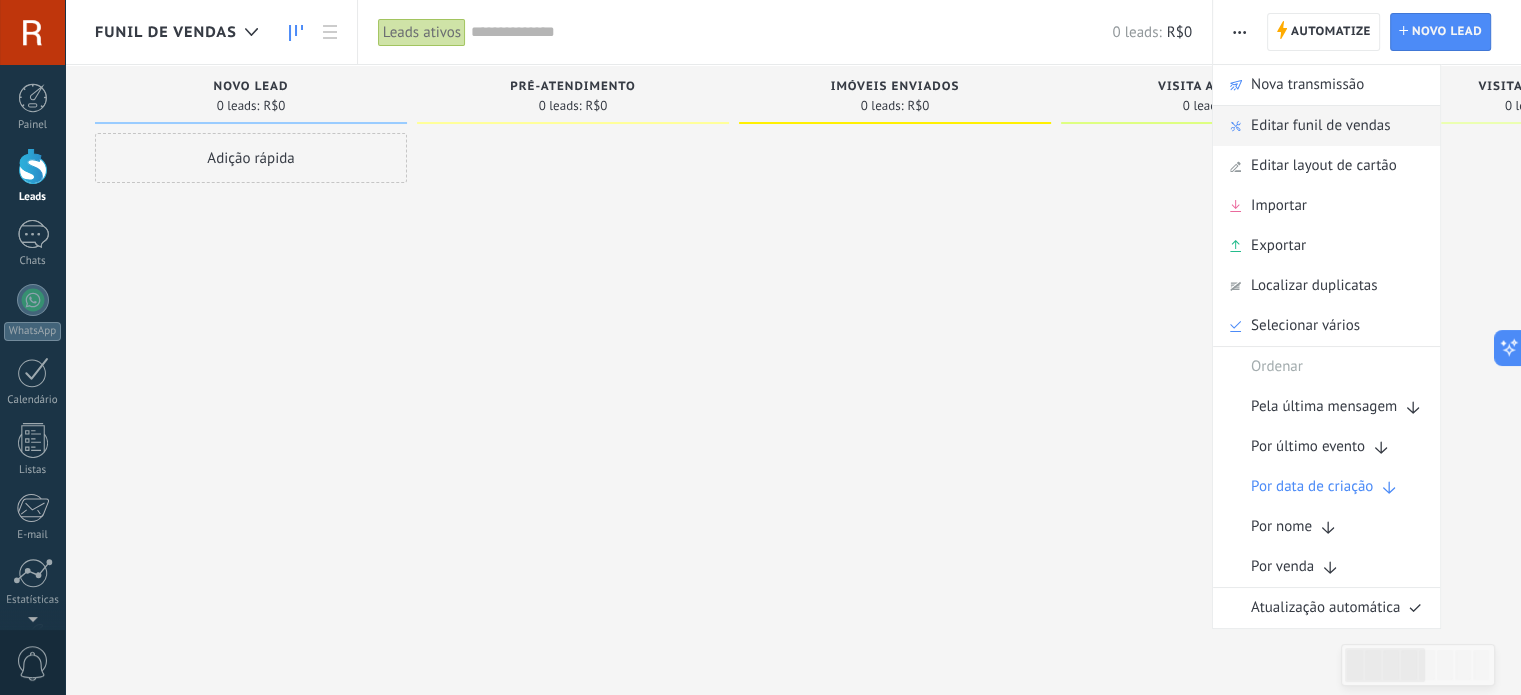 click on "Editar funil de vendas" at bounding box center [1320, 126] 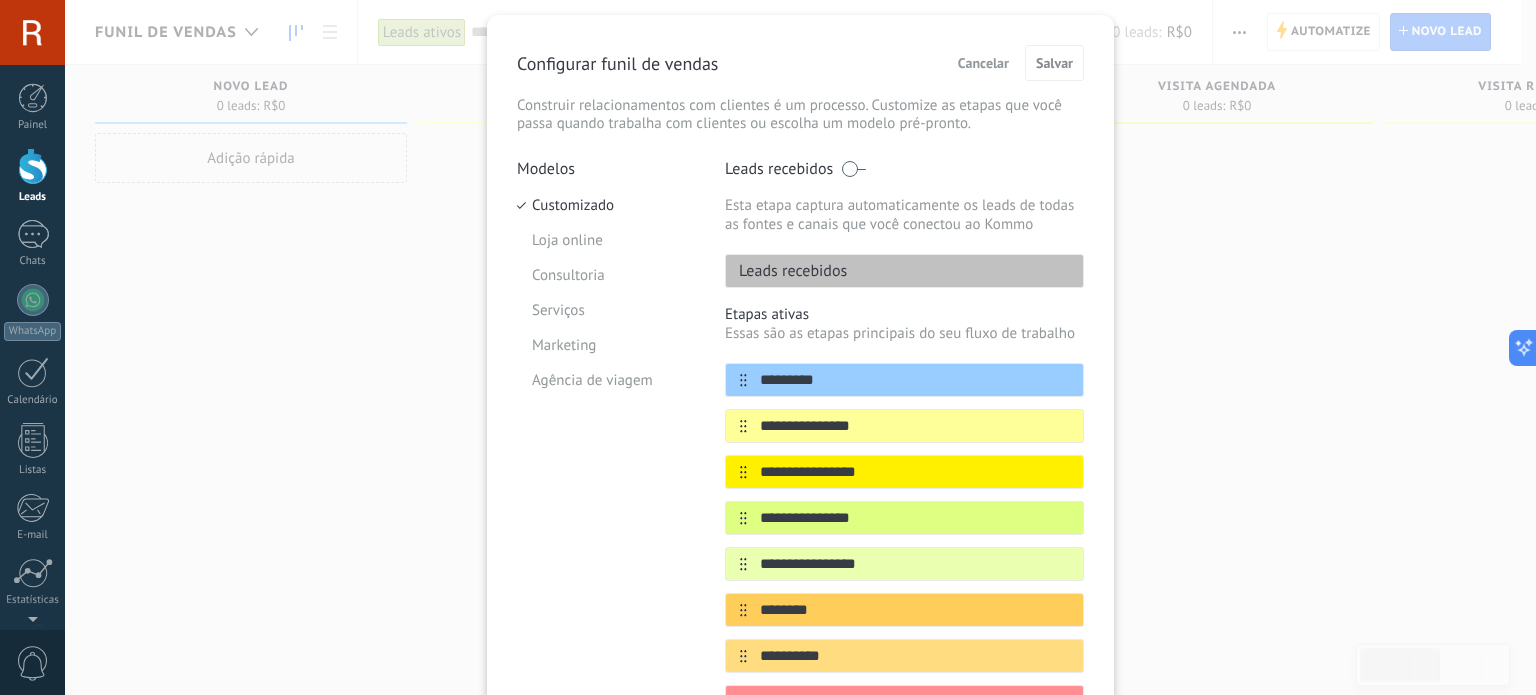 scroll, scrollTop: 40, scrollLeft: 0, axis: vertical 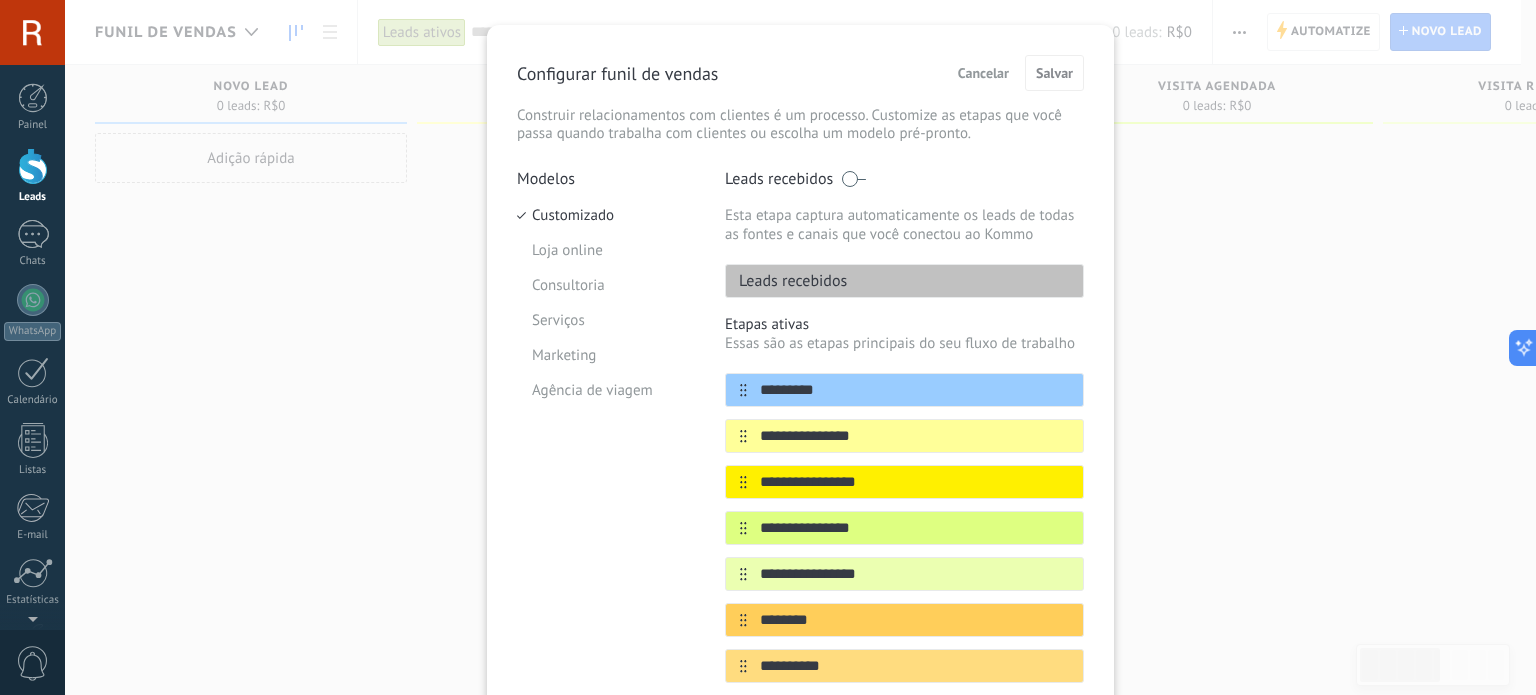 click on "Cancelar" at bounding box center [983, 73] 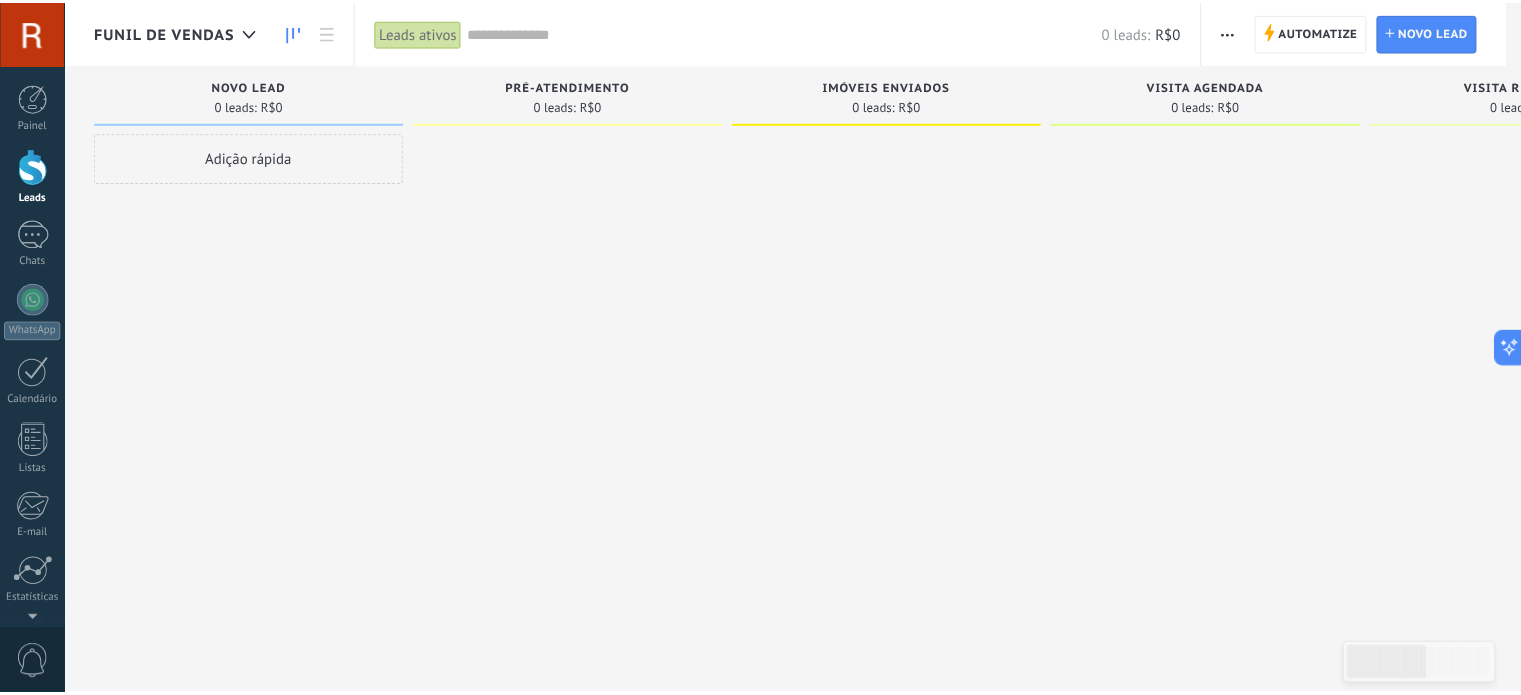 scroll, scrollTop: 0, scrollLeft: 0, axis: both 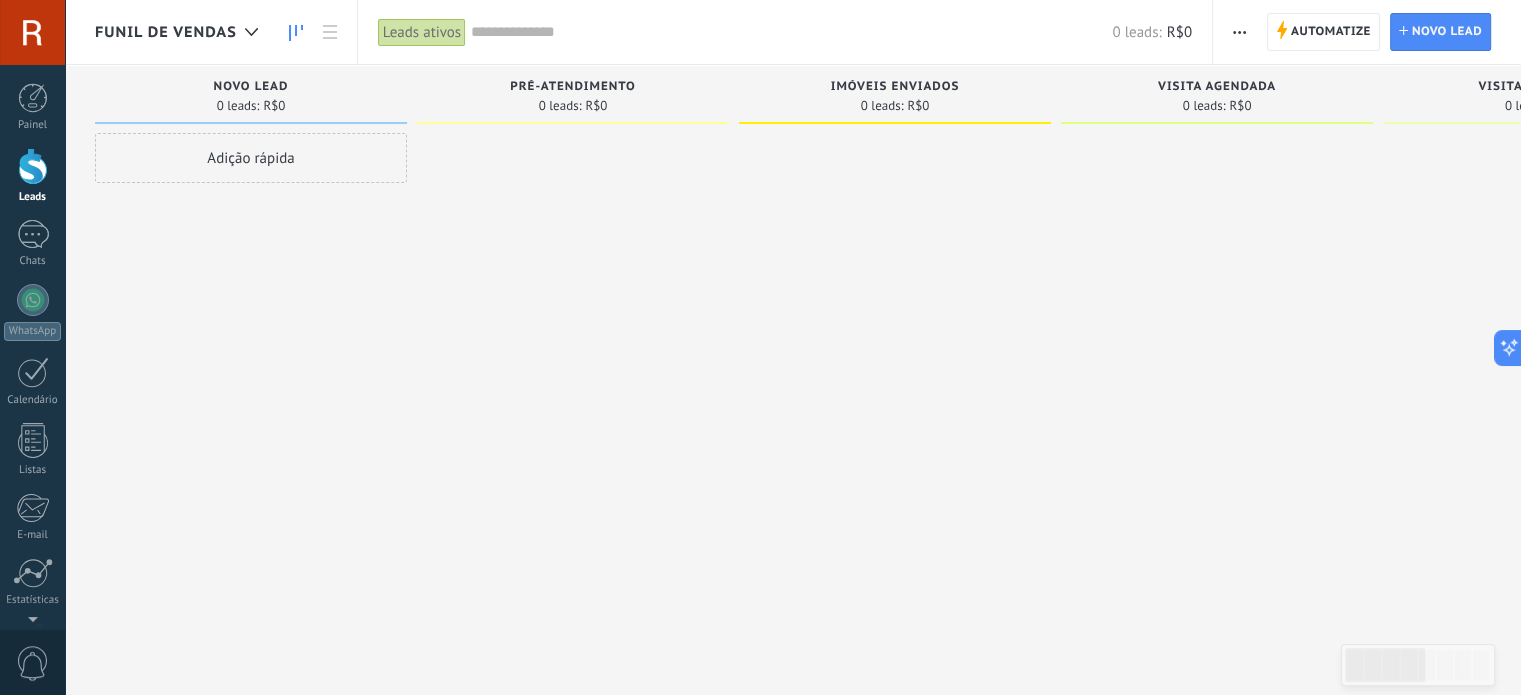 click at bounding box center (1239, 32) 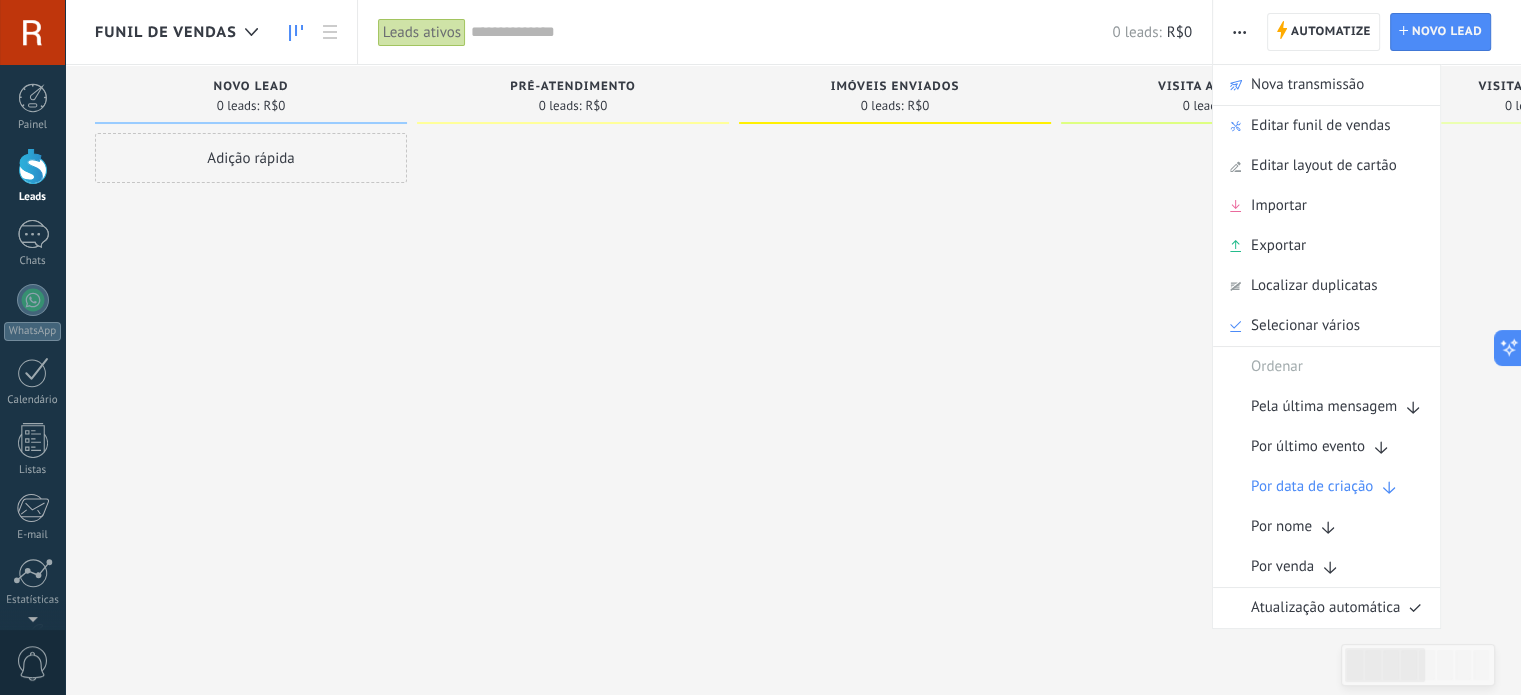 click at bounding box center [895, 350] 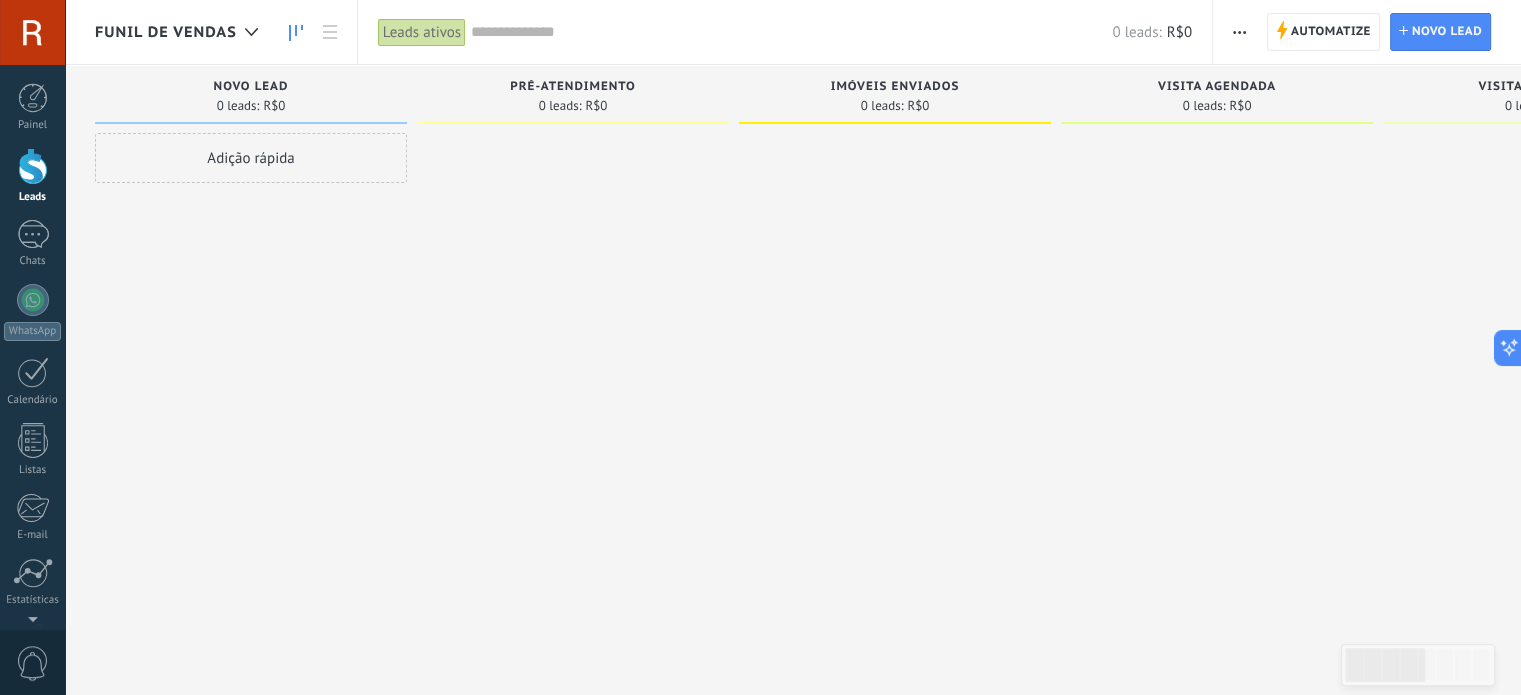 click on "Funil de vendas" at bounding box center (166, 32) 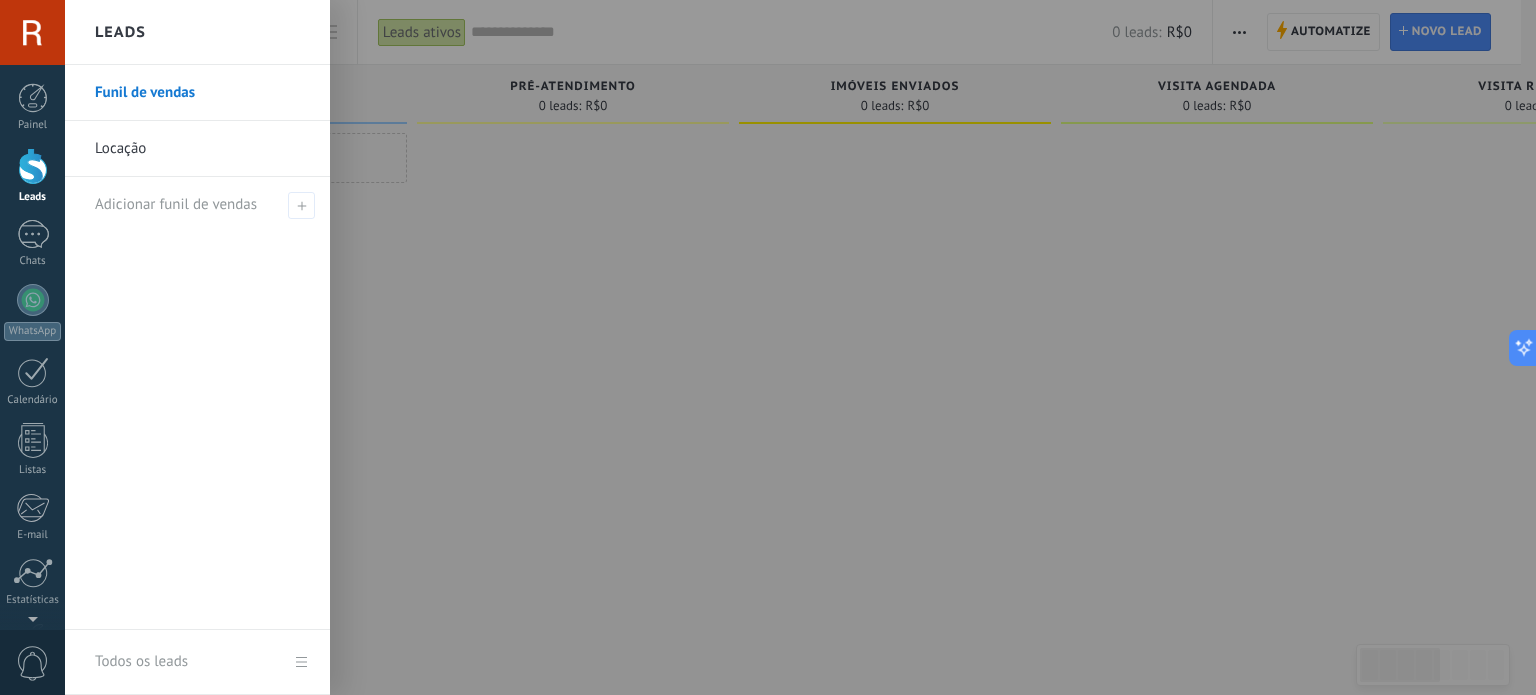click on "Locação" at bounding box center (202, 149) 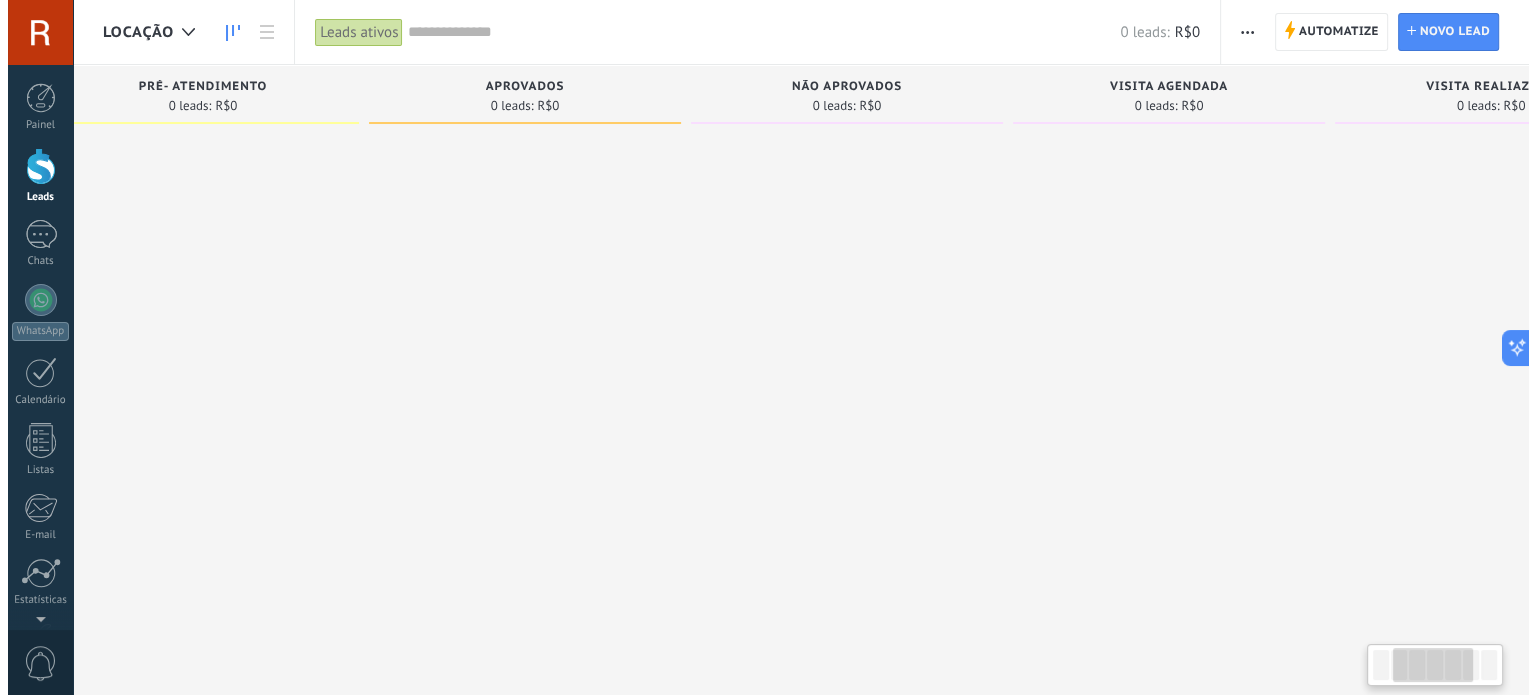 scroll, scrollTop: 0, scrollLeft: 848, axis: horizontal 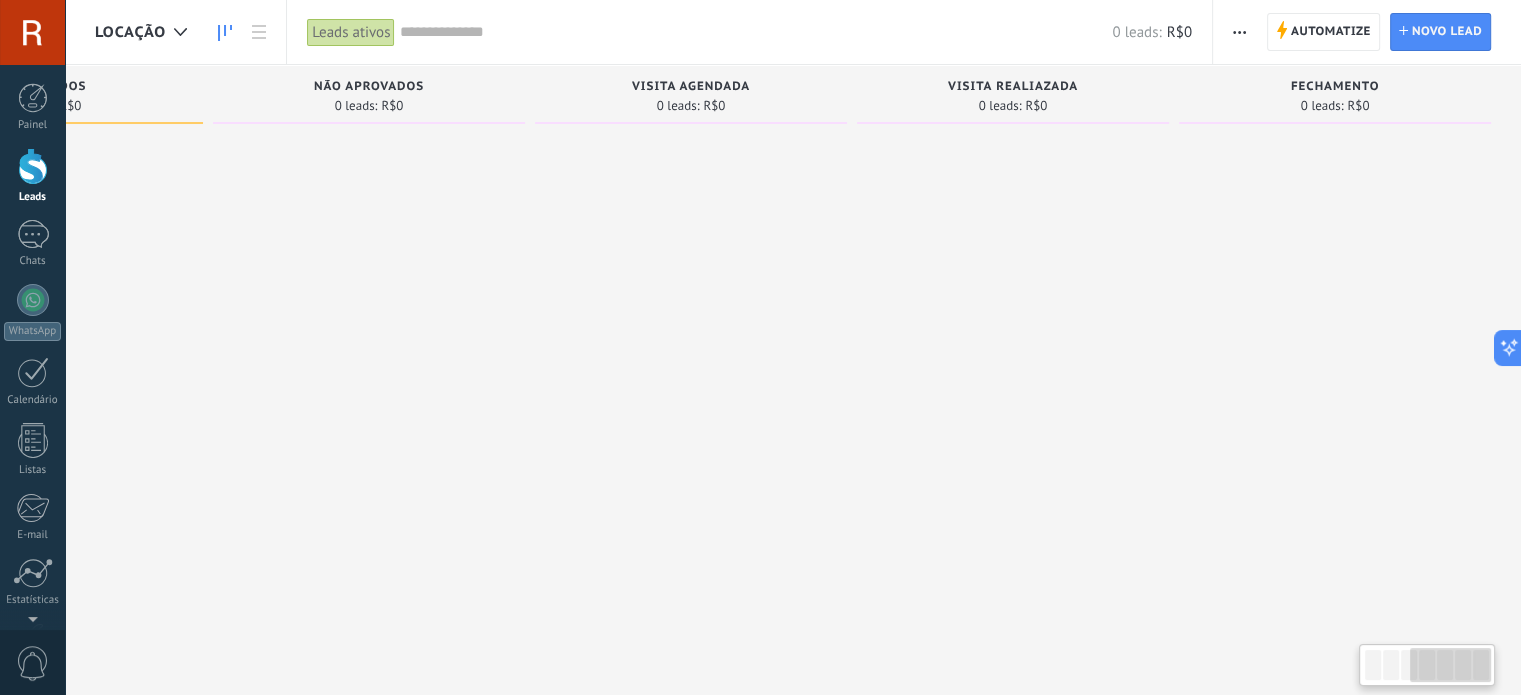 click at bounding box center [1239, 32] 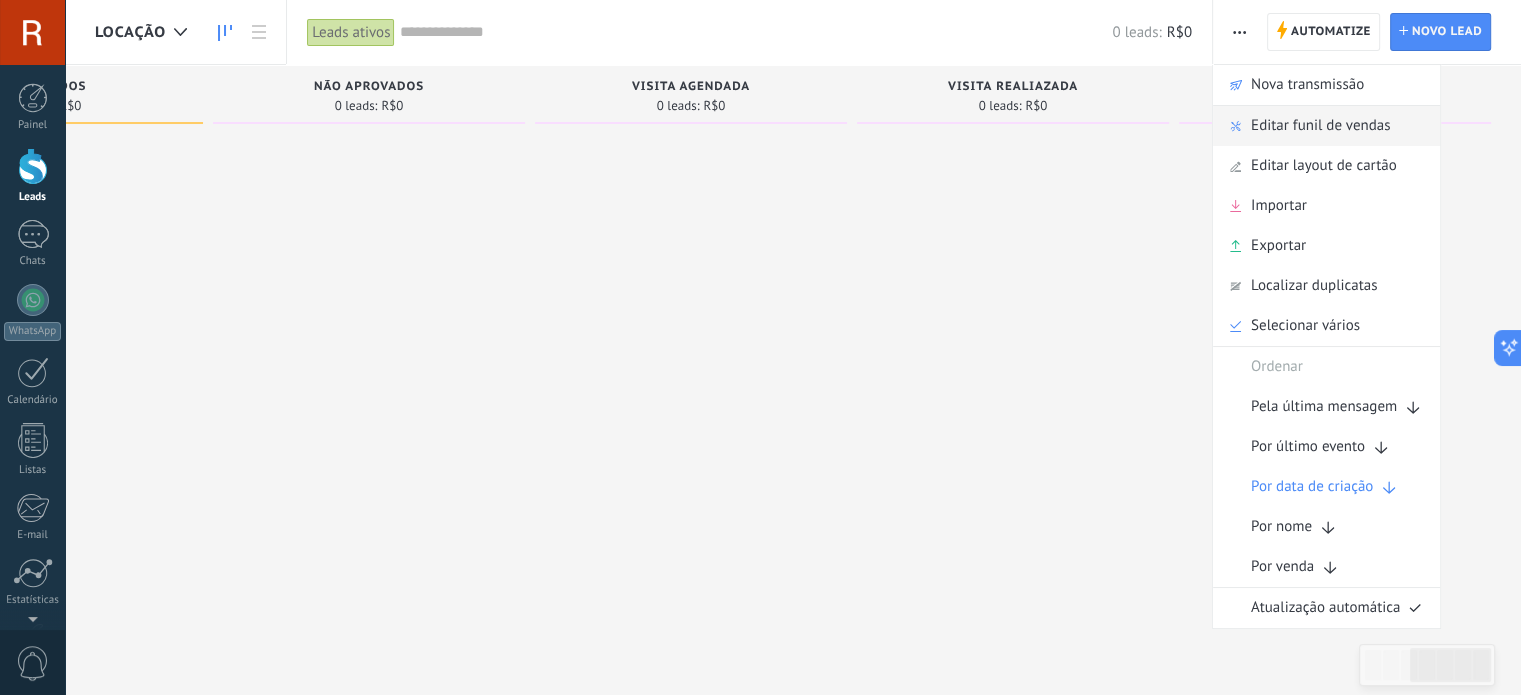 click on "Editar funil de vendas" at bounding box center (1320, 126) 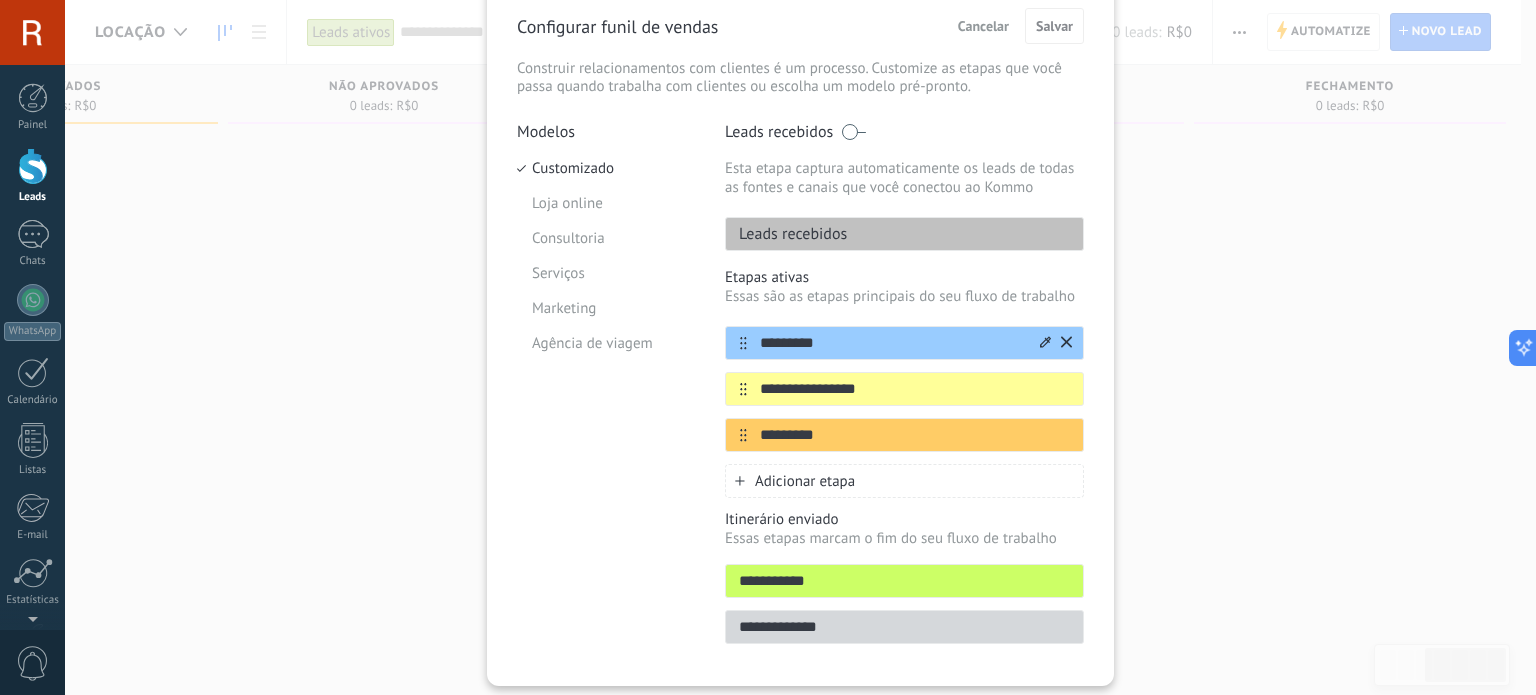 scroll, scrollTop: 88, scrollLeft: 0, axis: vertical 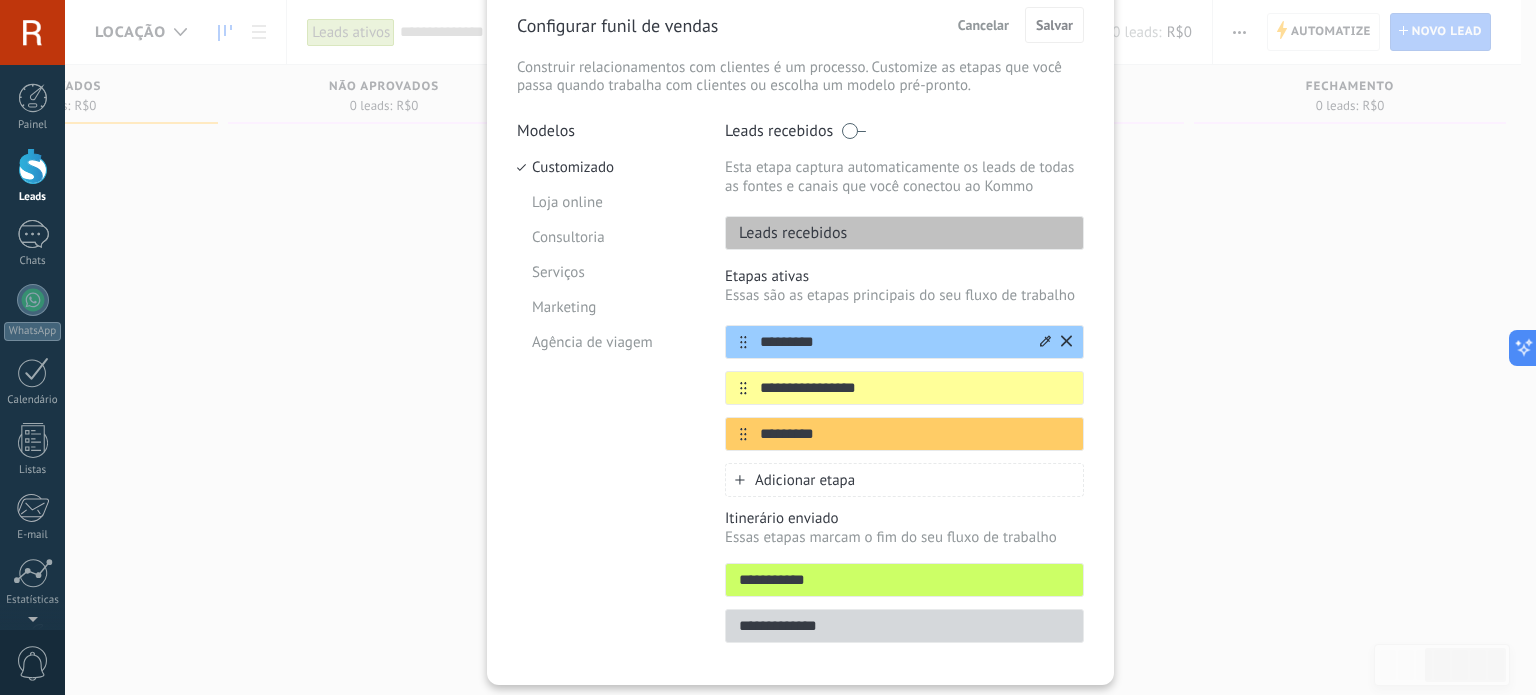 click 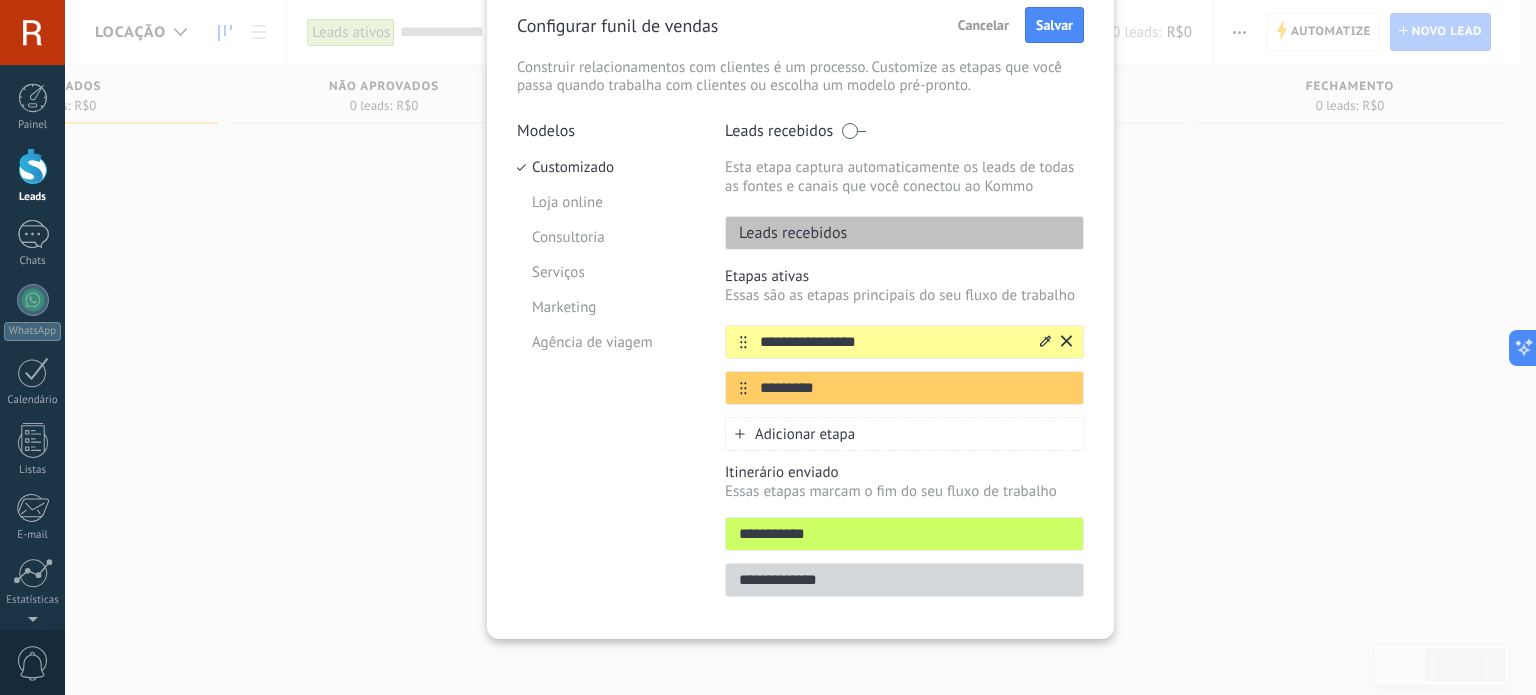 click 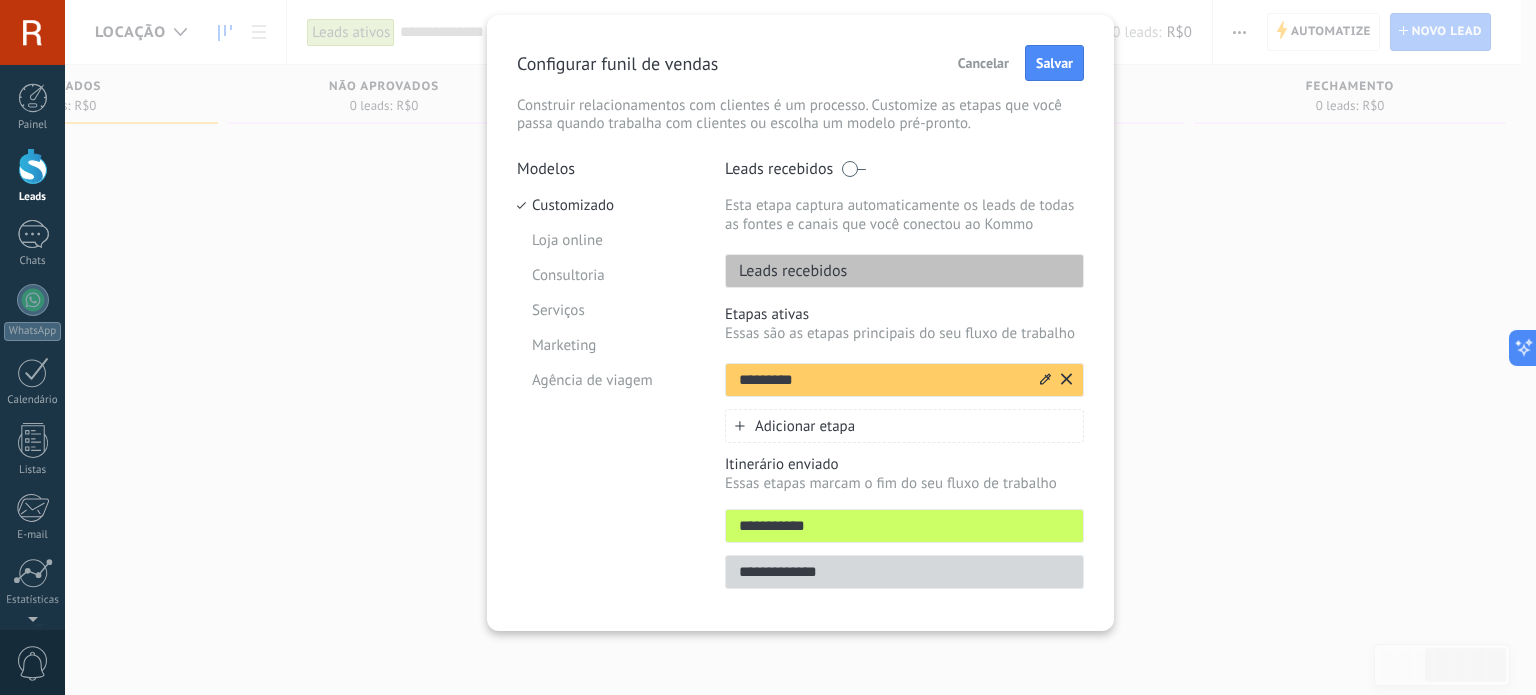 click 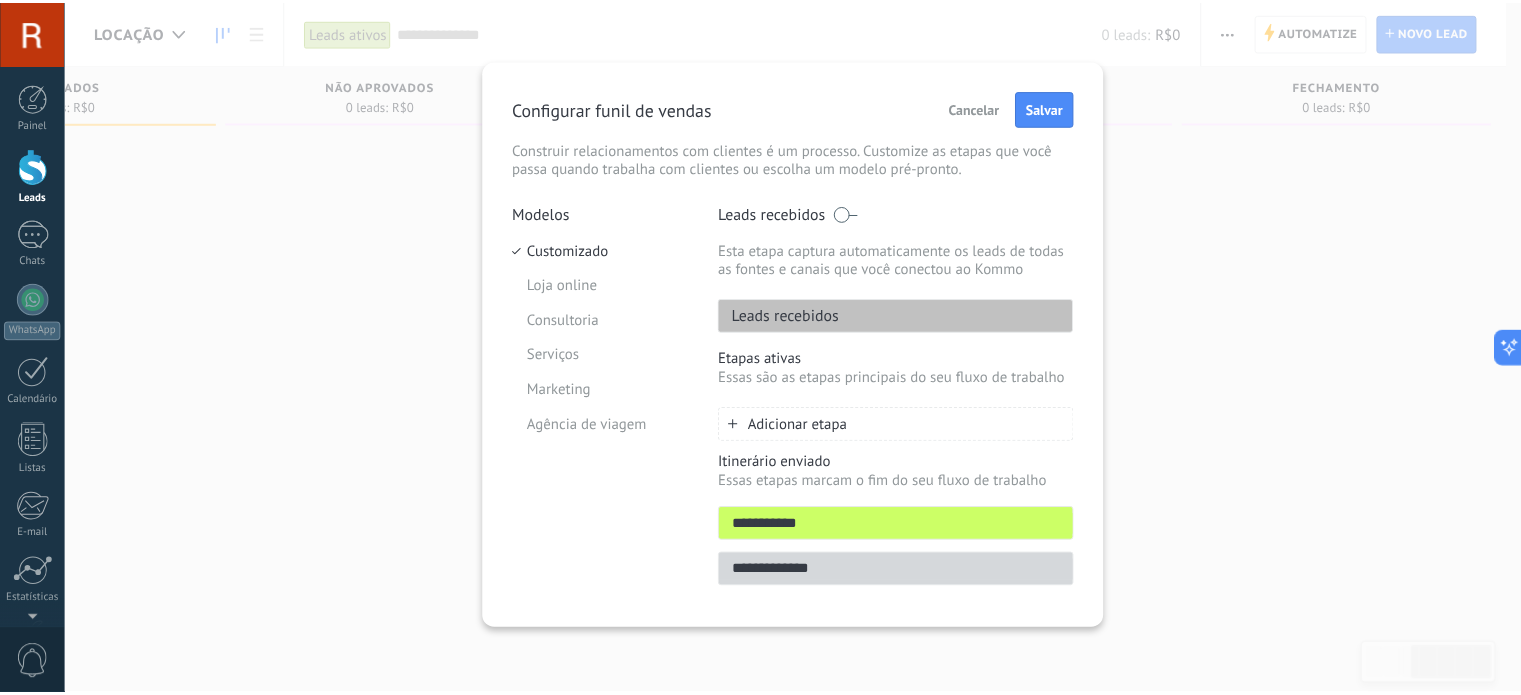 scroll, scrollTop: 4, scrollLeft: 0, axis: vertical 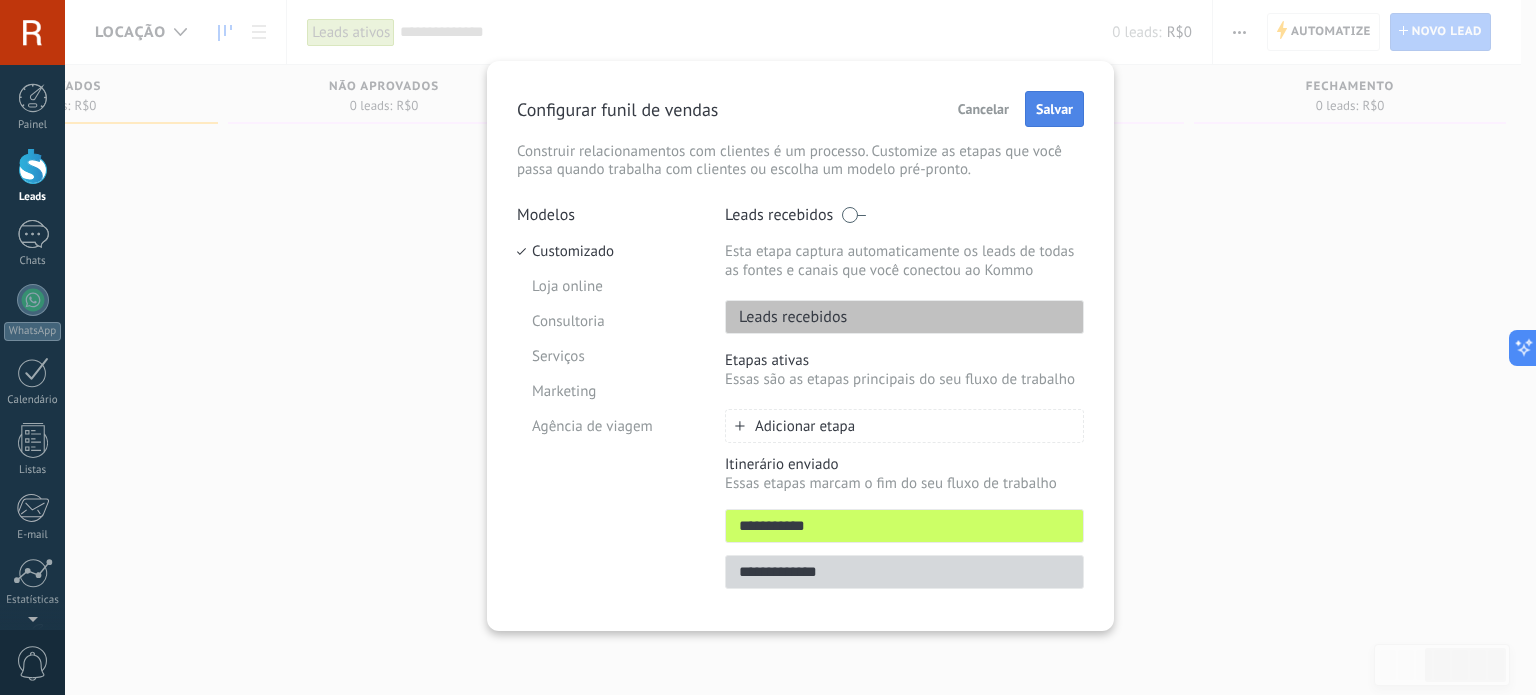 click on "Salvar" at bounding box center (1054, 109) 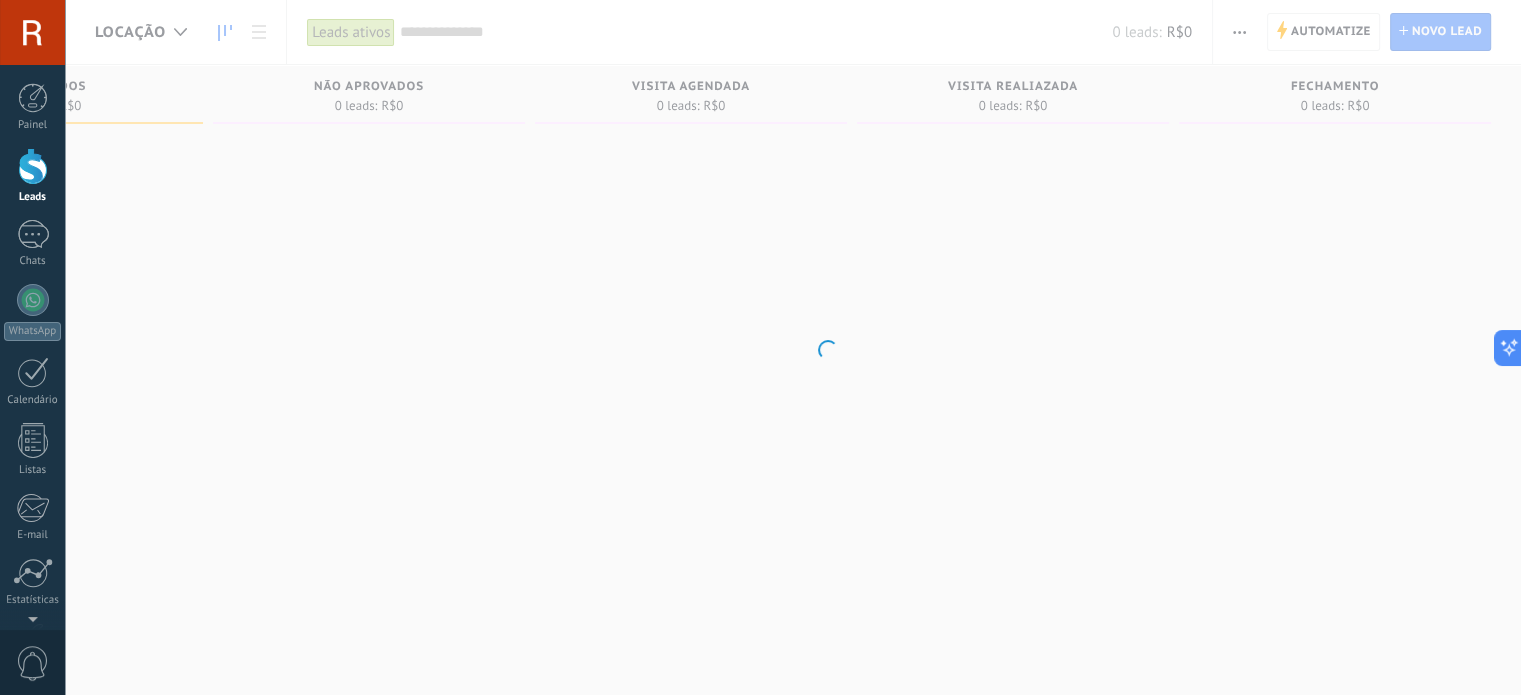 scroll, scrollTop: 0, scrollLeft: 0, axis: both 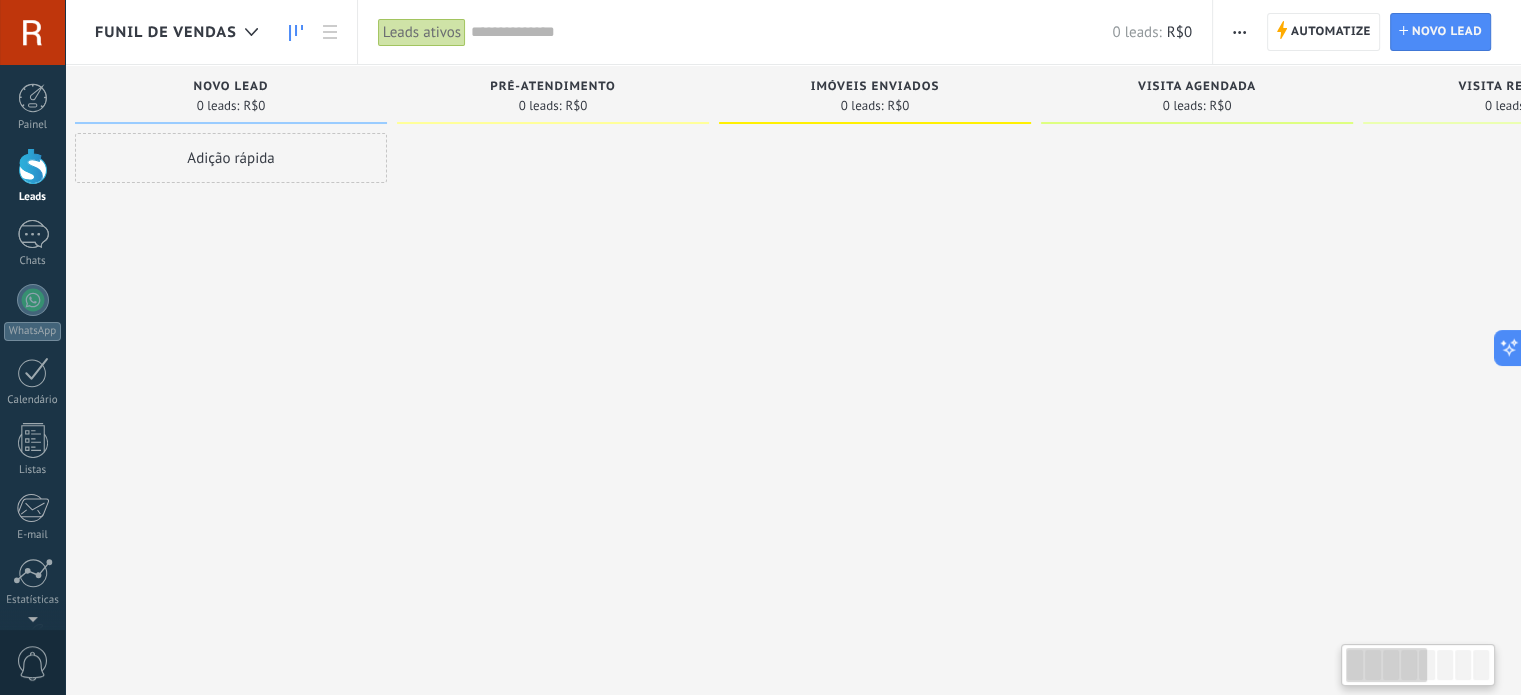 click on "Funil de vendas" at bounding box center [166, 32] 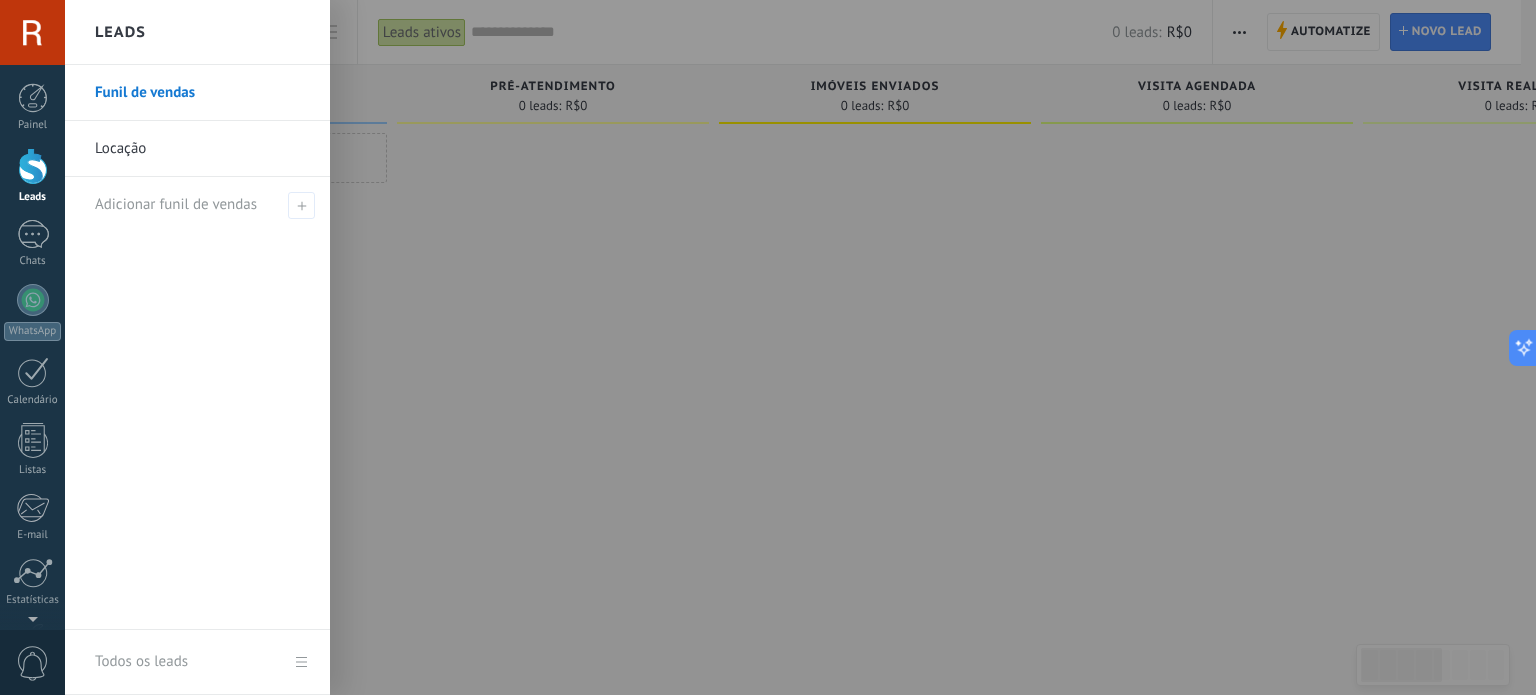 click on "Locação" at bounding box center [202, 149] 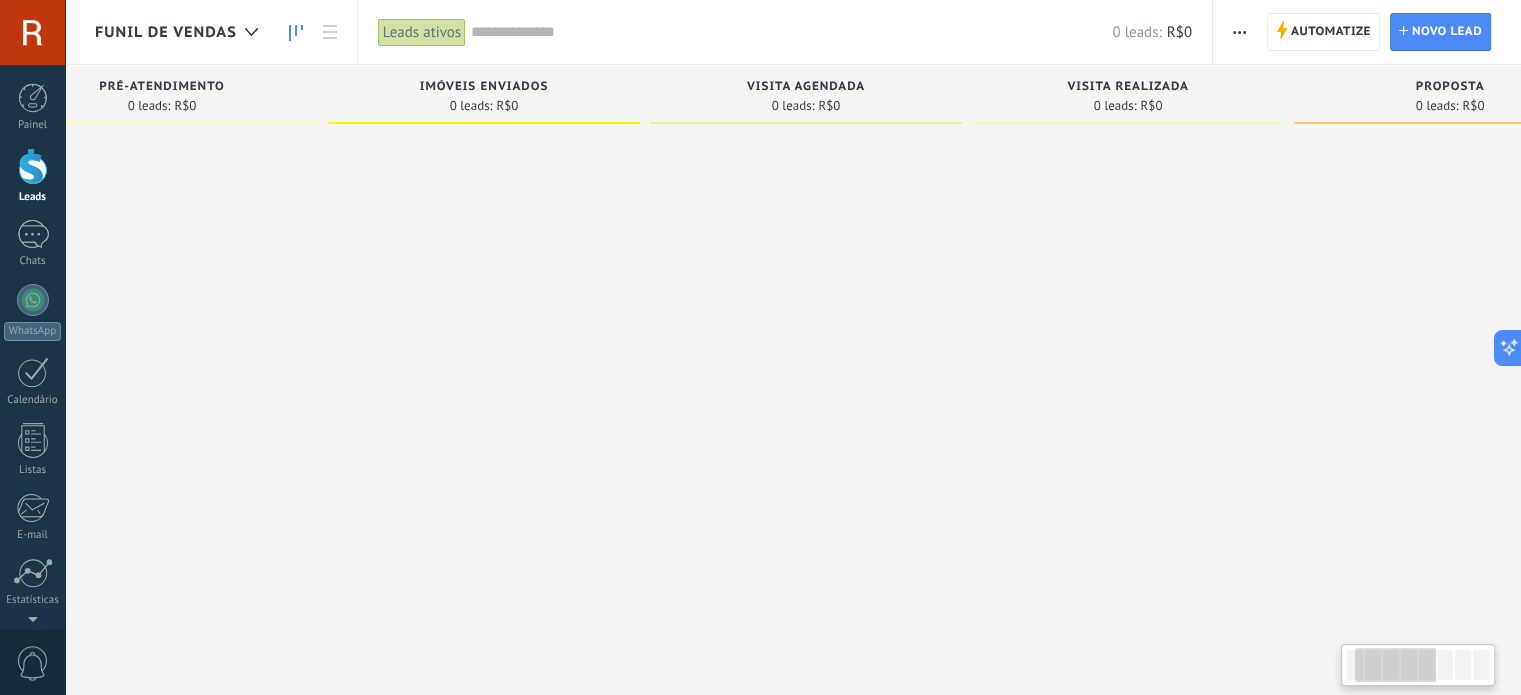 scroll, scrollTop: 0, scrollLeft: 0, axis: both 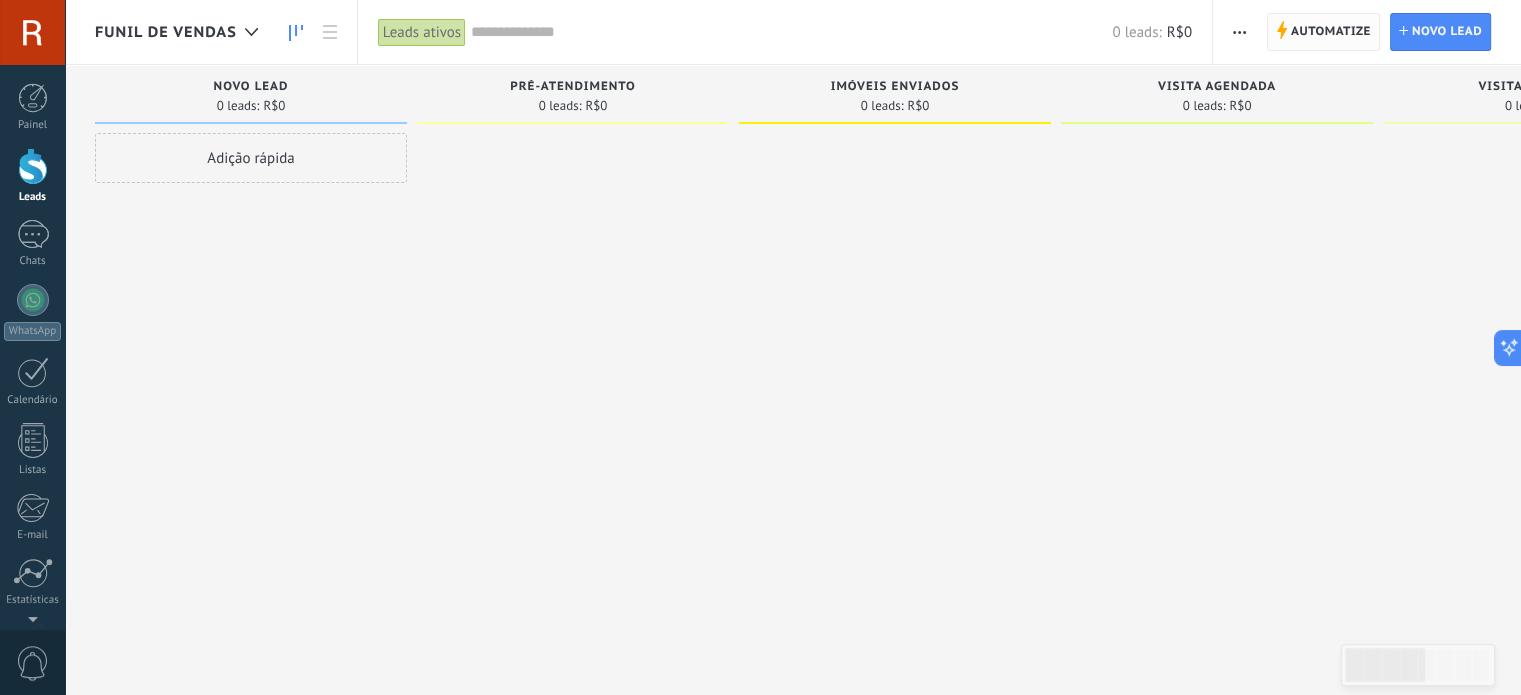 click on "Automatize" at bounding box center [1331, 32] 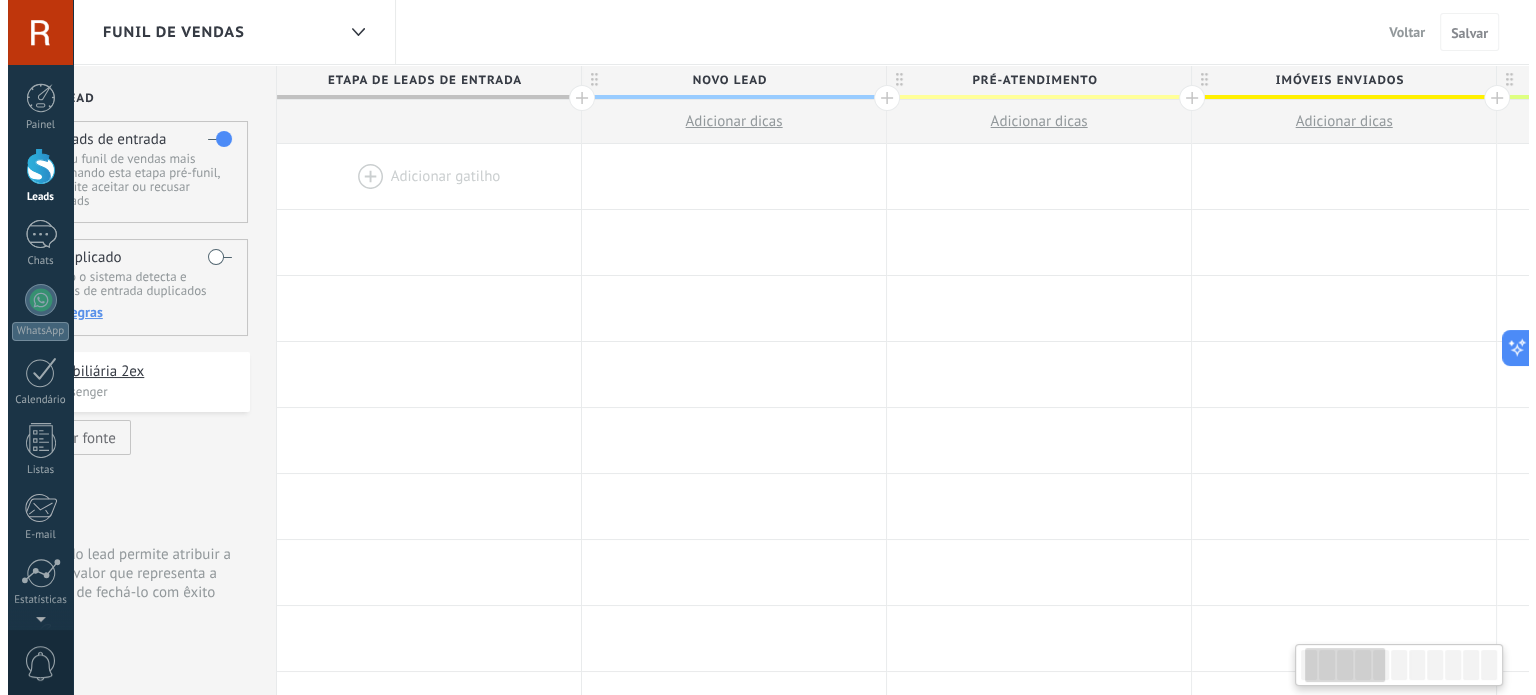scroll, scrollTop: 0, scrollLeft: 120, axis: horizontal 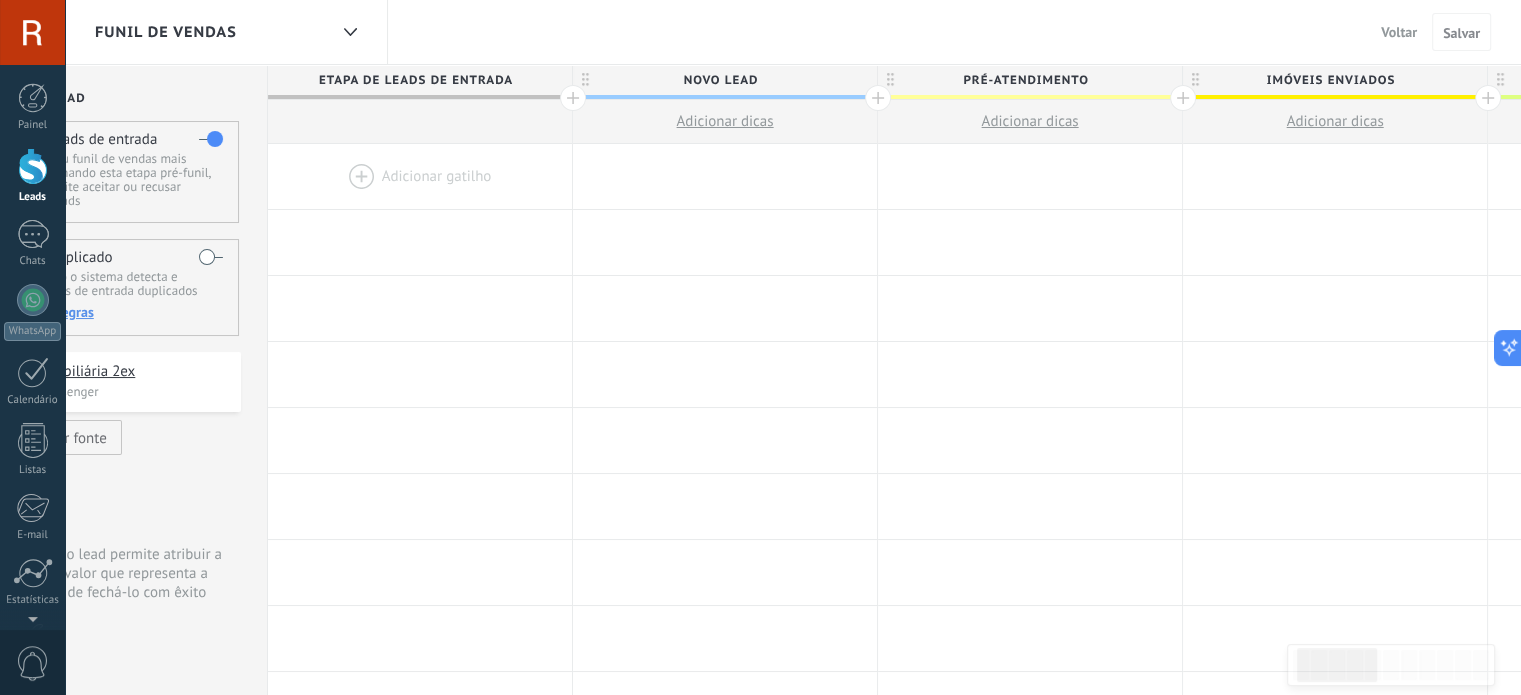 click on "Adicionar dicas" at bounding box center (724, 121) 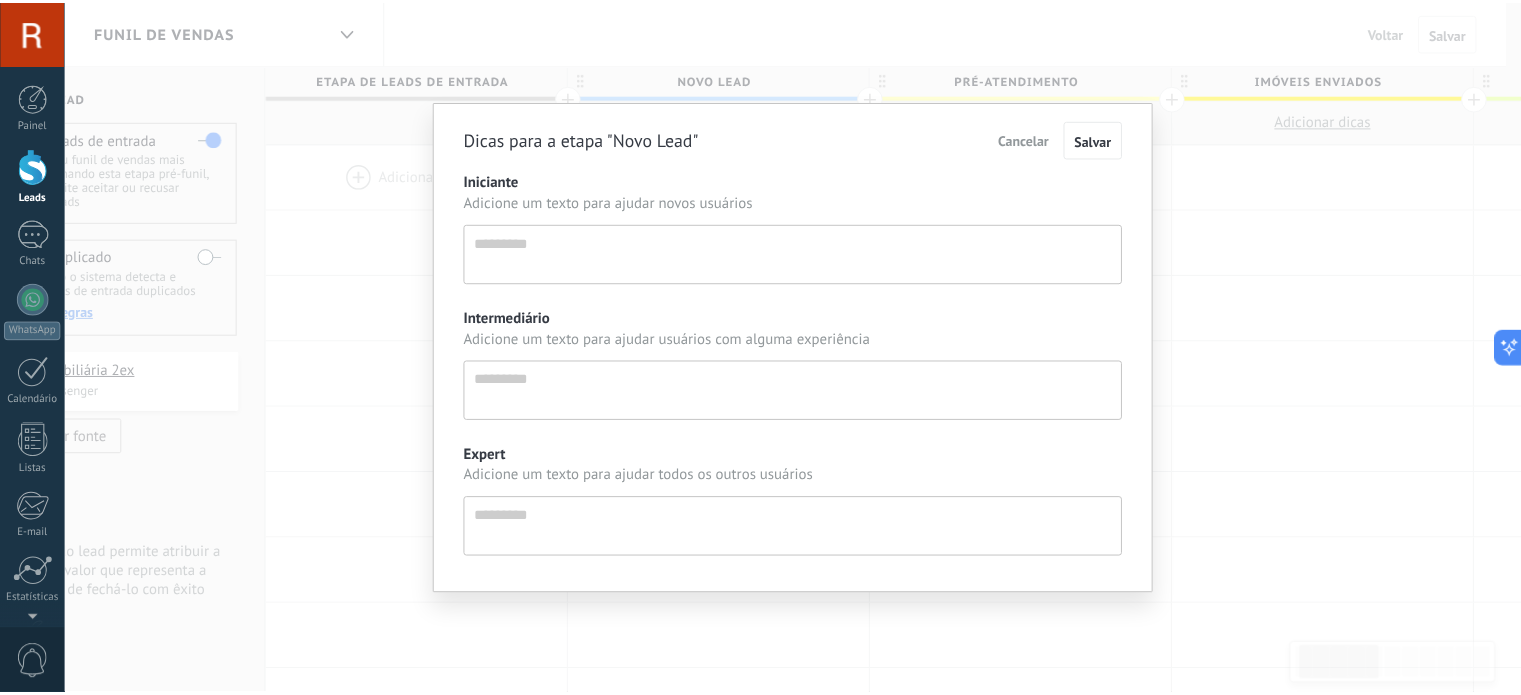 scroll, scrollTop: 19, scrollLeft: 0, axis: vertical 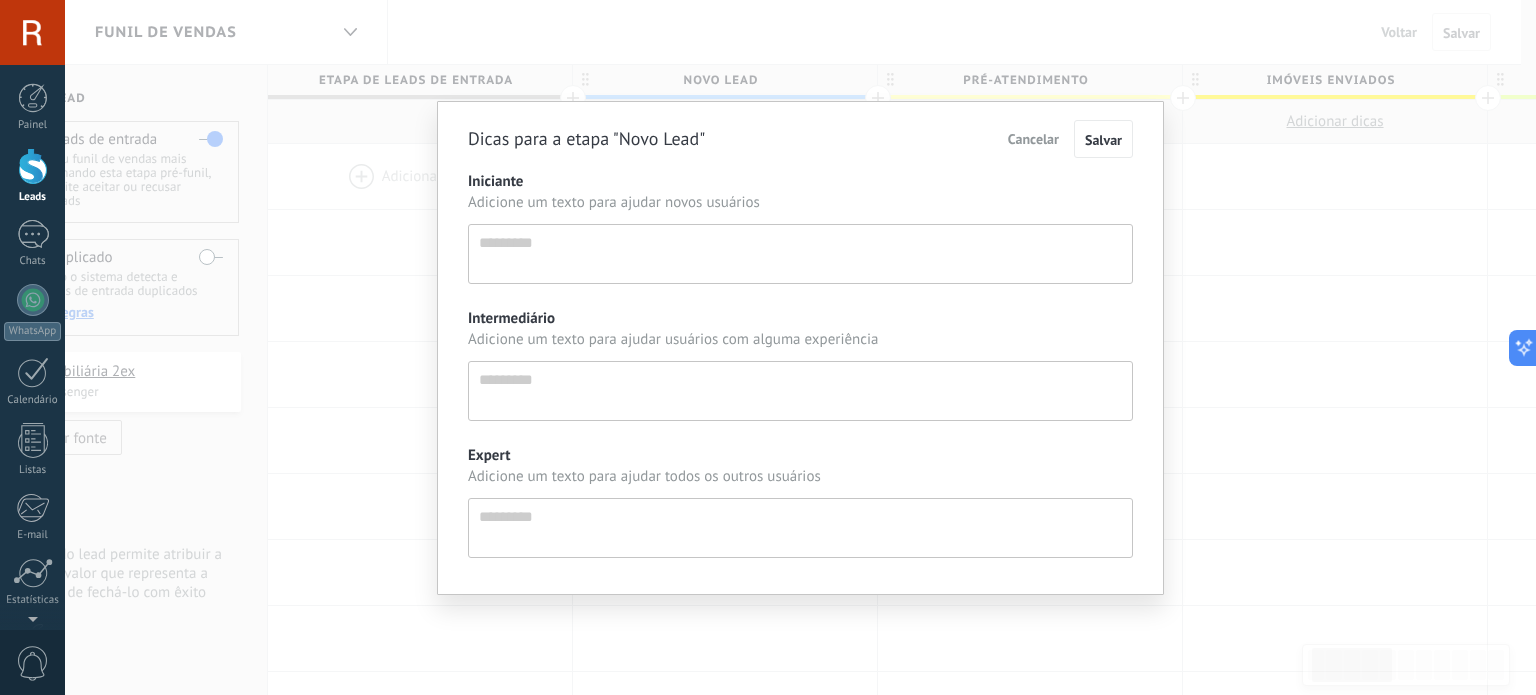 click on "Iniciante" at bounding box center (800, 254) 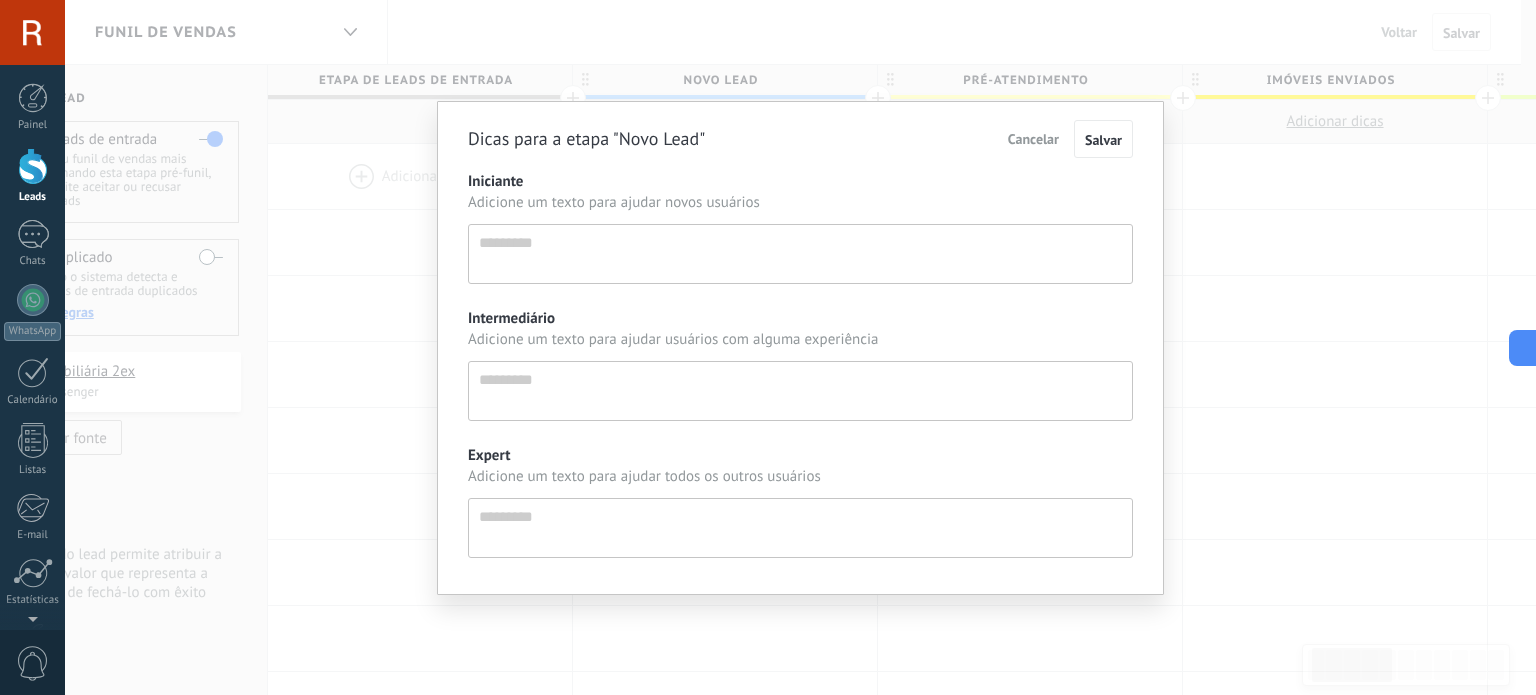 click on "Intermediário" at bounding box center [800, 391] 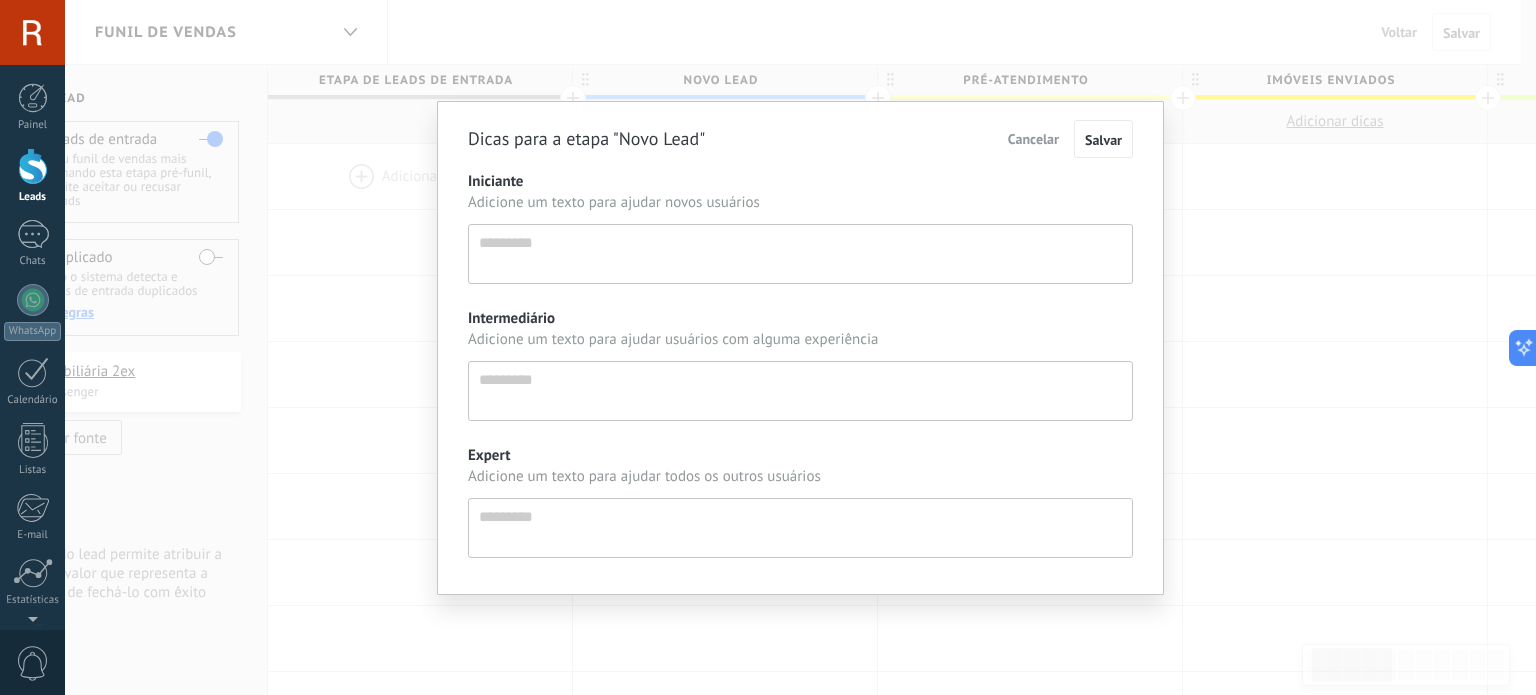 click on "Expert" at bounding box center [800, 528] 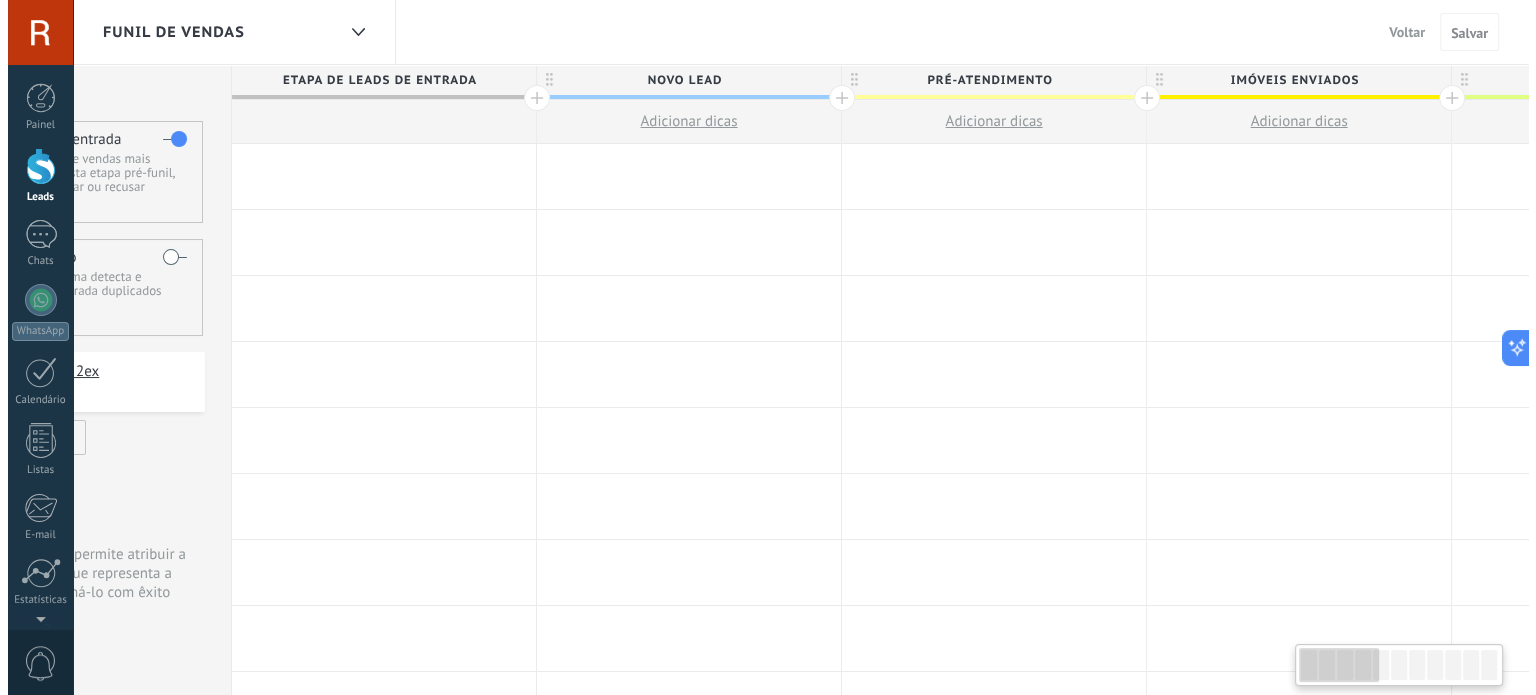 scroll, scrollTop: 0, scrollLeft: 0, axis: both 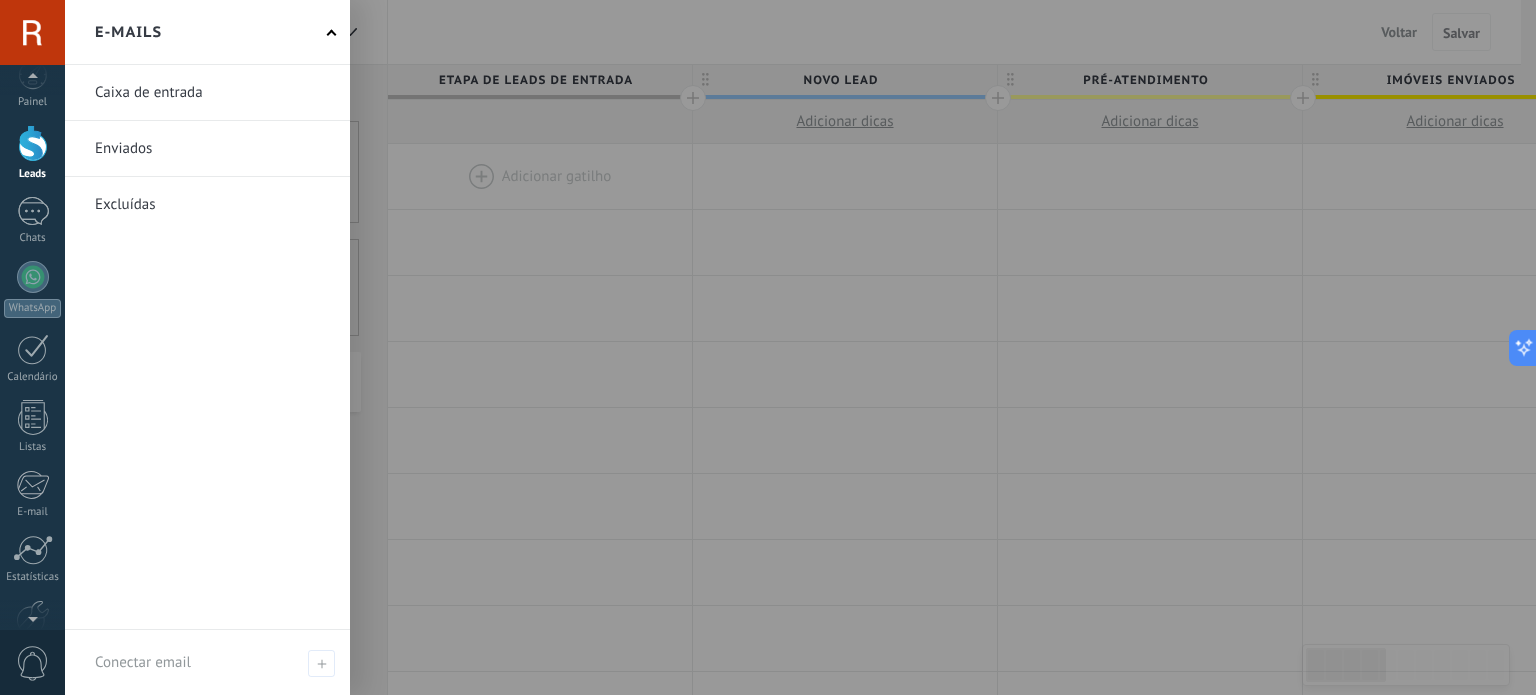 click at bounding box center [207, 92] 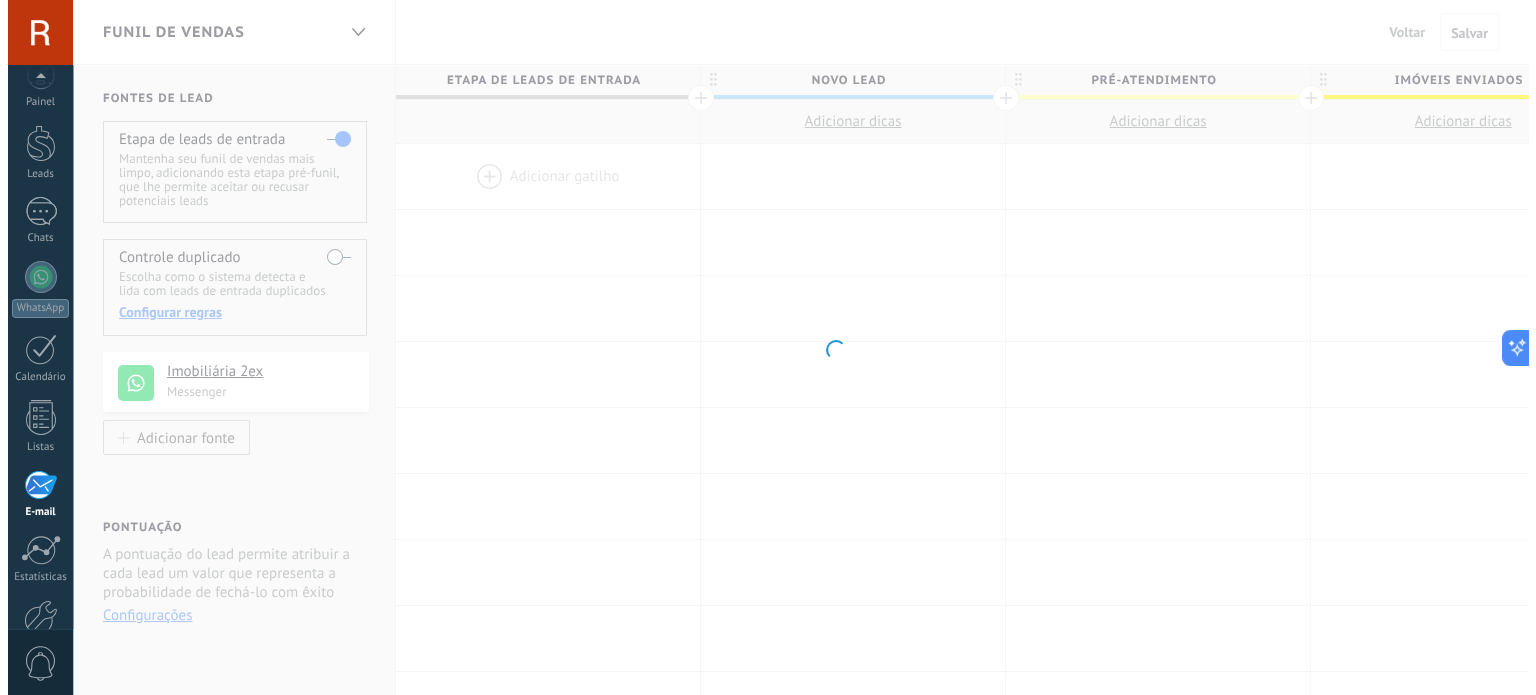 scroll, scrollTop: 136, scrollLeft: 0, axis: vertical 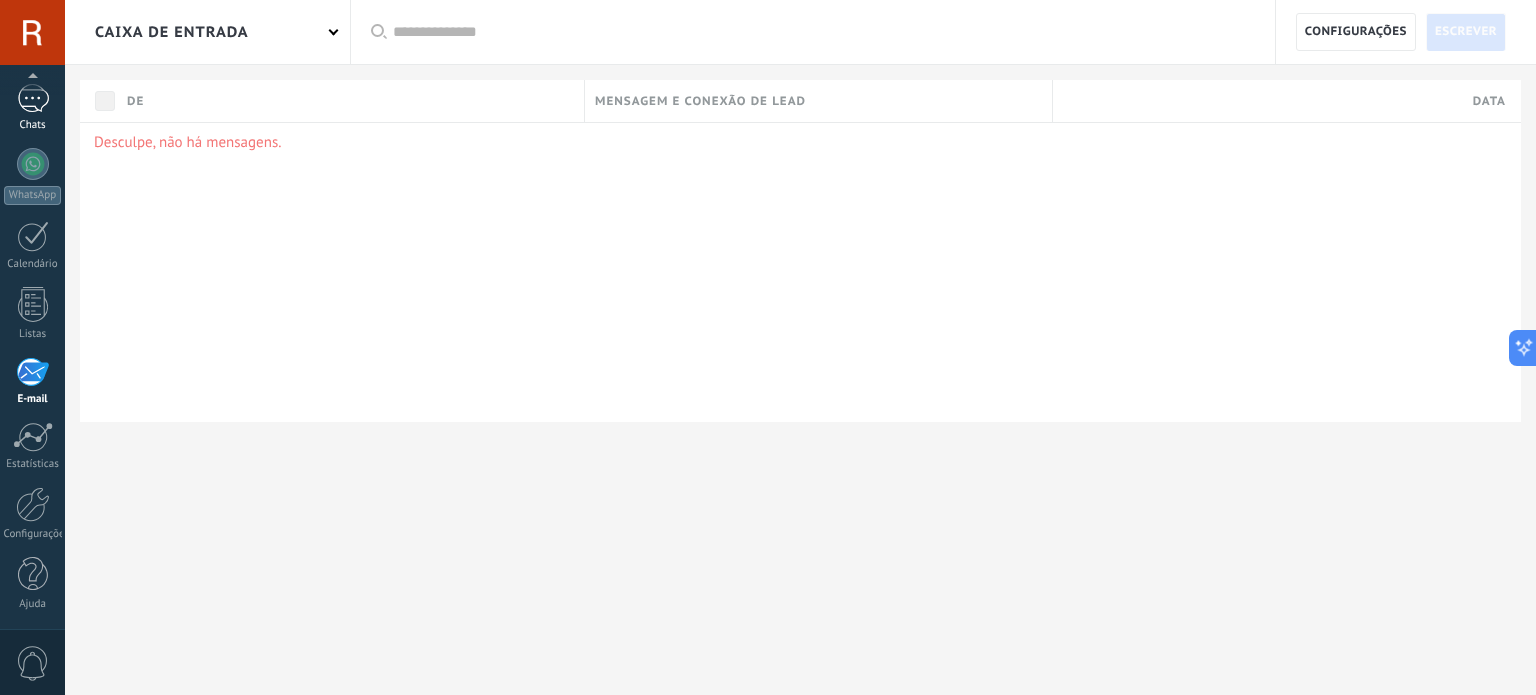 click on "Chats" at bounding box center [33, 125] 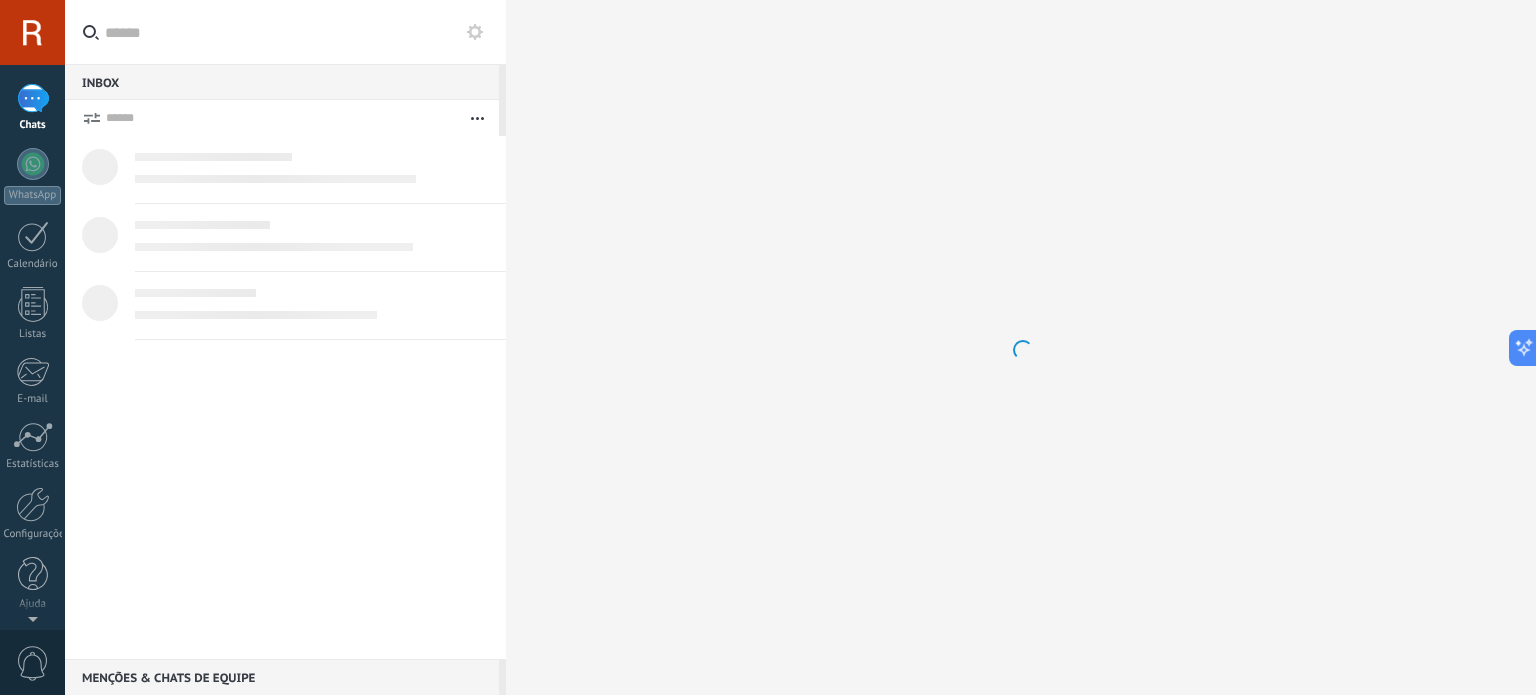 scroll, scrollTop: 0, scrollLeft: 0, axis: both 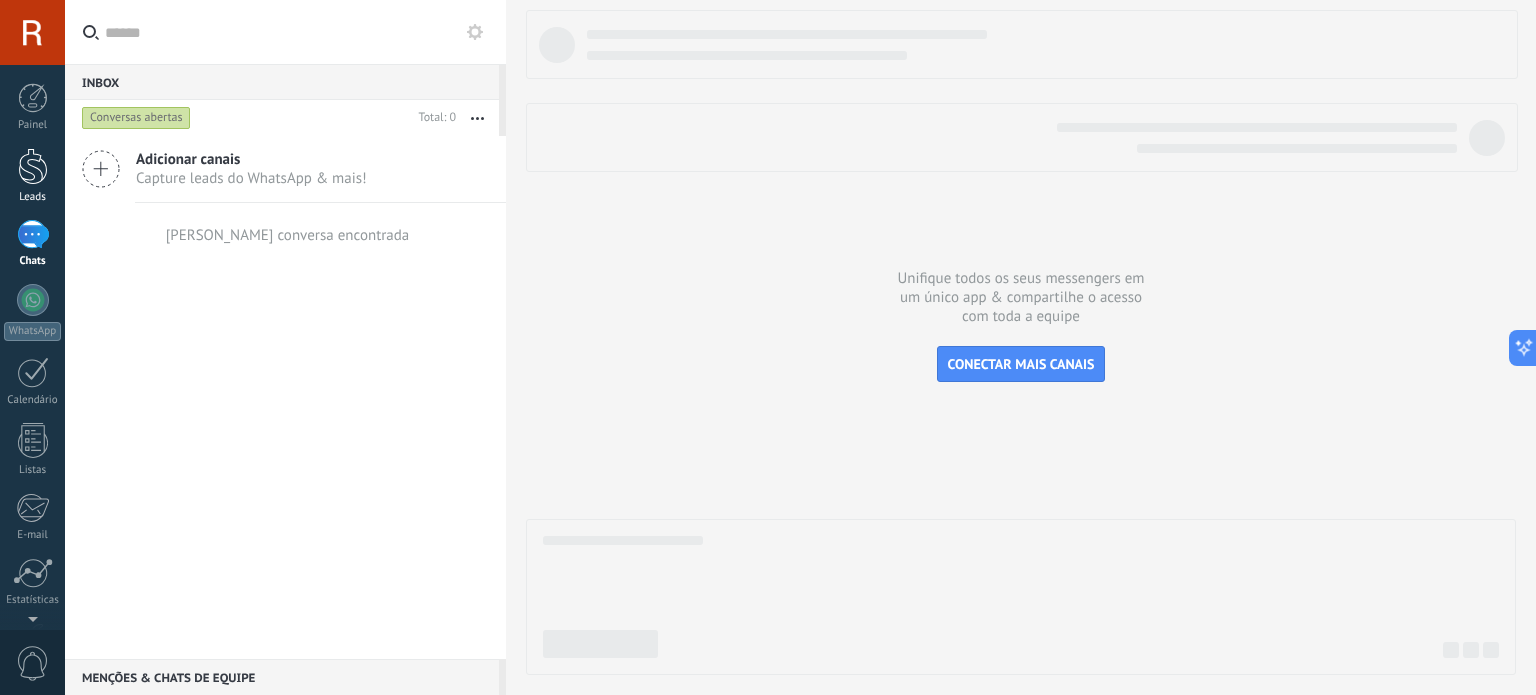 click at bounding box center (33, 166) 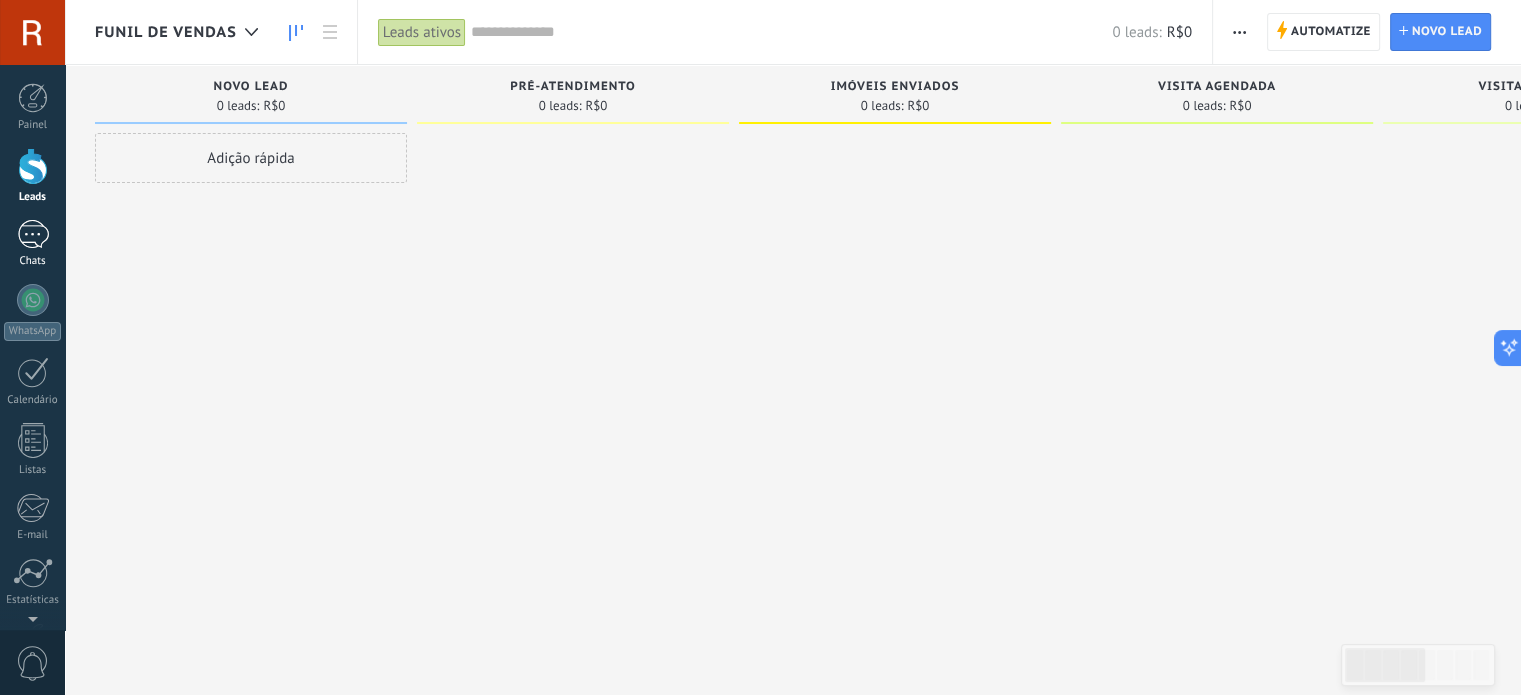click at bounding box center (33, 234) 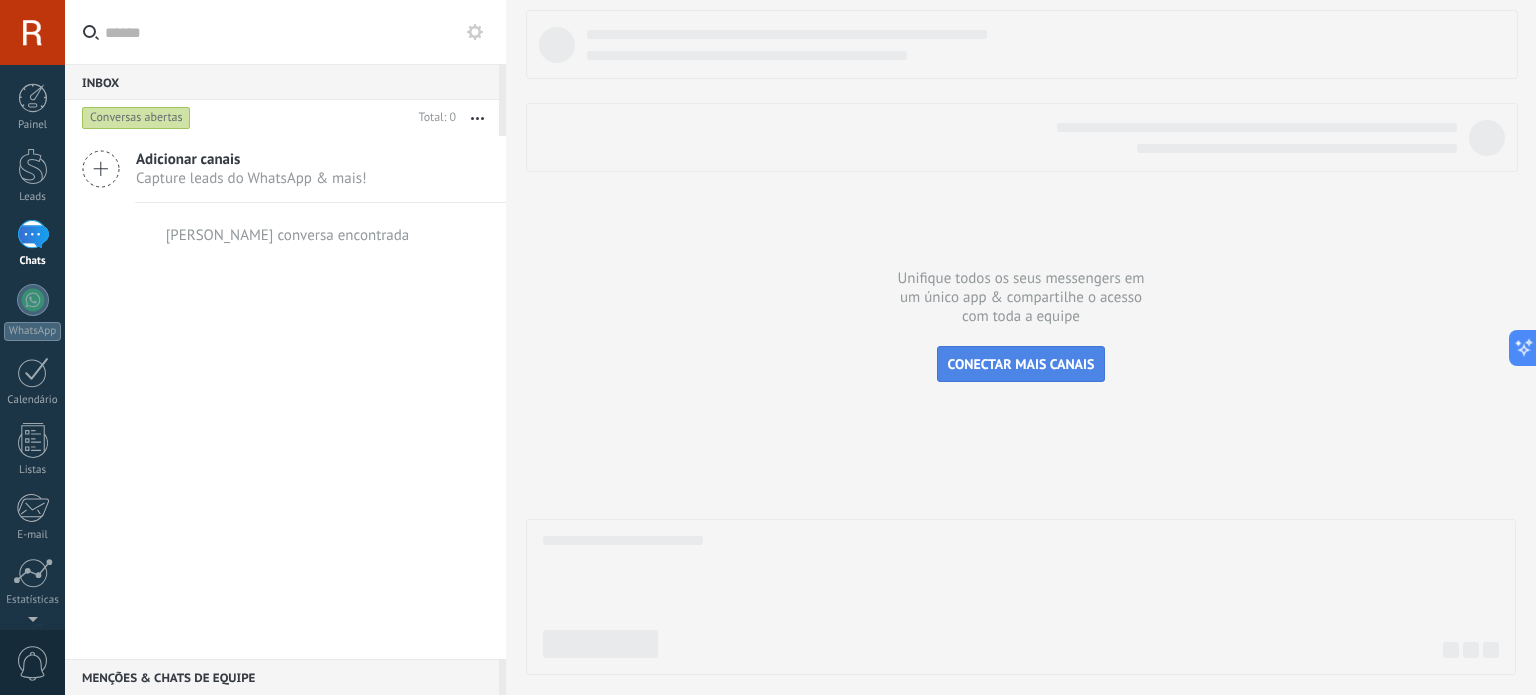click on "CONECTAR MAIS CANAIS" at bounding box center [1021, 364] 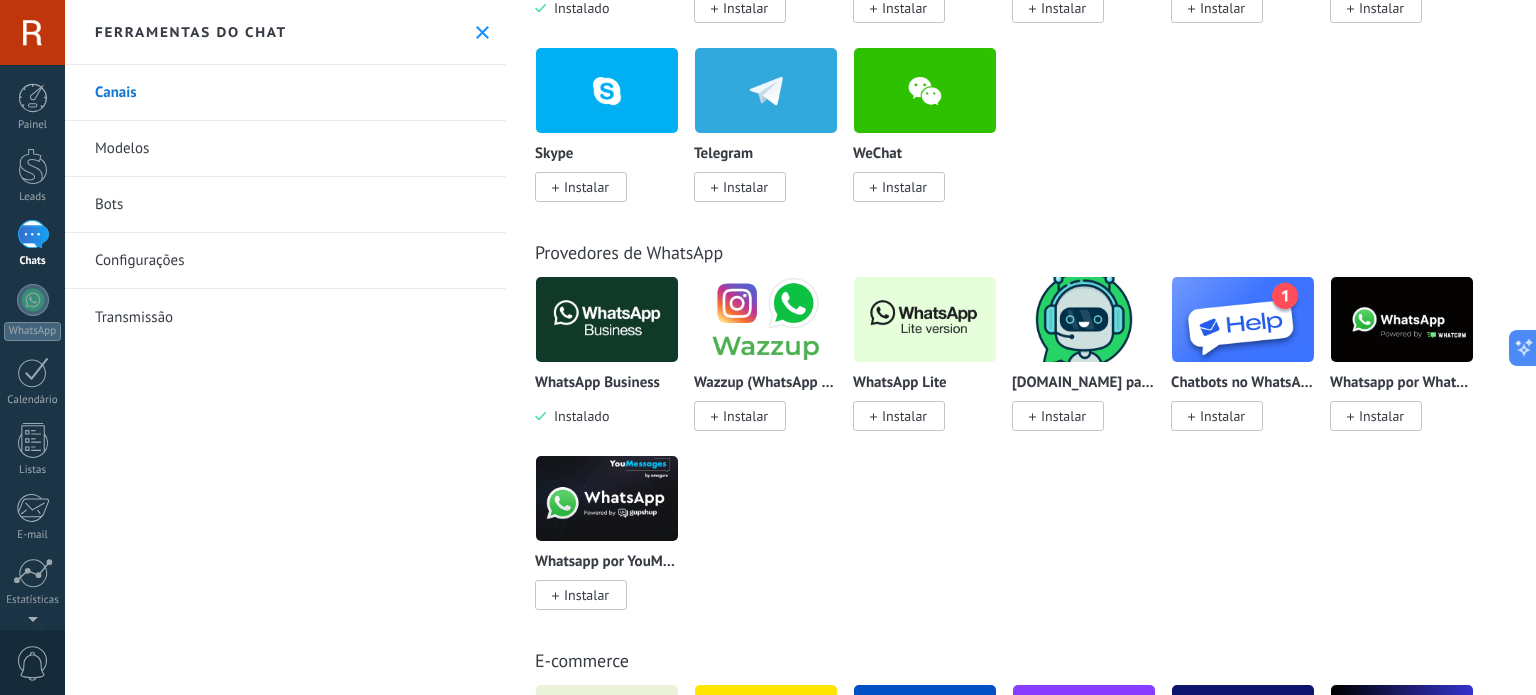 scroll, scrollTop: 0, scrollLeft: 0, axis: both 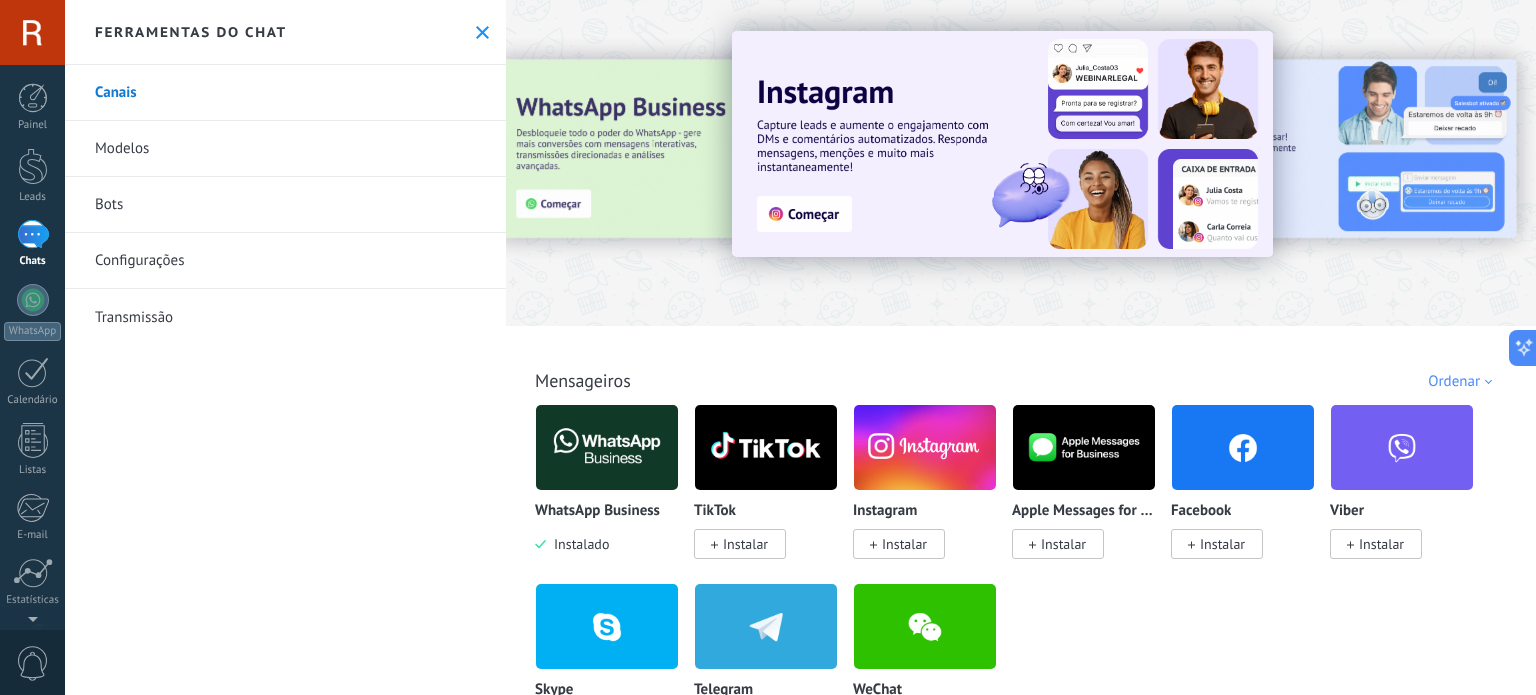 click on "Modelos" at bounding box center (285, 149) 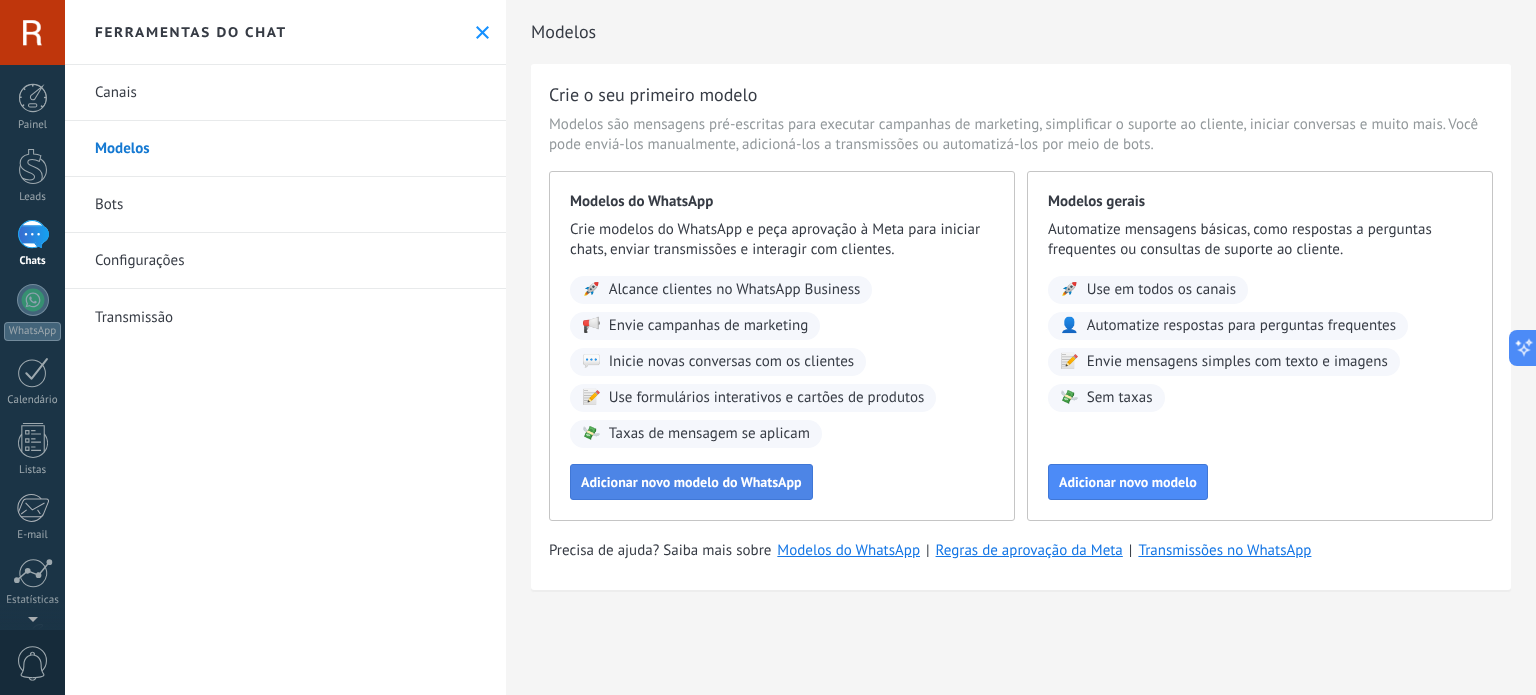 click on "Adicionar novo modelo do WhatsApp" at bounding box center (691, 482) 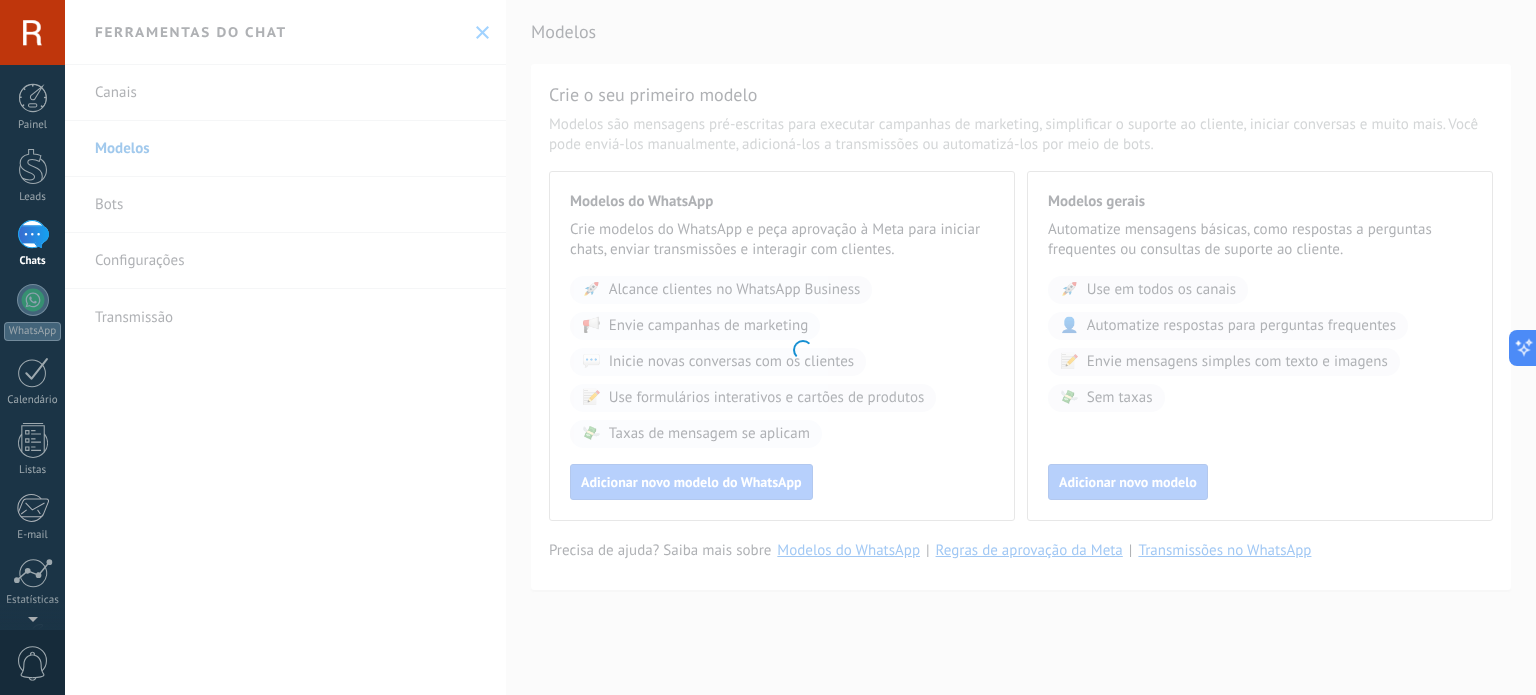type 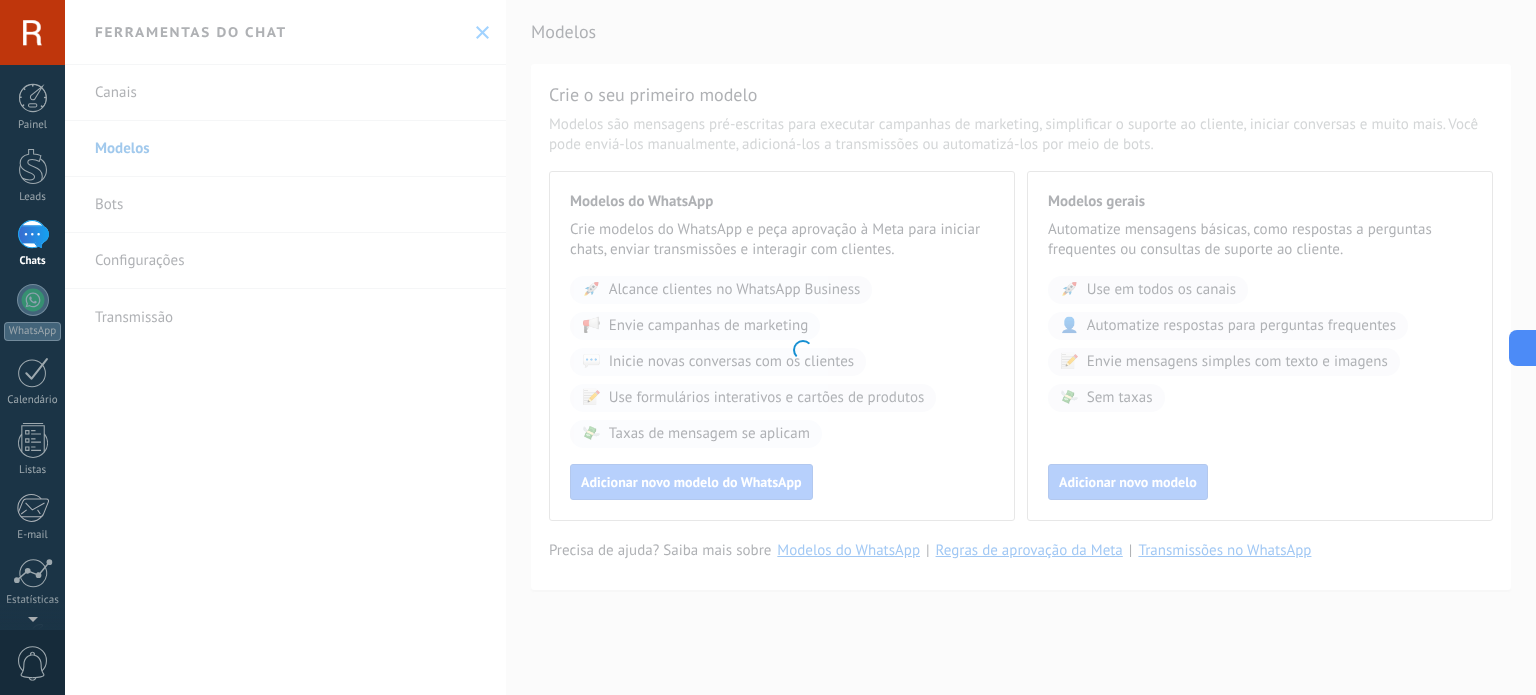 click at bounding box center [800, 347] 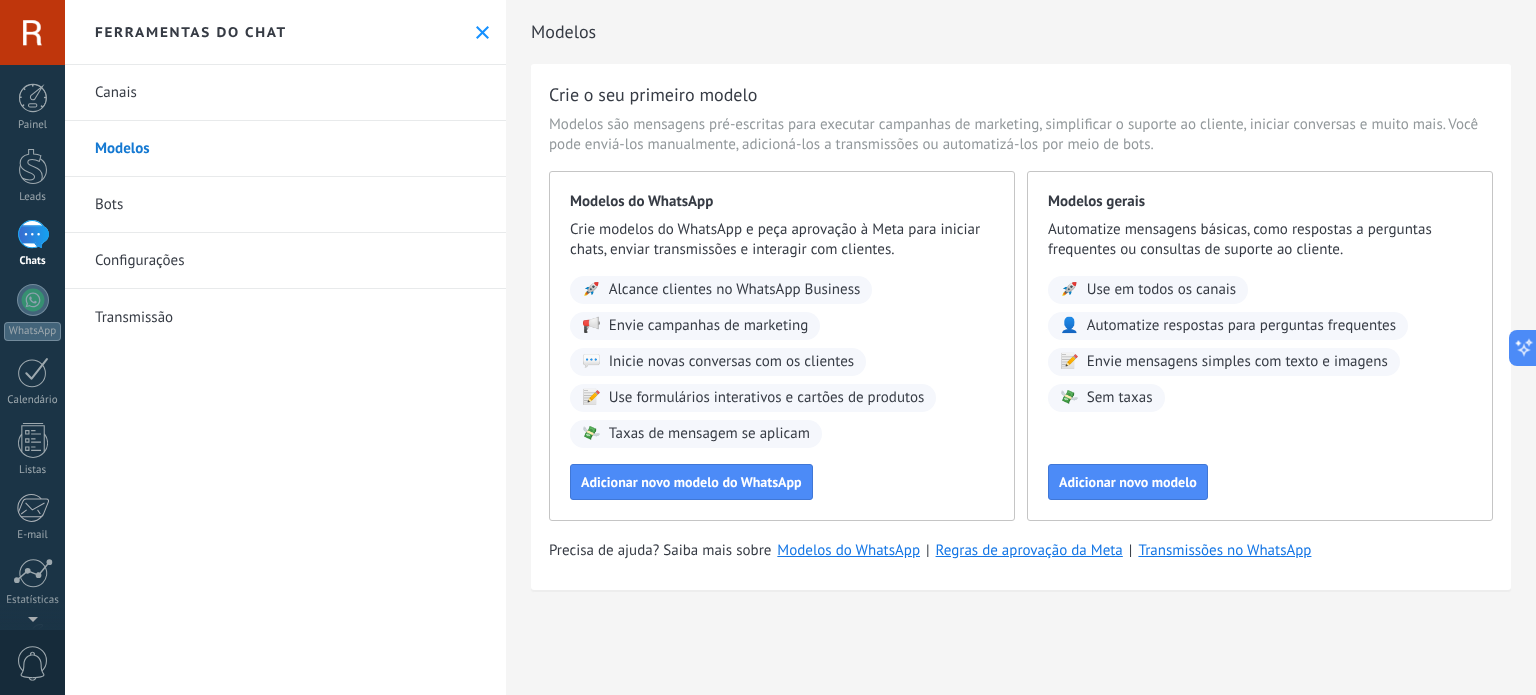 click on "Configurações" at bounding box center (285, 261) 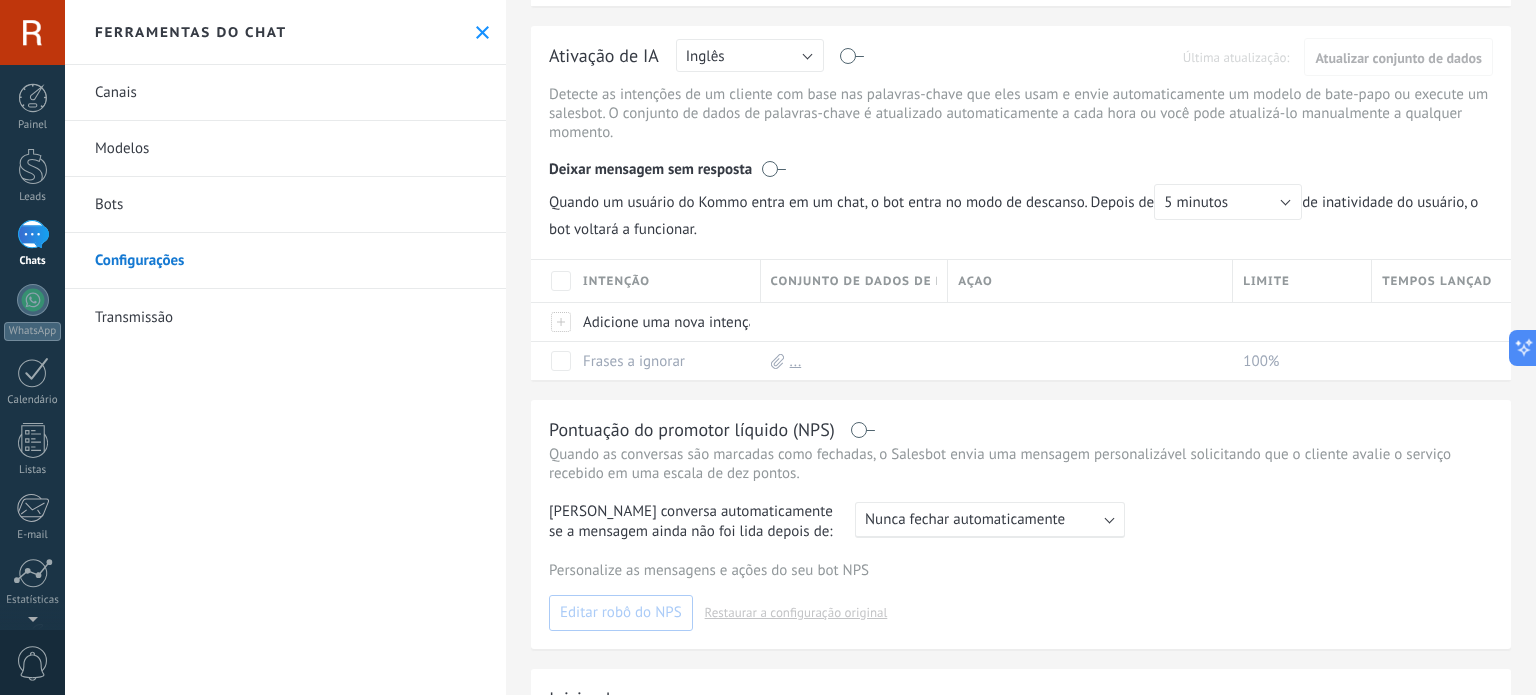 scroll, scrollTop: 204, scrollLeft: 0, axis: vertical 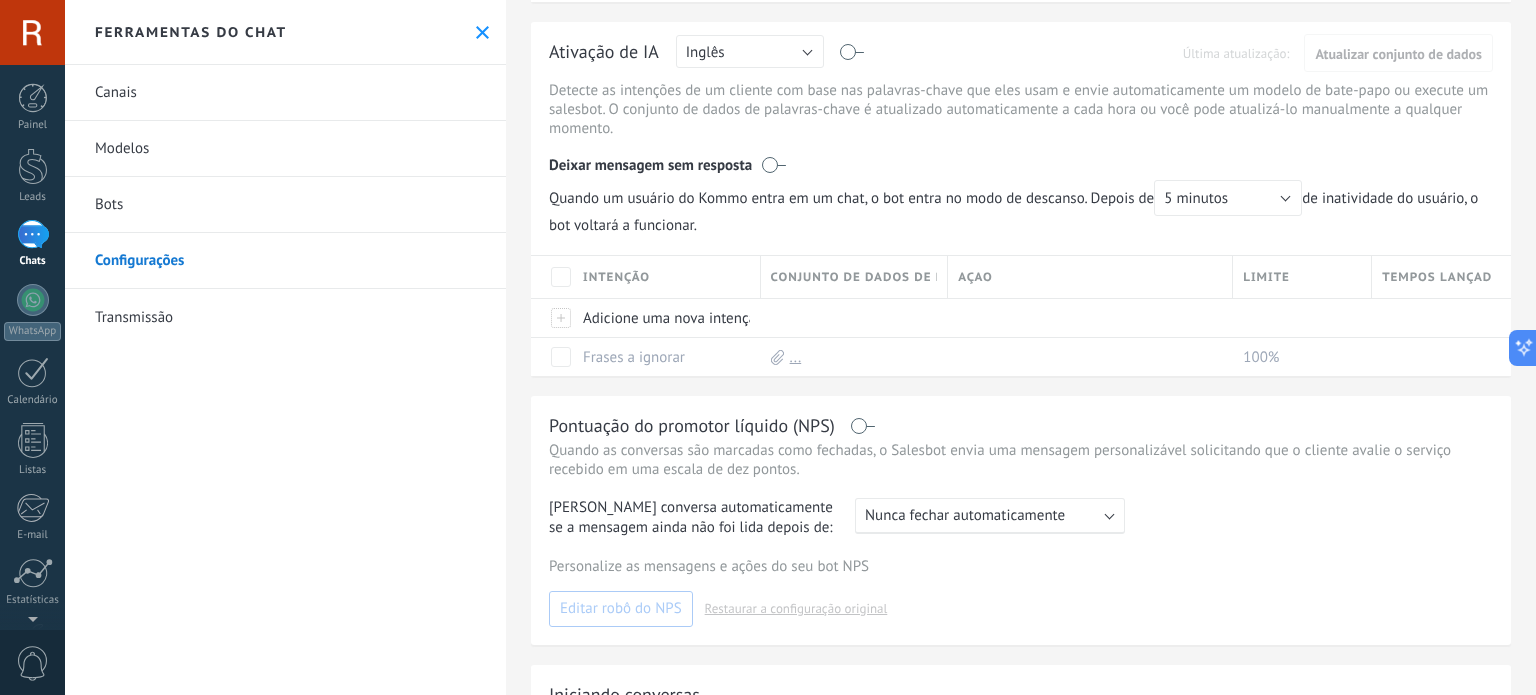 click on "Transmissão" at bounding box center (285, 317) 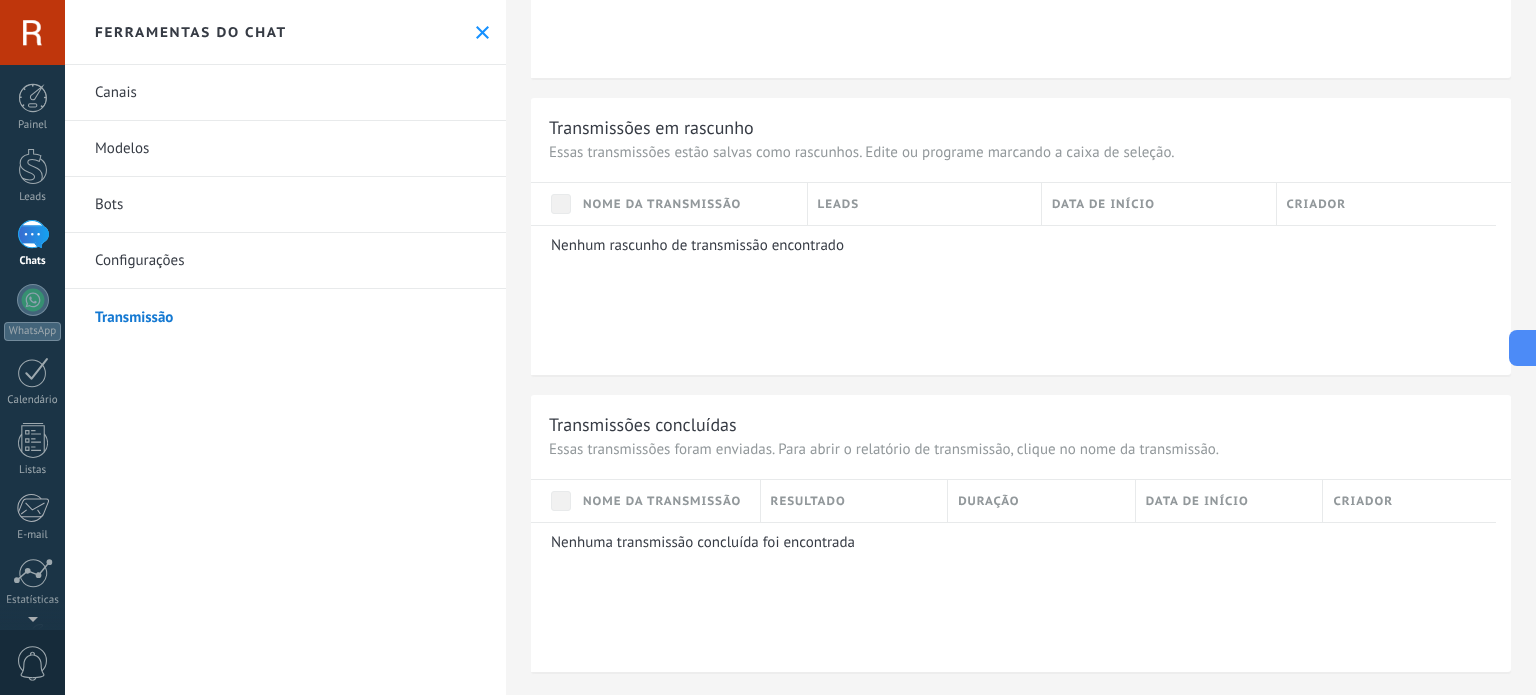scroll, scrollTop: 0, scrollLeft: 0, axis: both 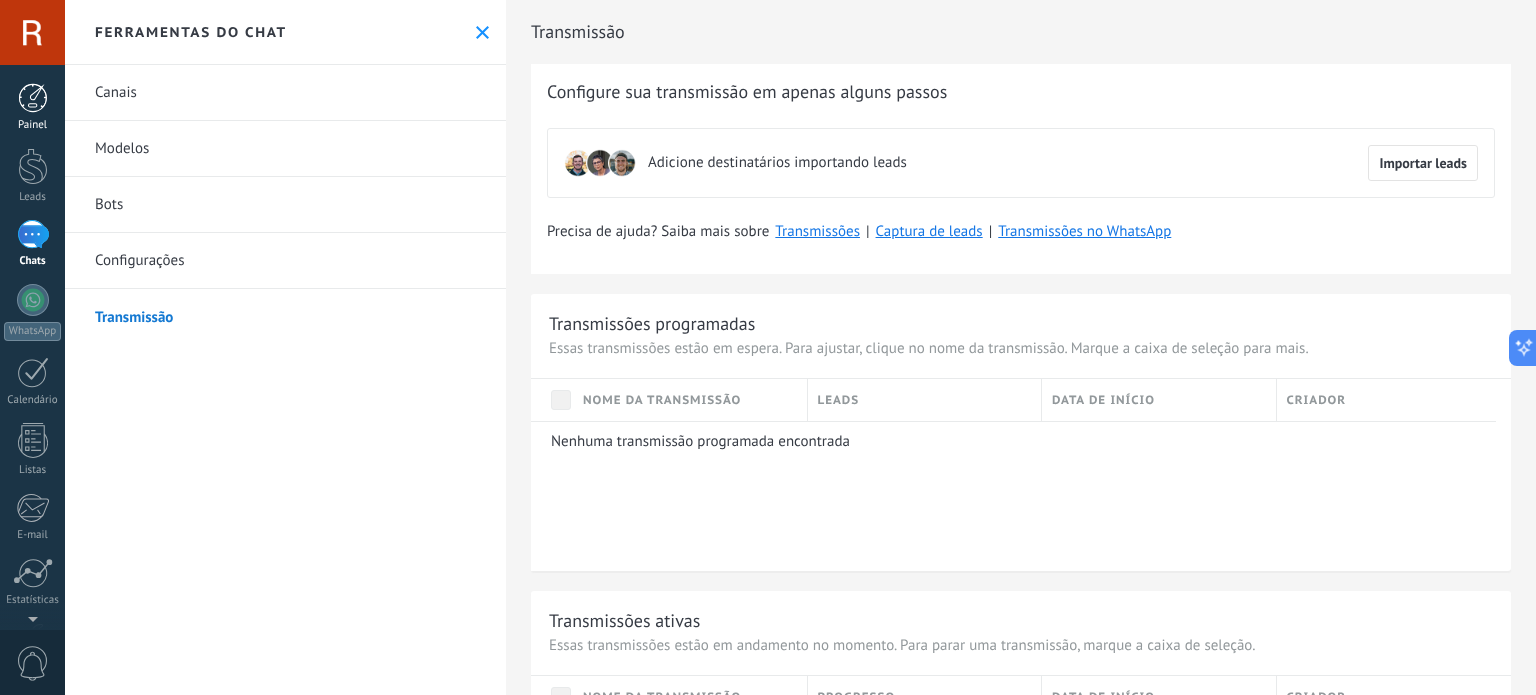 click at bounding box center [33, 98] 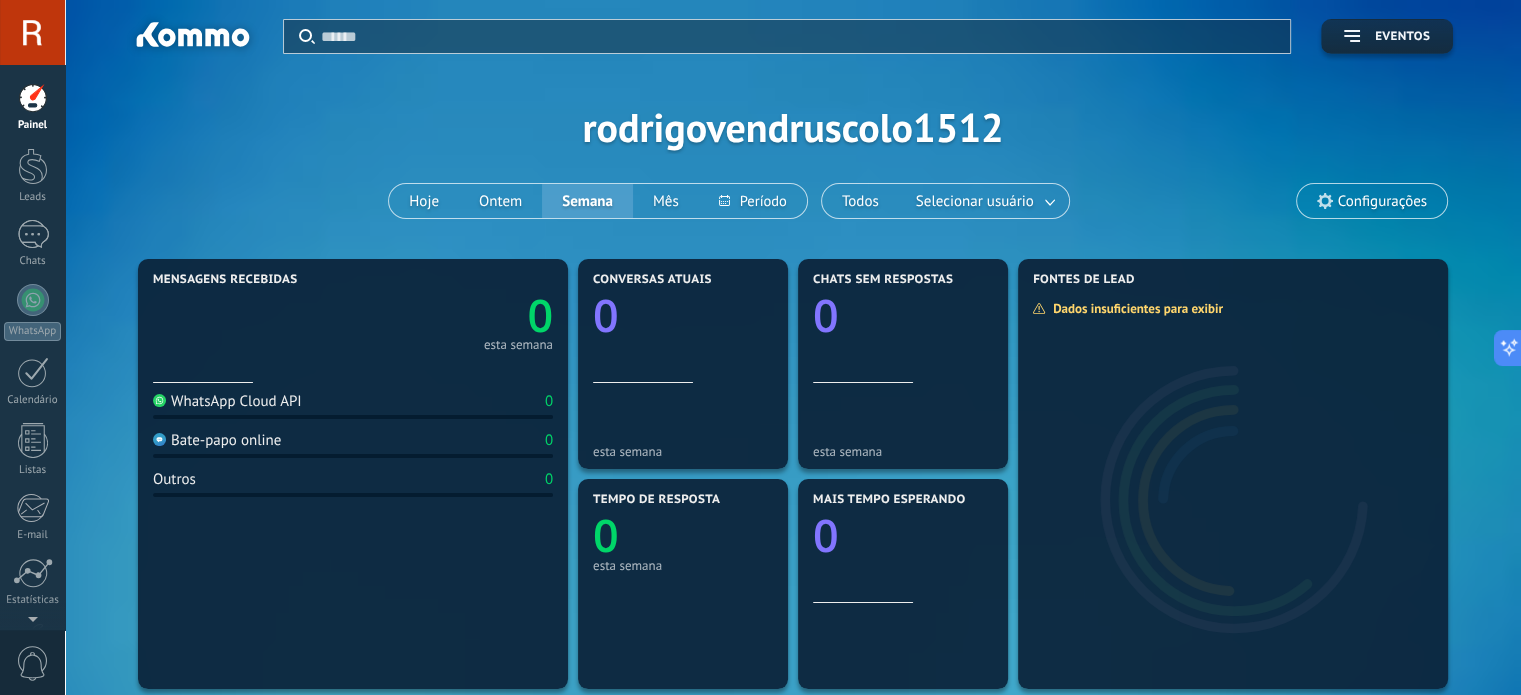 click on "Aplicar Eventos rodrigovendruscolo1512 Hoje Ontem Semana Mês Todos Selecionar usuário Configurações" at bounding box center [793, 127] 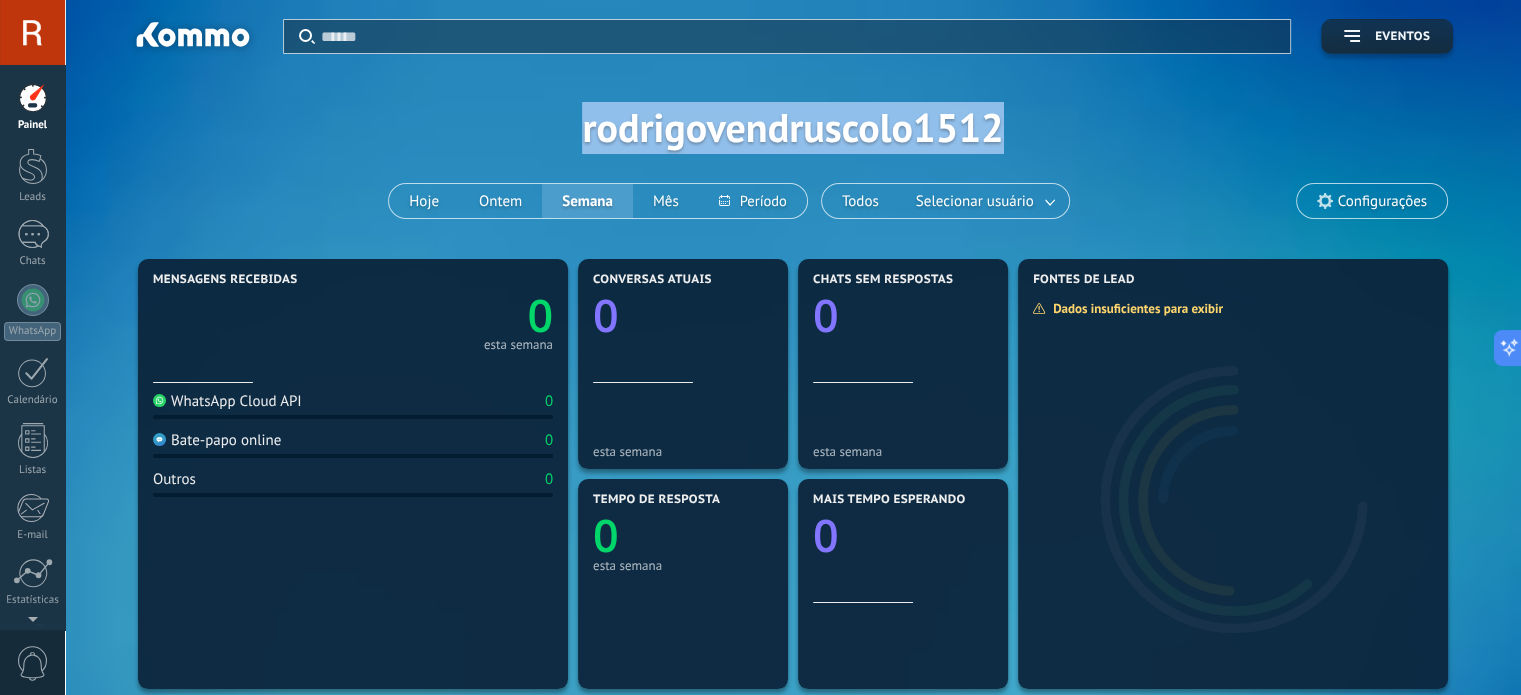 click on "Aplicar Eventos rodrigovendruscolo1512 Hoje Ontem Semana Mês Todos Selecionar usuário Configurações" at bounding box center (793, 127) 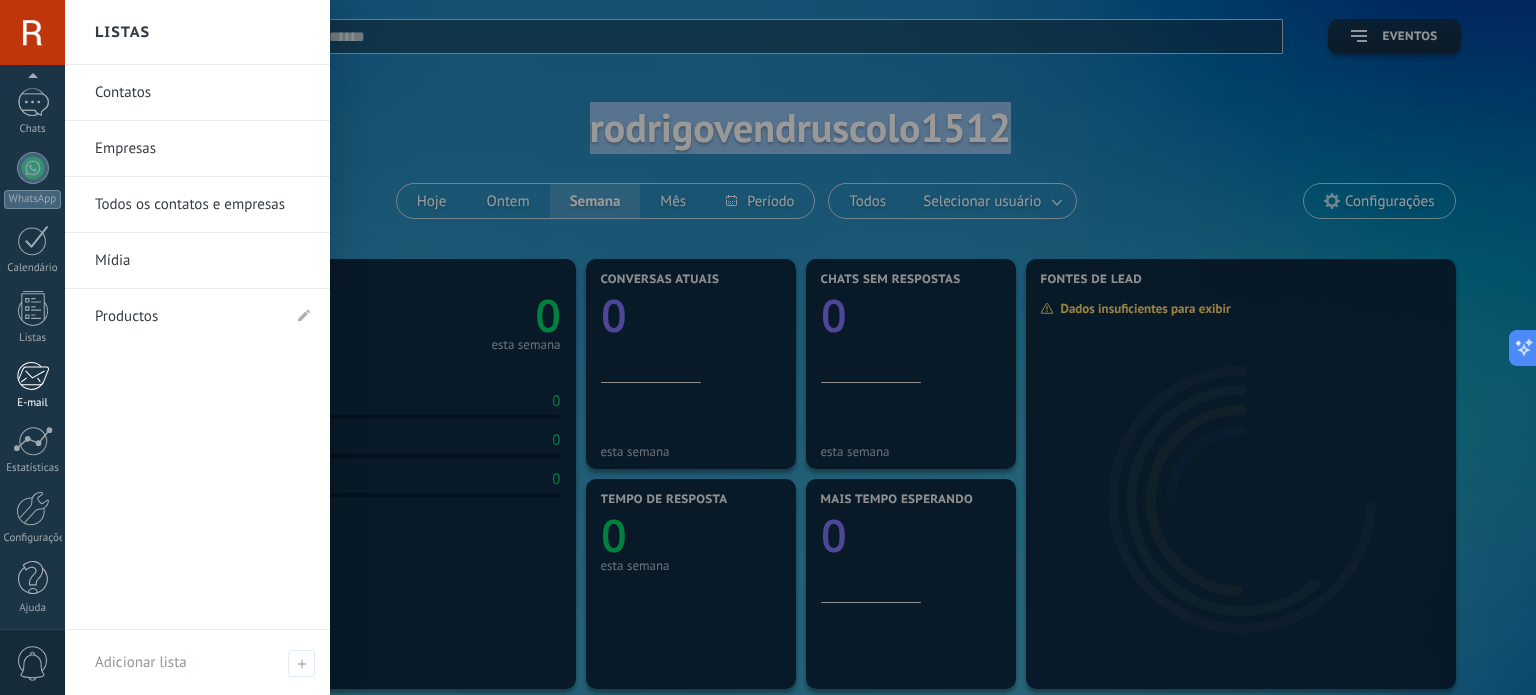 scroll, scrollTop: 136, scrollLeft: 0, axis: vertical 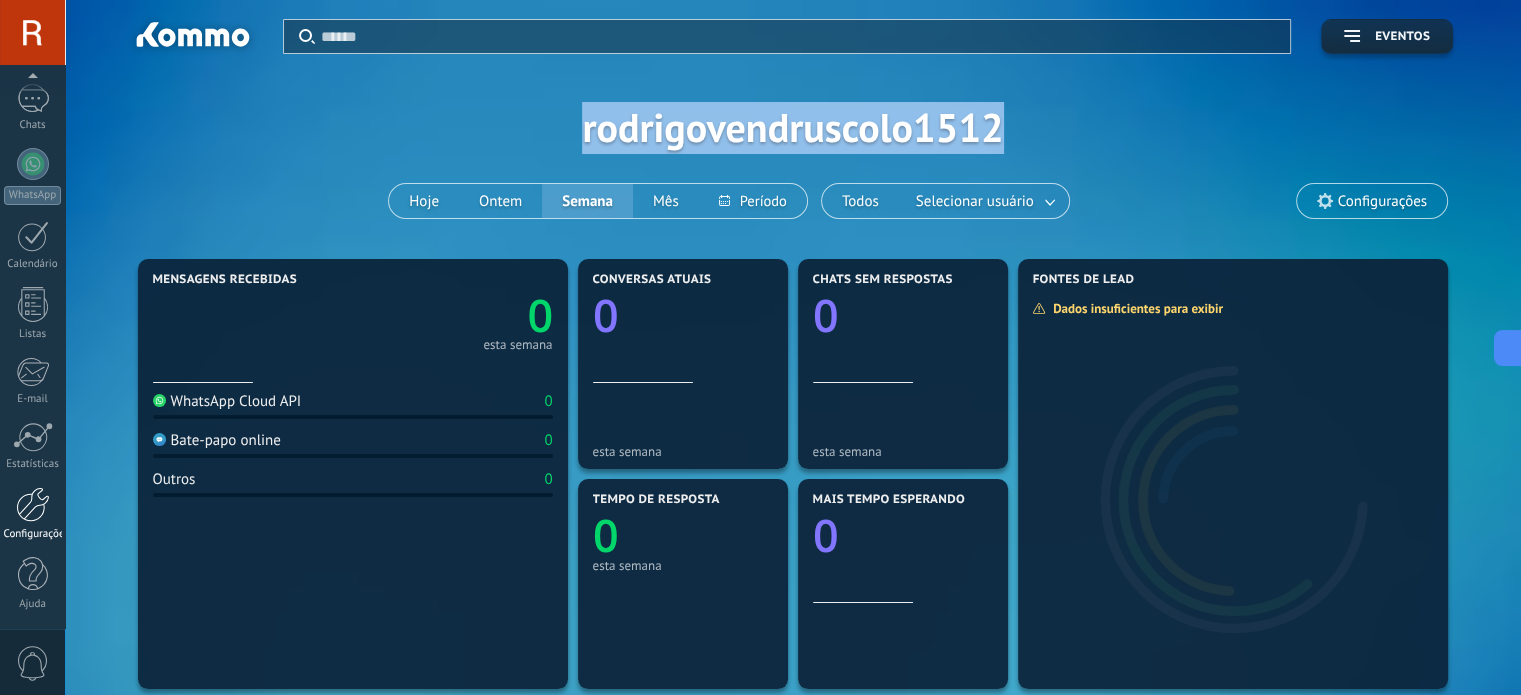 click at bounding box center [33, 504] 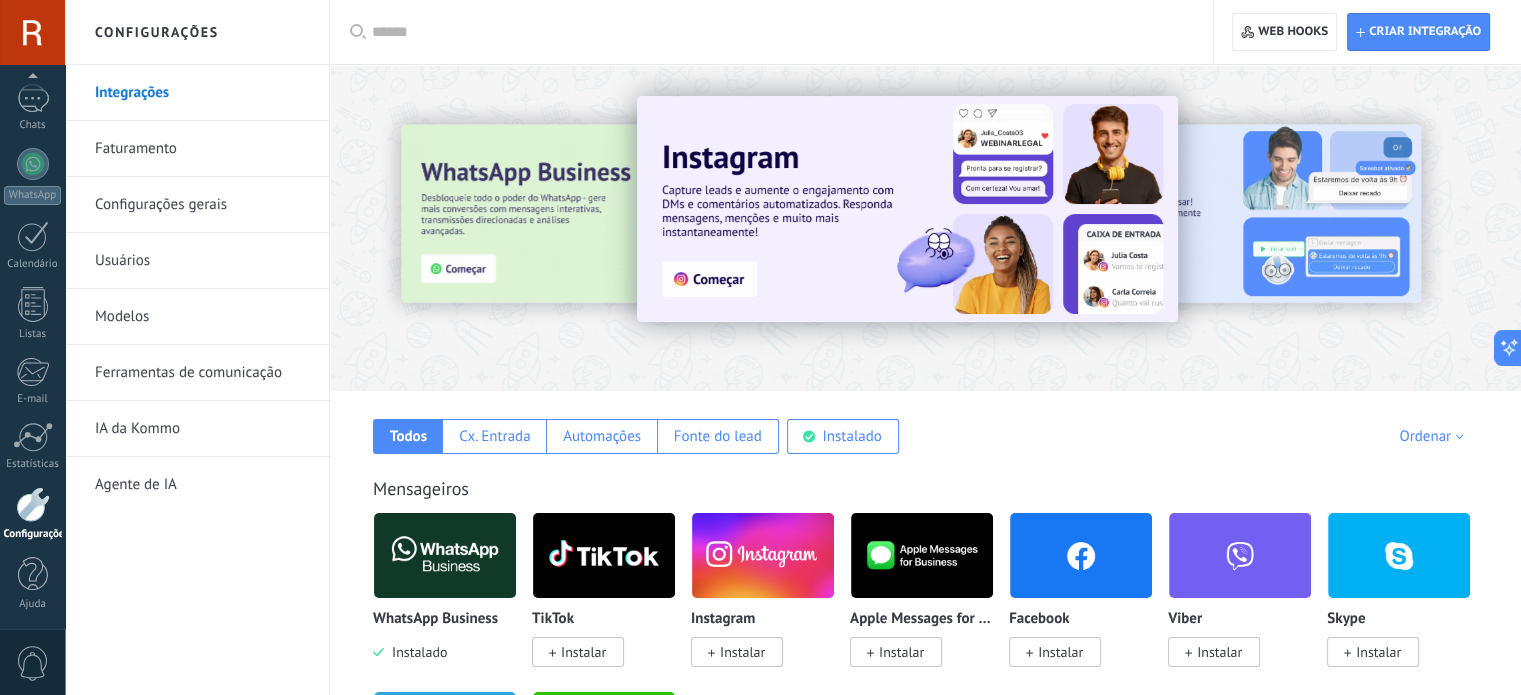 click on "Usuários" at bounding box center [202, 261] 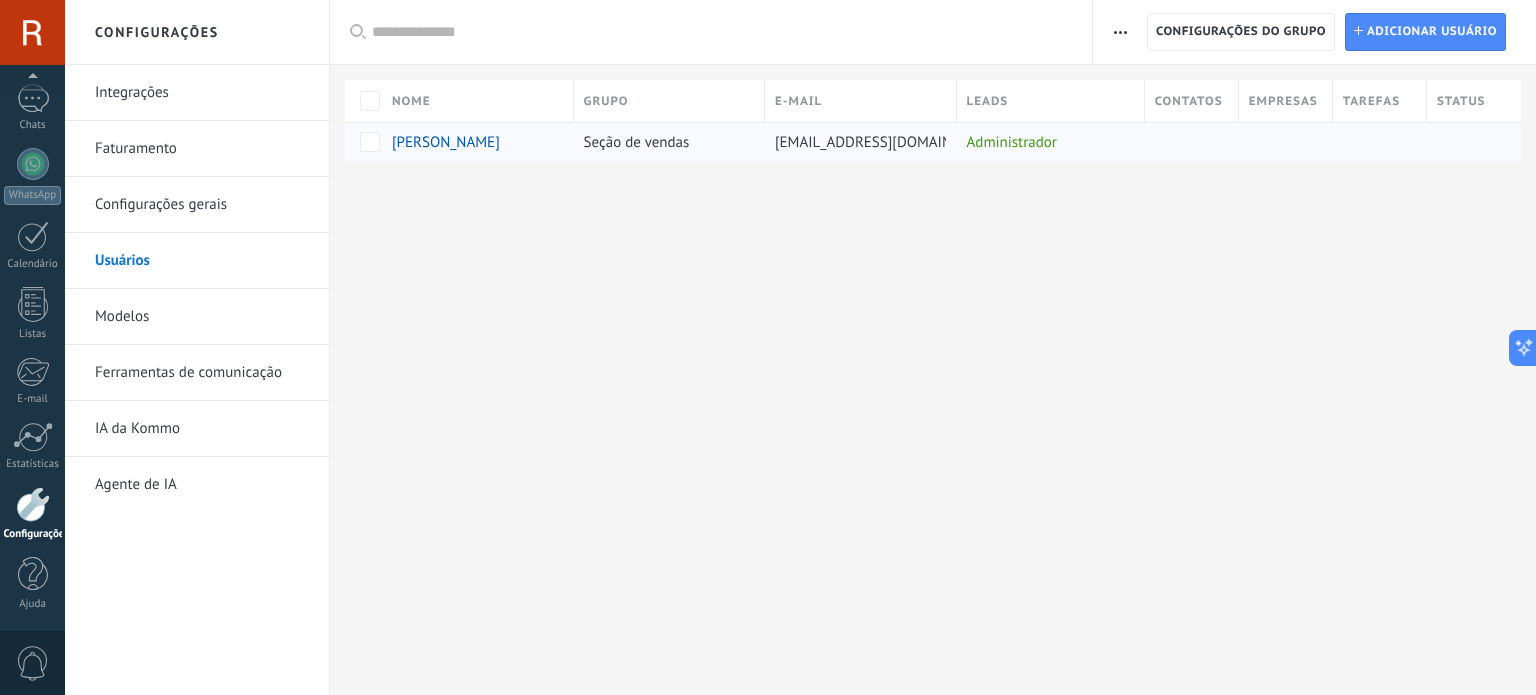 click on "[PERSON_NAME]" at bounding box center [446, 142] 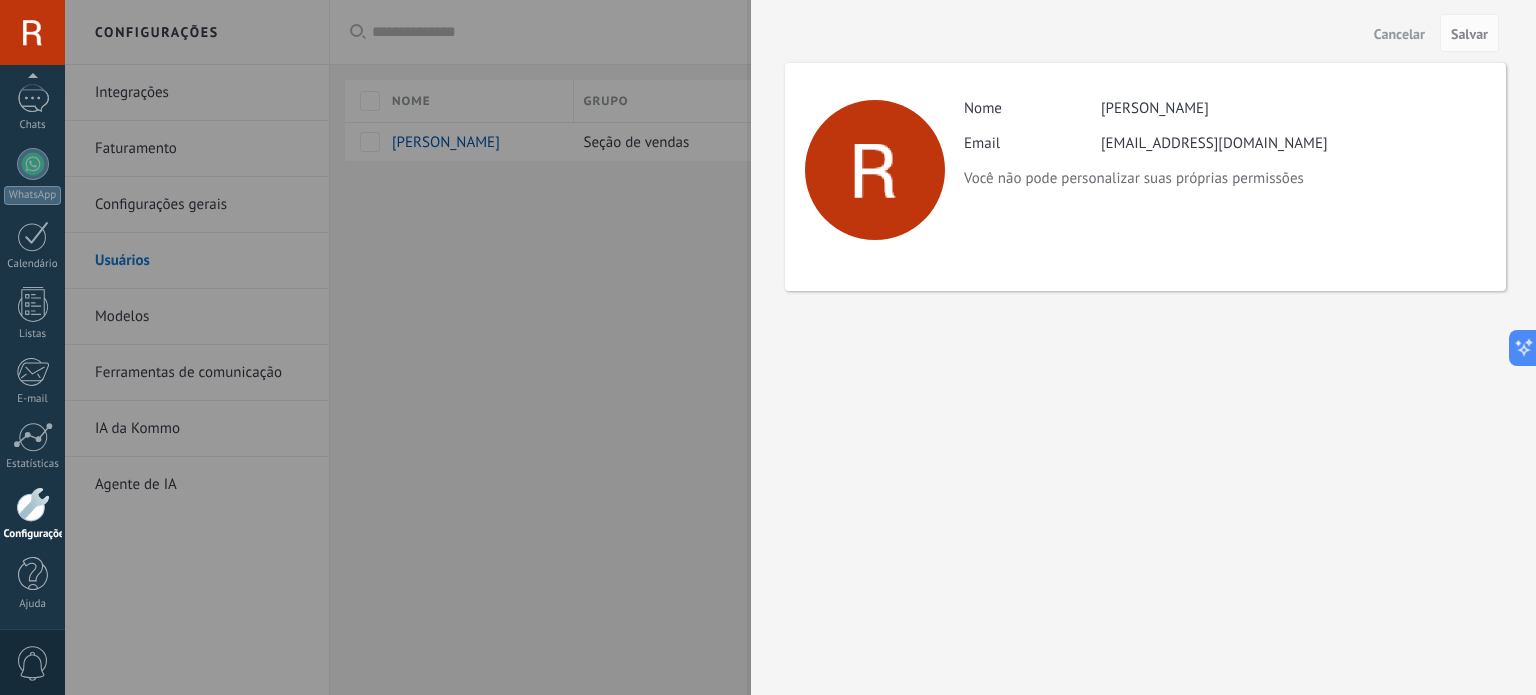 click on "Cancelar" at bounding box center (1399, 34) 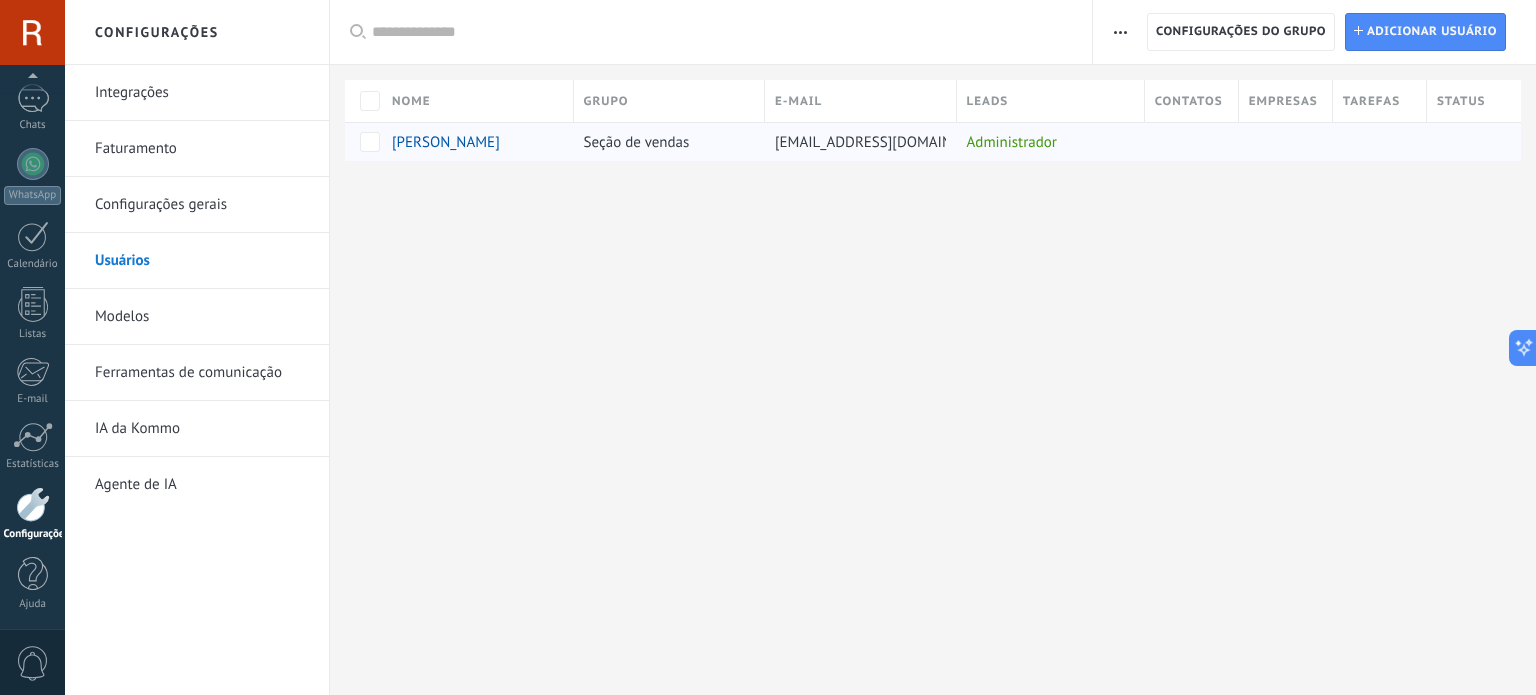 drag, startPoint x: 696, startPoint y: 144, endPoint x: 578, endPoint y: 139, distance: 118.10589 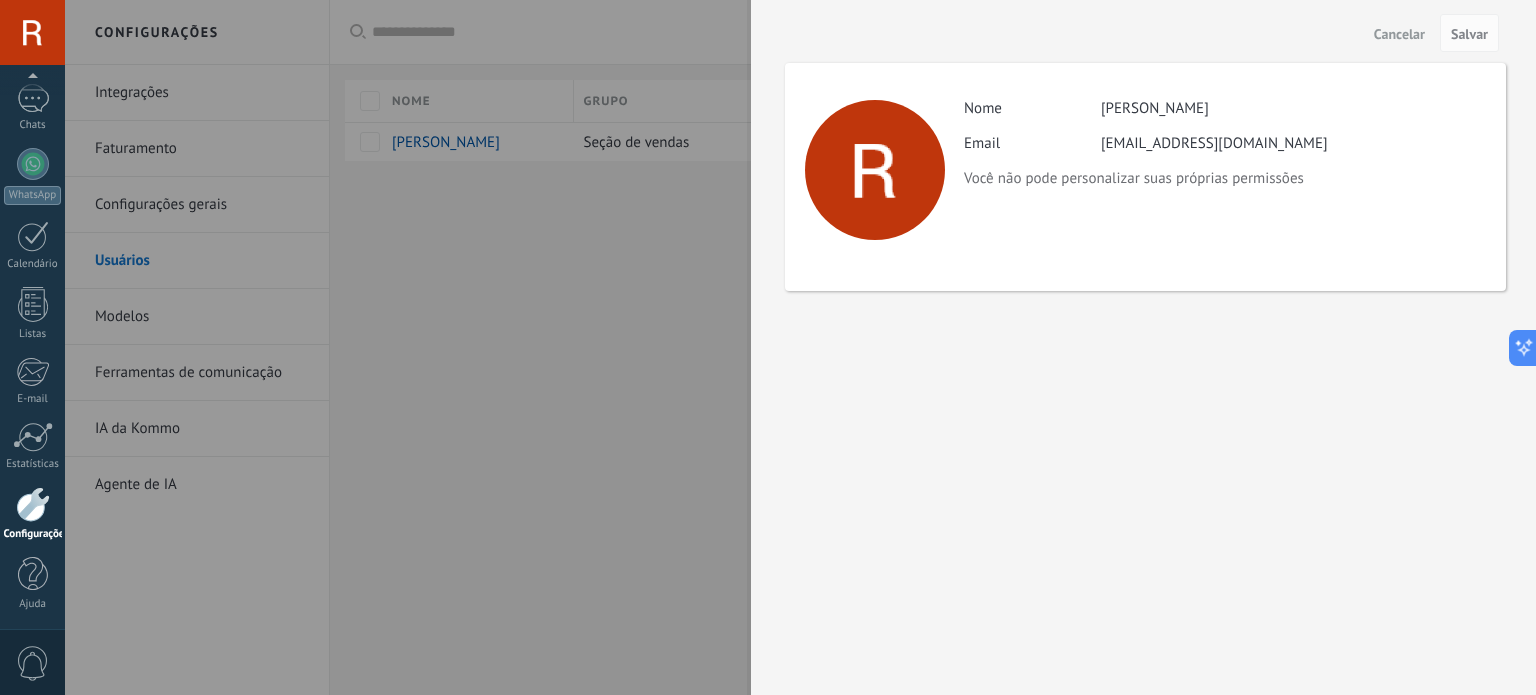 click at bounding box center [768, 347] 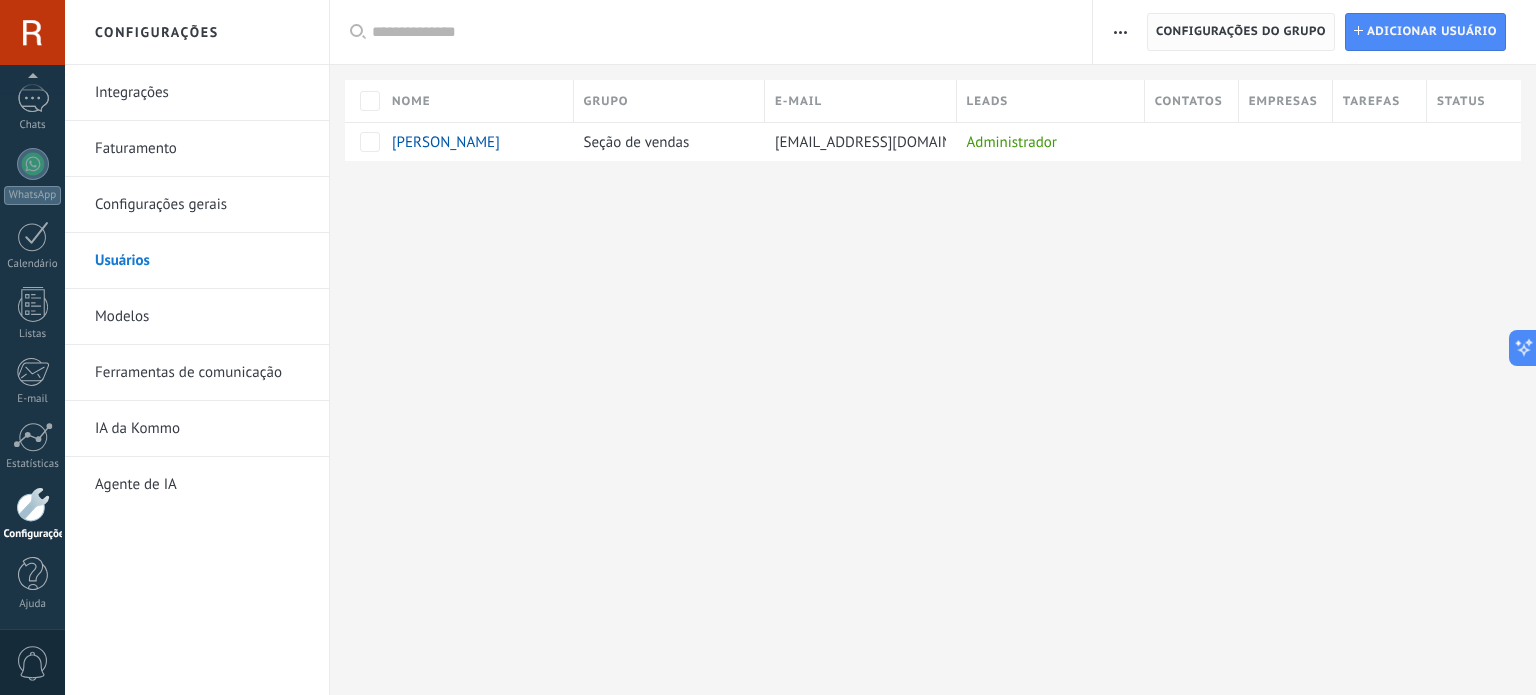 click on "Configurações do grupo" at bounding box center [1241, 32] 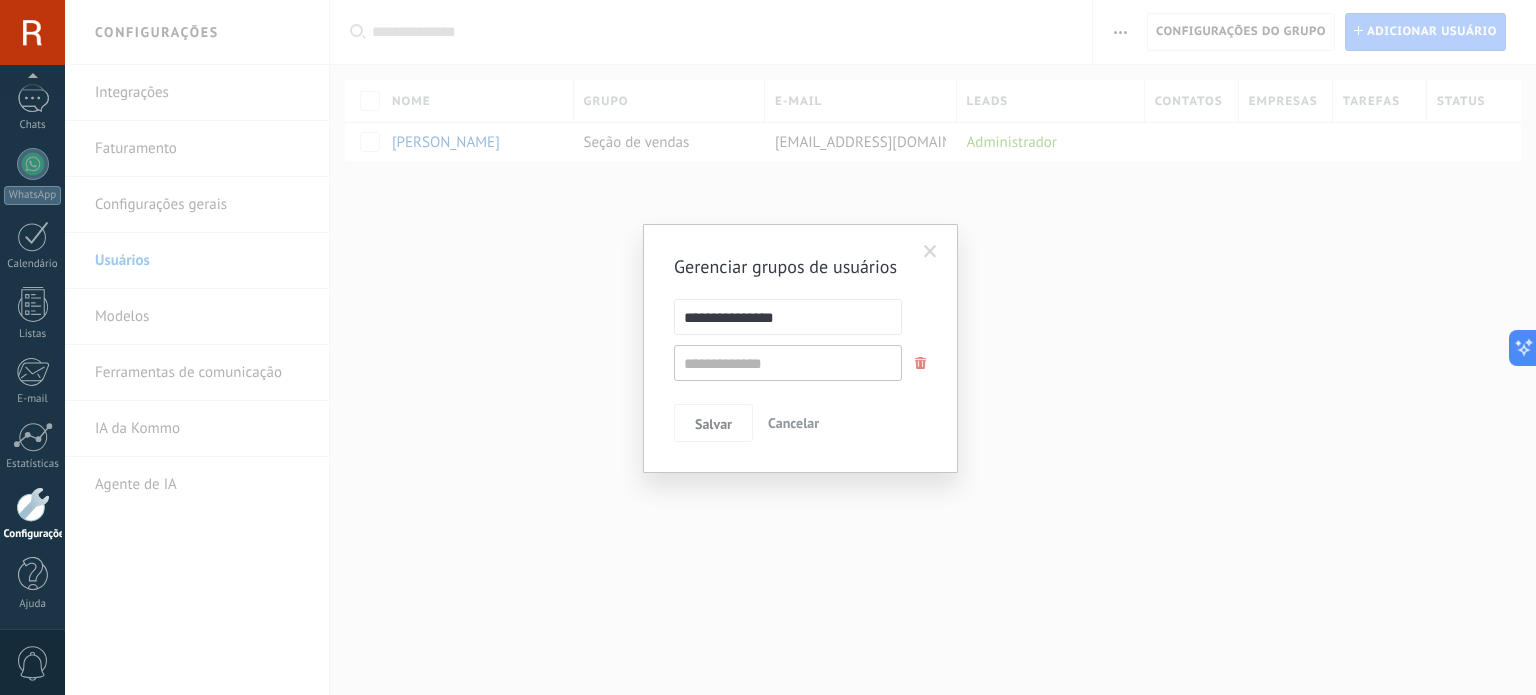 click at bounding box center (930, 252) 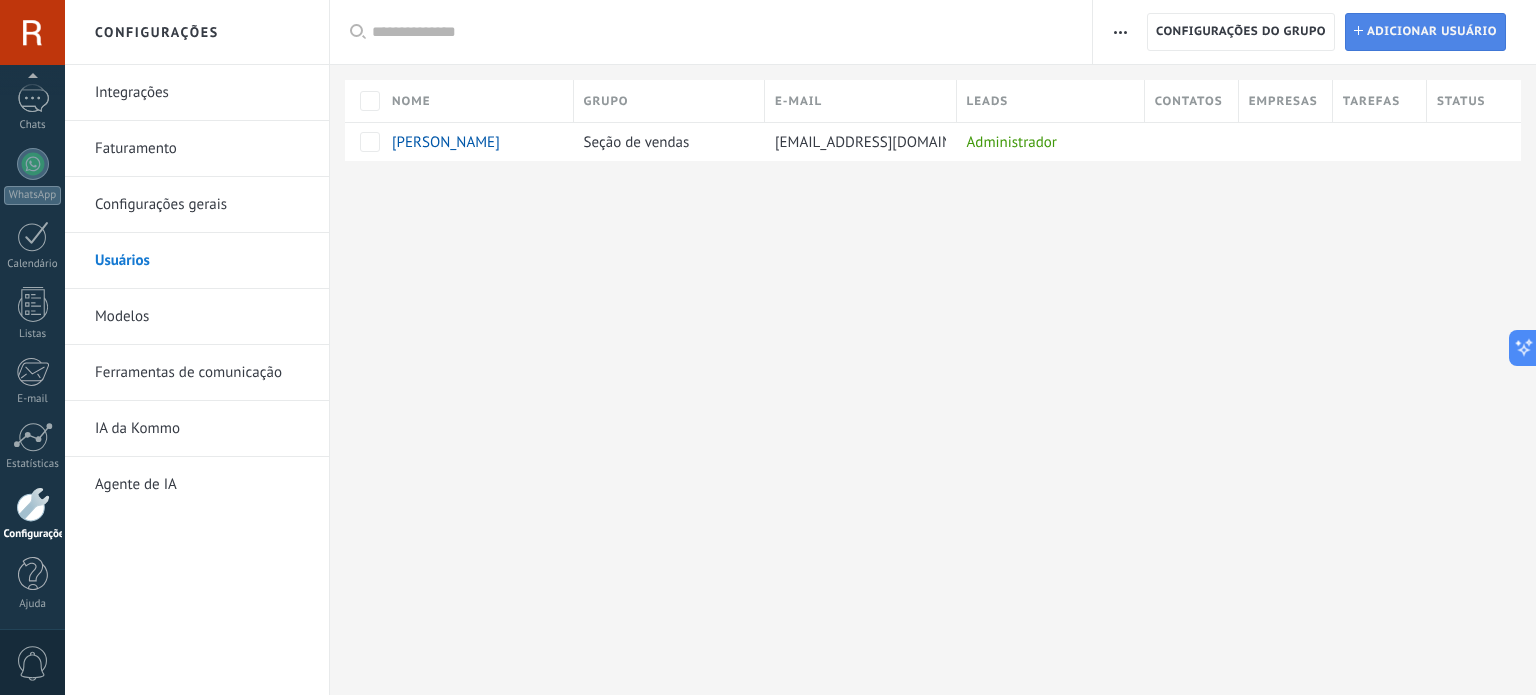 click on "Adicionar usuário" at bounding box center [1432, 32] 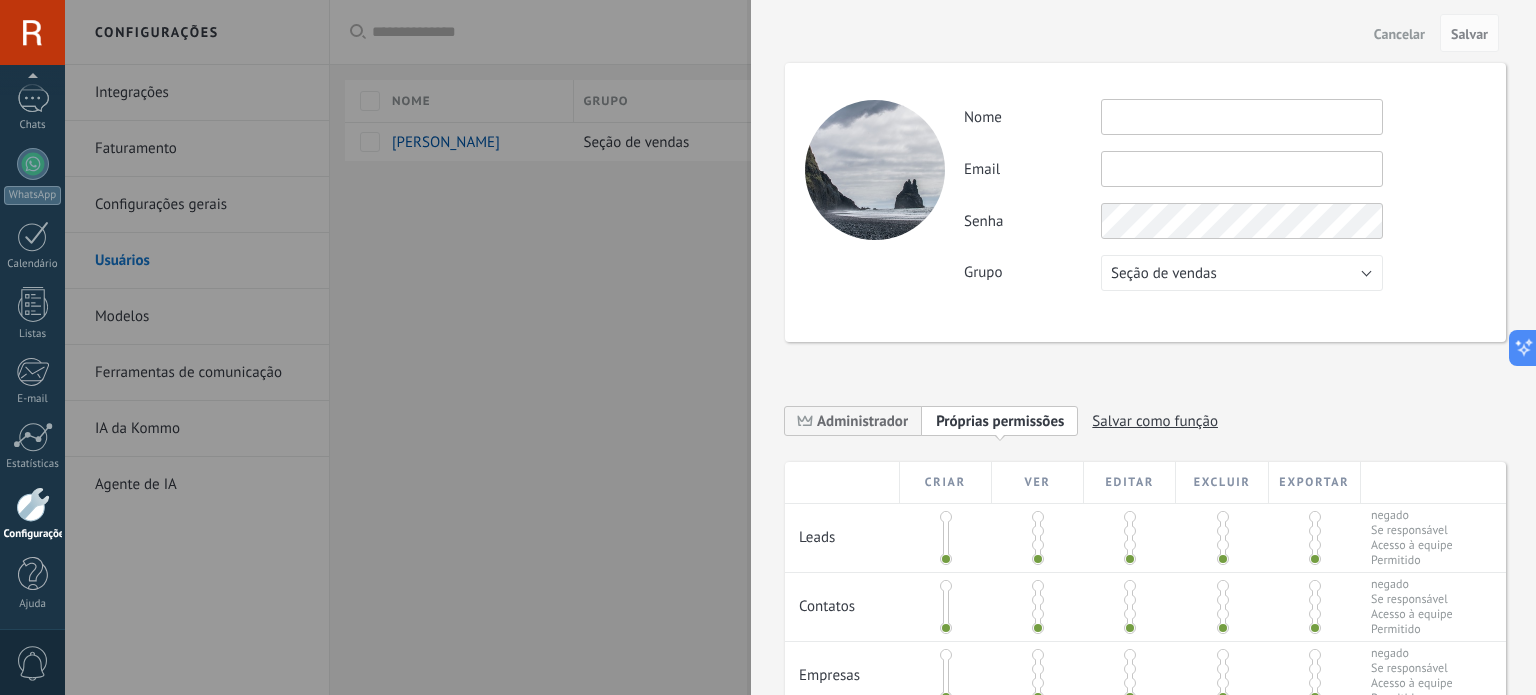click at bounding box center [1242, 117] 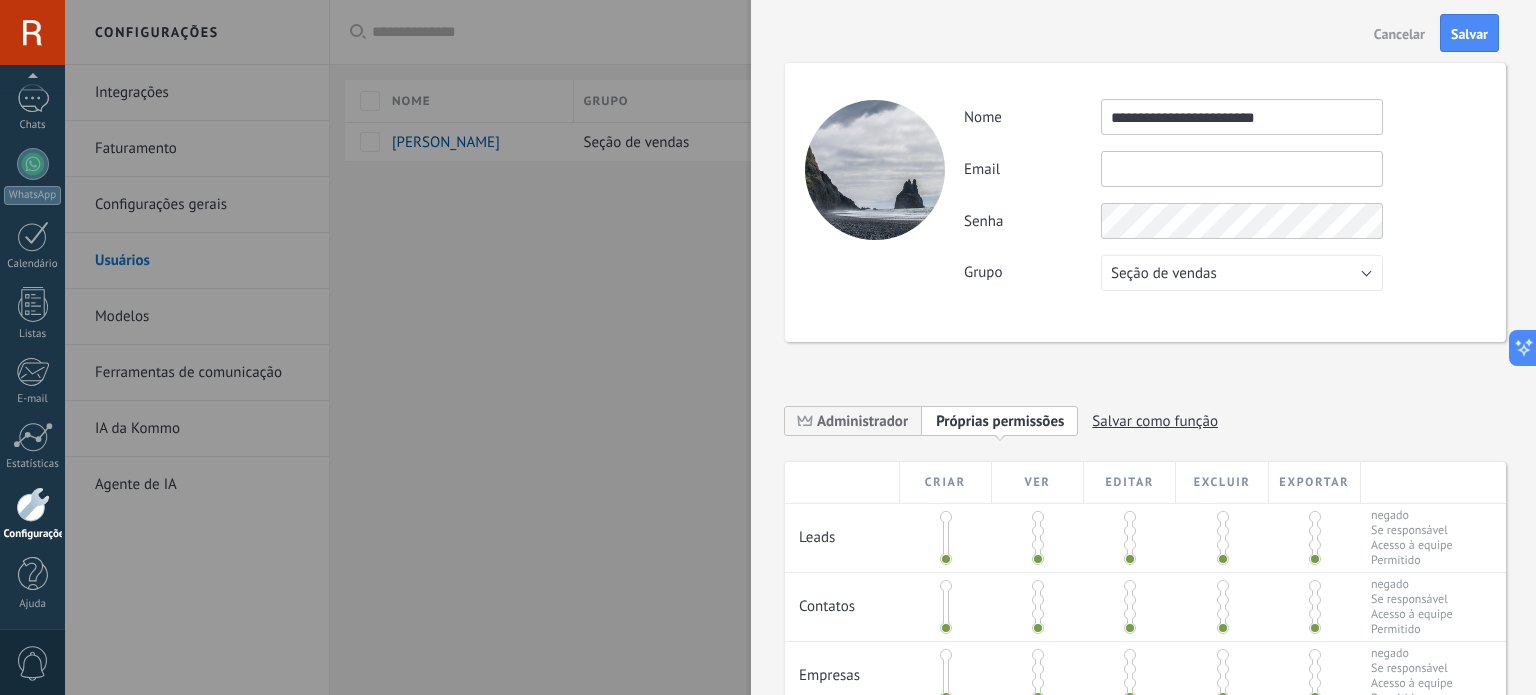scroll, scrollTop: 0, scrollLeft: 0, axis: both 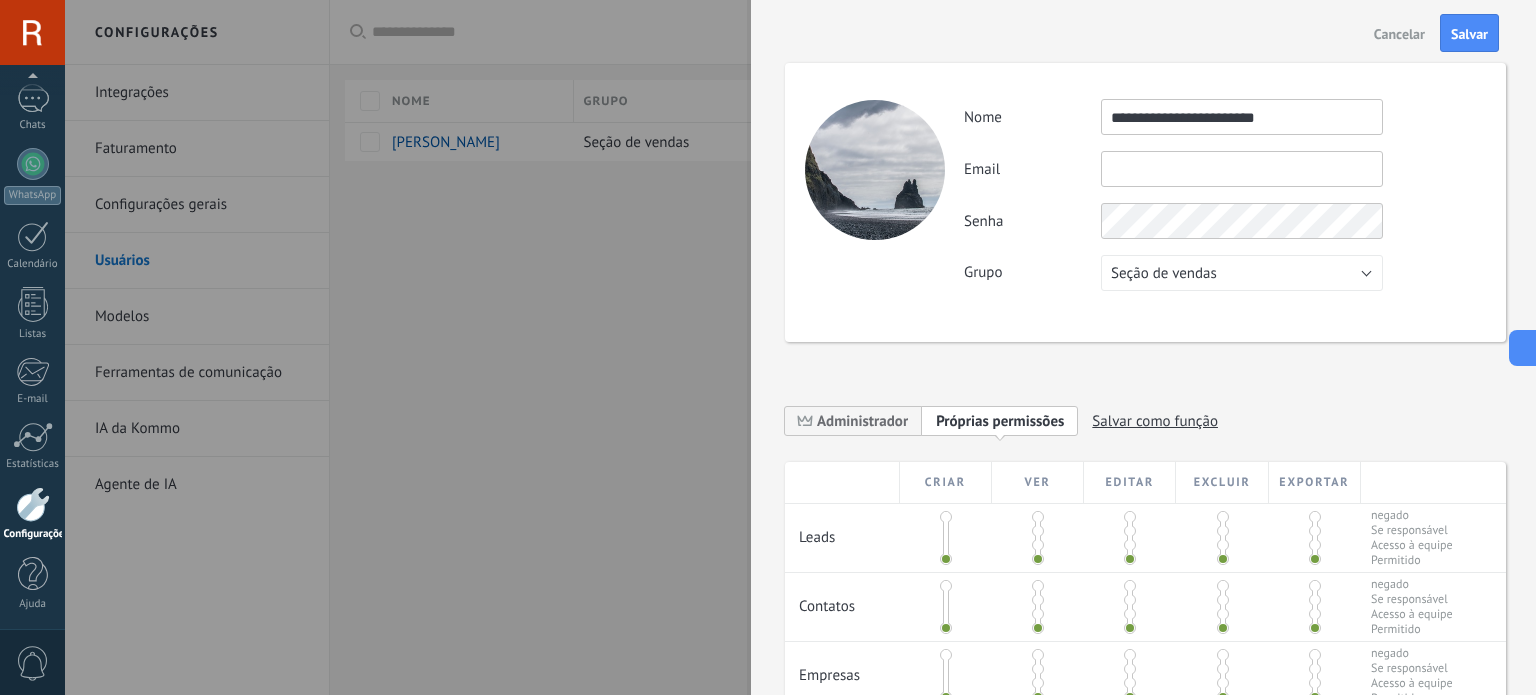 click on "**********" at bounding box center [1224, 195] 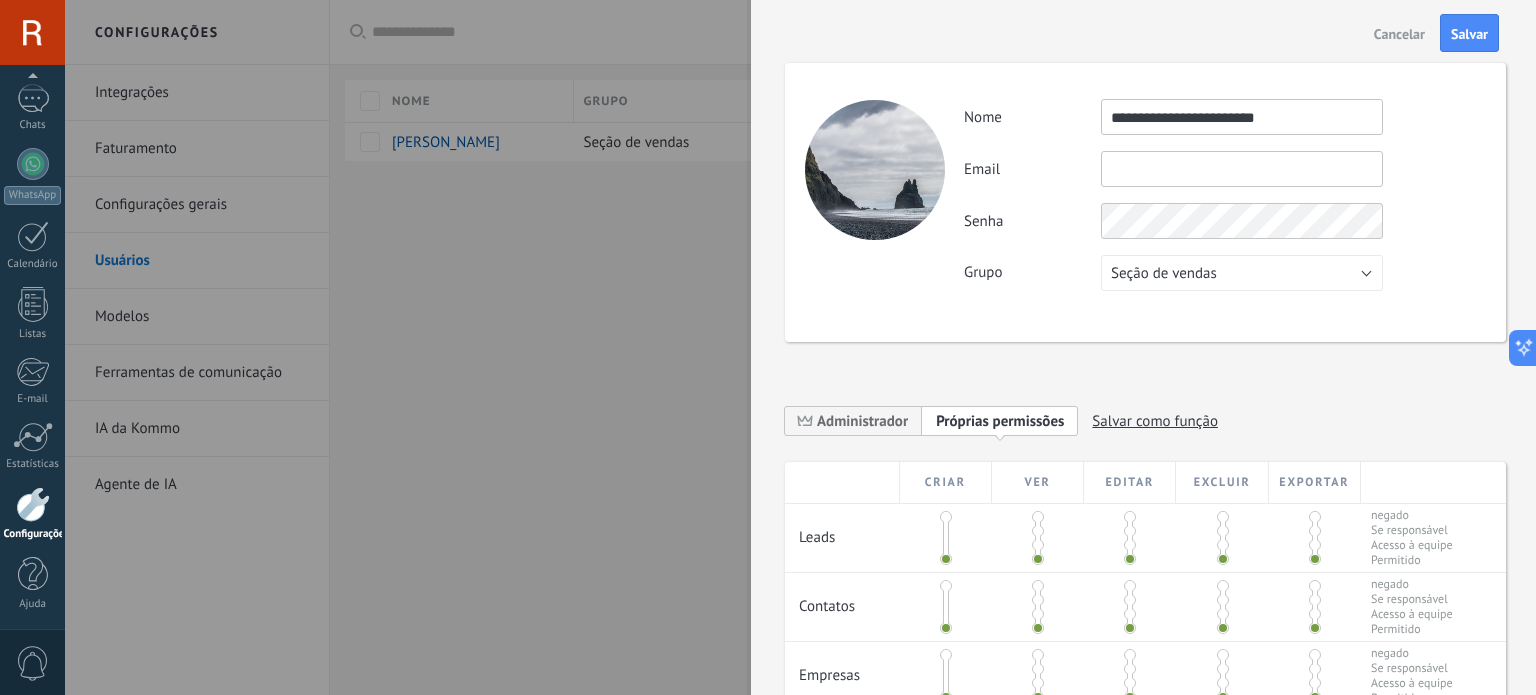 click on "**********" at bounding box center (1242, 117) 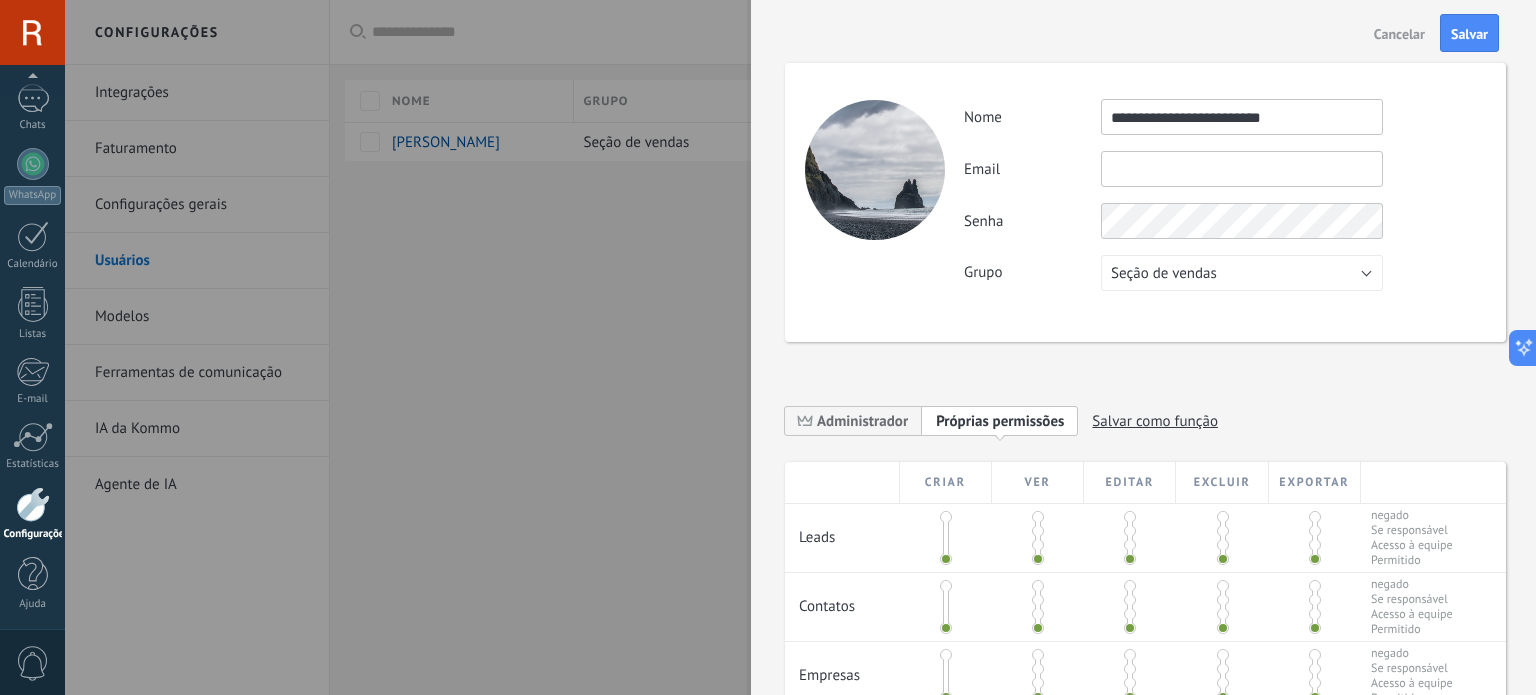 type on "**********" 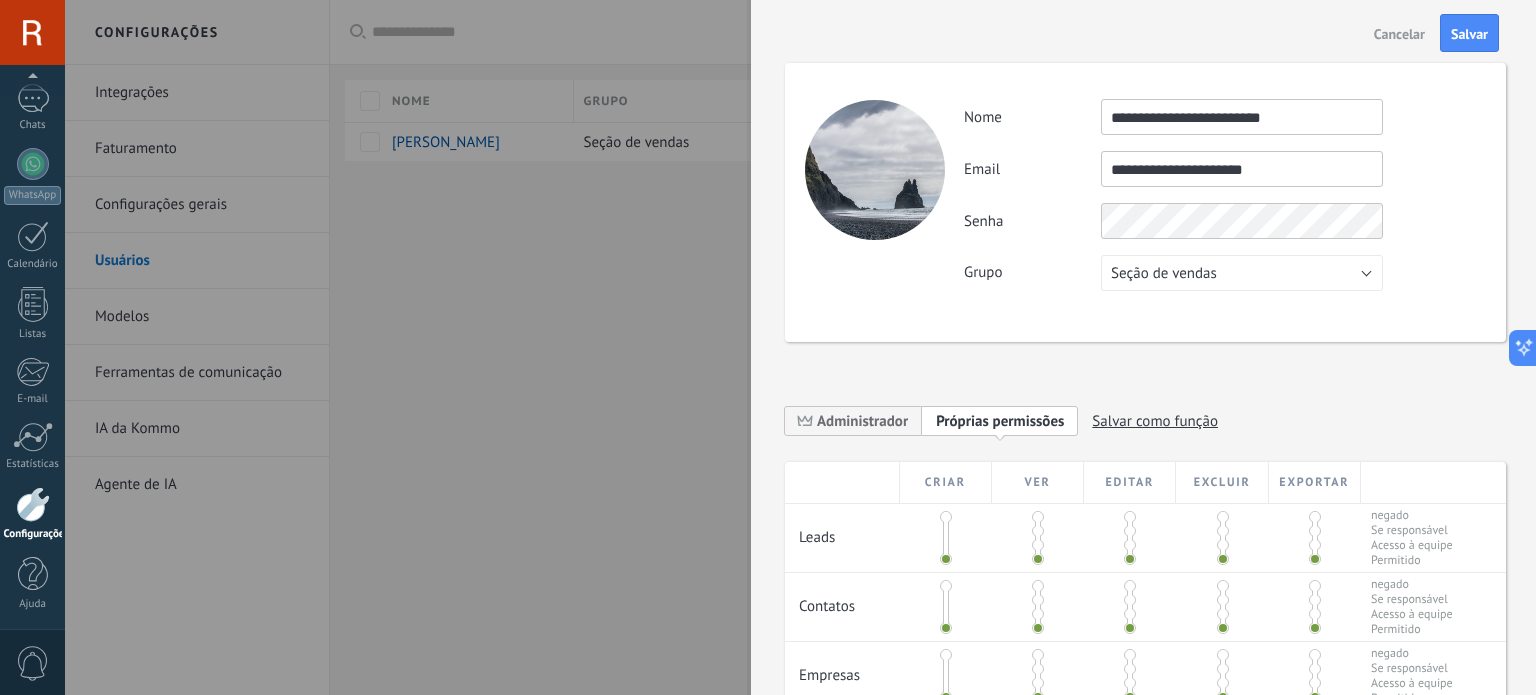 type on "**********" 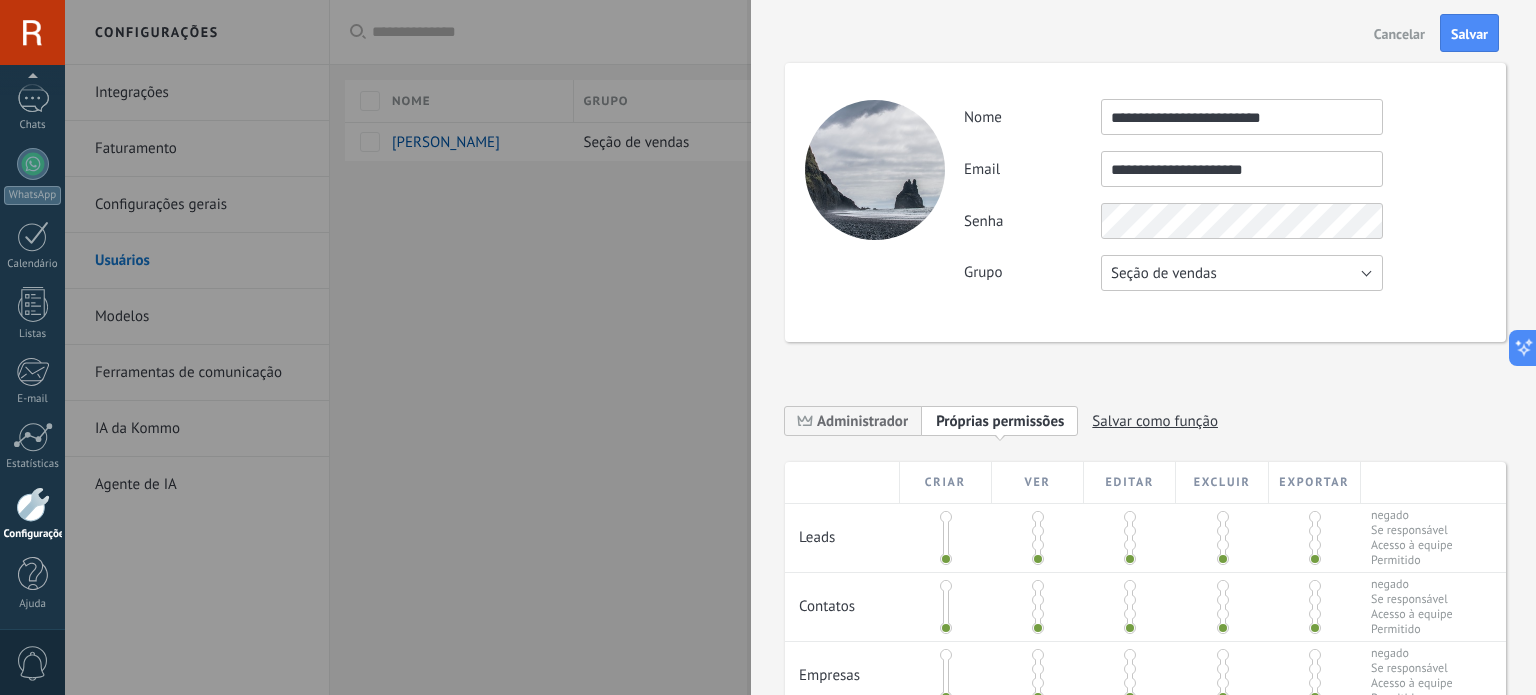 click on "Seção de vendas" at bounding box center [1164, 273] 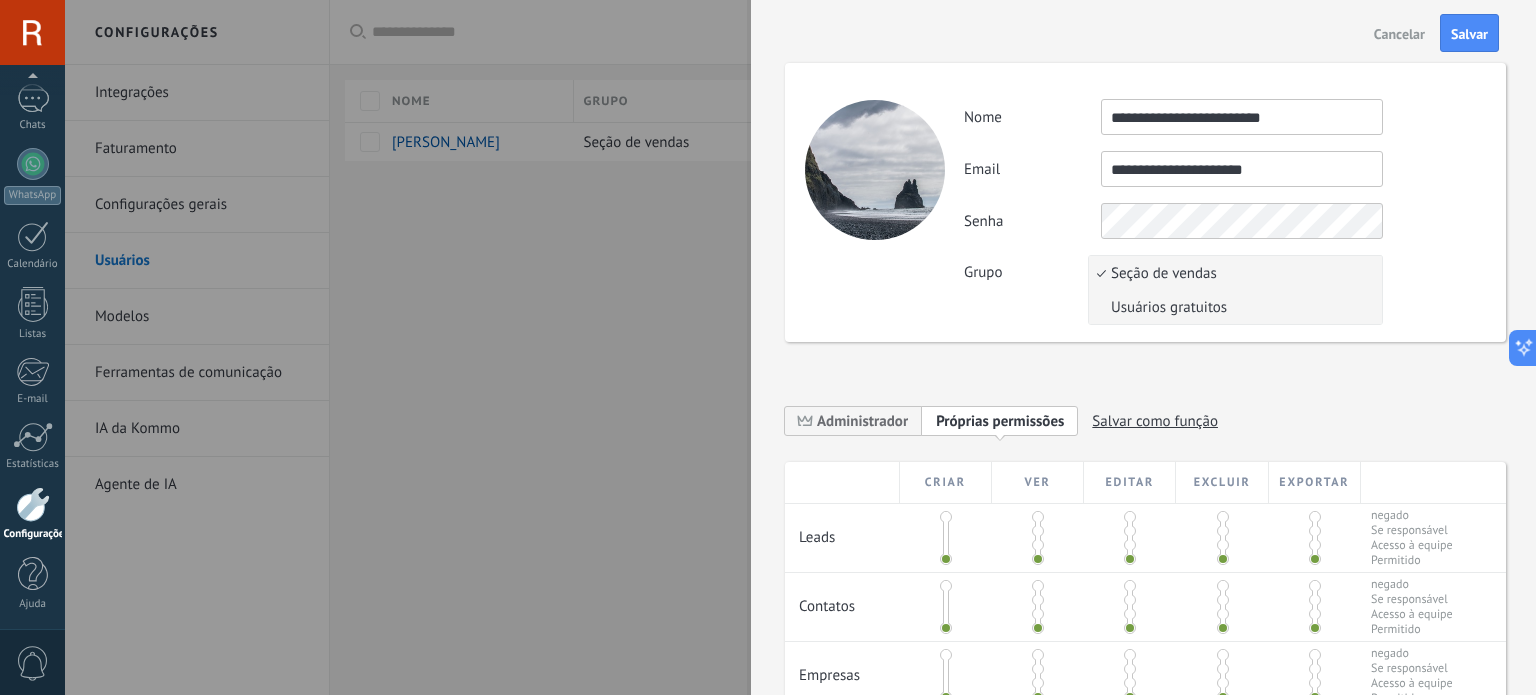 click on "Usuários gratuitos" at bounding box center [1232, 307] 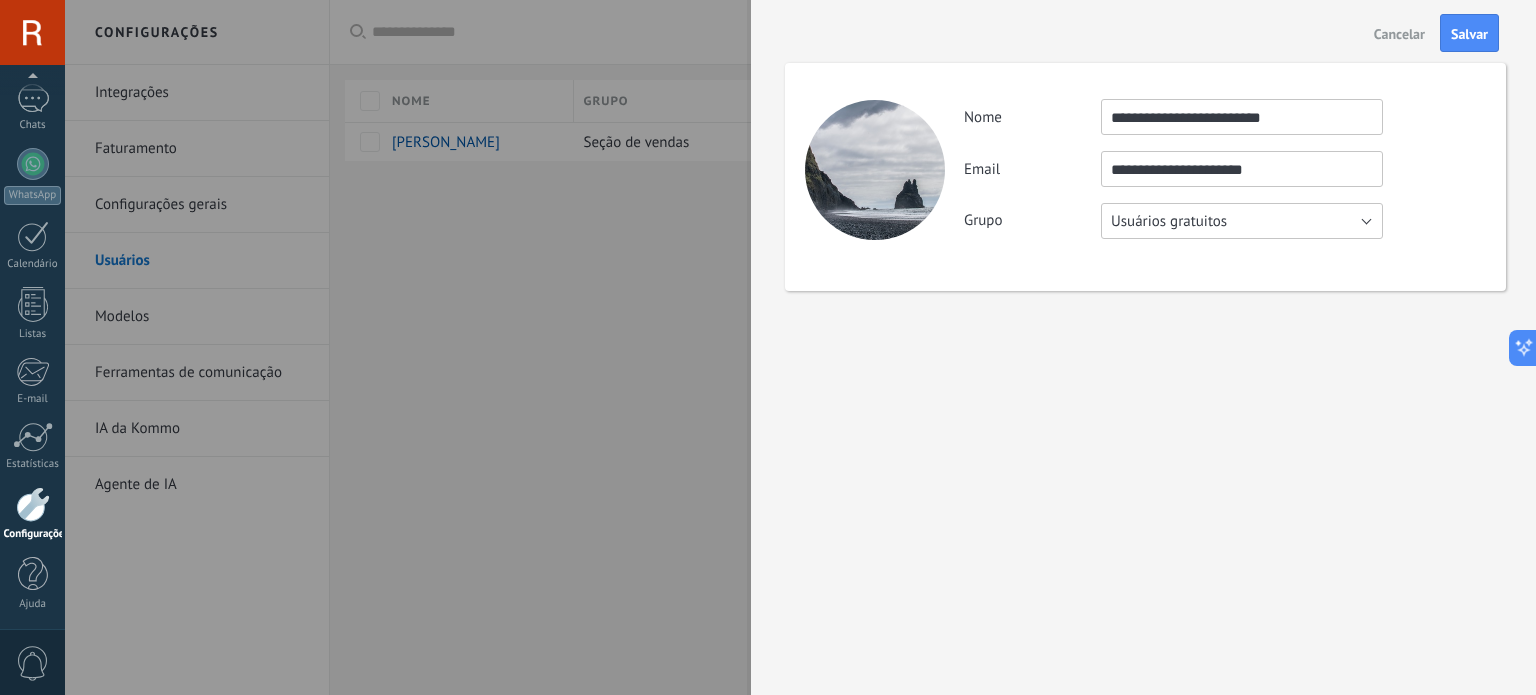 click on "Usuários gratuitos" at bounding box center (1169, 221) 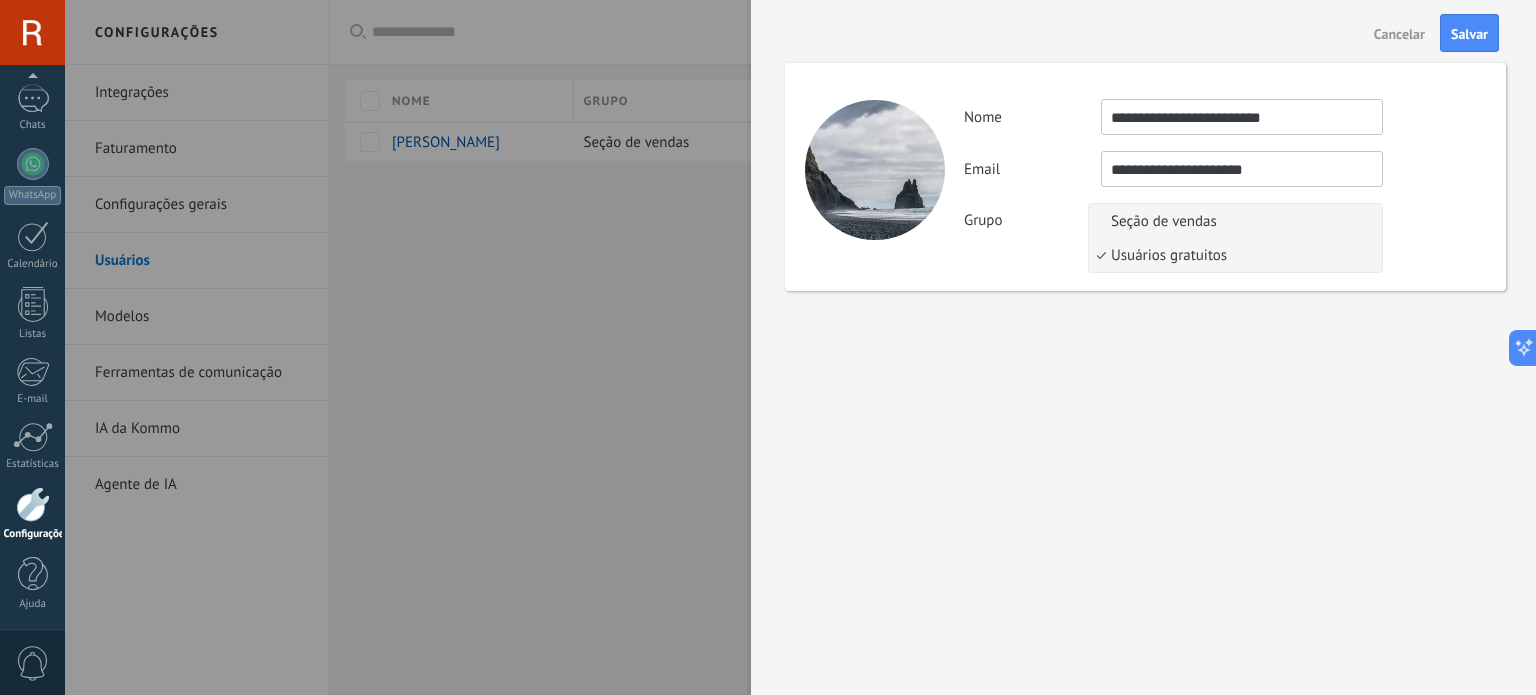 click on "Seção de vendas" at bounding box center (1232, 221) 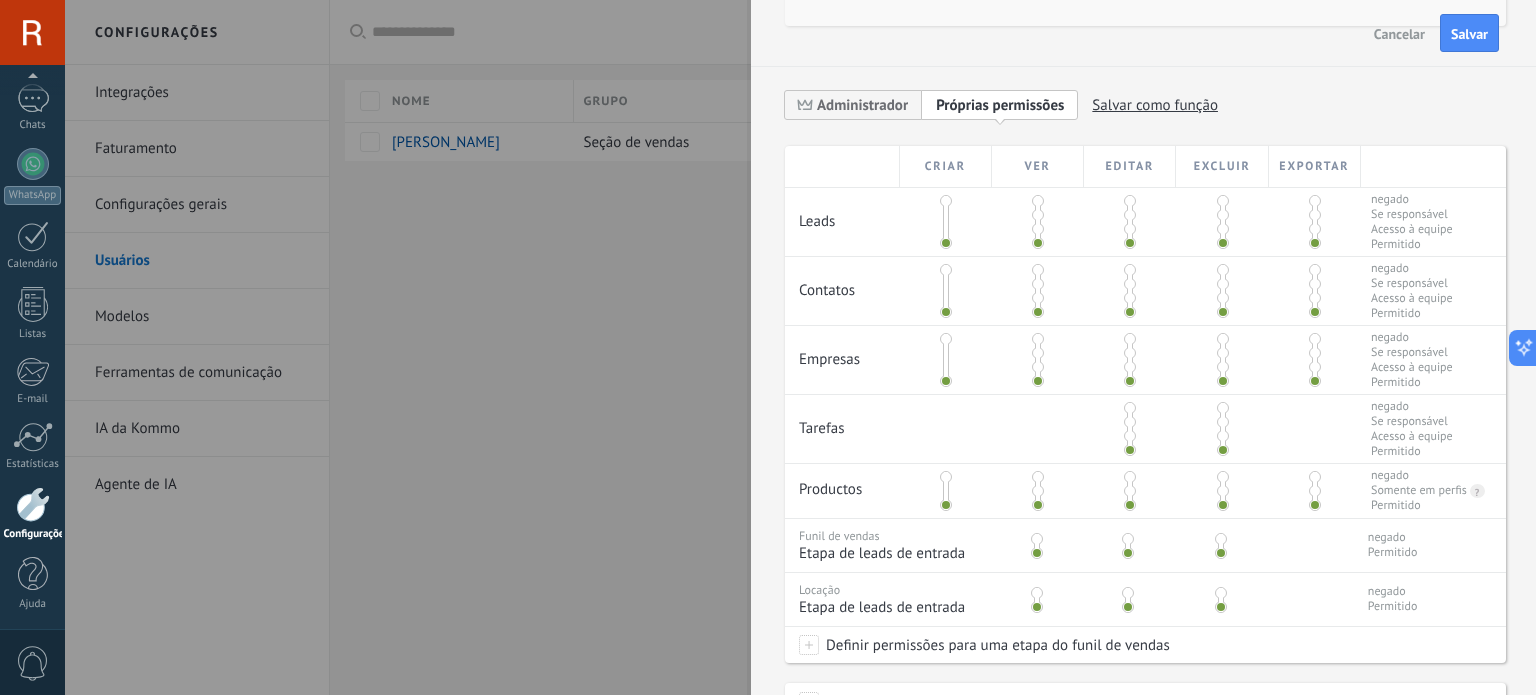scroll, scrollTop: 318, scrollLeft: 0, axis: vertical 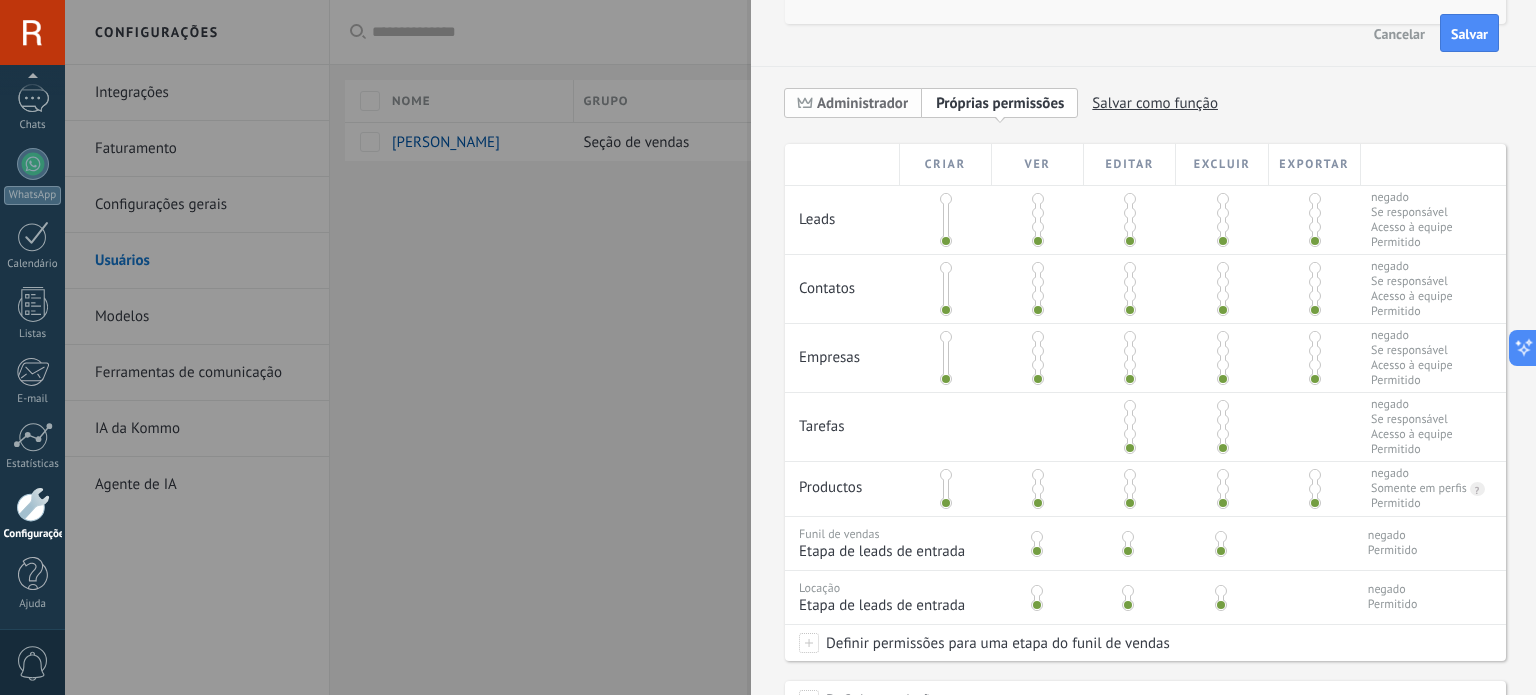 click on "Administrador" at bounding box center [862, 103] 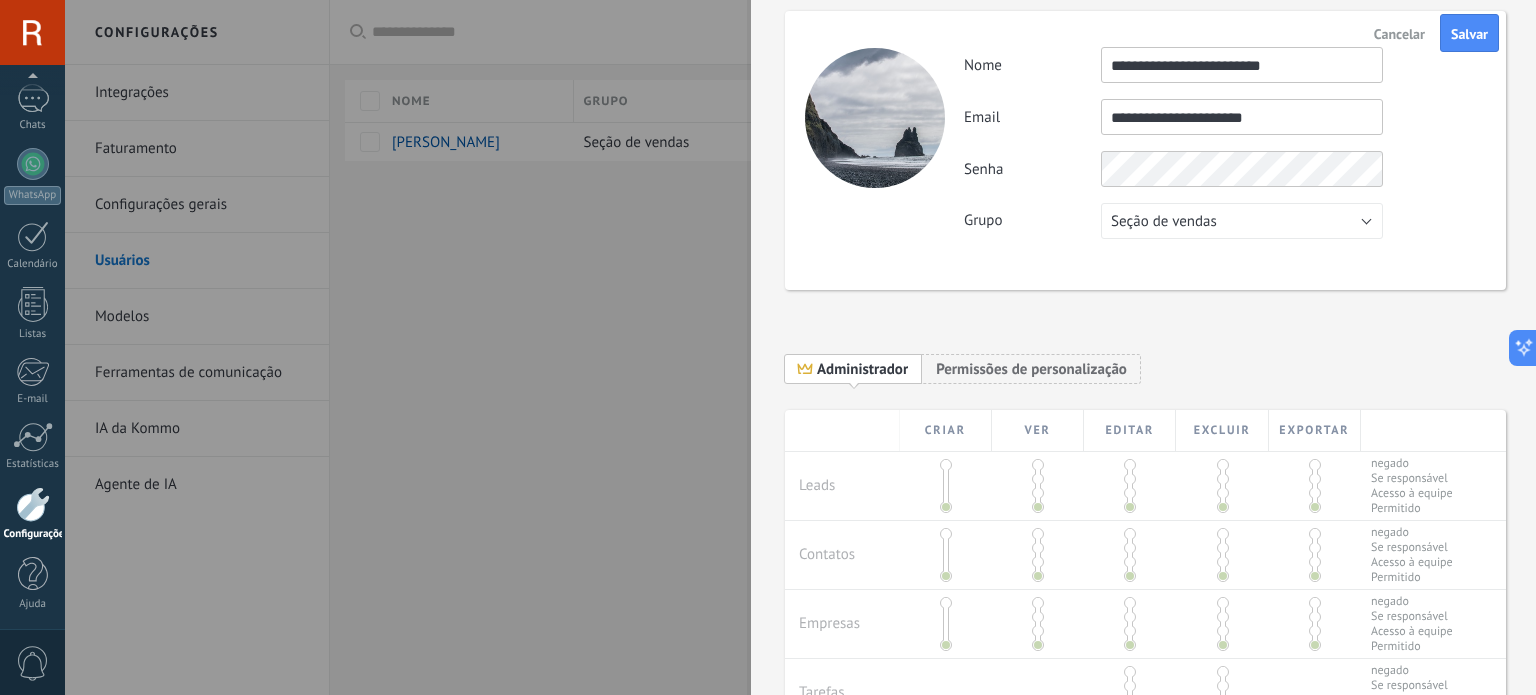 scroll, scrollTop: 0, scrollLeft: 0, axis: both 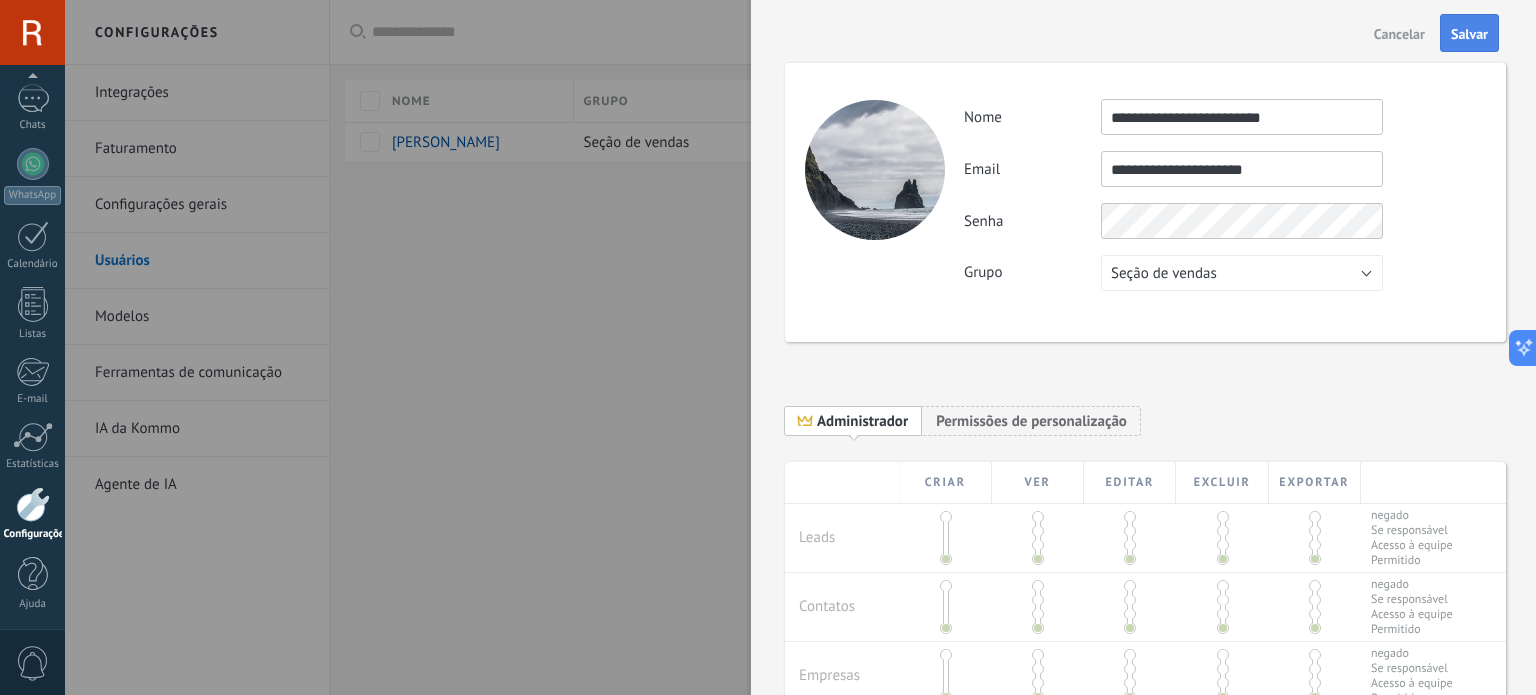click on "Salvar" at bounding box center [1469, 33] 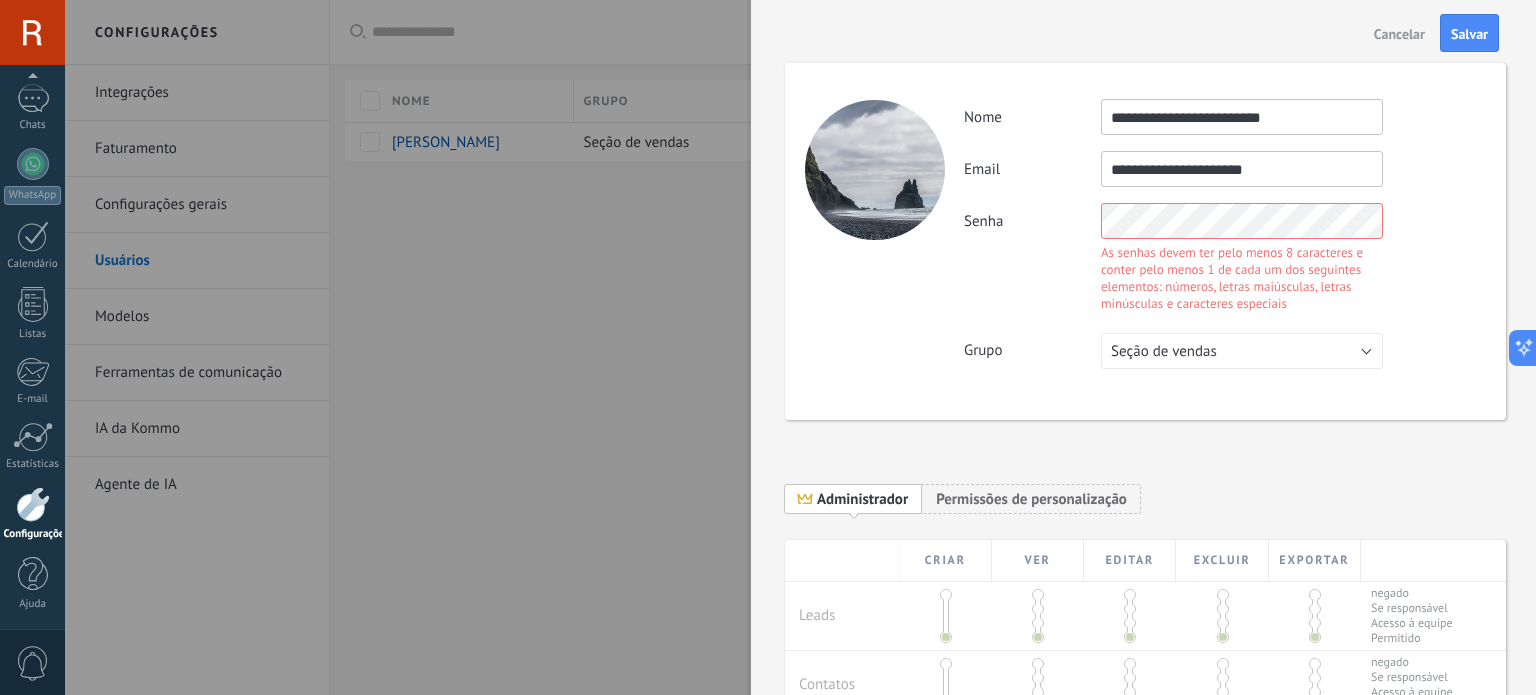 click on "**********" at bounding box center (1224, 169) 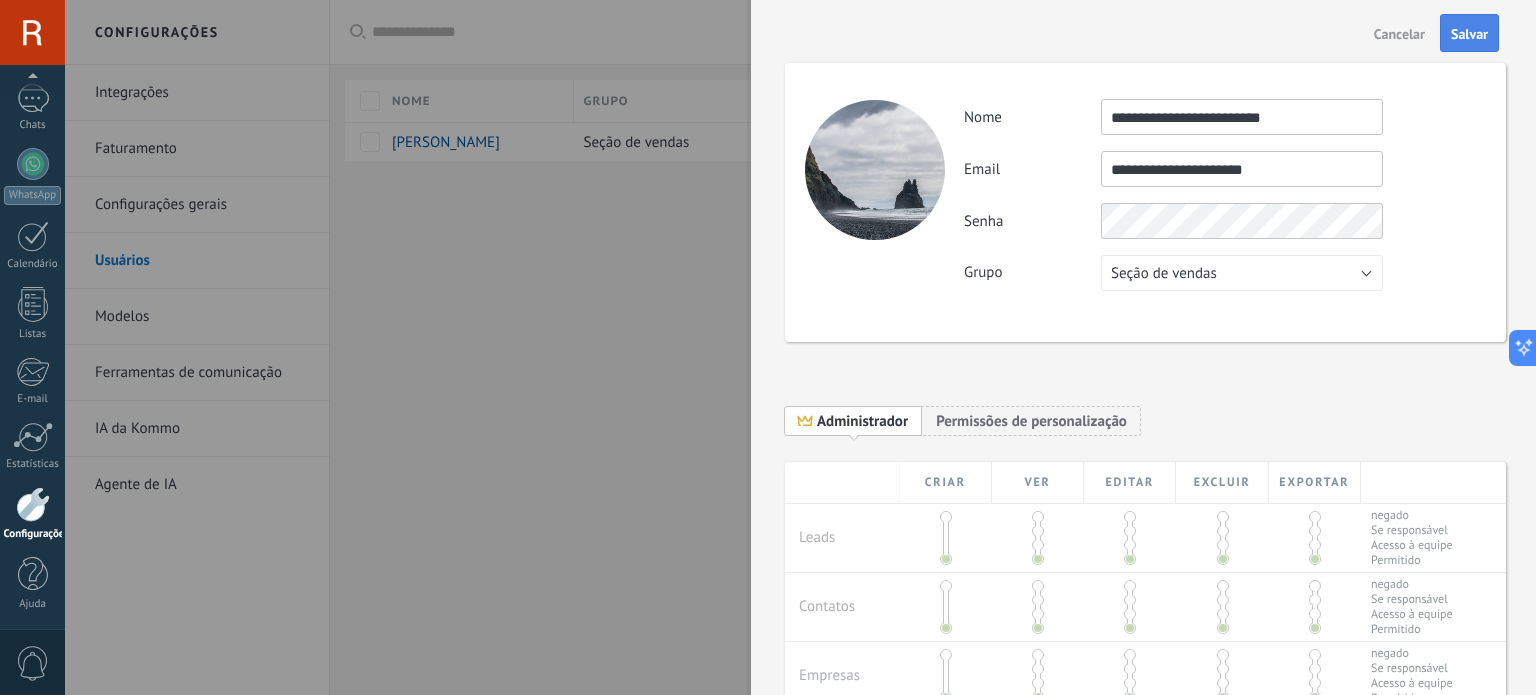 click on "Salvar" at bounding box center (1469, 34) 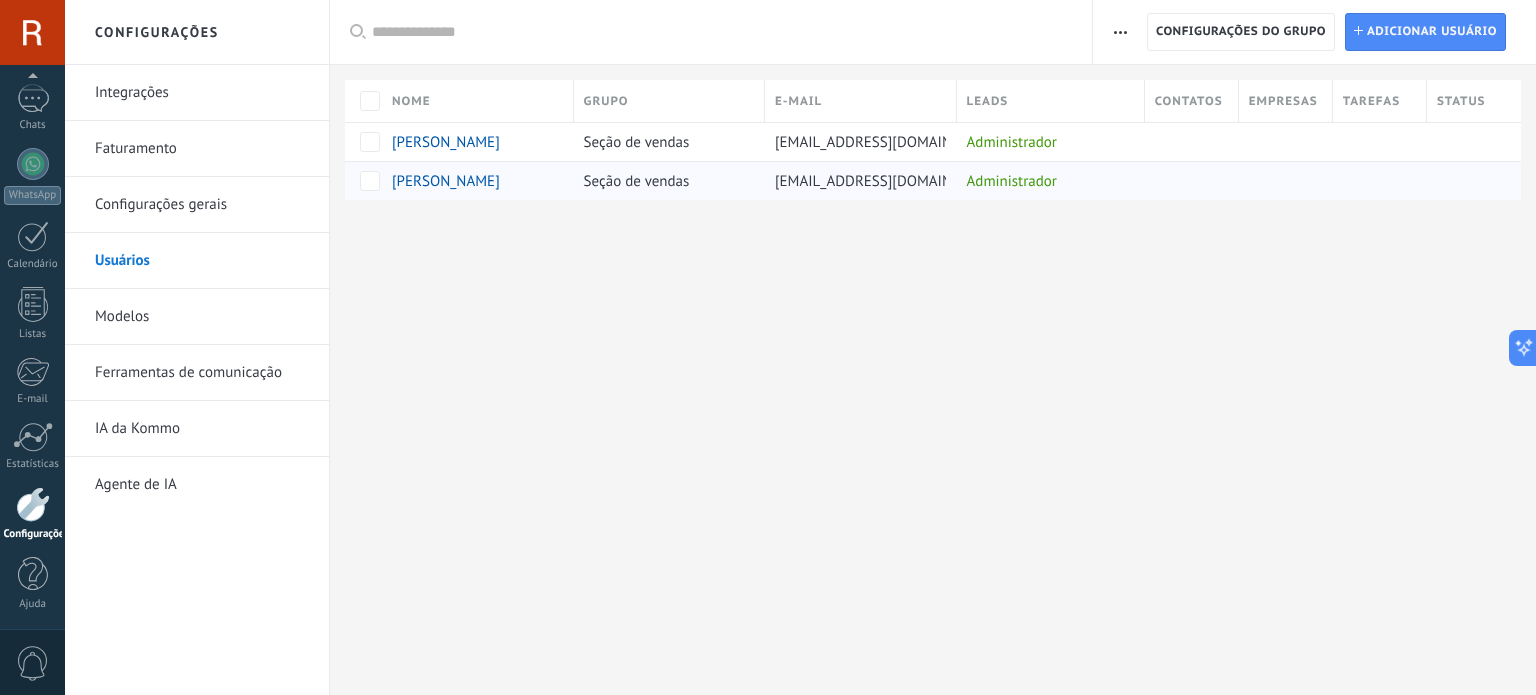 click on "[PERSON_NAME]" at bounding box center (446, 181) 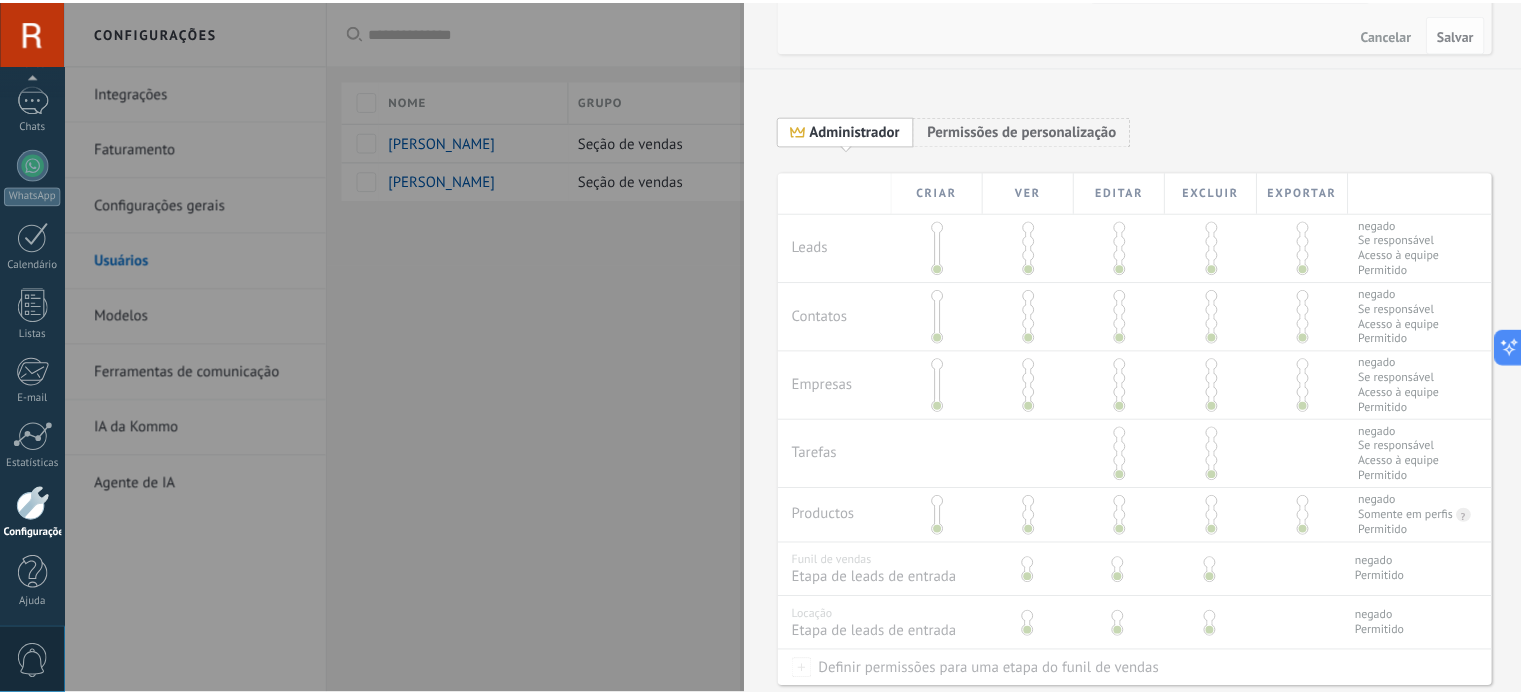 scroll, scrollTop: 0, scrollLeft: 0, axis: both 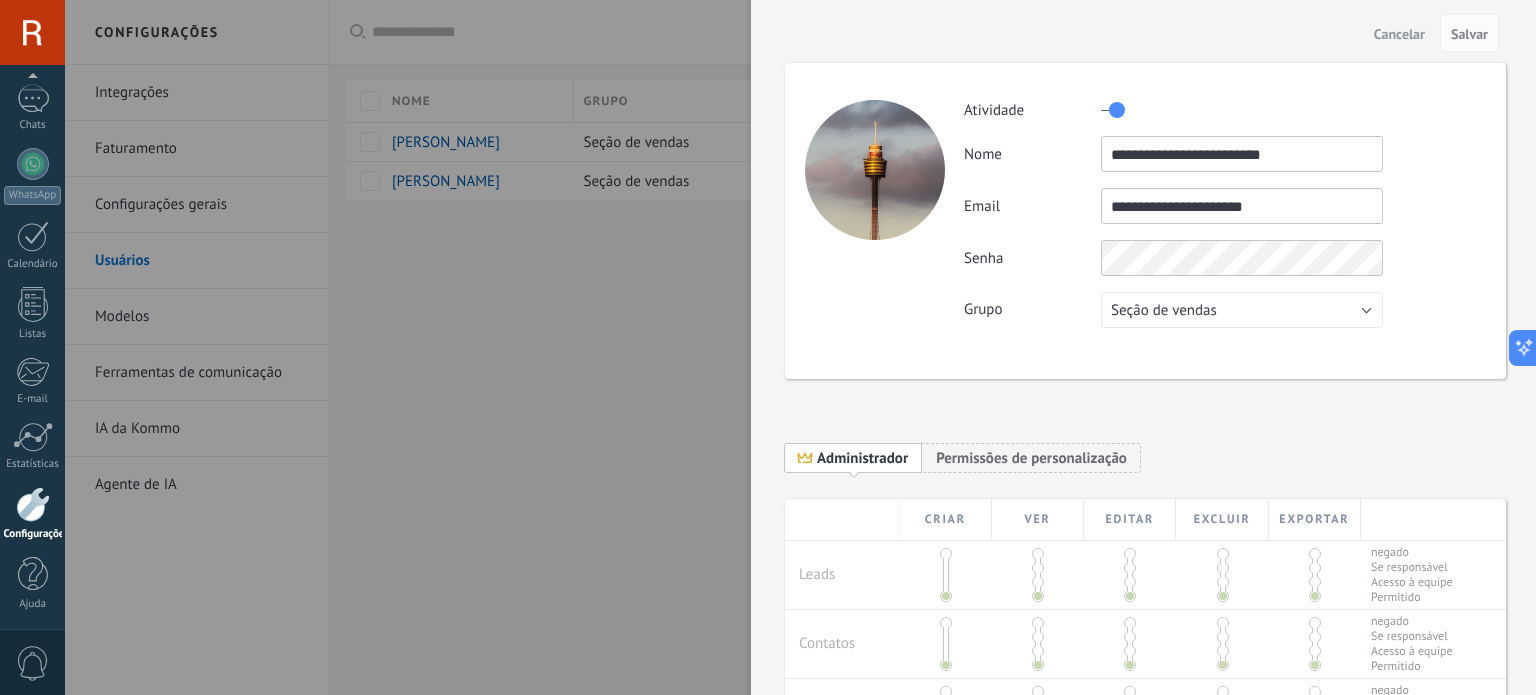 click on "Cancelar" at bounding box center [1399, 34] 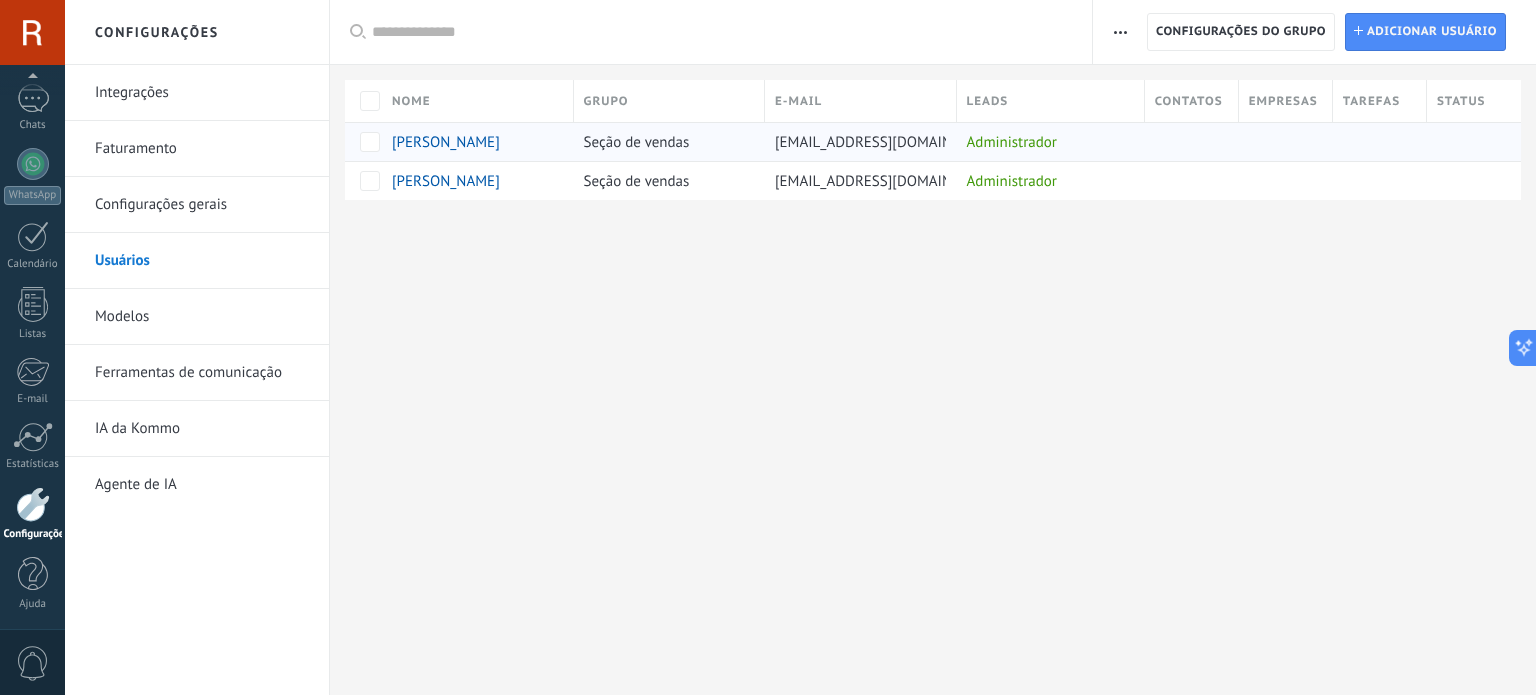 click on "[PERSON_NAME]" at bounding box center [473, 142] 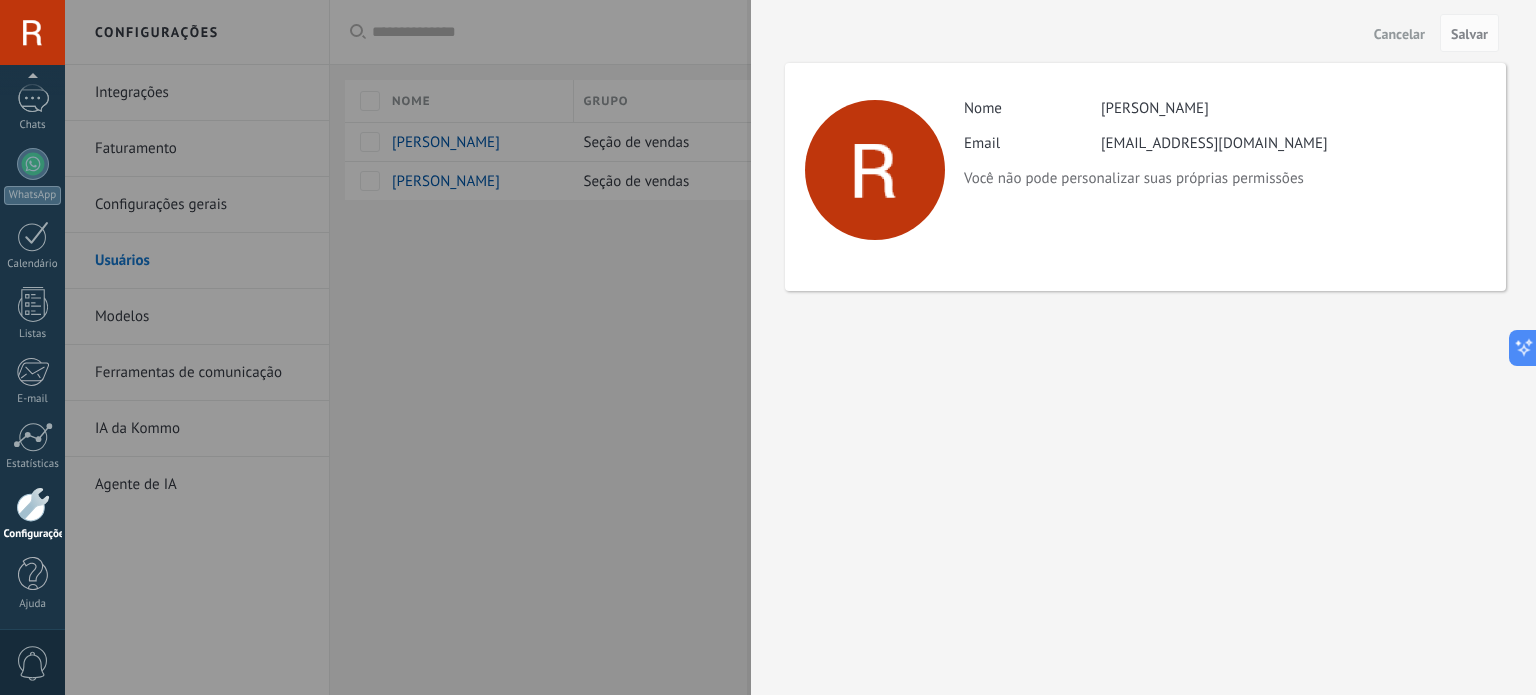 click on "Cancelar" at bounding box center (1399, 34) 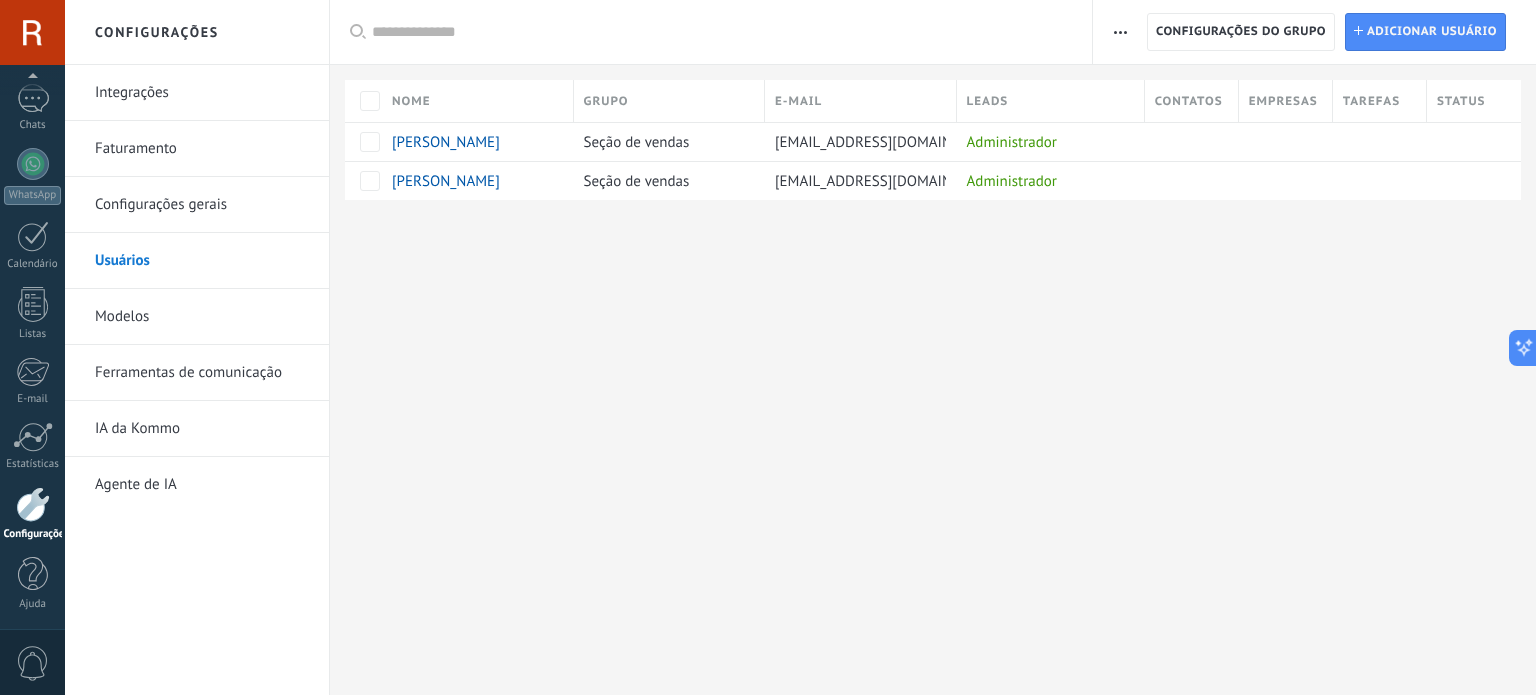 click on "Ferramentas de comunicação" at bounding box center [202, 373] 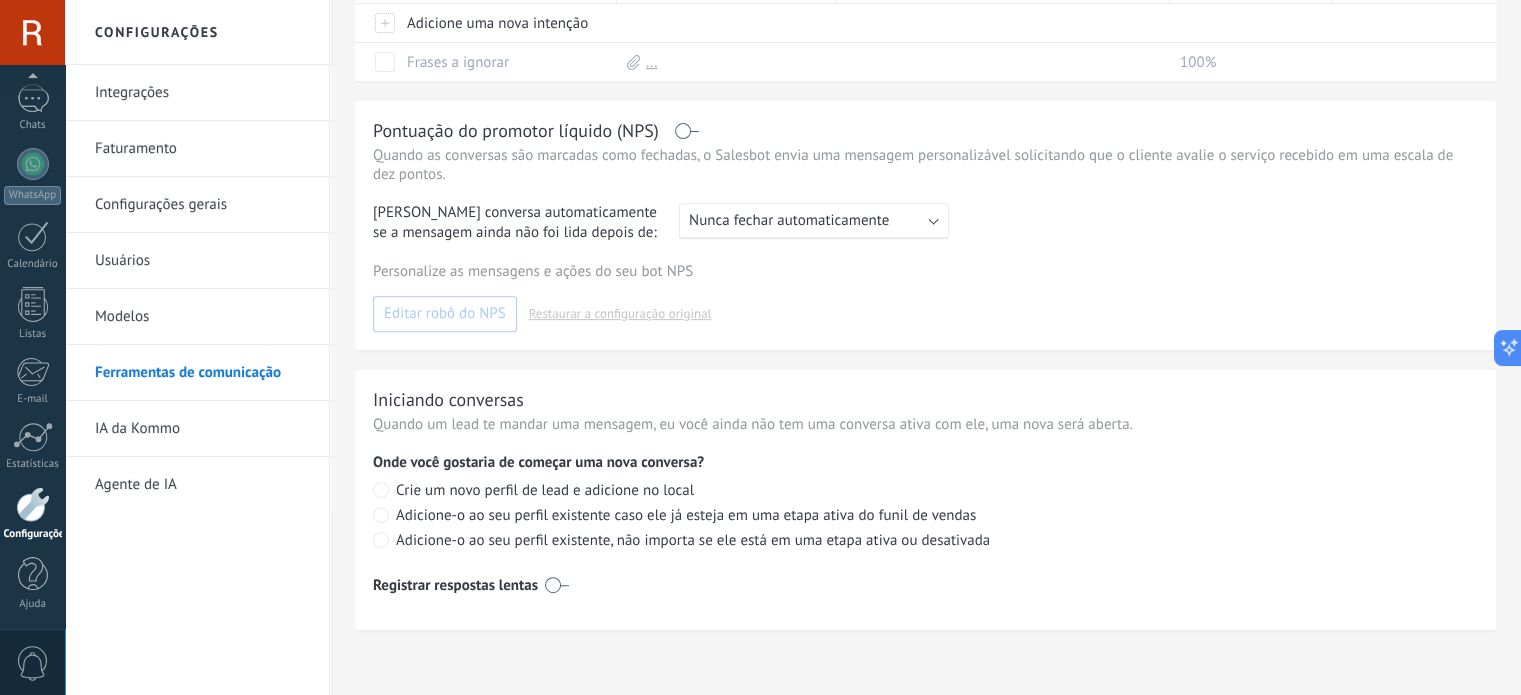 scroll, scrollTop: 0, scrollLeft: 0, axis: both 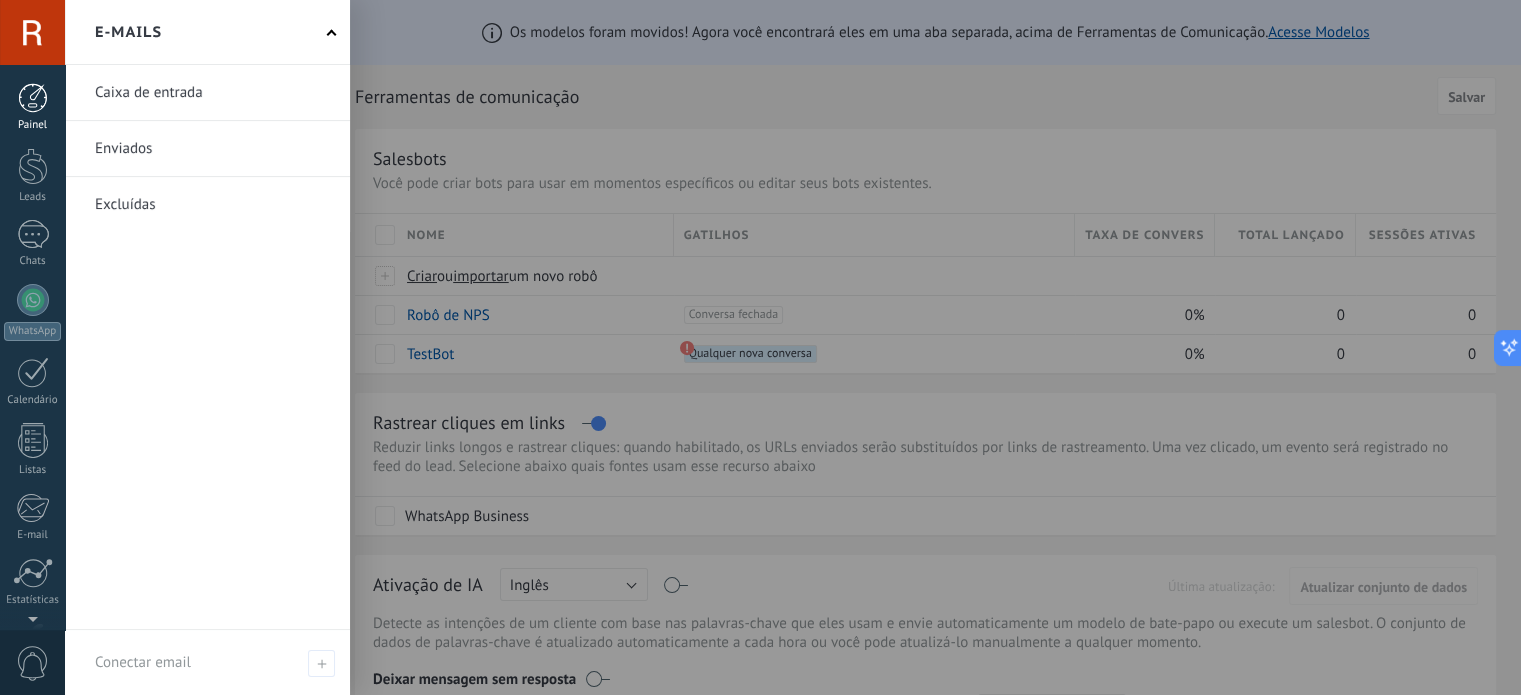 click on "Painel" at bounding box center (32, 107) 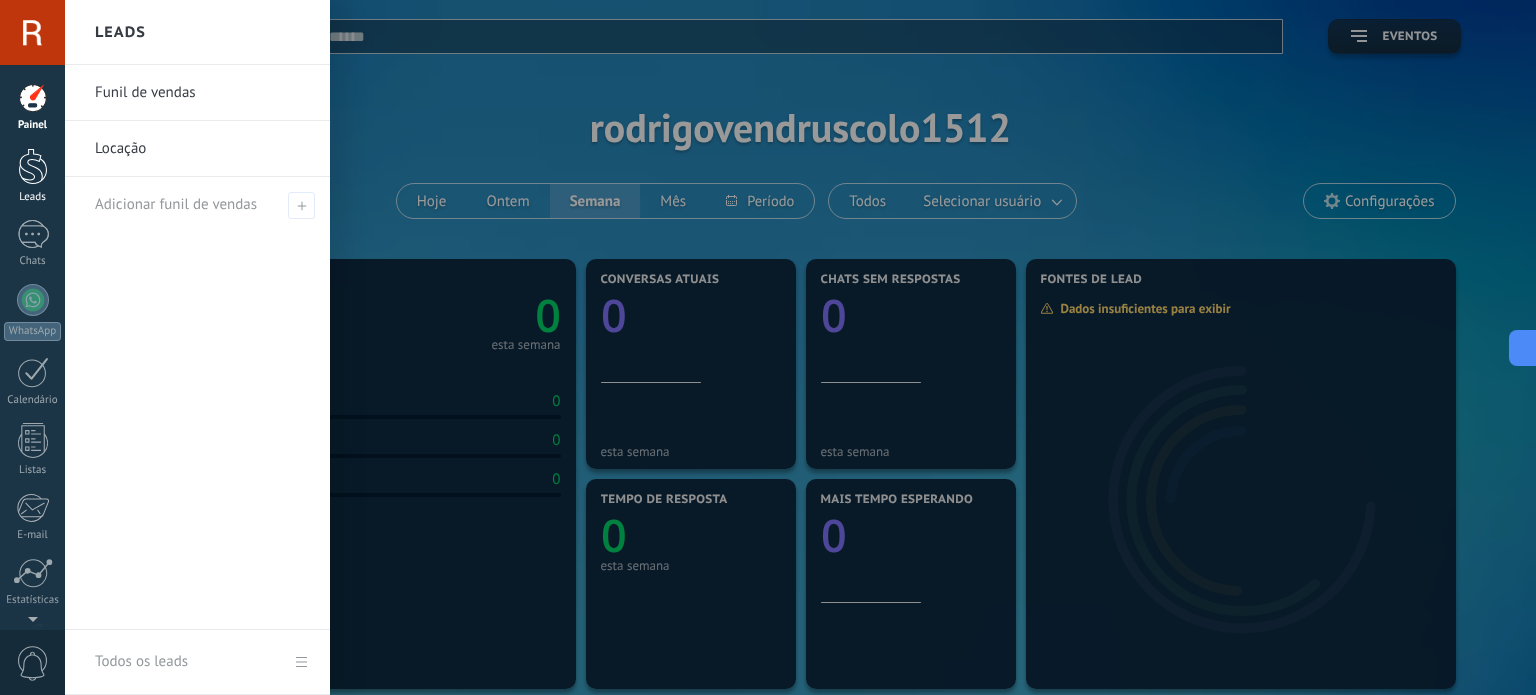 click on "Leads" at bounding box center [33, 197] 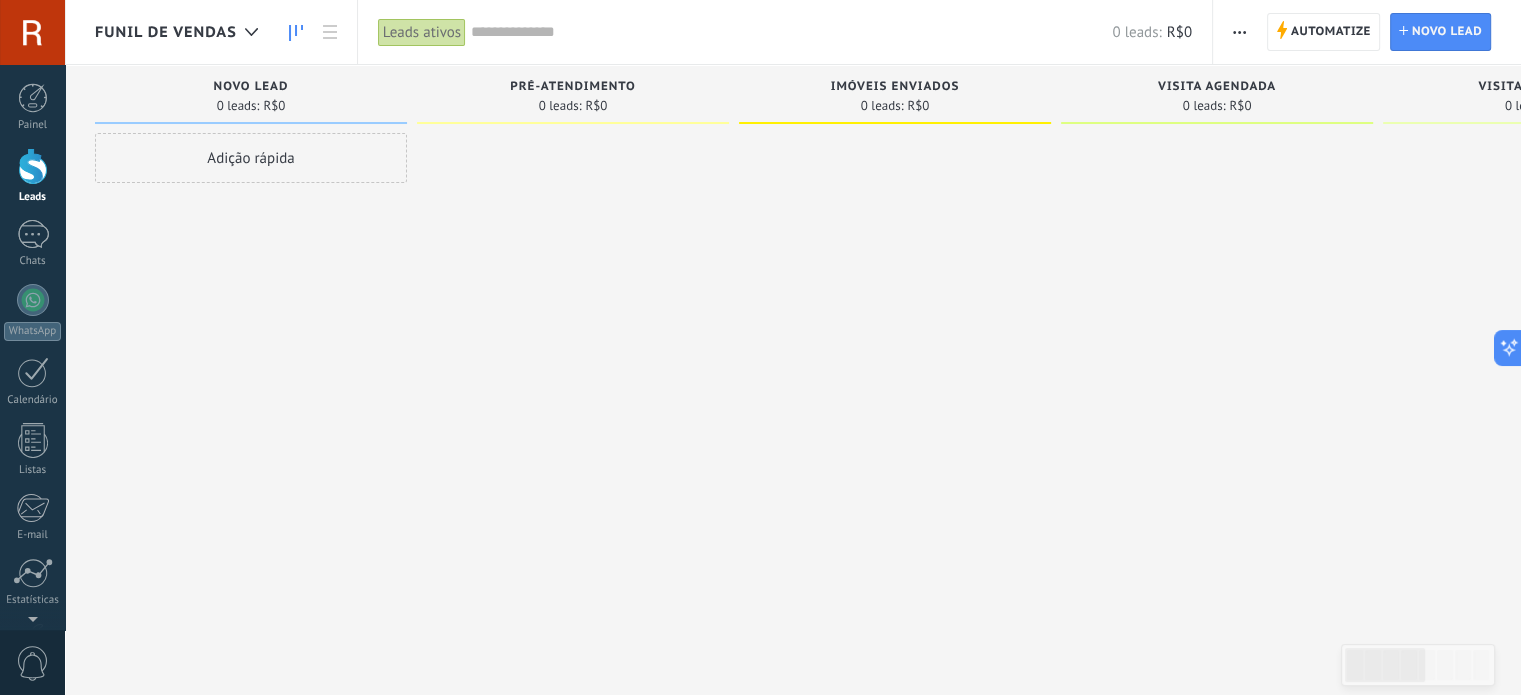click on "Leads ativos" at bounding box center (422, 32) 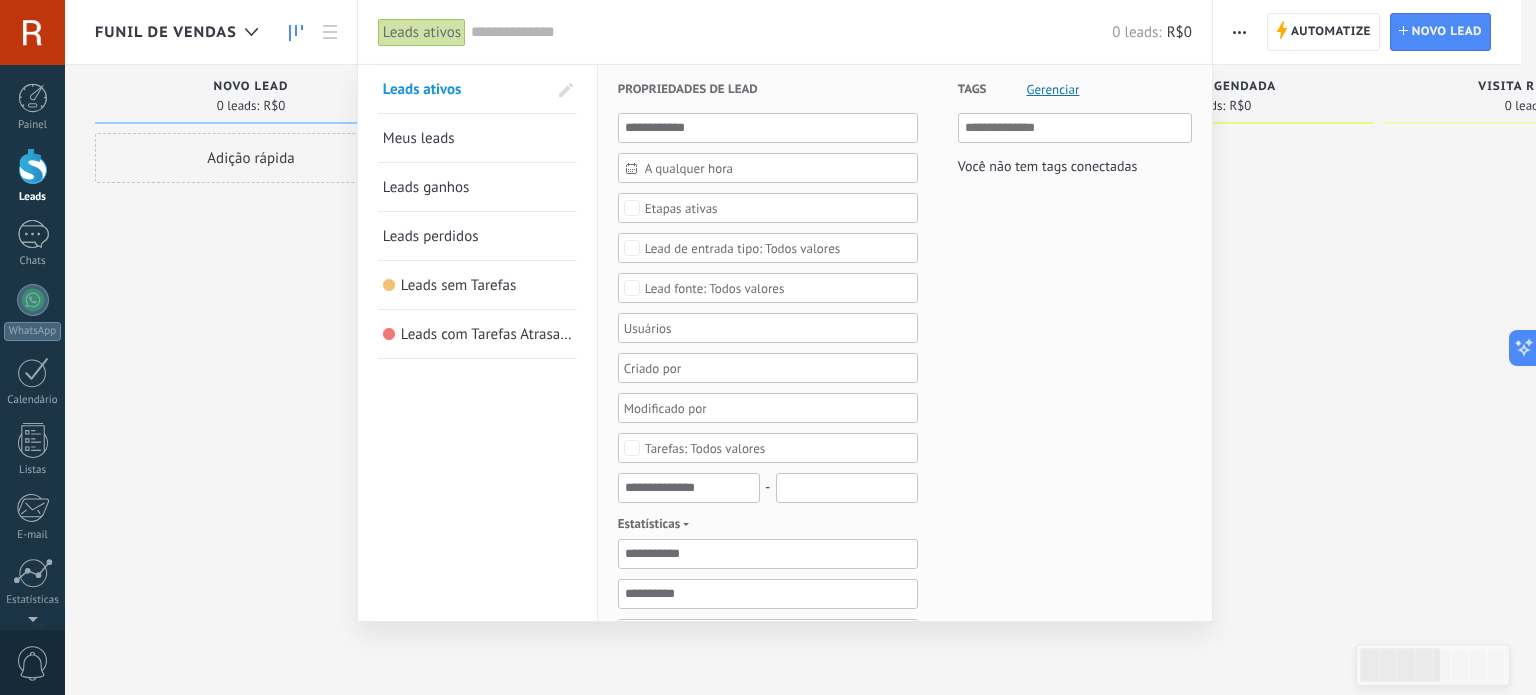 click at bounding box center [1076, 128] 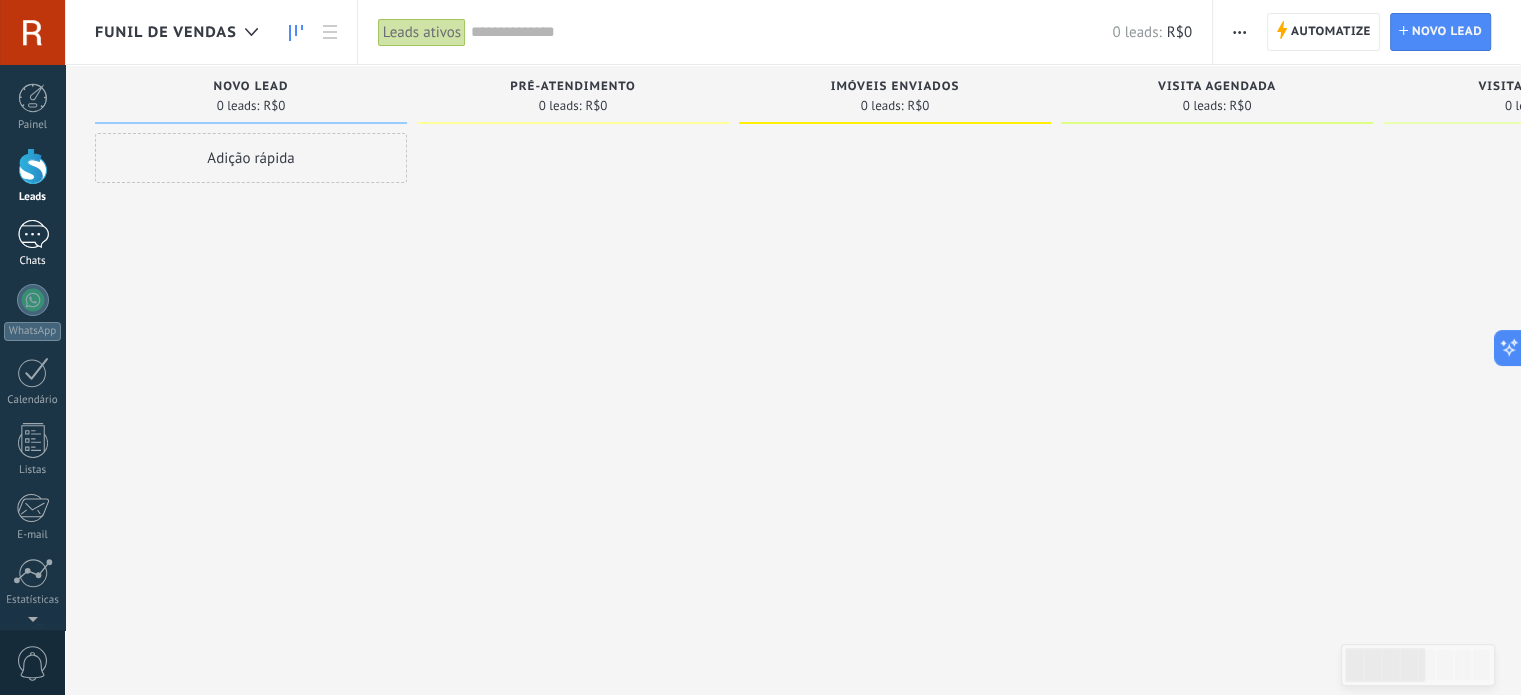 click at bounding box center [33, 234] 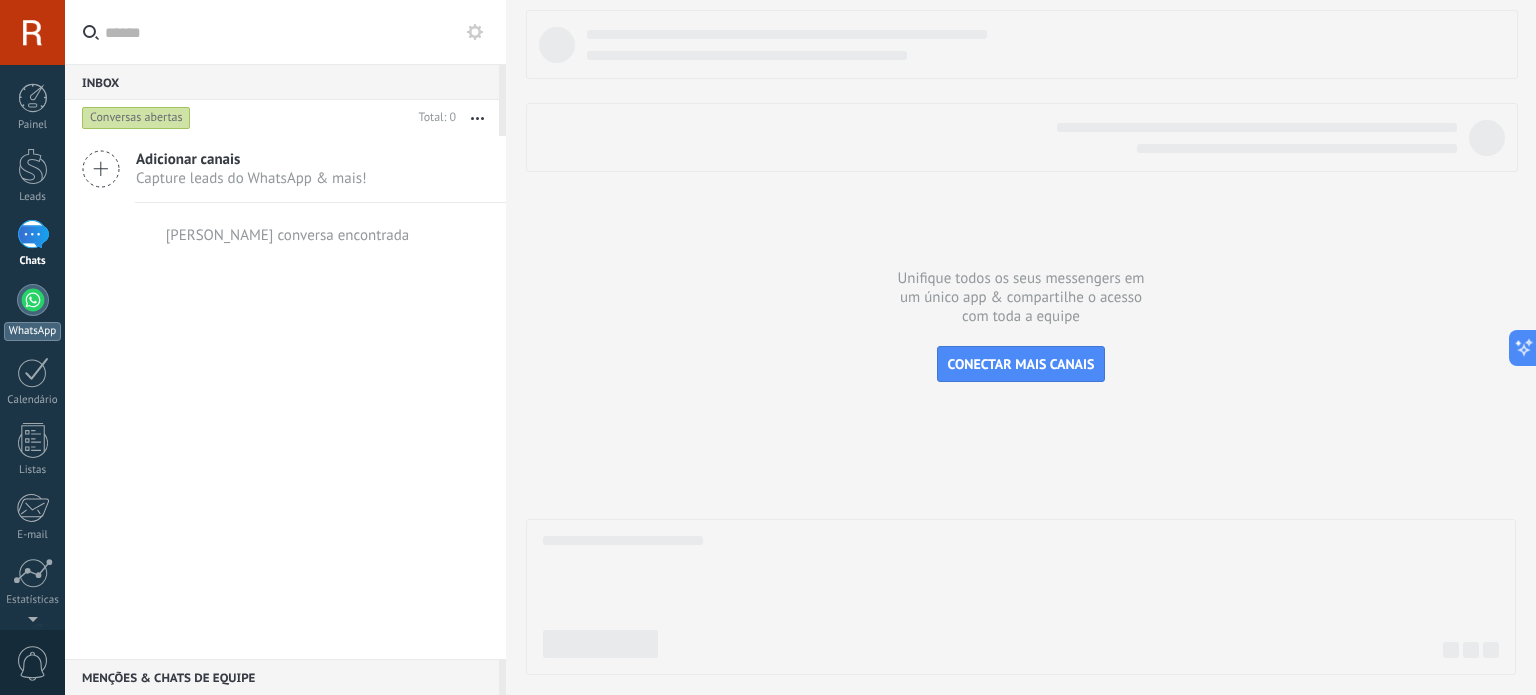 click at bounding box center [33, 300] 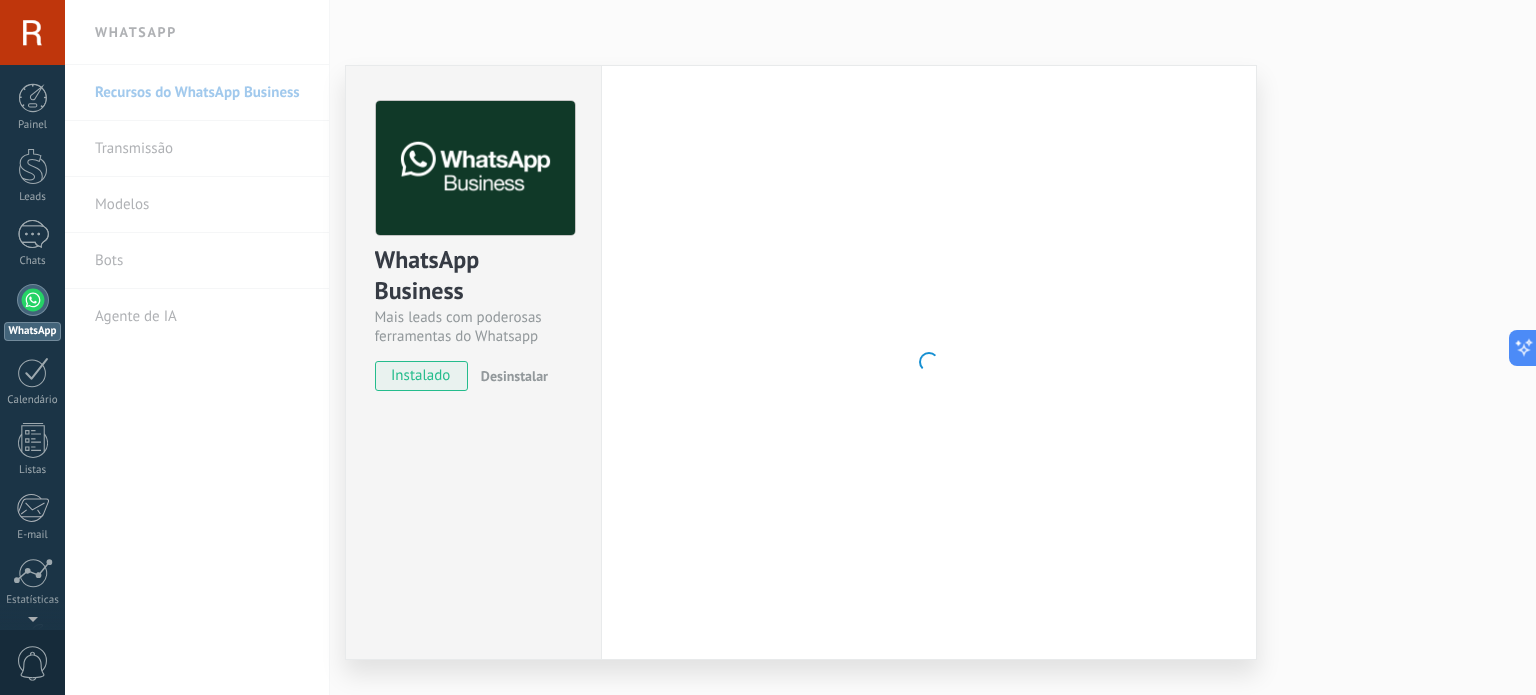 click on "WhatsApp Business Mais leads com poderosas ferramentas do Whatsapp instalado Desinstalar Configurações Autorização Esta aba registra os usuários que permitiram acesso à esta conta. Se você quiser remover a possibilidade de um usuário de enviar solicitações para a conta em relação a esta integração, você pode revogar o acesso. Se o acesso de todos os usuários for revogado, a integração parará de funcionar. Este app está instalado, mas ninguém concedeu acesso ainda. WhatsApp Cloud API Mais _:  Salvar" at bounding box center [800, 347] 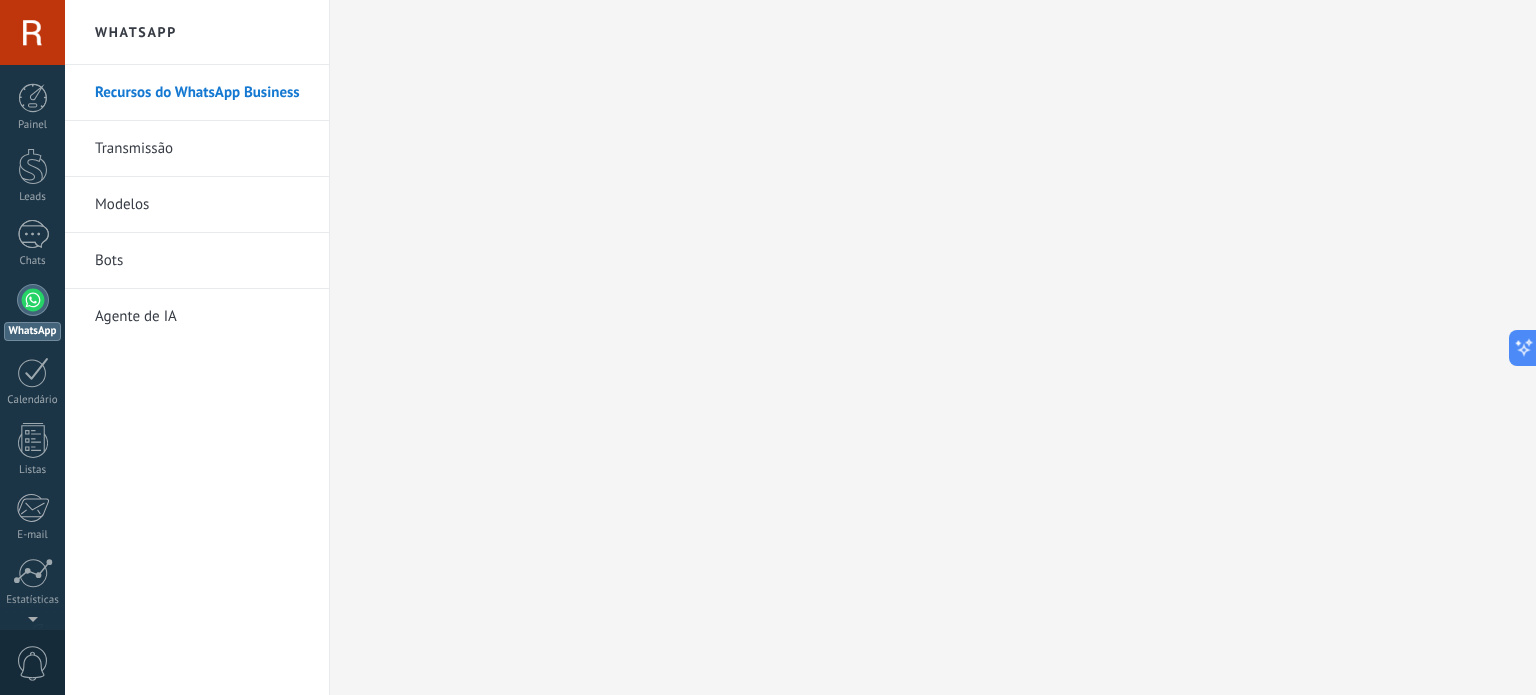 click on "Recursos do WhatsApp Business" at bounding box center [202, 93] 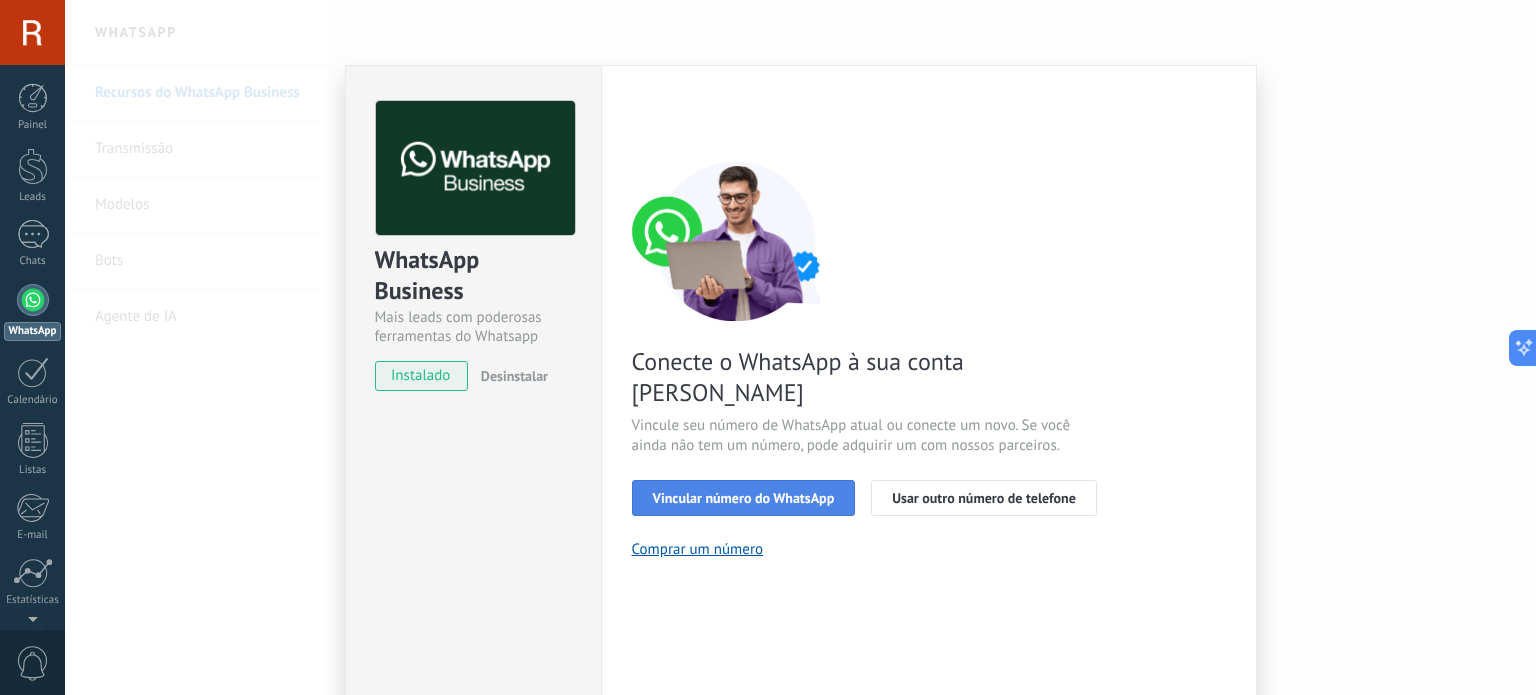 click on "Vincular número do WhatsApp" at bounding box center [744, 498] 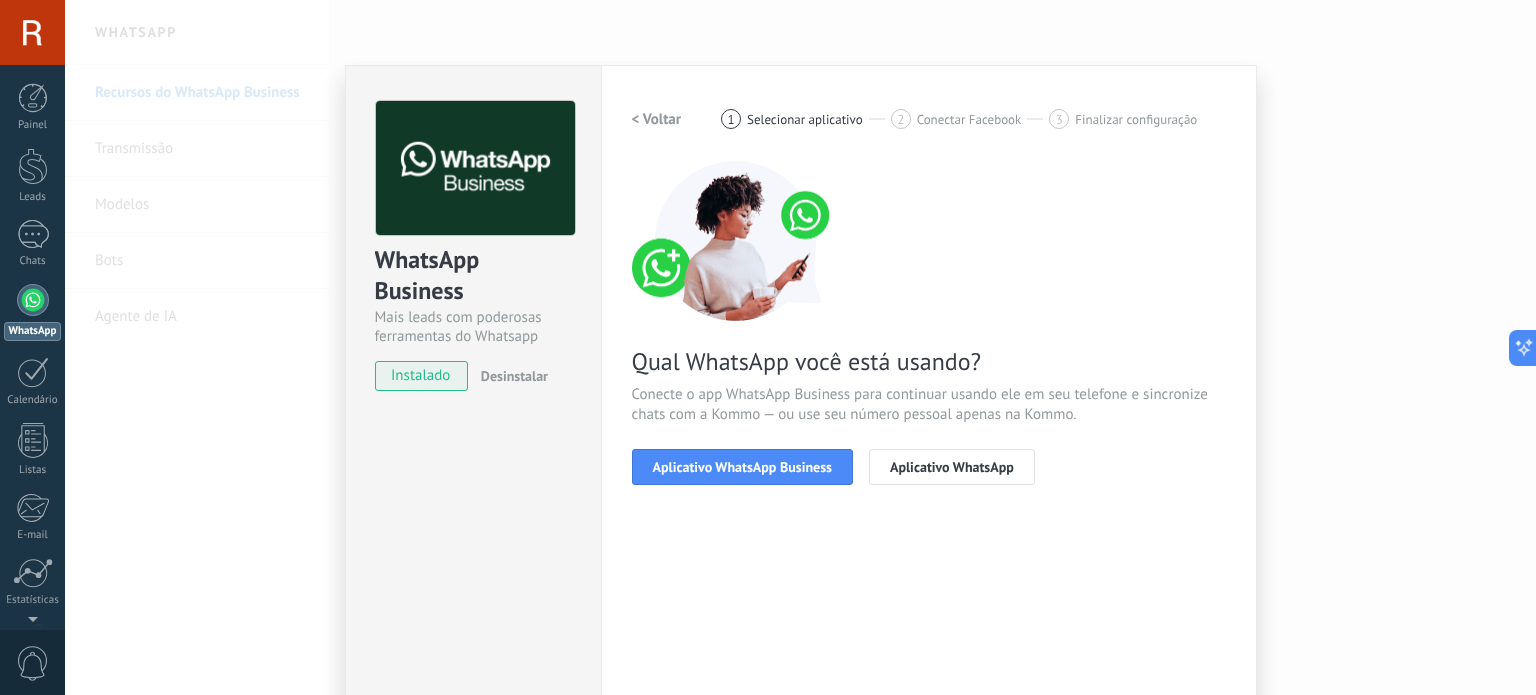 click on "instalado" at bounding box center (421, 376) 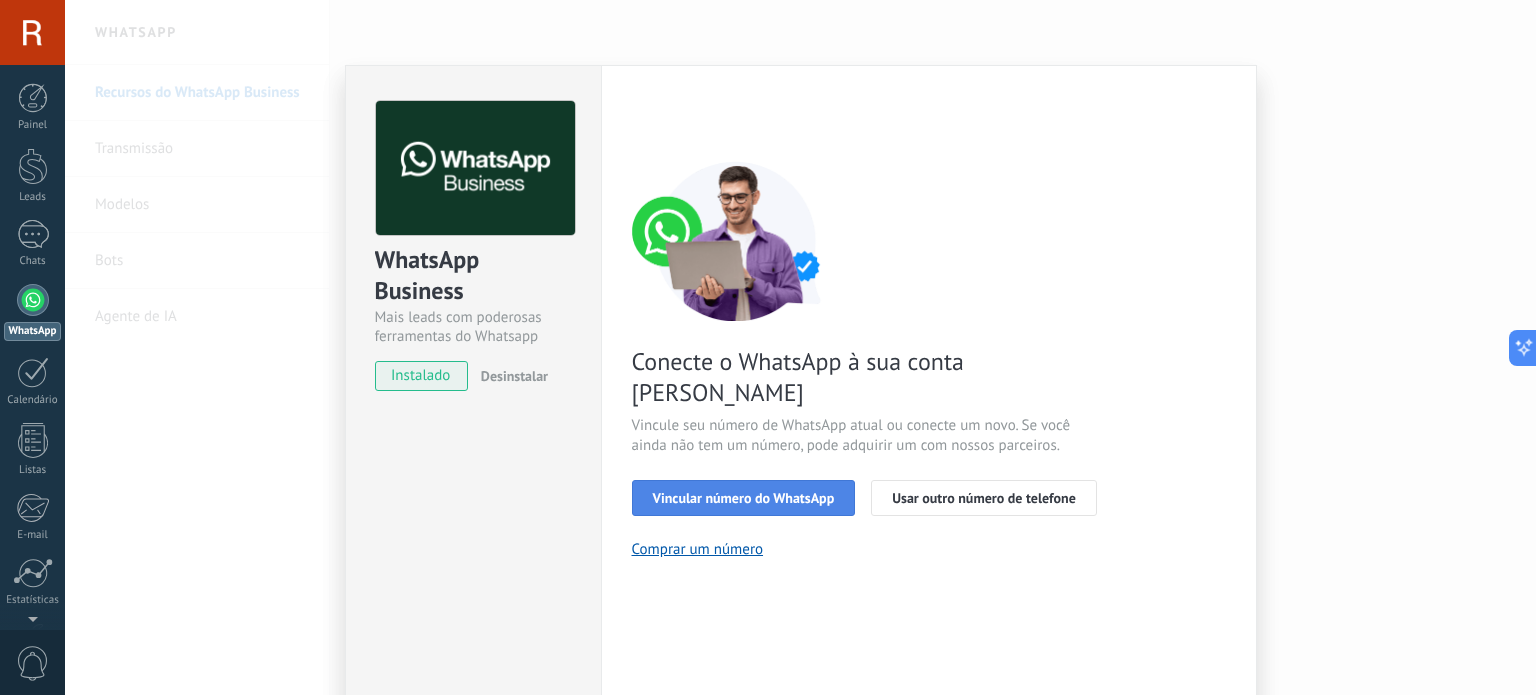 click on "Vincular número do WhatsApp" at bounding box center (744, 498) 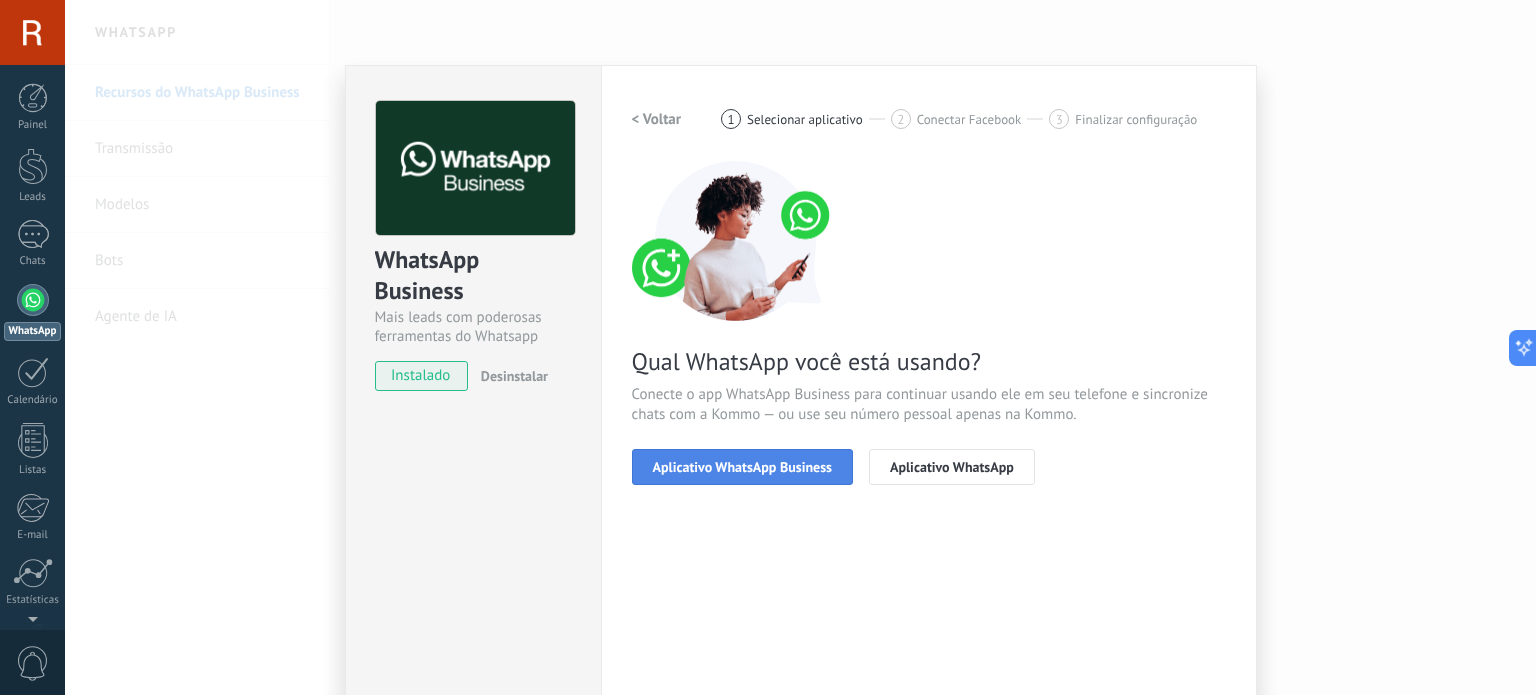 click on "Aplicativo WhatsApp Business" at bounding box center [742, 467] 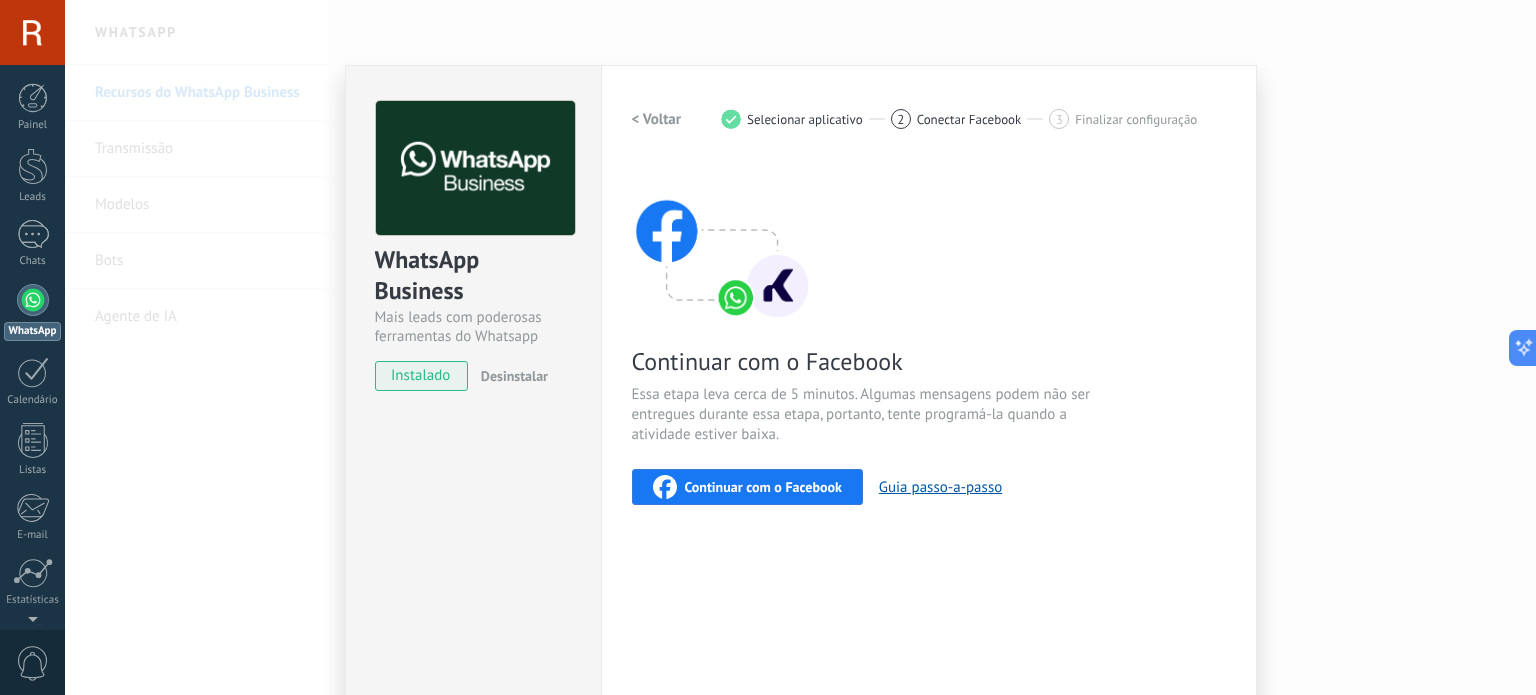 click on "WhatsApp Business Mais leads com poderosas ferramentas do Whatsapp instalado Desinstalar Configurações Autorização Esta aba registra os usuários que permitiram acesso à esta conta. Se você quiser remover a possibilidade de um usuário de enviar solicitações para a conta em relação a esta integração, você pode revogar o acesso. Se o acesso de todos os usuários for revogado, a integração parará de funcionar. Este app está instalado, mas ninguém concedeu acesso ainda. WhatsApp Cloud API Mais _:  Salvar < Voltar 1 Selecionar aplicativo 2 Conectar Facebook 3 Finalizar configuração Continuar com o Facebook Essa etapa leva cerca de 5 minutos. Algumas mensagens podem não ser entregues durante essa etapa, portanto, tente programá-la quando a atividade estiver baixa. Continuar com o Facebook Guia passo-a-passo Precisa de ajuda?" at bounding box center (800, 347) 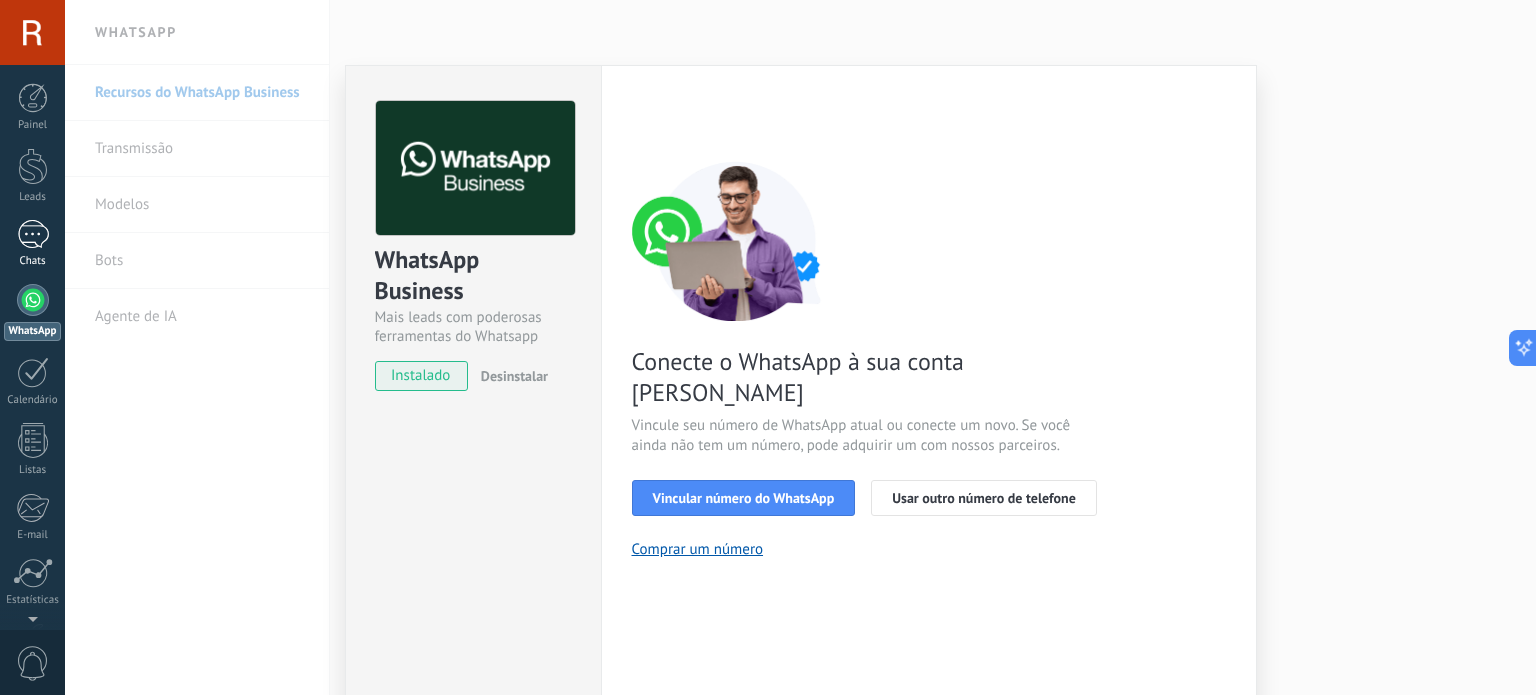 click on "Chats" at bounding box center (33, 261) 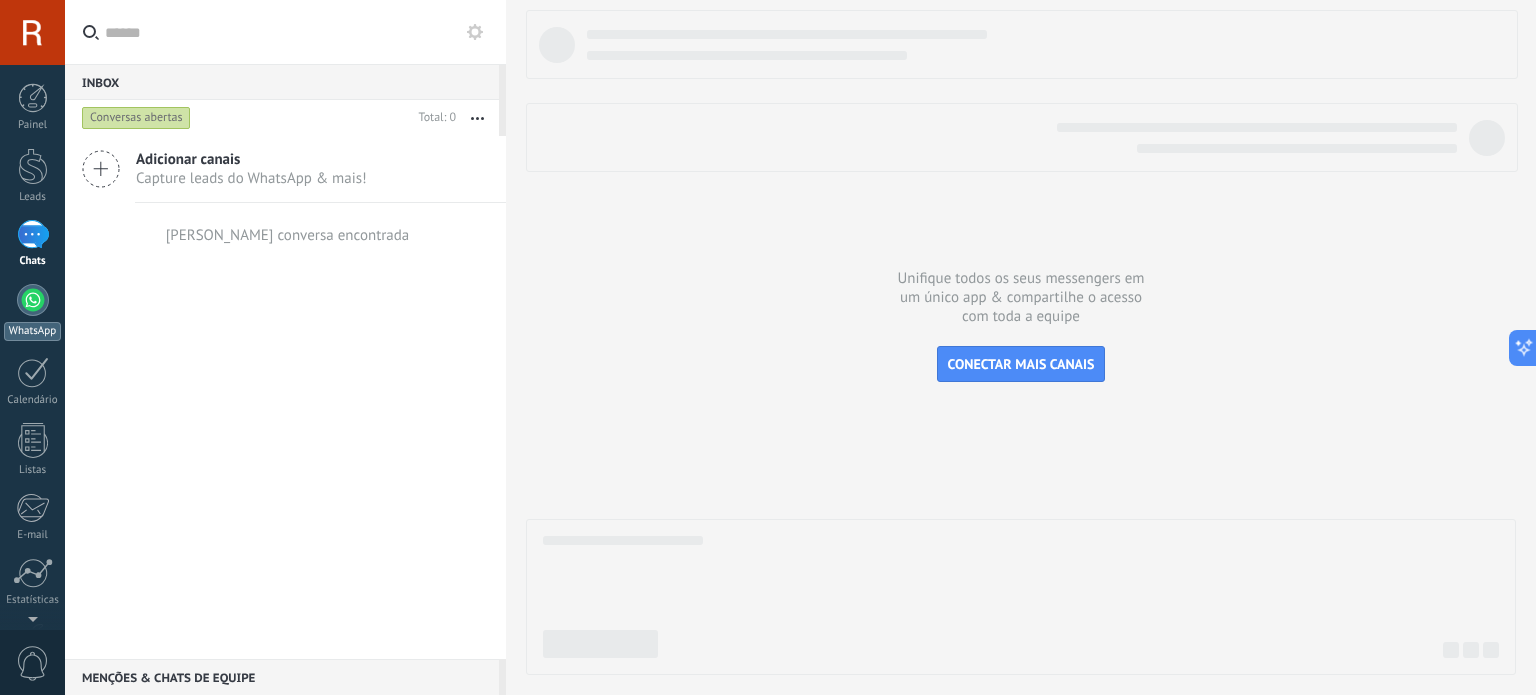 click at bounding box center [33, 300] 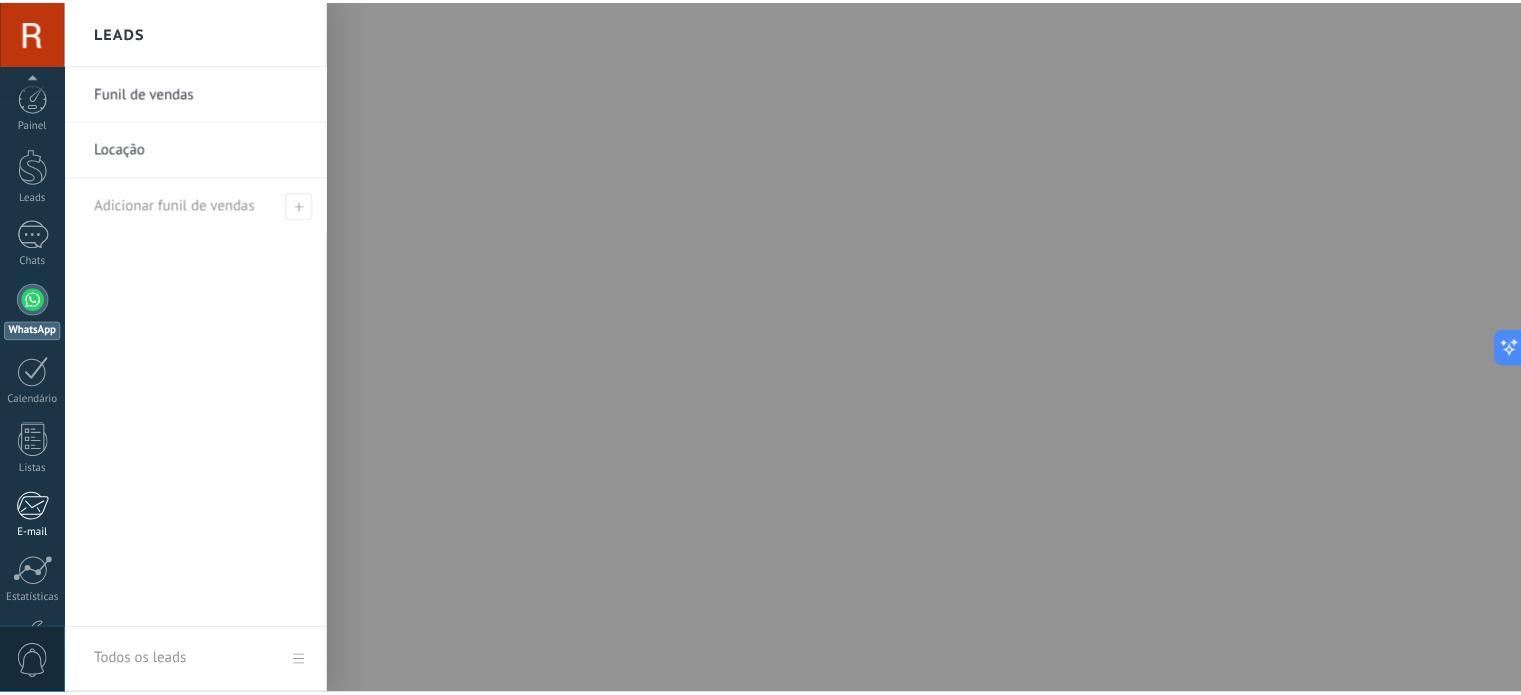 scroll, scrollTop: 136, scrollLeft: 0, axis: vertical 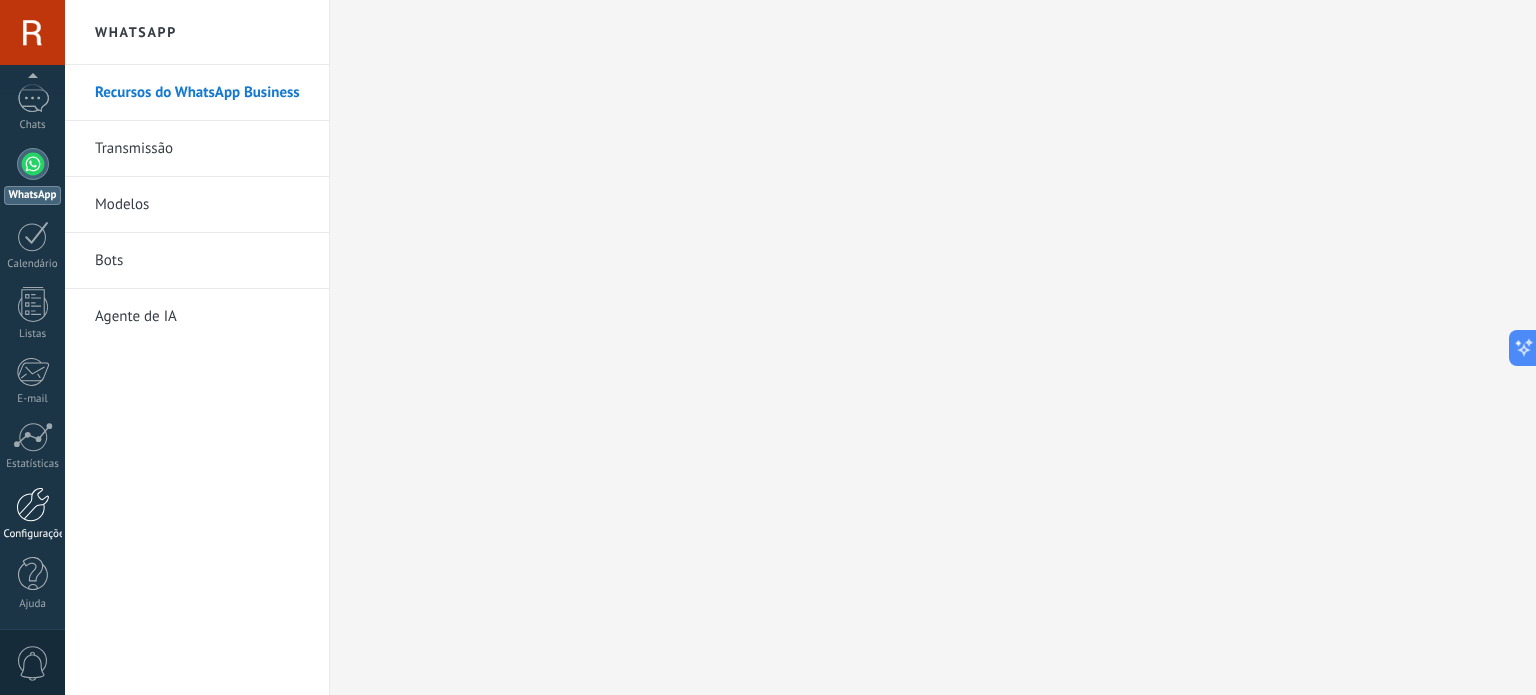 click at bounding box center [33, 504] 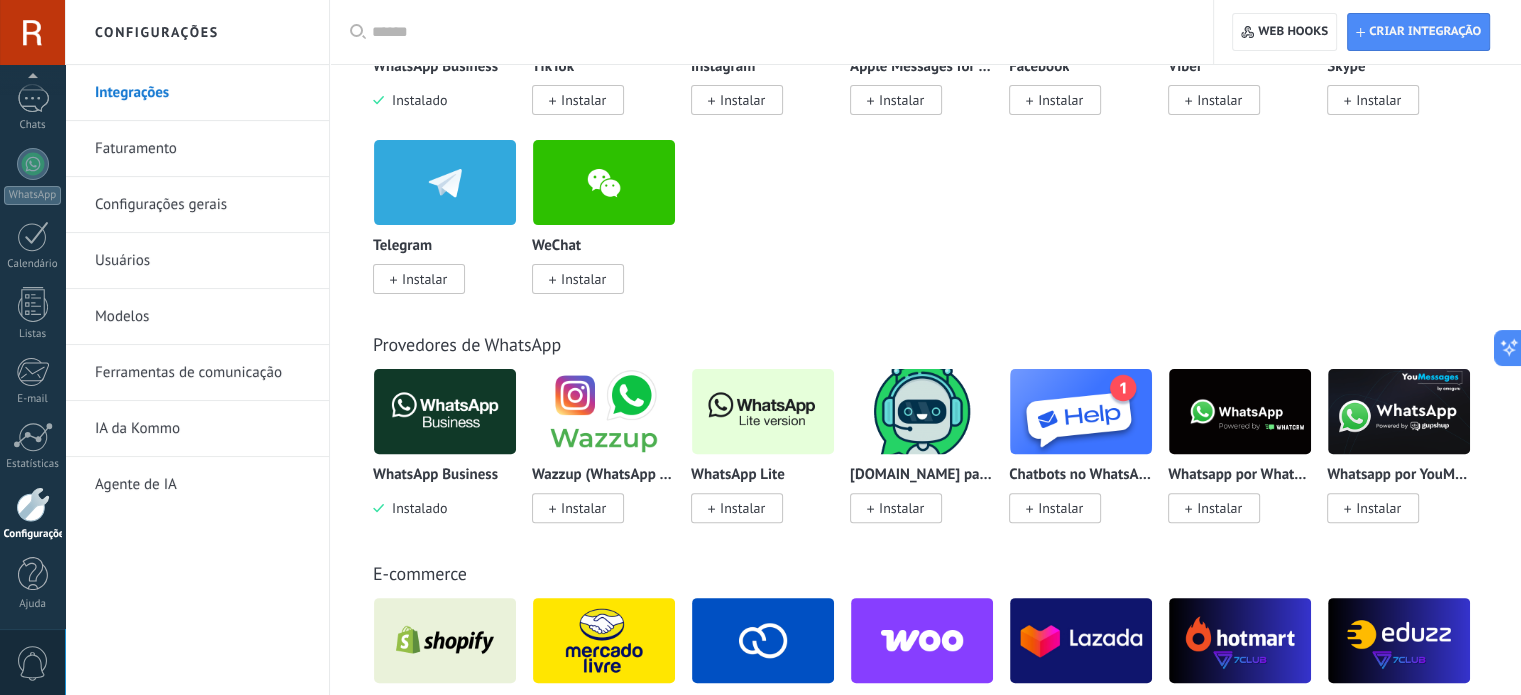 scroll, scrollTop: 554, scrollLeft: 0, axis: vertical 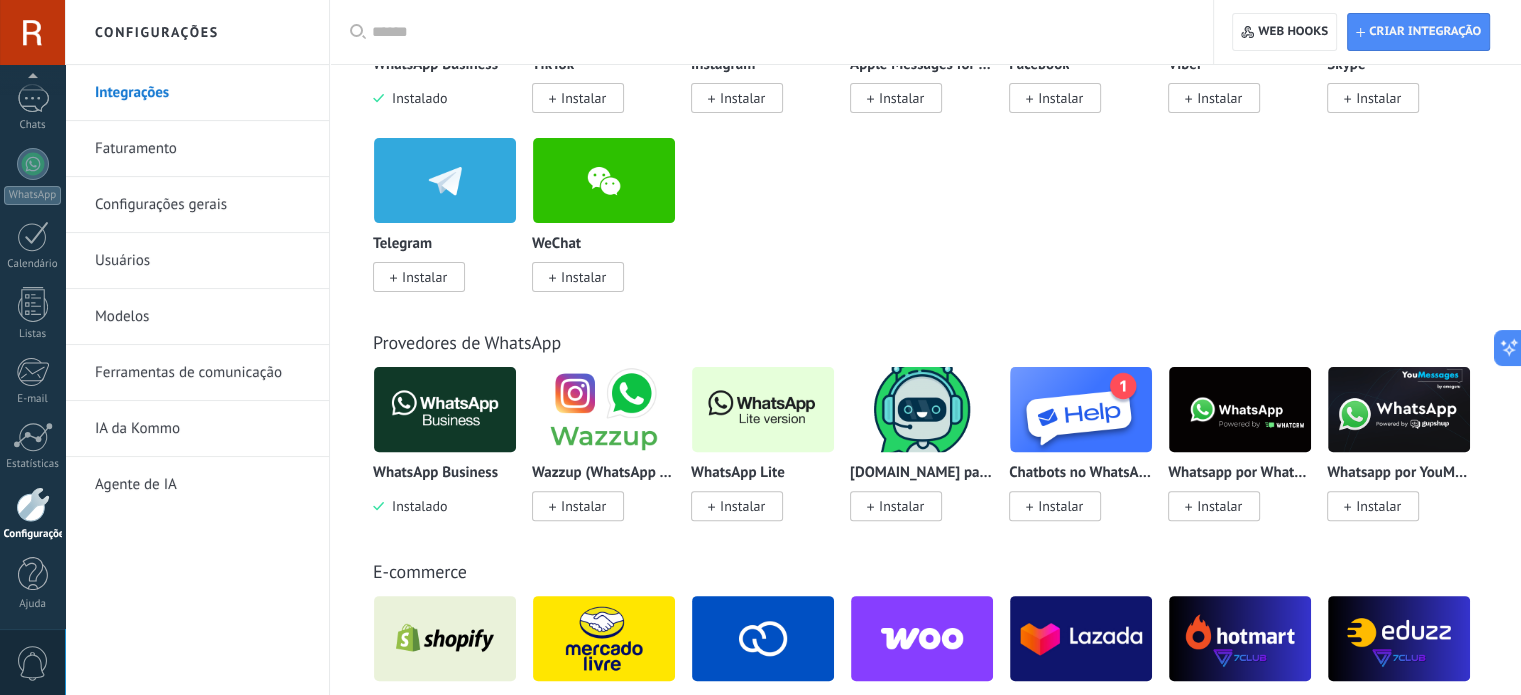 click at bounding box center (445, 409) 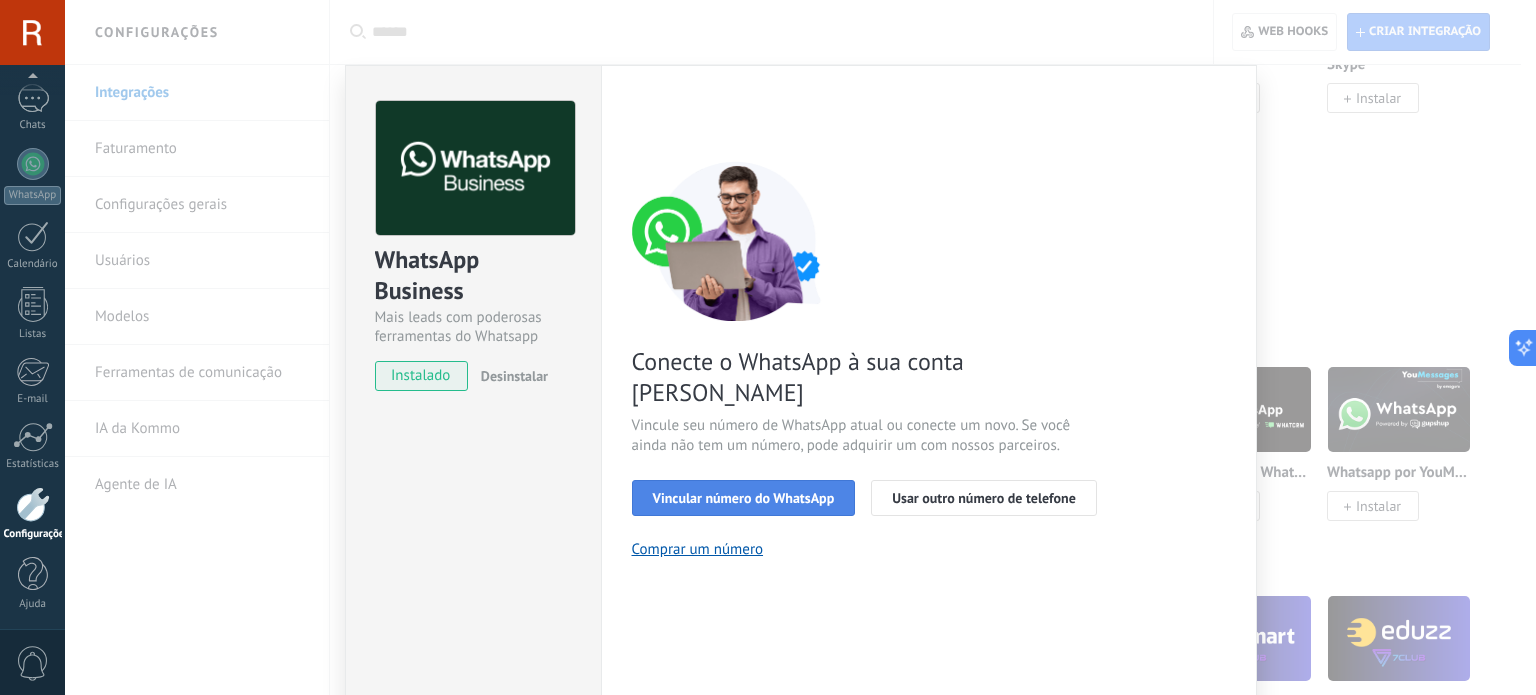 click on "Vincular número do WhatsApp" at bounding box center (744, 498) 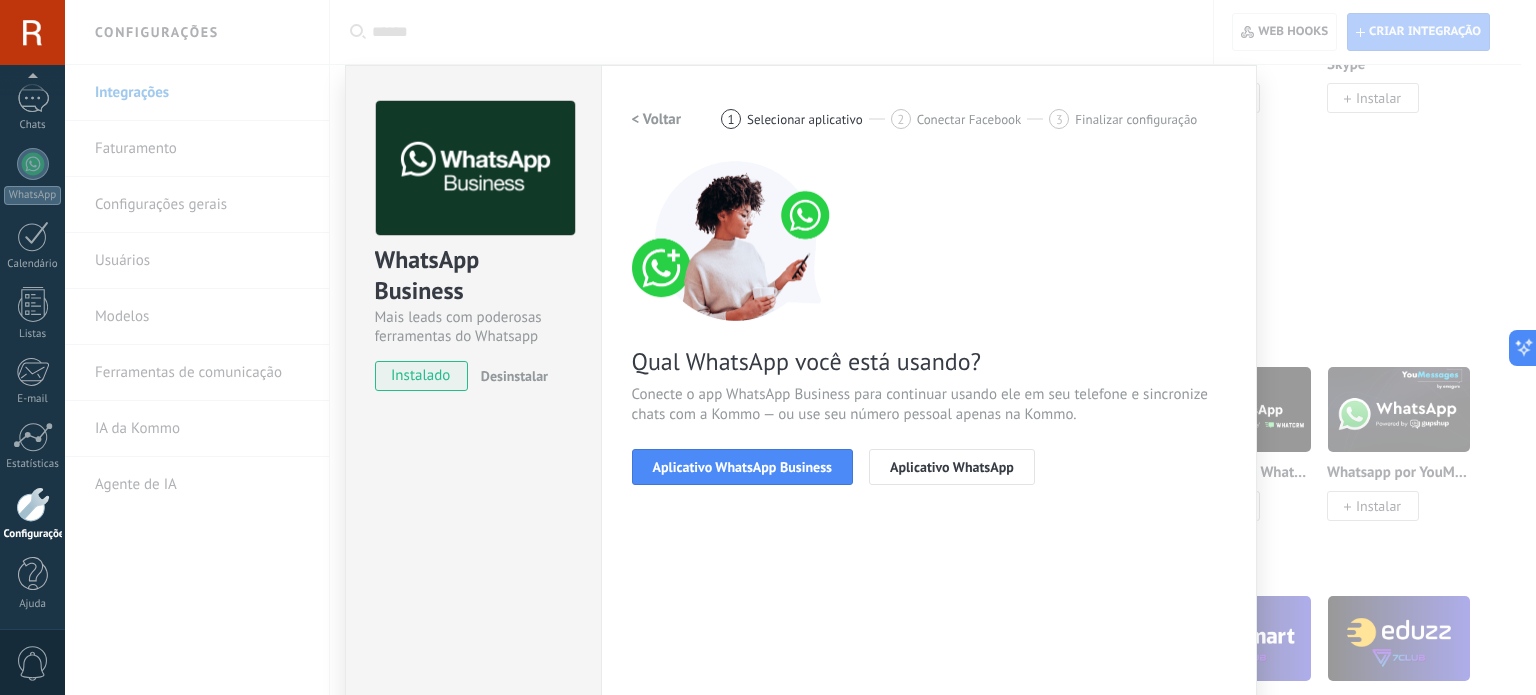 click on "Aplicativo WhatsApp Business" at bounding box center [742, 467] 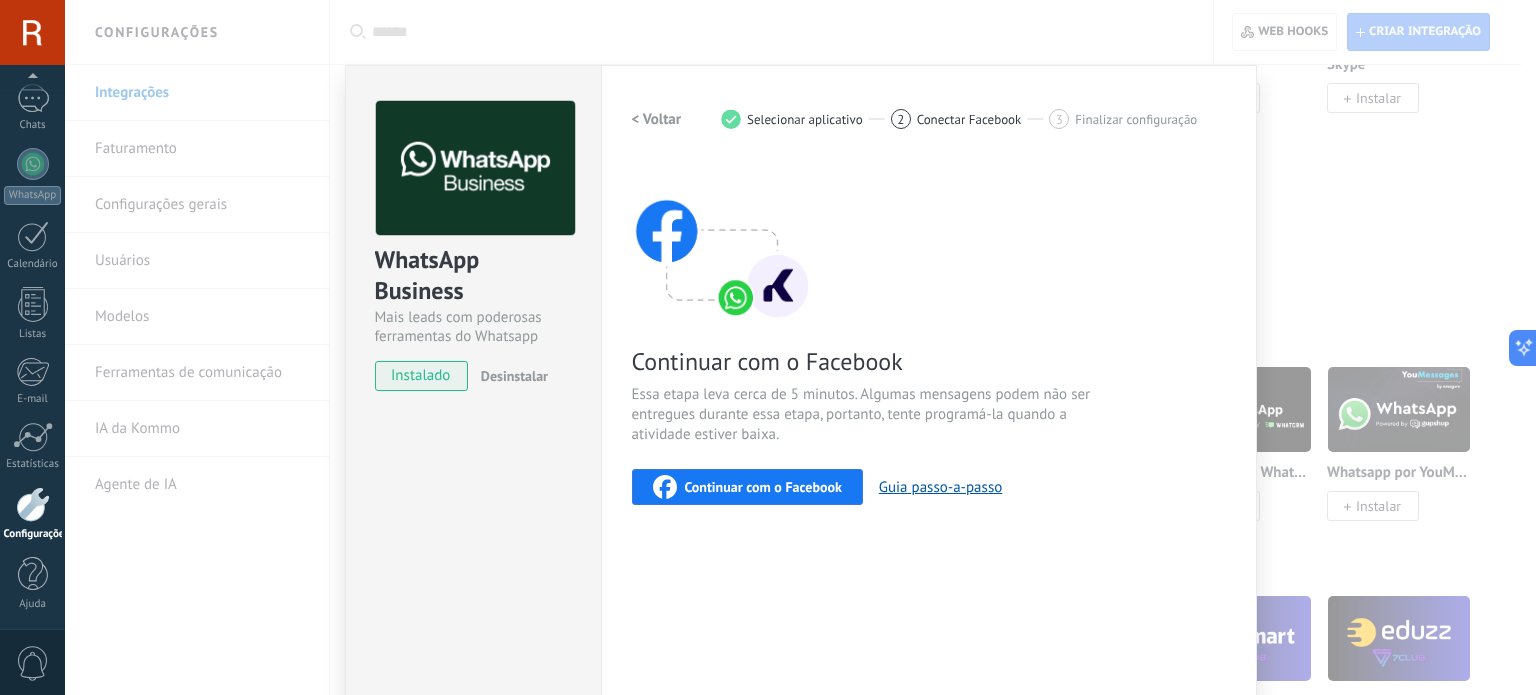 click on "WhatsApp Business Mais leads com poderosas ferramentas do Whatsapp instalado Desinstalar Configurações Autorização Esta aba registra os usuários que permitiram acesso à esta conta. Se você quiser remover a possibilidade de um usuário de enviar solicitações para a conta em relação a esta integração, você pode revogar o acesso. Se o acesso de todos os usuários for revogado, a integração parará de funcionar. Este app está instalado, mas ninguém concedeu acesso ainda. WhatsApp Cloud API Mais _:  Salvar < Voltar 1 Selecionar aplicativo 2 Conectar Facebook 3 Finalizar configuração Continuar com o Facebook Essa etapa leva cerca de 5 minutos. Algumas mensagens podem não ser entregues durante essa etapa, portanto, tente programá-la quando a atividade estiver baixa. Continuar com o Facebook Guia passo-a-passo Precisa de ajuda?" at bounding box center (800, 347) 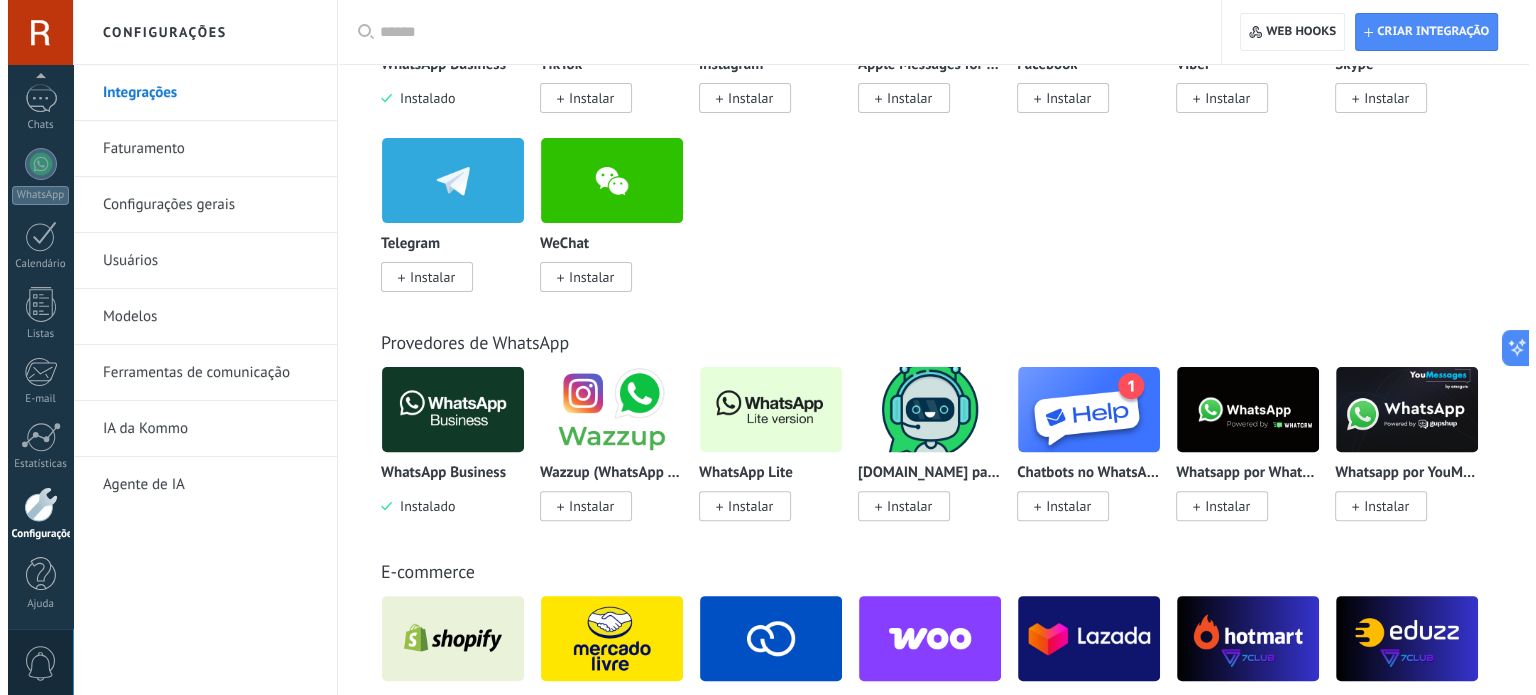 scroll, scrollTop: 0, scrollLeft: 0, axis: both 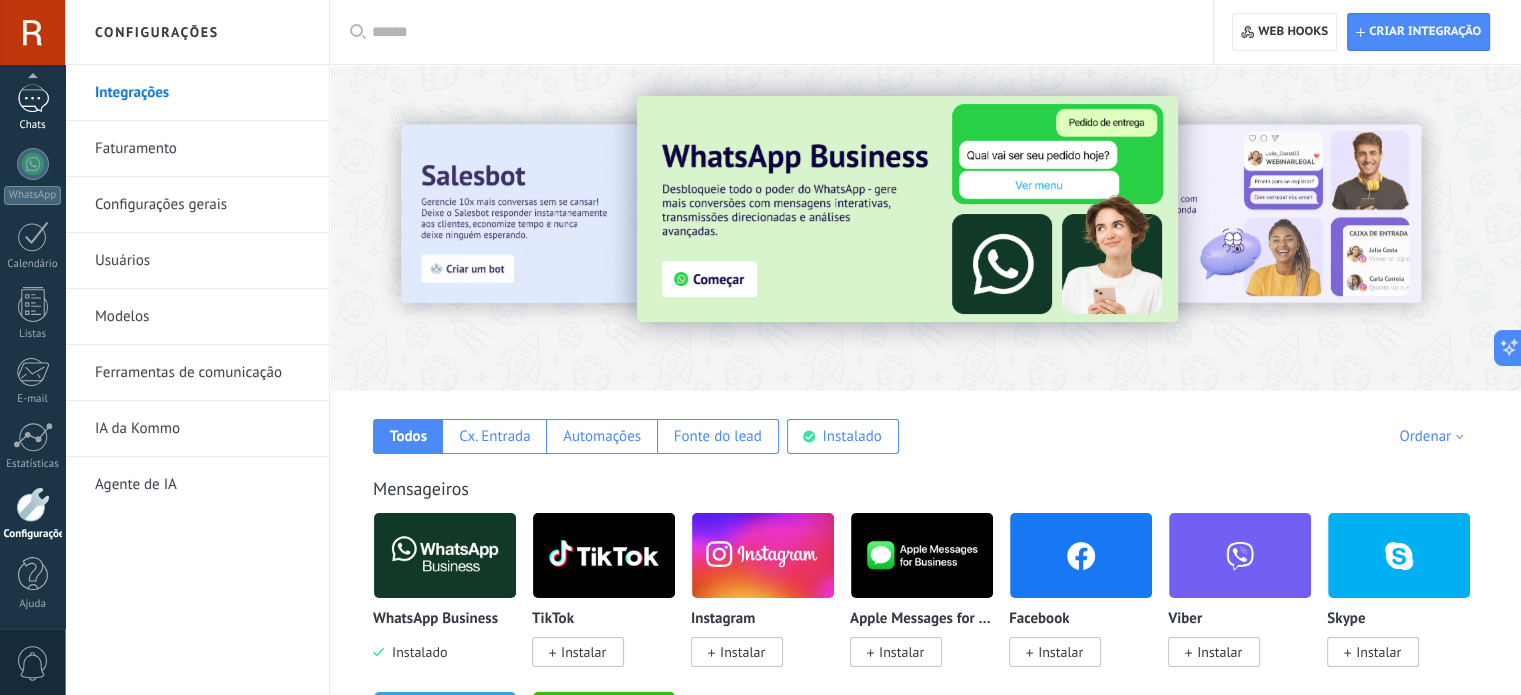 click at bounding box center (33, 98) 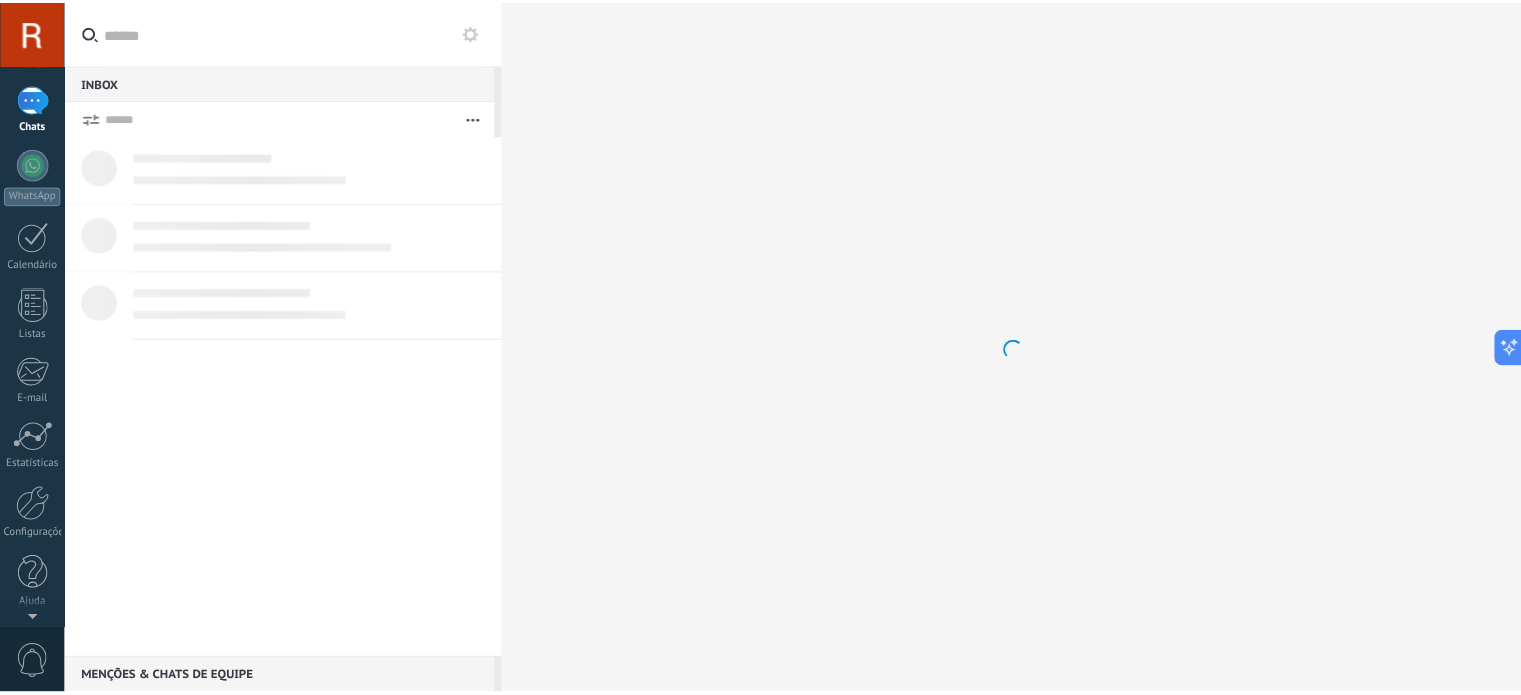 scroll, scrollTop: 0, scrollLeft: 0, axis: both 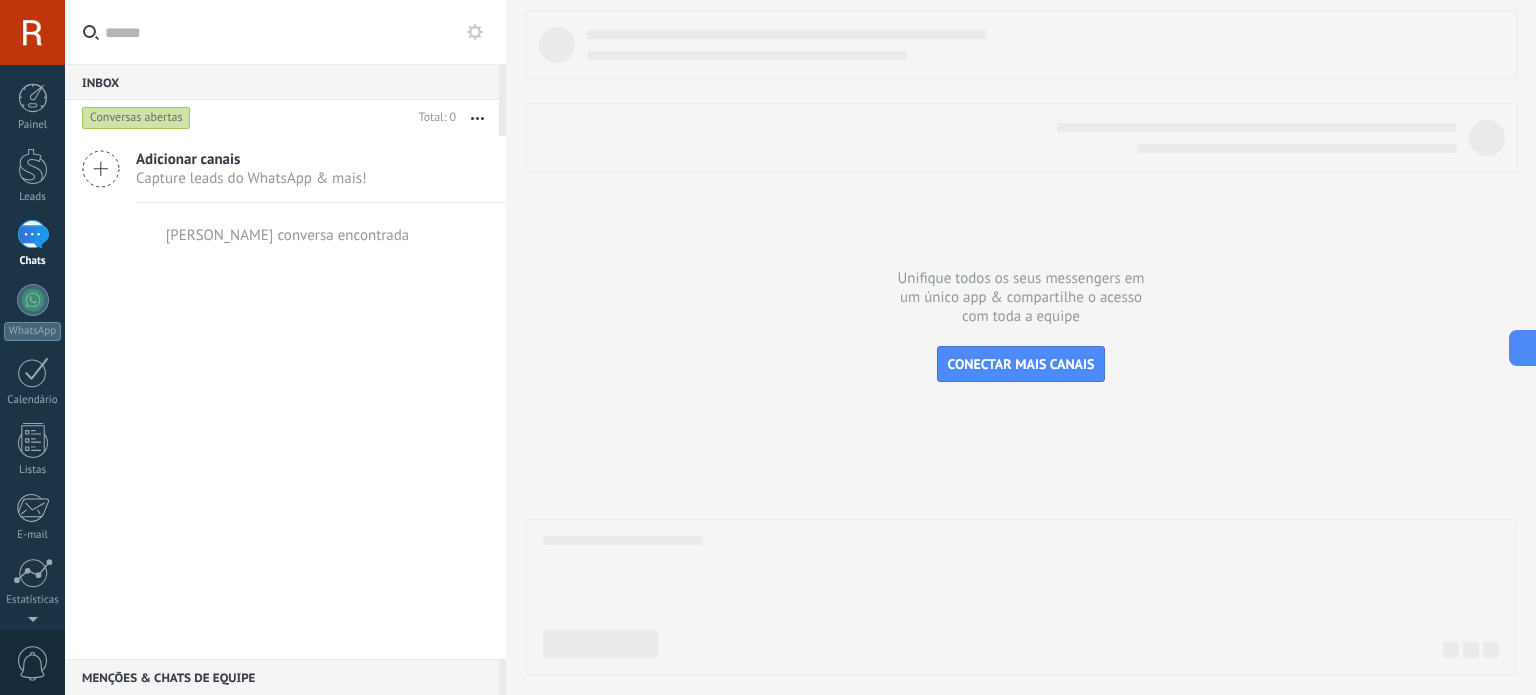 click on "Adicionar canais" at bounding box center [251, 159] 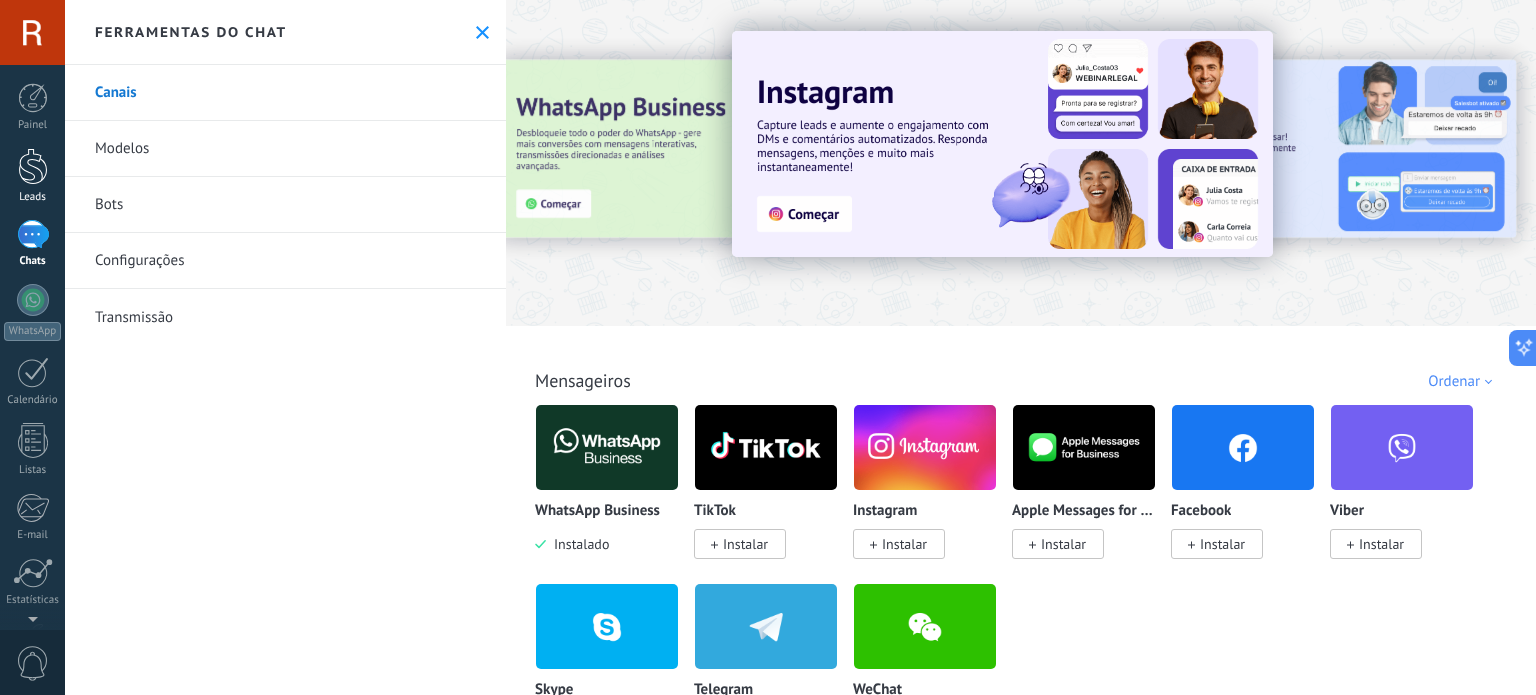 click at bounding box center [33, 166] 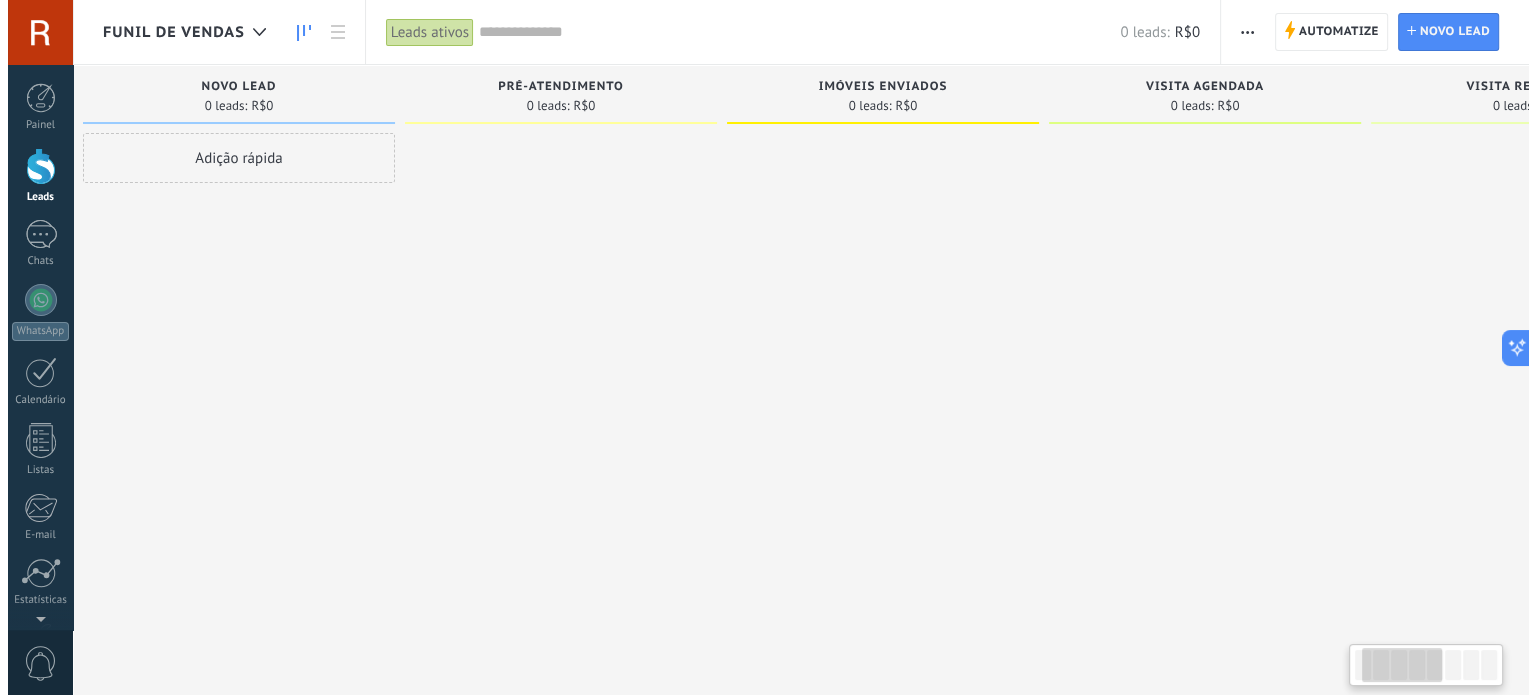 scroll, scrollTop: 0, scrollLeft: 0, axis: both 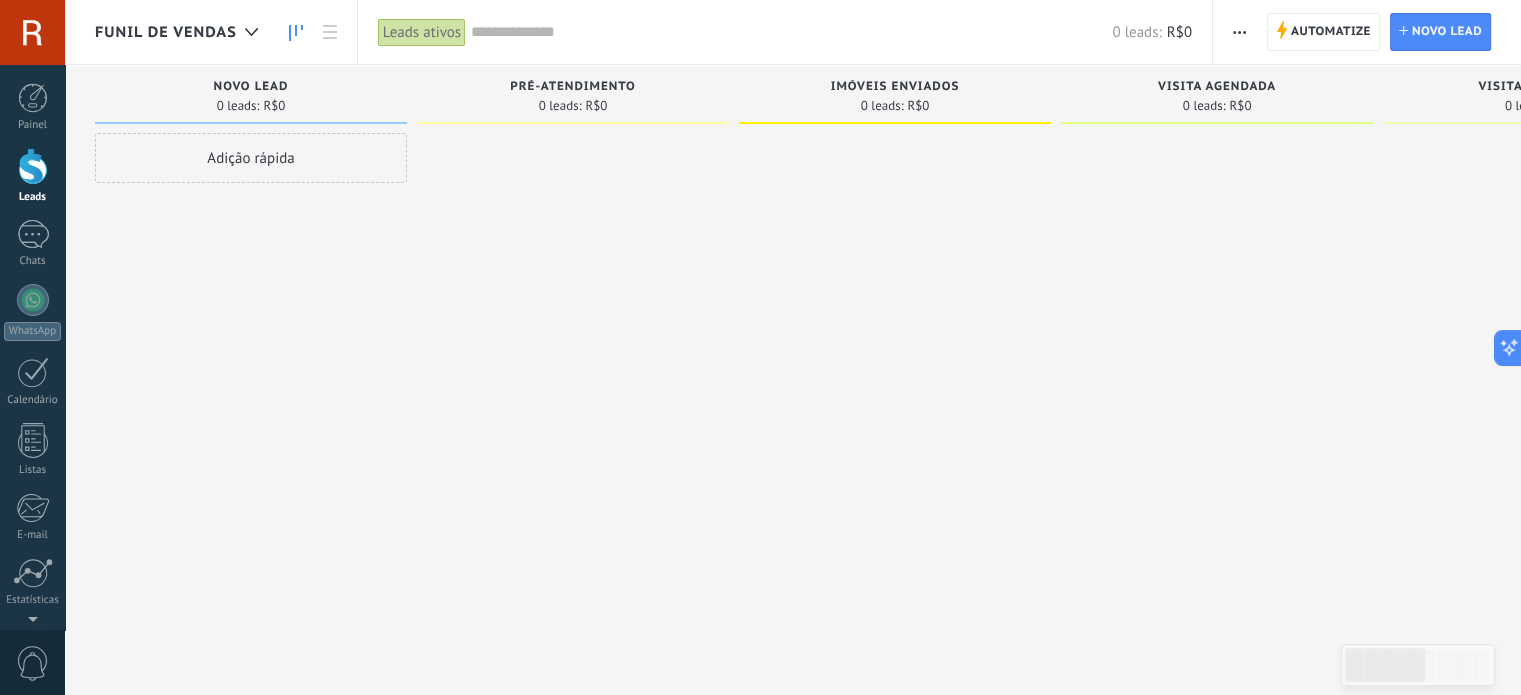 click at bounding box center (1239, 32) 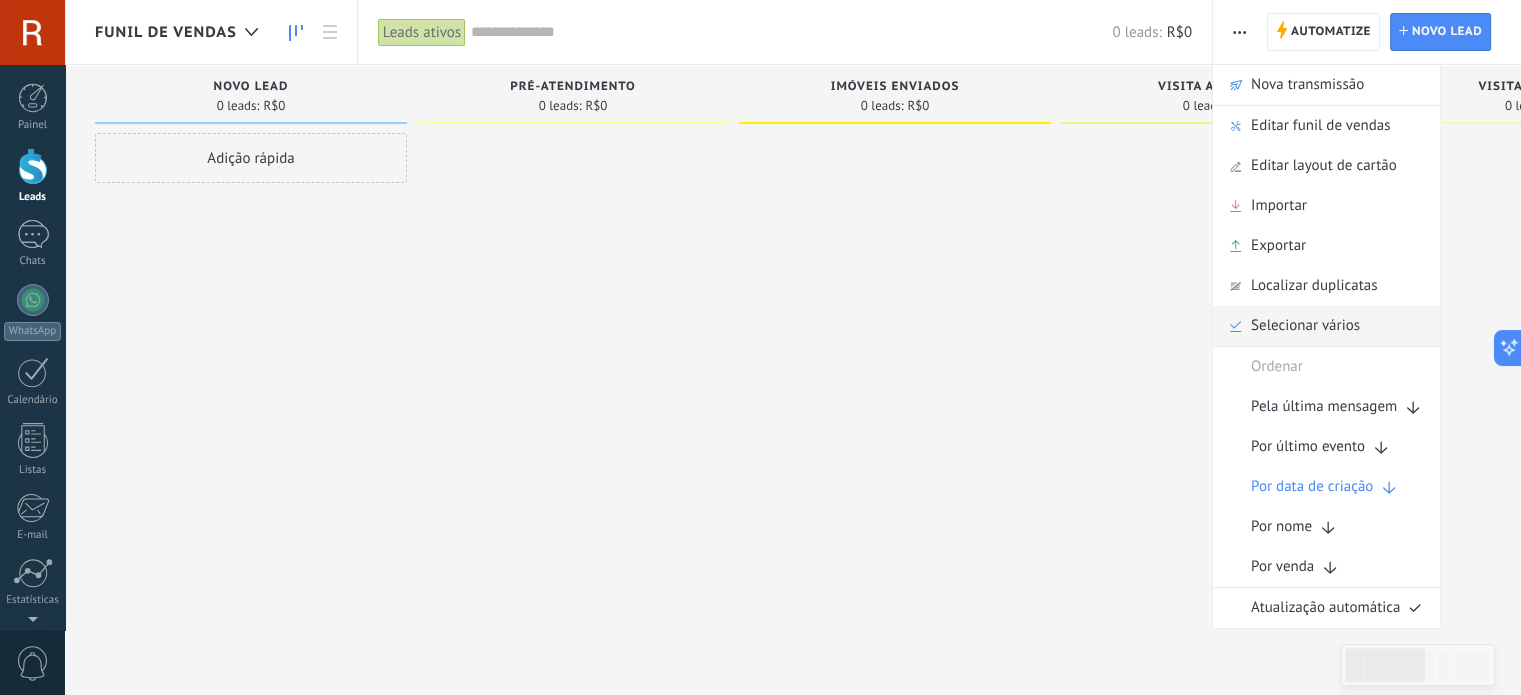 click on "Selecionar vários" at bounding box center [1305, 326] 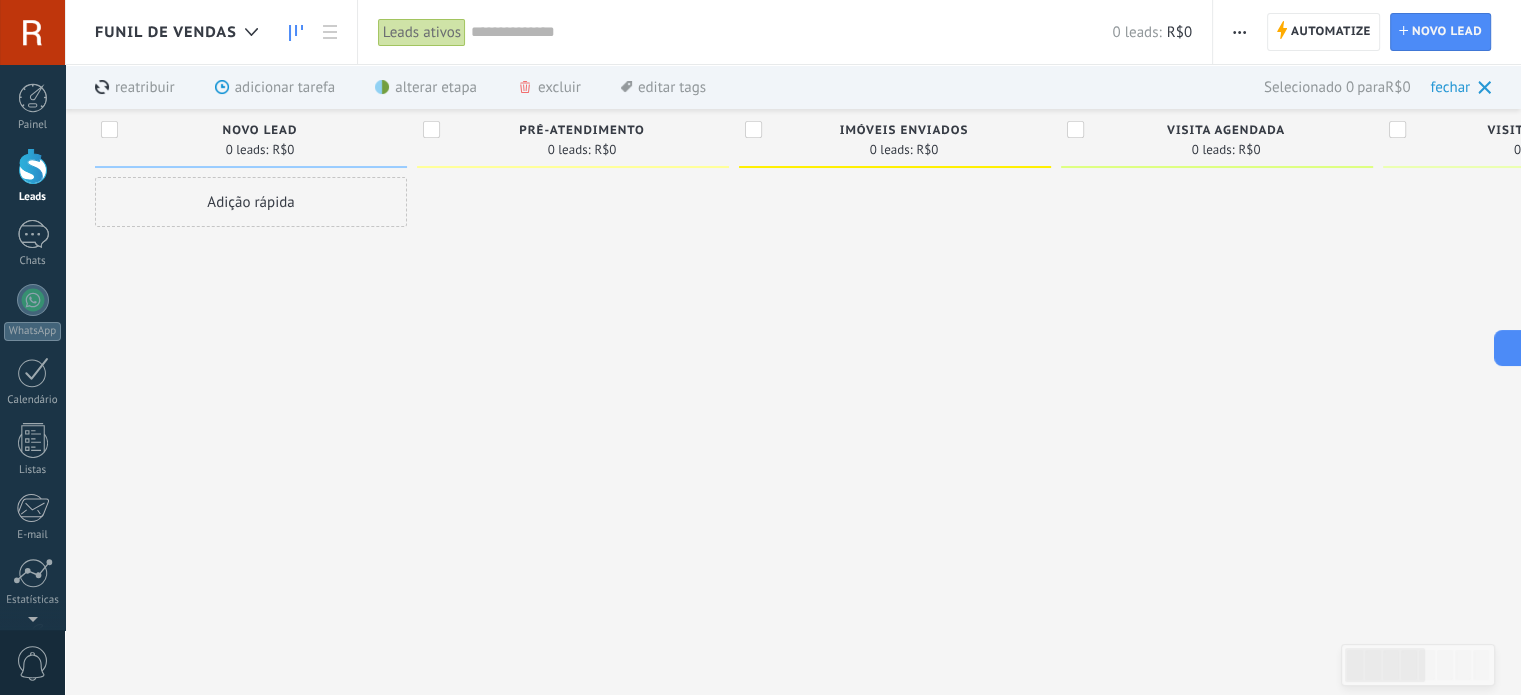 click 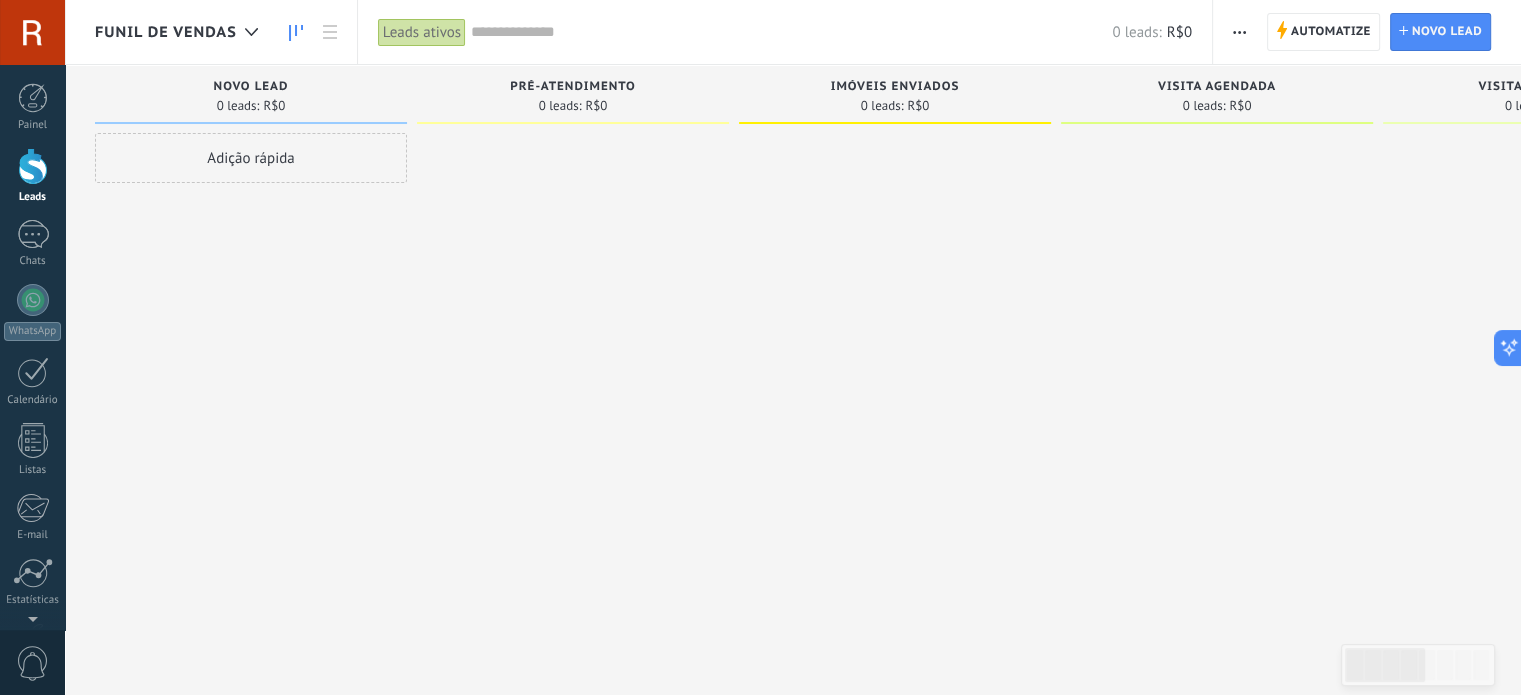 click at bounding box center (1239, 32) 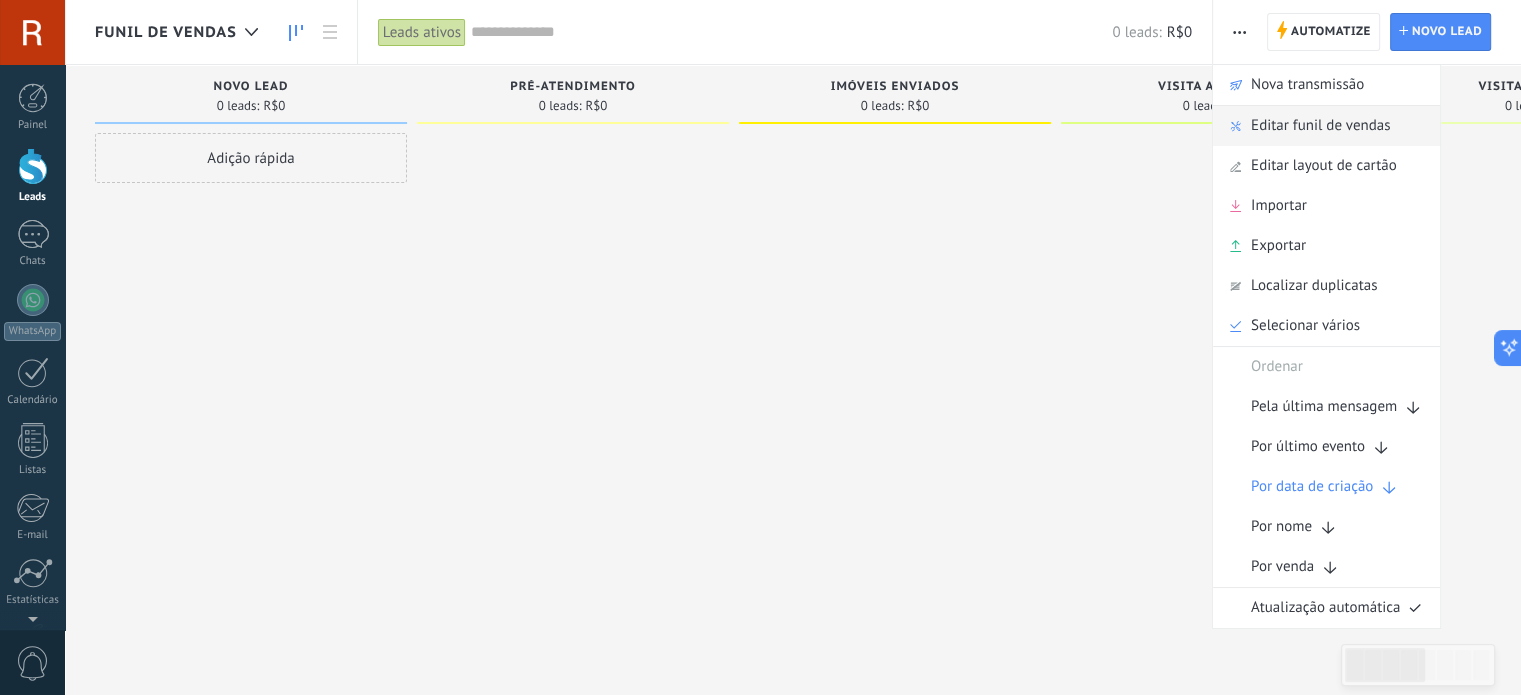 click on "Editar funil de vendas" at bounding box center [1320, 126] 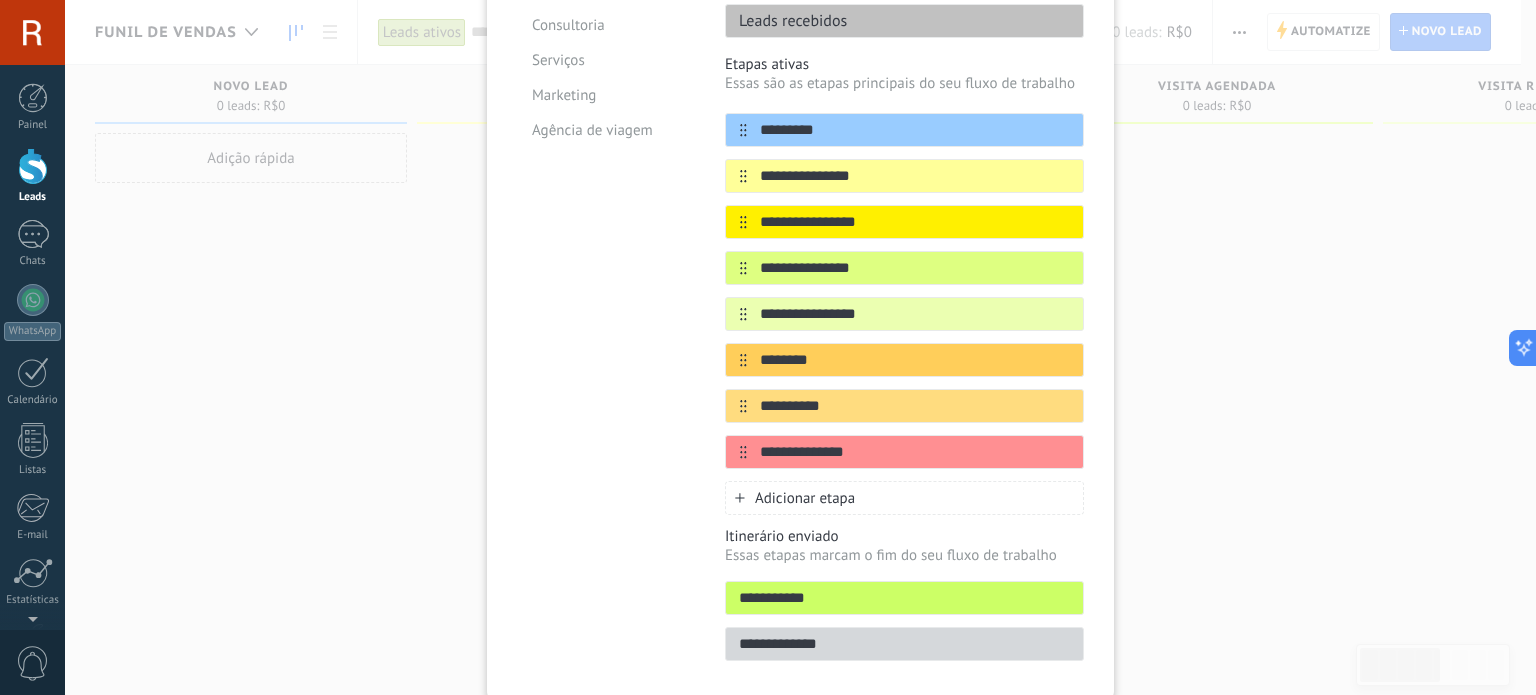 scroll, scrollTop: 302, scrollLeft: 0, axis: vertical 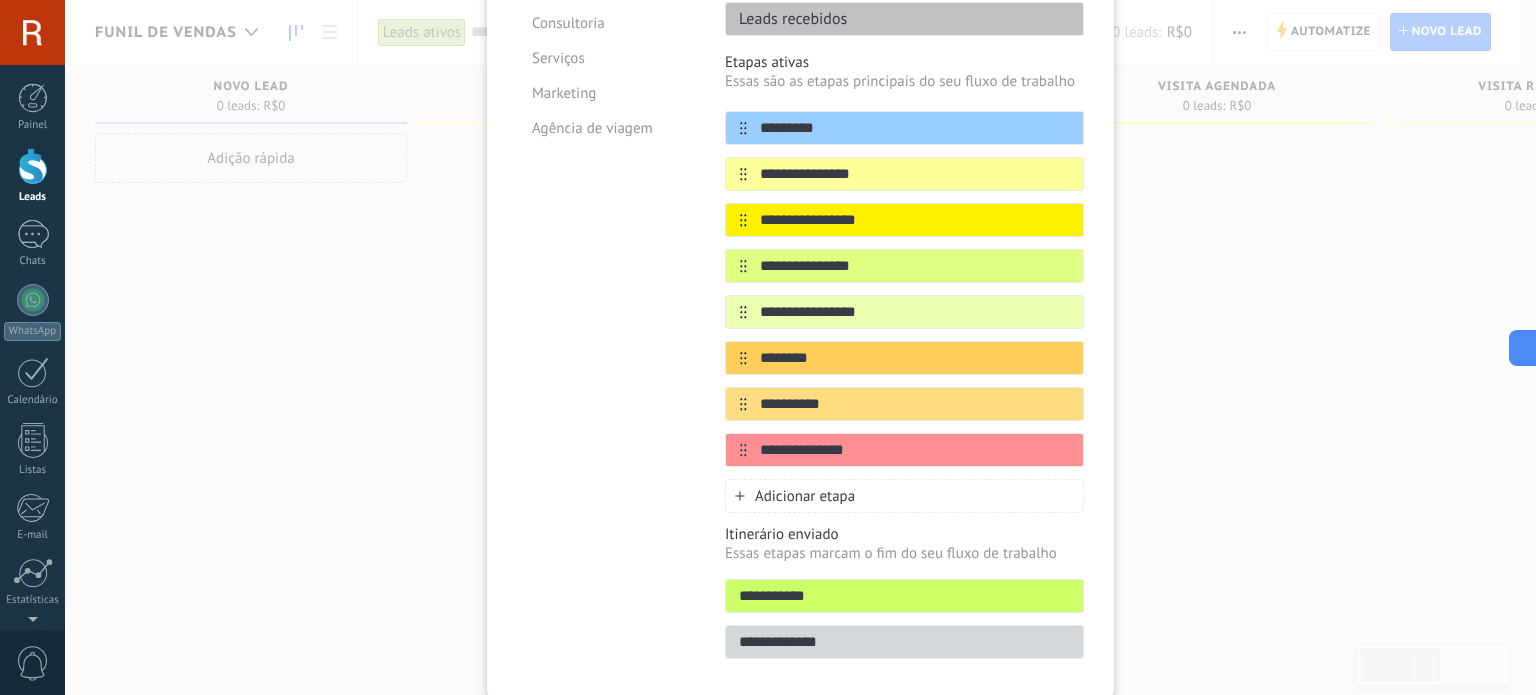 click on "**********" at bounding box center (800, 347) 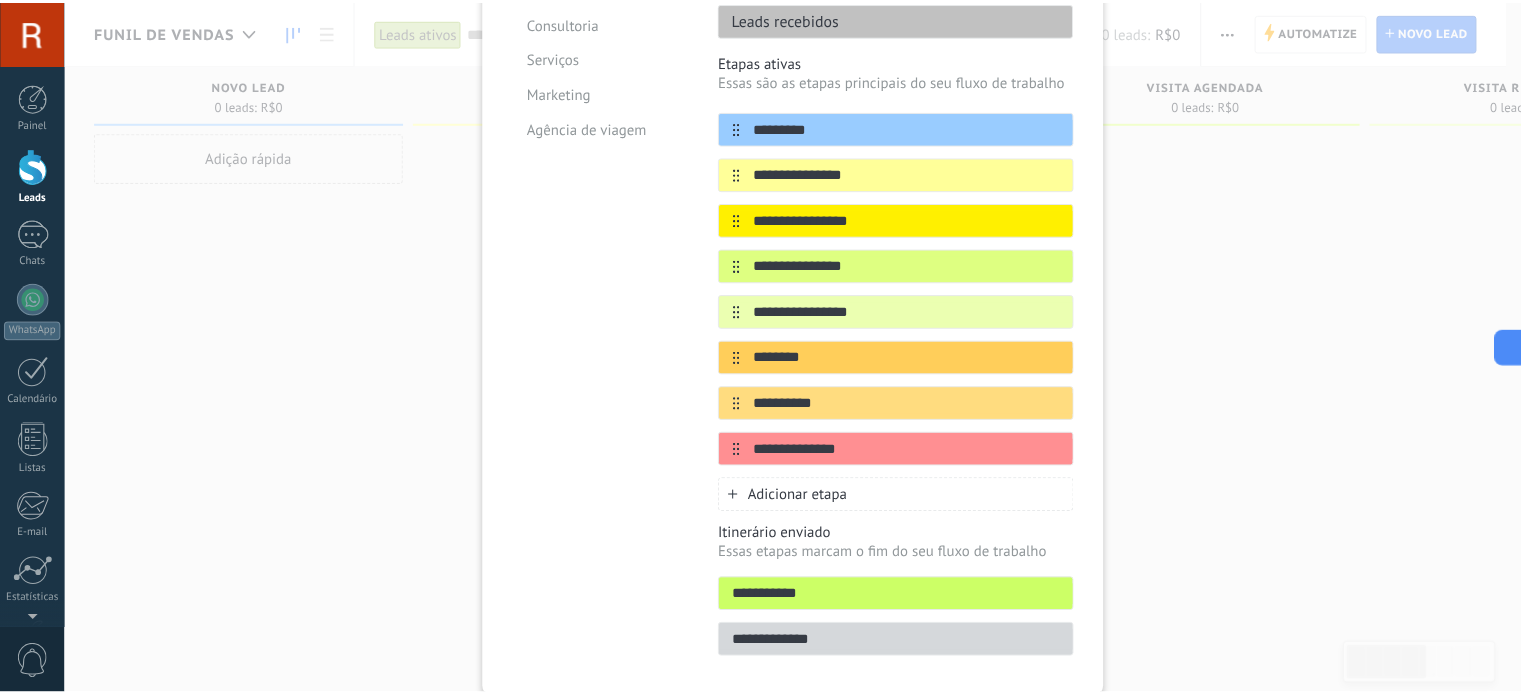 scroll, scrollTop: 0, scrollLeft: 0, axis: both 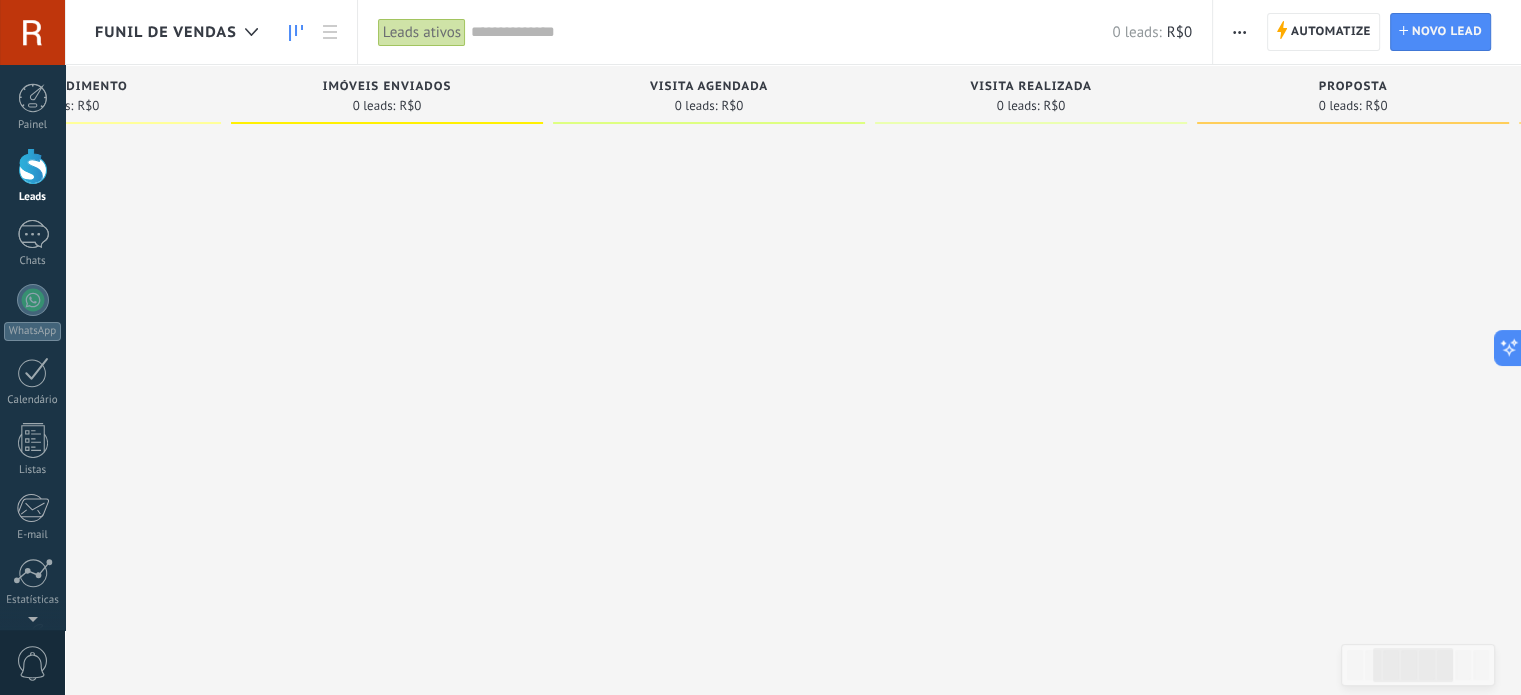 click at bounding box center (1031, 350) 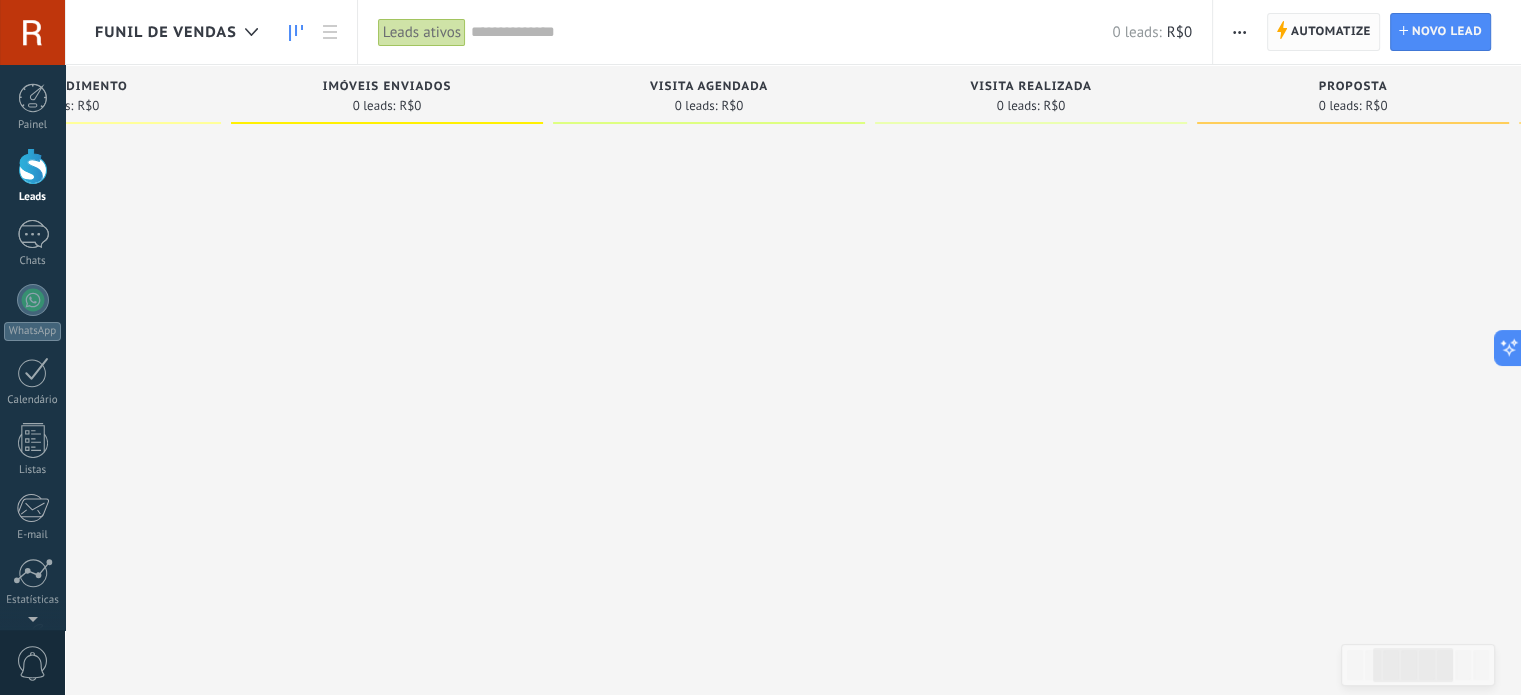 click on "Automatize" at bounding box center [1331, 32] 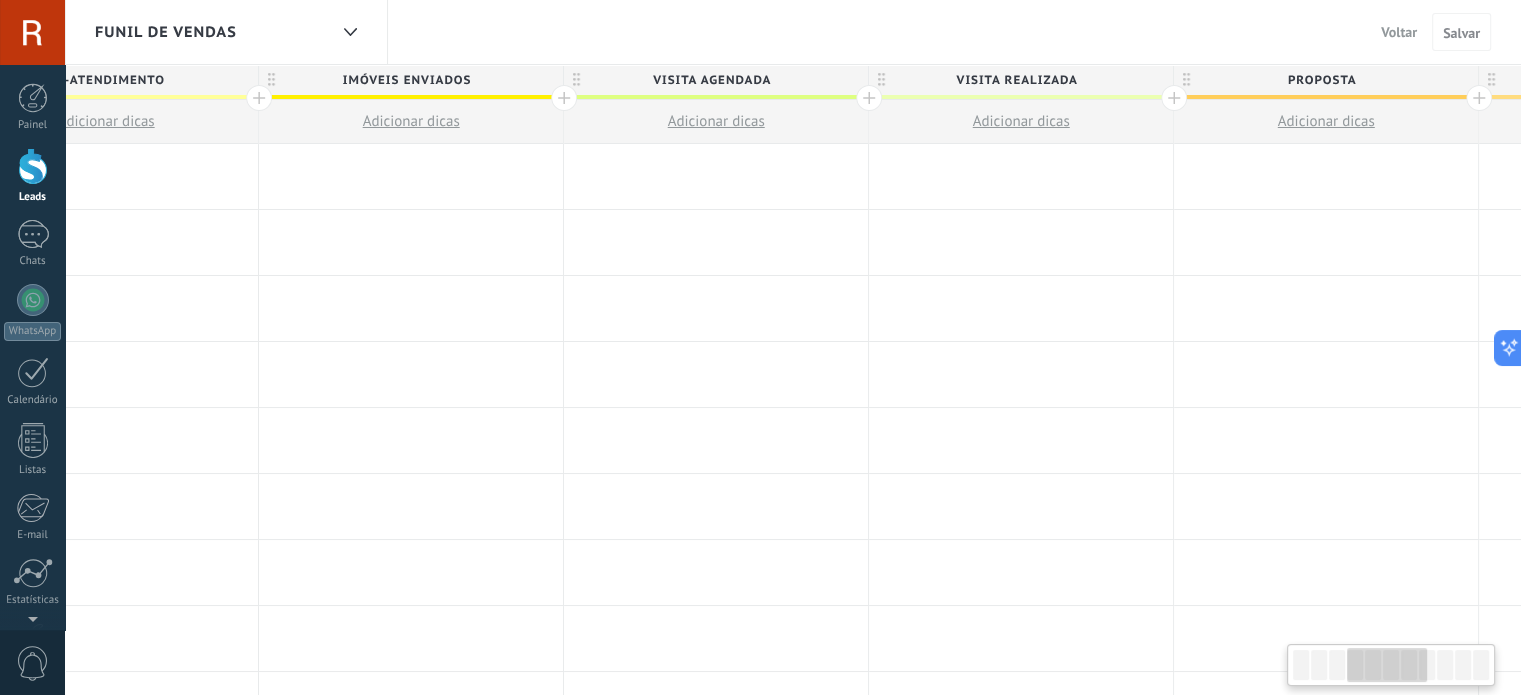scroll, scrollTop: 0, scrollLeft: 1066, axis: horizontal 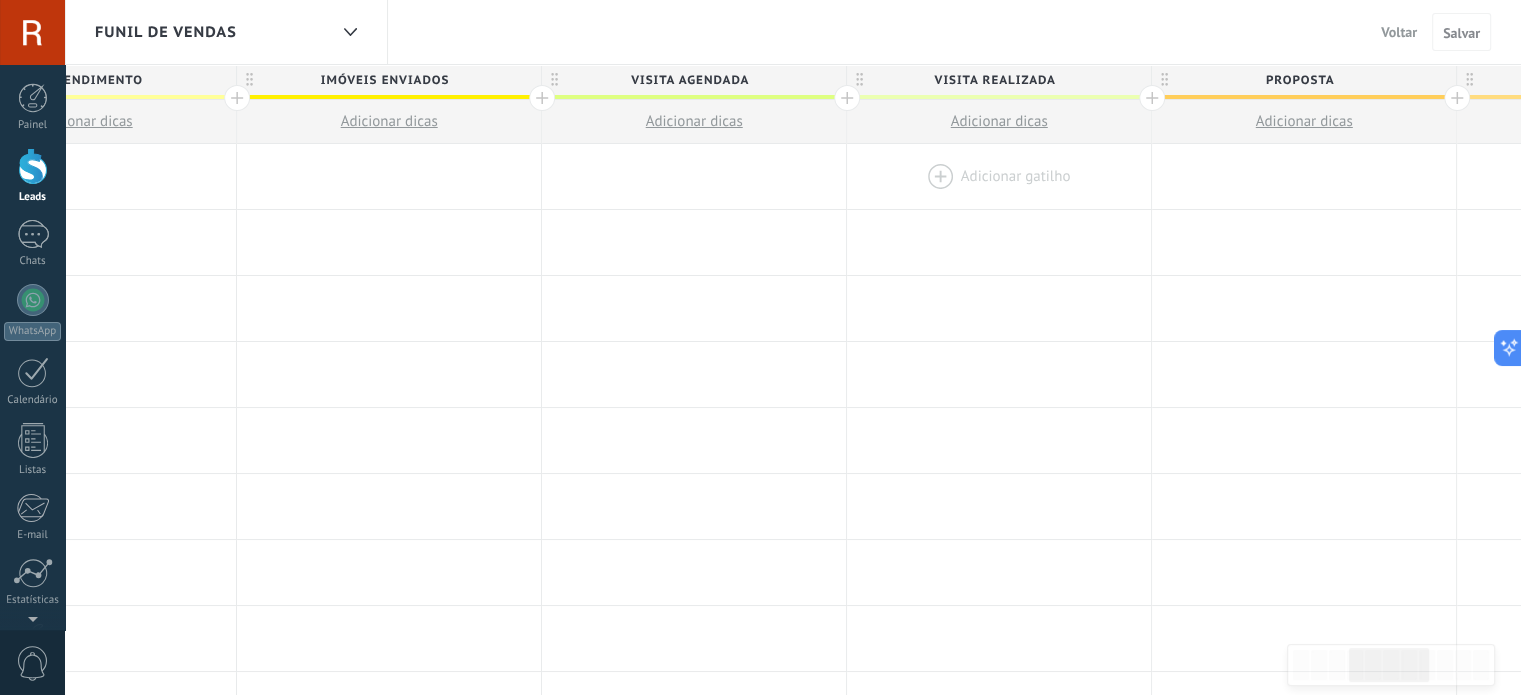 click at bounding box center (999, 176) 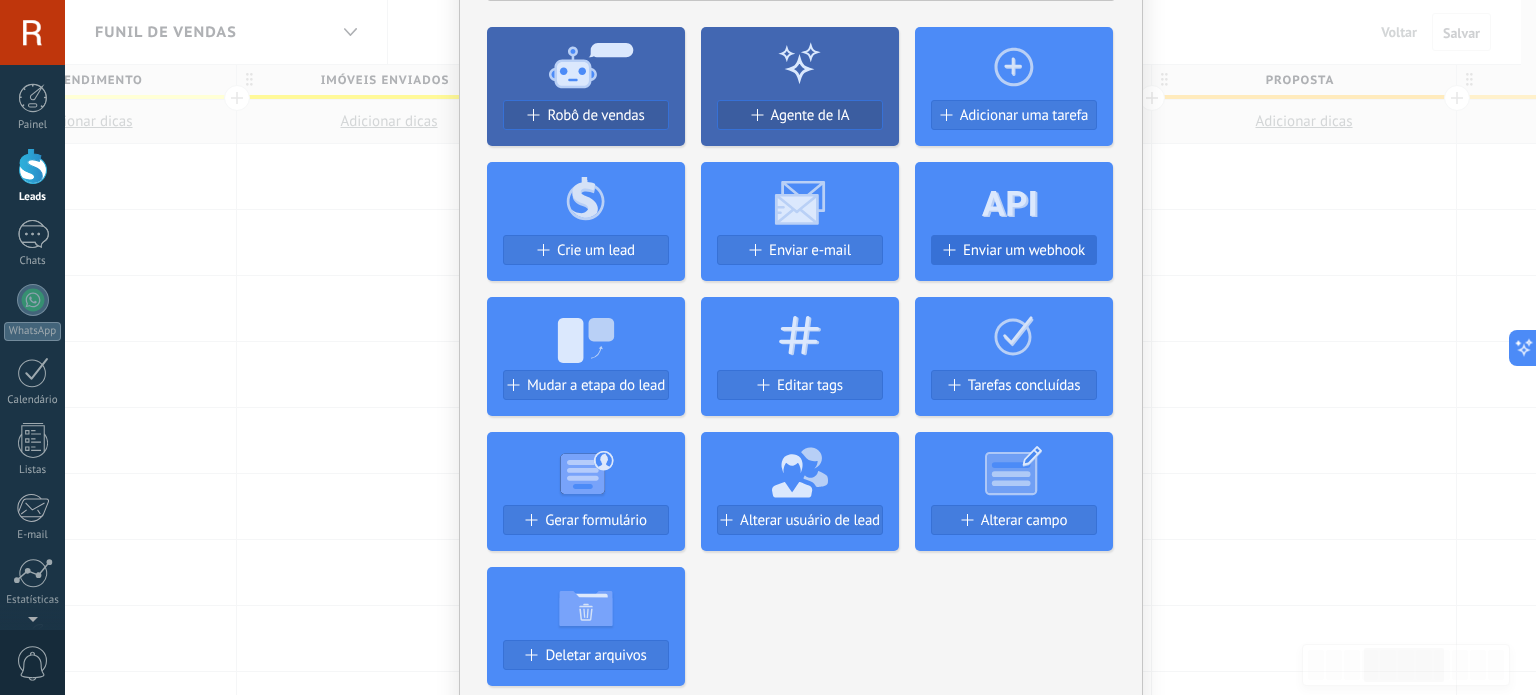 scroll, scrollTop: 148, scrollLeft: 0, axis: vertical 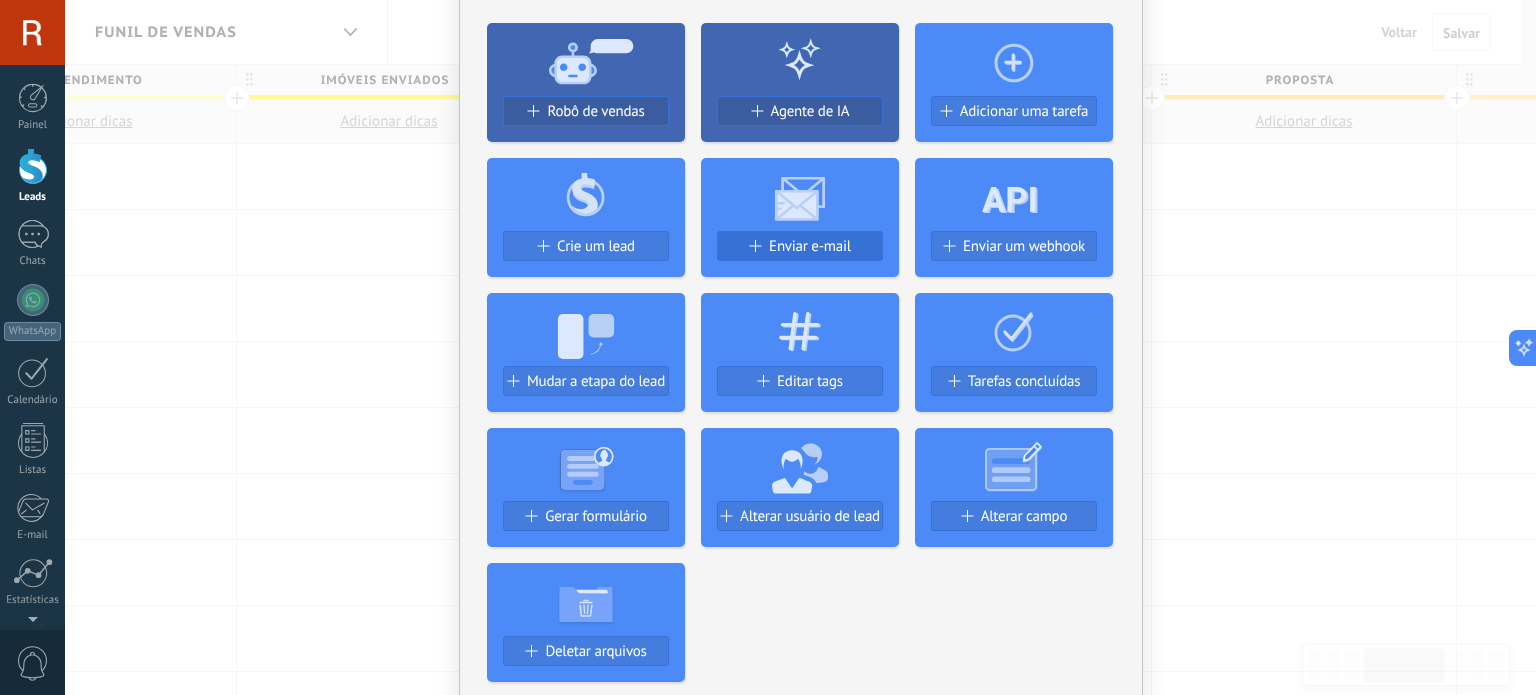 click on "Enviar e-mail" at bounding box center (810, 246) 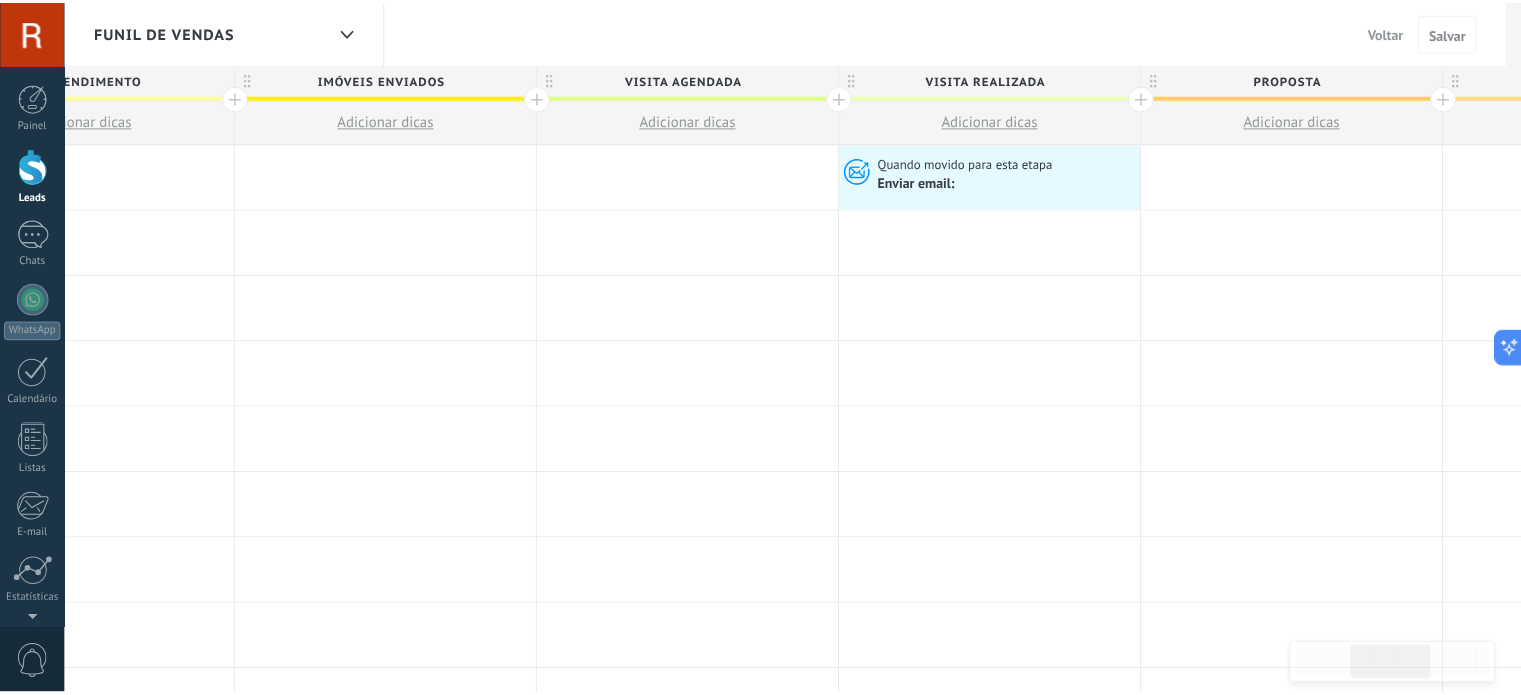 scroll, scrollTop: 0, scrollLeft: 0, axis: both 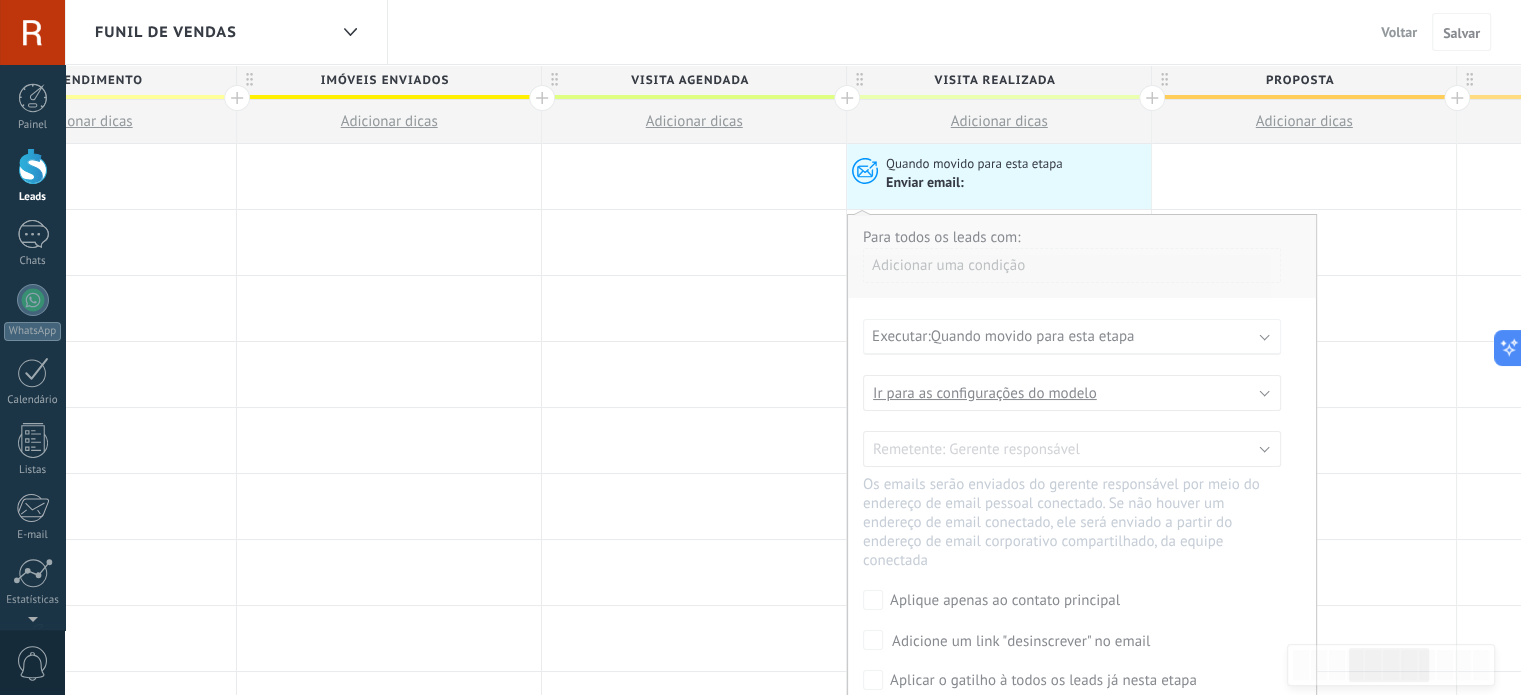 click on "Quando movido para esta etapa" at bounding box center [1033, 336] 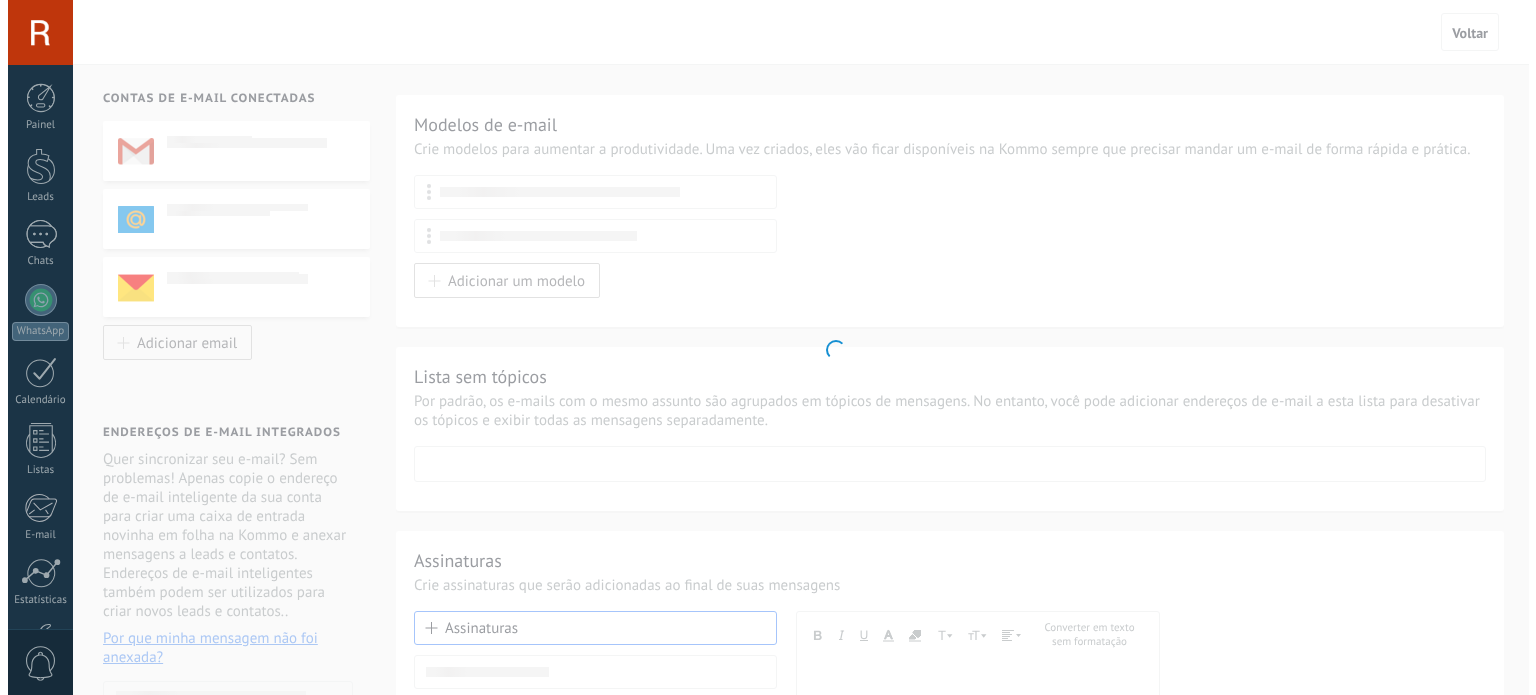 scroll, scrollTop: 0, scrollLeft: 0, axis: both 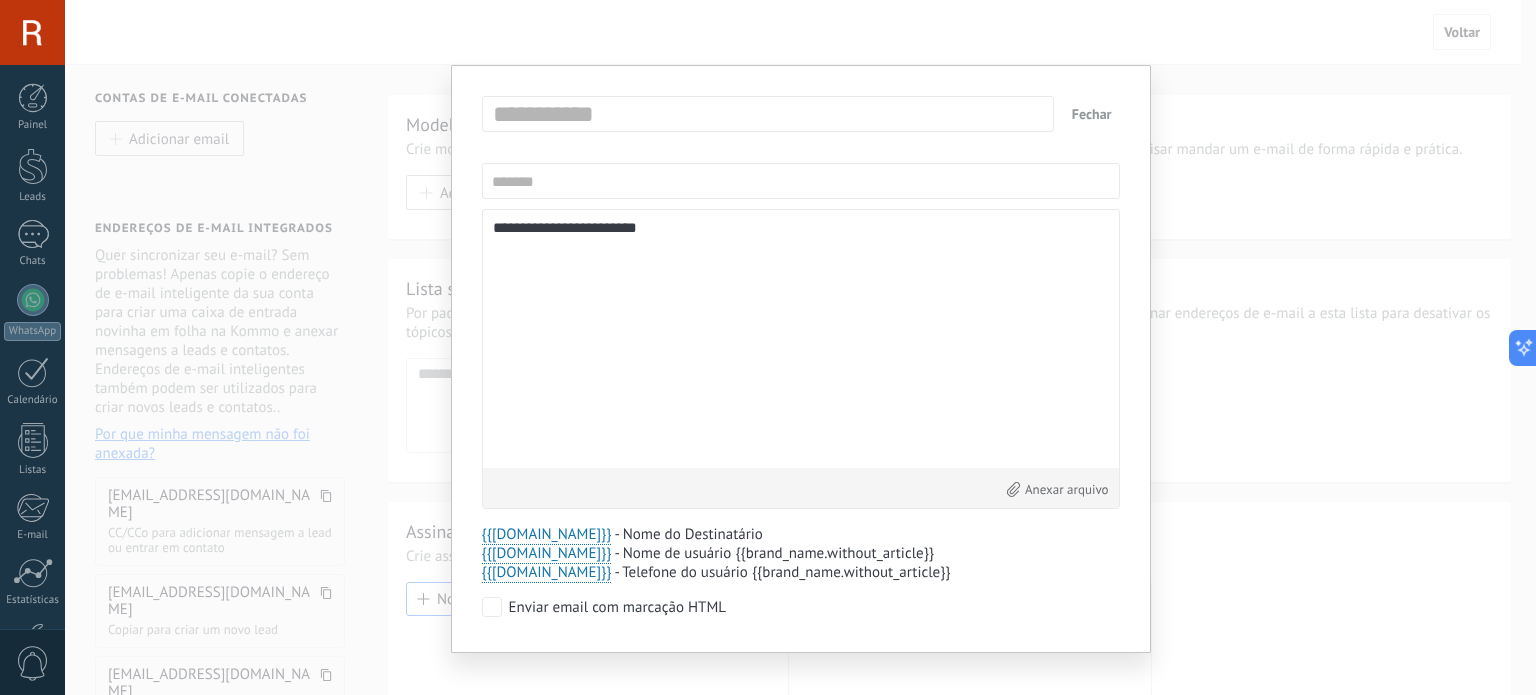 click on "Fechar" at bounding box center (1092, 114) 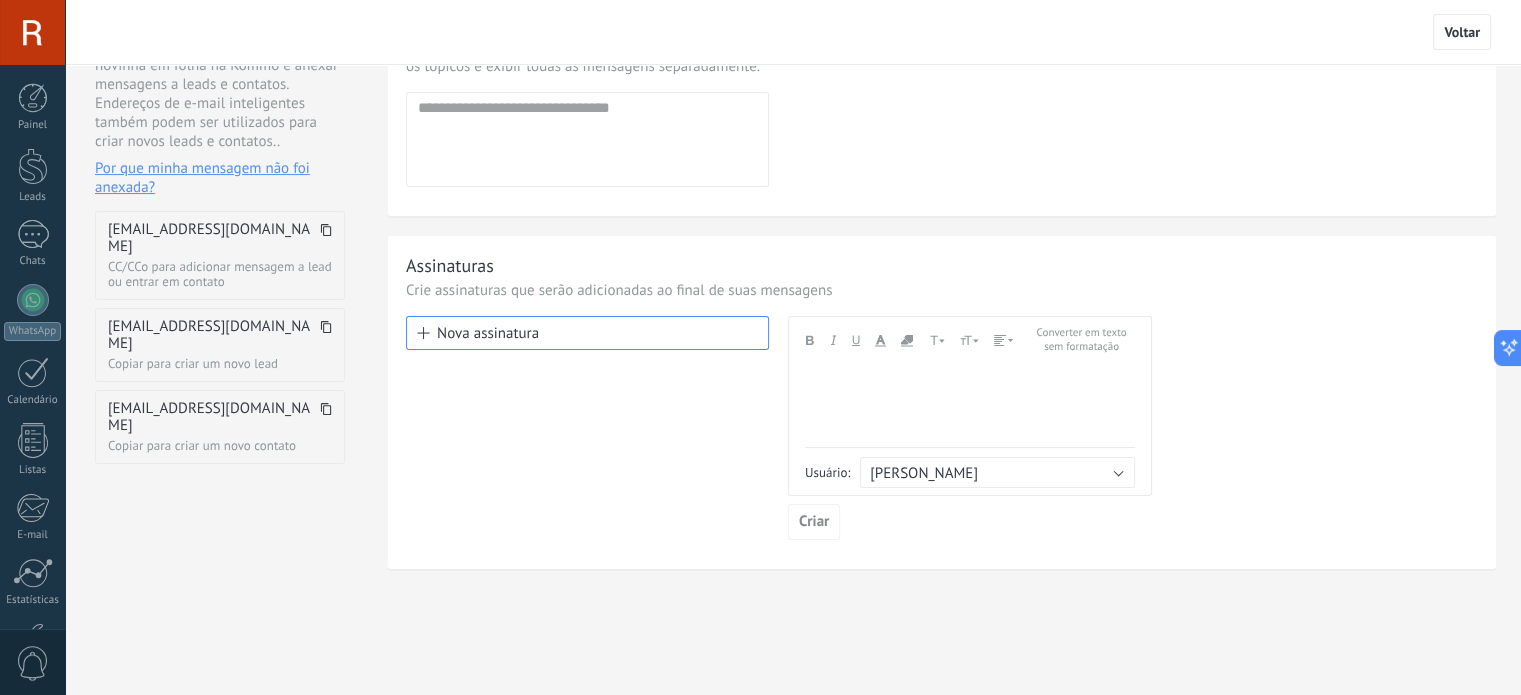scroll, scrollTop: 0, scrollLeft: 0, axis: both 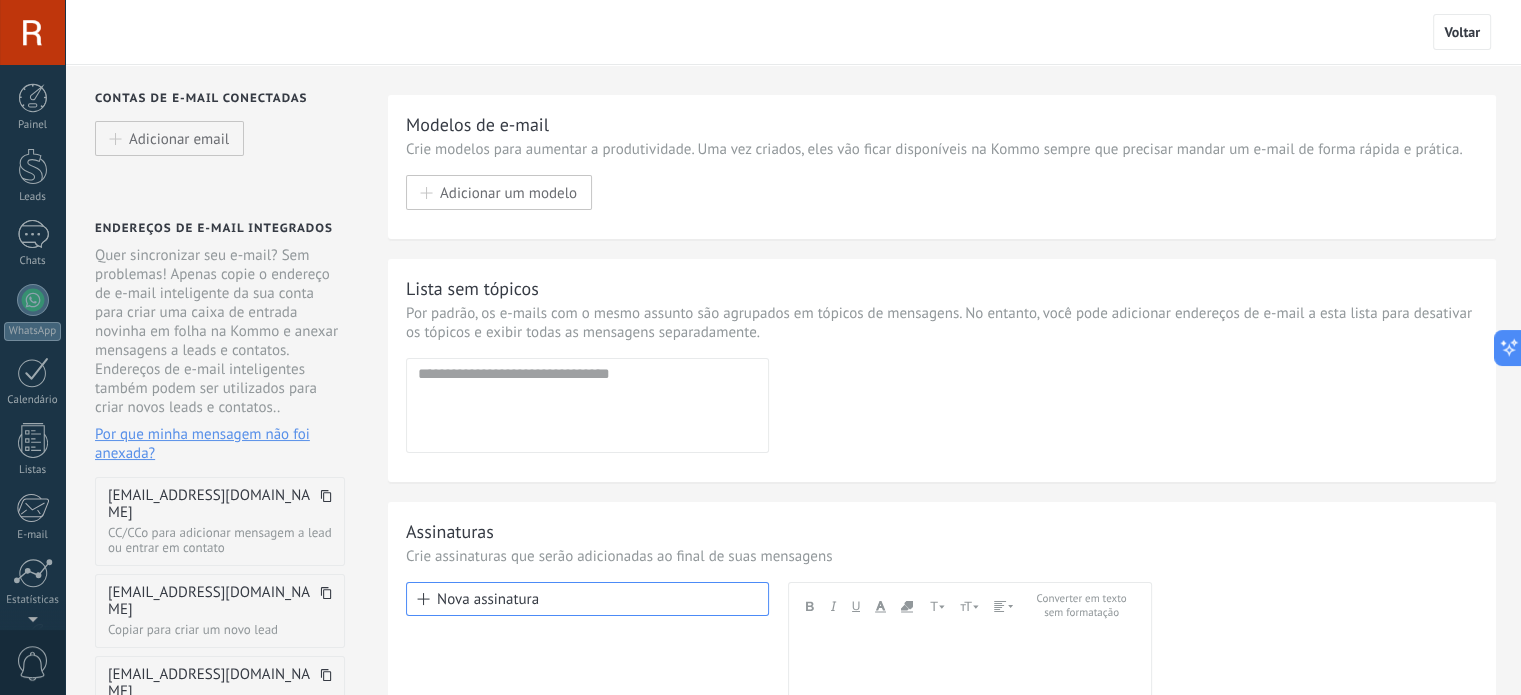 click at bounding box center [32, 32] 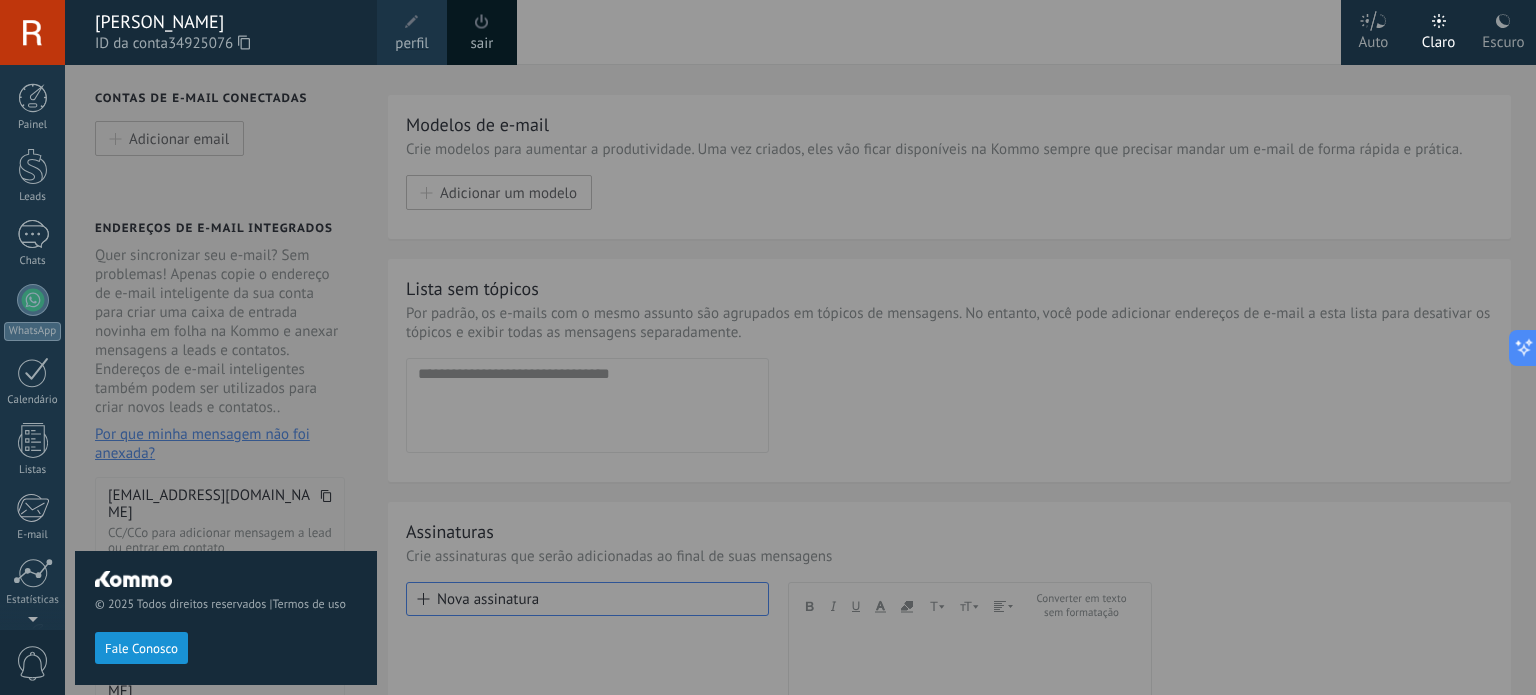 click on "perfil" at bounding box center (411, 44) 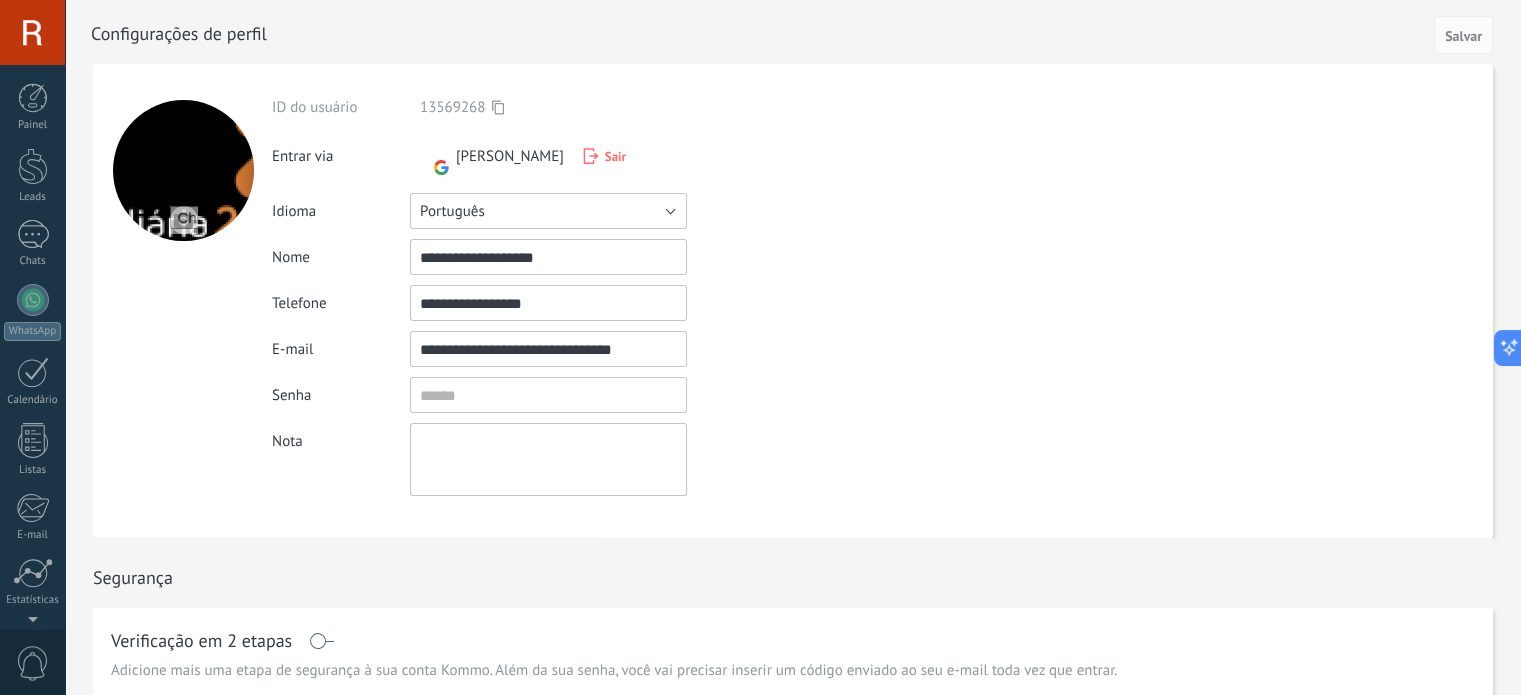 drag, startPoint x: 598, startPoint y: 198, endPoint x: 341, endPoint y: 230, distance: 258.98456 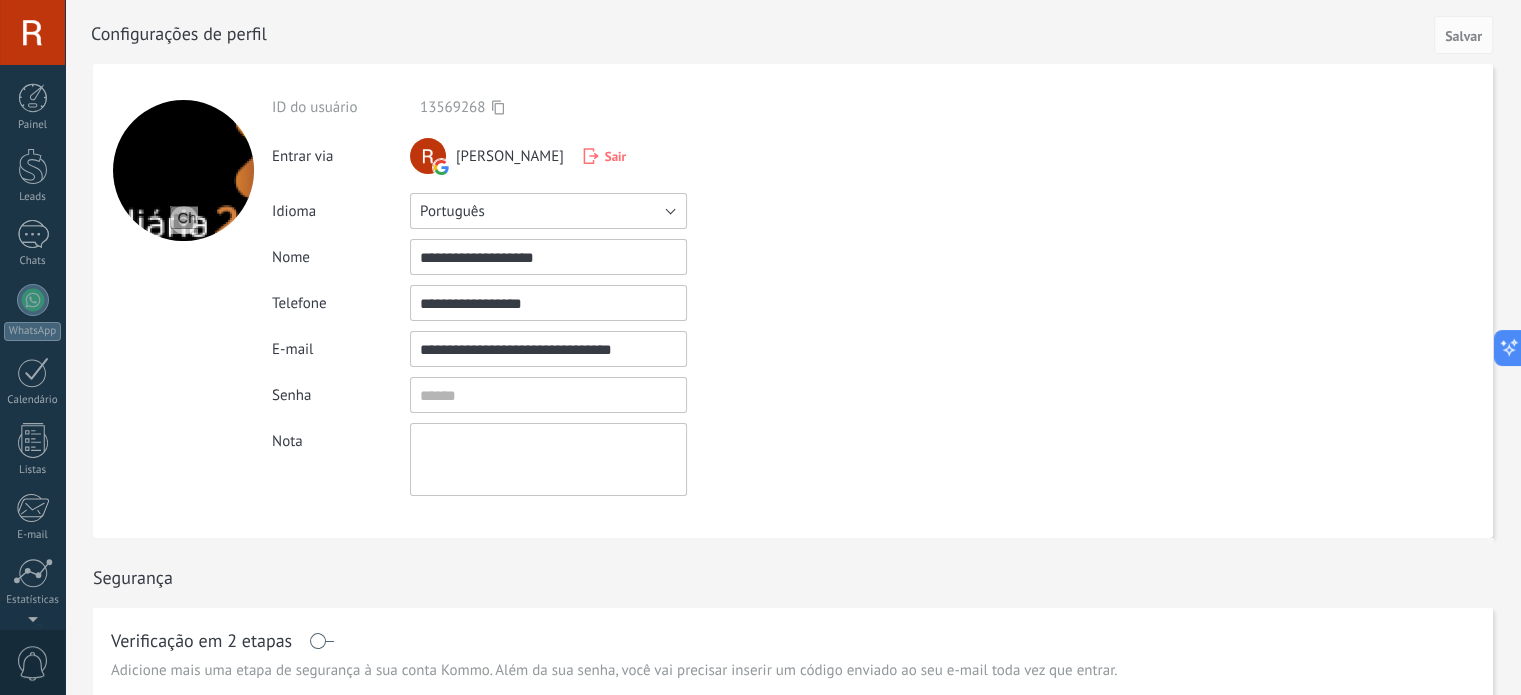 click on "**********" at bounding box center (588, 297) 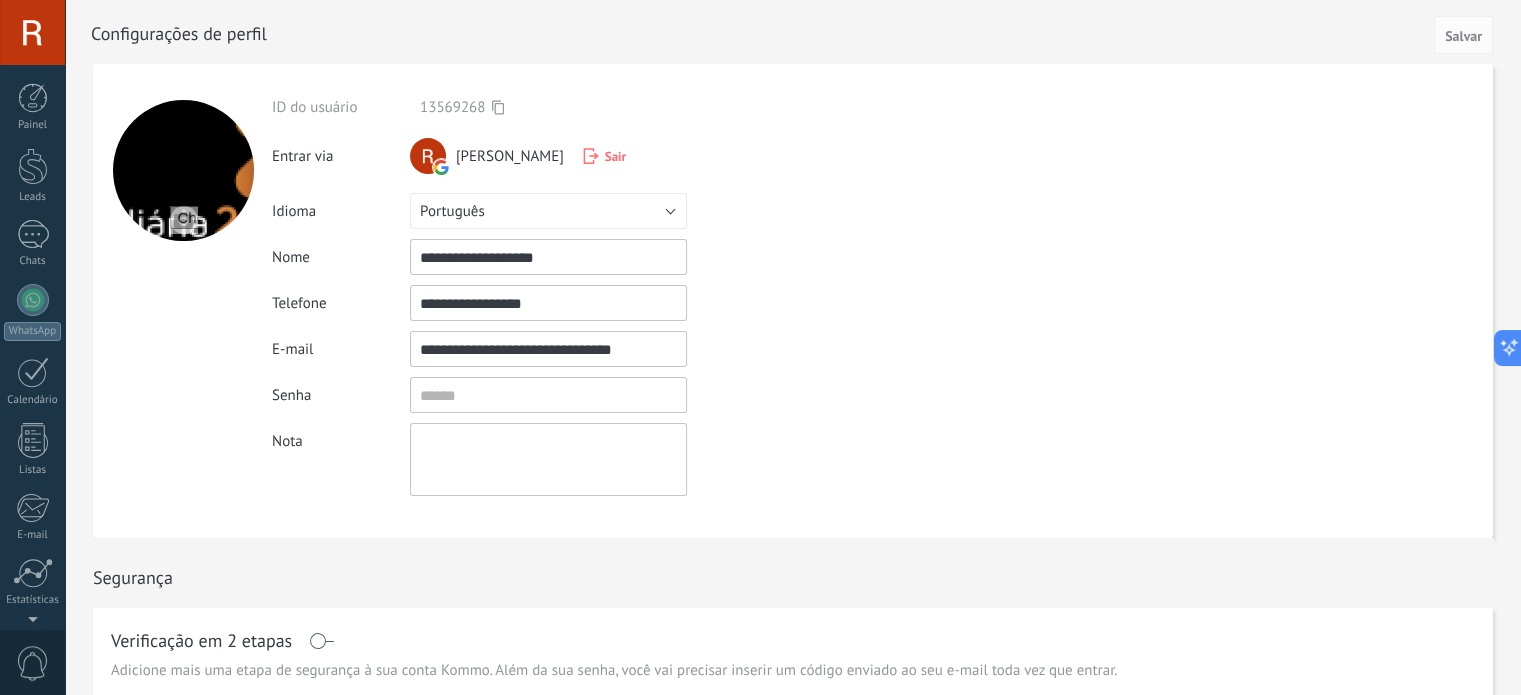 drag, startPoint x: 589, startPoint y: 266, endPoint x: 381, endPoint y: 259, distance: 208.11775 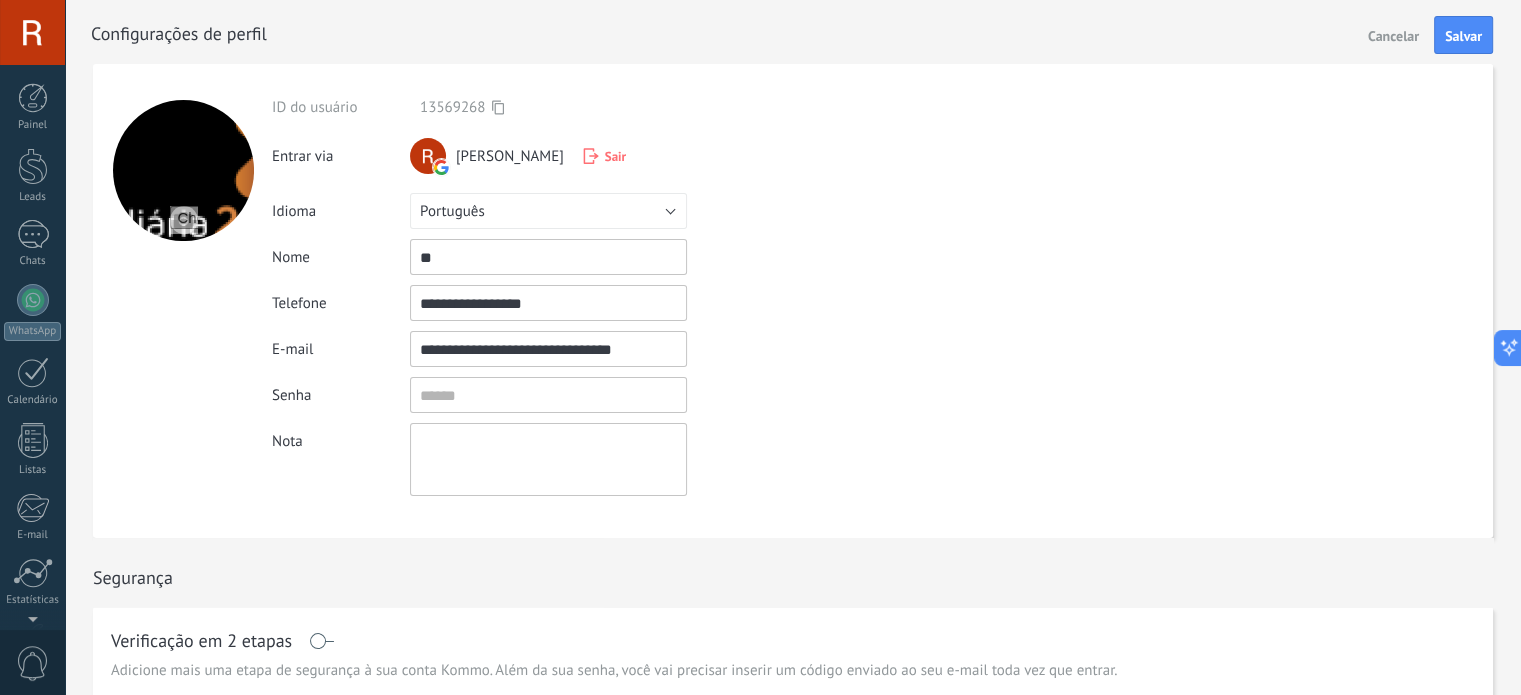type on "*" 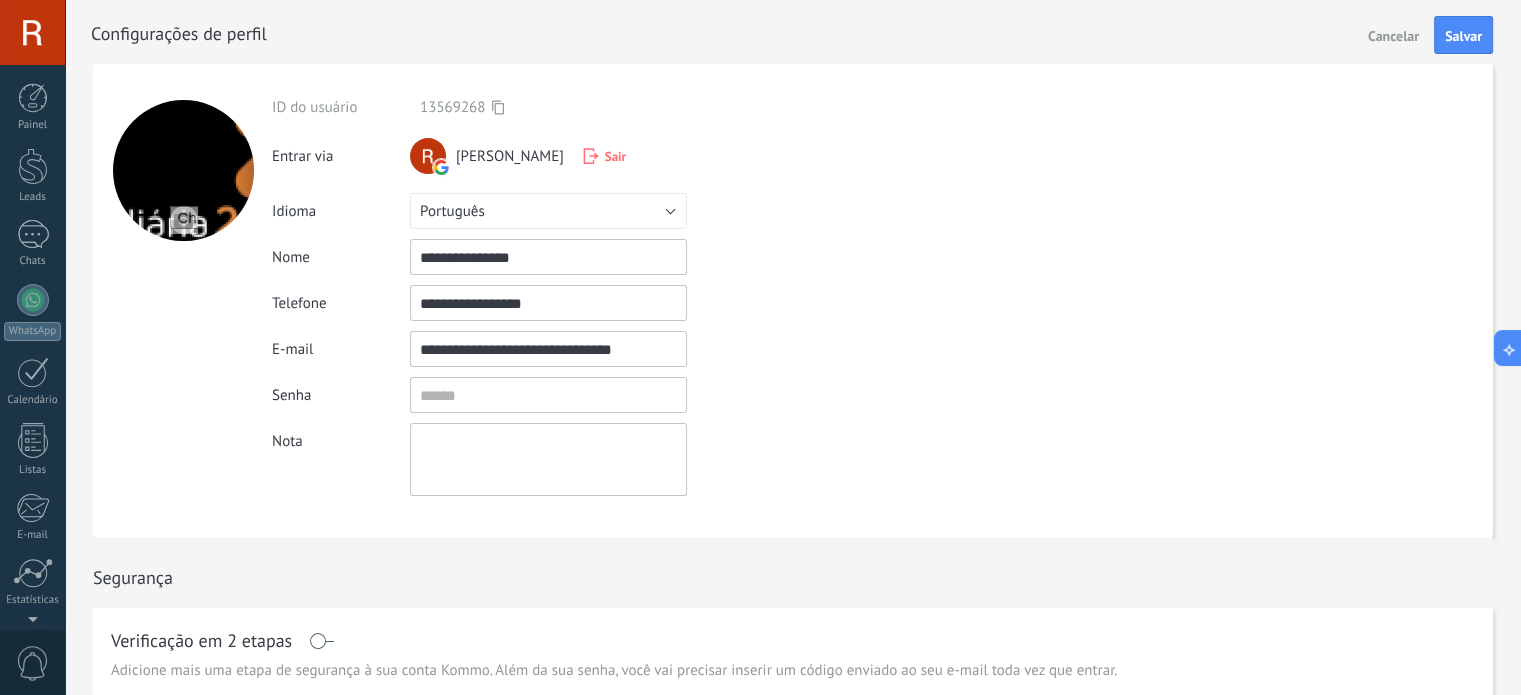 type on "**********" 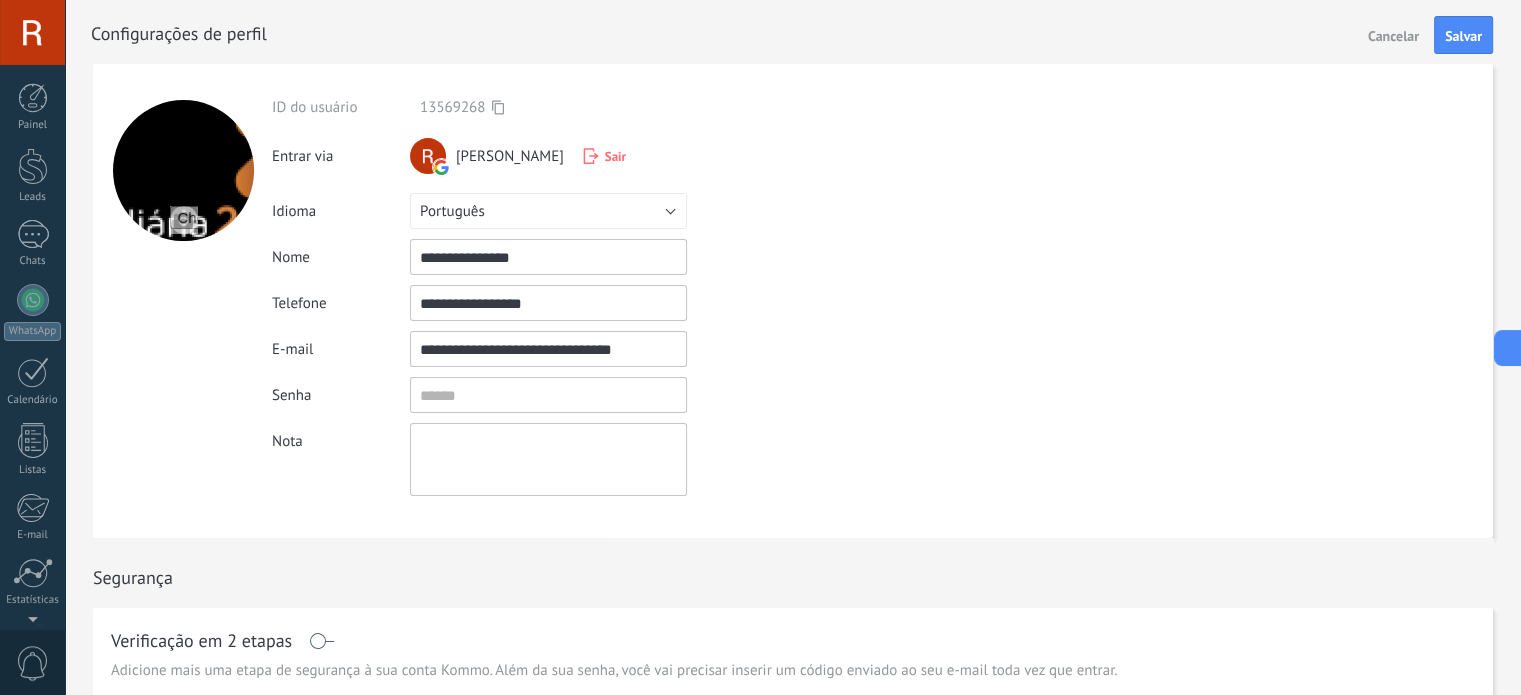 scroll, scrollTop: 0, scrollLeft: 0, axis: both 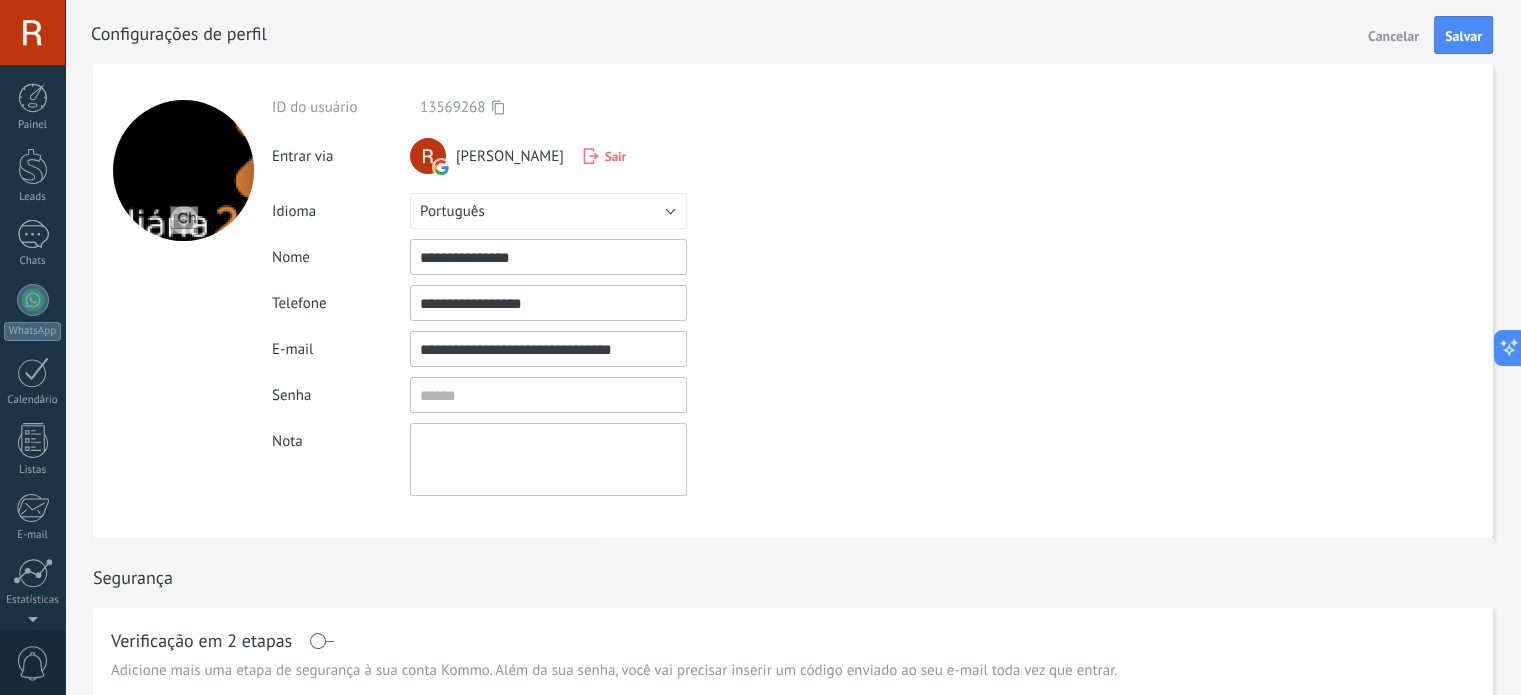 click at bounding box center (184, 220) 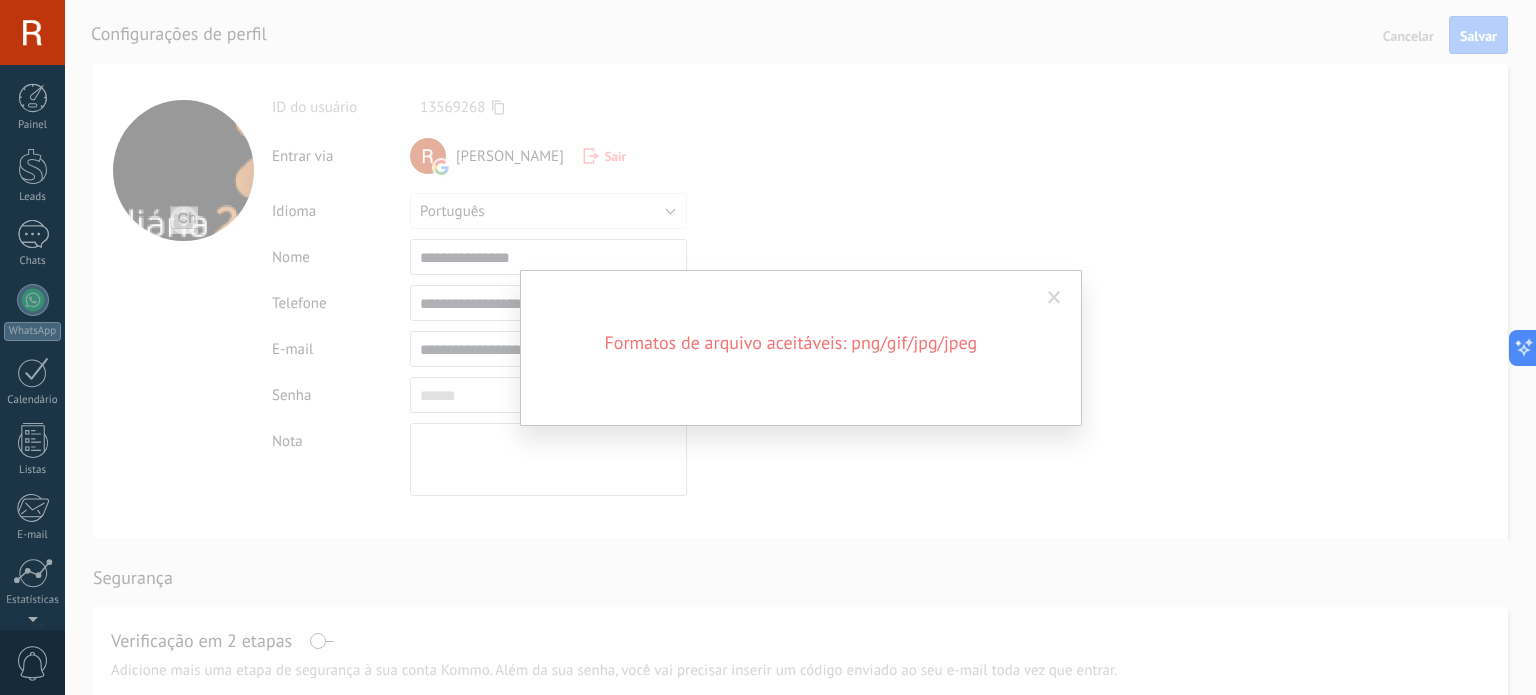 click at bounding box center (1054, 298) 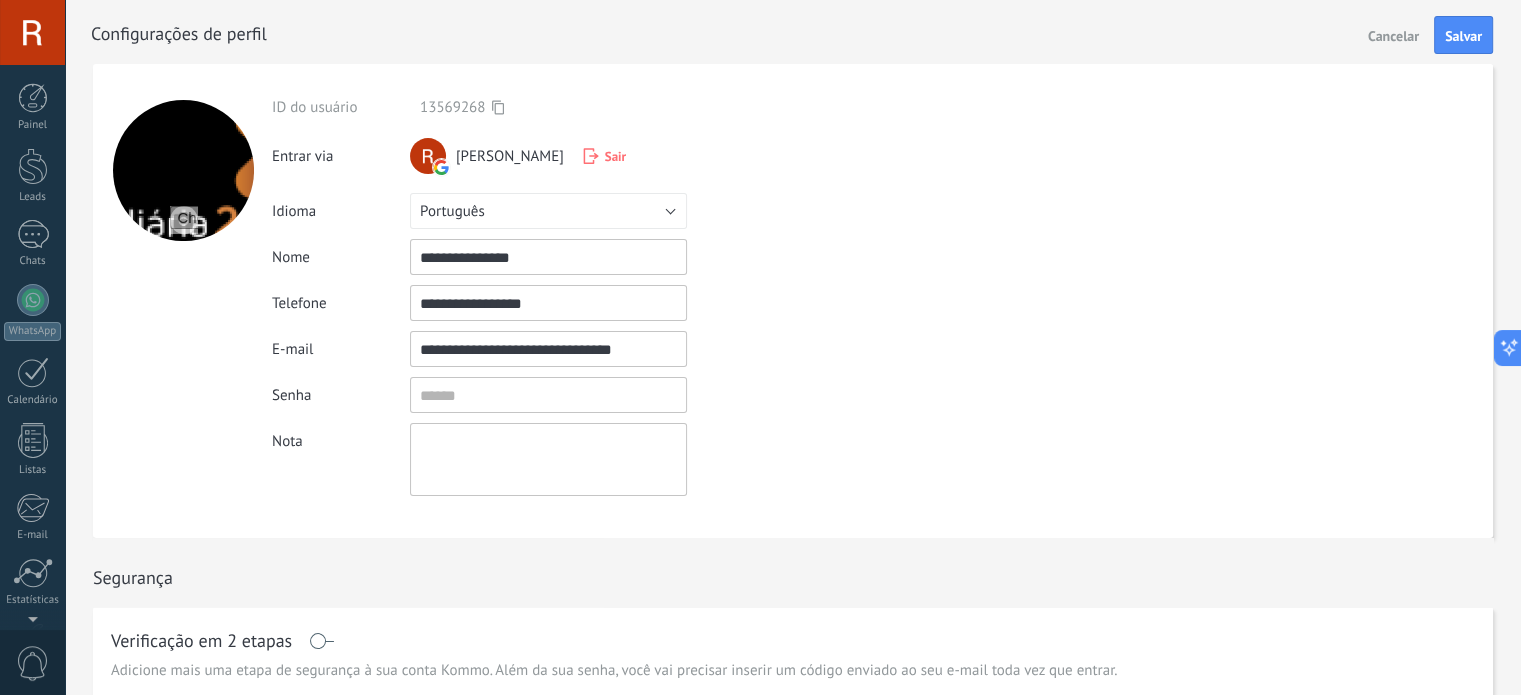 click at bounding box center (184, 220) 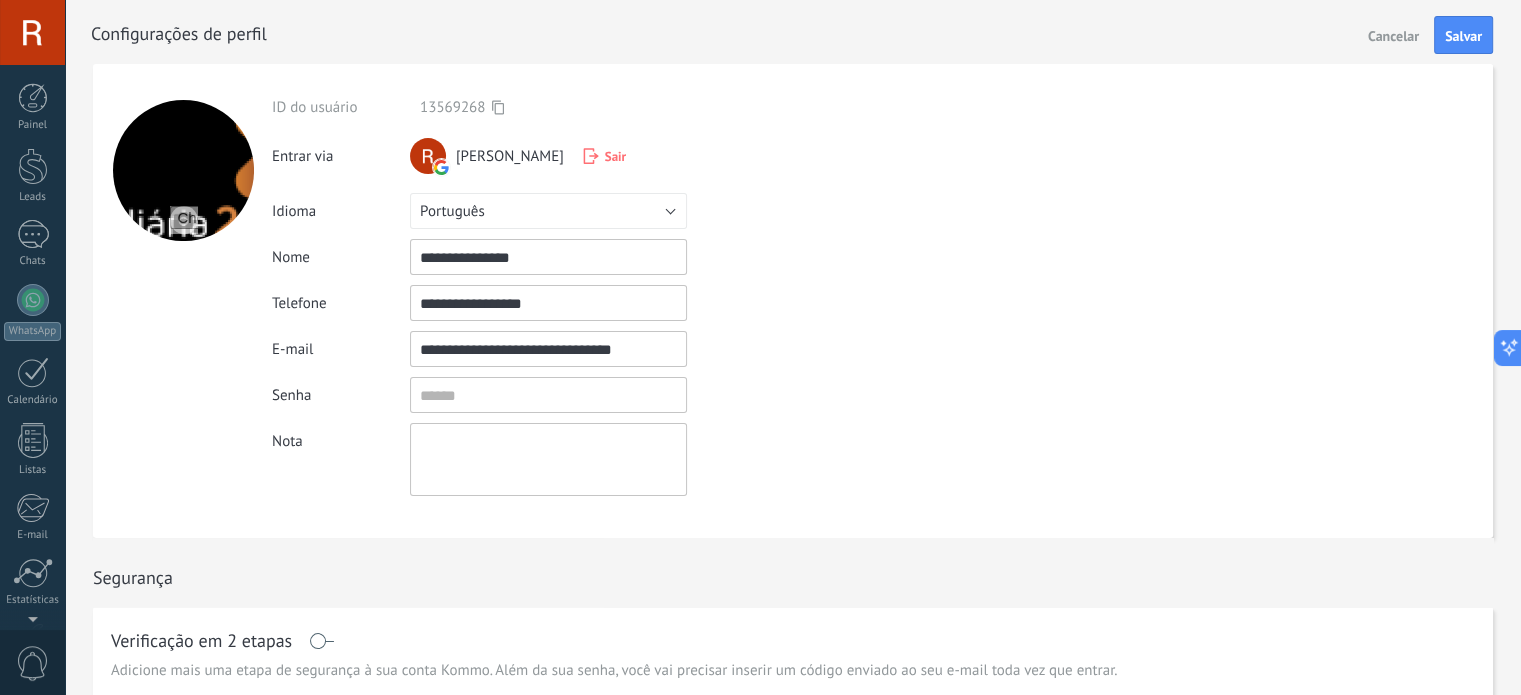 type 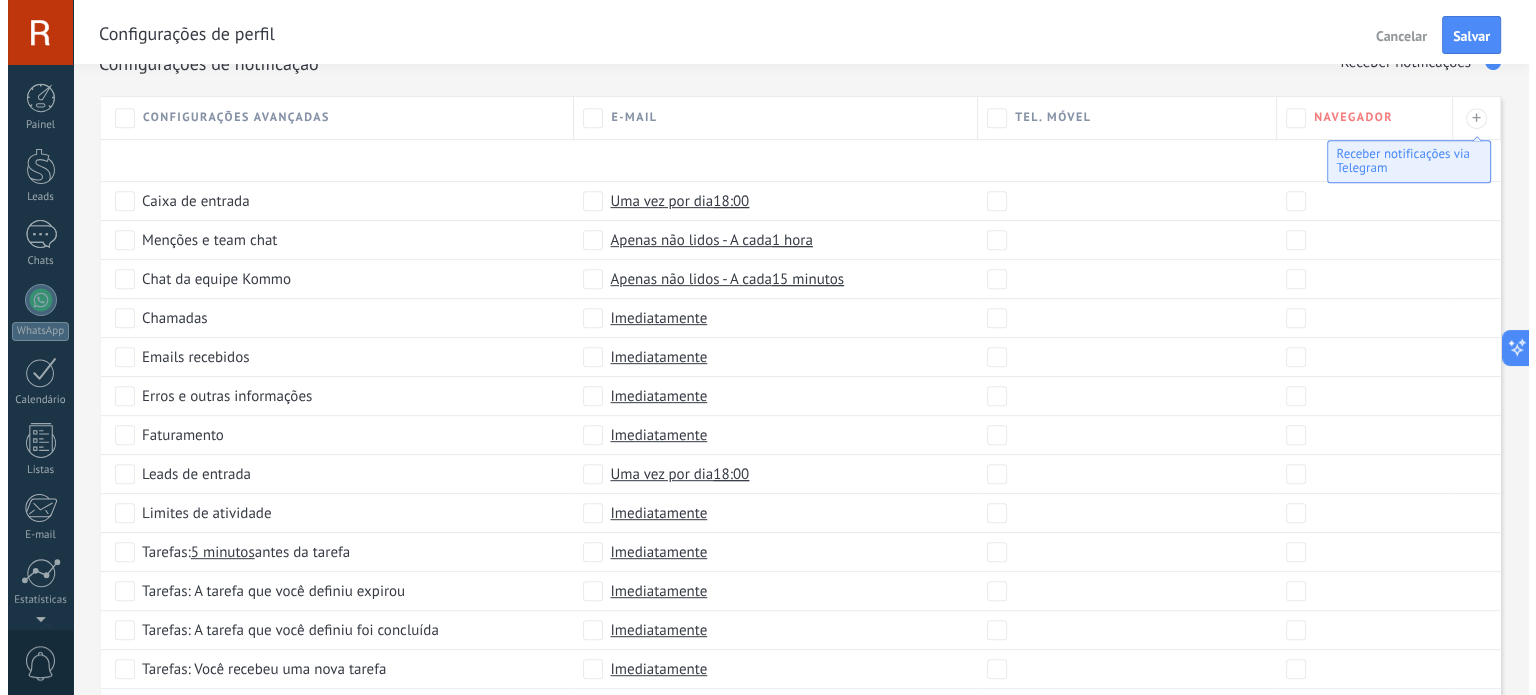 scroll, scrollTop: 0, scrollLeft: 0, axis: both 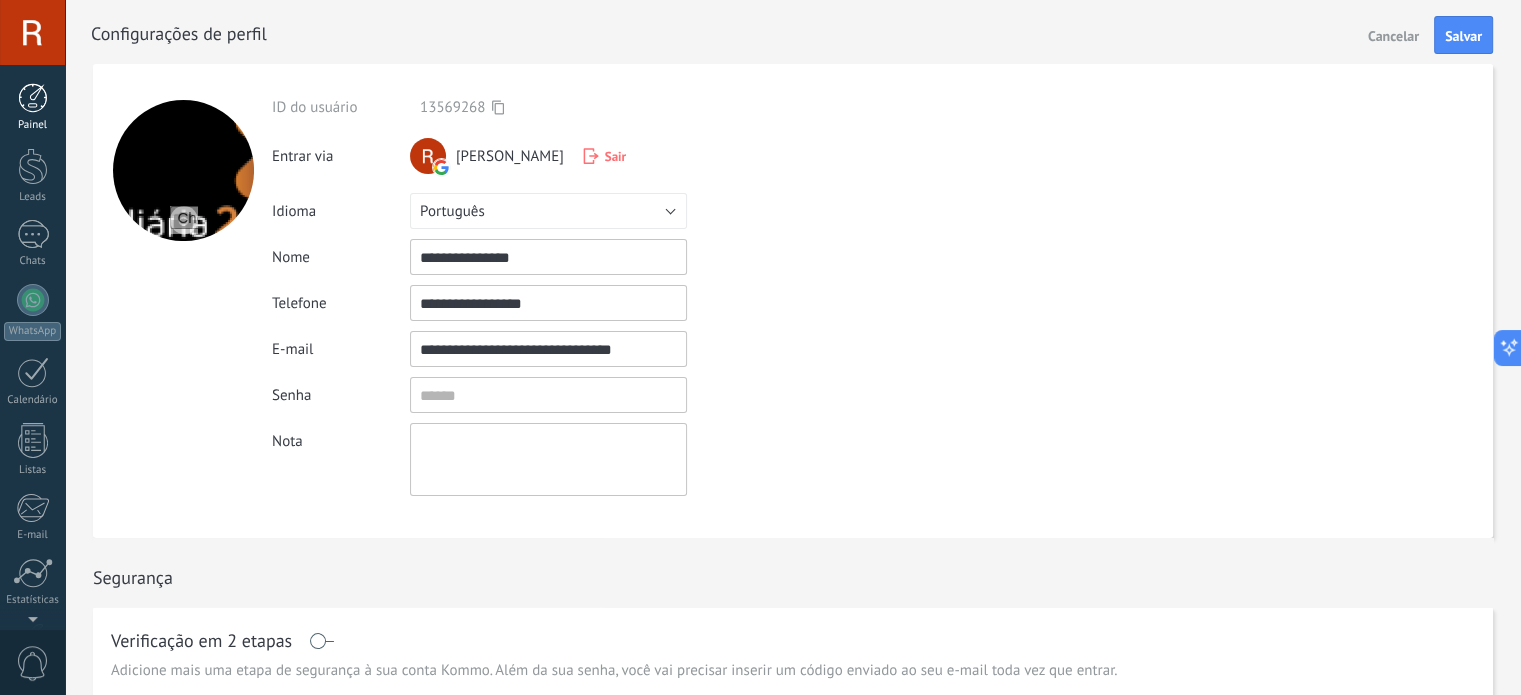 click at bounding box center [33, 98] 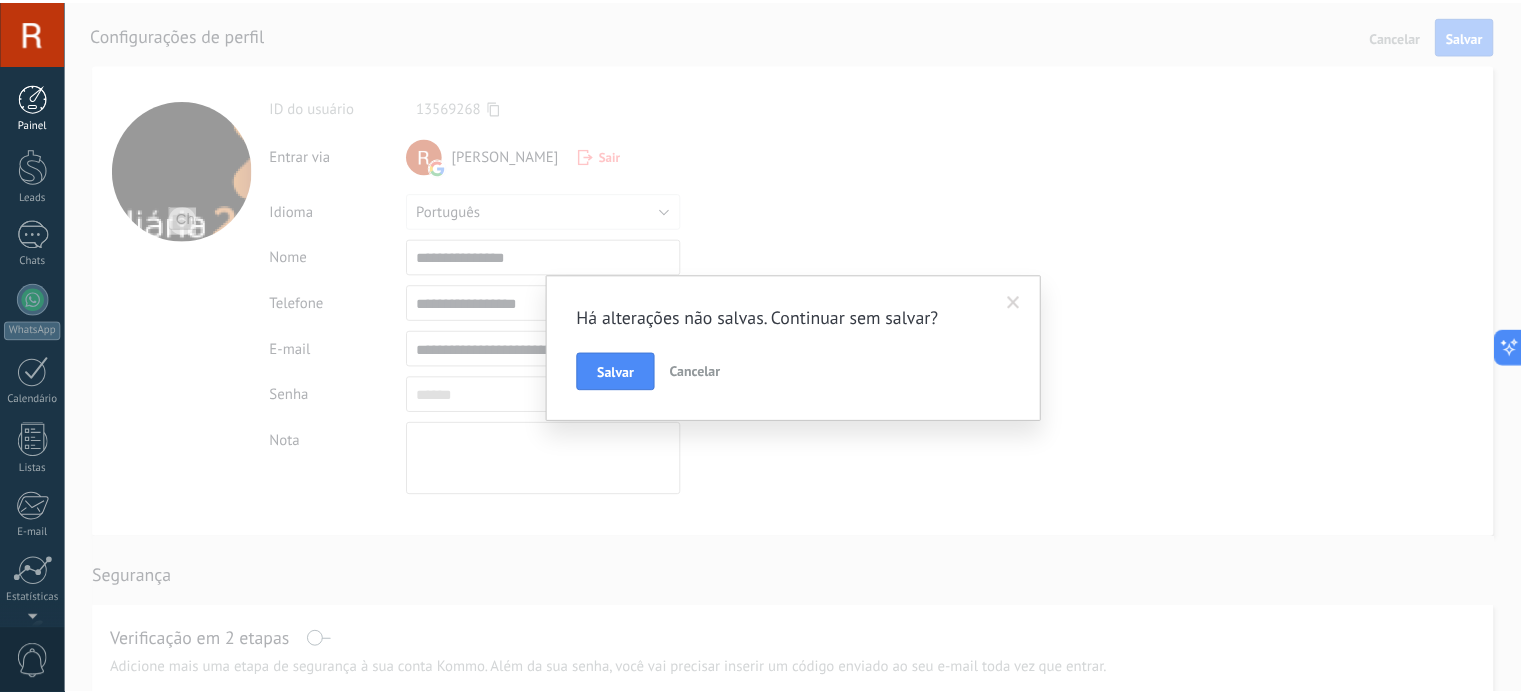scroll, scrollTop: 136, scrollLeft: 0, axis: vertical 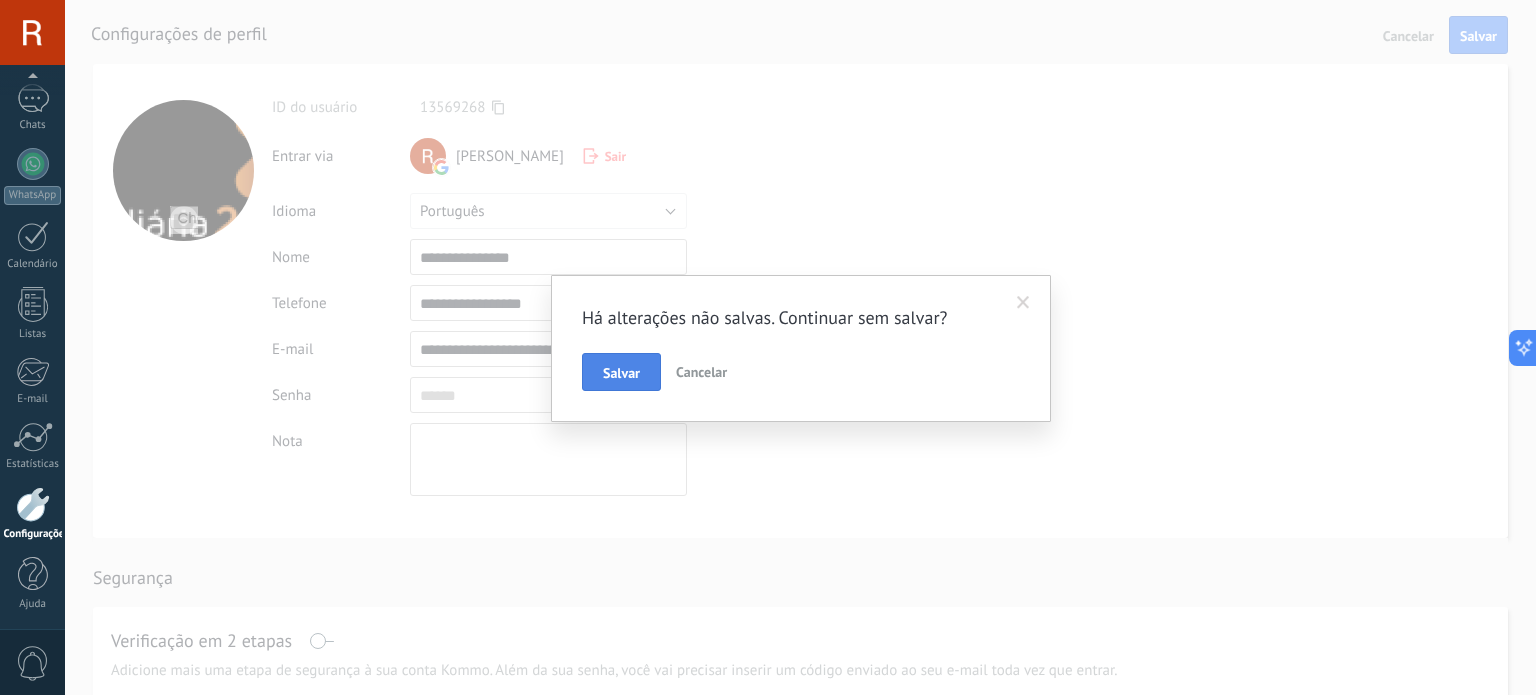 click on "Salvar" at bounding box center [621, 372] 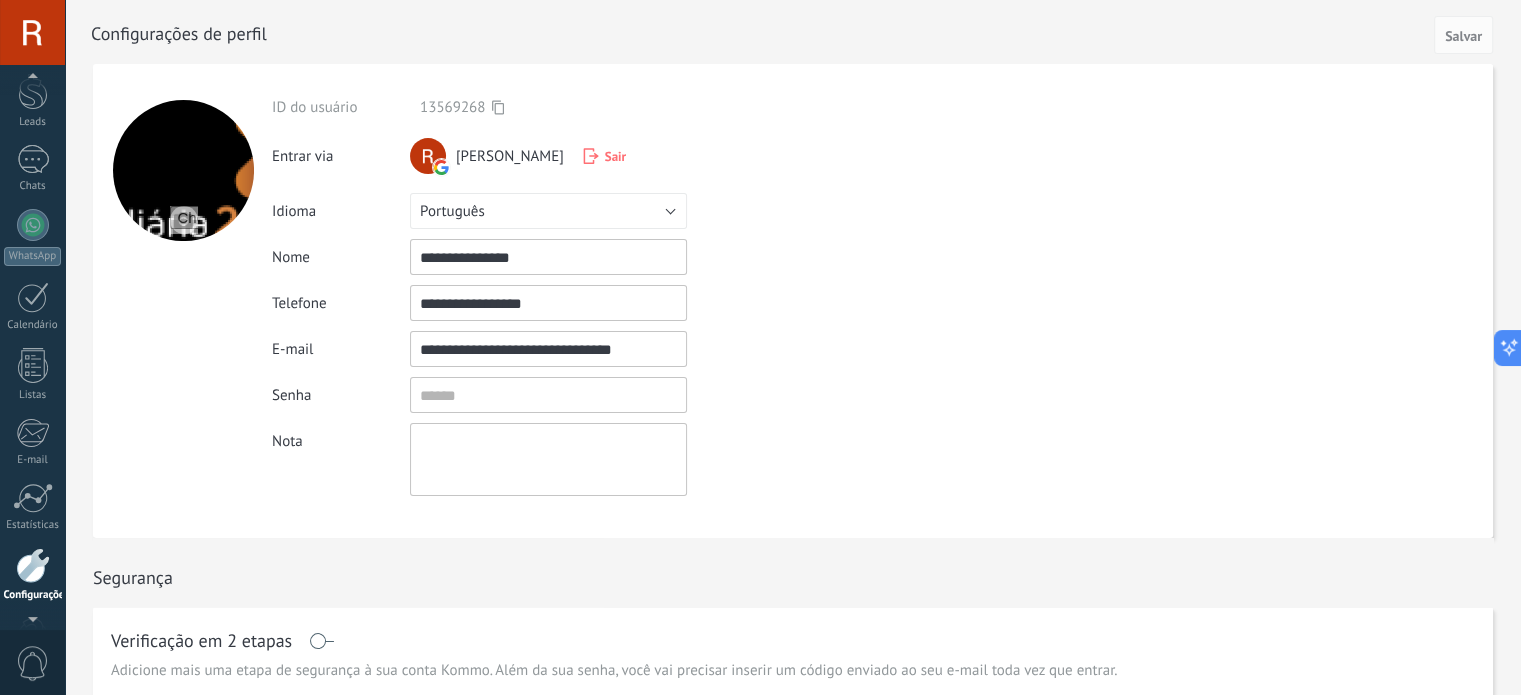 click at bounding box center (32, 32) 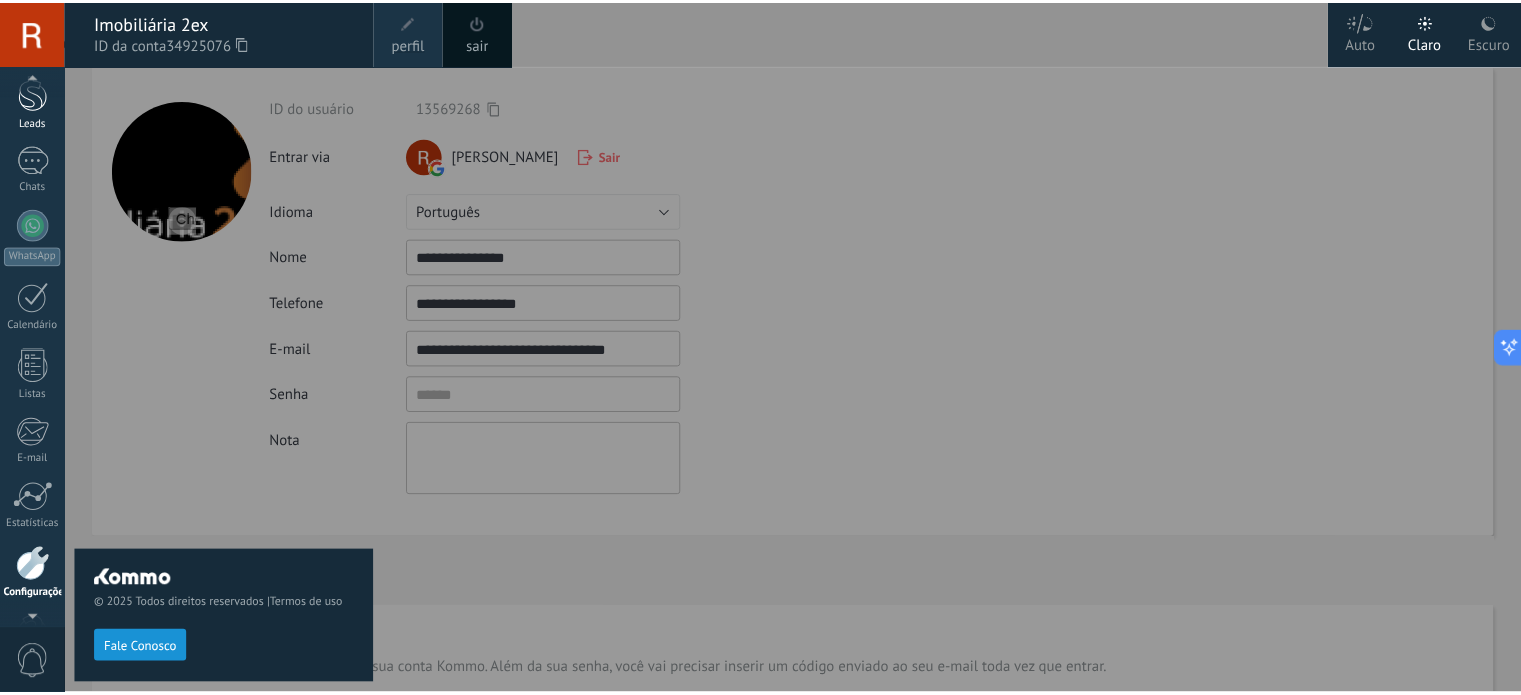 scroll, scrollTop: 43, scrollLeft: 0, axis: vertical 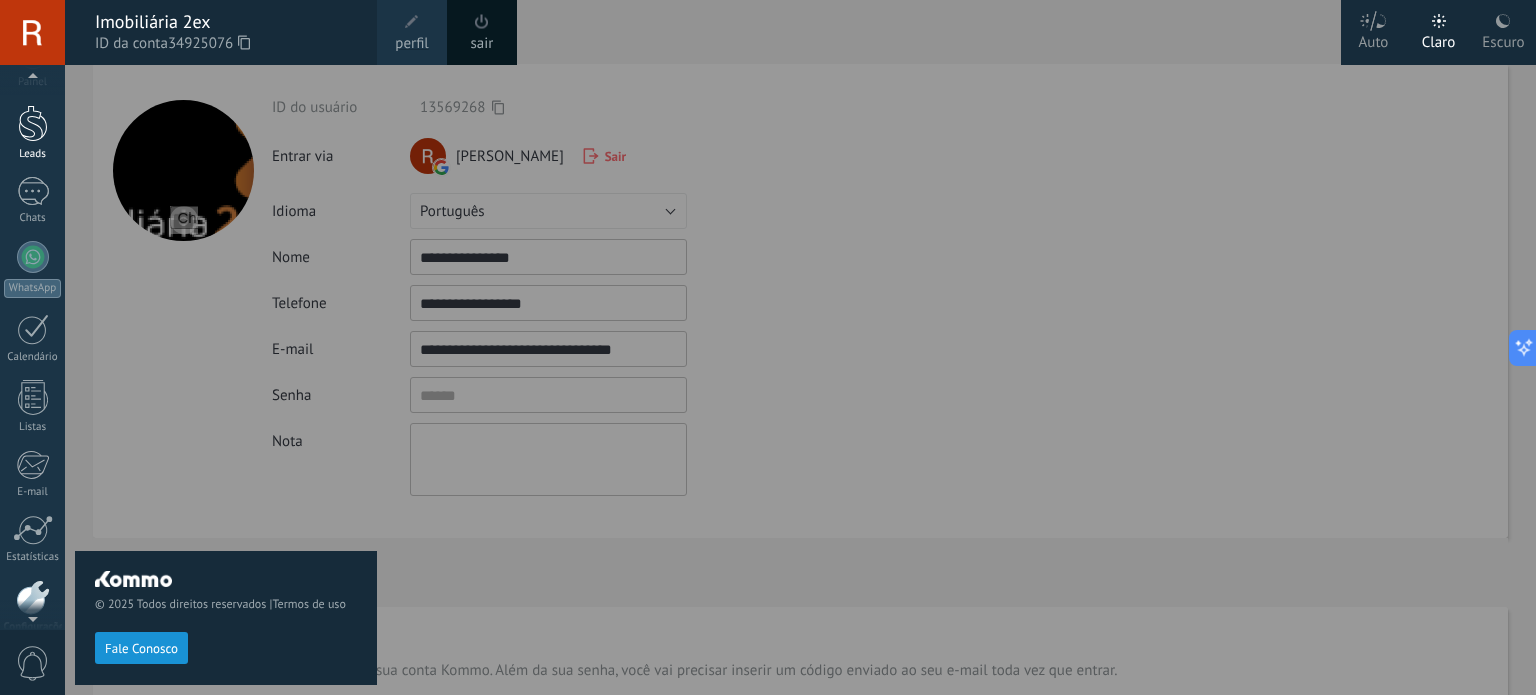 click at bounding box center (33, 123) 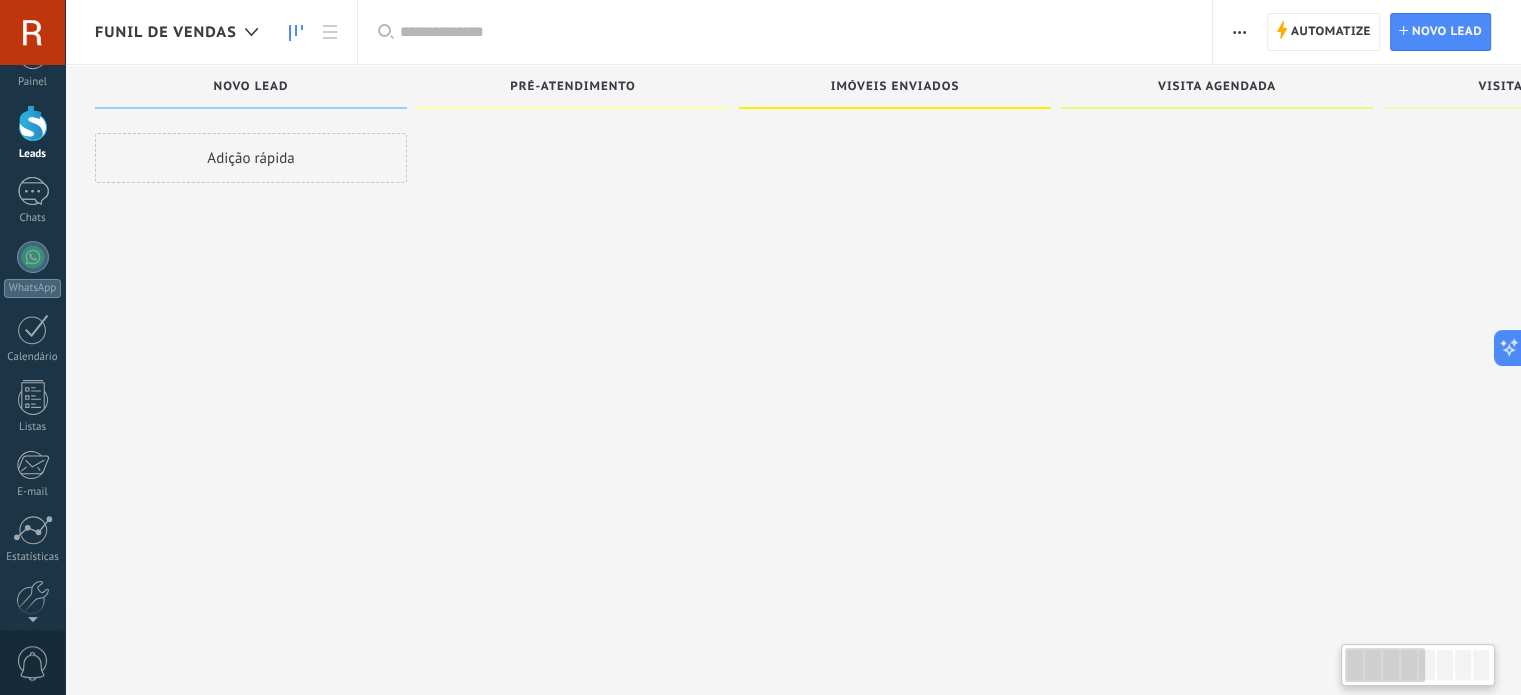 scroll, scrollTop: 0, scrollLeft: 0, axis: both 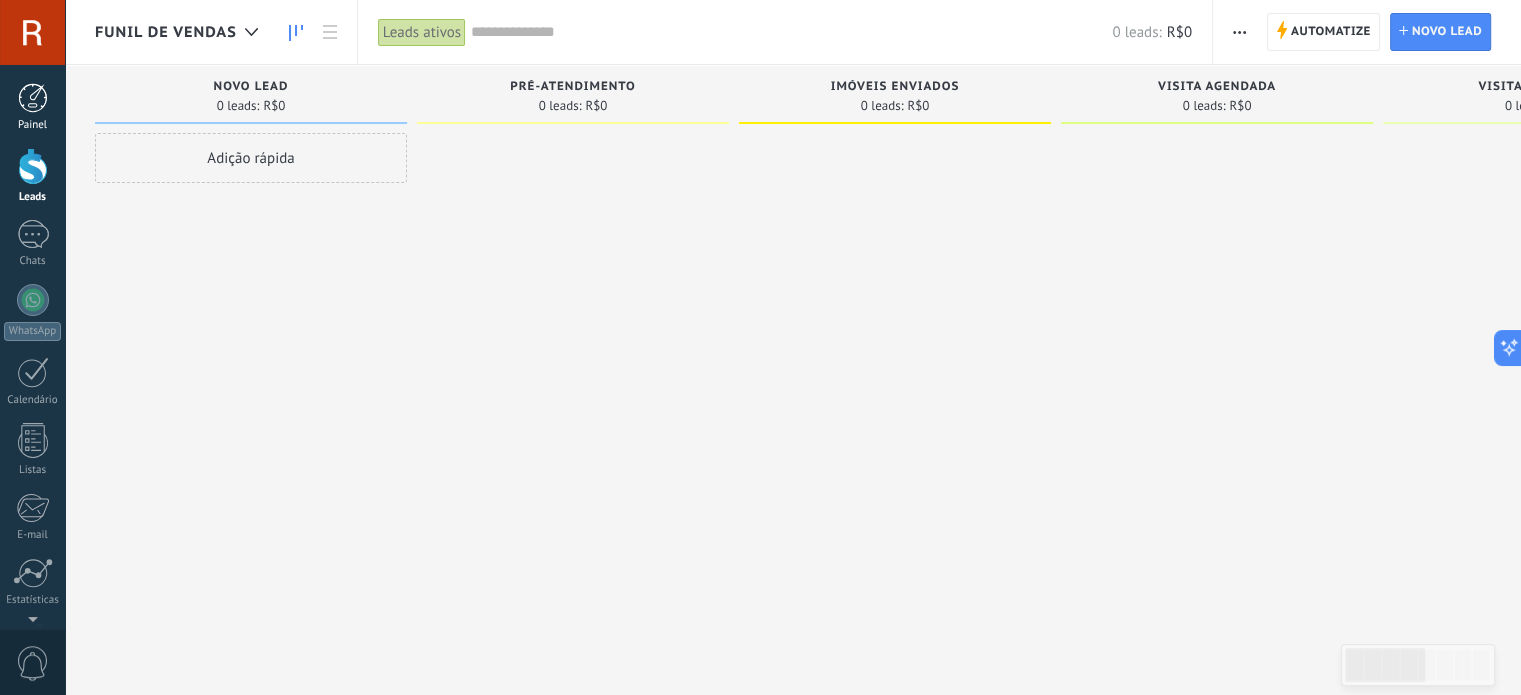 click at bounding box center (33, 98) 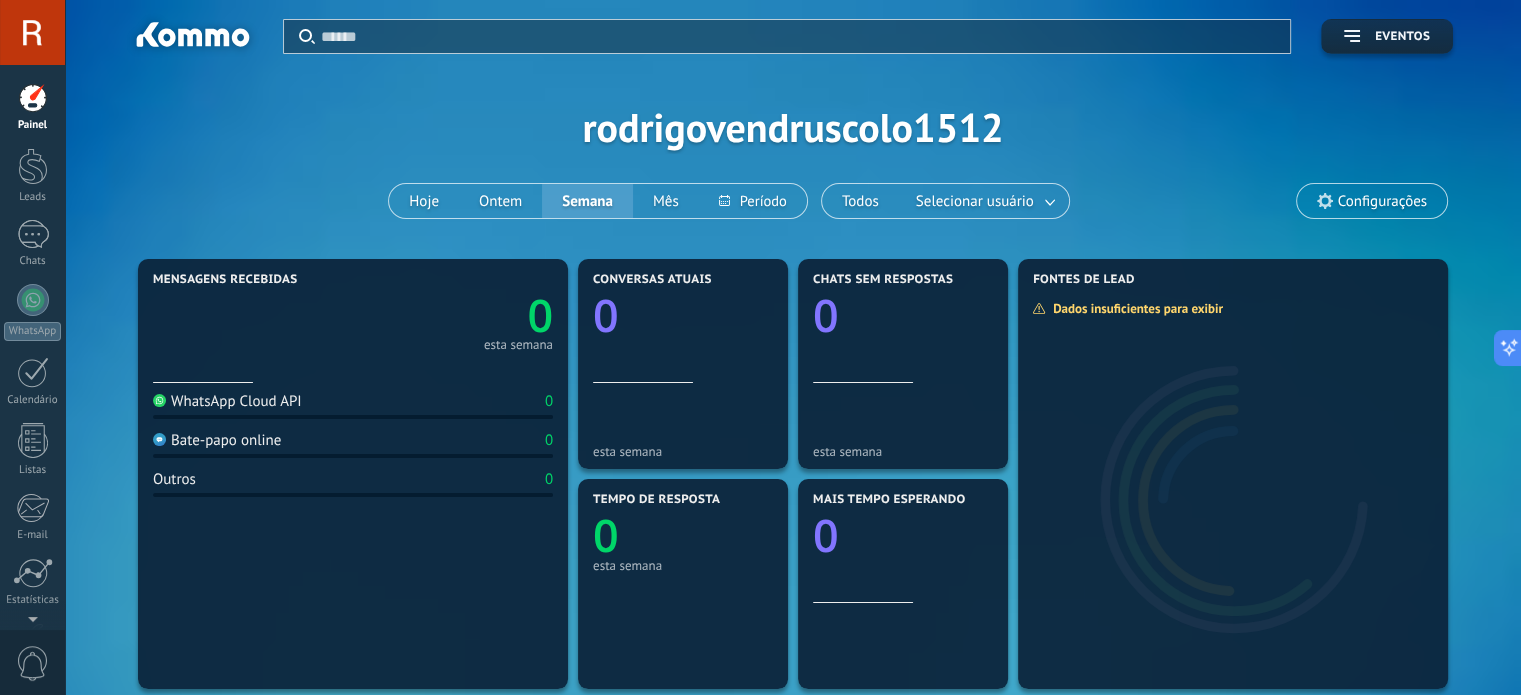 click on "Aplicar Eventos rodrigovendruscolo1512 Hoje Ontem Semana Mês Todos Selecionar usuário Configurações" at bounding box center (793, 127) 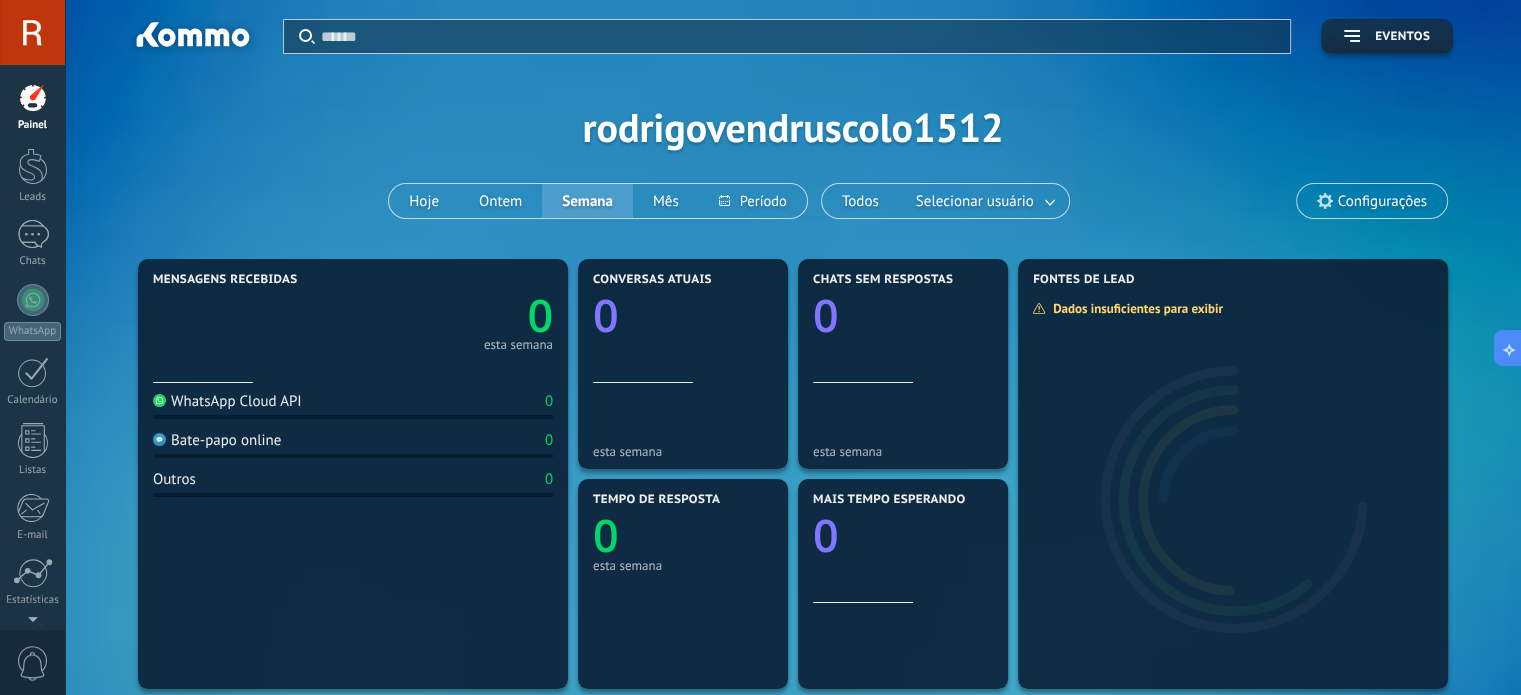 click on "Aplicar Eventos rodrigovendruscolo1512 Hoje Ontem Semana Mês Todos Selecionar usuário Configurações" at bounding box center [793, 127] 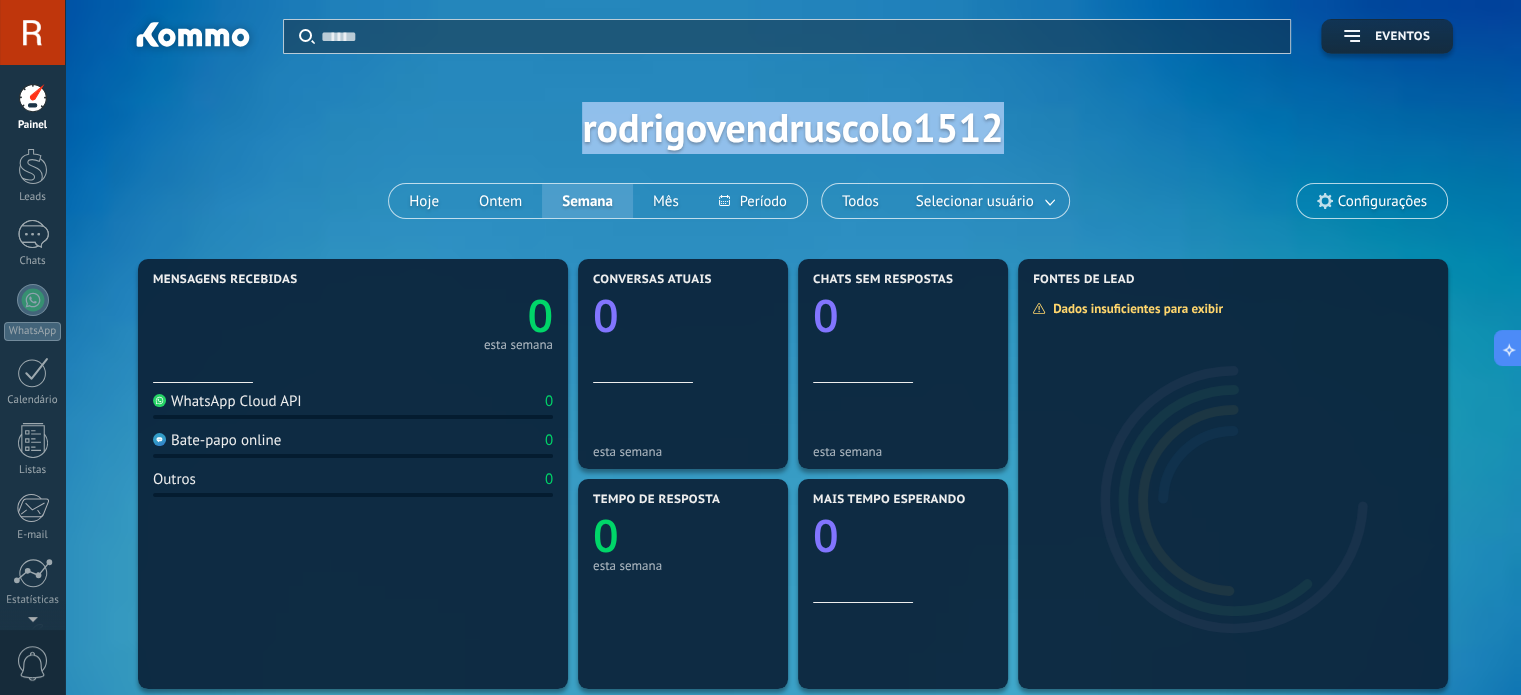 click on "Aplicar Eventos rodrigovendruscolo1512 Hoje Ontem Semana Mês Todos Selecionar usuário Configurações" at bounding box center [793, 127] 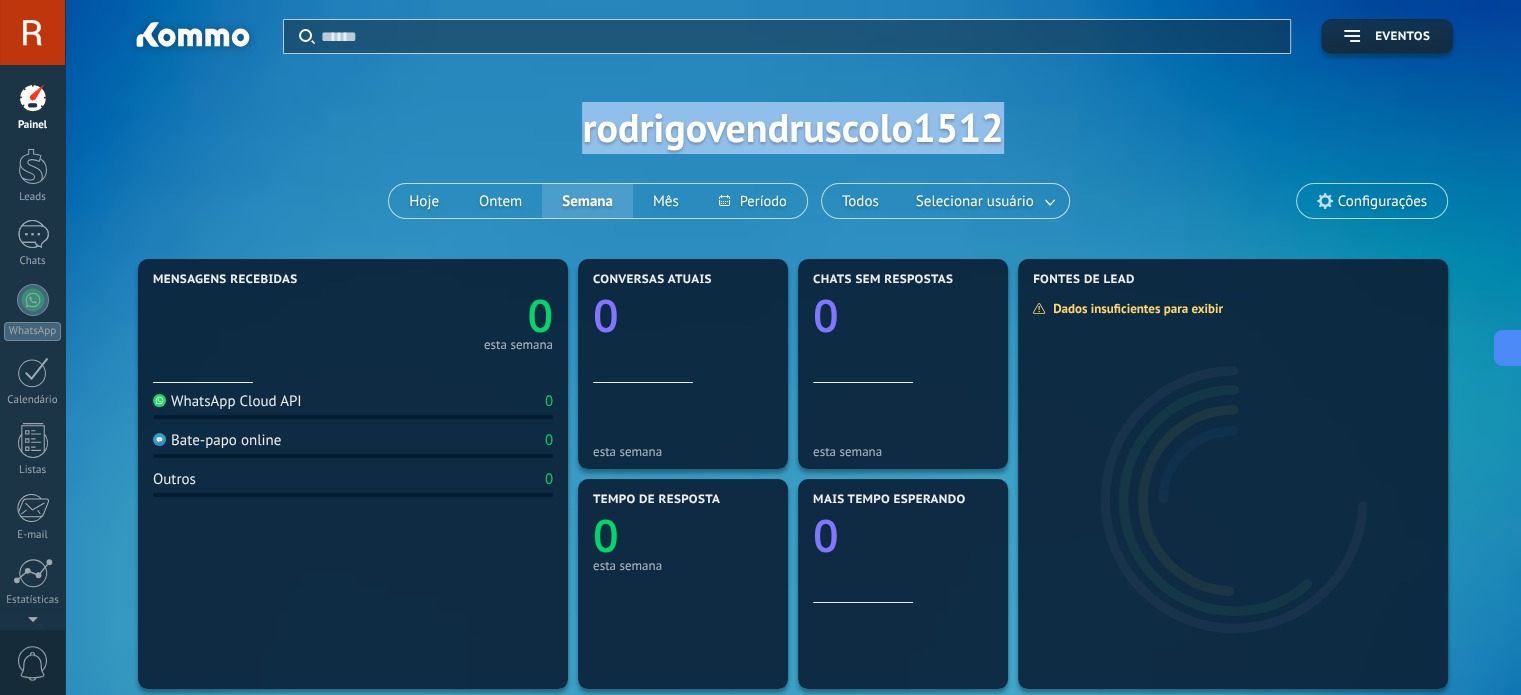 click on "Aplicar Eventos rodrigovendruscolo1512 Hoje Ontem Semana Mês Todos Selecionar usuário Configurações" at bounding box center (793, 127) 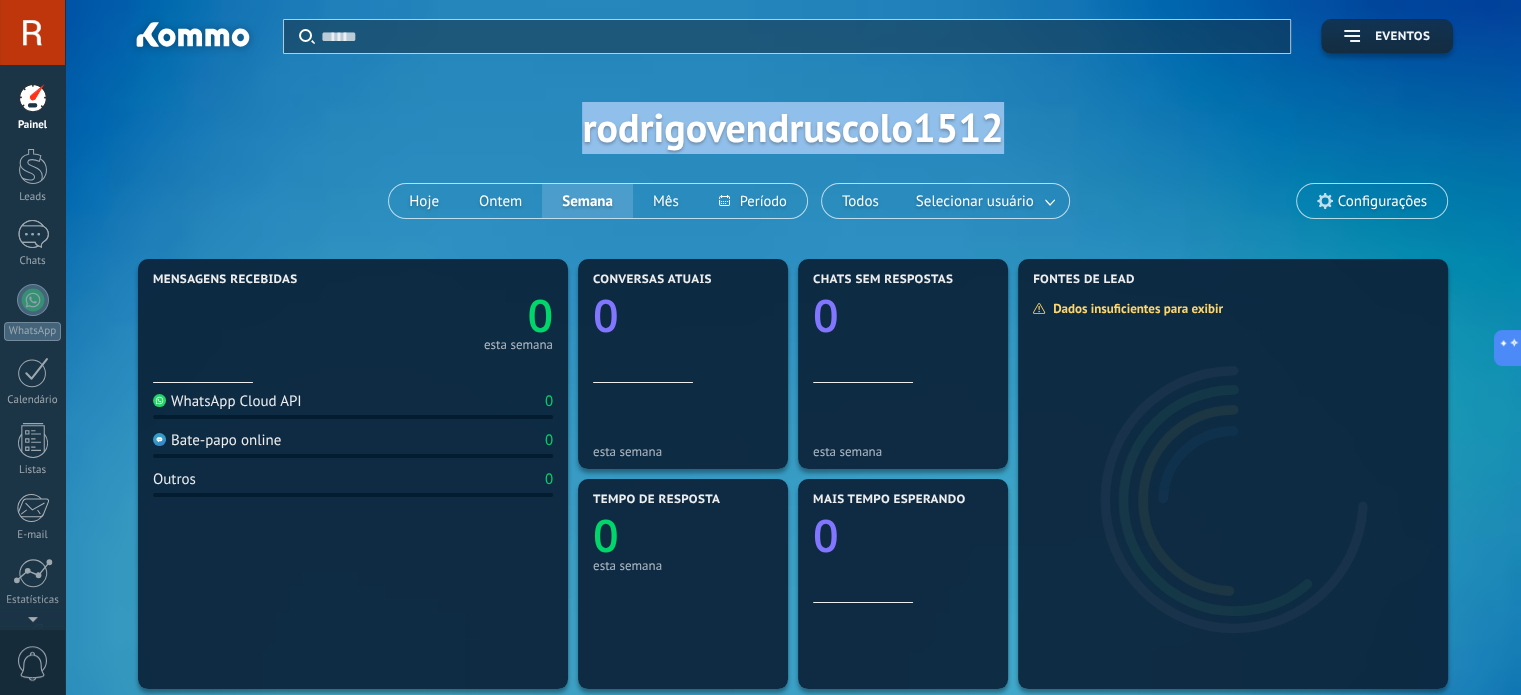 click on "Aplicar Eventos rodrigovendruscolo1512 Hoje Ontem Semana Mês Todos Selecionar usuário Configurações" at bounding box center (793, 127) 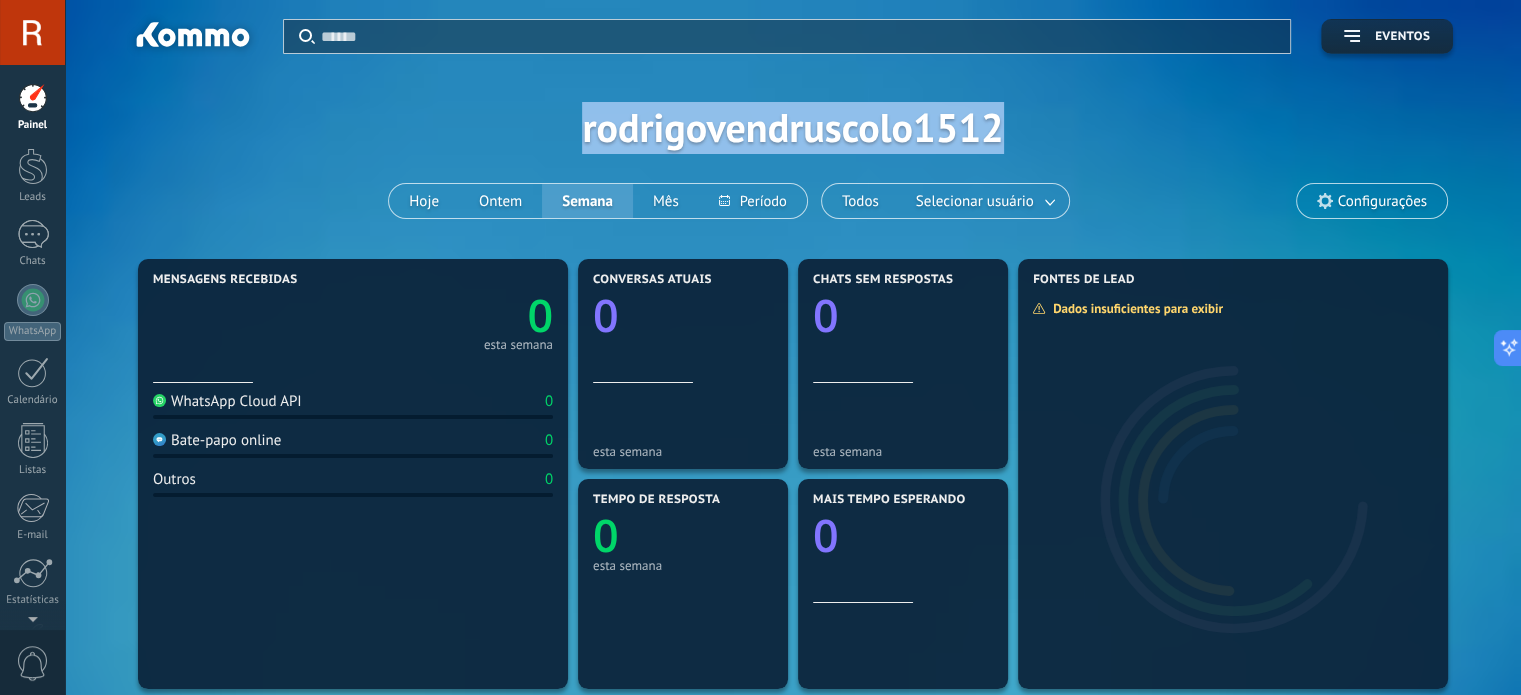 click on "Aplicar Eventos rodrigovendruscolo1512 Hoje Ontem Semana Mês Todos Selecionar usuário Configurações" at bounding box center [793, 127] 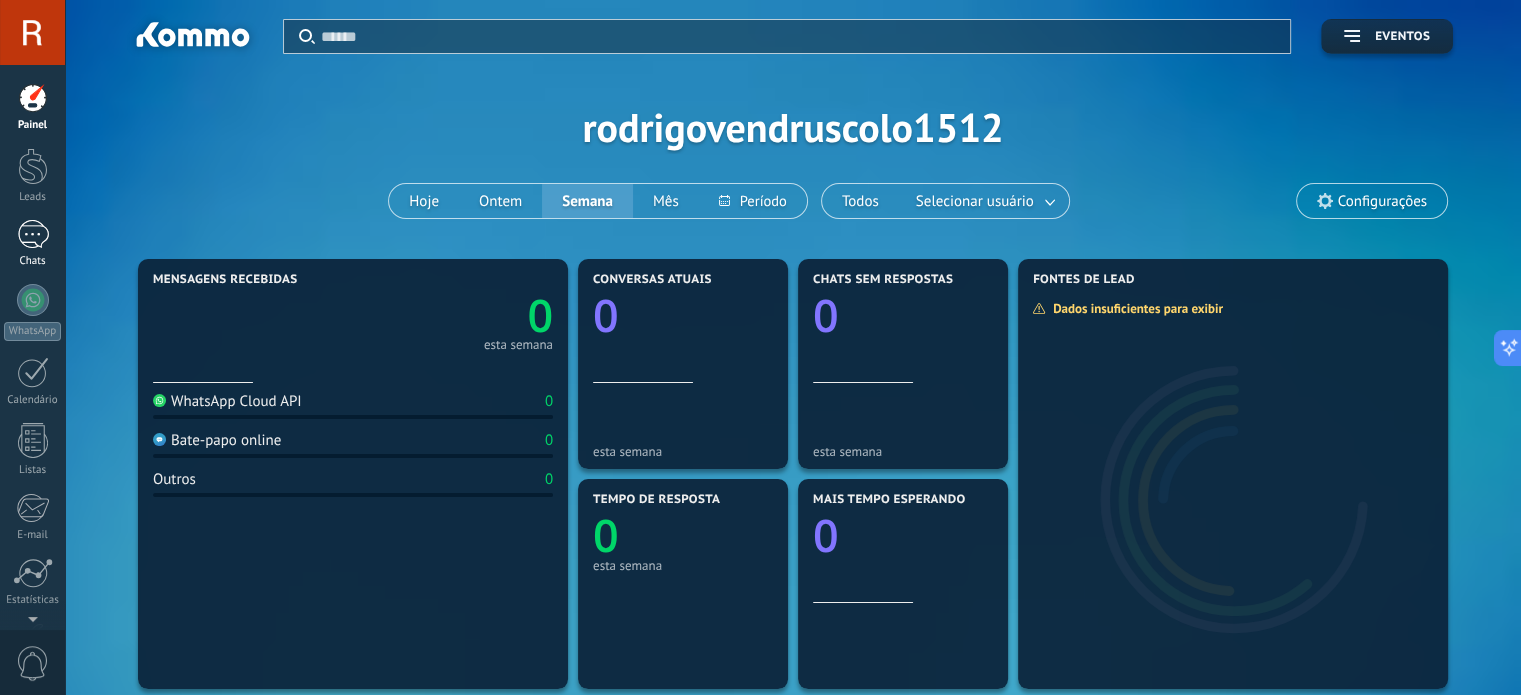 click at bounding box center (33, 234) 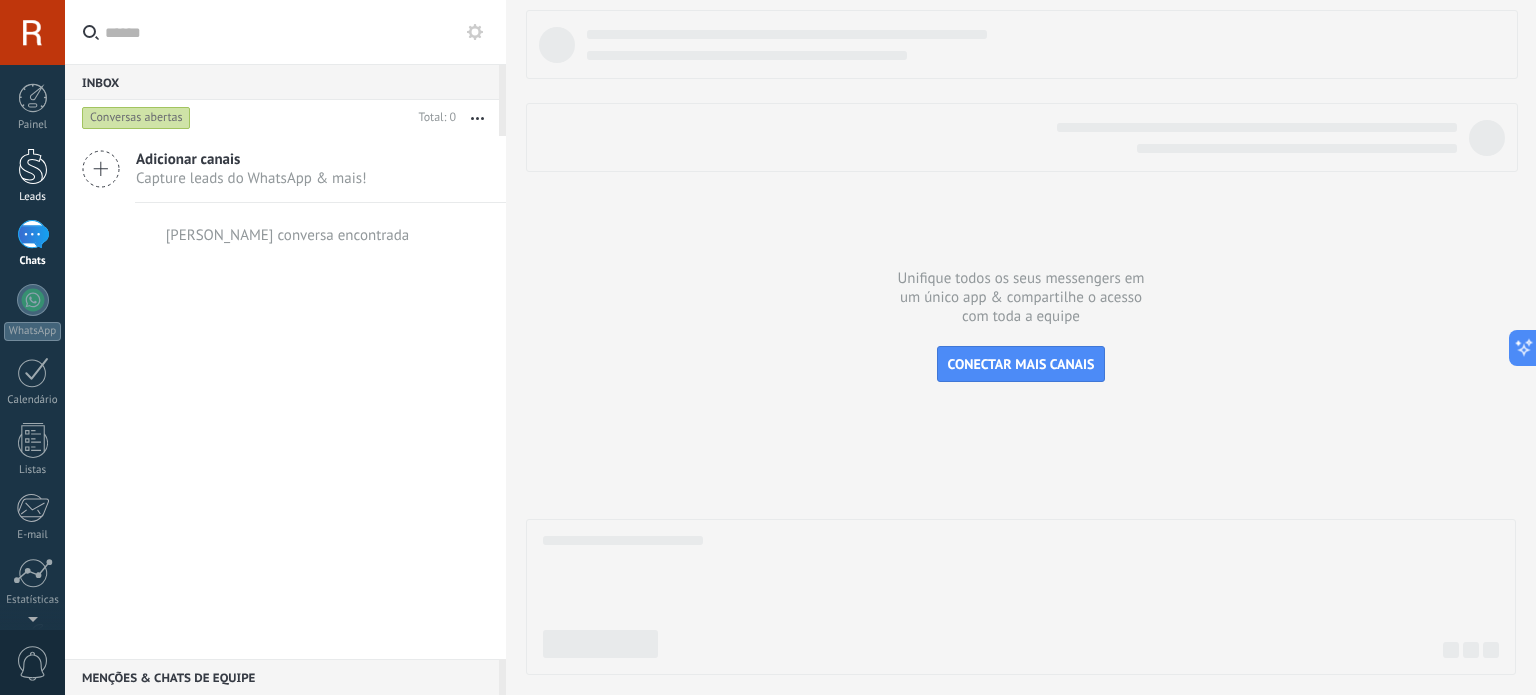 click at bounding box center [33, 166] 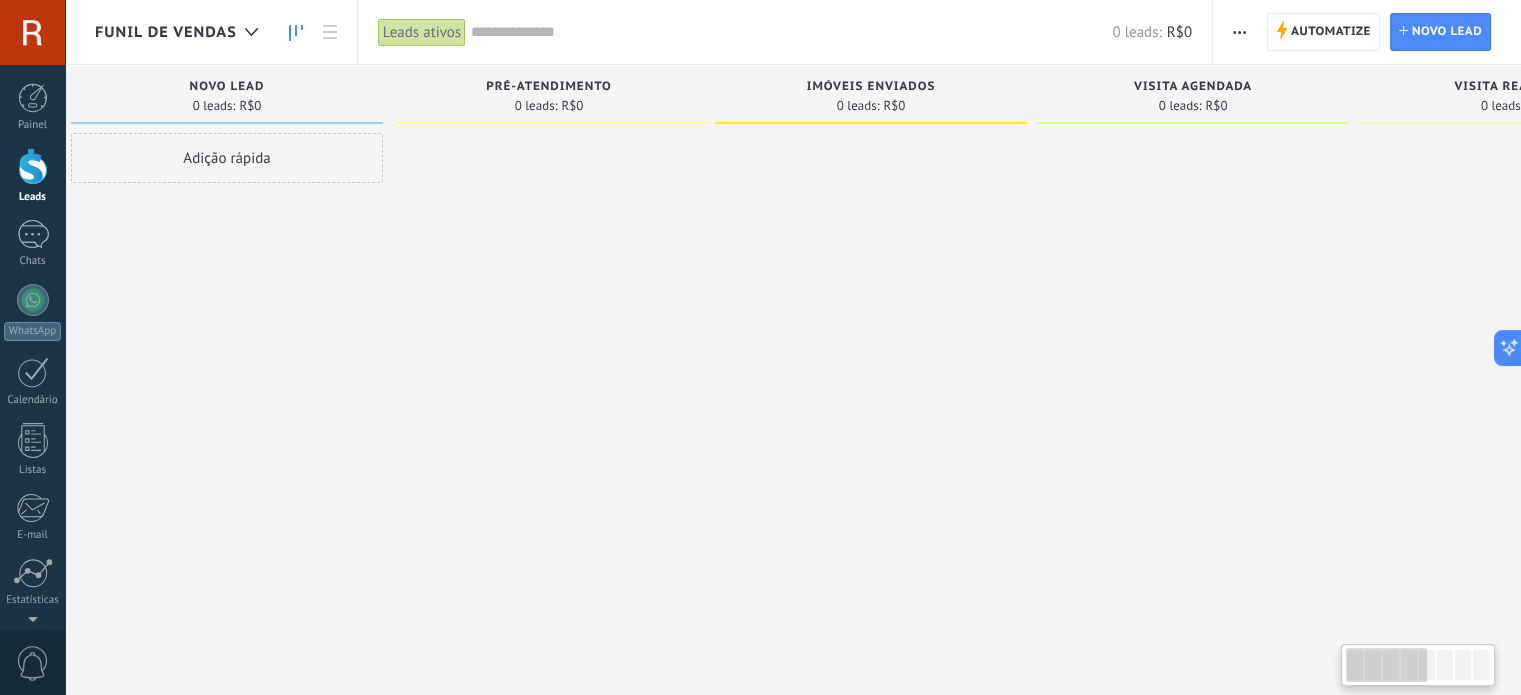 scroll, scrollTop: 0, scrollLeft: 24, axis: horizontal 